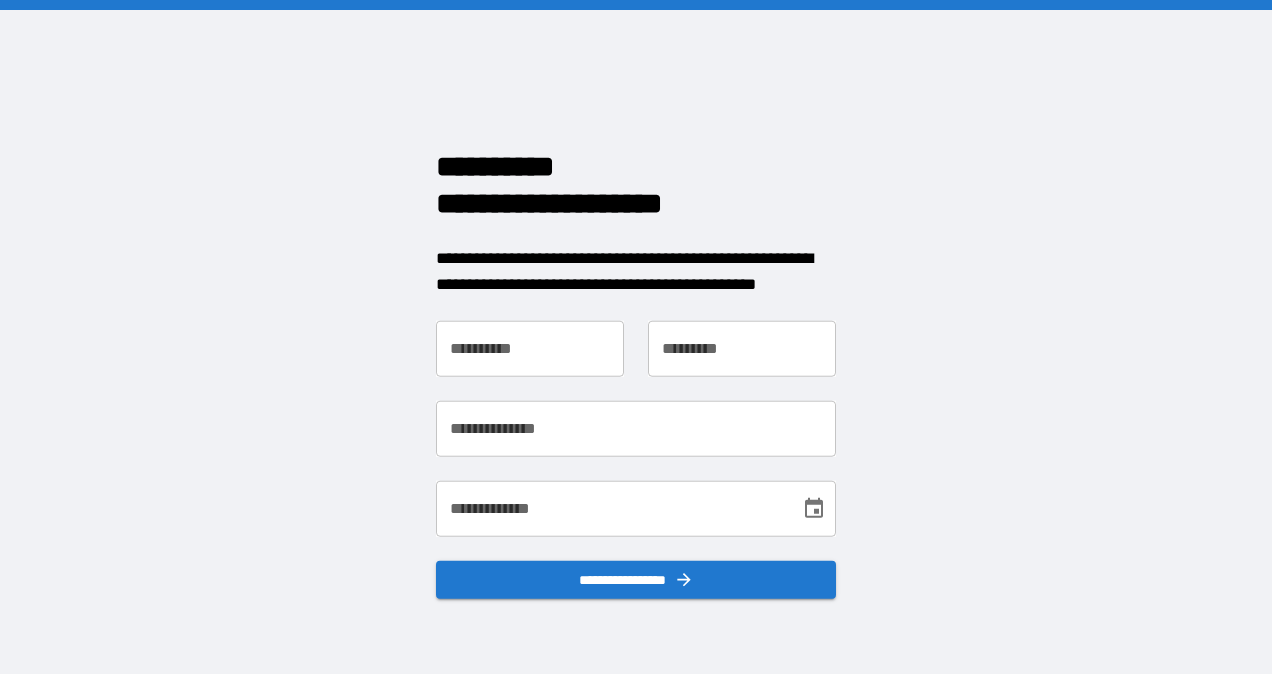 scroll, scrollTop: 0, scrollLeft: 0, axis: both 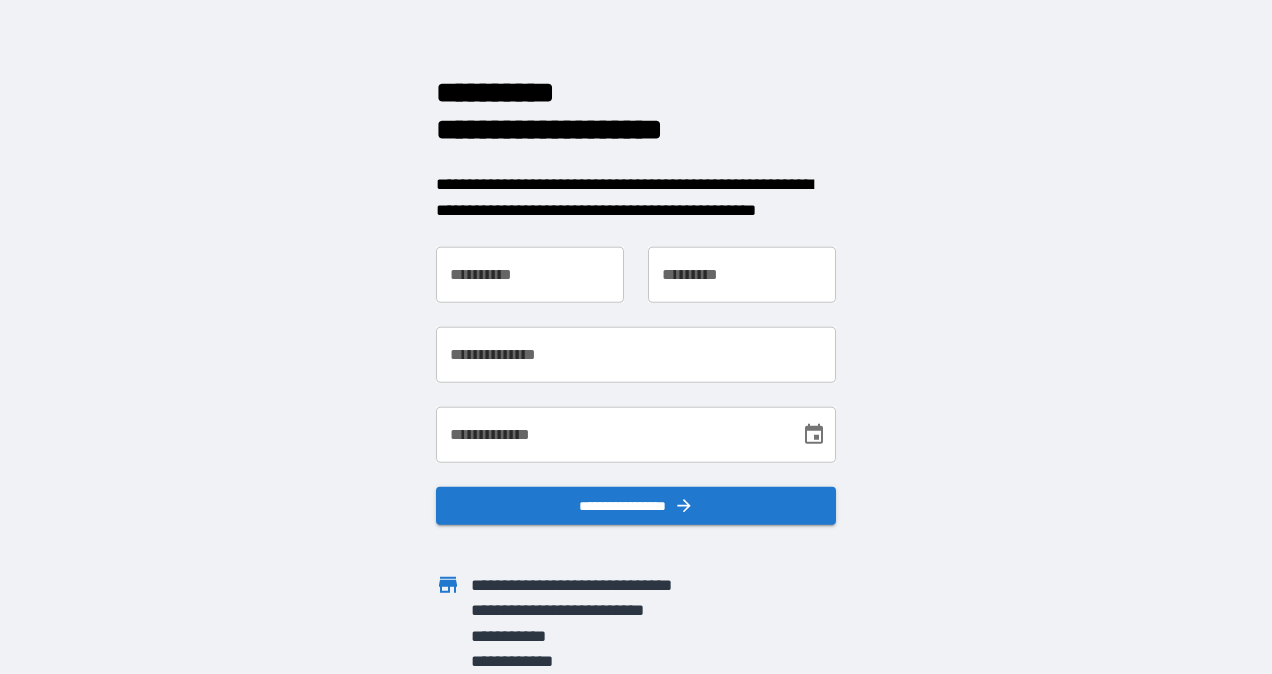 click on "**********" at bounding box center [530, 275] 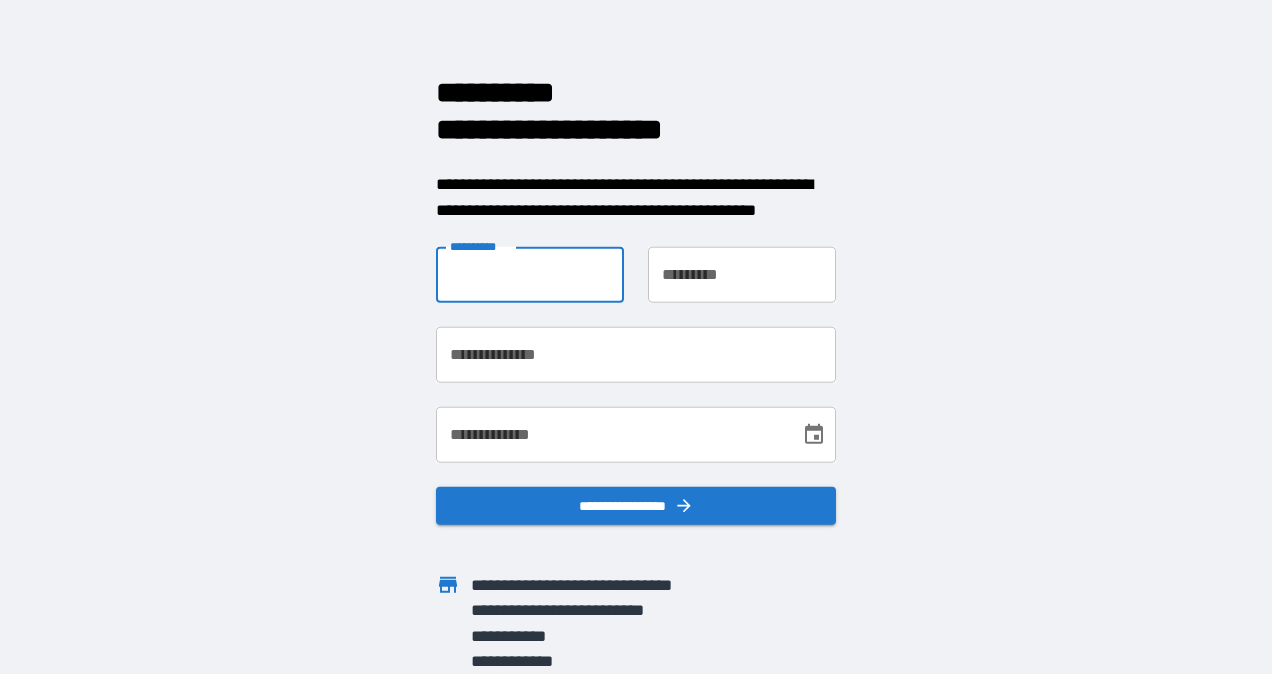 type on "*******" 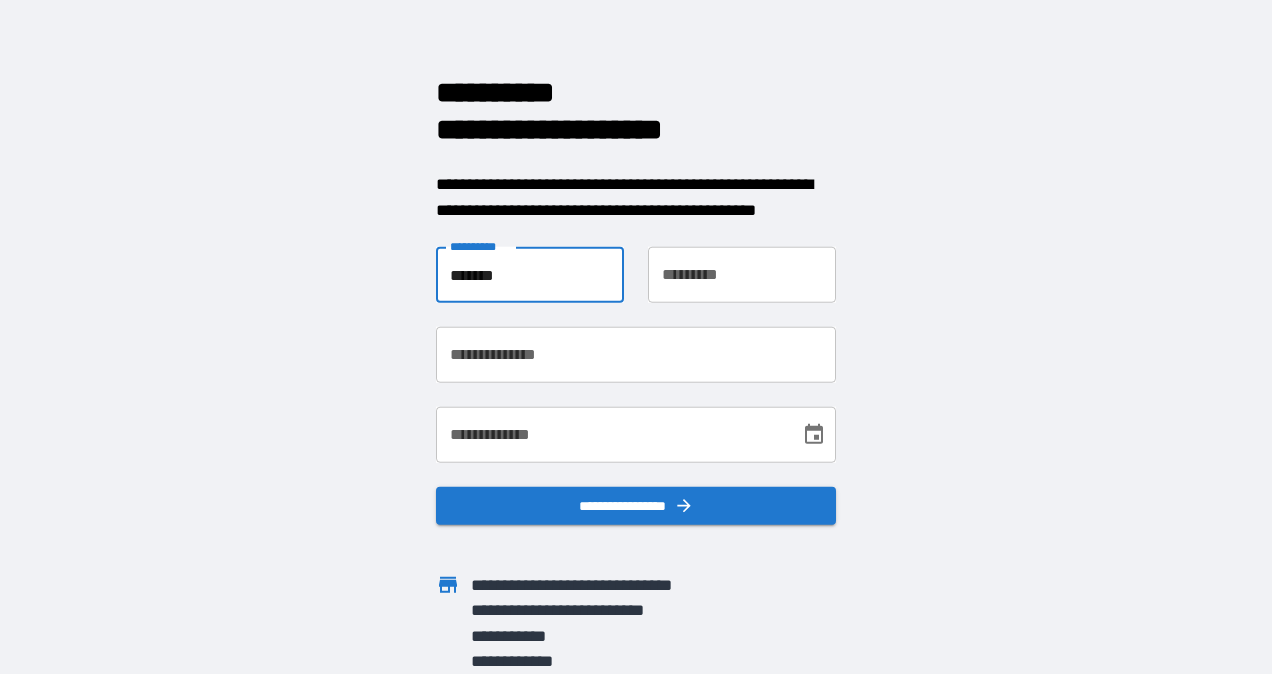 type on "*****" 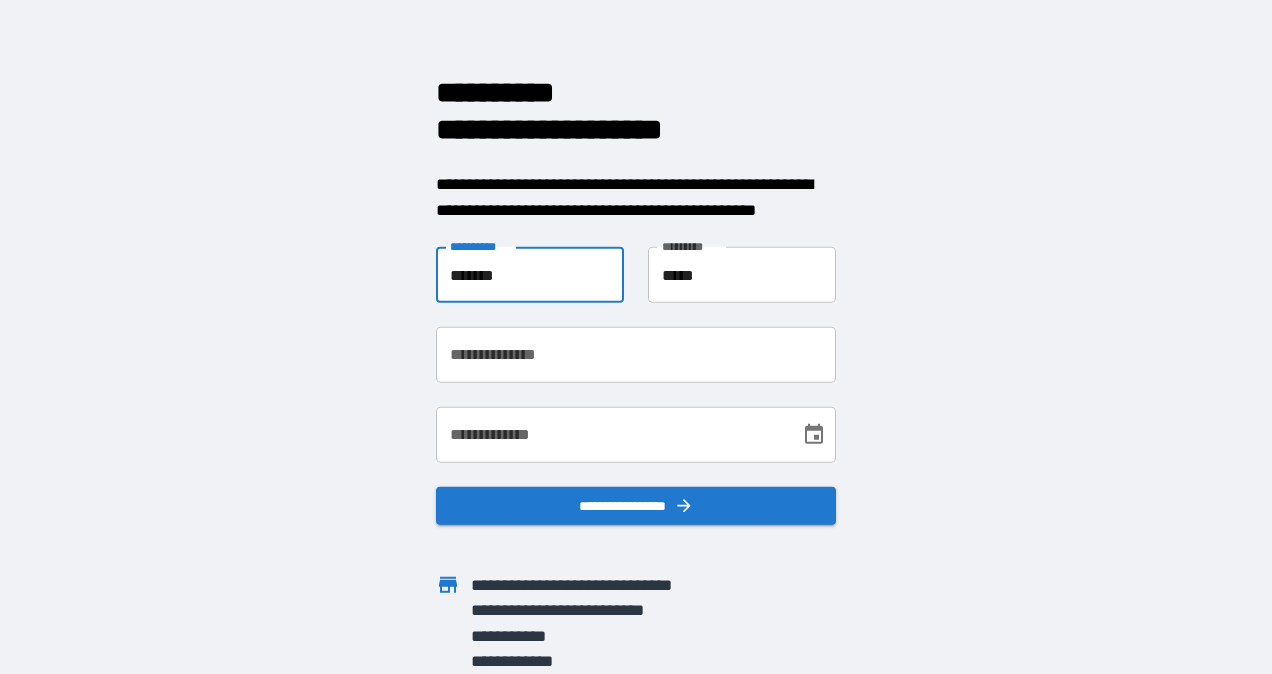 click on "**********" at bounding box center [636, 355] 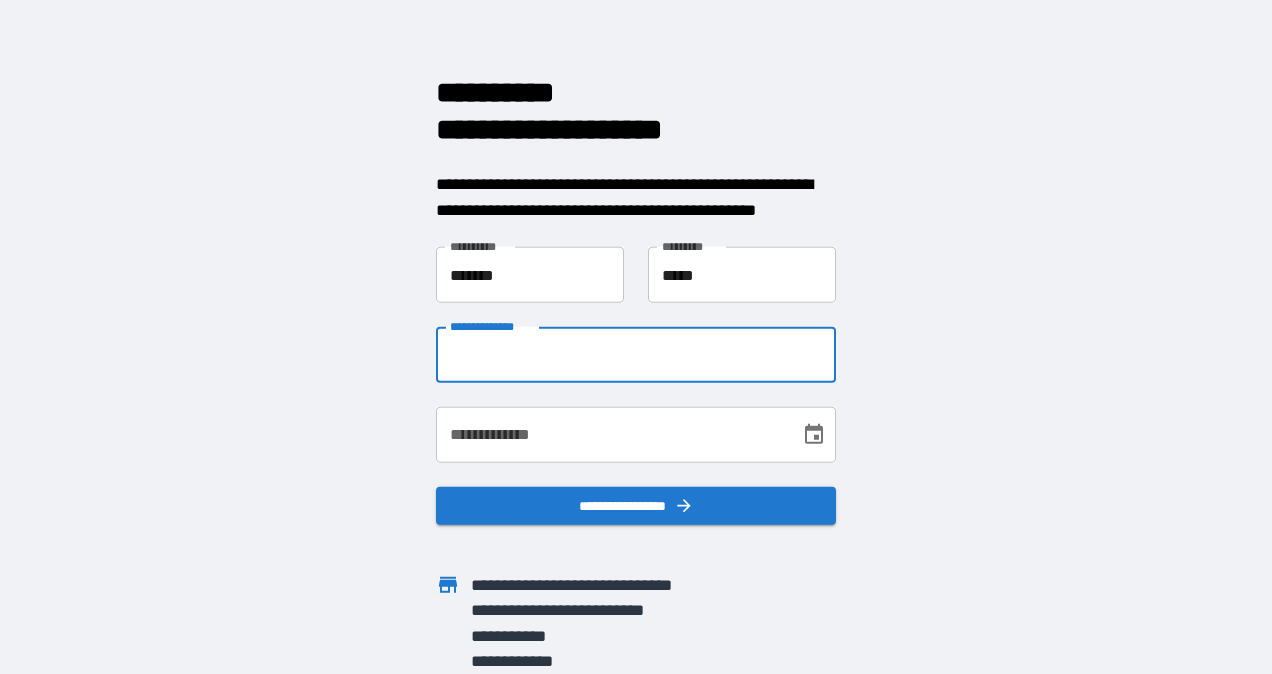type on "**********" 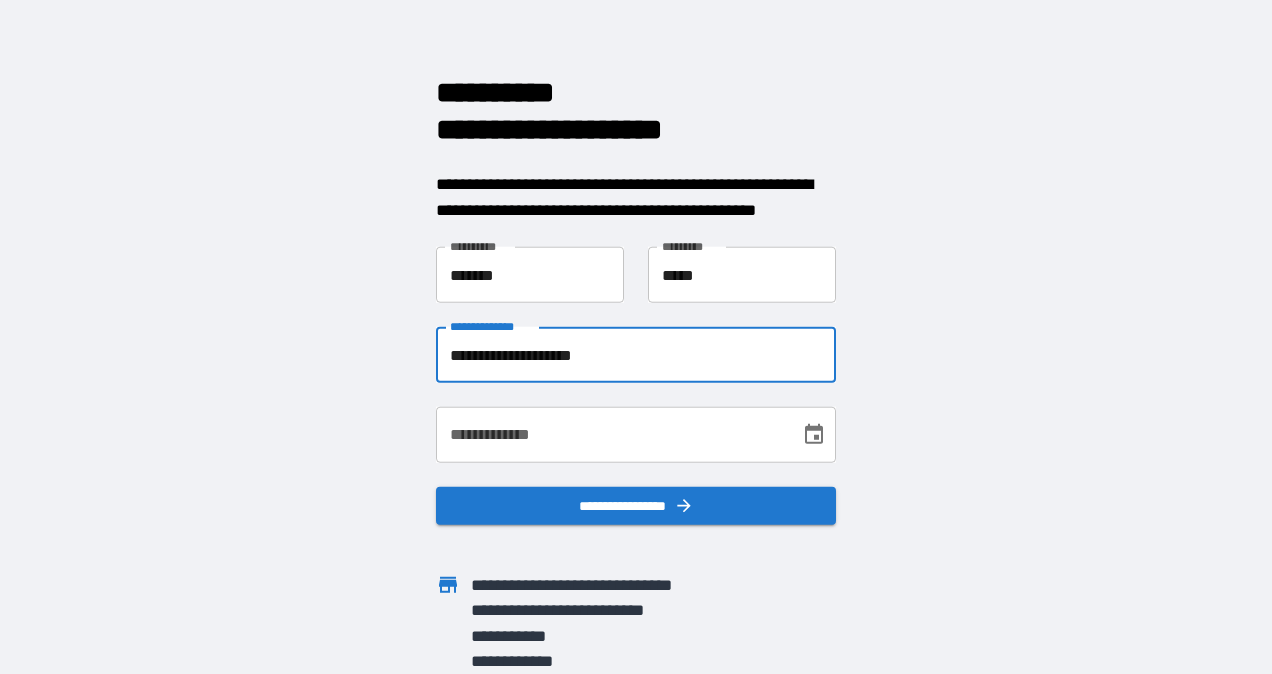 click on "**********" at bounding box center (611, 435) 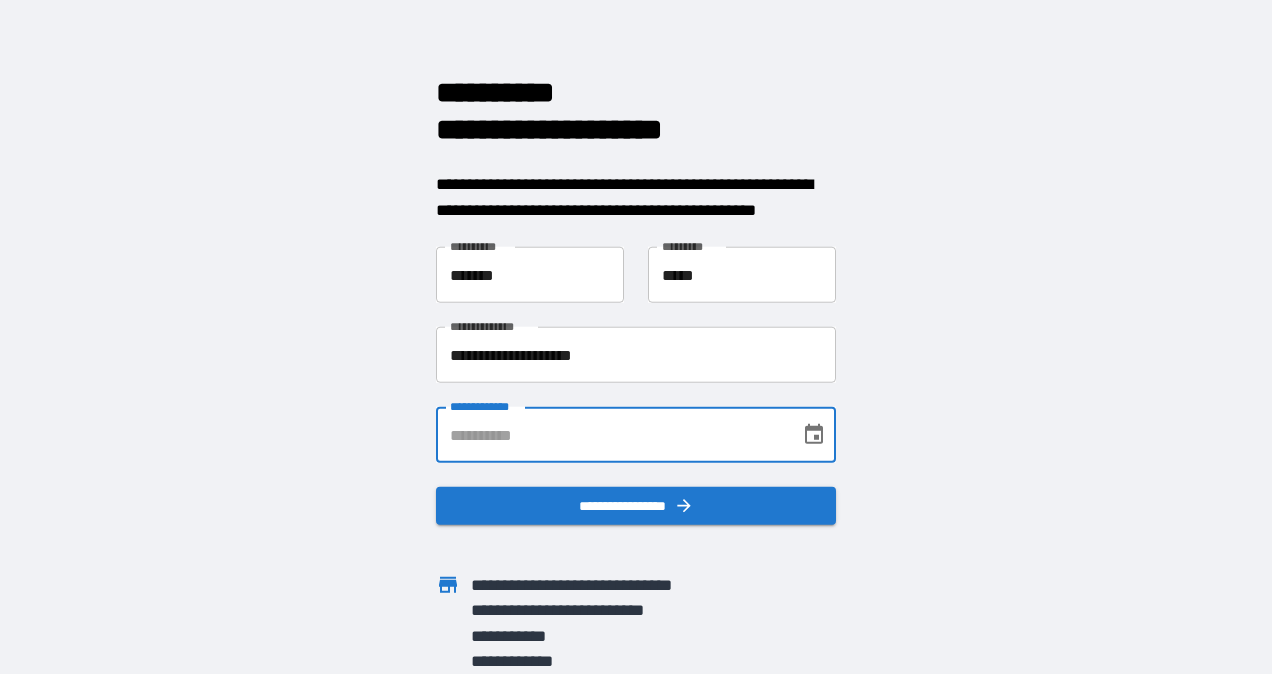 type on "**********" 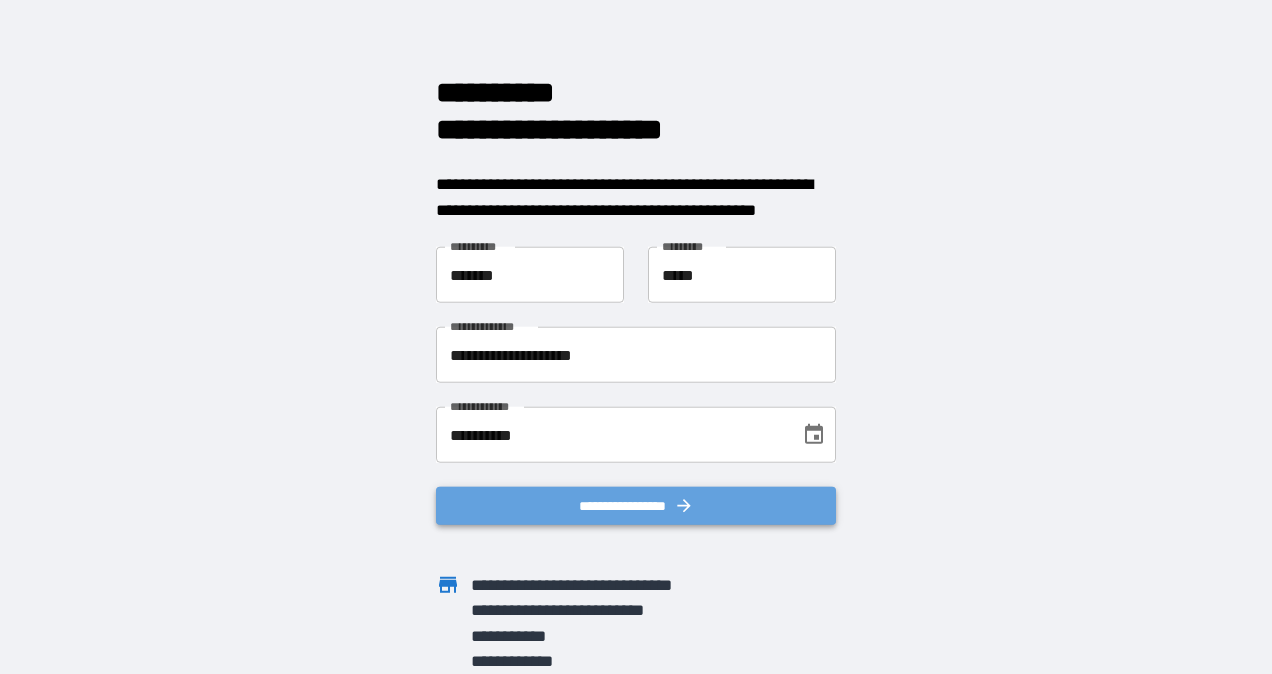 click on "**********" at bounding box center (636, 506) 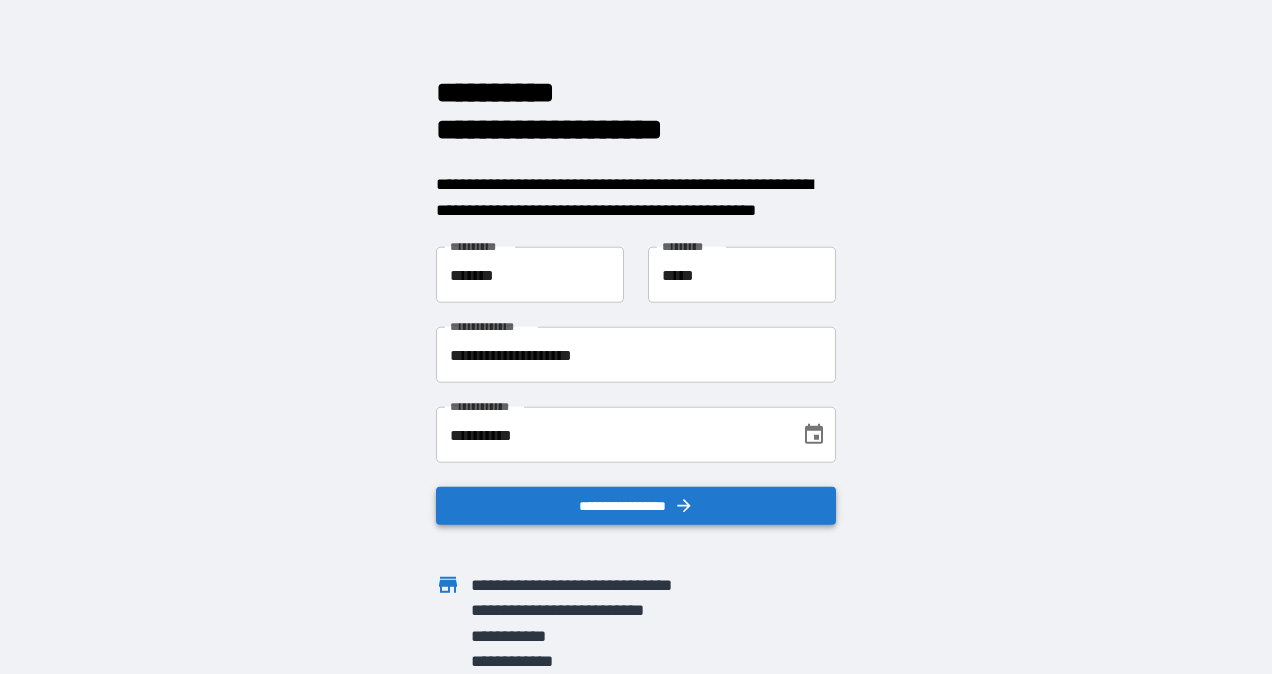 scroll, scrollTop: 0, scrollLeft: 0, axis: both 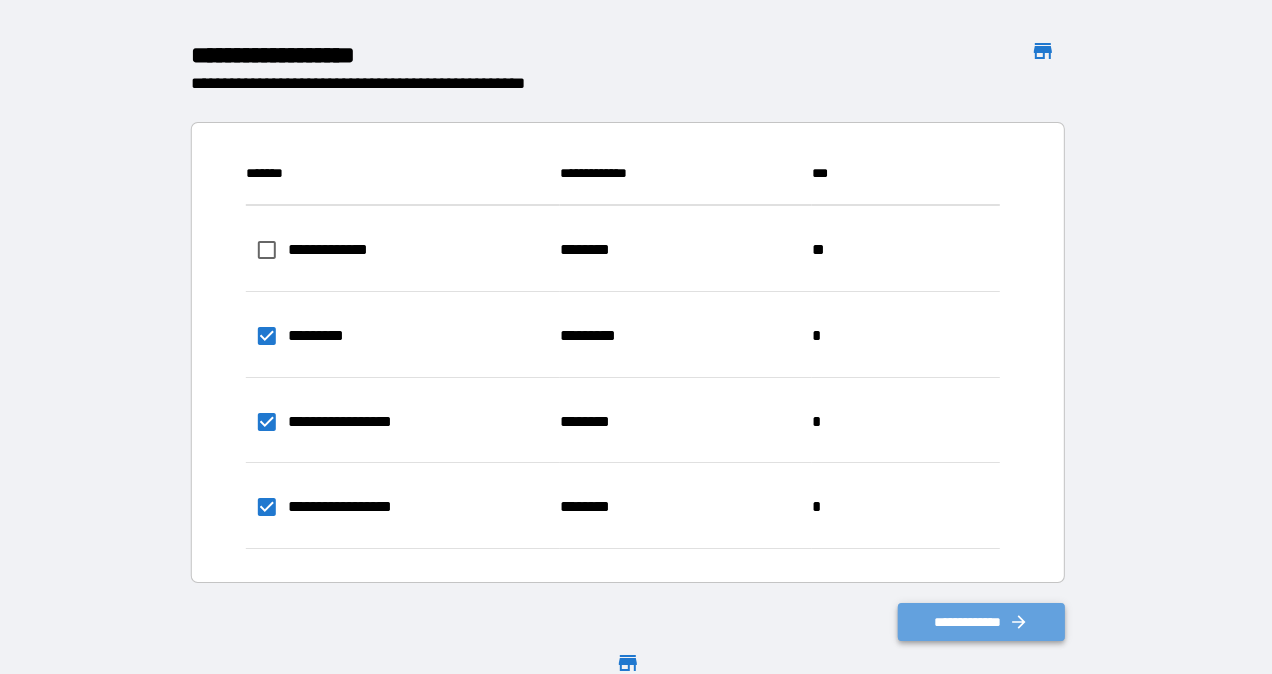 click on "**********" at bounding box center [982, 622] 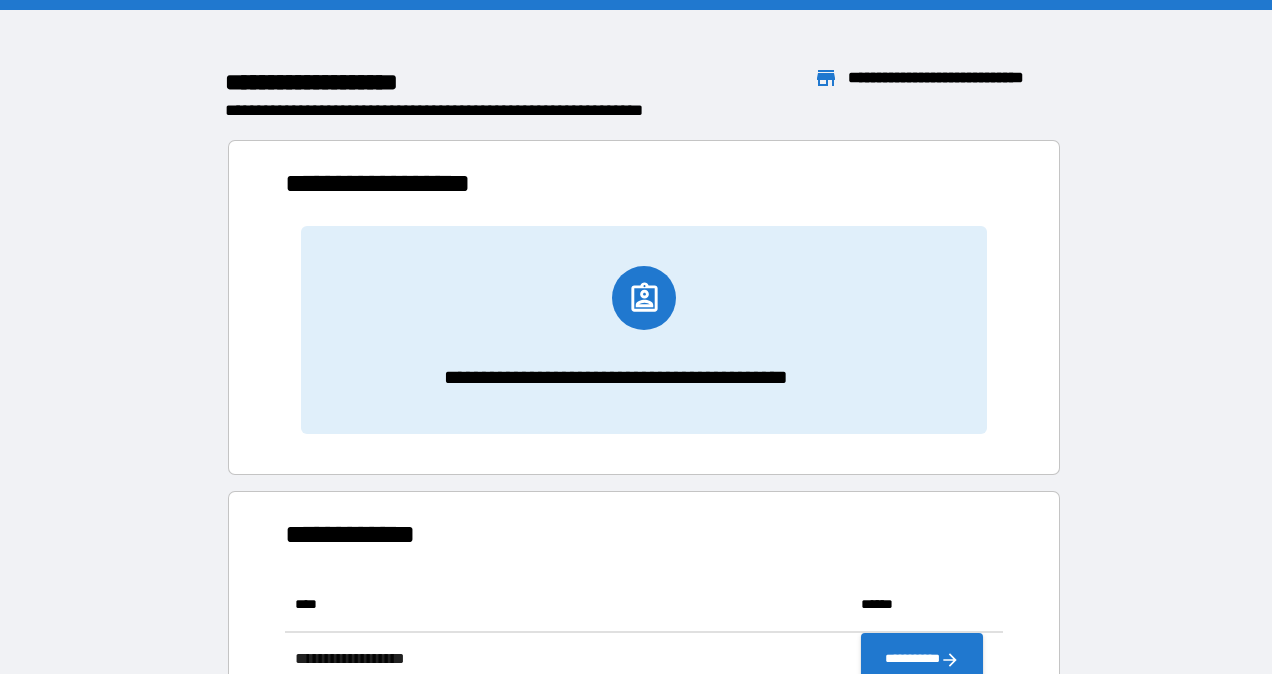 scroll, scrollTop: 16, scrollLeft: 16, axis: both 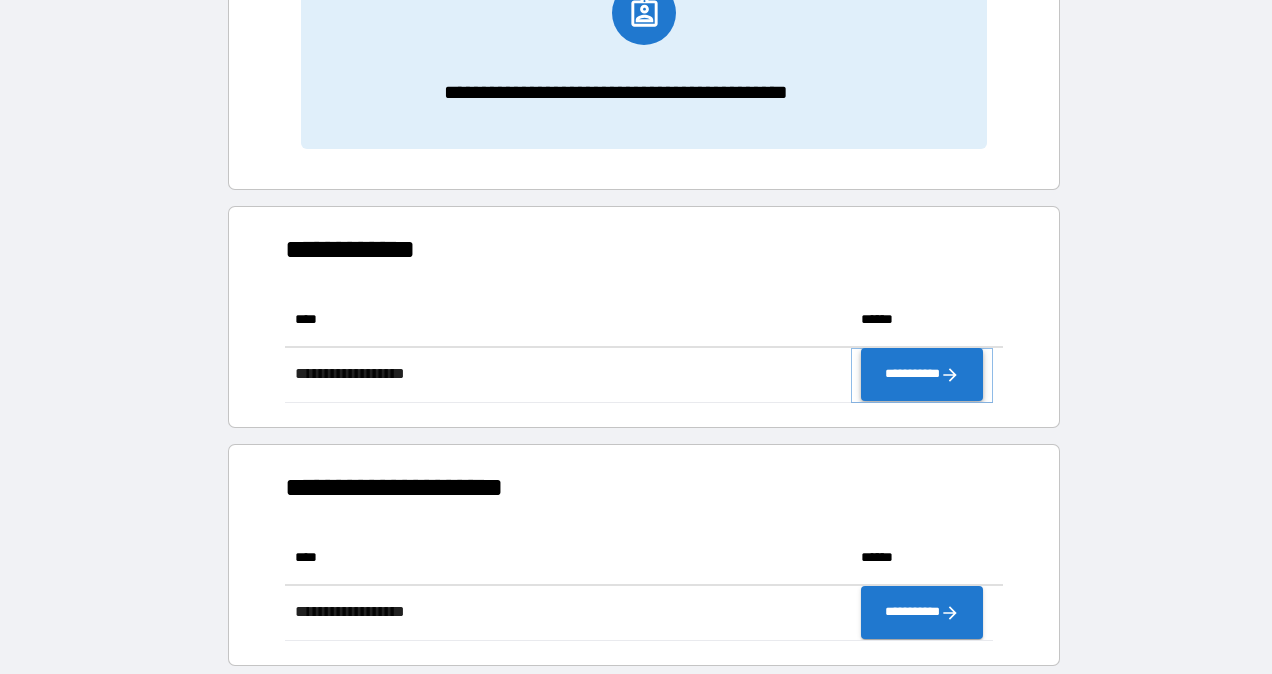 click on "**********" at bounding box center (922, 375) 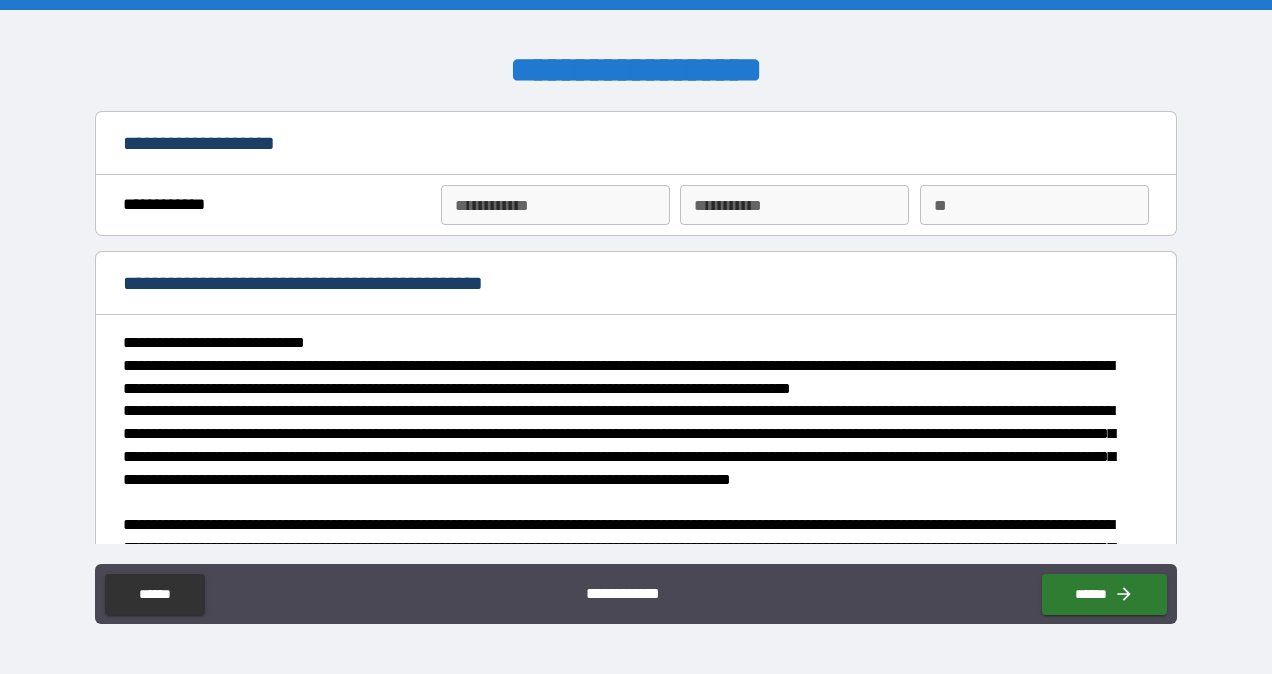 type on "*" 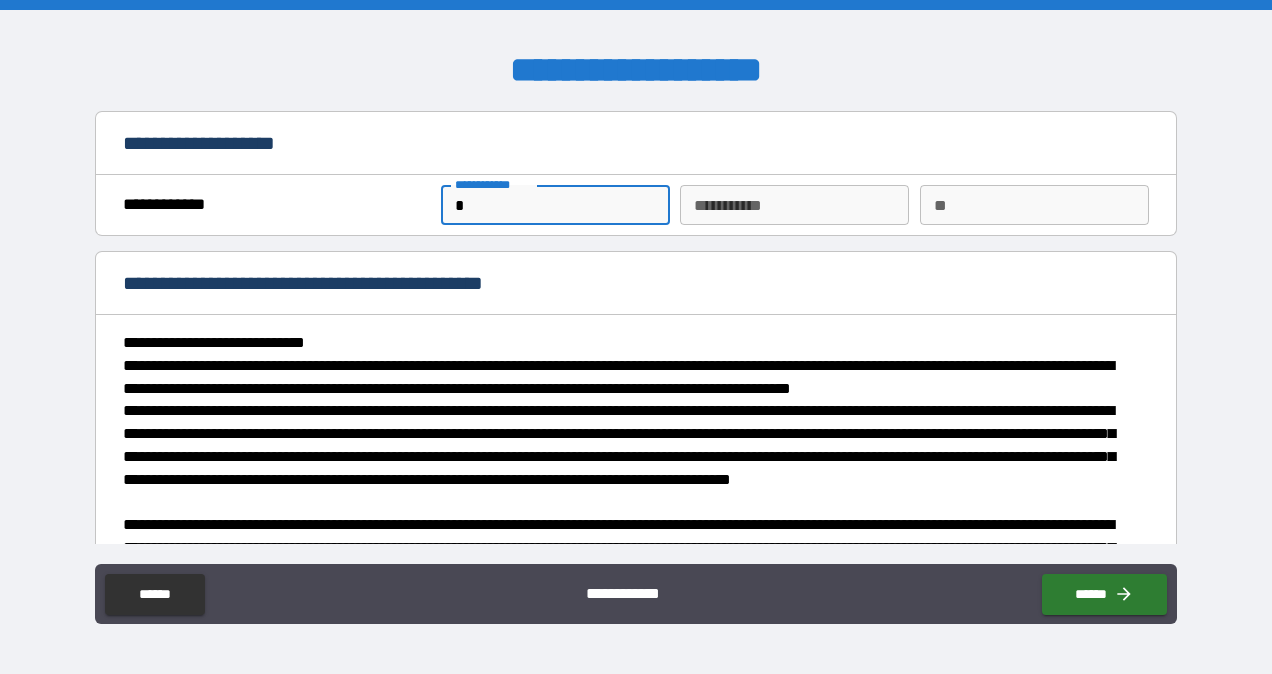 type on "**" 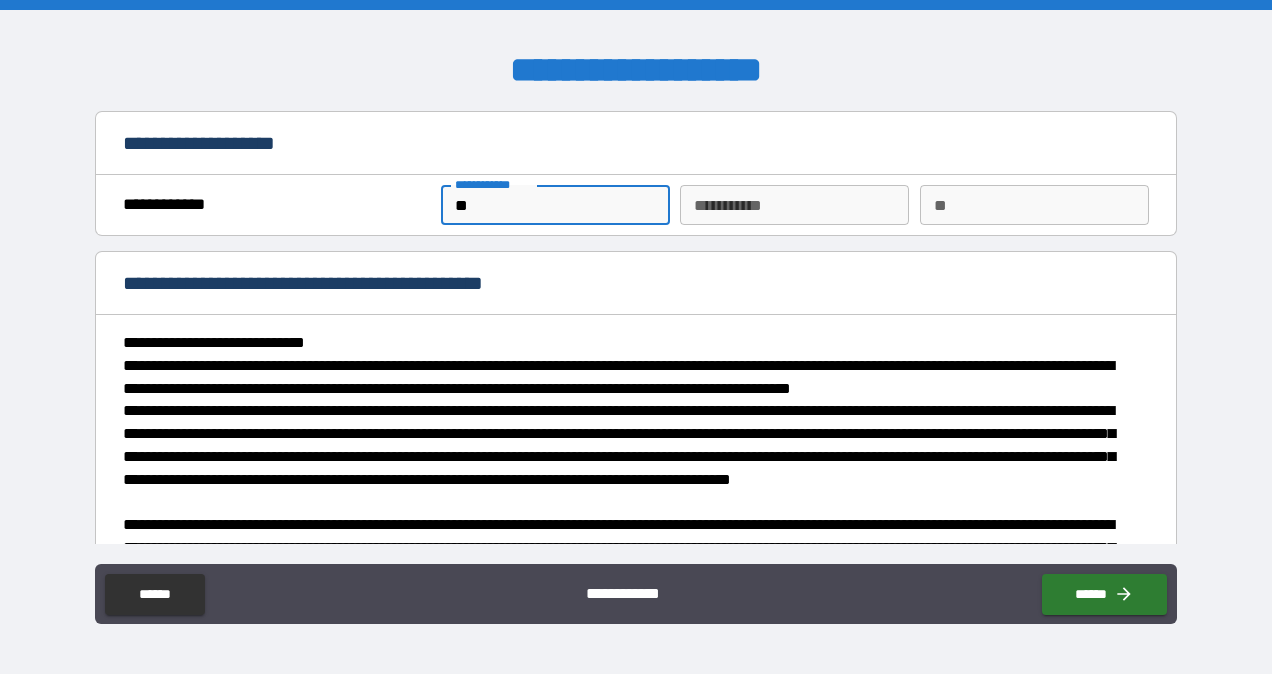 type on "*" 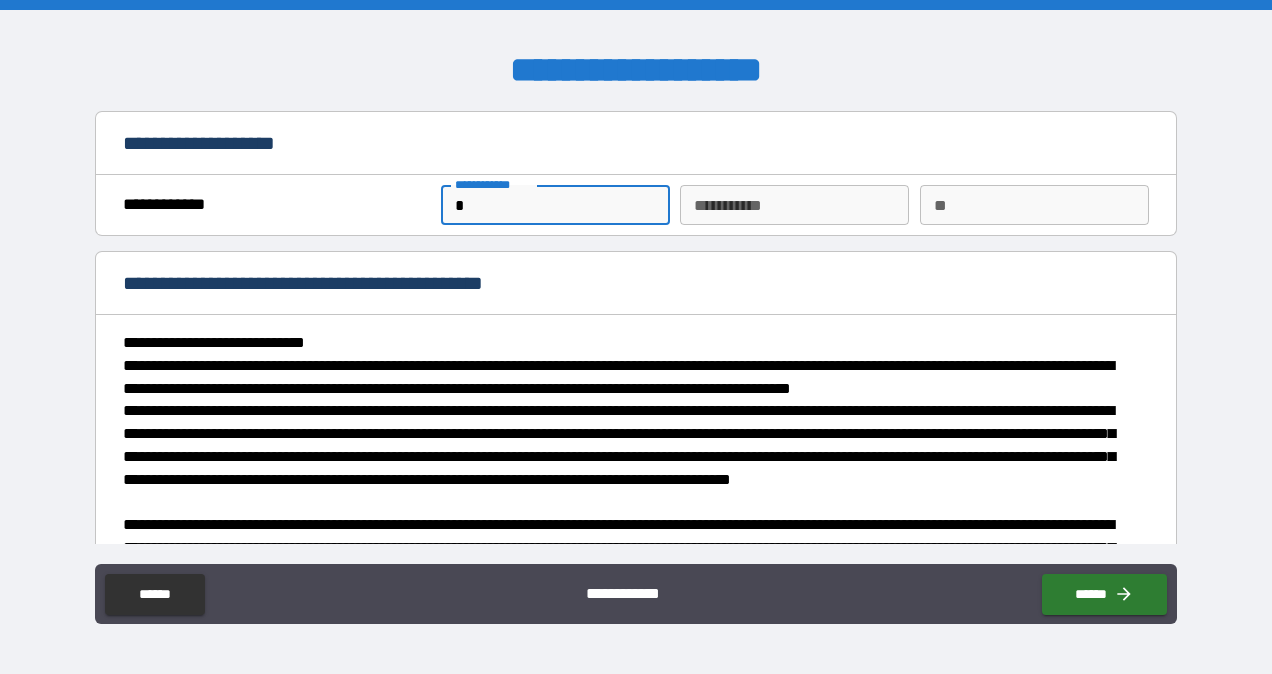 type on "*" 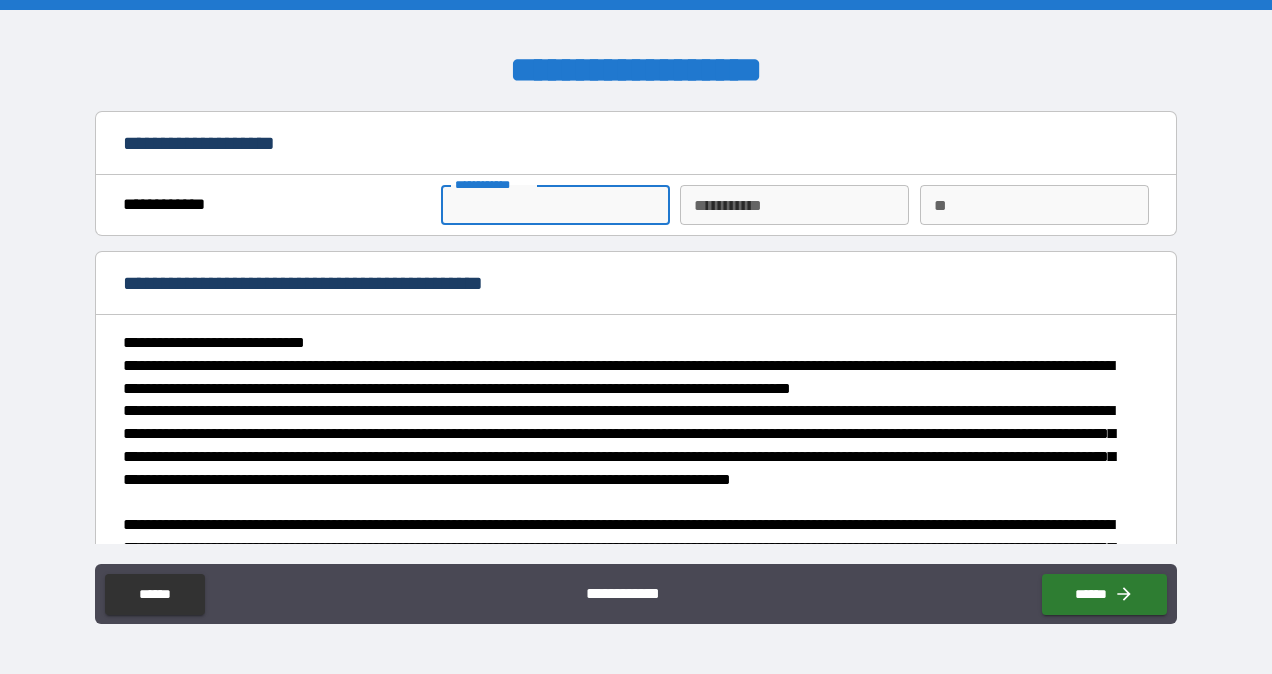 type on "*" 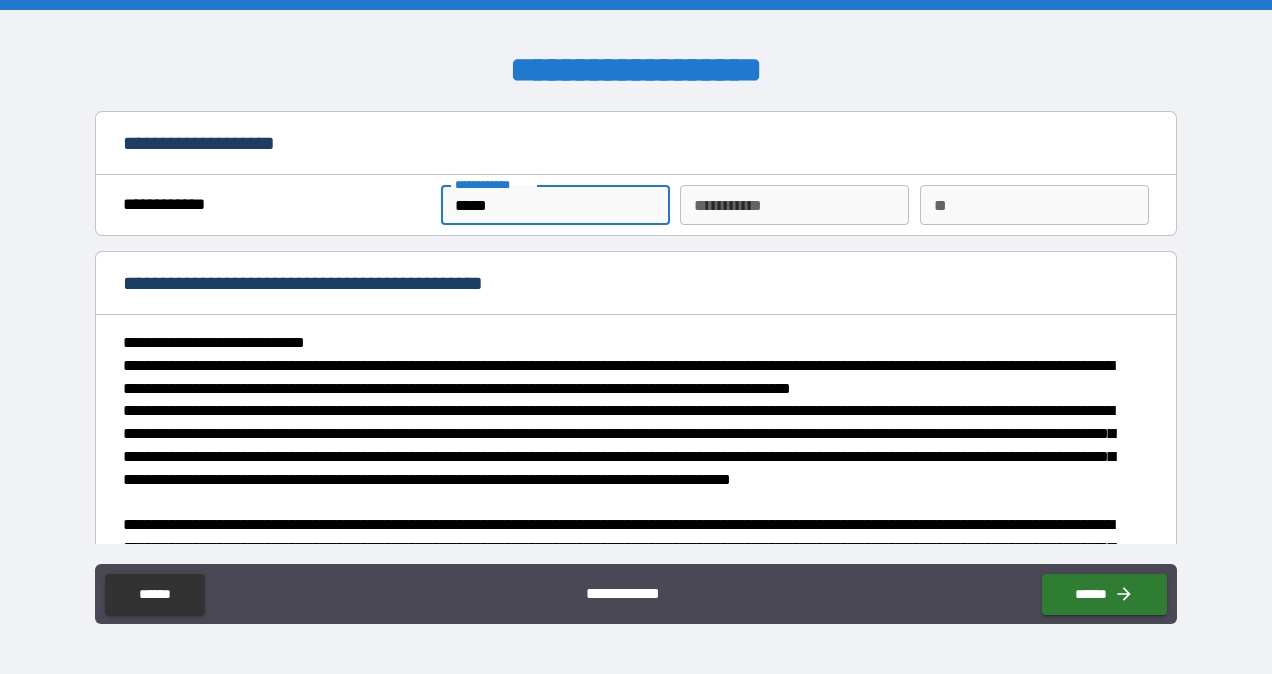 click on "*********   *" at bounding box center (794, 205) 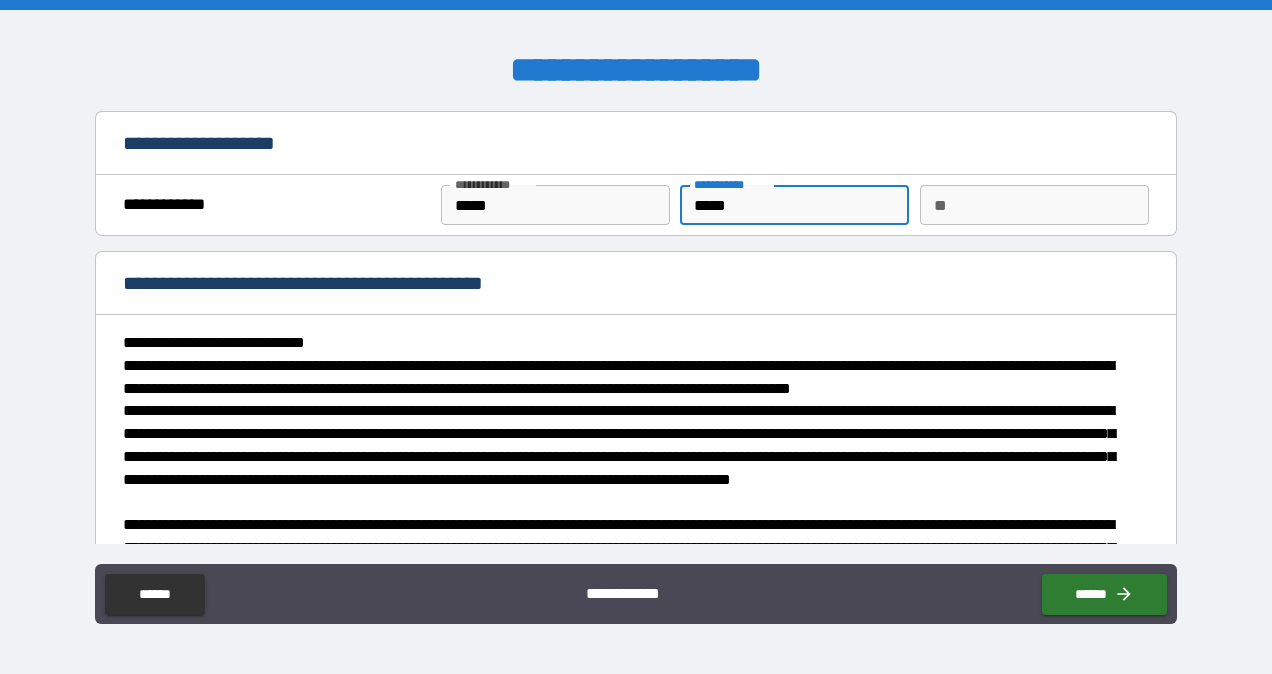 click on "**" at bounding box center [1034, 205] 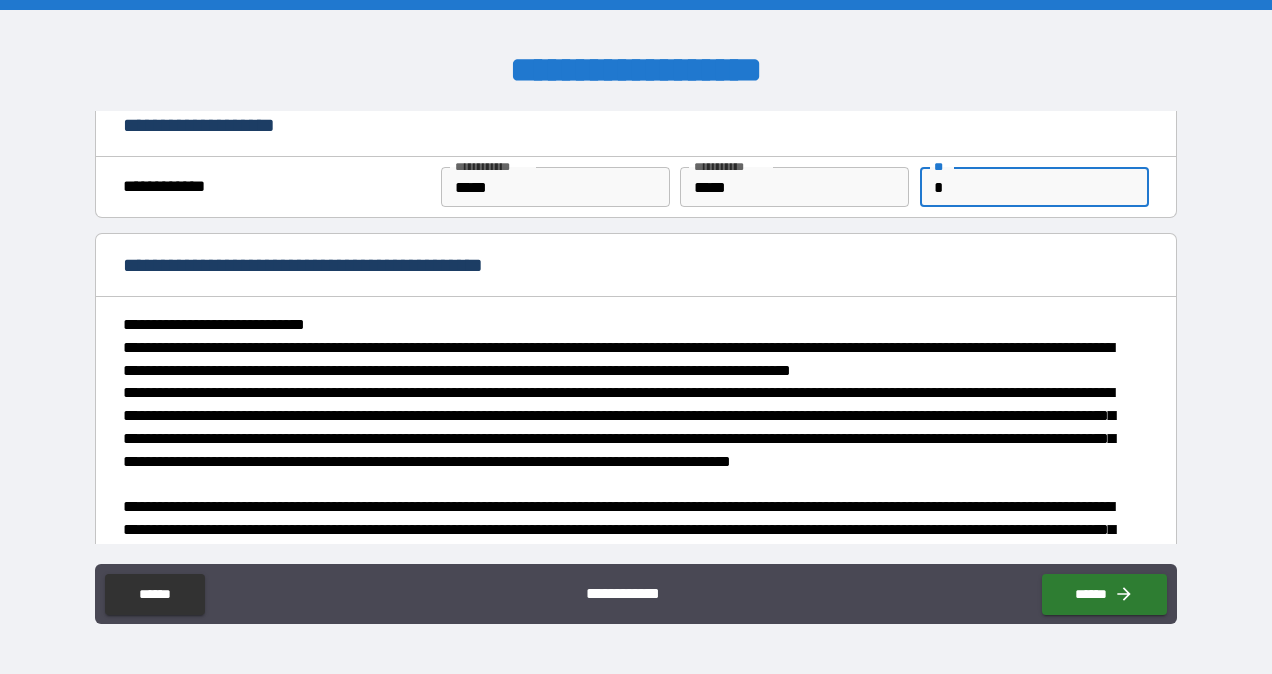 scroll, scrollTop: 0, scrollLeft: 0, axis: both 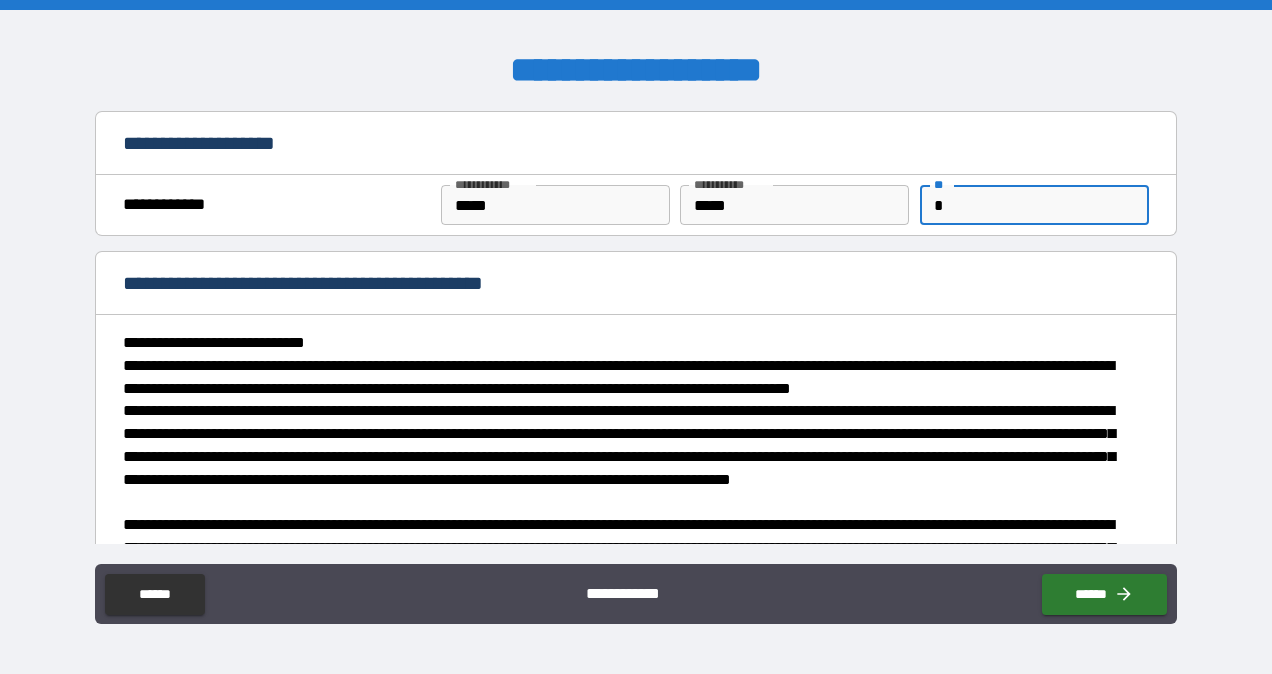 click on "****" at bounding box center (555, 205) 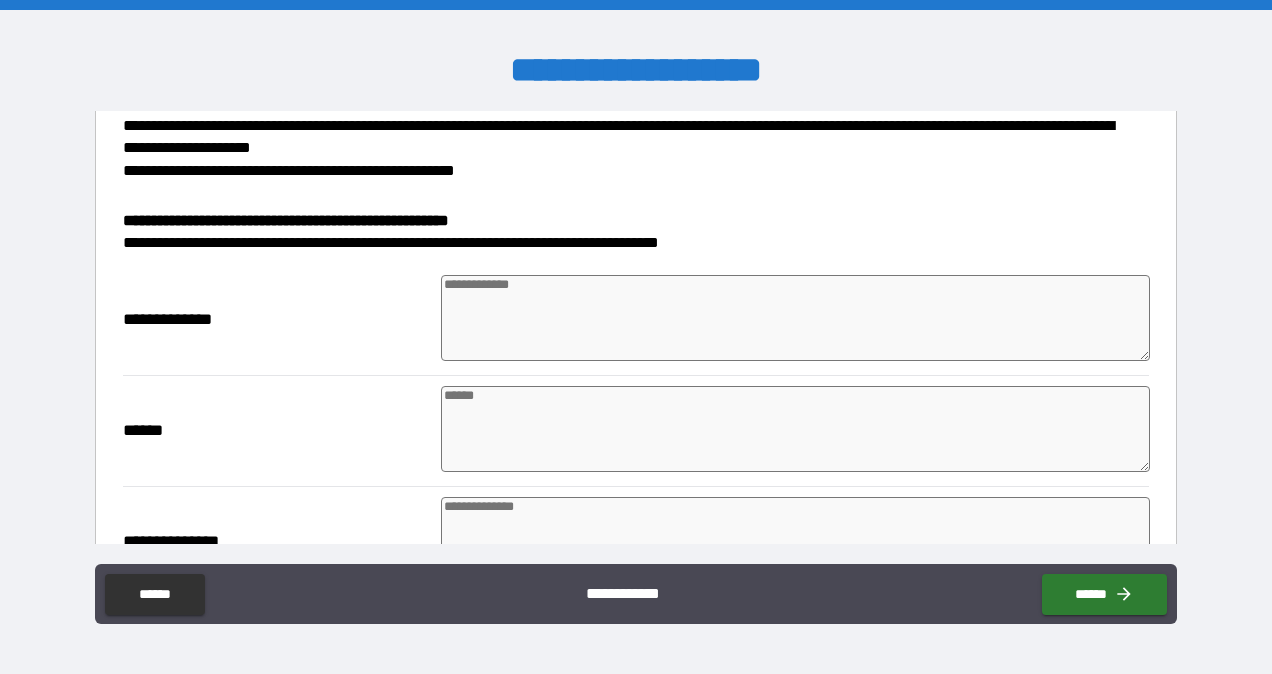 scroll, scrollTop: 603, scrollLeft: 0, axis: vertical 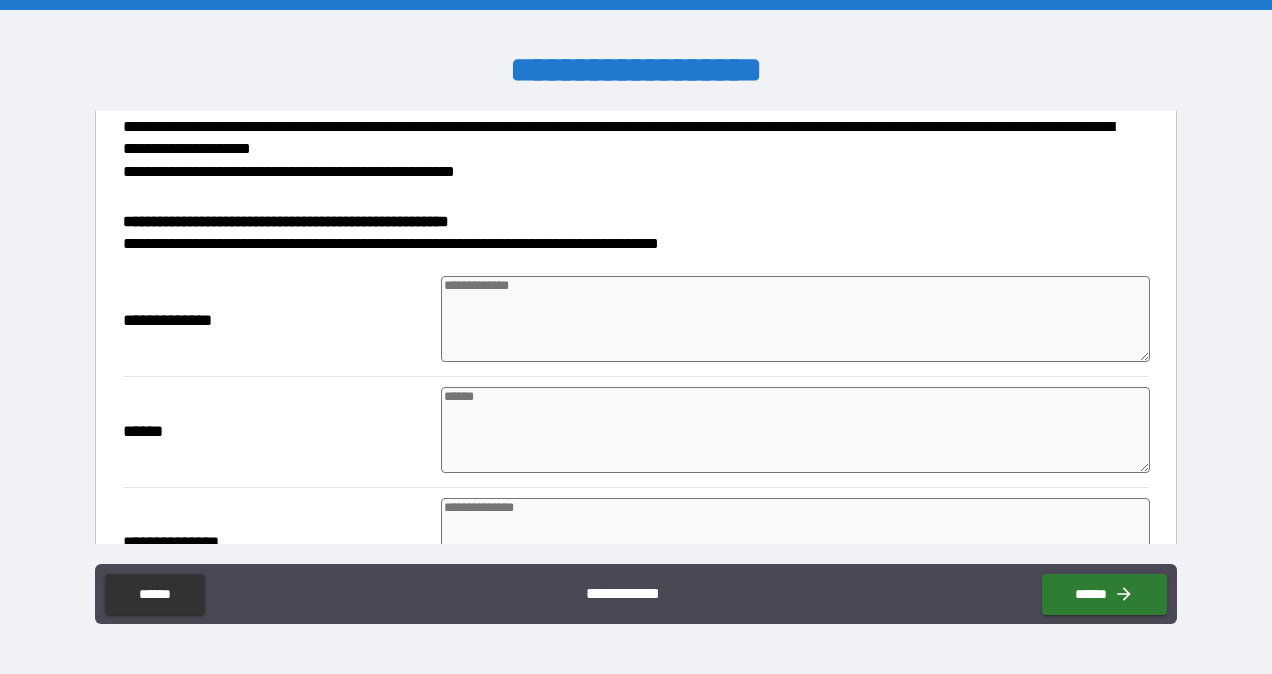 click at bounding box center (795, 319) 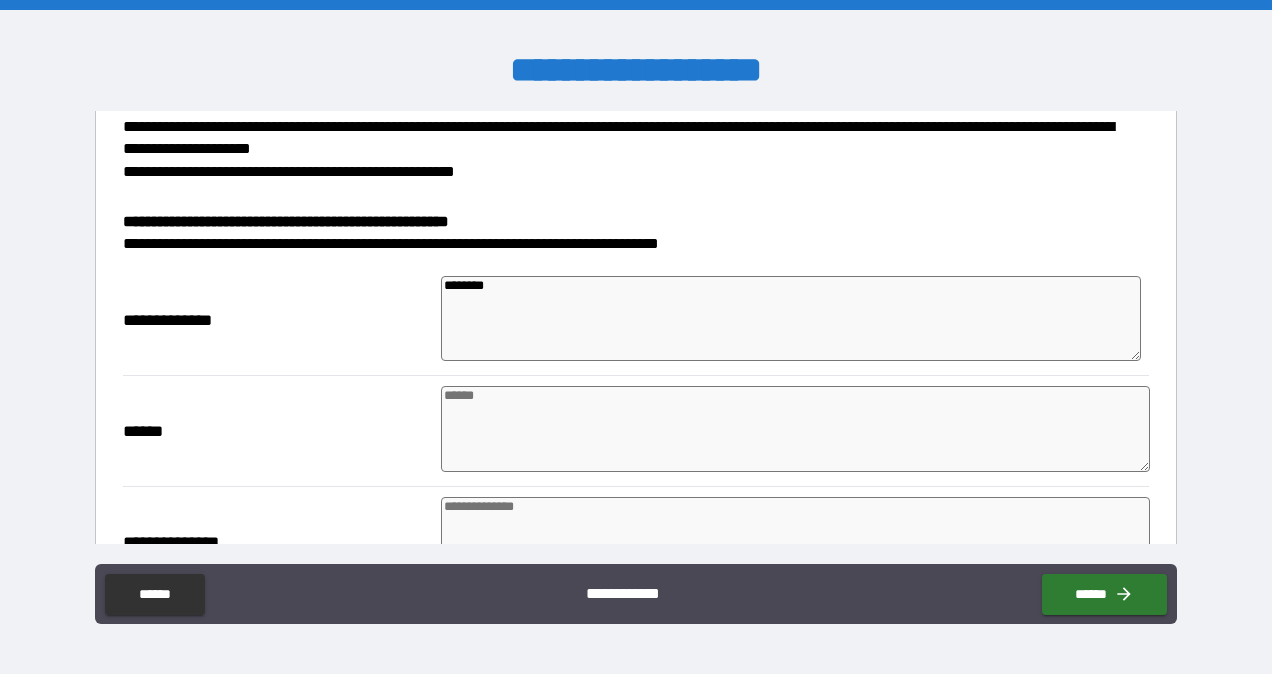 click at bounding box center [795, 429] 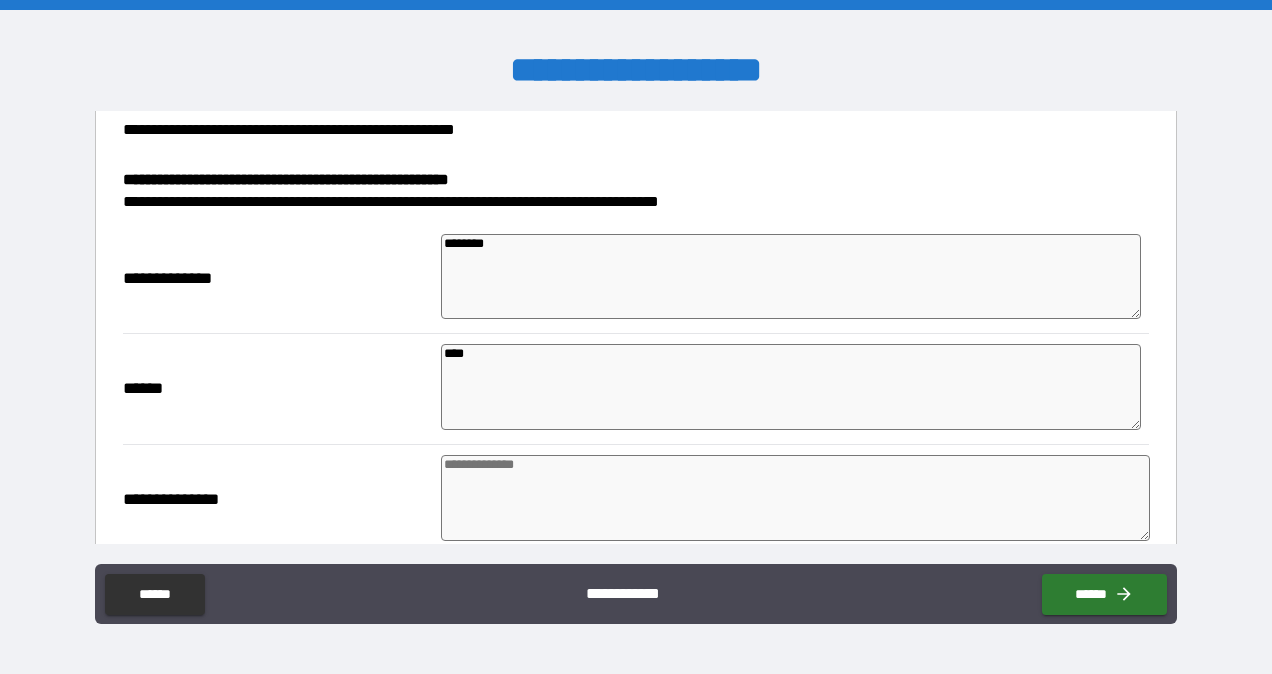 scroll, scrollTop: 651, scrollLeft: 0, axis: vertical 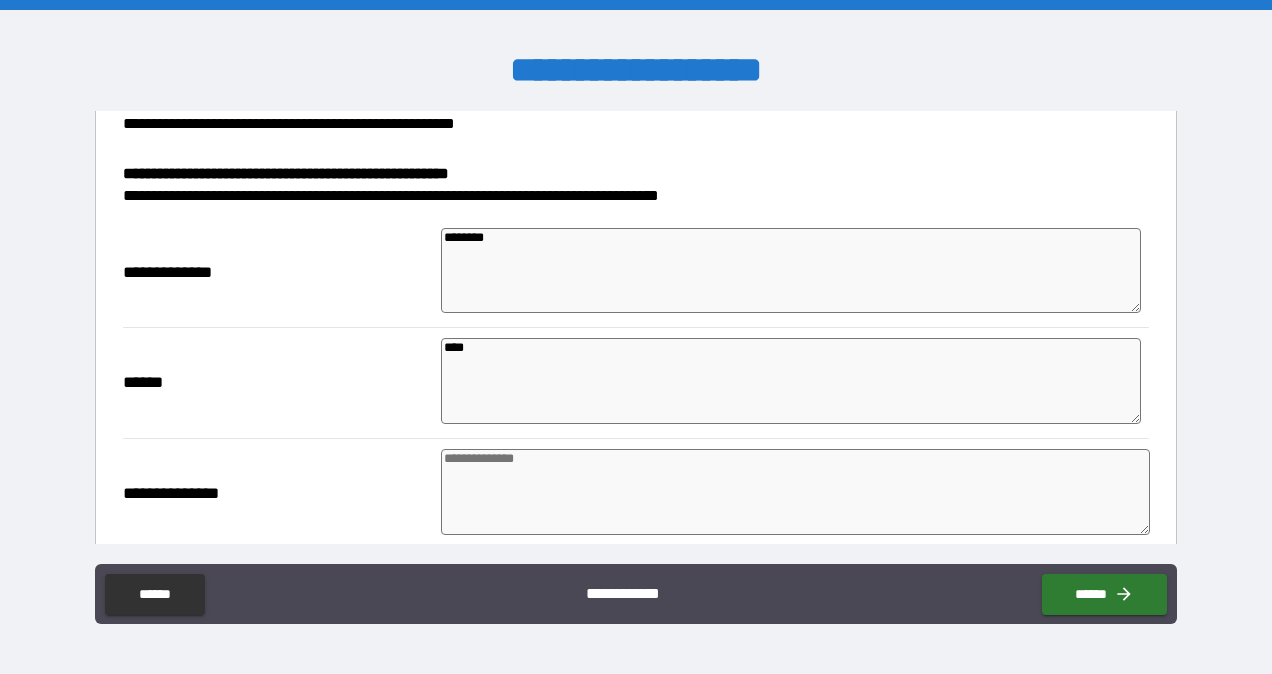 click at bounding box center (795, 492) 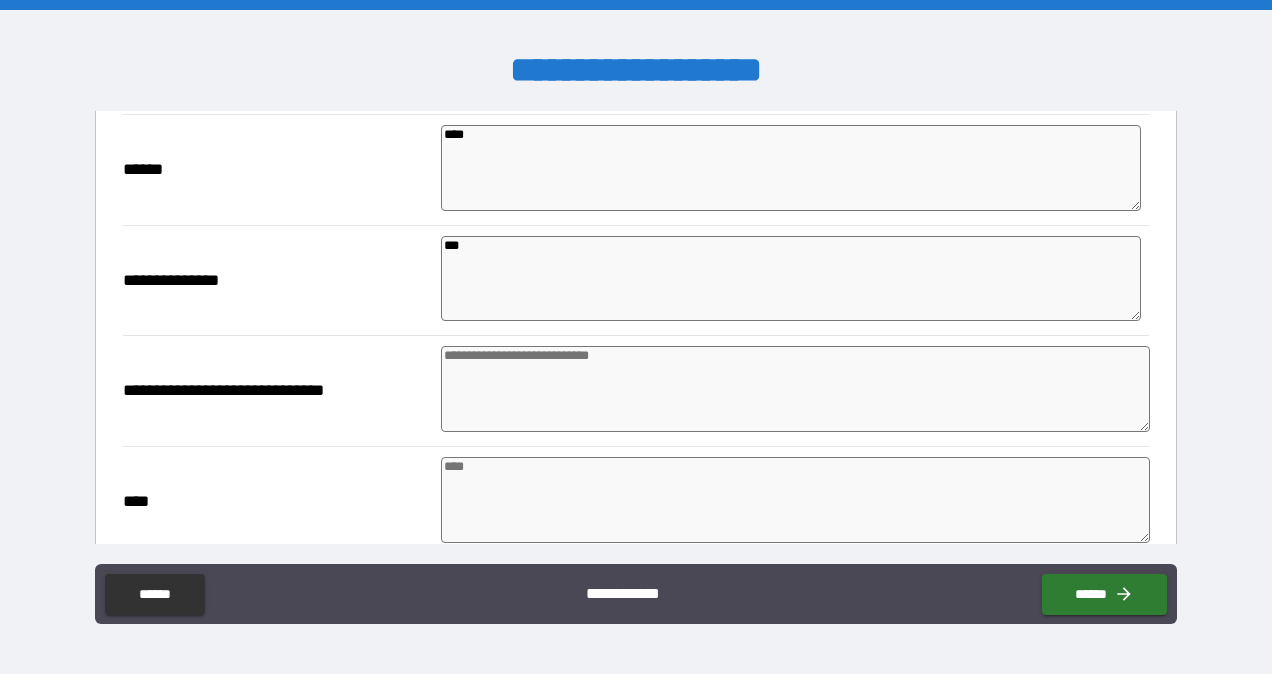 scroll, scrollTop: 869, scrollLeft: 0, axis: vertical 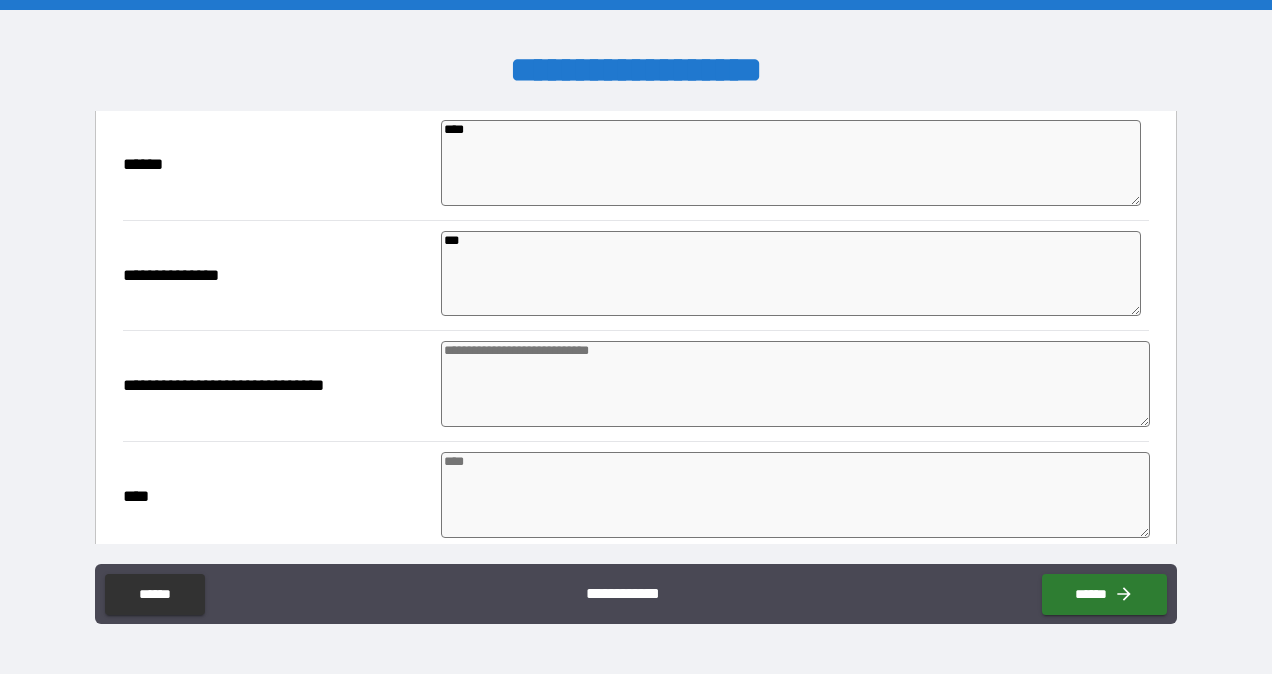 click at bounding box center (795, 384) 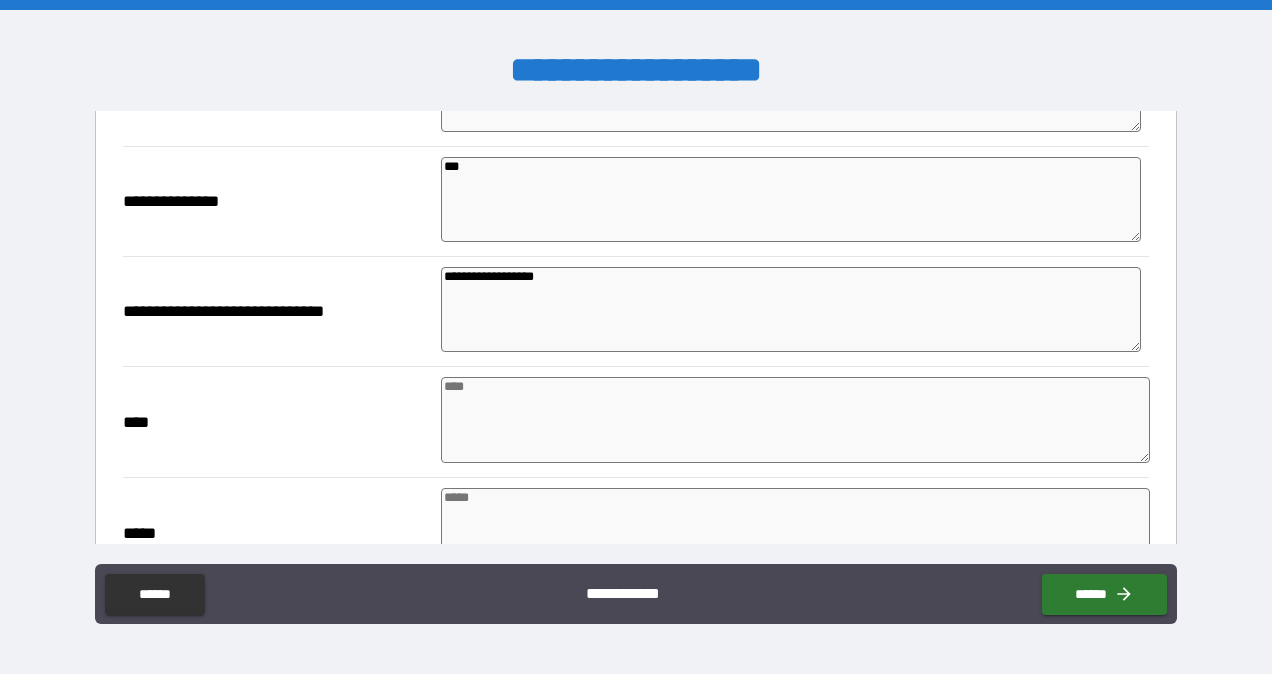 scroll, scrollTop: 956, scrollLeft: 0, axis: vertical 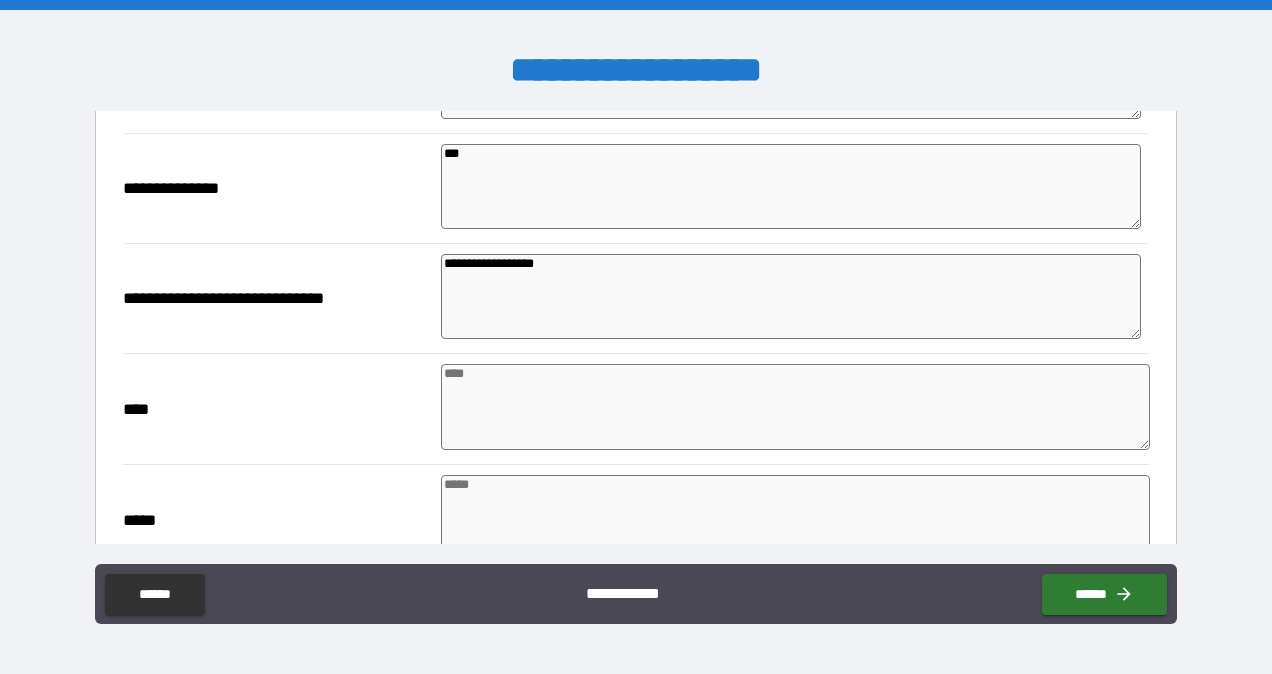 click at bounding box center [795, 407] 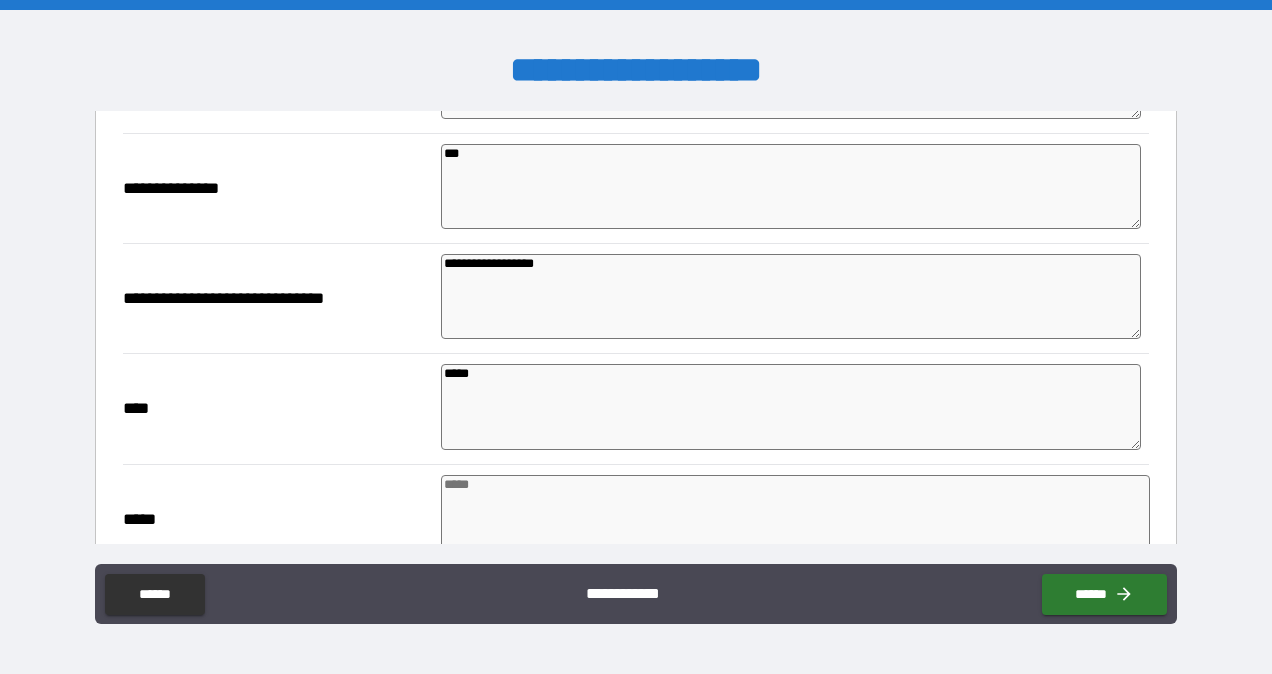 click at bounding box center [795, 518] 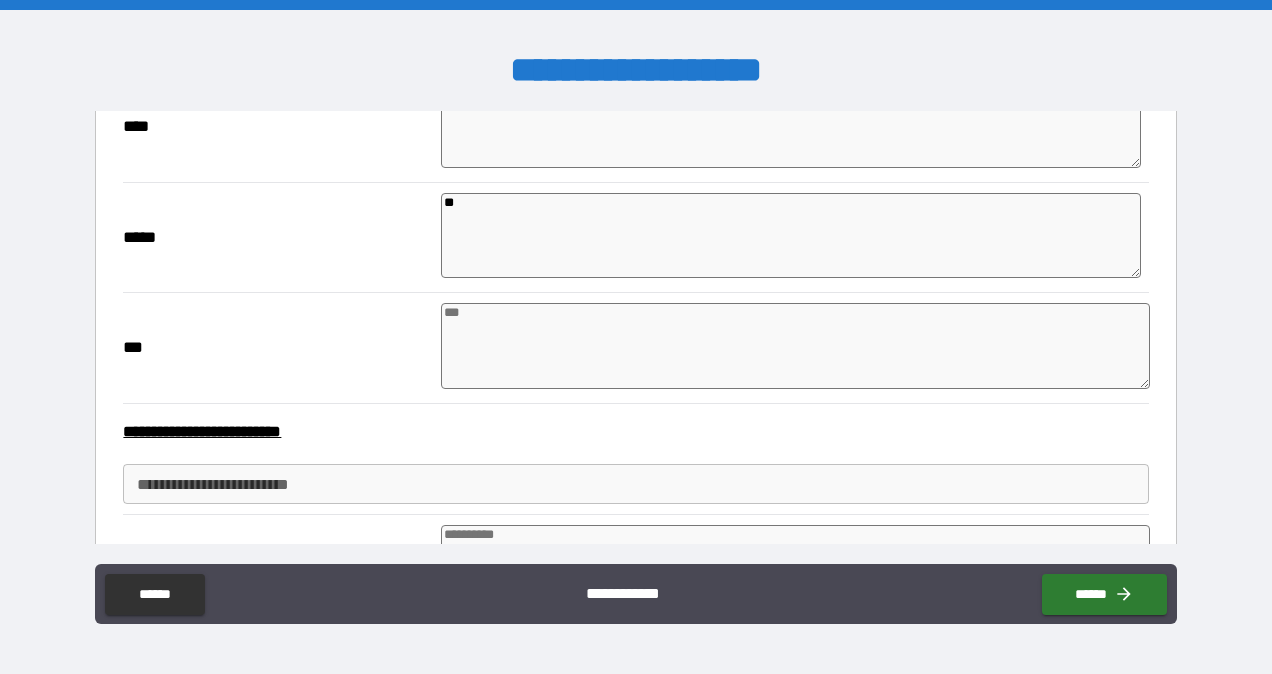 scroll, scrollTop: 1239, scrollLeft: 0, axis: vertical 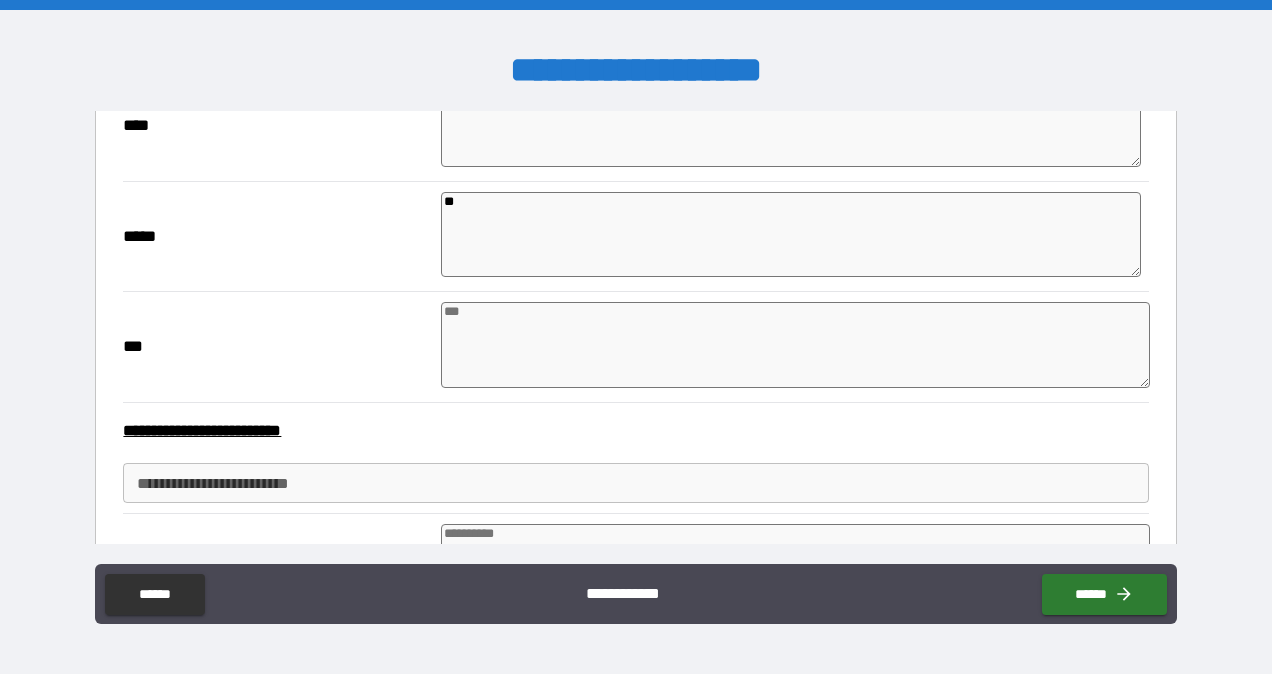 click at bounding box center [795, 345] 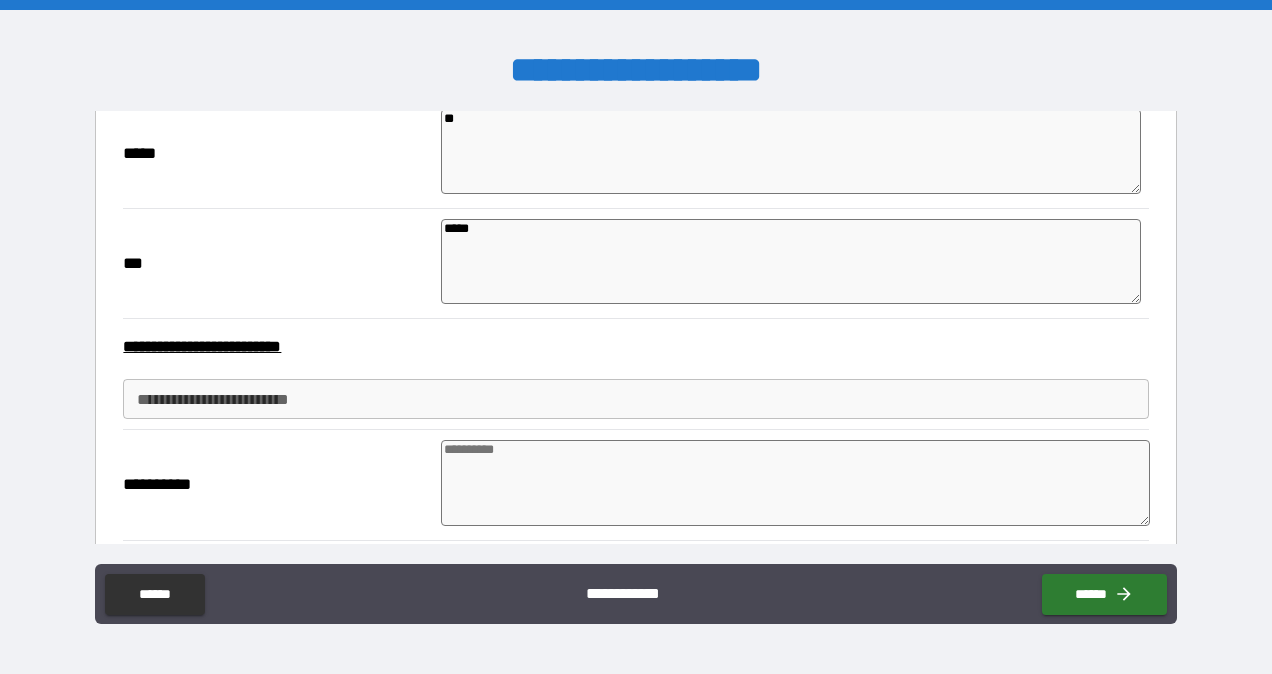scroll, scrollTop: 1320, scrollLeft: 0, axis: vertical 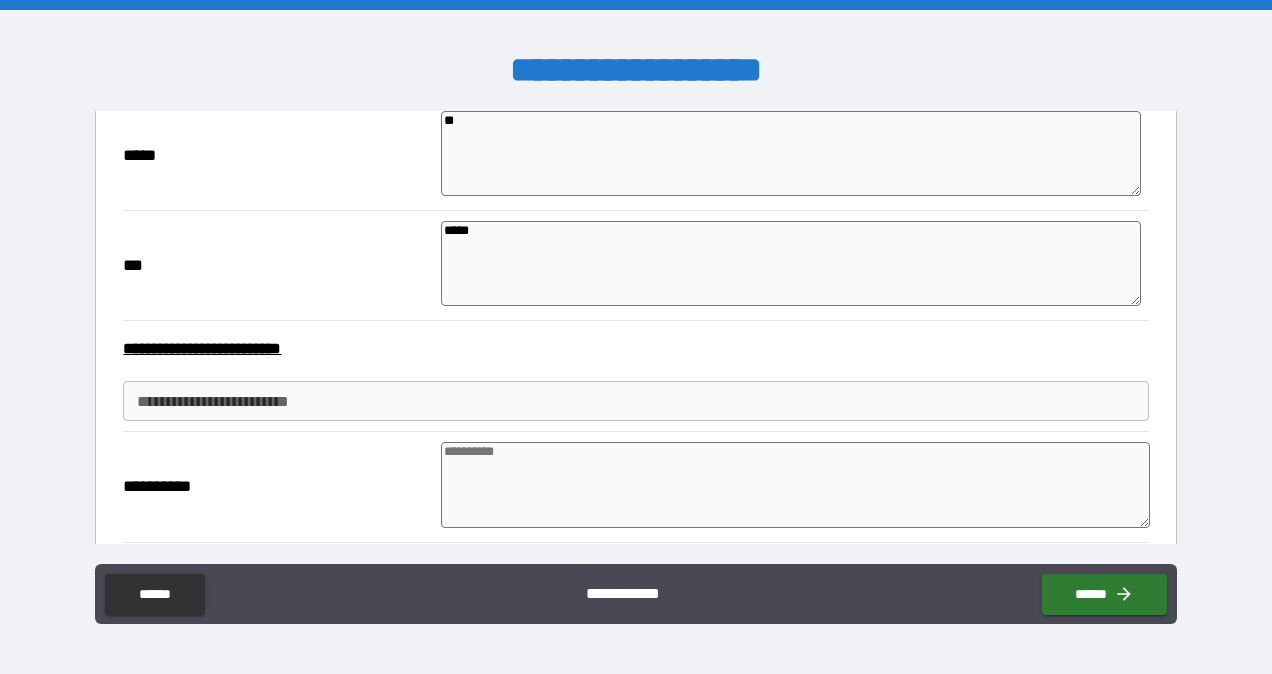 click on "**********" at bounding box center (635, 401) 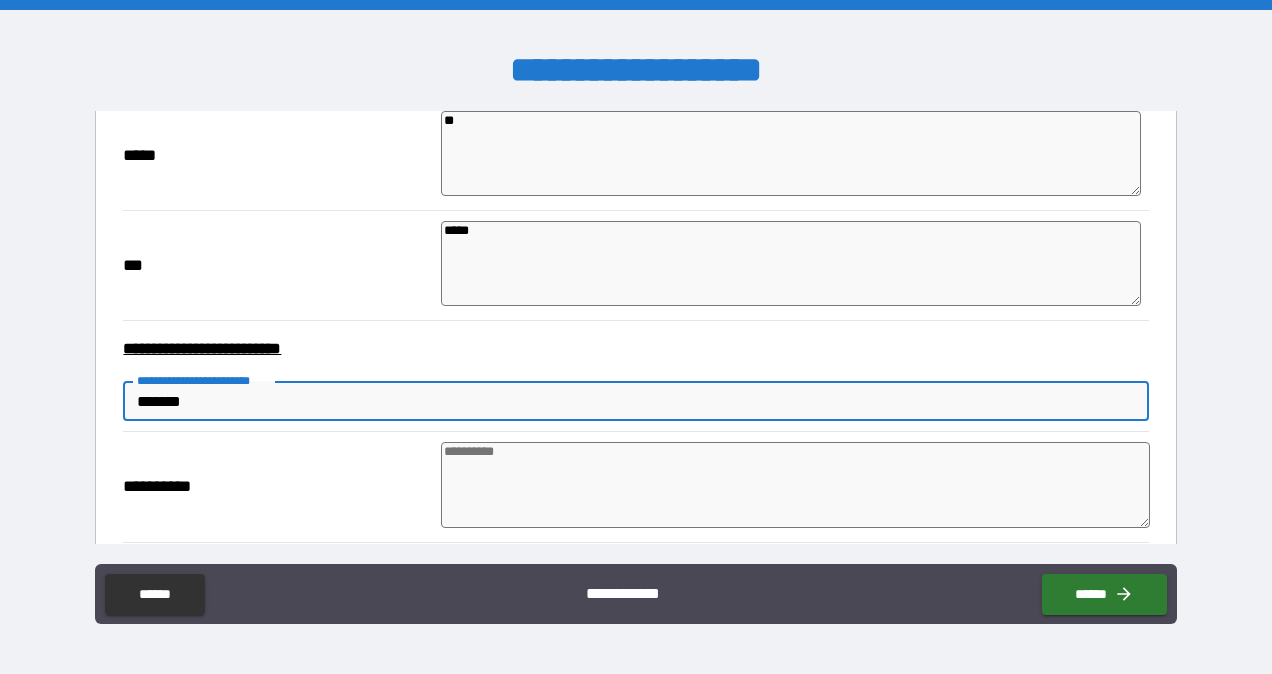 click at bounding box center [795, 485] 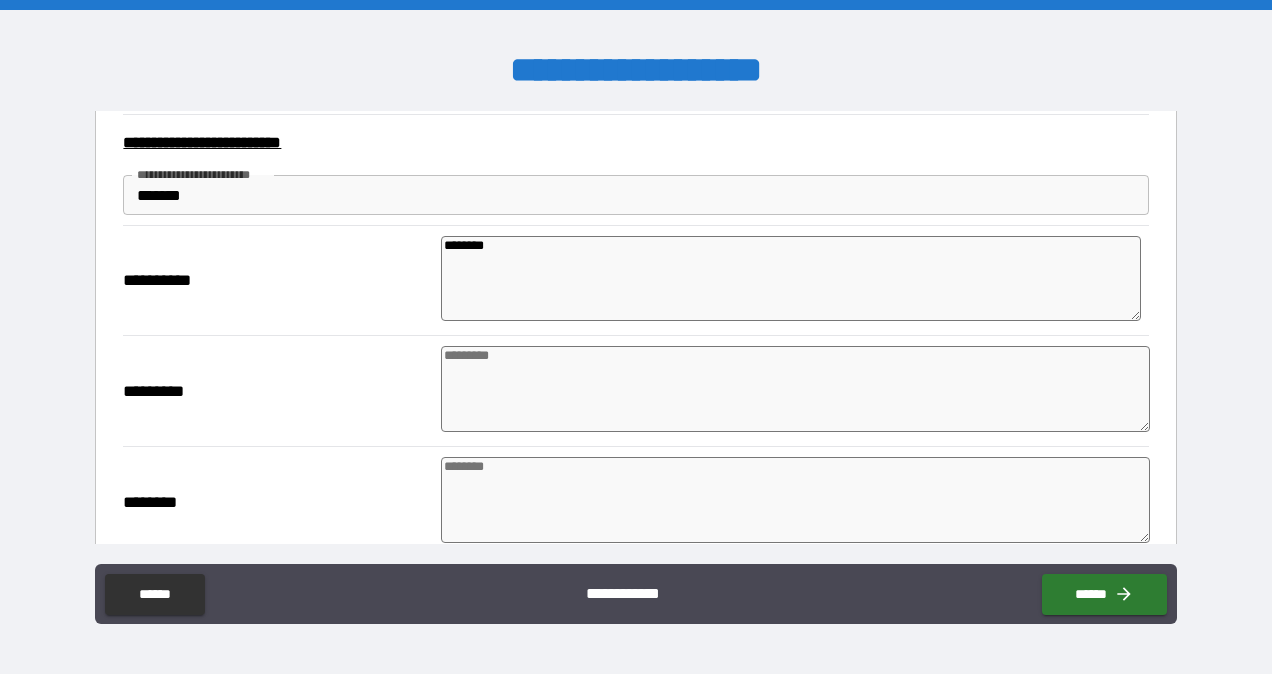 scroll, scrollTop: 1528, scrollLeft: 0, axis: vertical 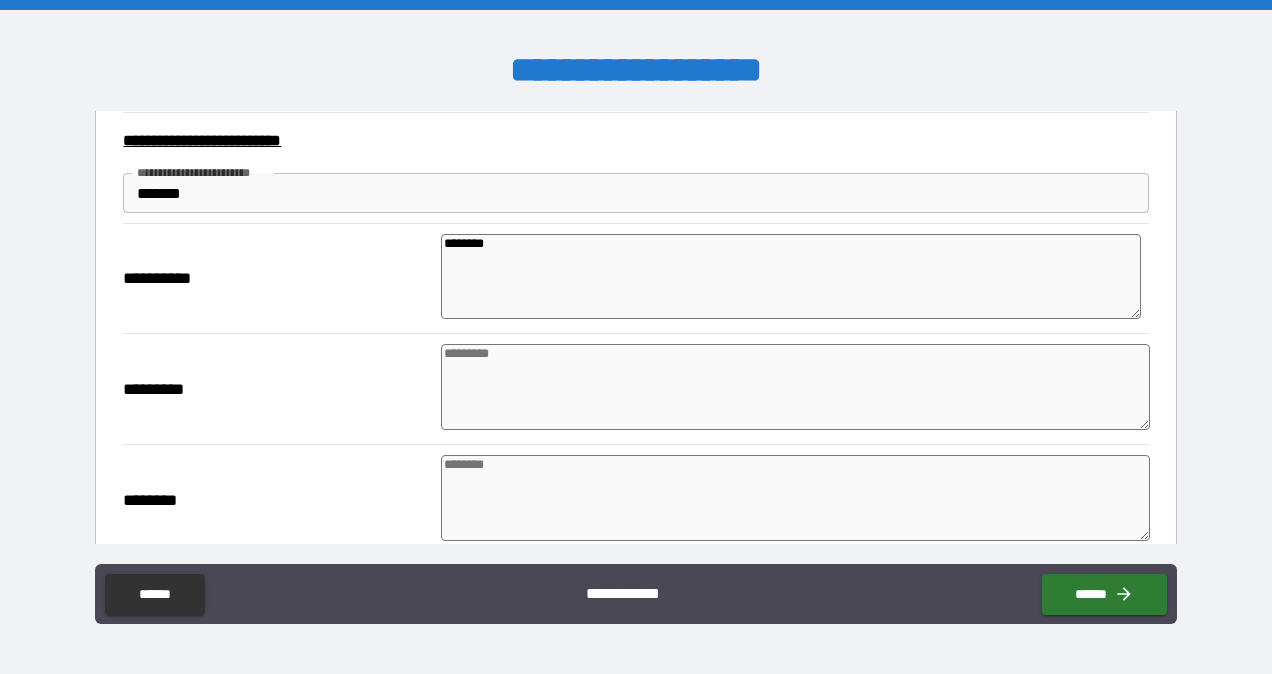 click at bounding box center [795, 387] 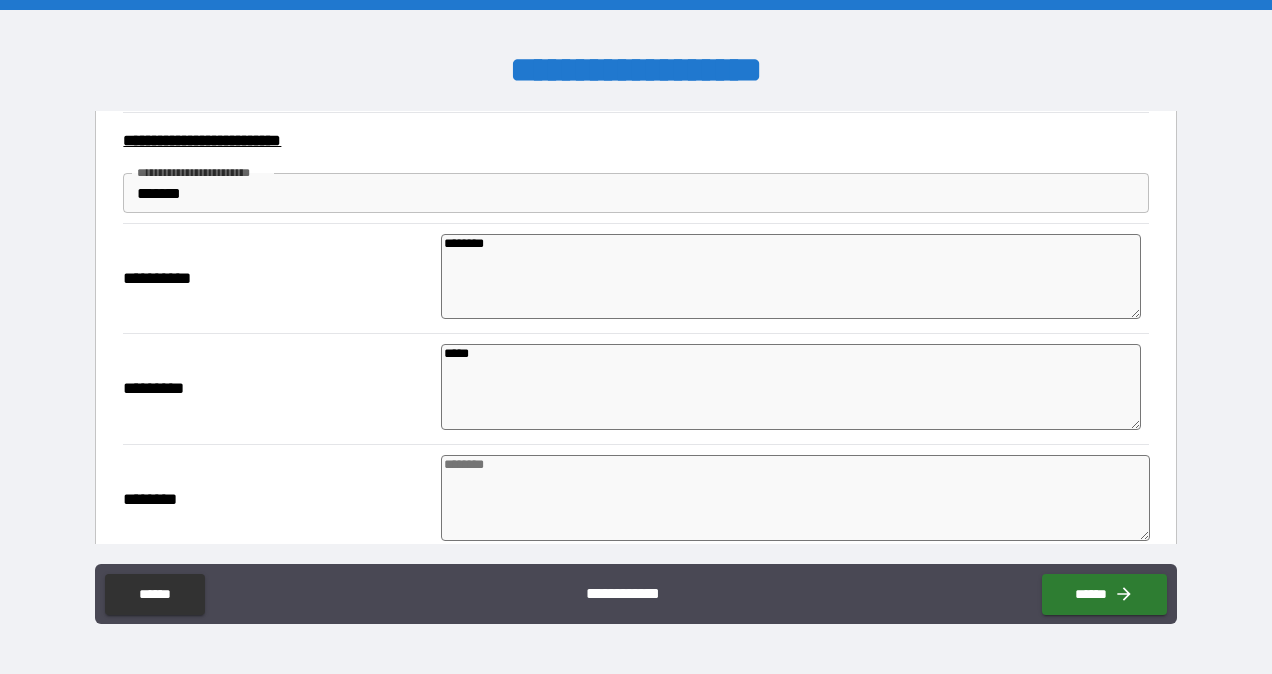click at bounding box center (795, 498) 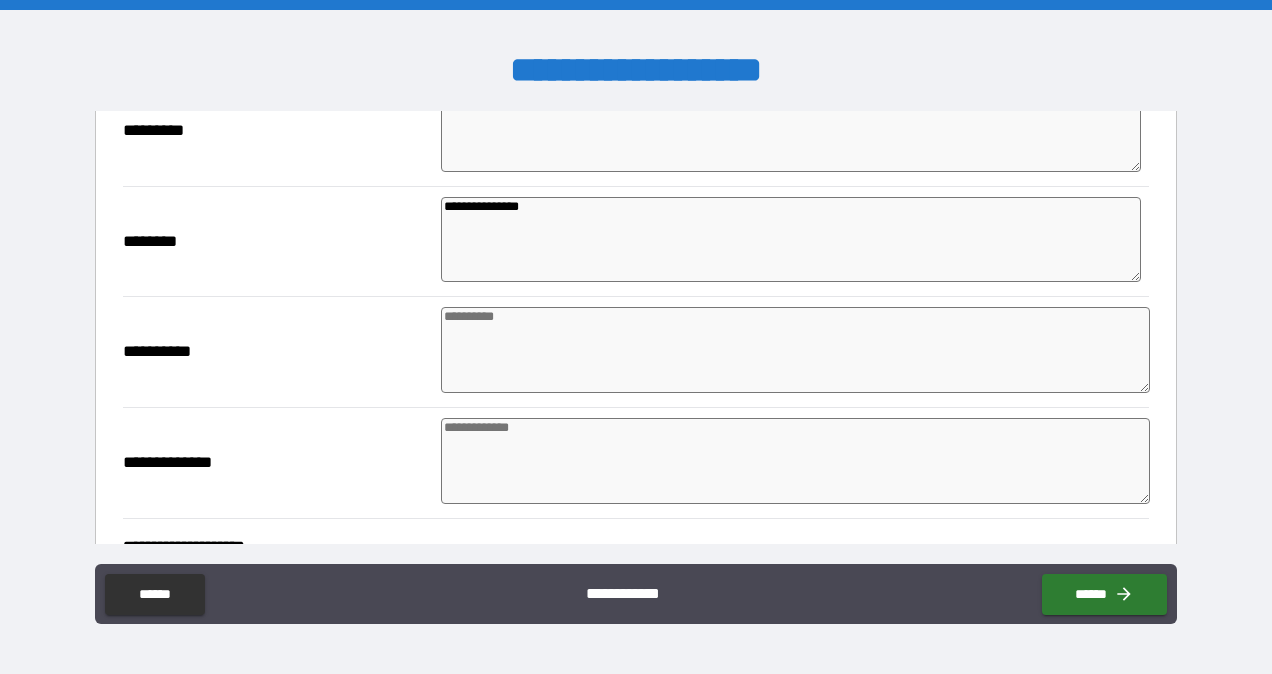 scroll, scrollTop: 1787, scrollLeft: 0, axis: vertical 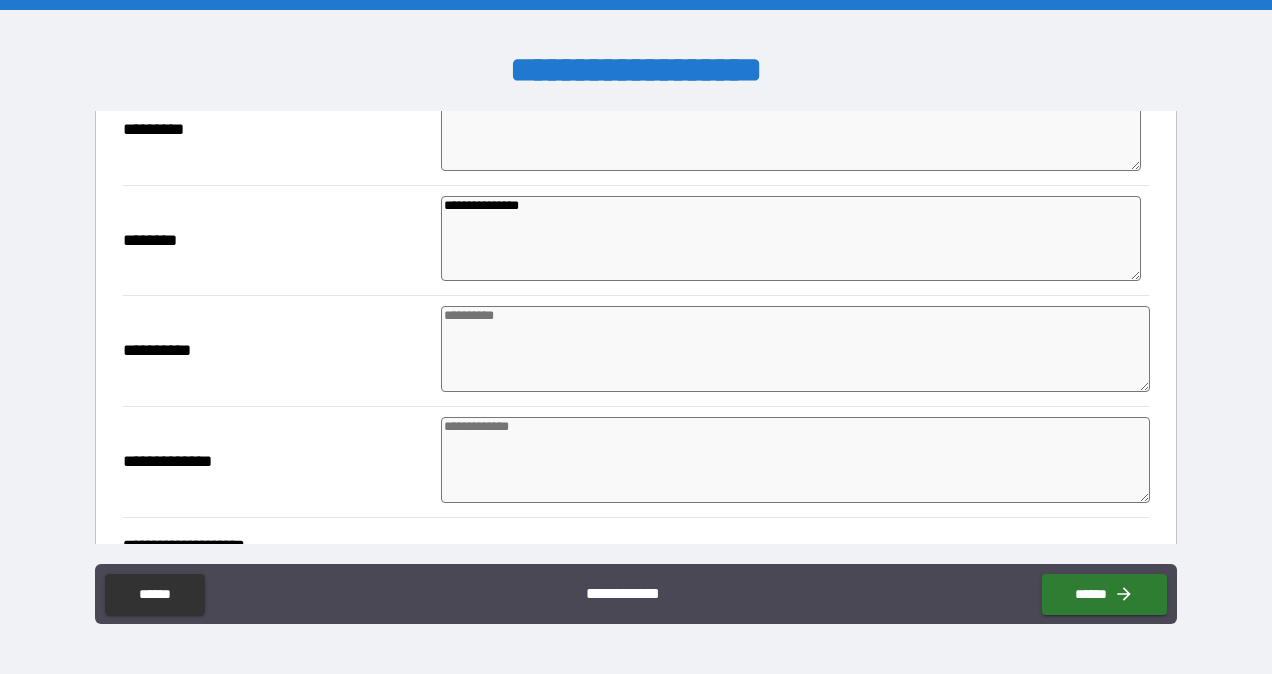 click at bounding box center (795, 349) 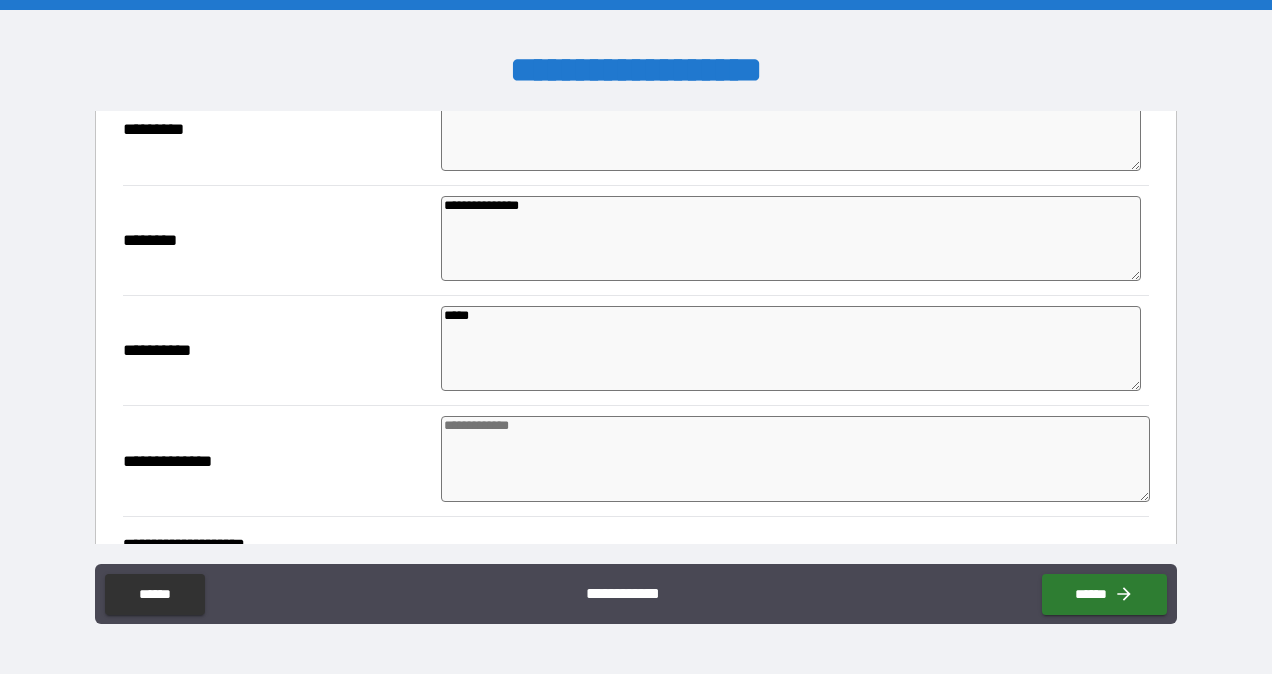 click at bounding box center (795, 459) 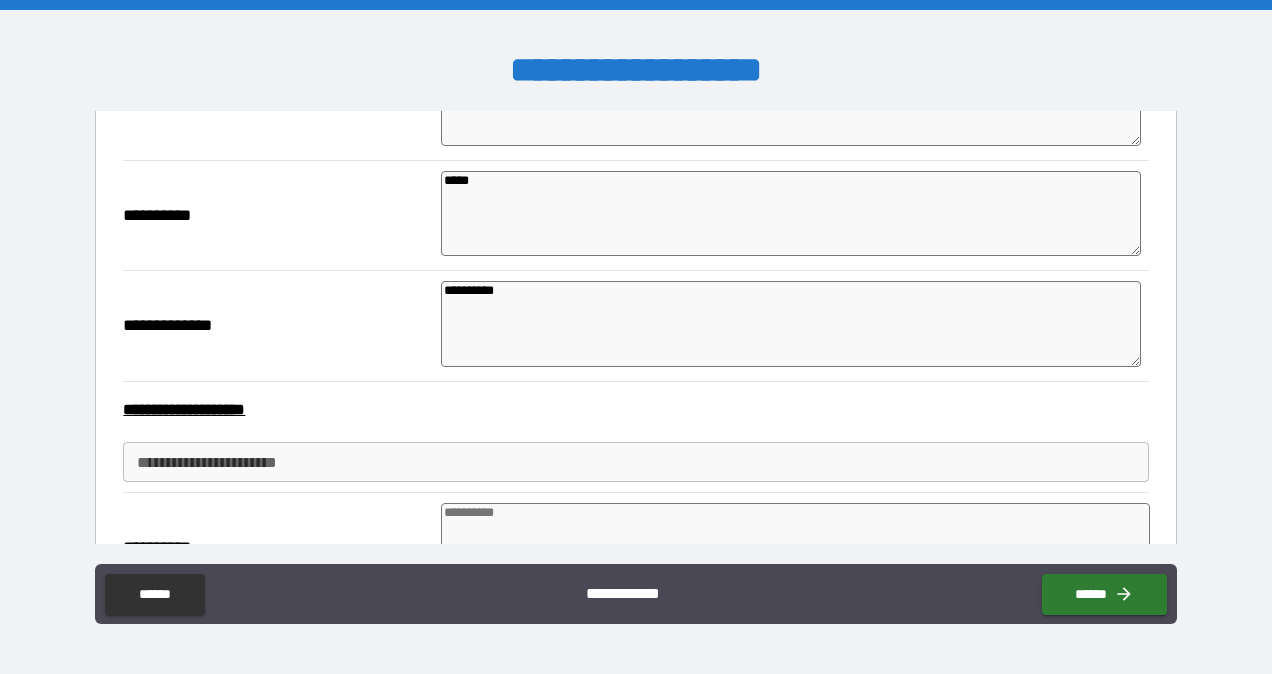 scroll, scrollTop: 1943, scrollLeft: 0, axis: vertical 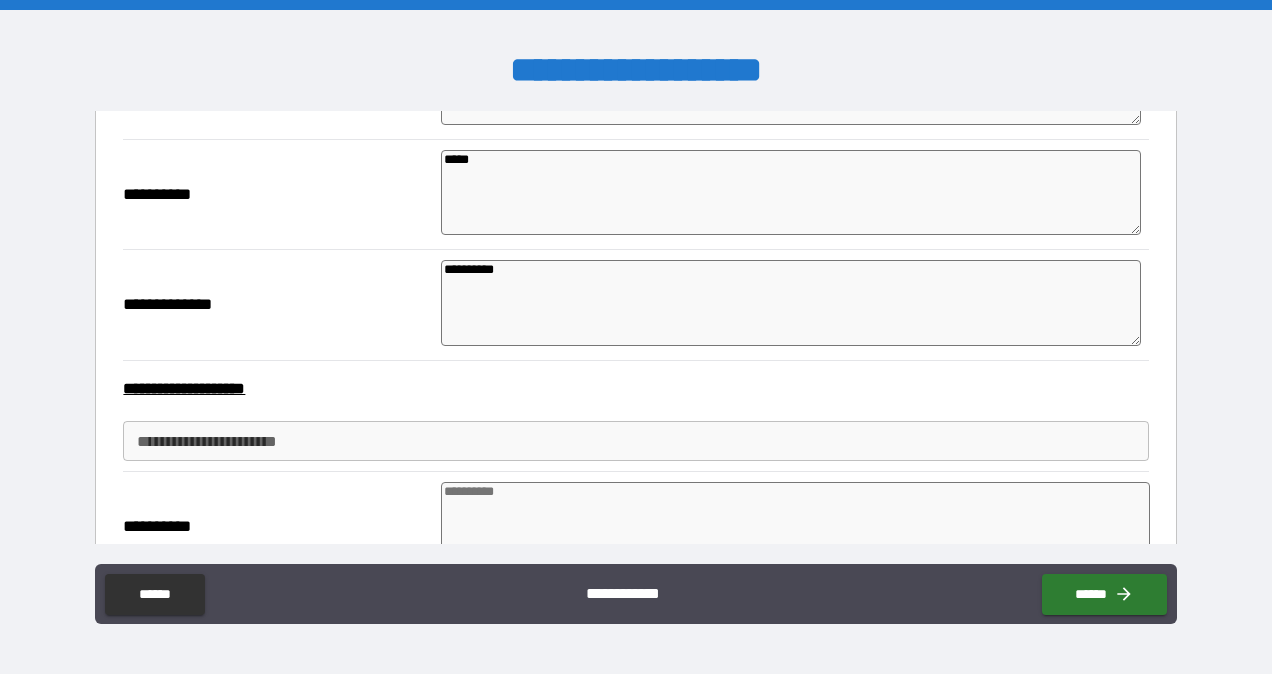 click on "**********" at bounding box center [635, 441] 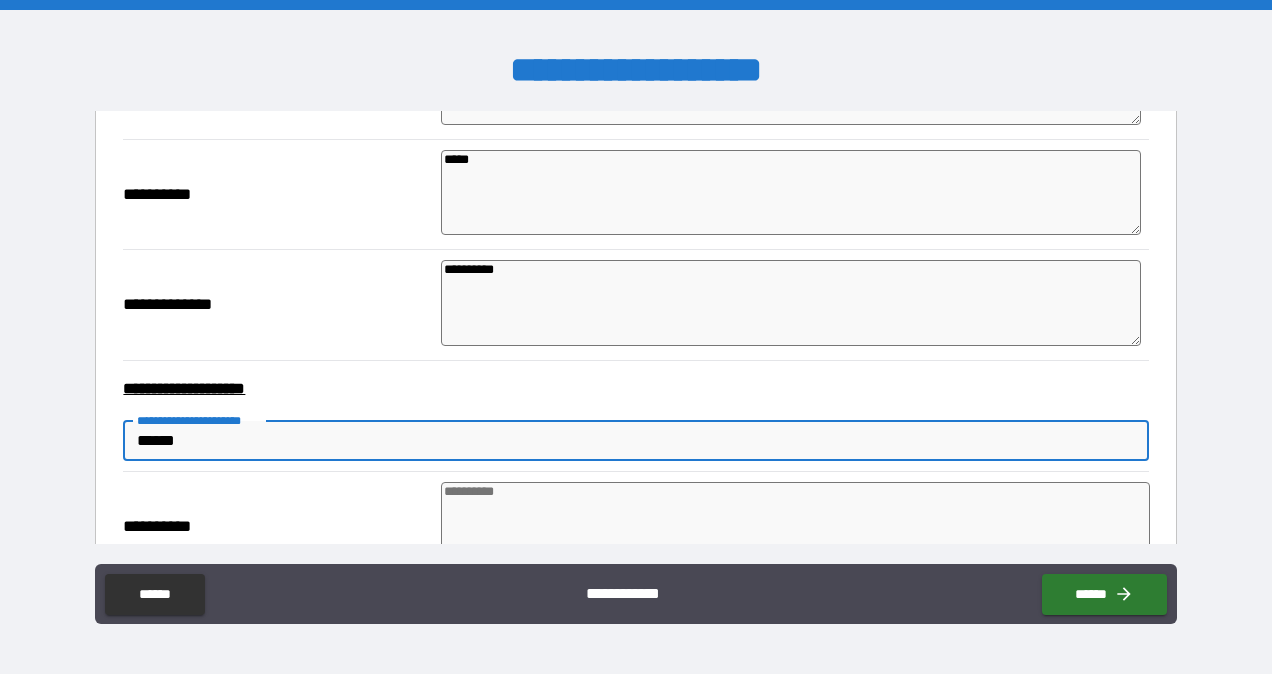 click at bounding box center [795, 525] 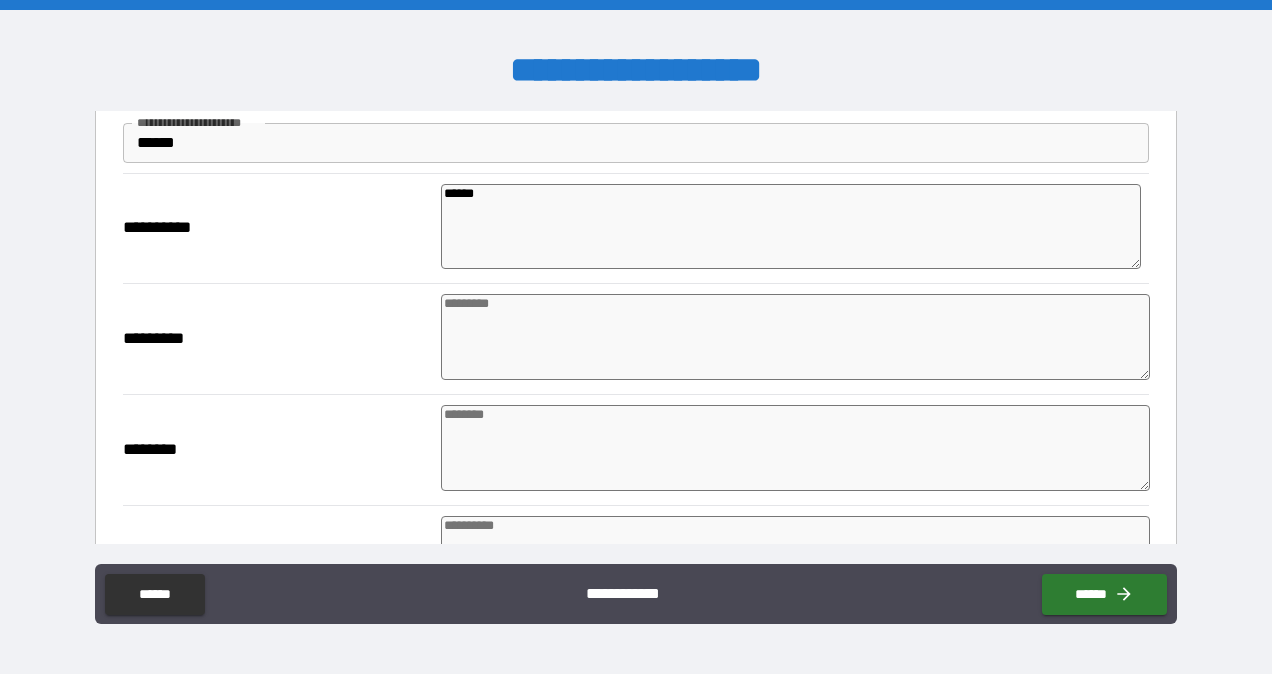 scroll, scrollTop: 2246, scrollLeft: 0, axis: vertical 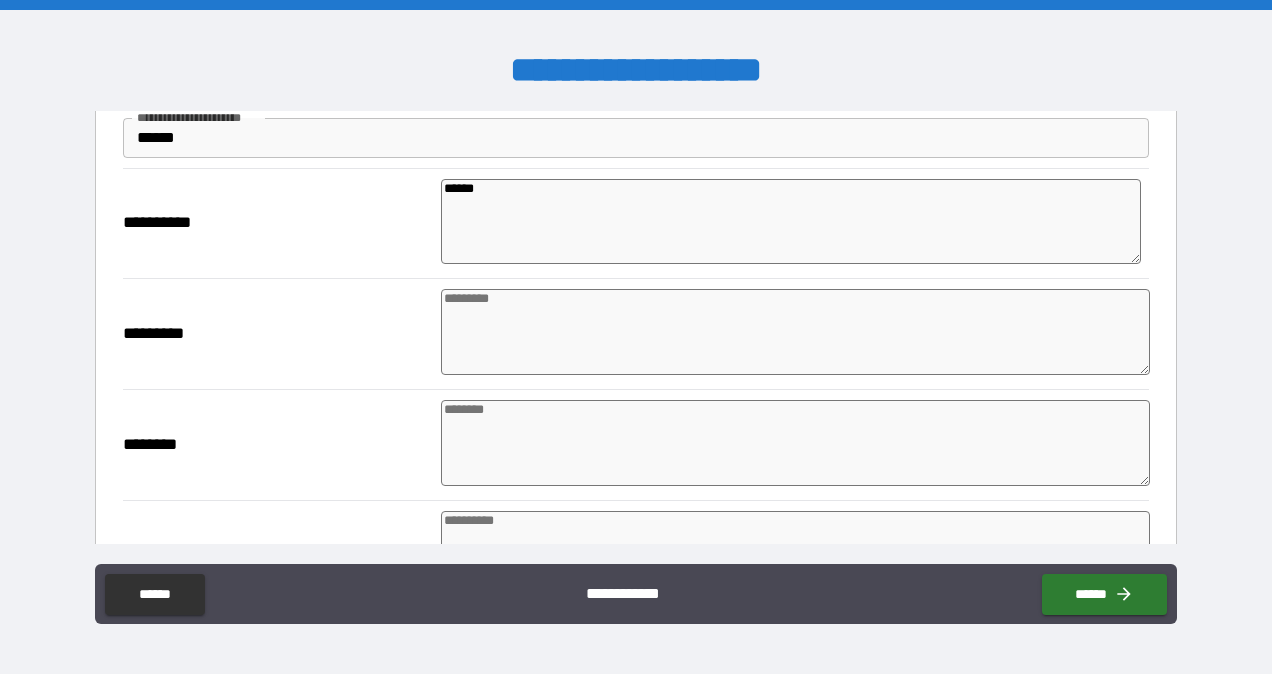 click at bounding box center (795, 332) 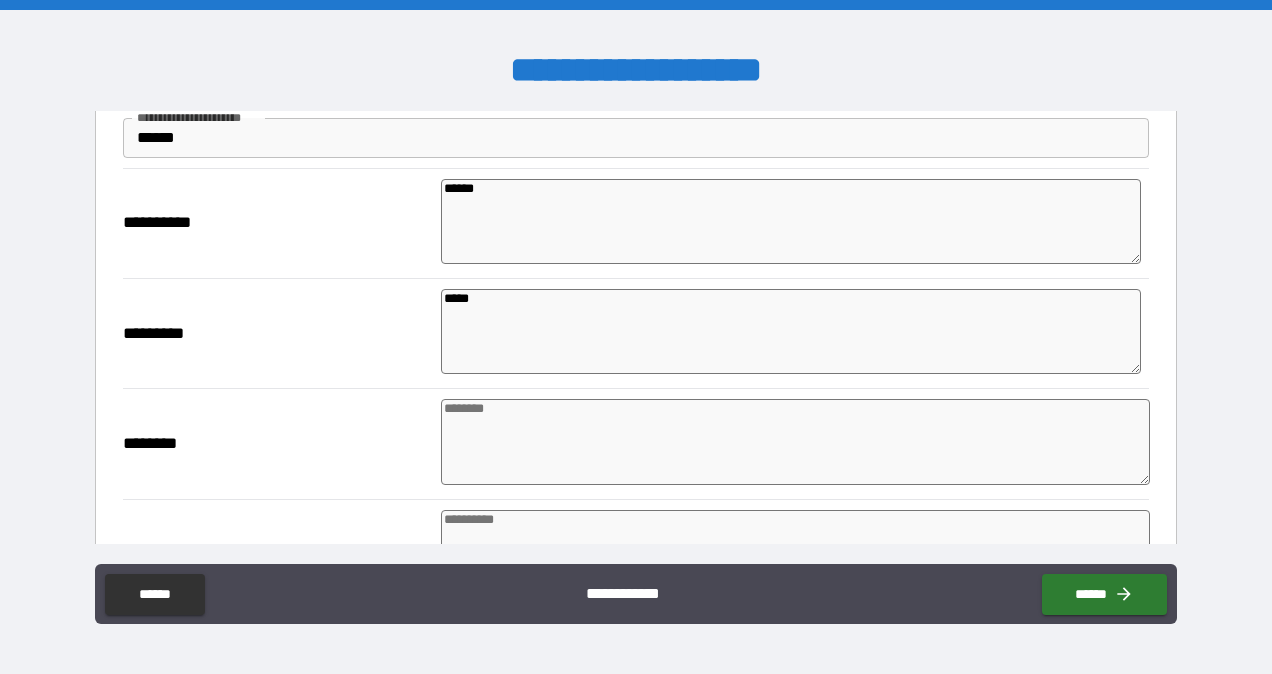 click at bounding box center (795, 442) 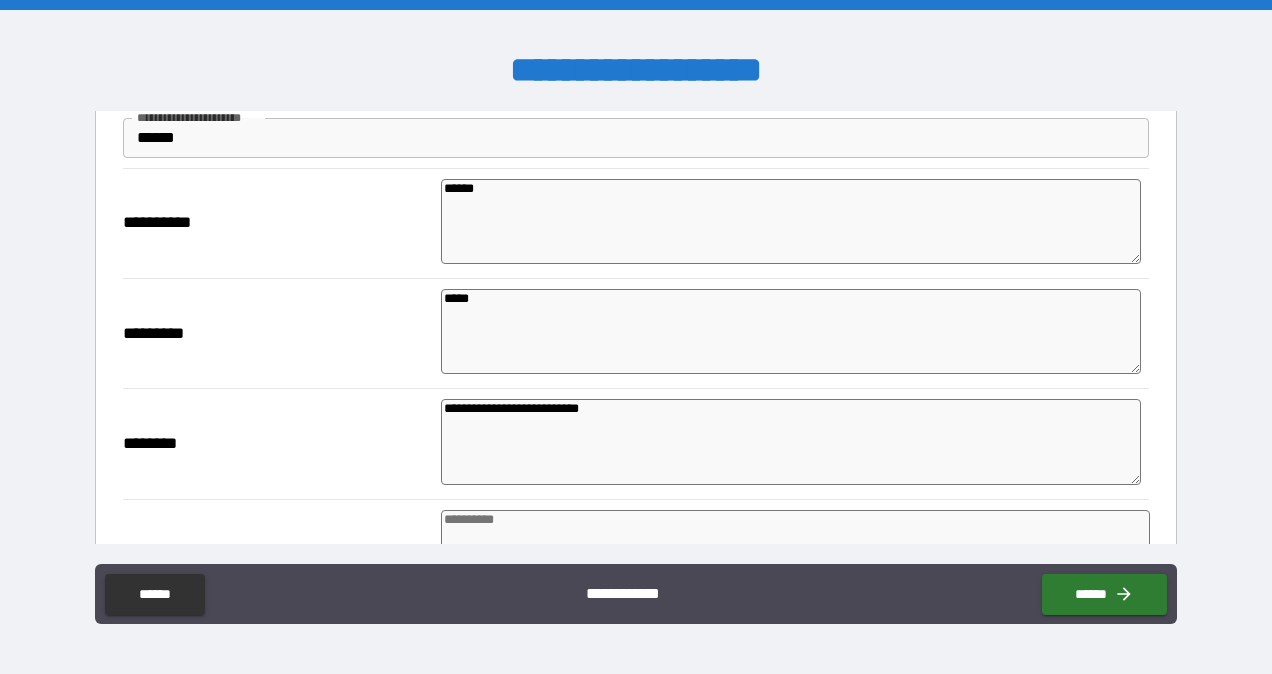 click on "**********" at bounding box center (791, 441) 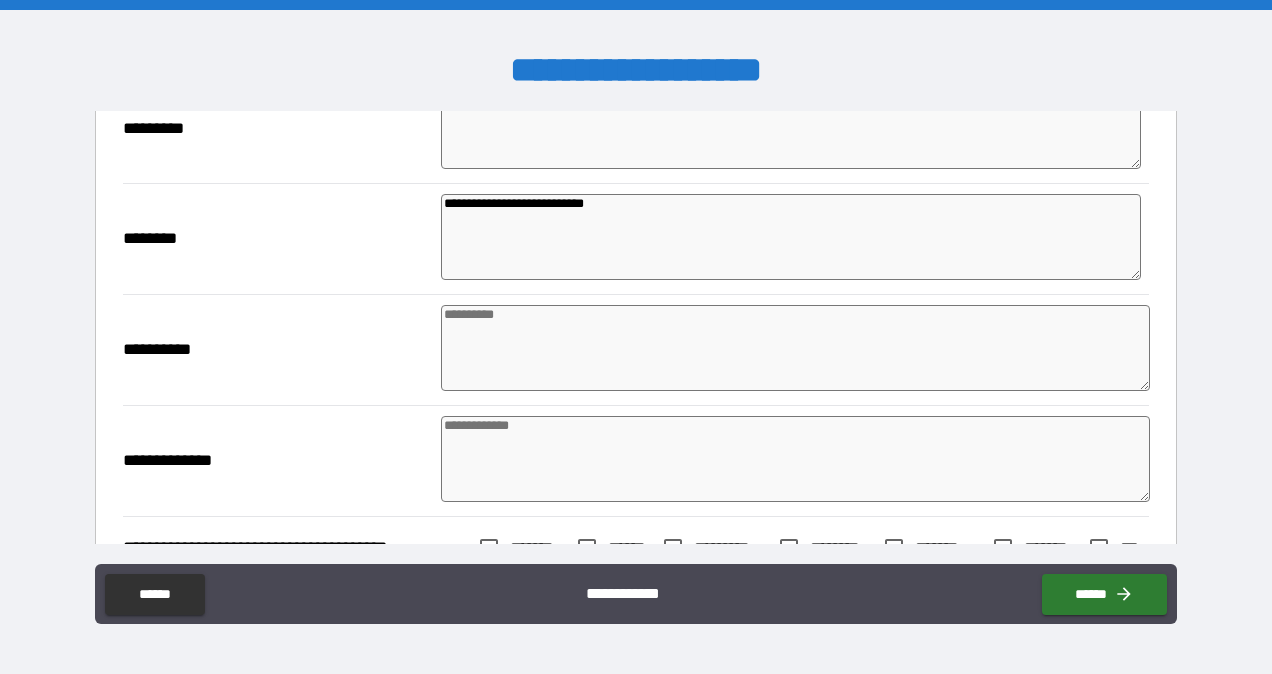 scroll, scrollTop: 2467, scrollLeft: 0, axis: vertical 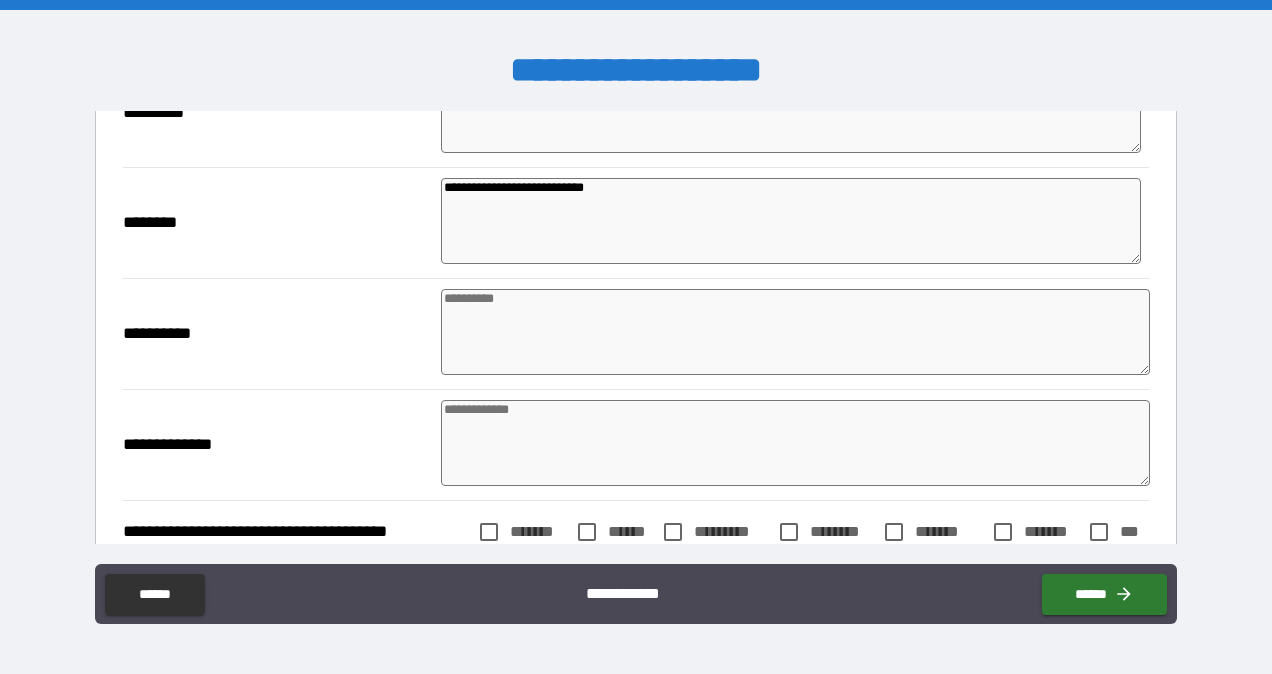 click at bounding box center (795, 332) 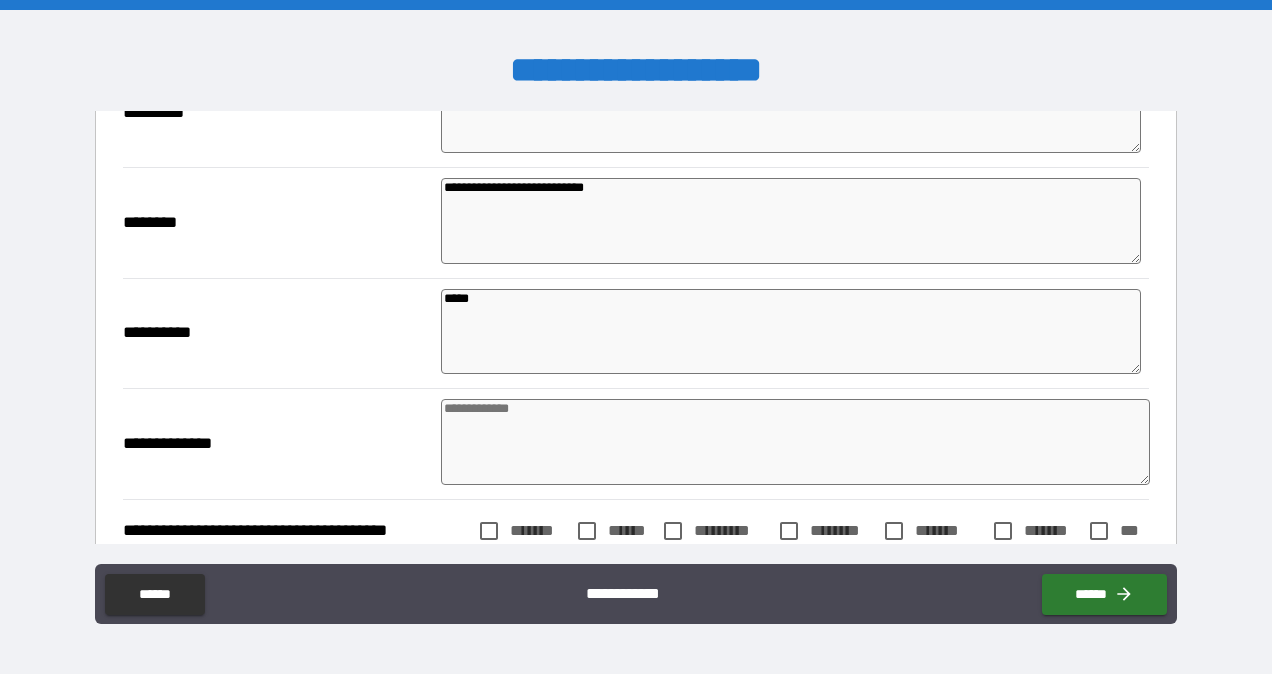 click at bounding box center [795, 442] 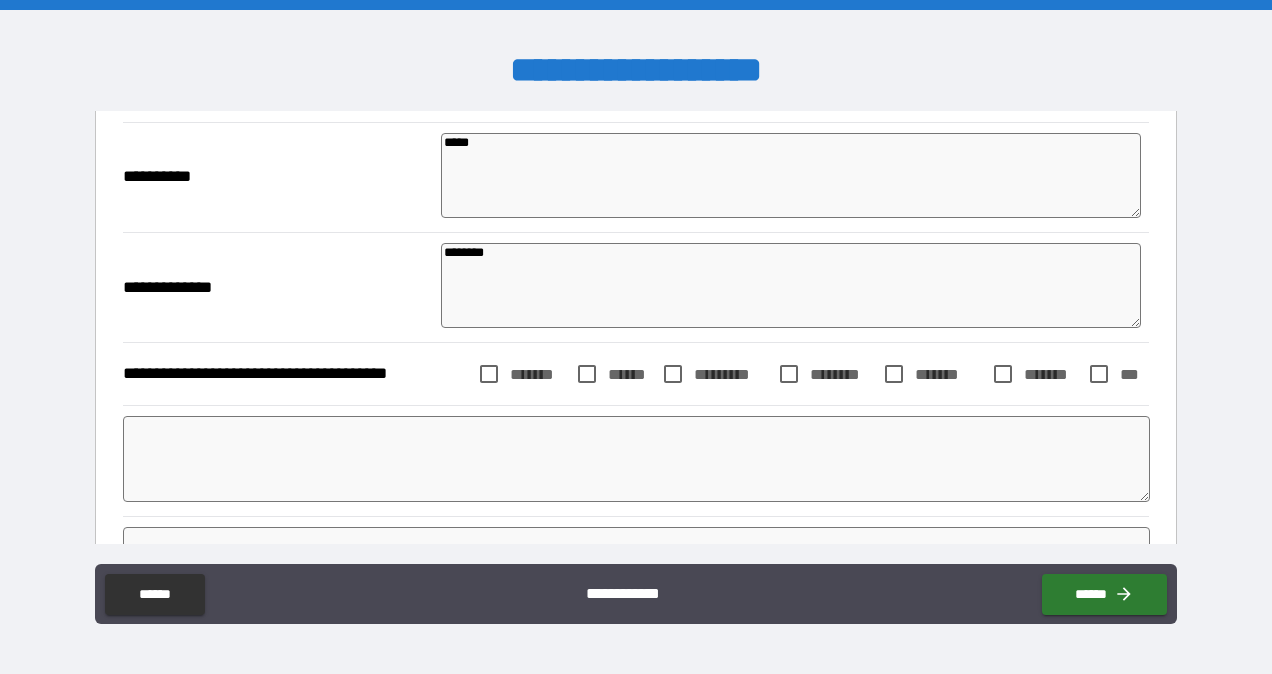scroll, scrollTop: 2634, scrollLeft: 0, axis: vertical 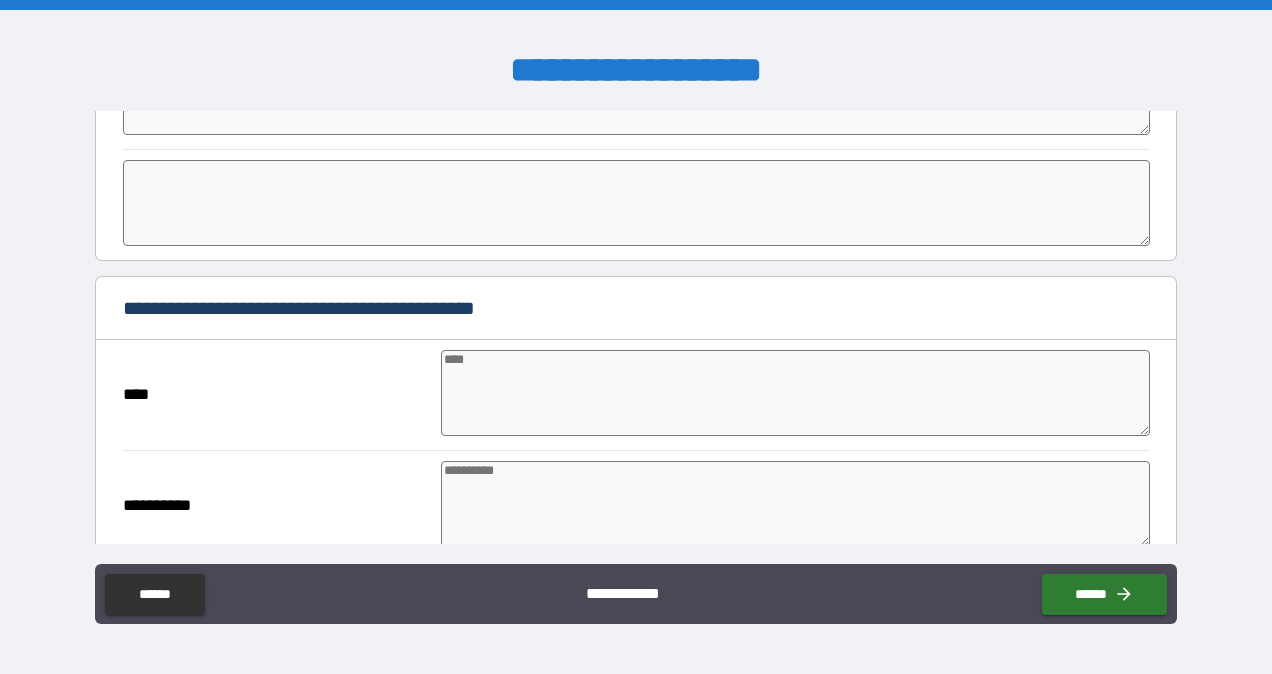 click at bounding box center (795, 393) 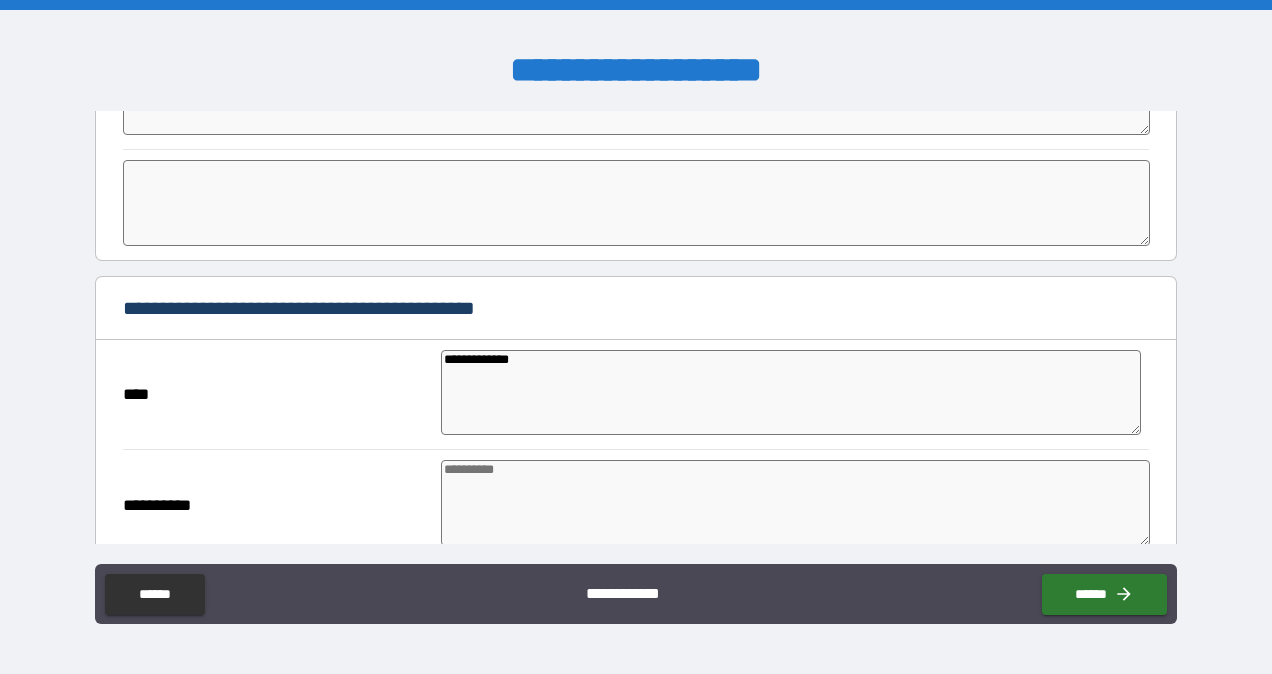 click at bounding box center (795, 503) 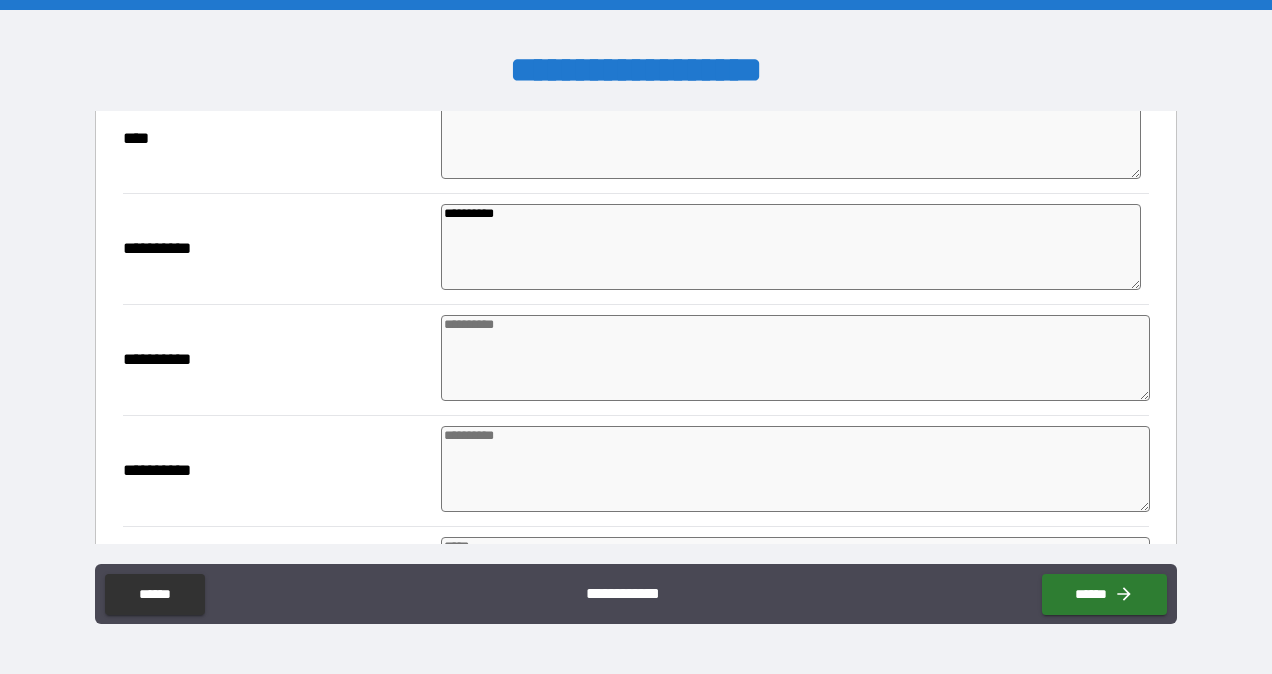 scroll, scrollTop: 3247, scrollLeft: 0, axis: vertical 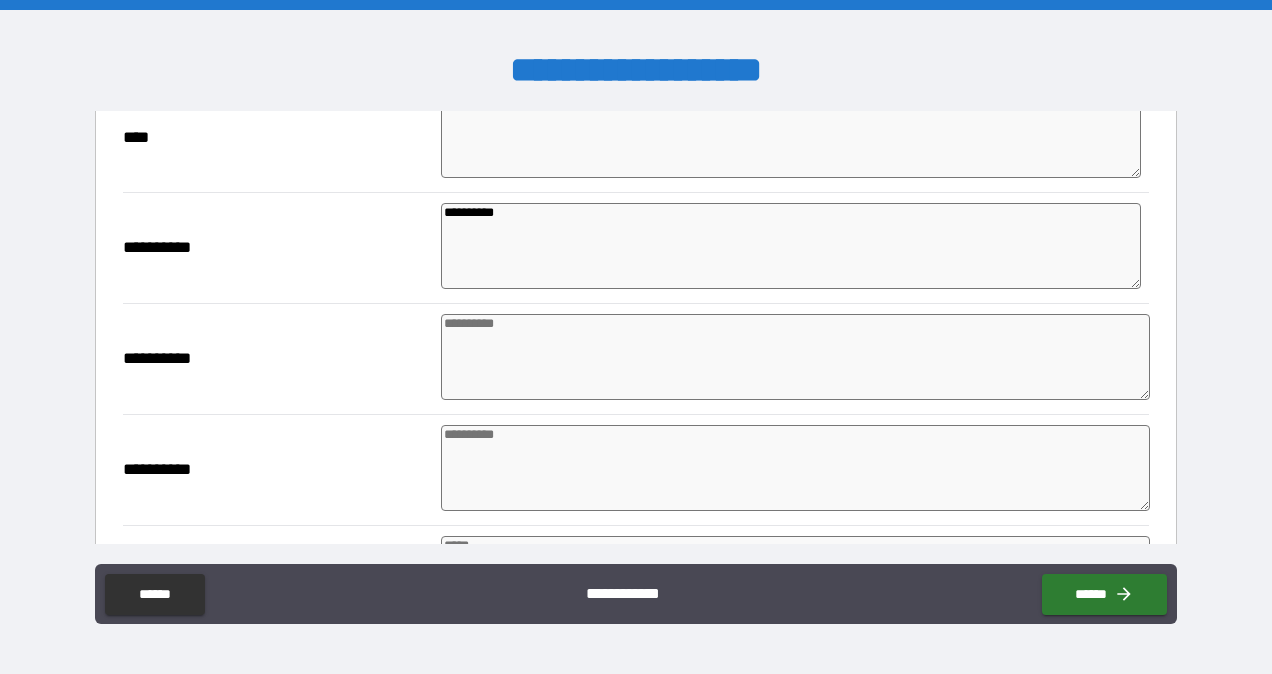 click at bounding box center (795, 357) 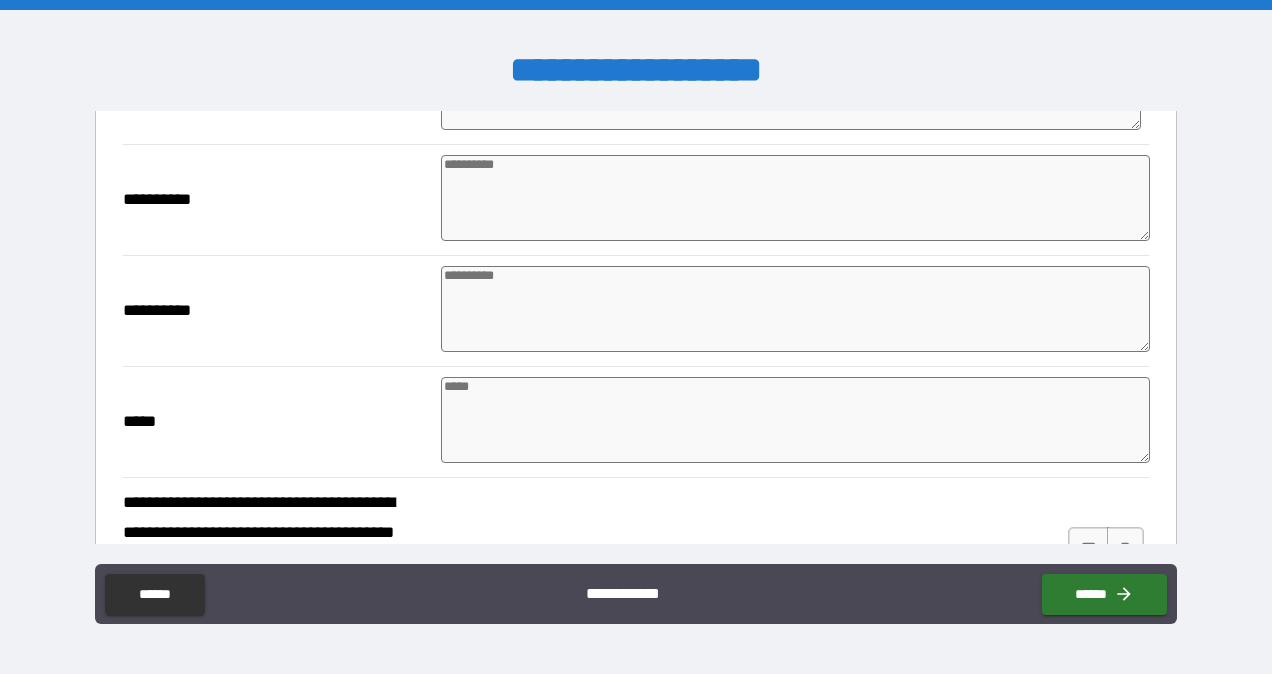 scroll, scrollTop: 3424, scrollLeft: 0, axis: vertical 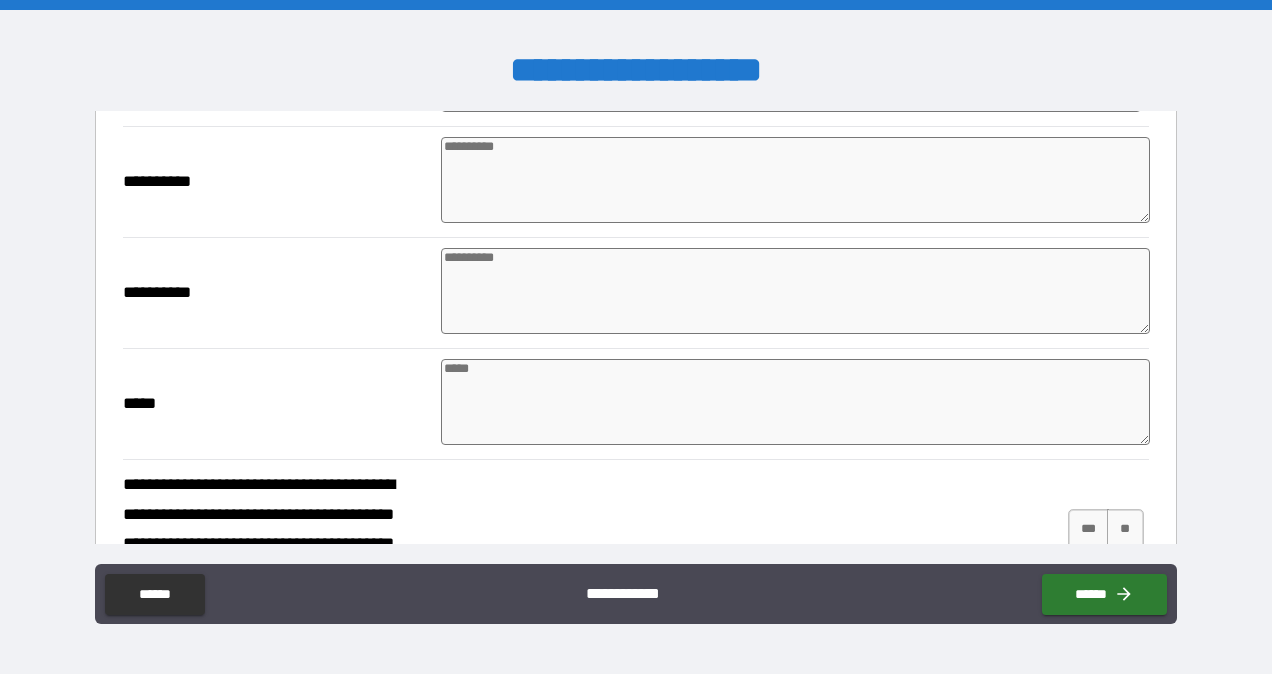 click at bounding box center (795, 402) 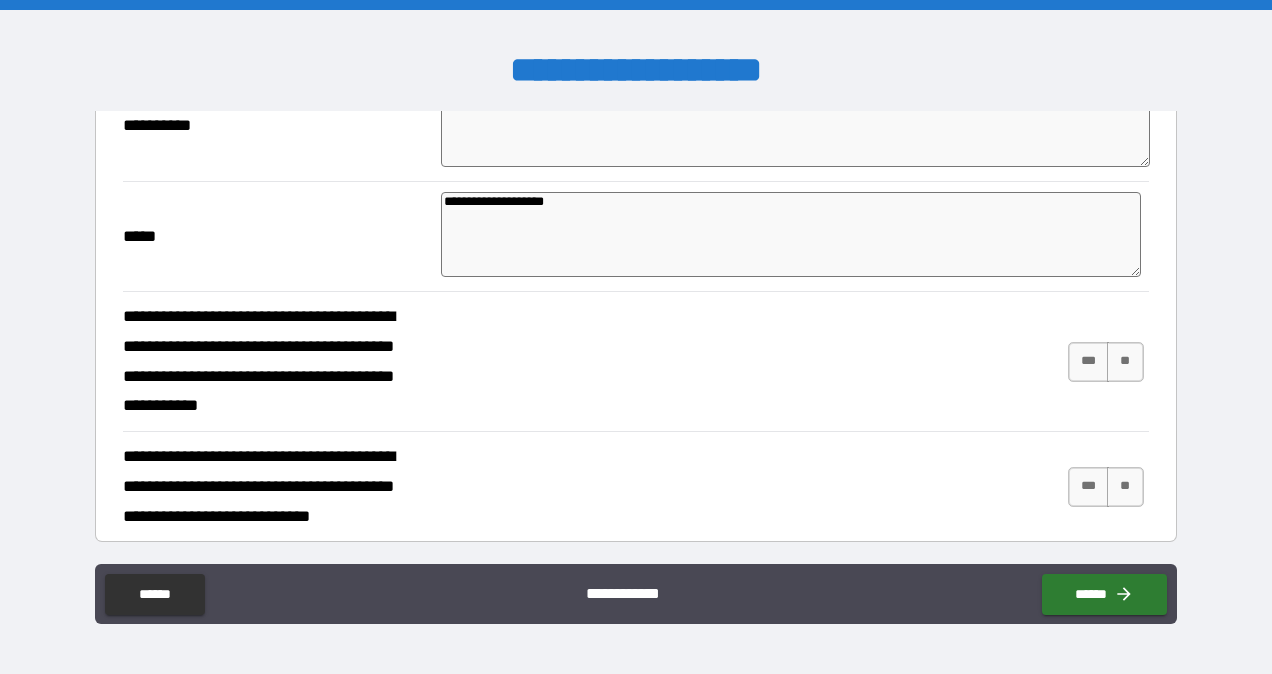 scroll, scrollTop: 3595, scrollLeft: 0, axis: vertical 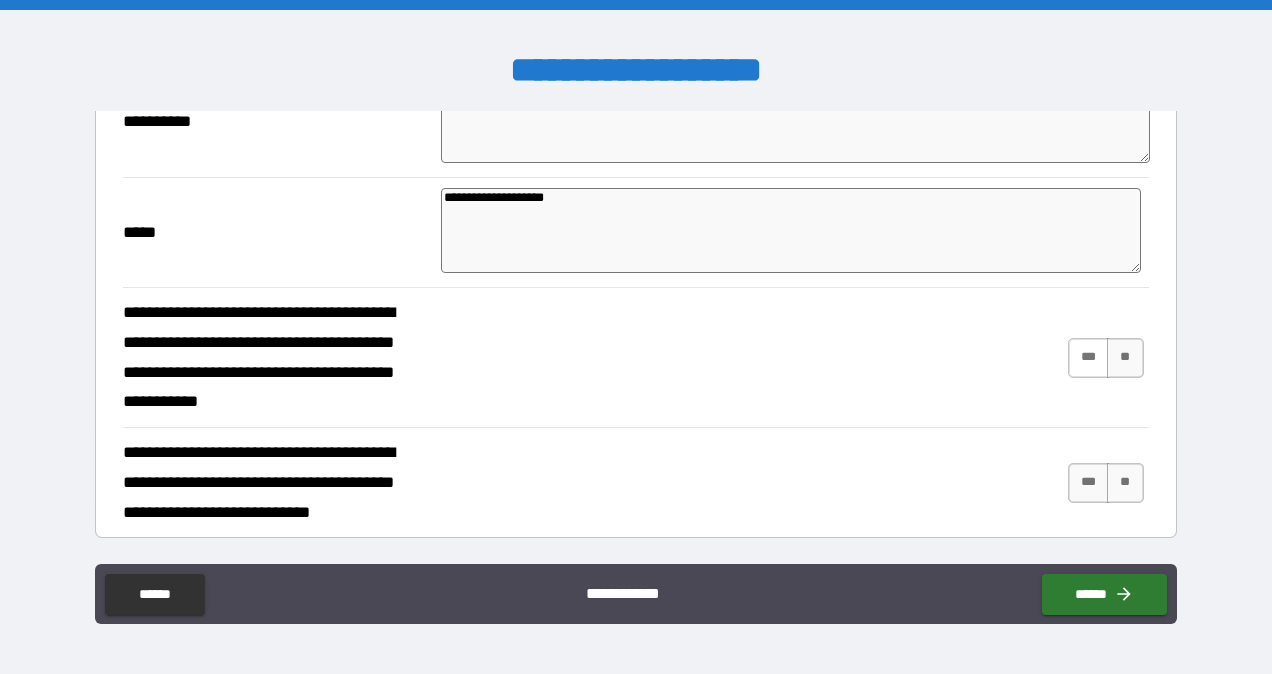 click on "***" at bounding box center [1089, 358] 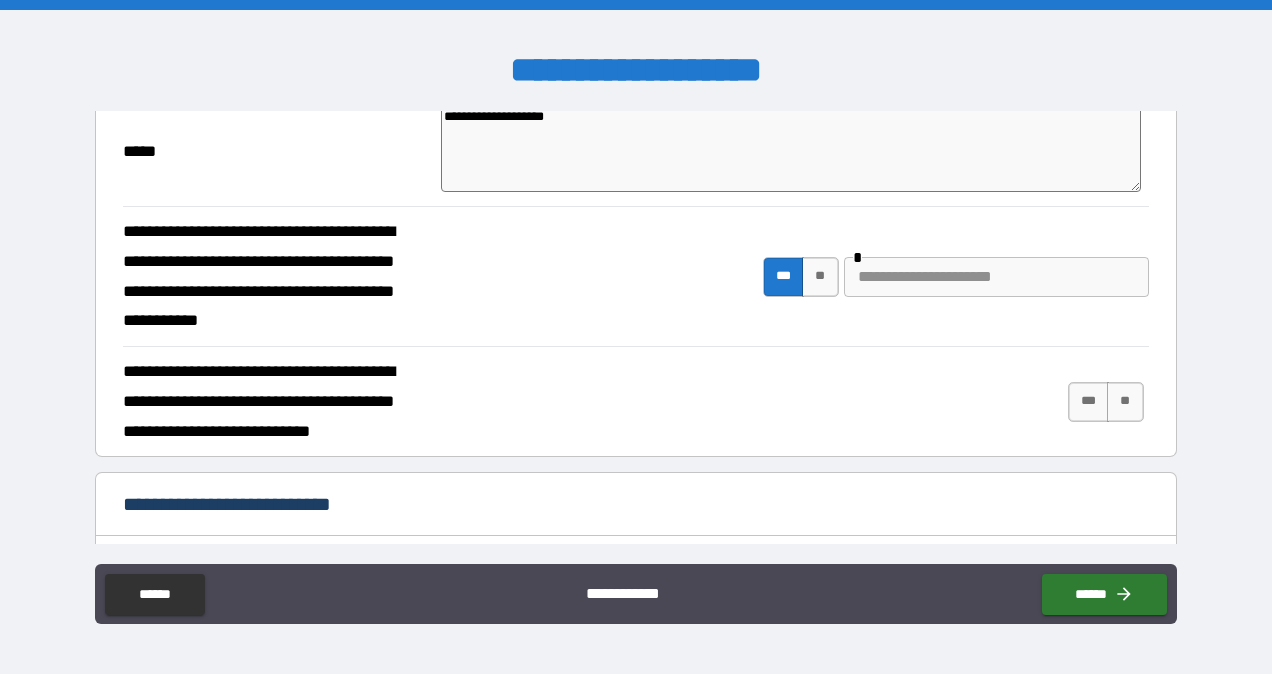scroll, scrollTop: 3676, scrollLeft: 0, axis: vertical 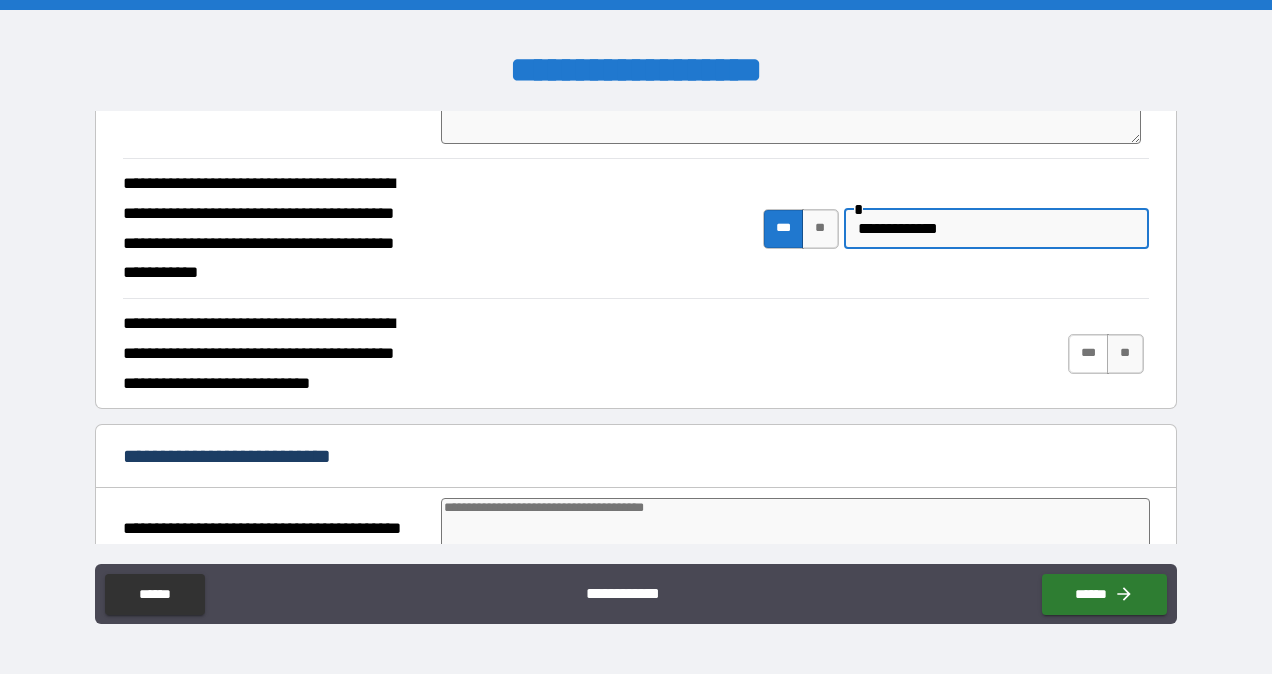 click on "***" at bounding box center (1089, 354) 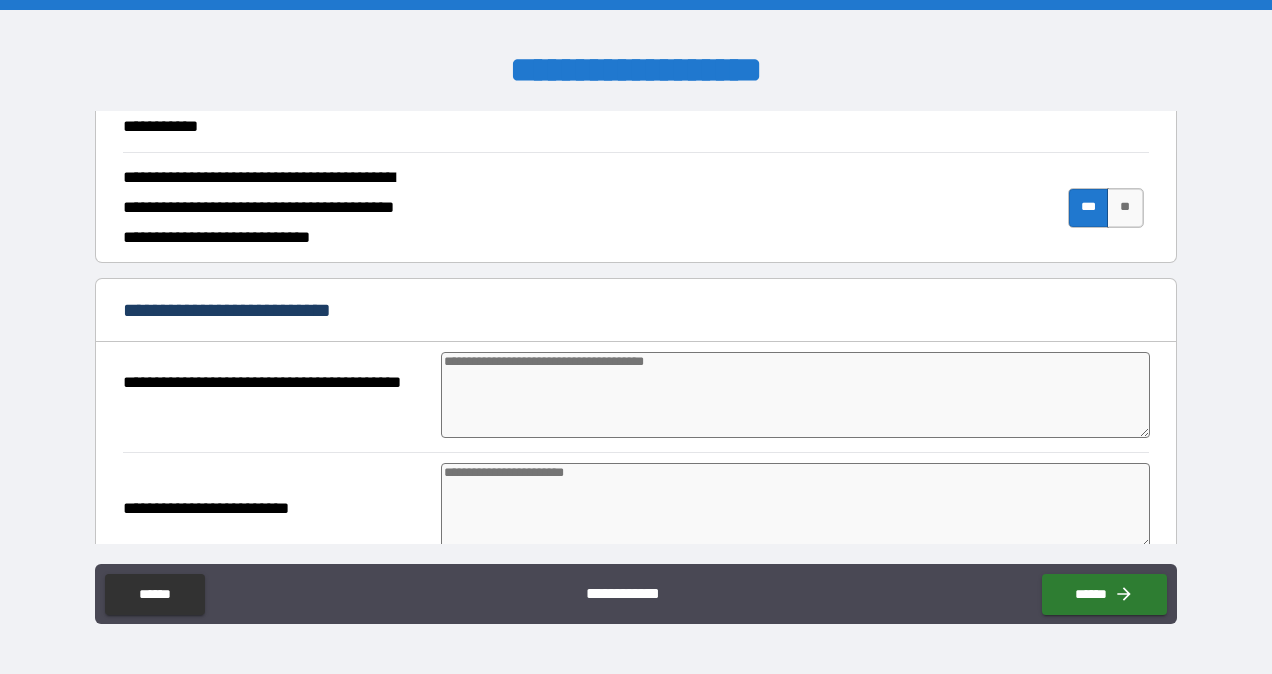scroll, scrollTop: 3876, scrollLeft: 0, axis: vertical 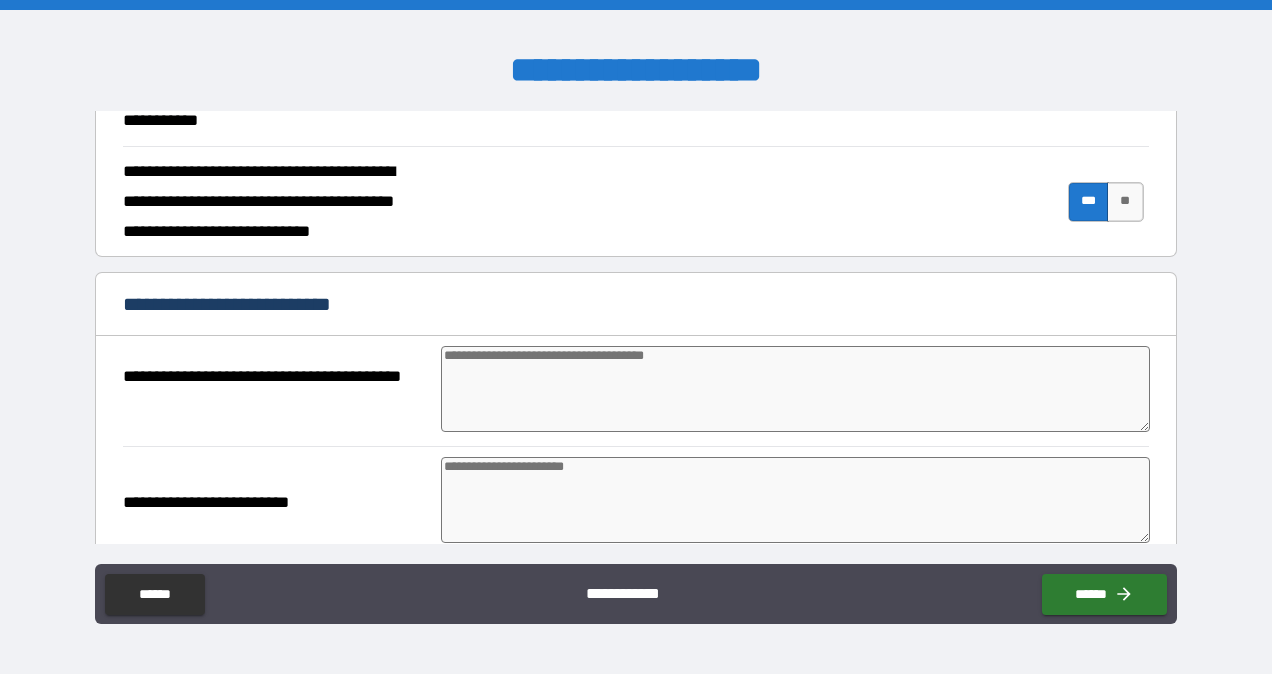 click at bounding box center (795, 389) 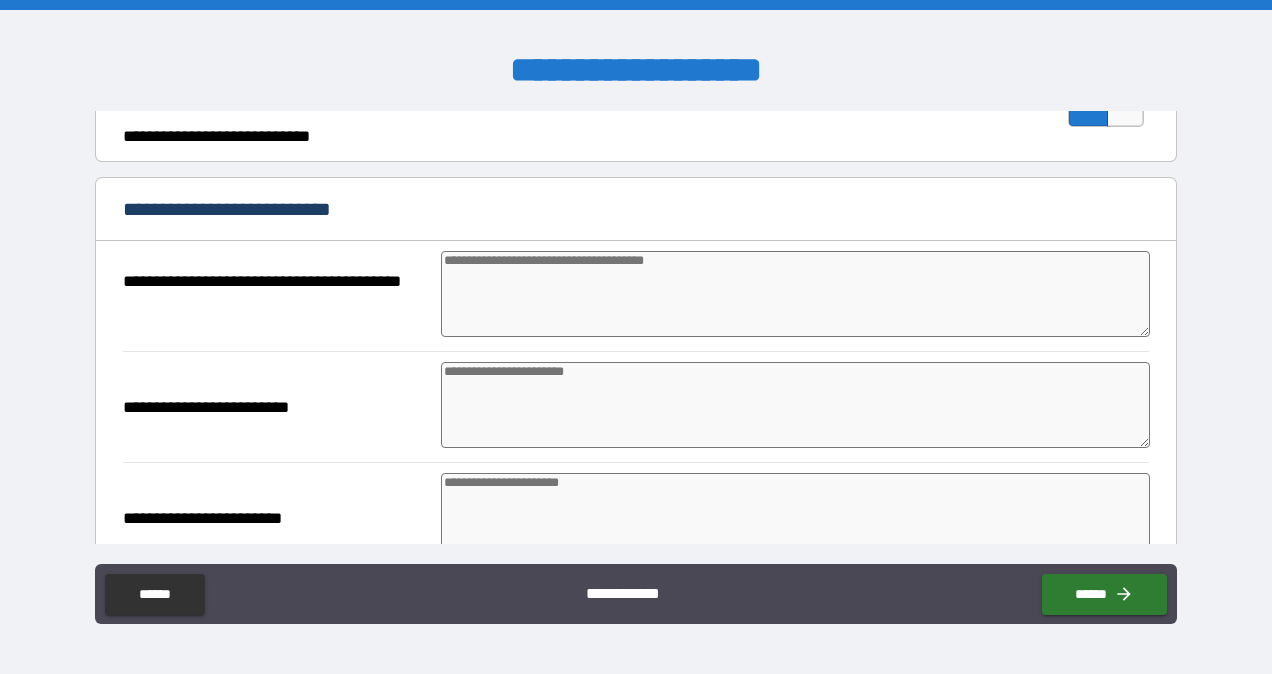 scroll, scrollTop: 3972, scrollLeft: 0, axis: vertical 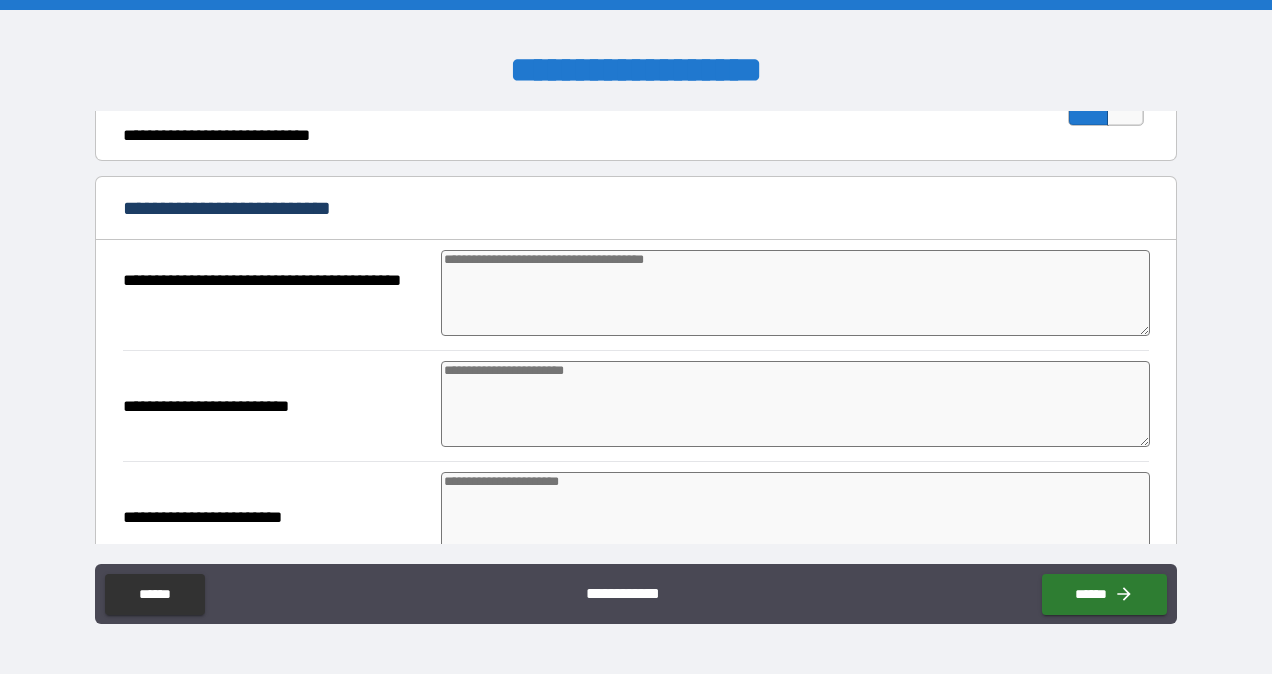 click at bounding box center (795, 404) 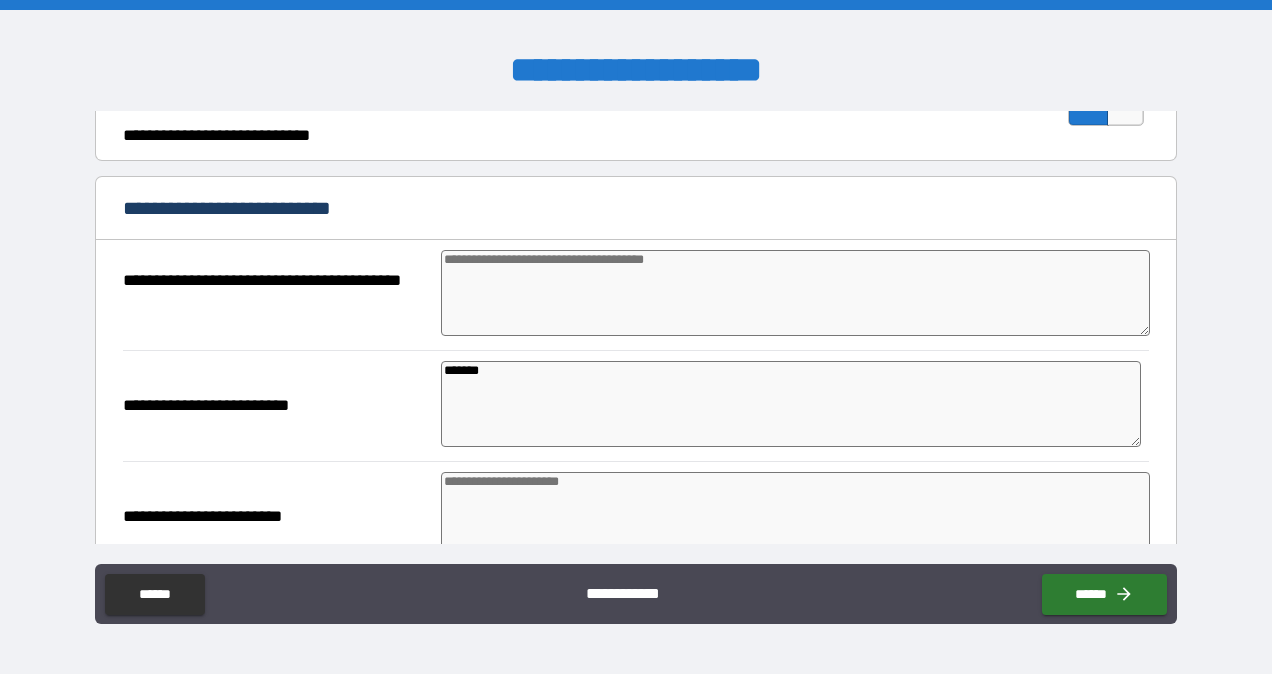 click at bounding box center [795, 515] 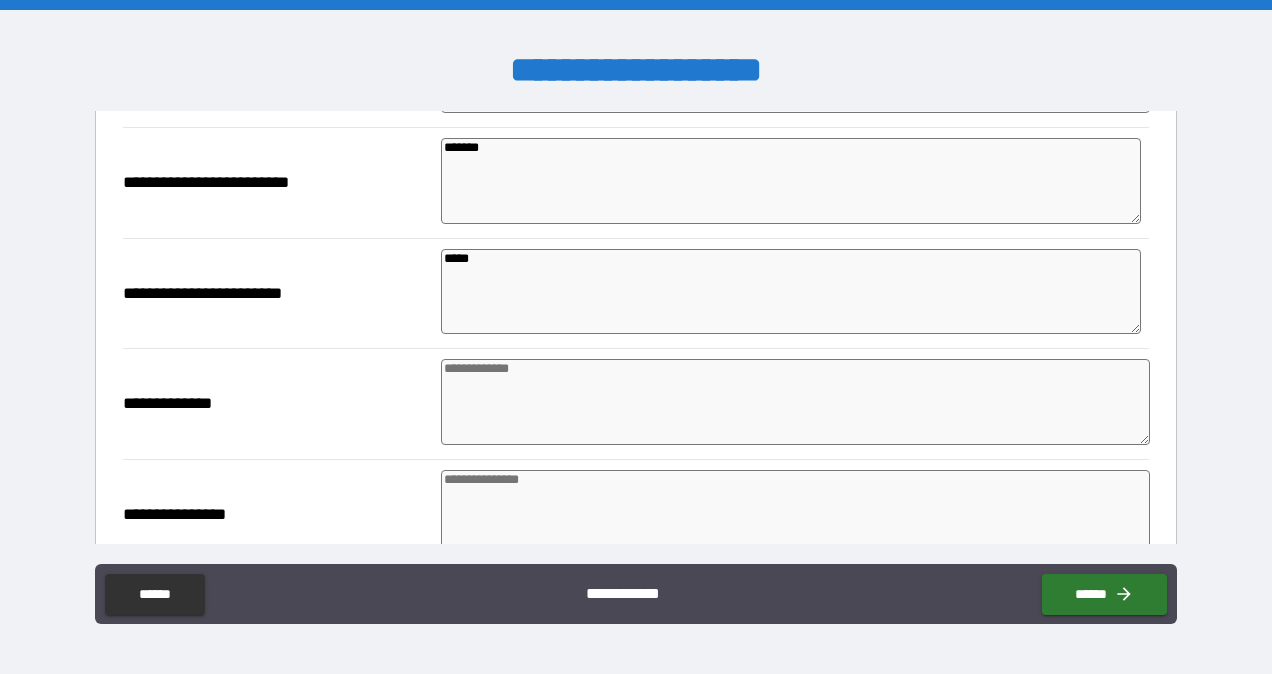 scroll, scrollTop: 4196, scrollLeft: 0, axis: vertical 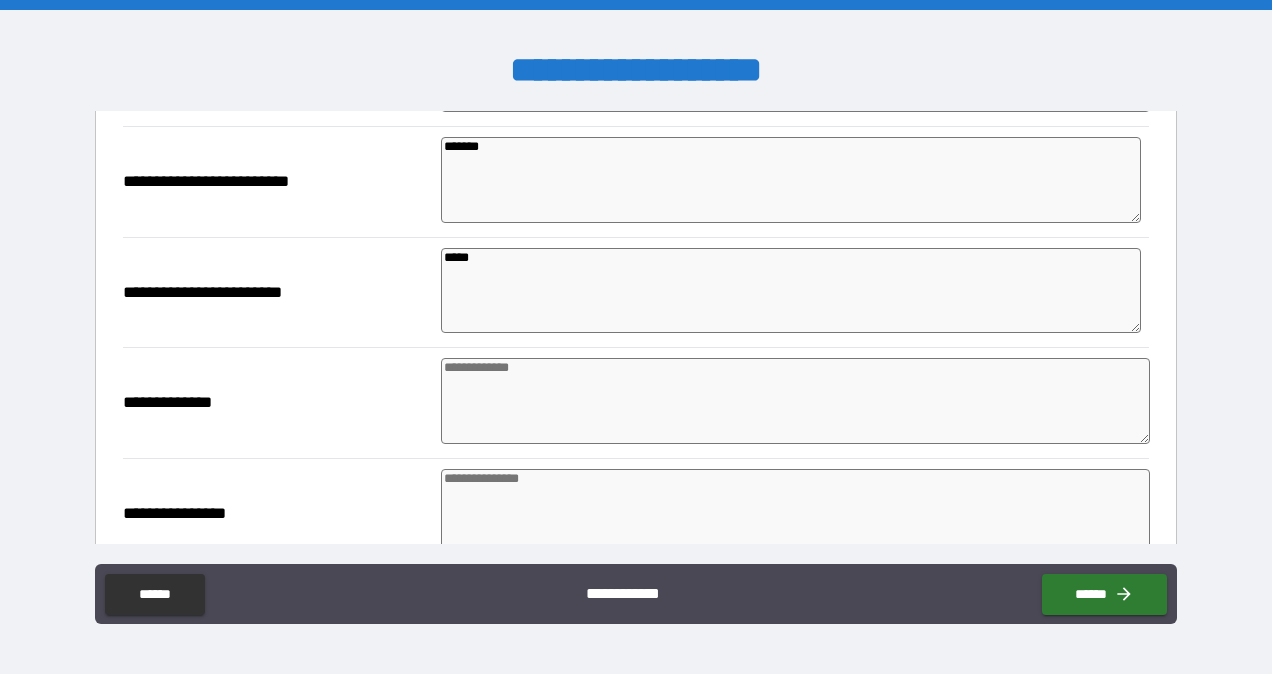 click at bounding box center (795, 401) 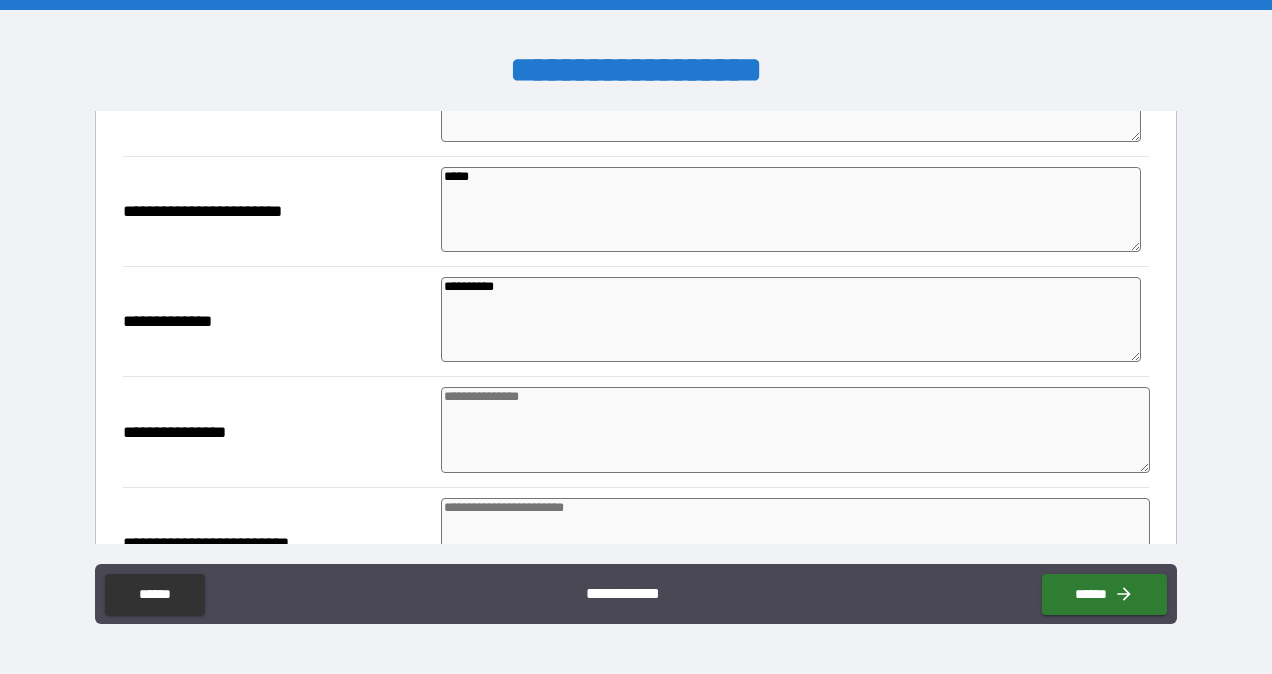 scroll, scrollTop: 4294, scrollLeft: 0, axis: vertical 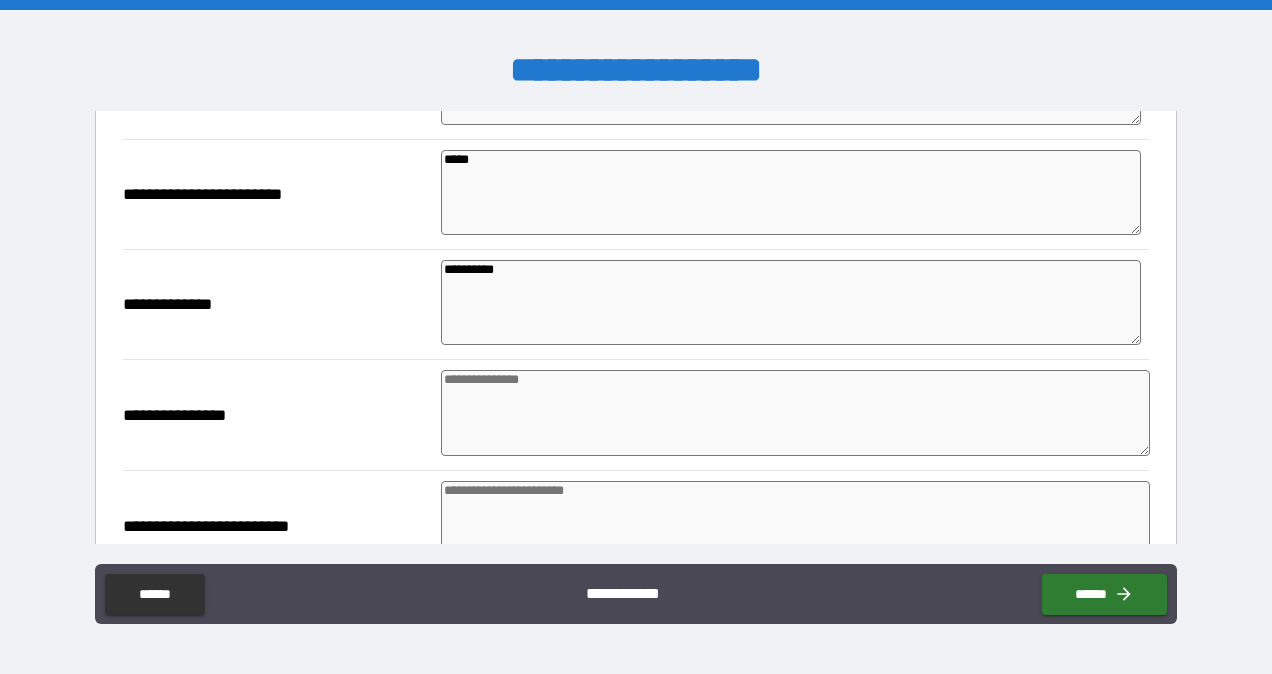 click at bounding box center [795, 413] 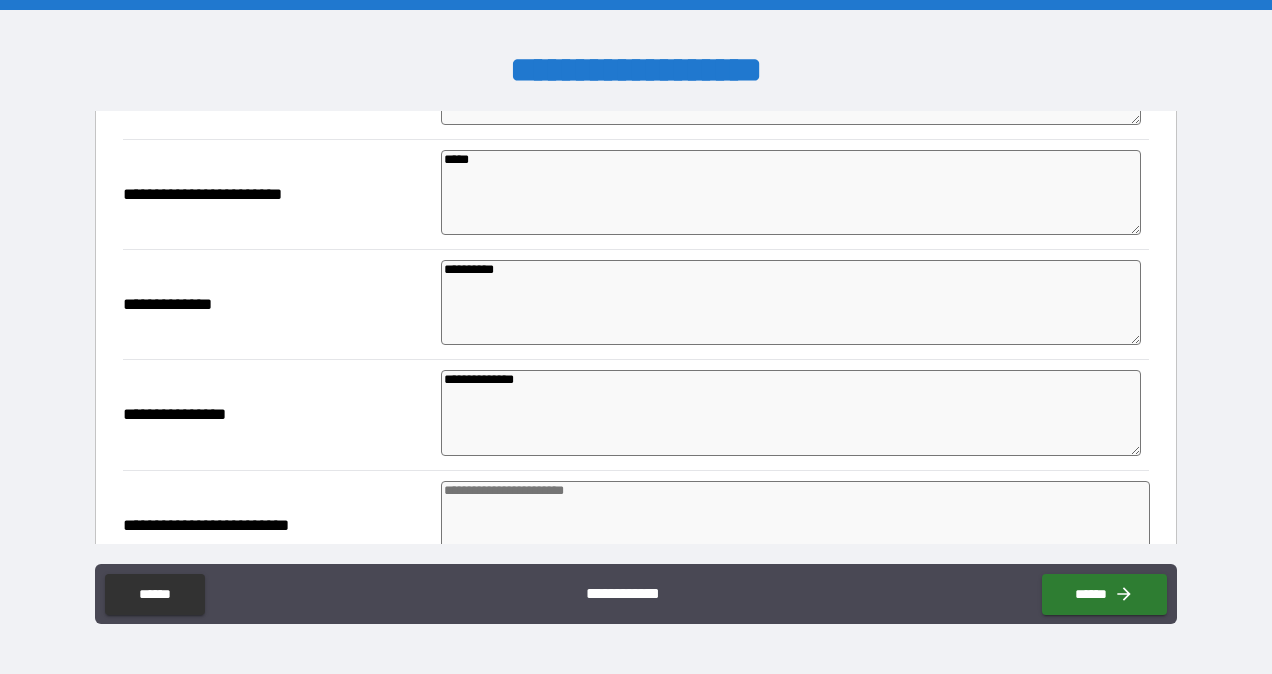 click at bounding box center [795, 524] 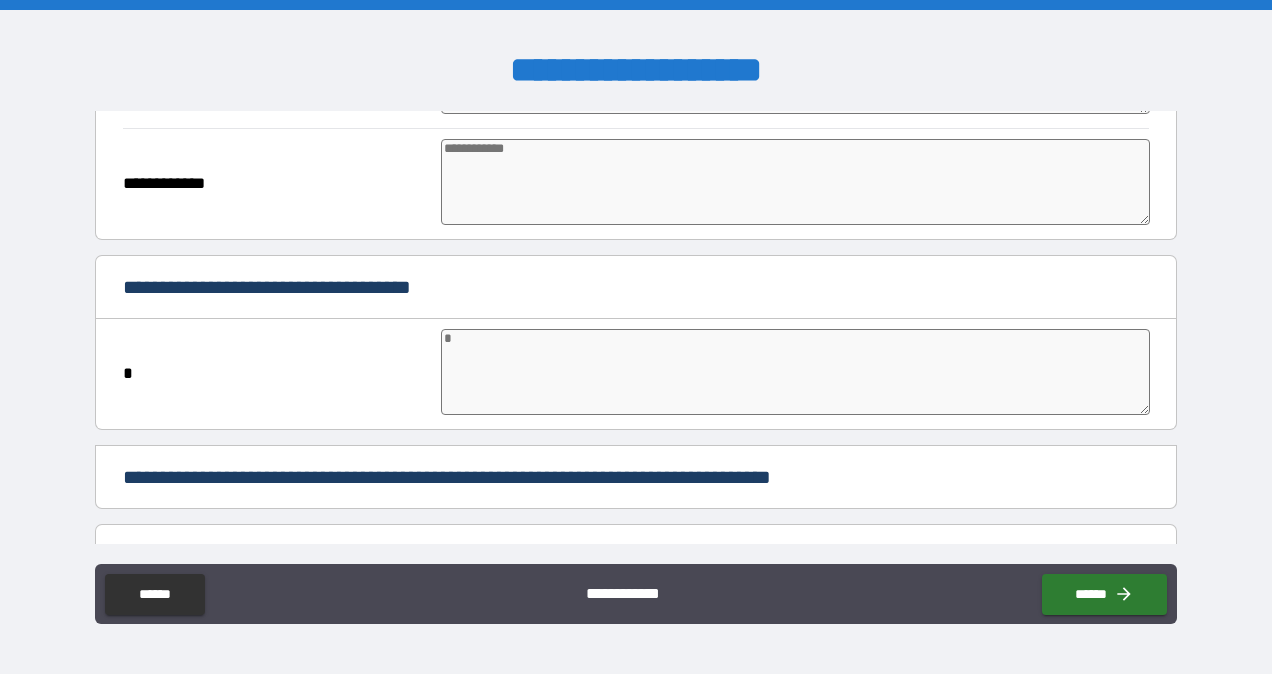 scroll, scrollTop: 5760, scrollLeft: 0, axis: vertical 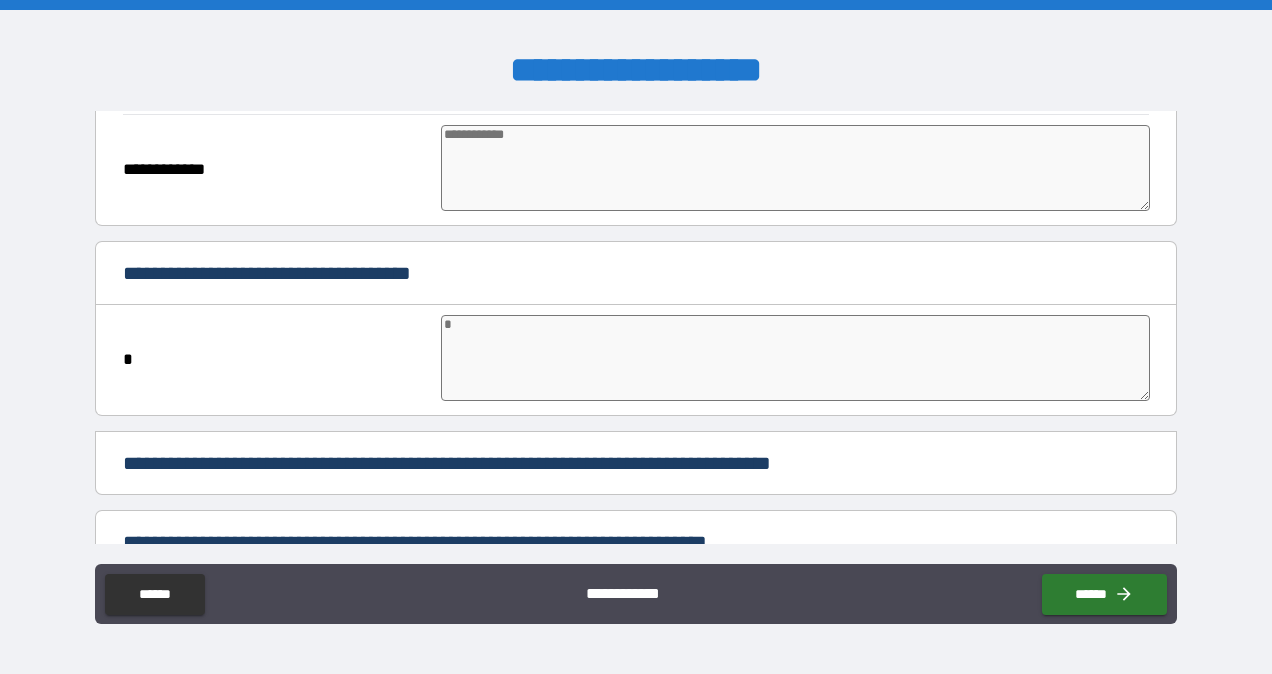 click at bounding box center [795, 358] 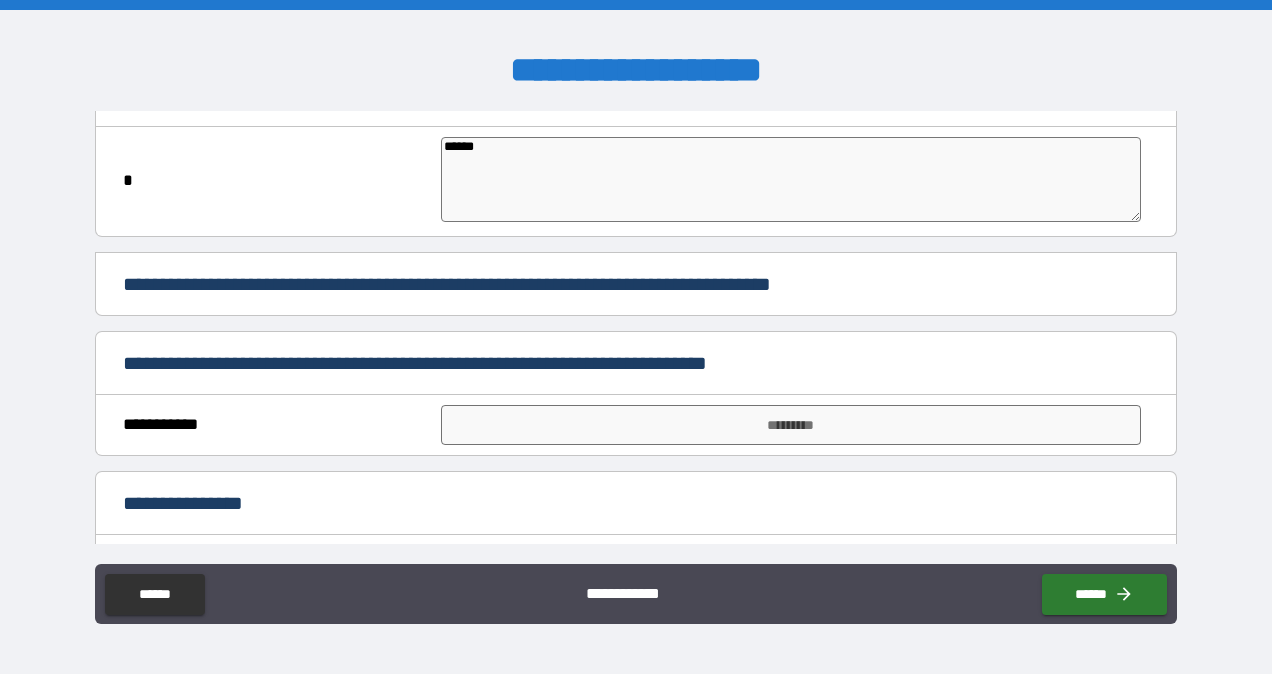 scroll, scrollTop: 5940, scrollLeft: 0, axis: vertical 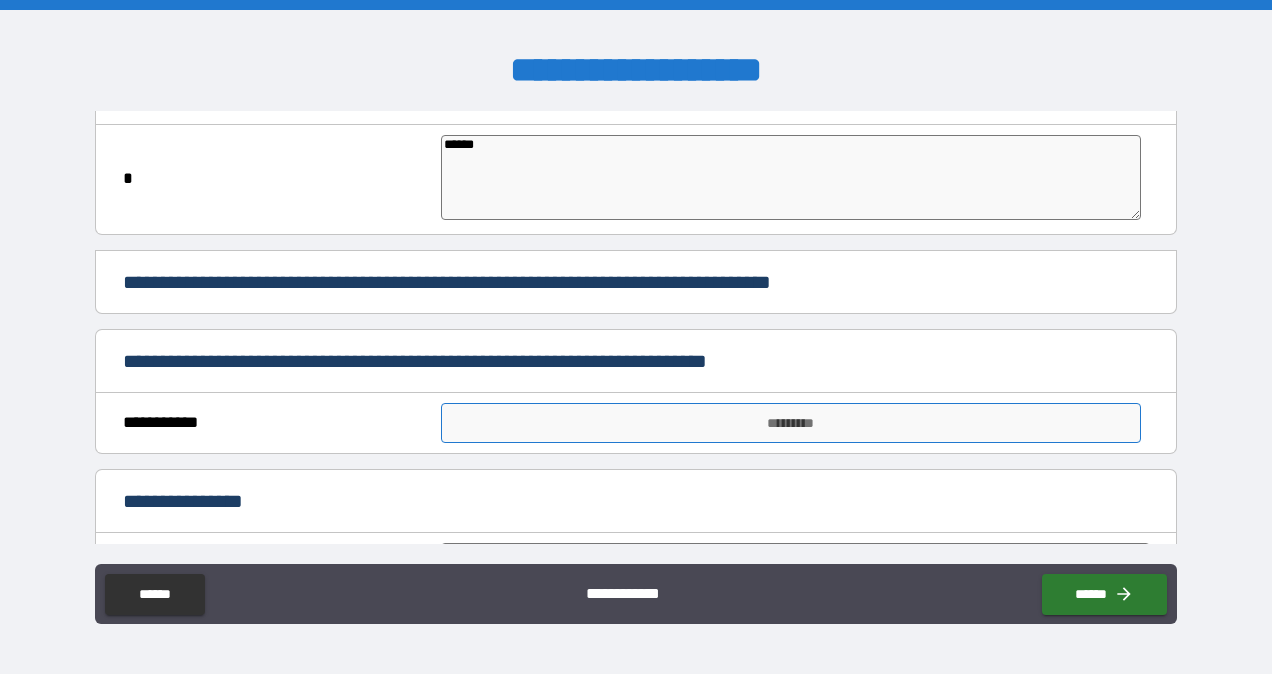 click on "*********" at bounding box center (791, 423) 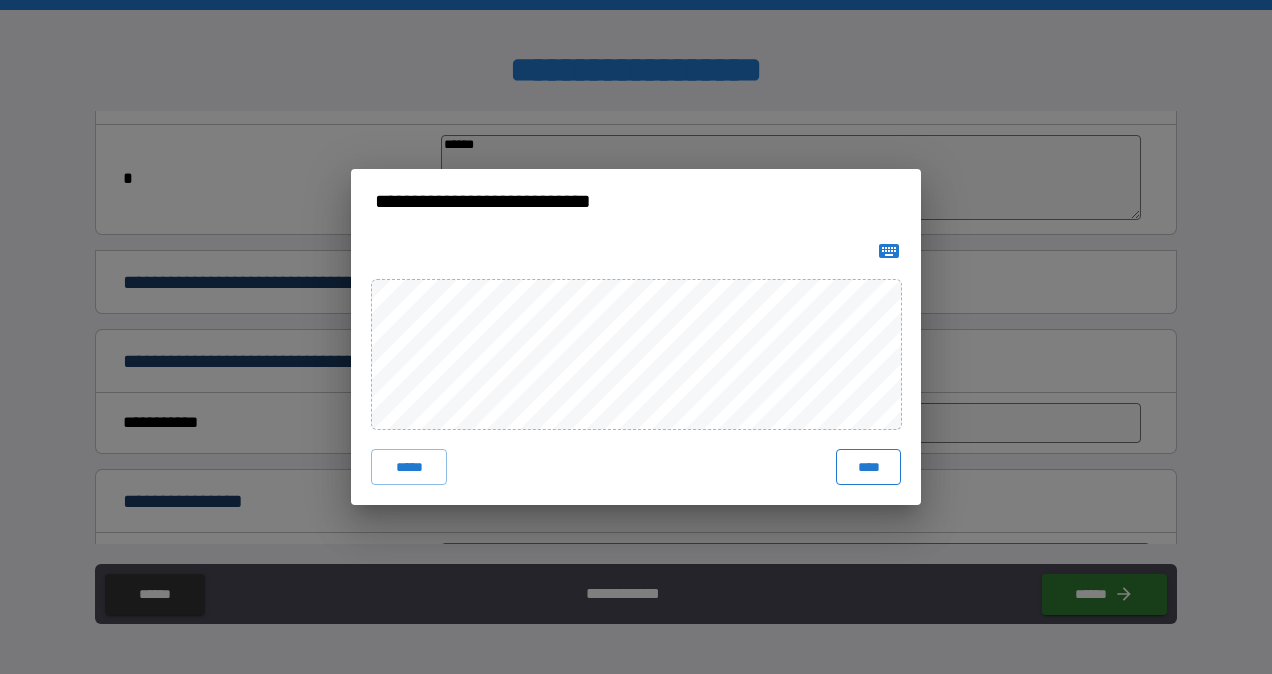 click on "****" at bounding box center (868, 467) 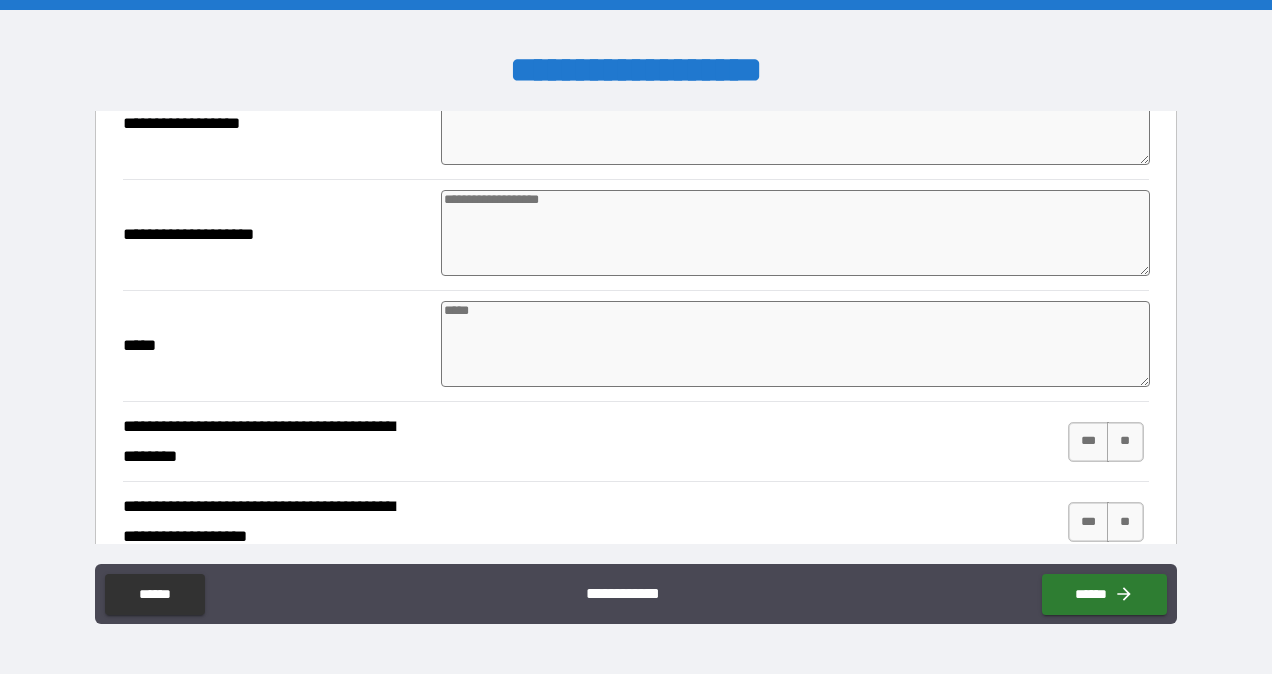 scroll, scrollTop: 6540, scrollLeft: 0, axis: vertical 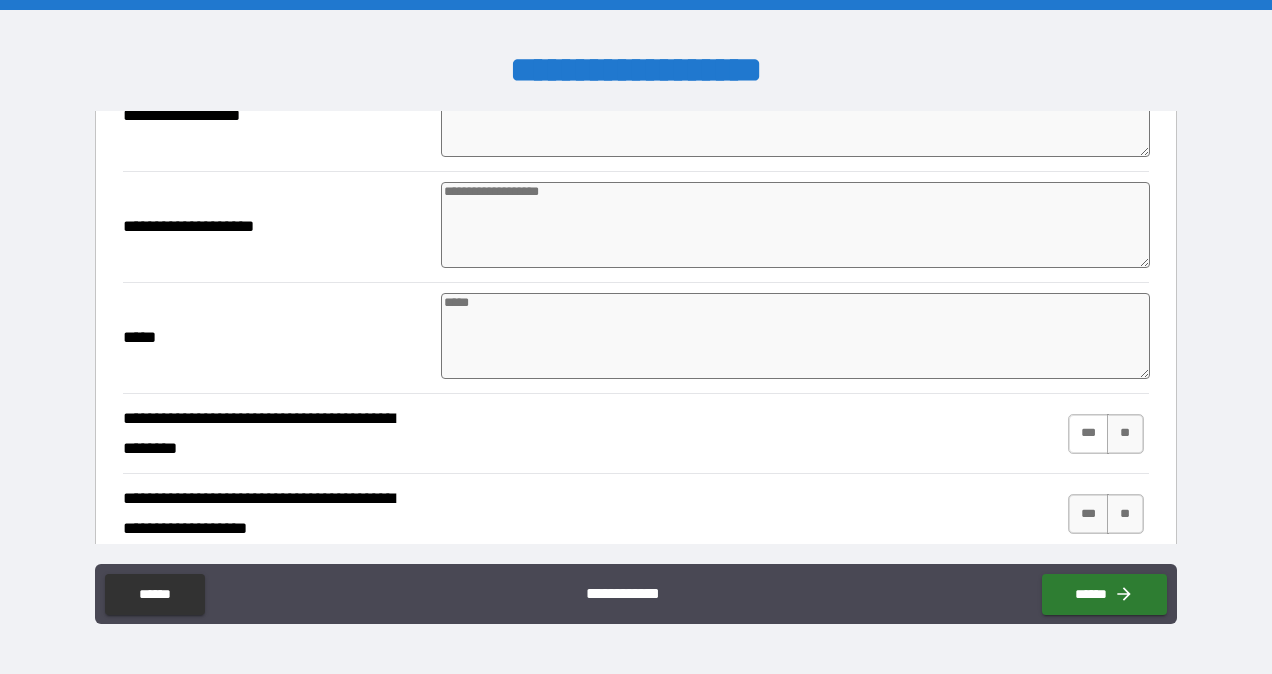 click on "***" at bounding box center (1089, 434) 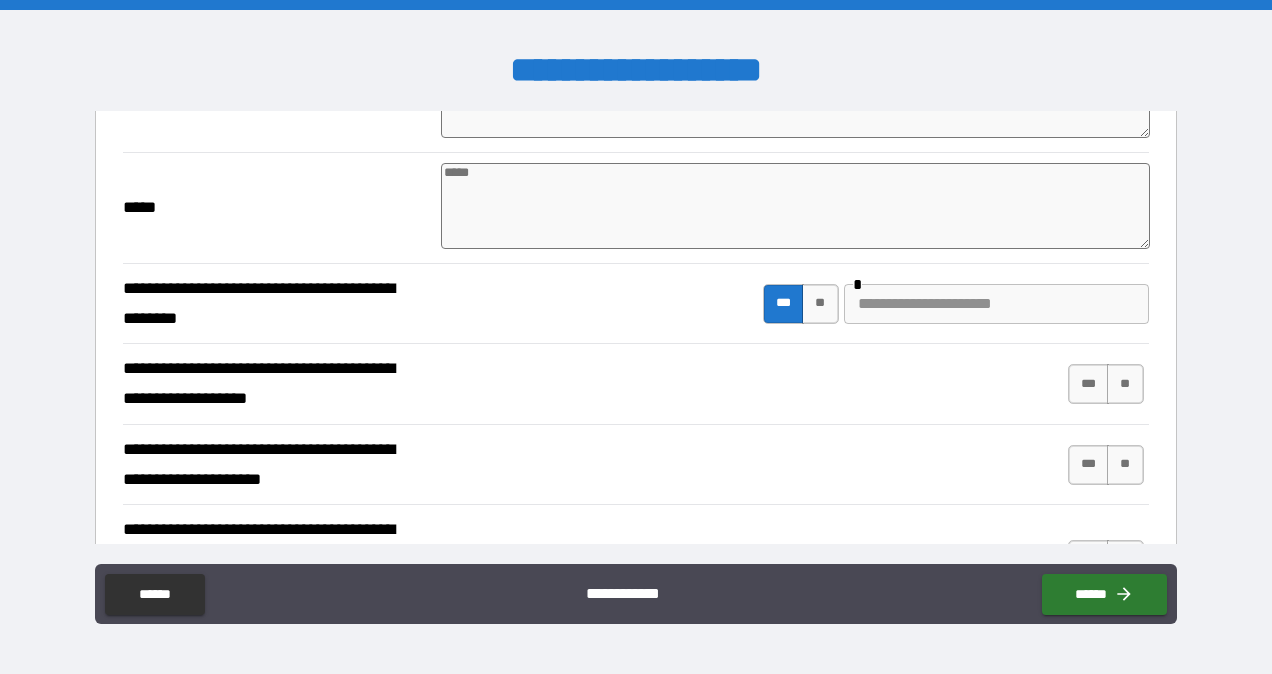 scroll, scrollTop: 6671, scrollLeft: 0, axis: vertical 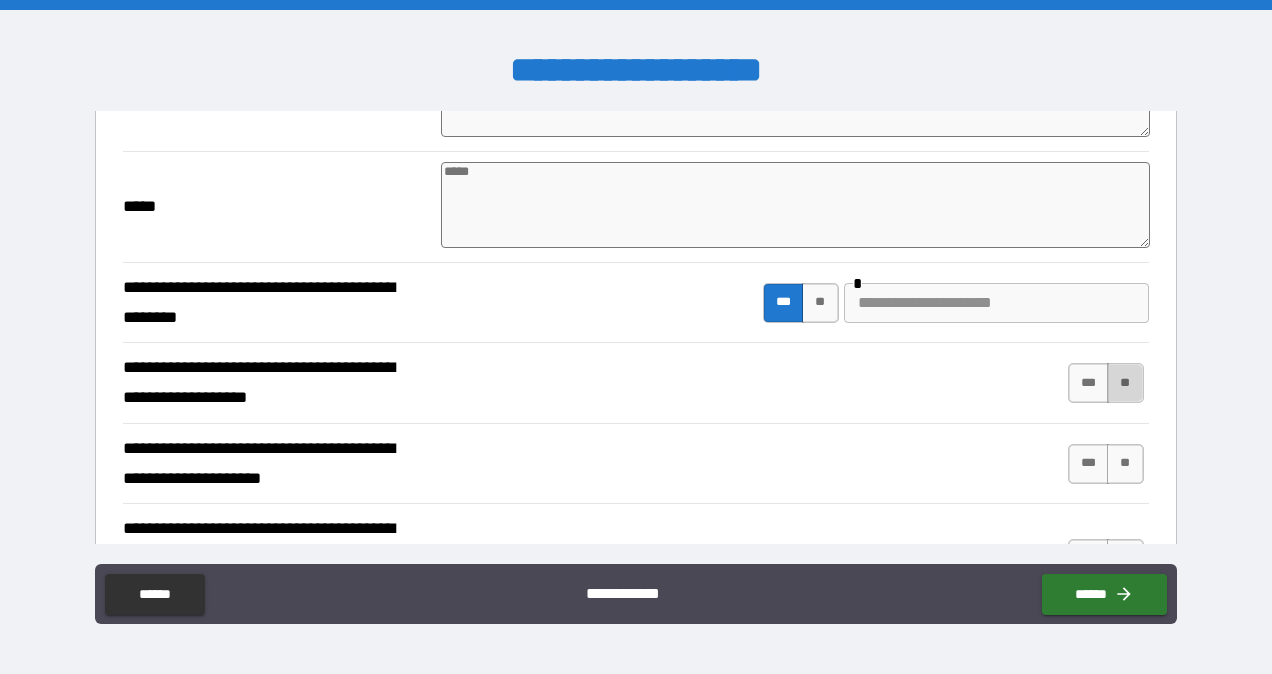 click on "**" at bounding box center (1125, 383) 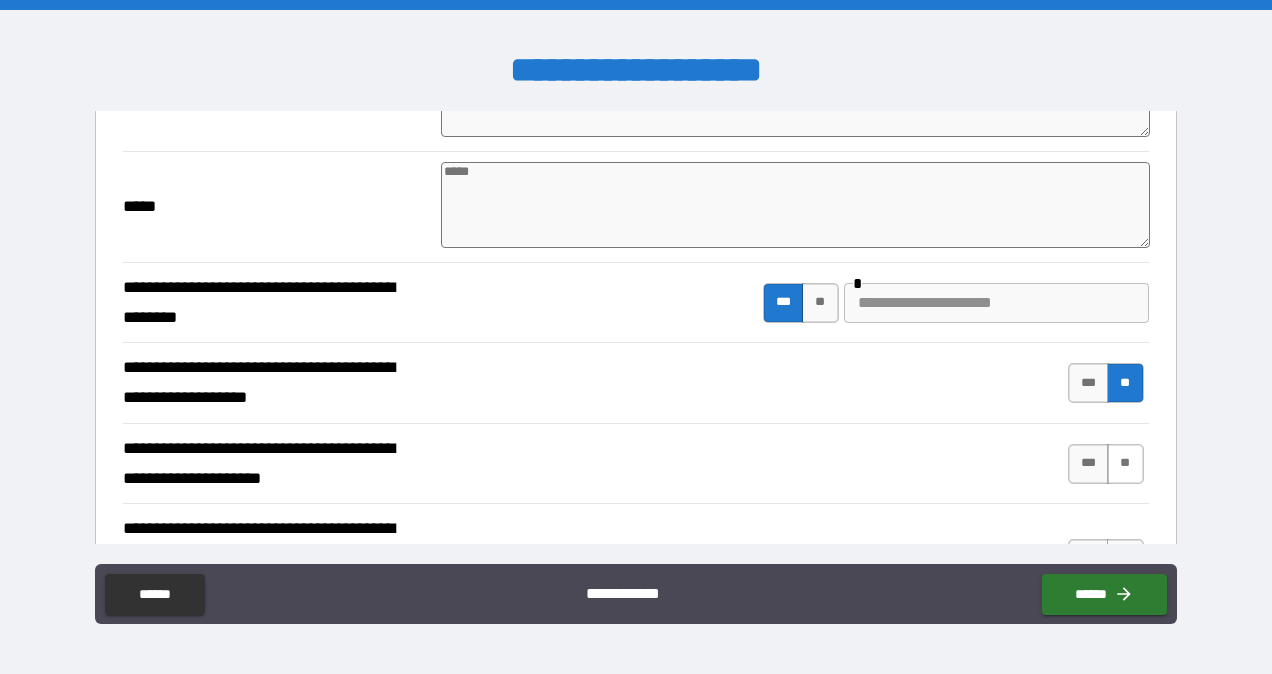 click on "**" at bounding box center [1125, 464] 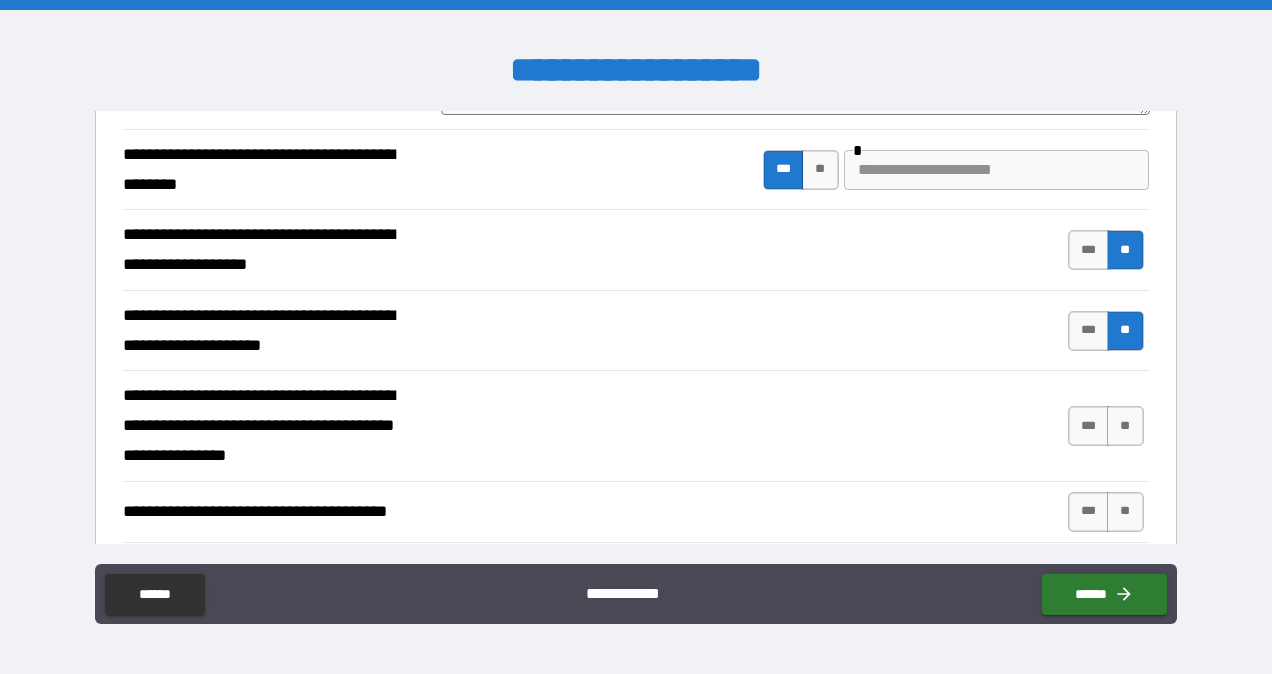 scroll, scrollTop: 6810, scrollLeft: 0, axis: vertical 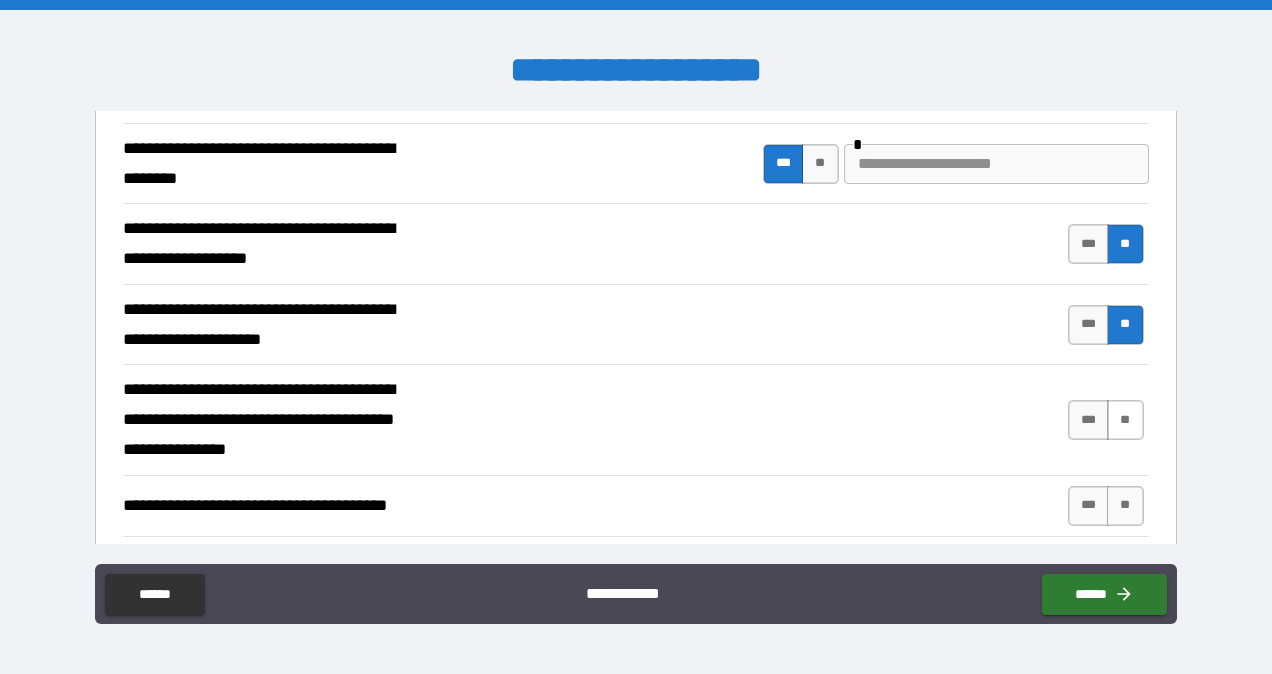 click on "**" at bounding box center (1125, 420) 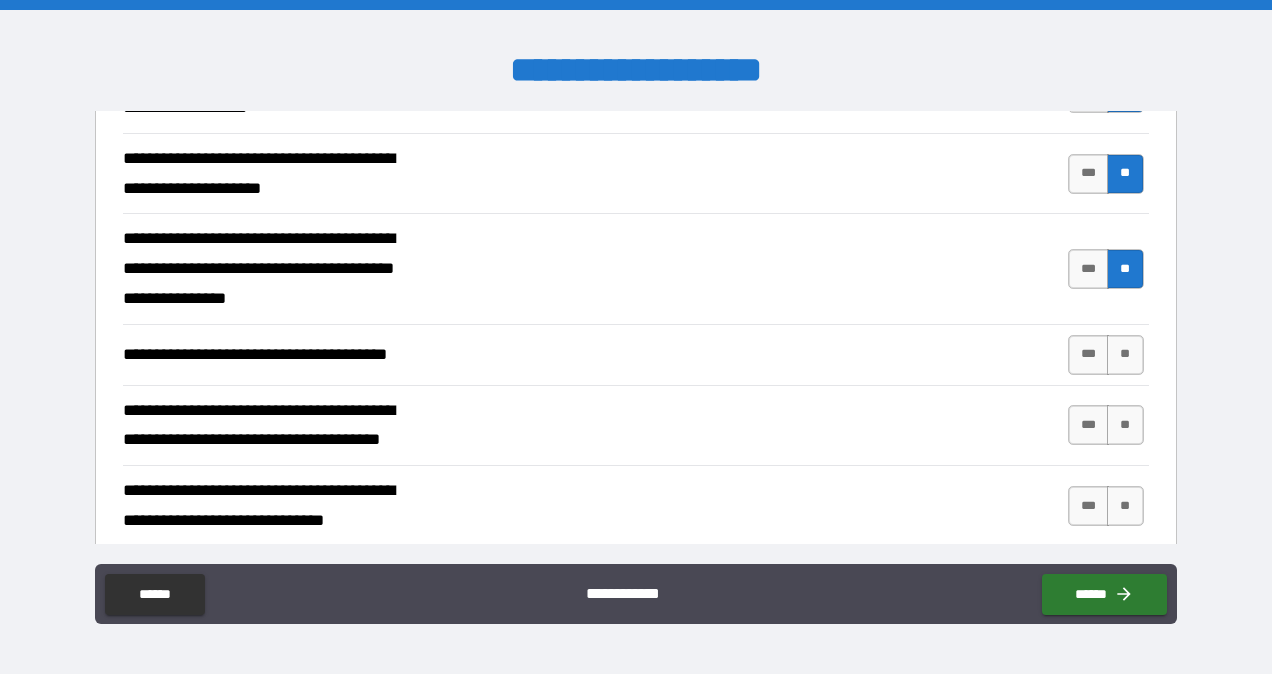 scroll, scrollTop: 6962, scrollLeft: 0, axis: vertical 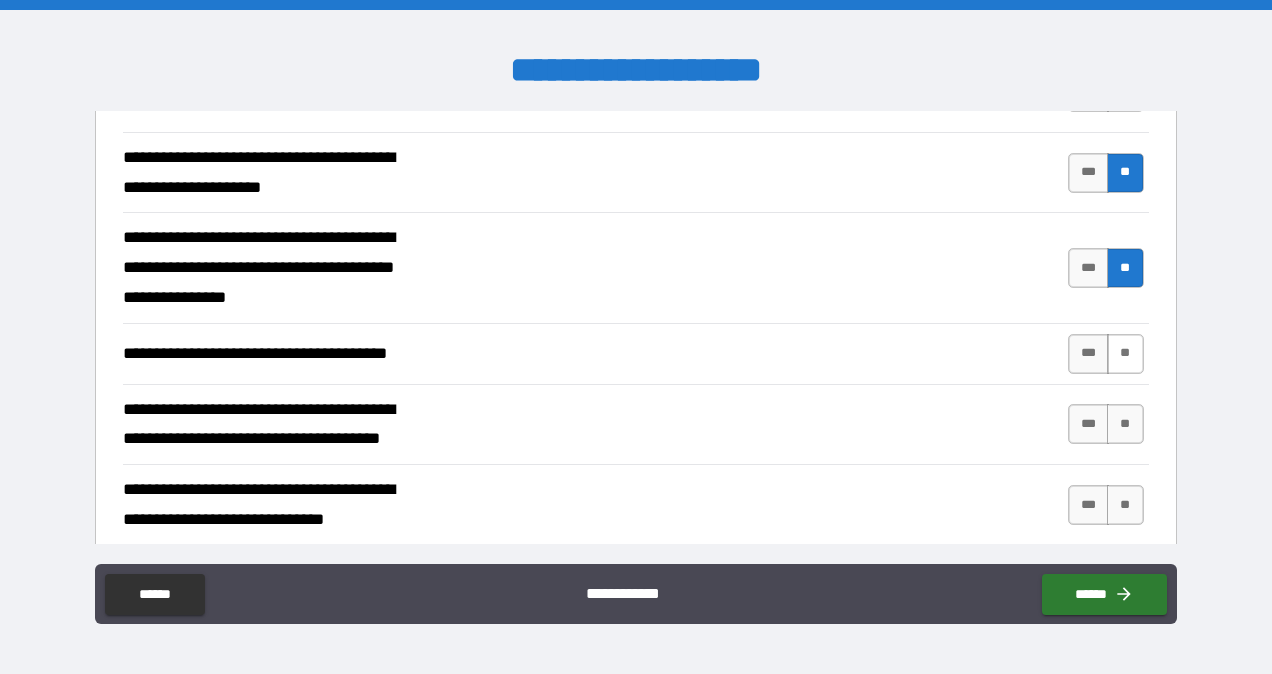 click on "**" at bounding box center (1125, 354) 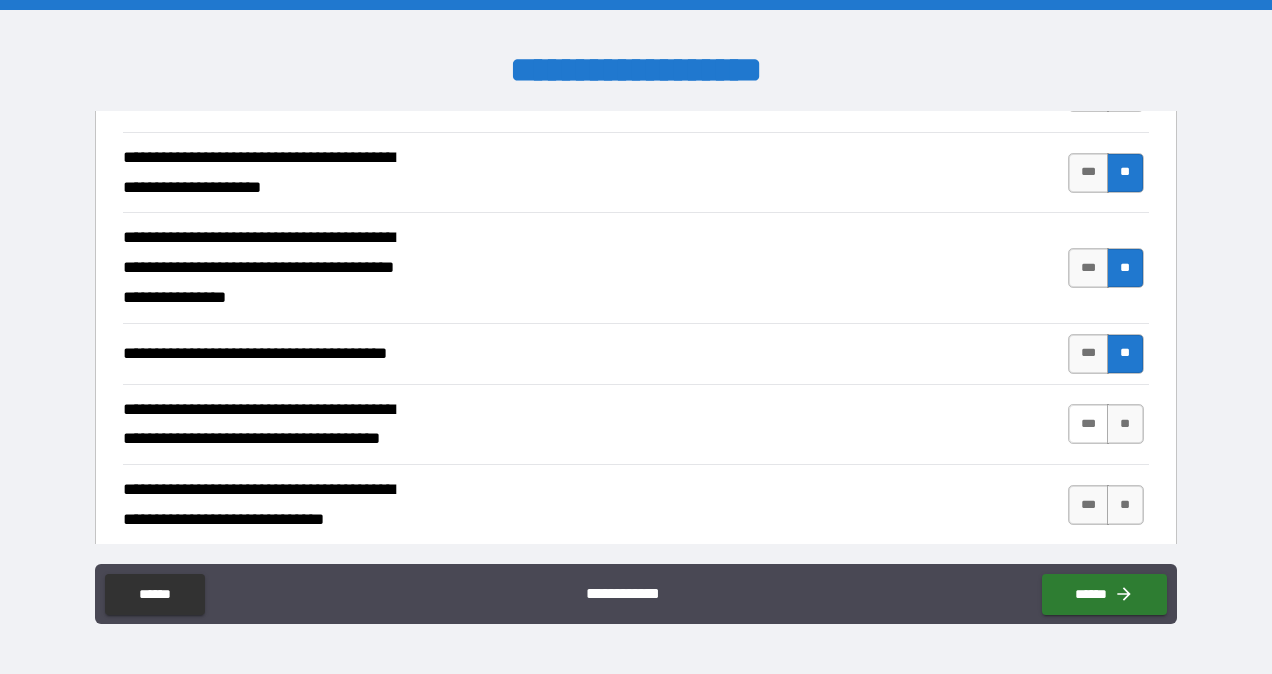 click on "***" at bounding box center (1089, 424) 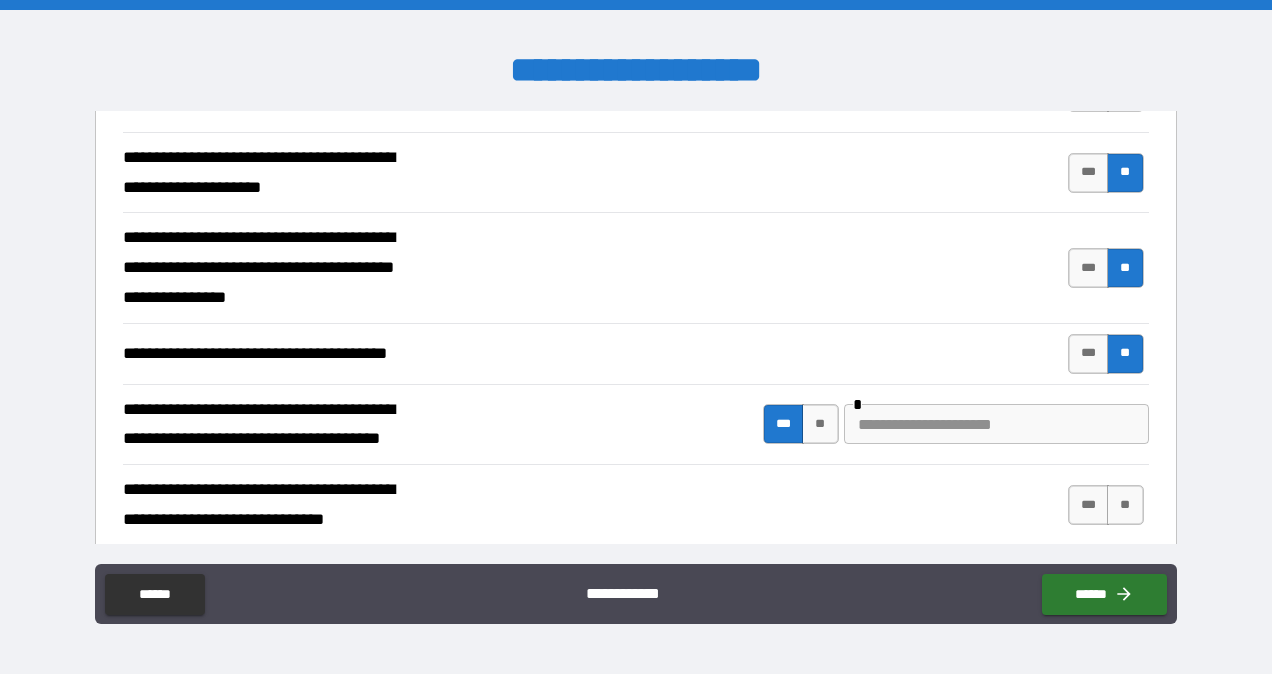 click at bounding box center [996, 424] 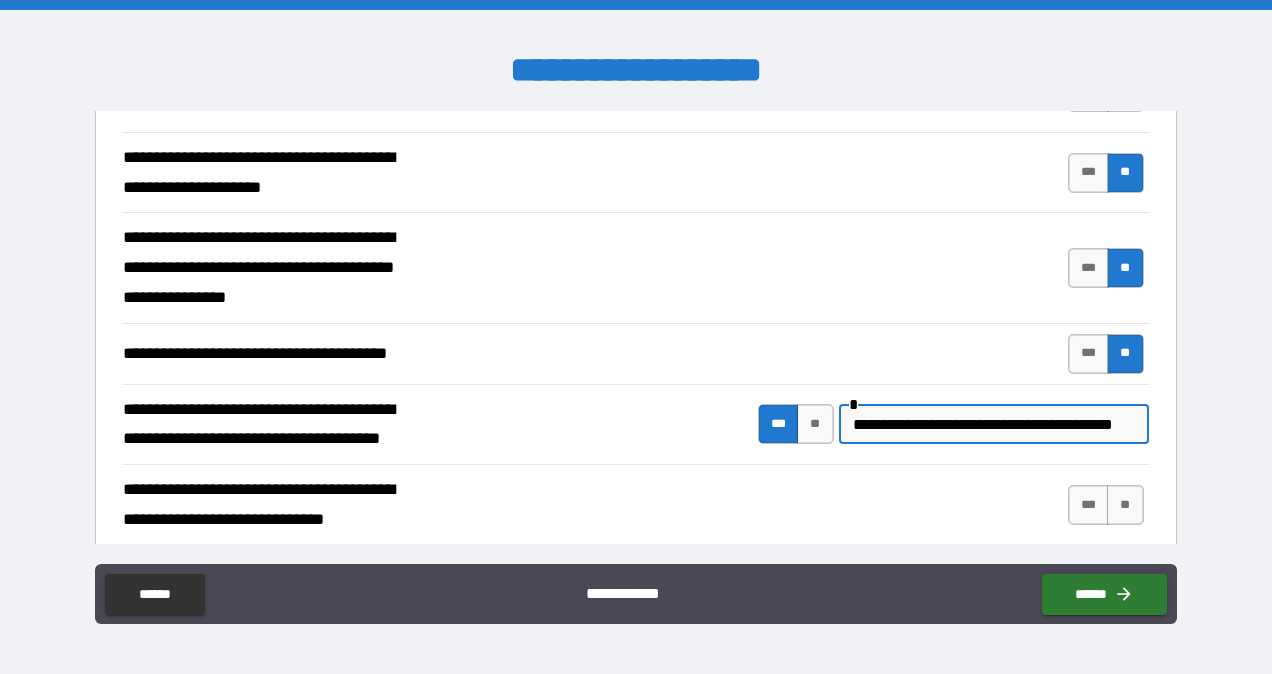 scroll, scrollTop: 0, scrollLeft: 40, axis: horizontal 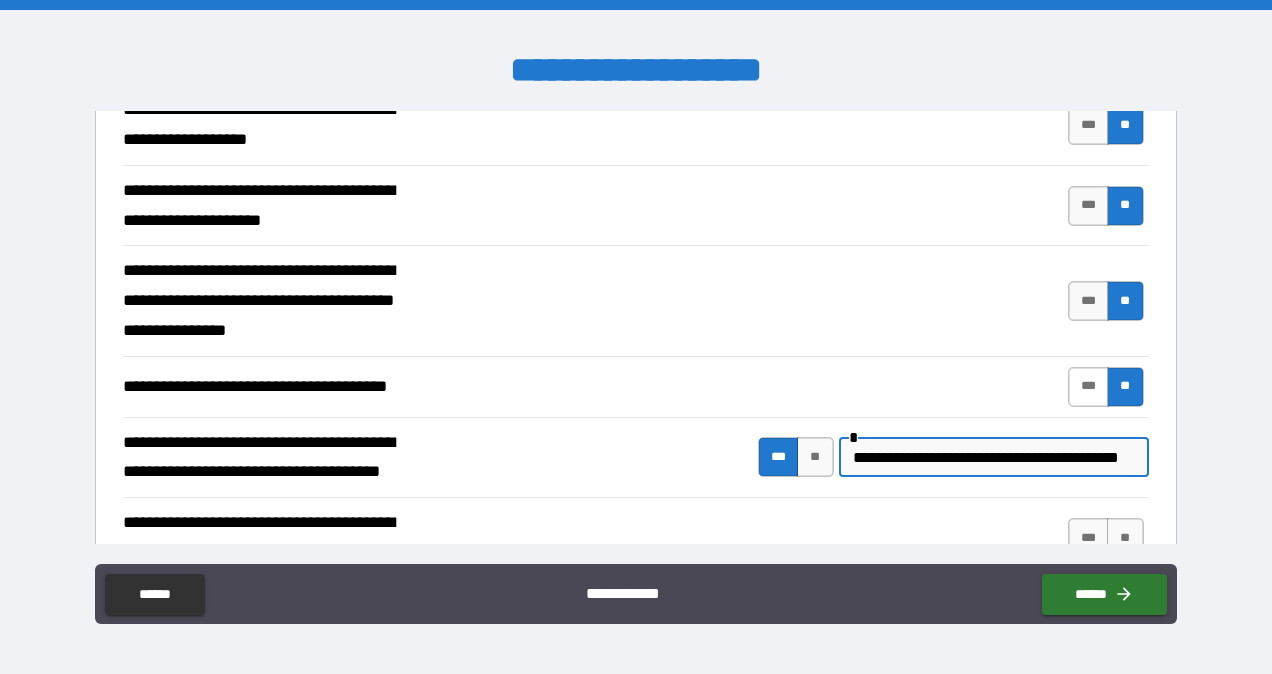 click on "***" at bounding box center (1089, 387) 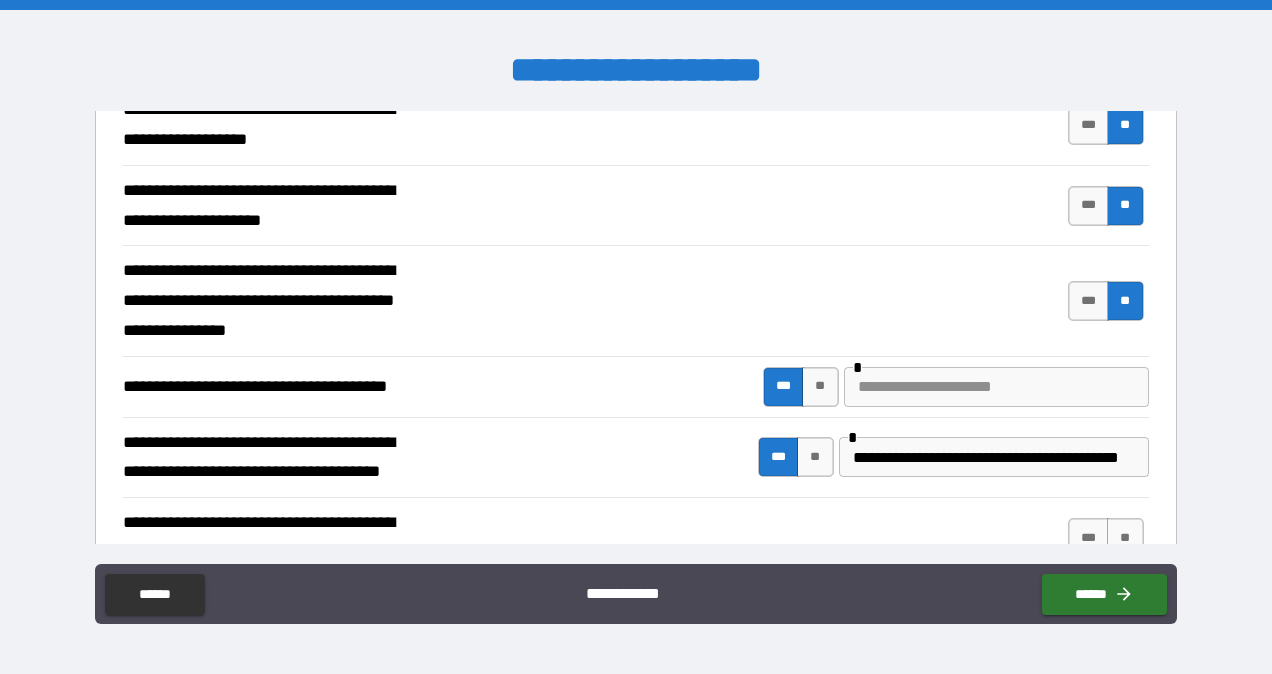 click at bounding box center (996, 387) 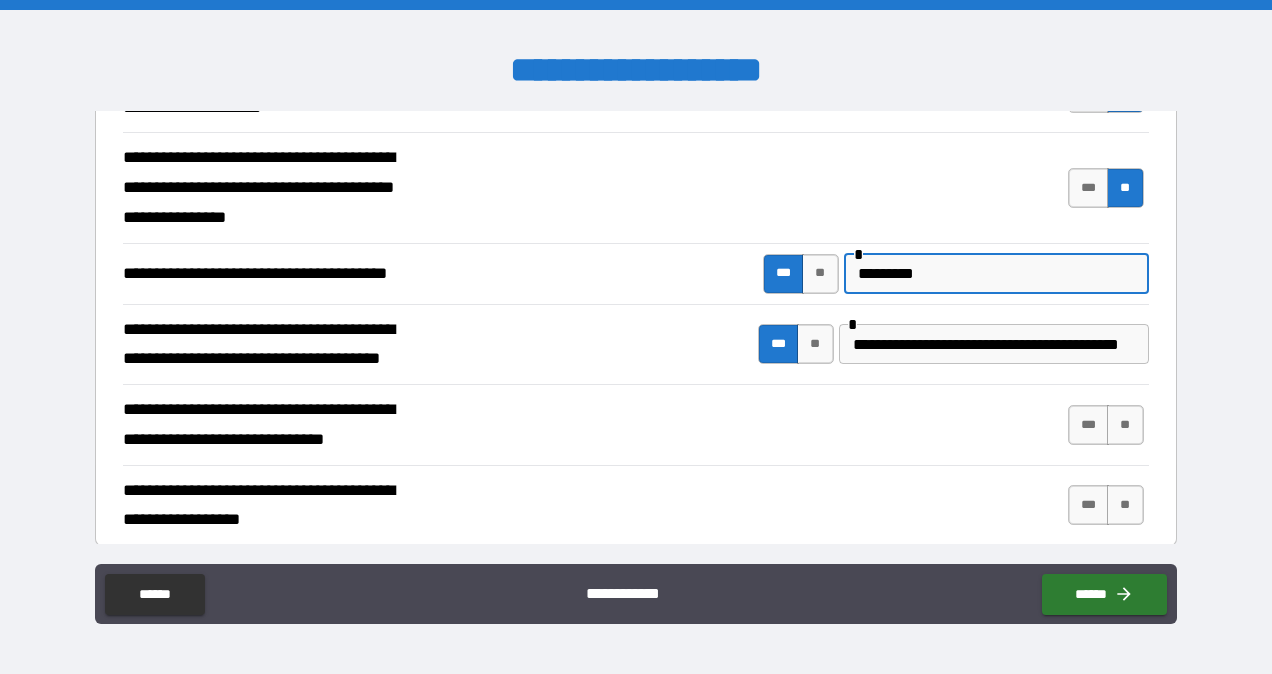 scroll, scrollTop: 7042, scrollLeft: 0, axis: vertical 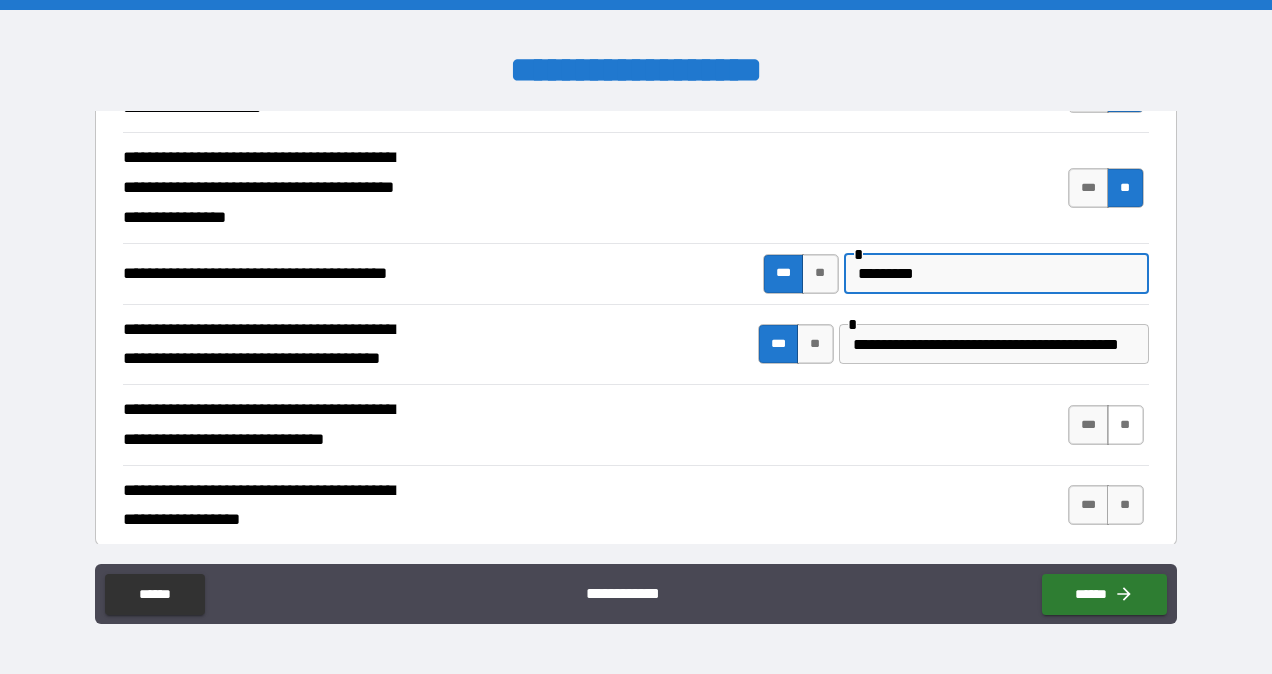 click on "**" at bounding box center [1125, 425] 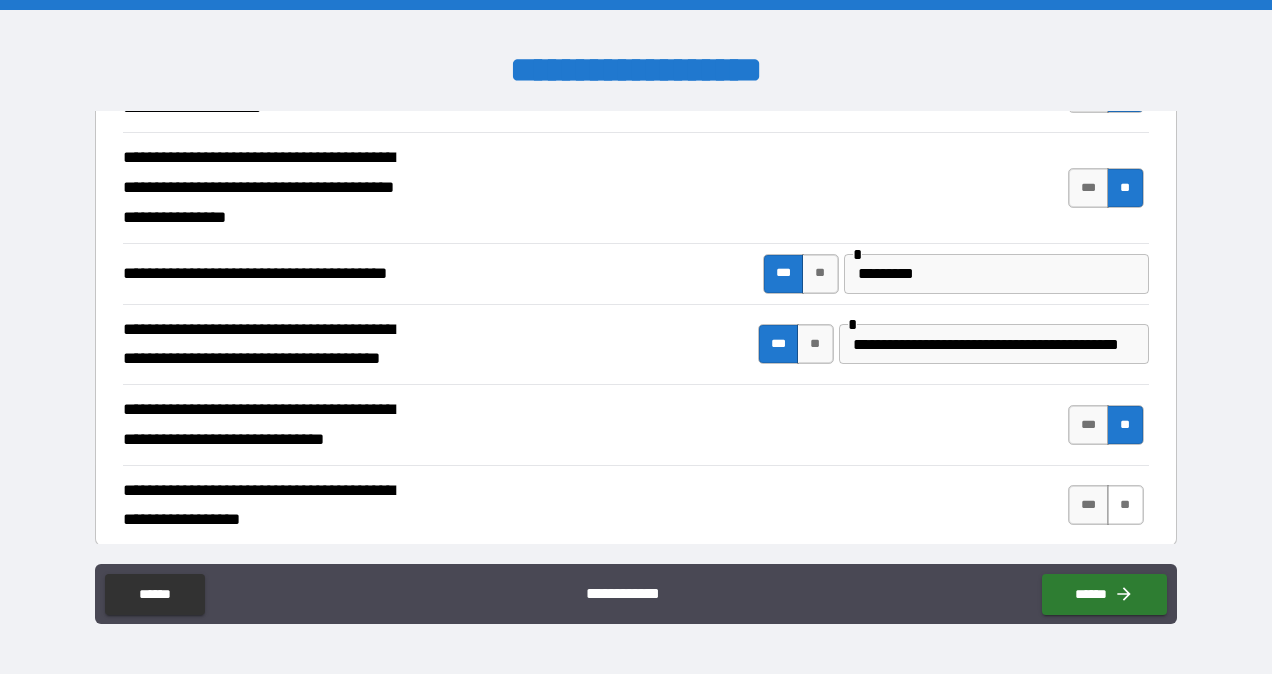 click on "**" at bounding box center [1125, 505] 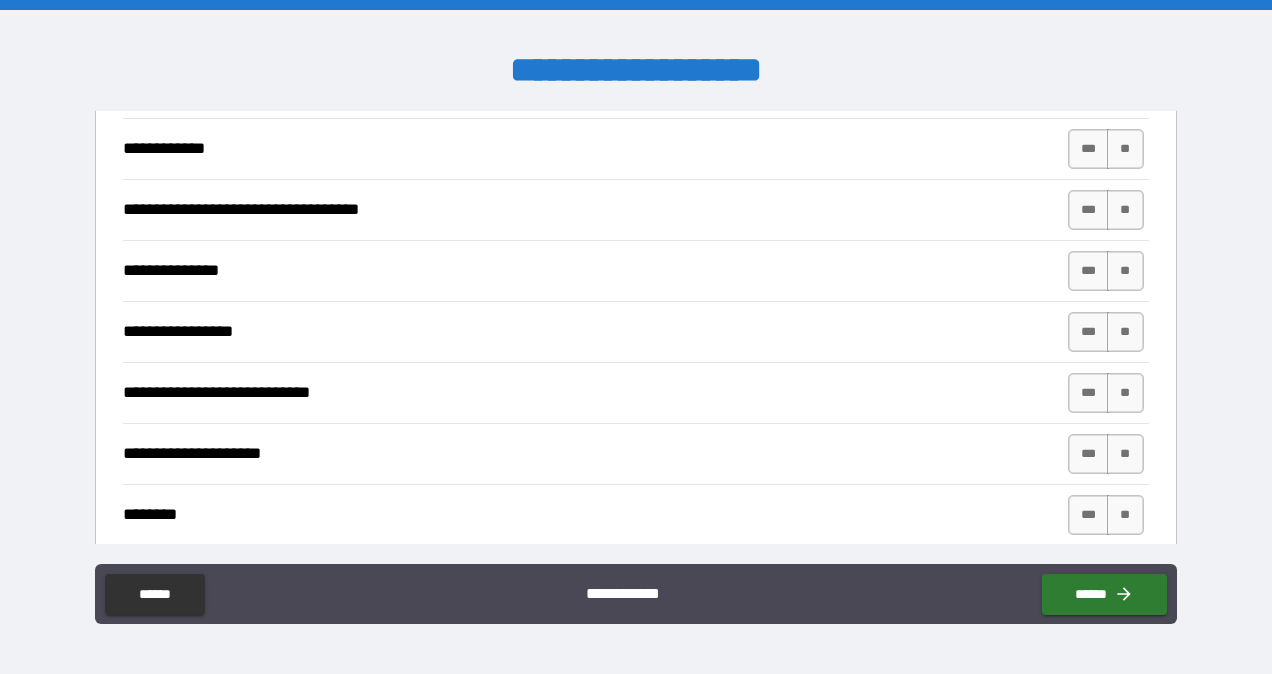 scroll, scrollTop: 8100, scrollLeft: 0, axis: vertical 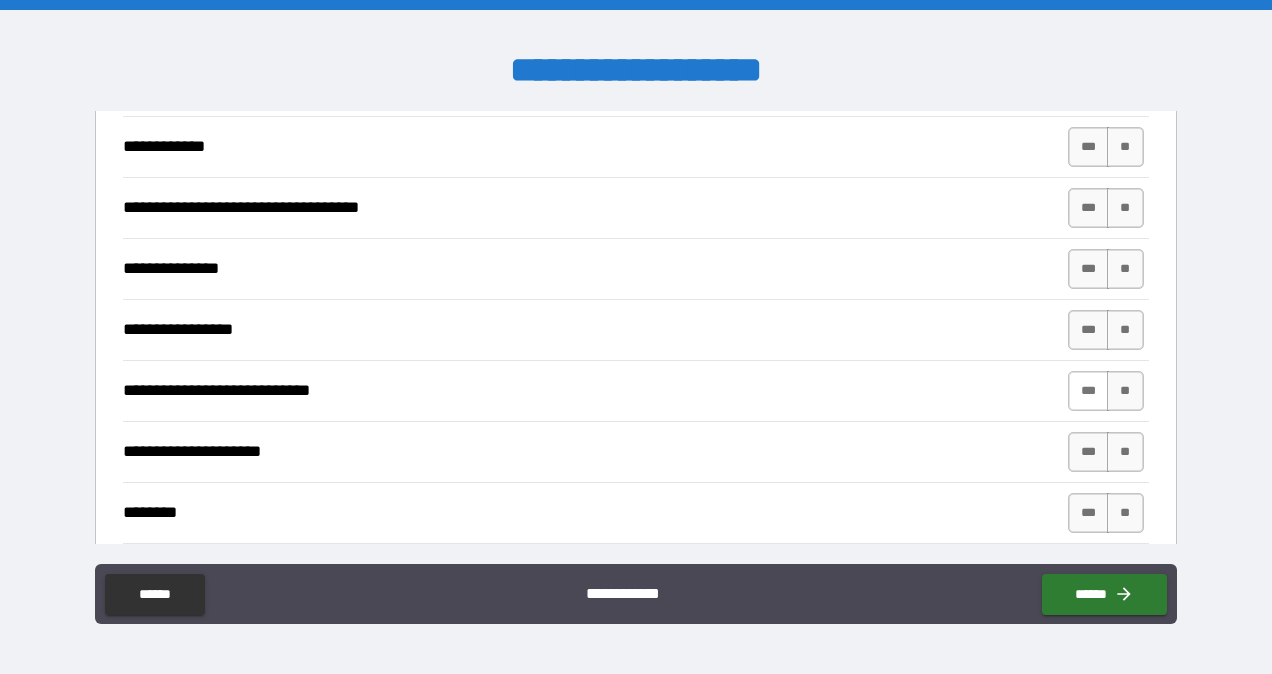 click on "***" at bounding box center (1089, 391) 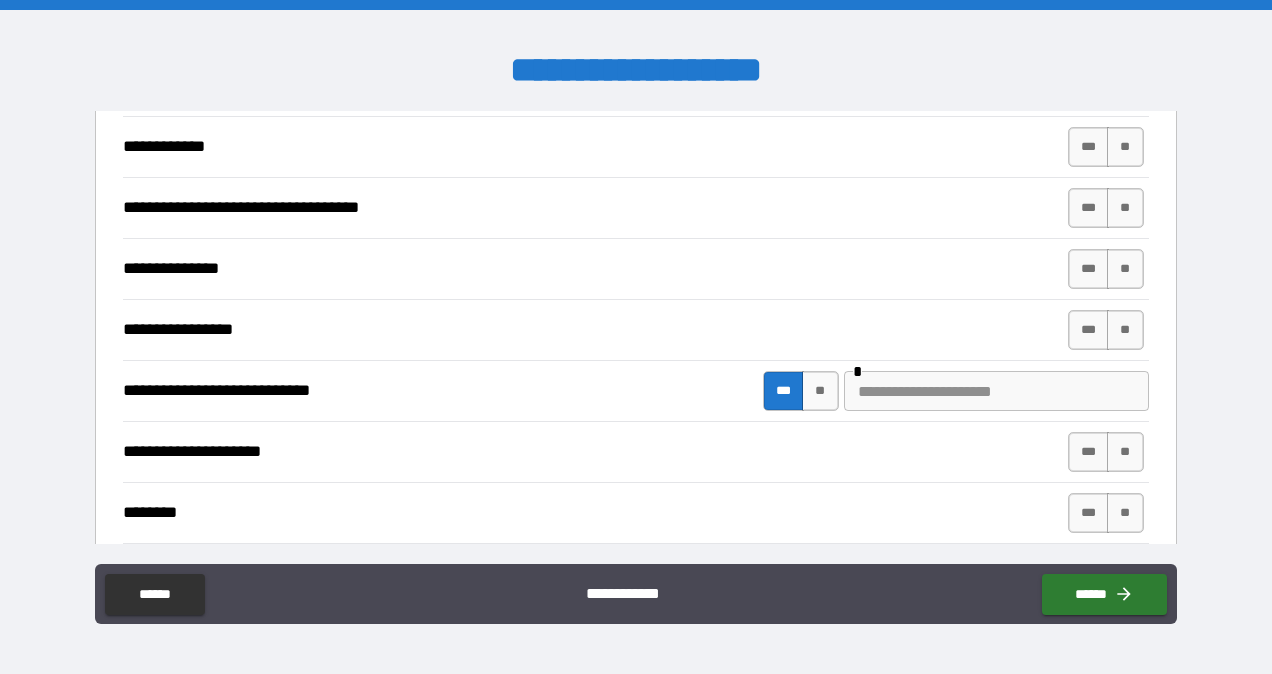 click at bounding box center (996, 391) 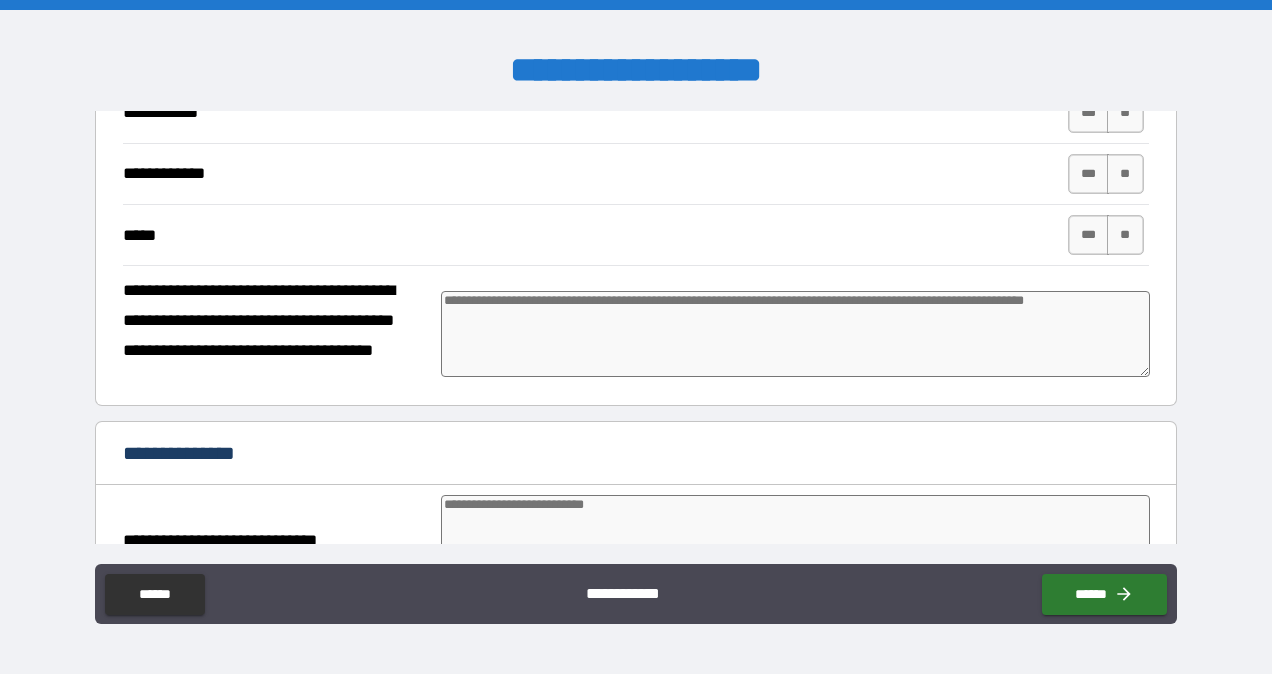 scroll, scrollTop: 9970, scrollLeft: 0, axis: vertical 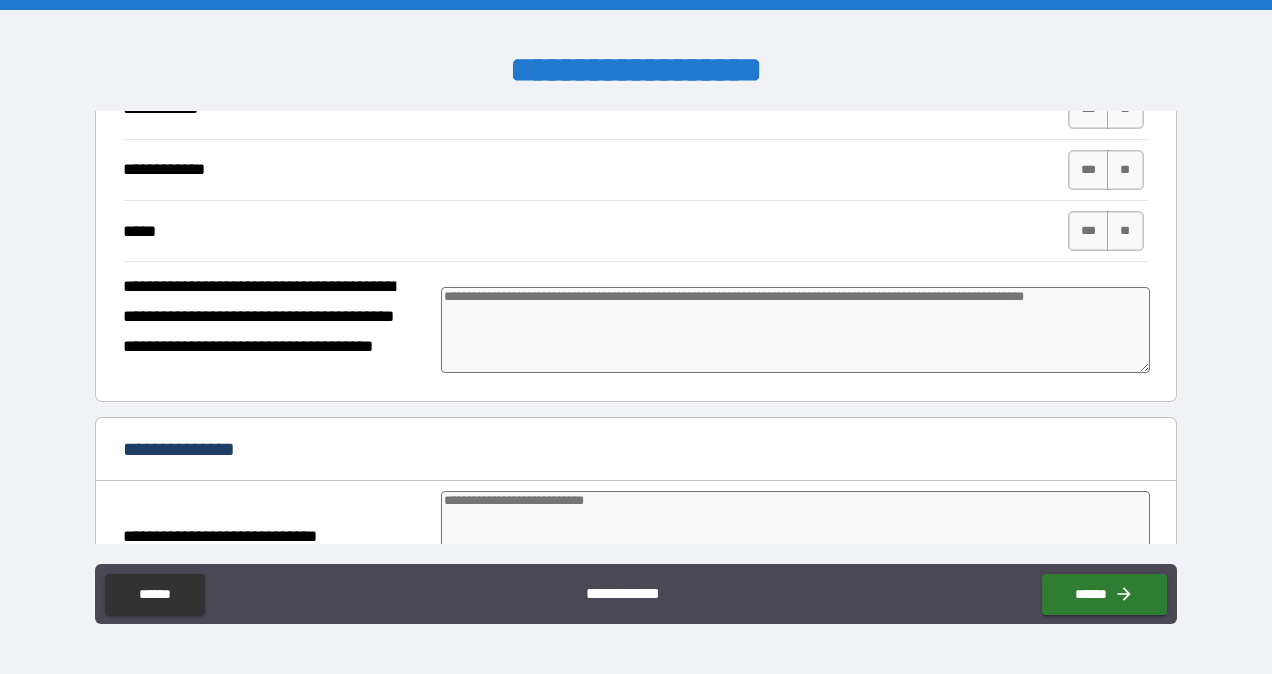 click at bounding box center (795, 330) 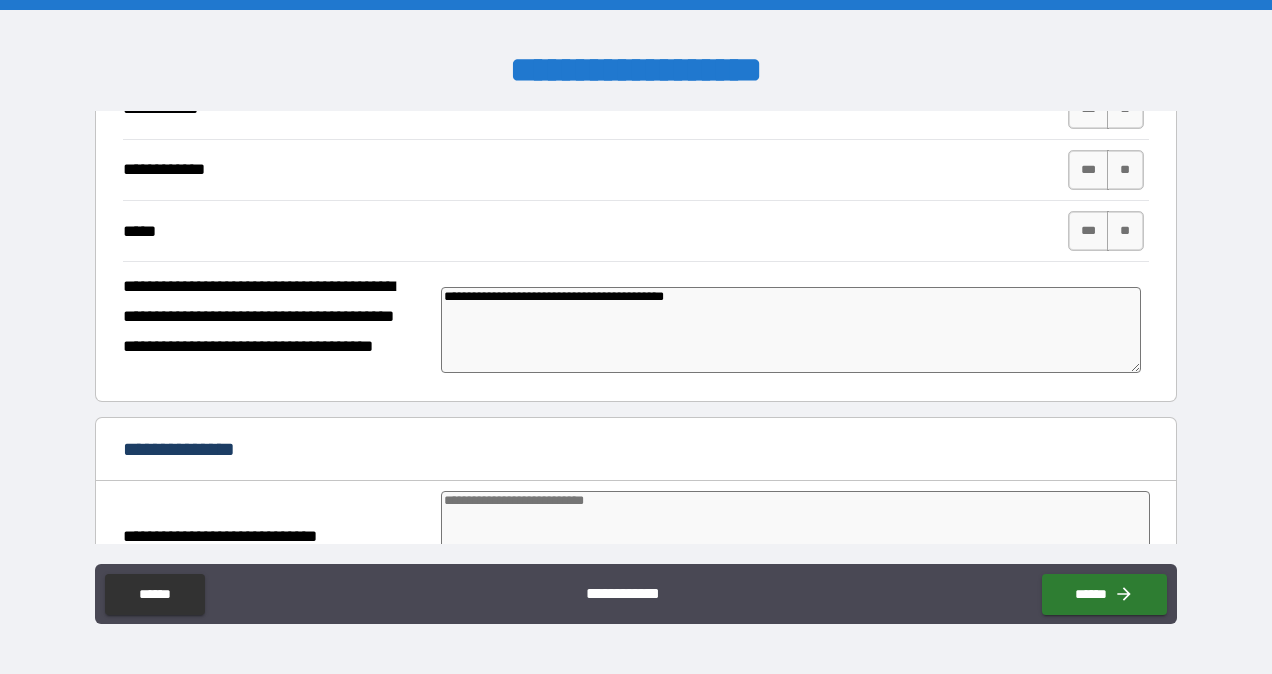 click at bounding box center (795, 534) 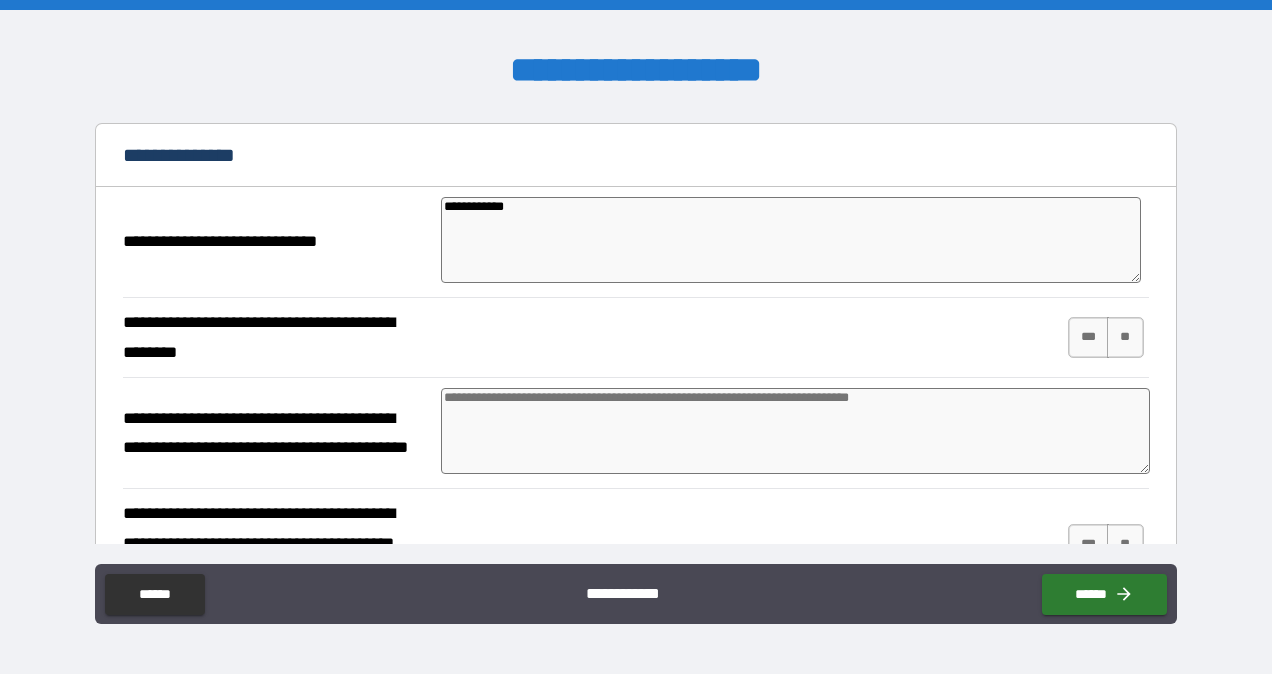 scroll, scrollTop: 10264, scrollLeft: 0, axis: vertical 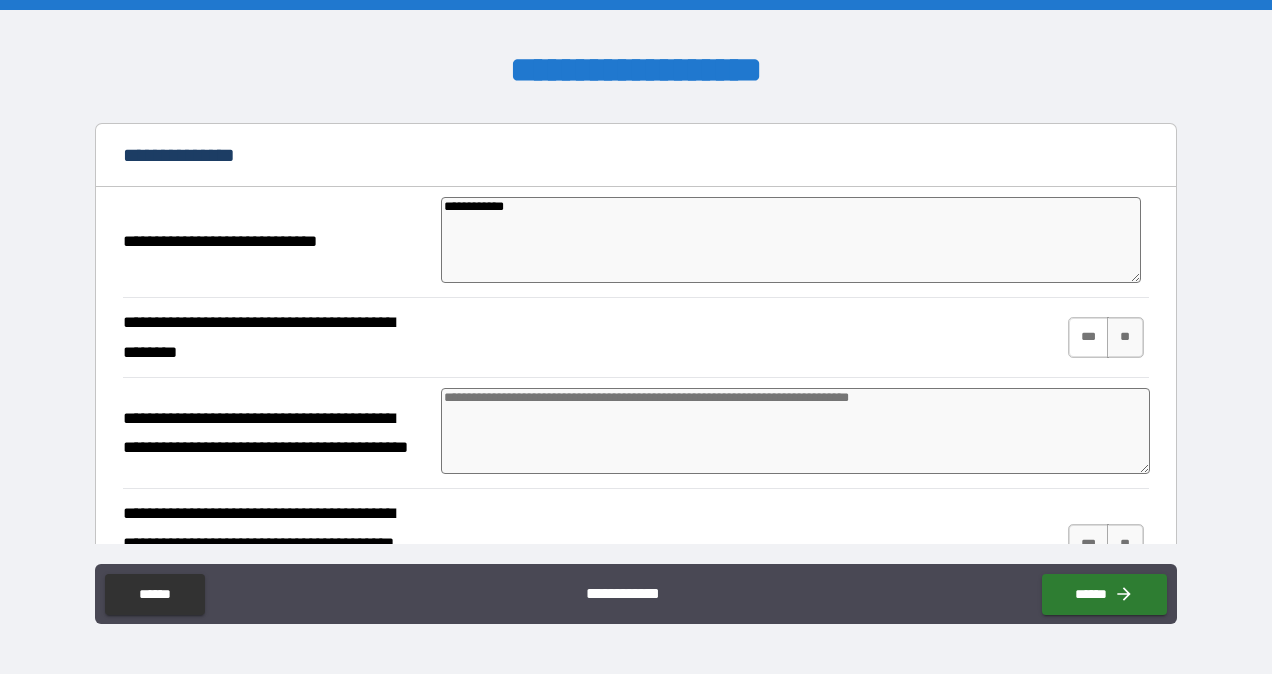 click on "***" at bounding box center (1089, 337) 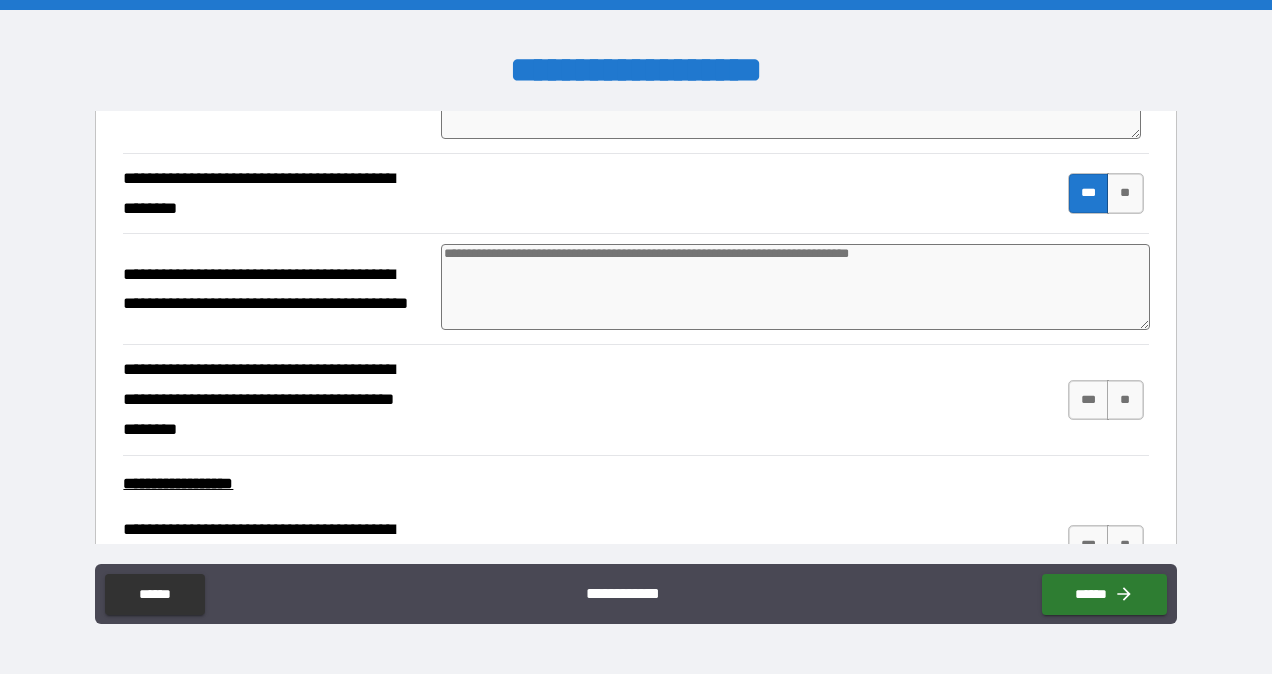 scroll, scrollTop: 10425, scrollLeft: 0, axis: vertical 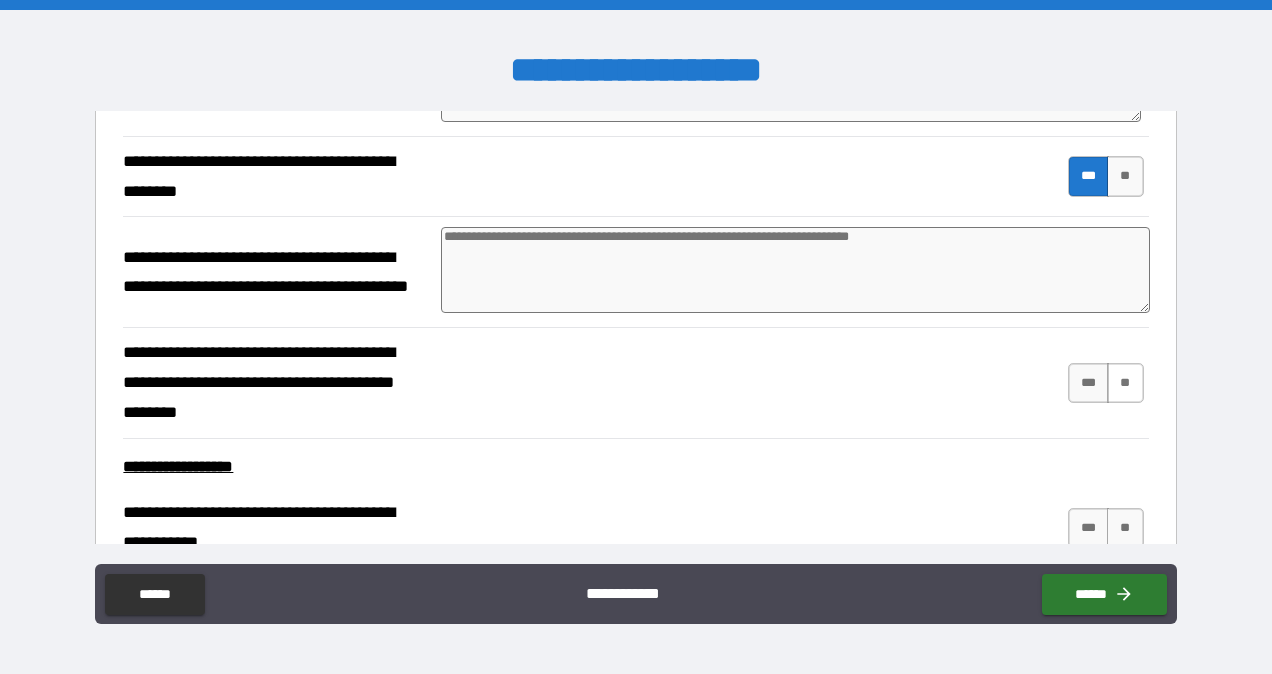 click on "**" at bounding box center [1125, 383] 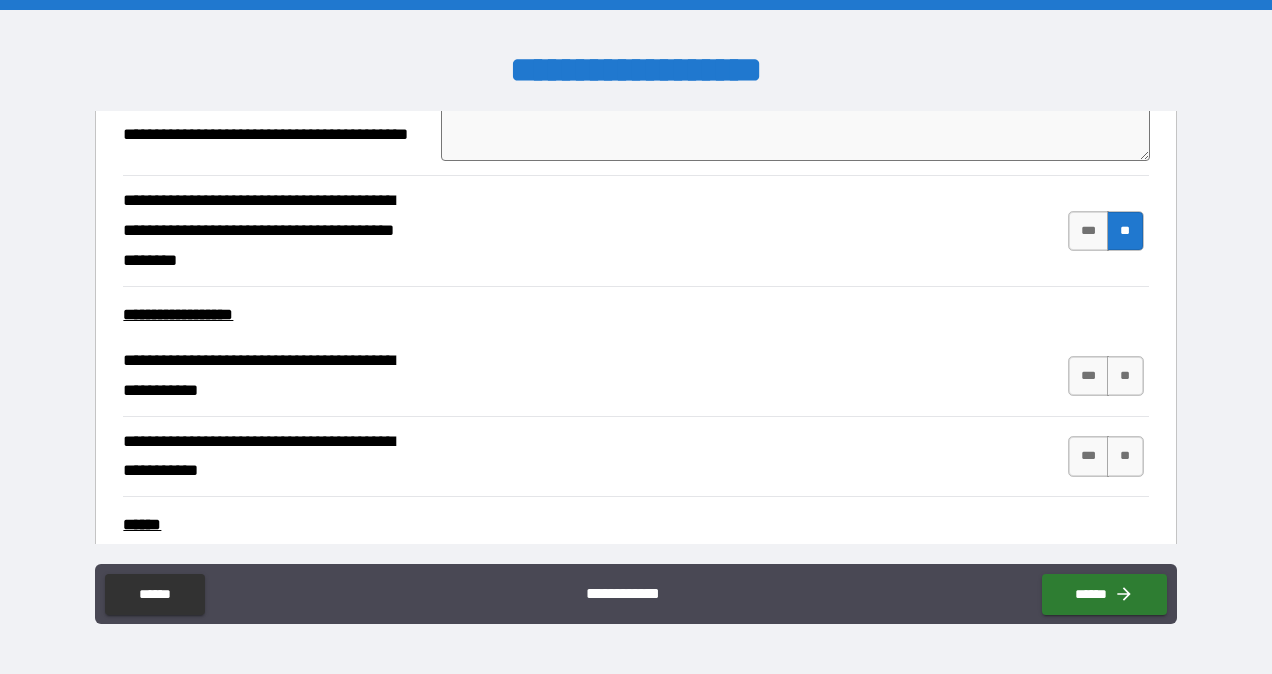 scroll, scrollTop: 10584, scrollLeft: 0, axis: vertical 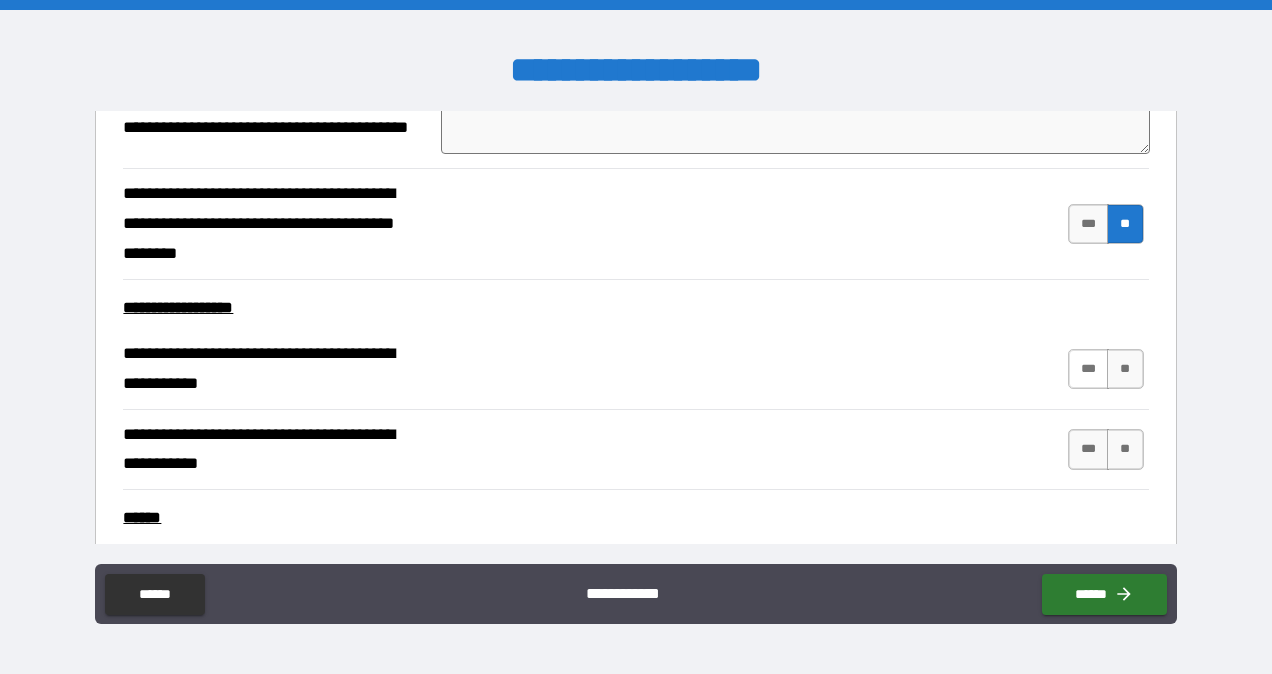 click on "***" at bounding box center [1089, 369] 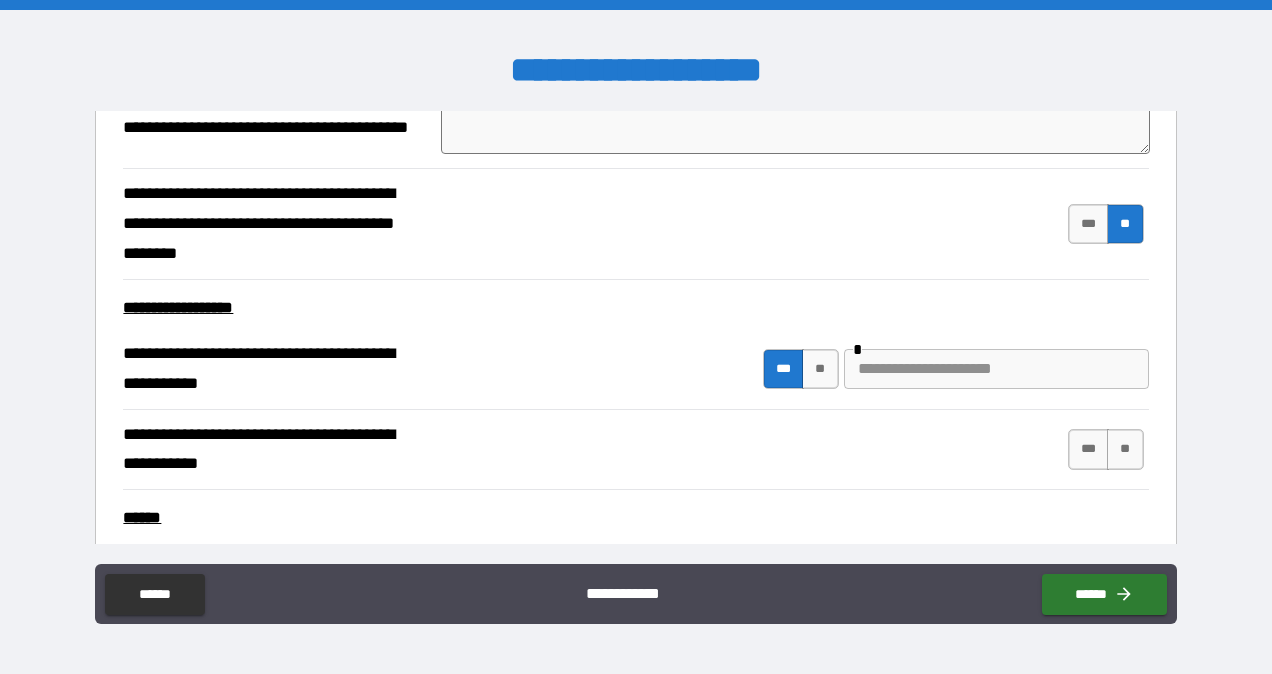 click at bounding box center (996, 369) 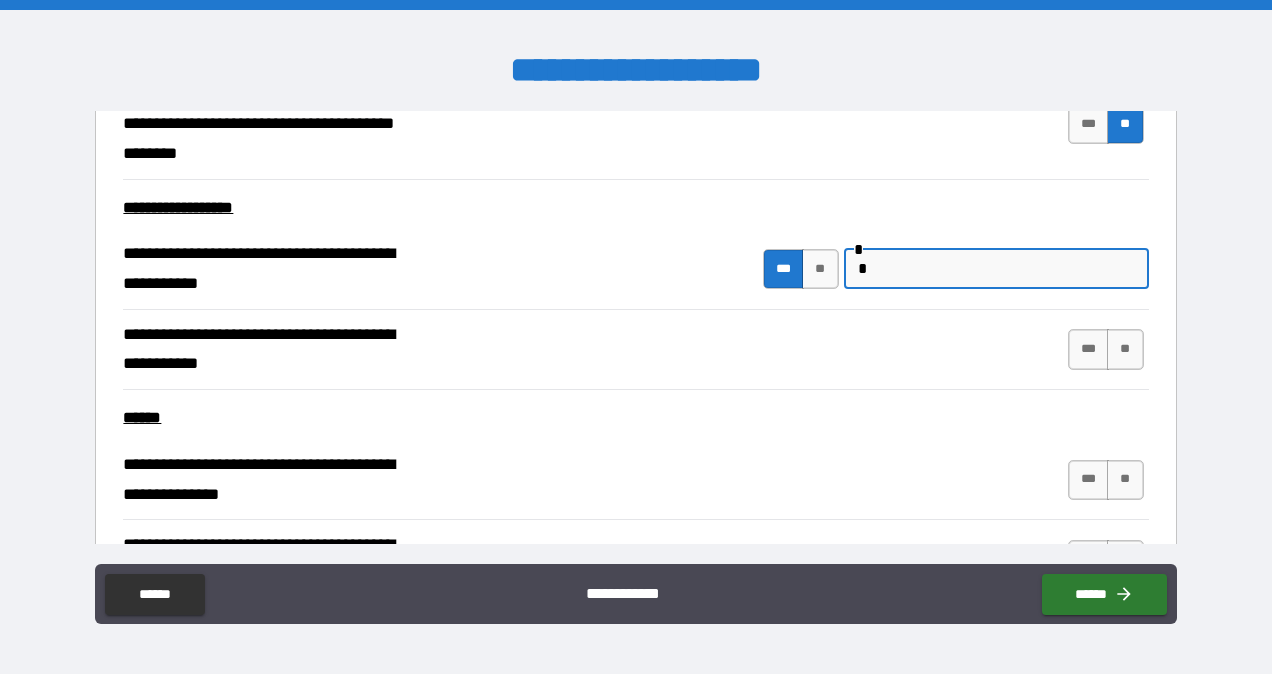 scroll, scrollTop: 10679, scrollLeft: 0, axis: vertical 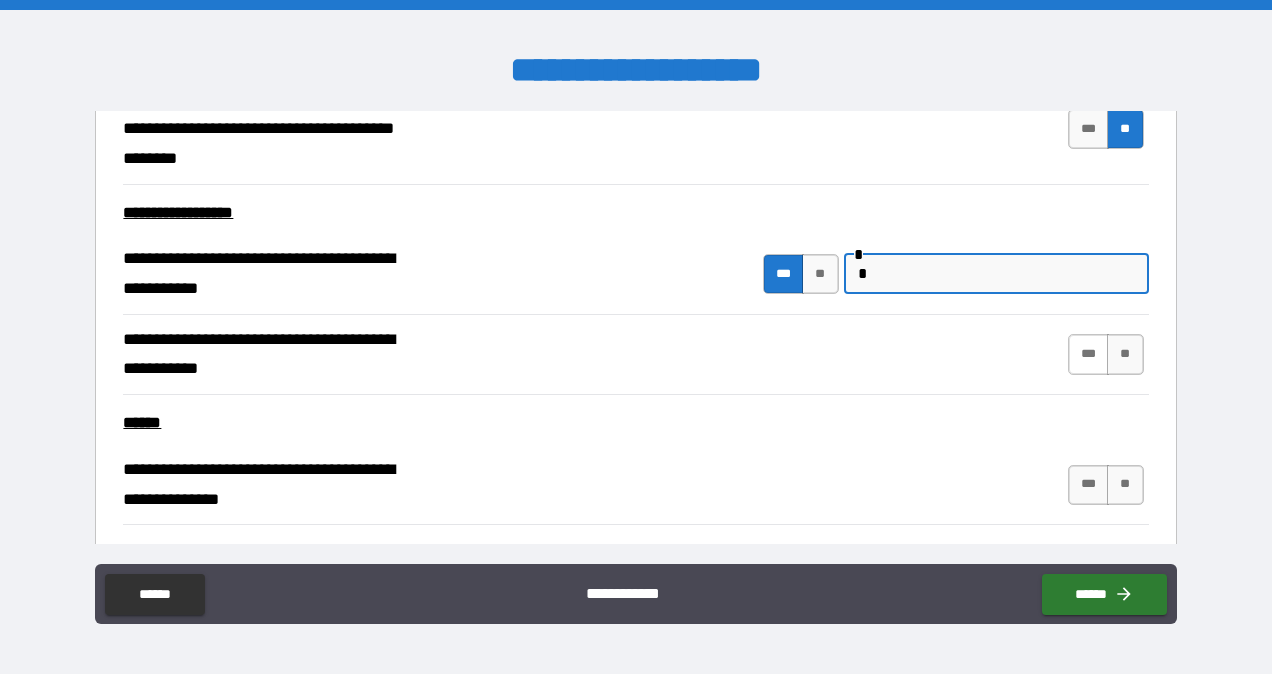 click on "***" at bounding box center [1089, 354] 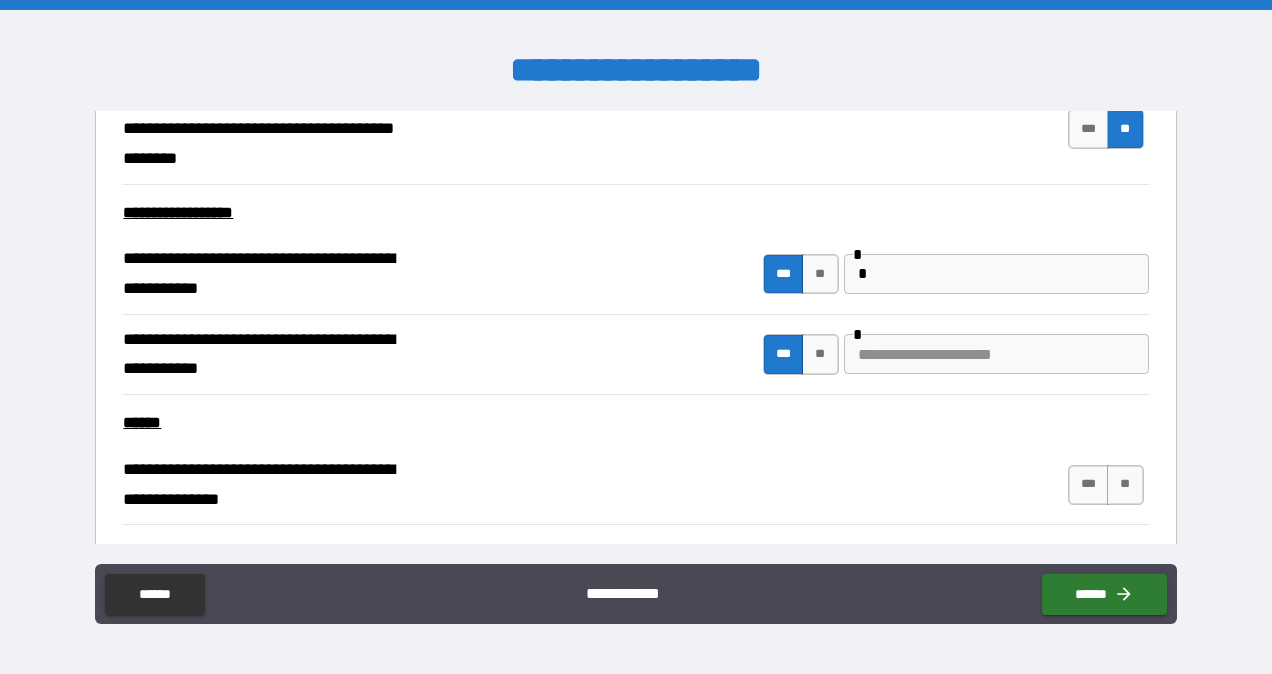 click at bounding box center (996, 354) 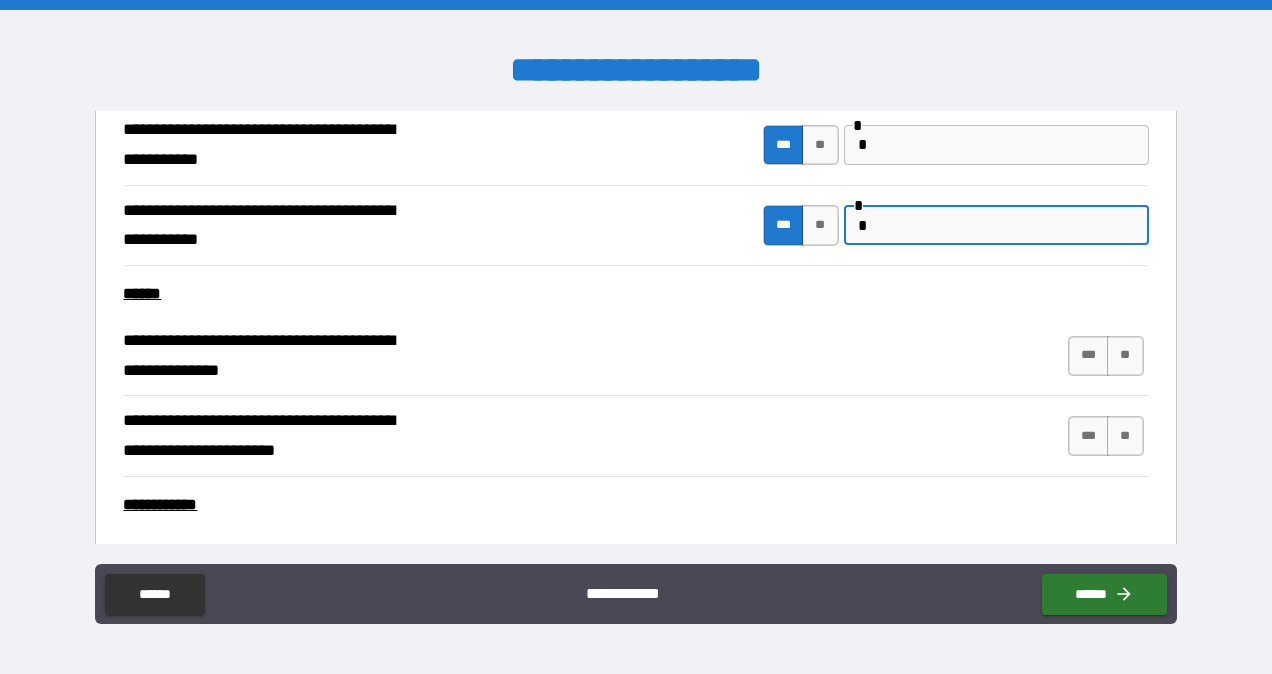scroll, scrollTop: 10809, scrollLeft: 0, axis: vertical 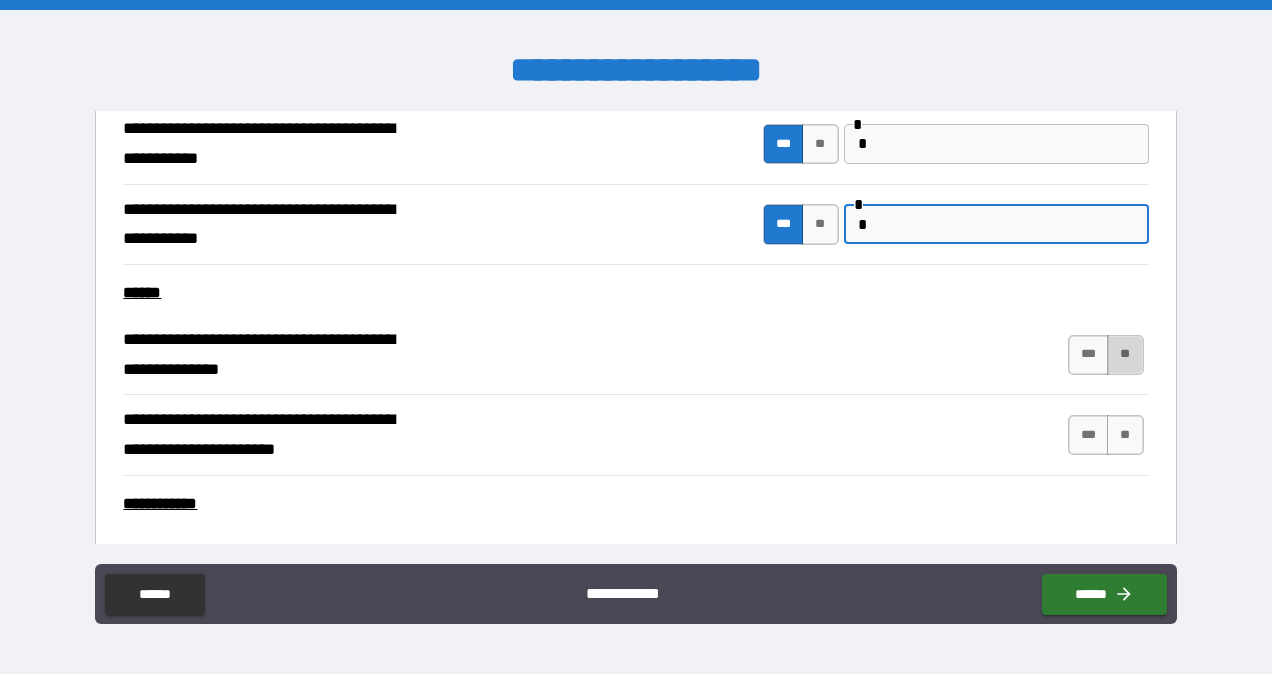 click on "**" at bounding box center (1125, 355) 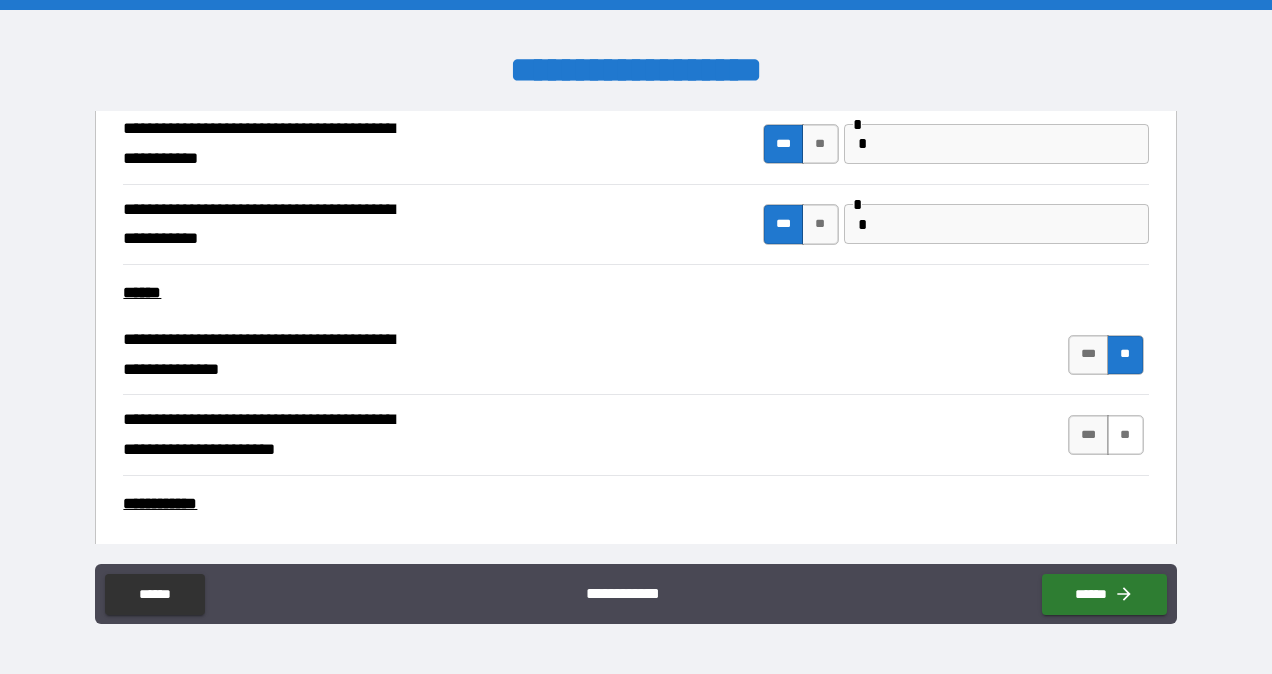 click on "**" at bounding box center [1125, 435] 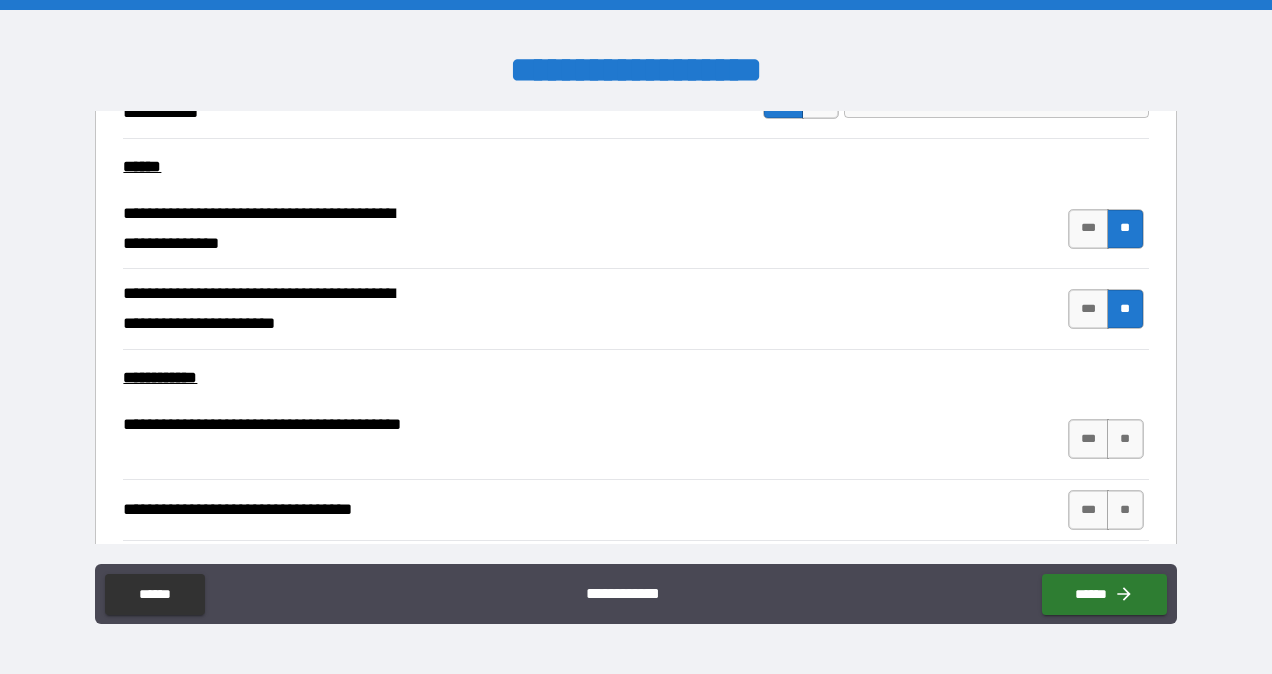 scroll, scrollTop: 10941, scrollLeft: 0, axis: vertical 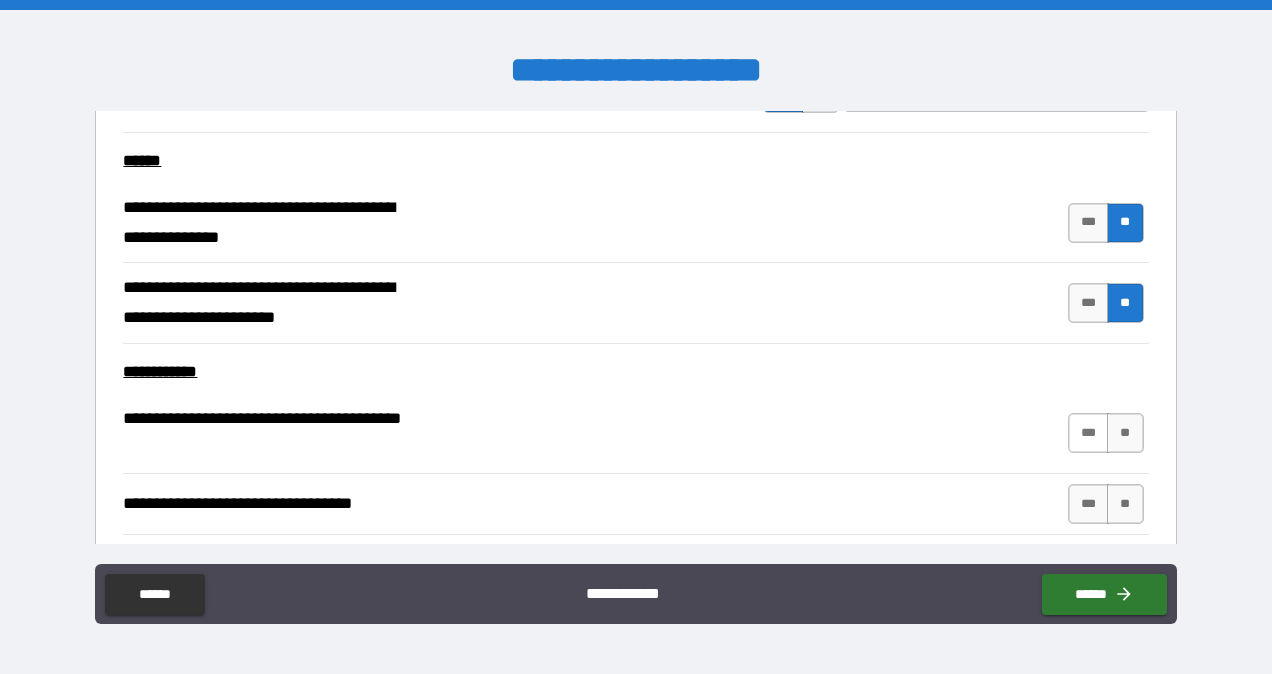 click on "***" at bounding box center [1089, 433] 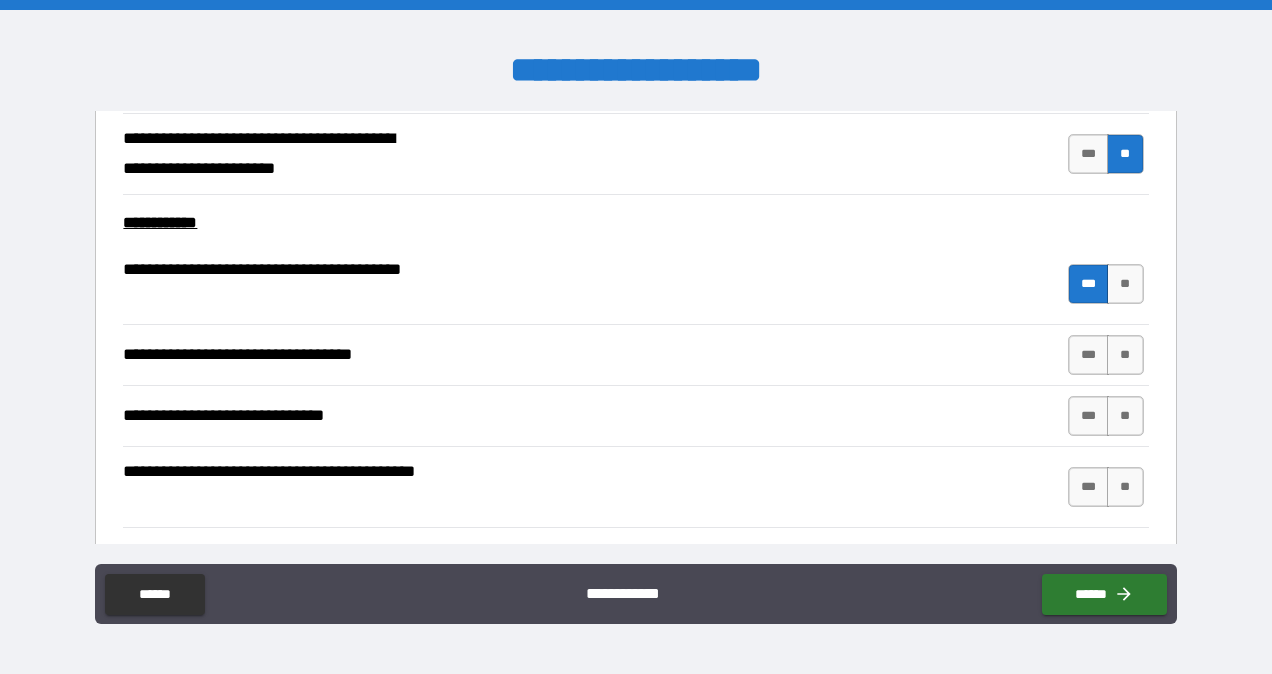 scroll, scrollTop: 11092, scrollLeft: 0, axis: vertical 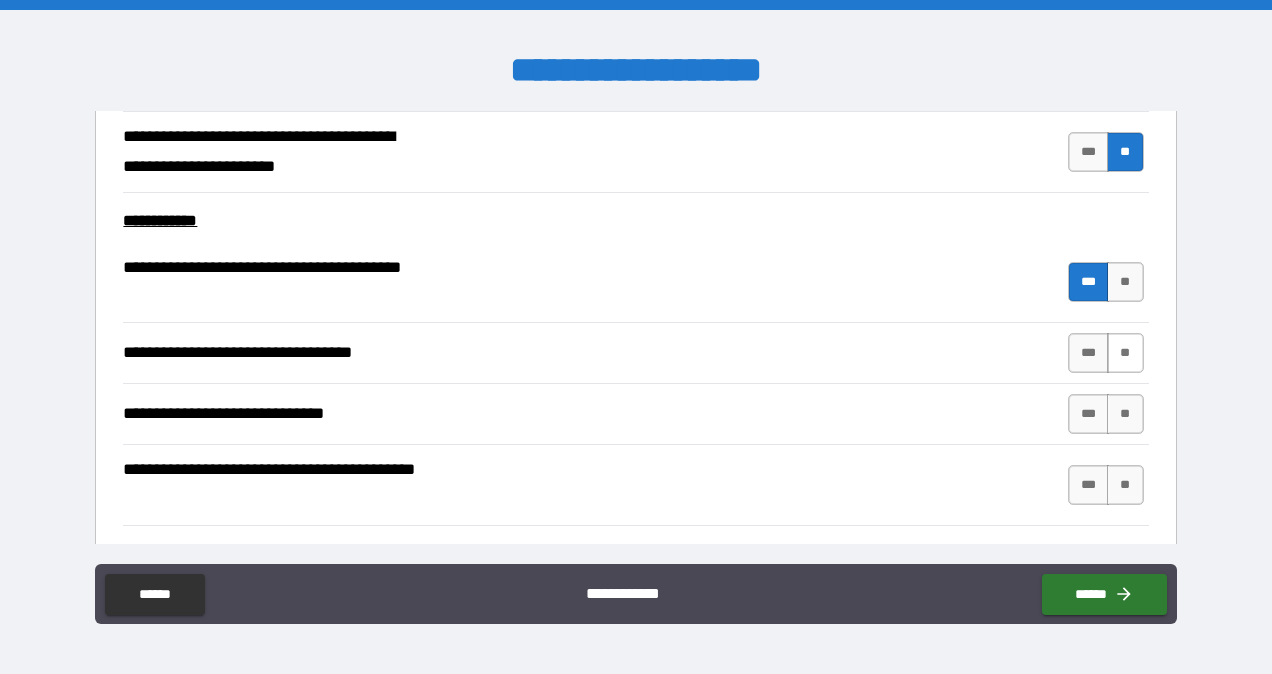 click on "**" at bounding box center (1125, 353) 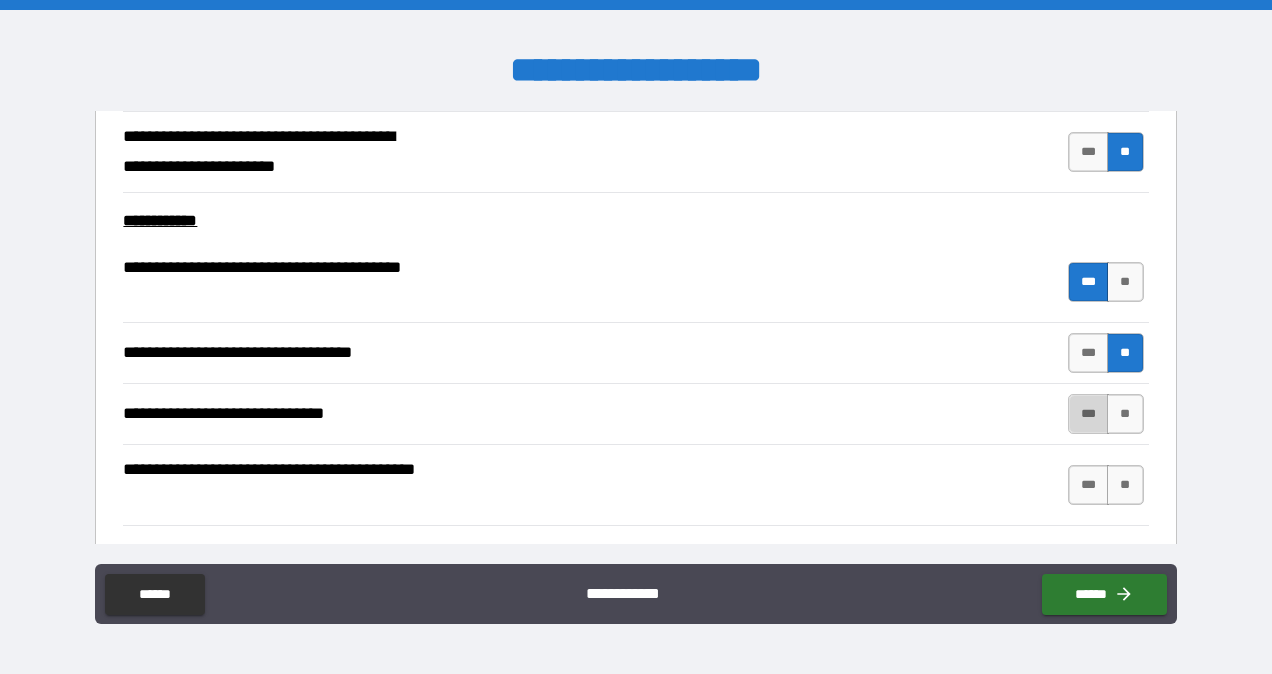 click on "***" at bounding box center (1089, 414) 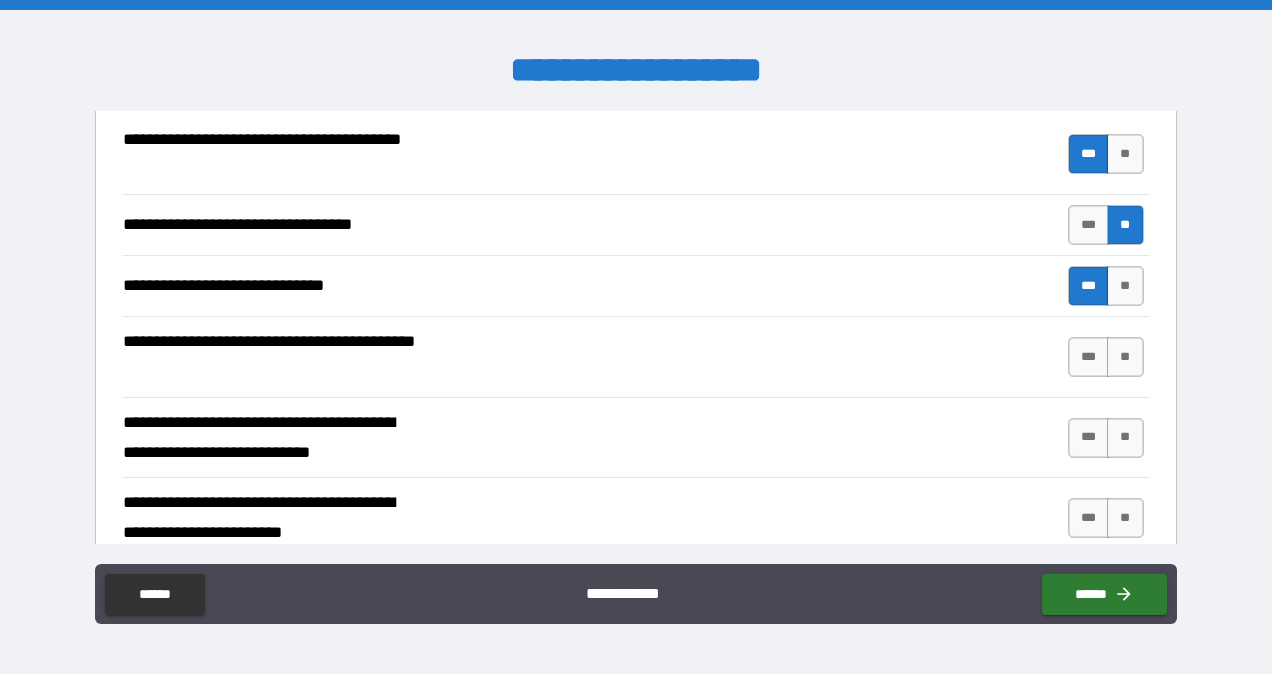 scroll, scrollTop: 11220, scrollLeft: 0, axis: vertical 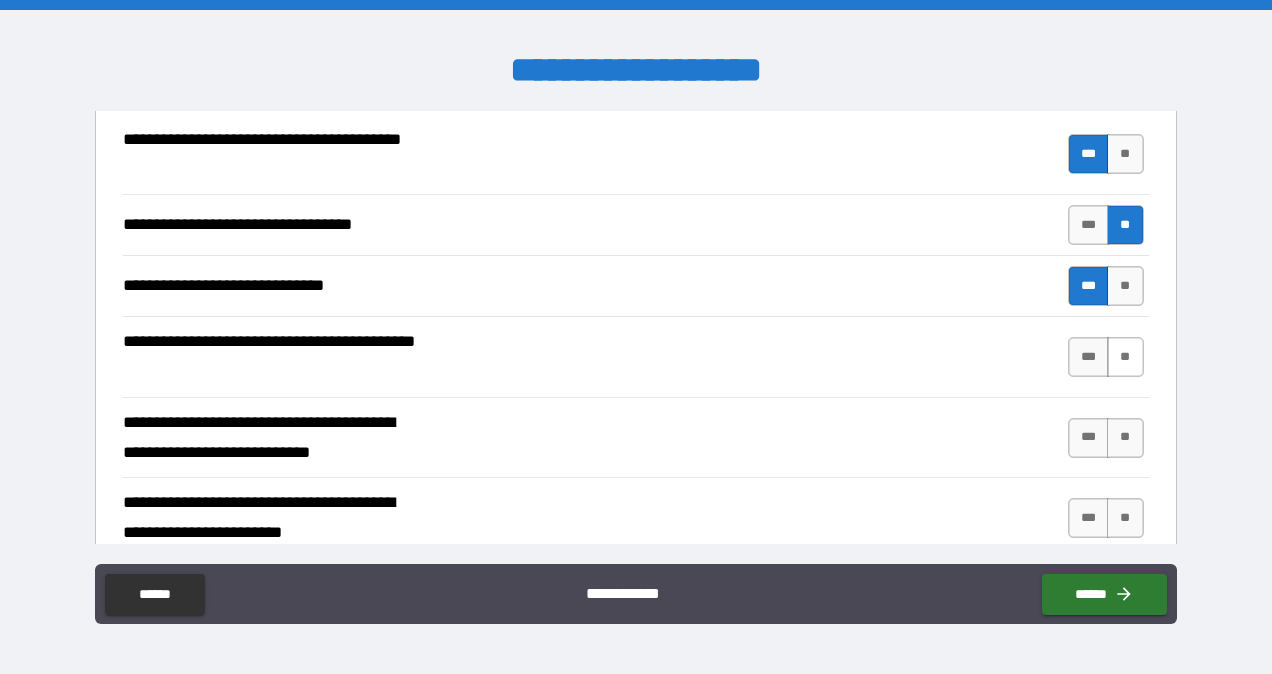 click on "**" at bounding box center (1125, 357) 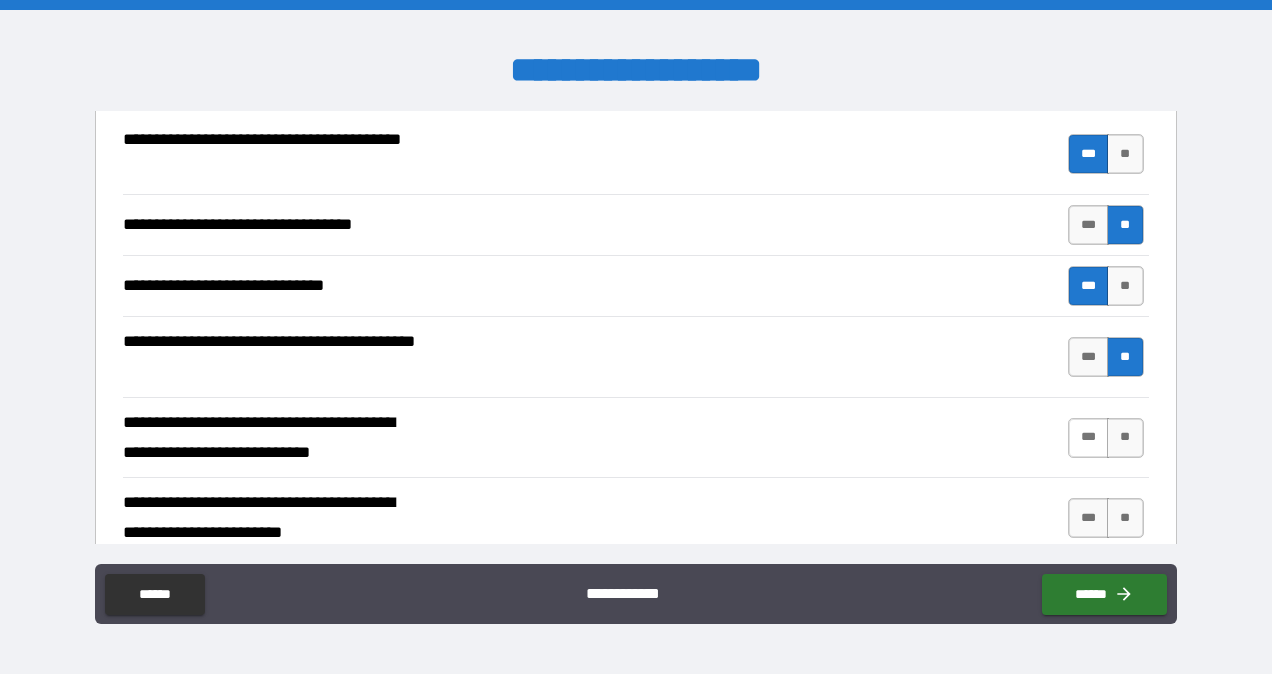 click on "***" at bounding box center (1089, 438) 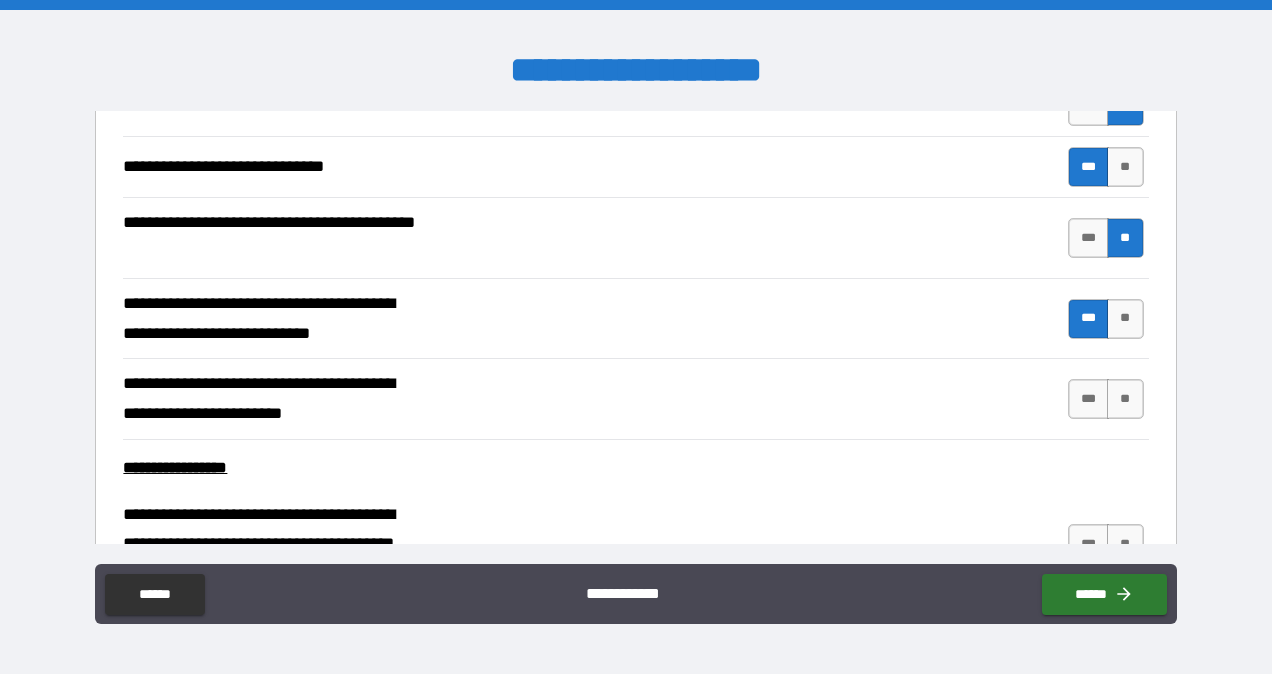 scroll, scrollTop: 11342, scrollLeft: 0, axis: vertical 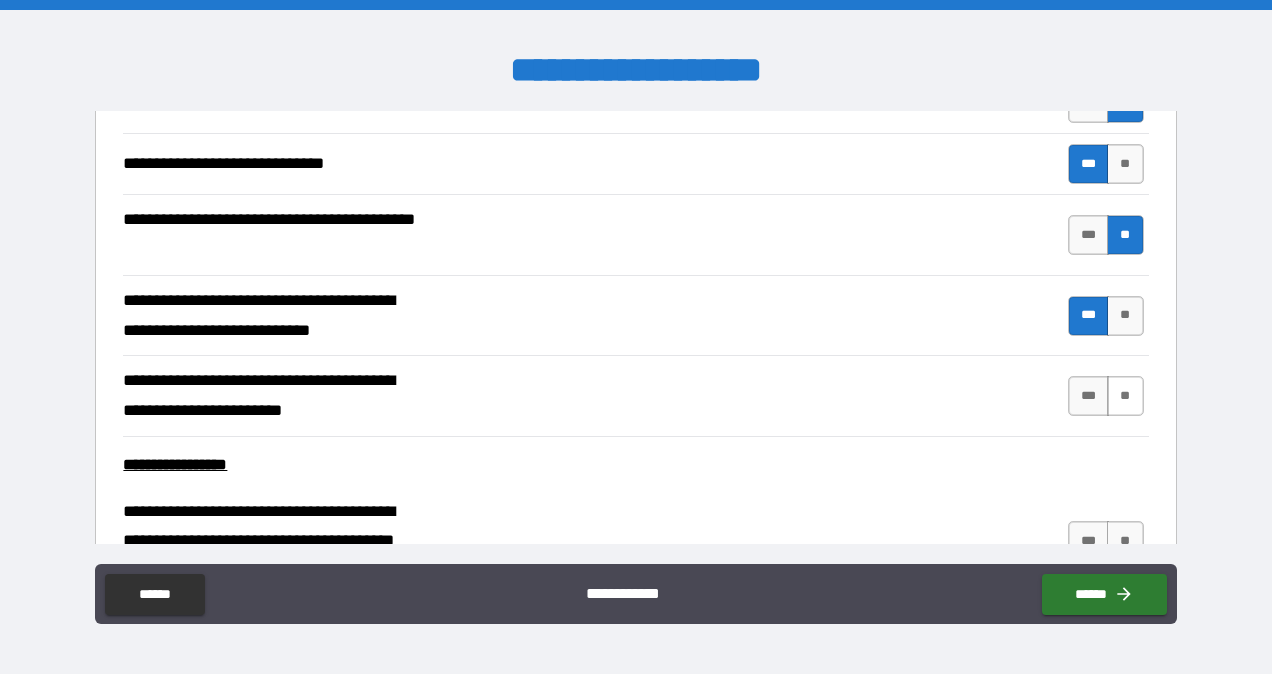 click on "**" at bounding box center [1125, 396] 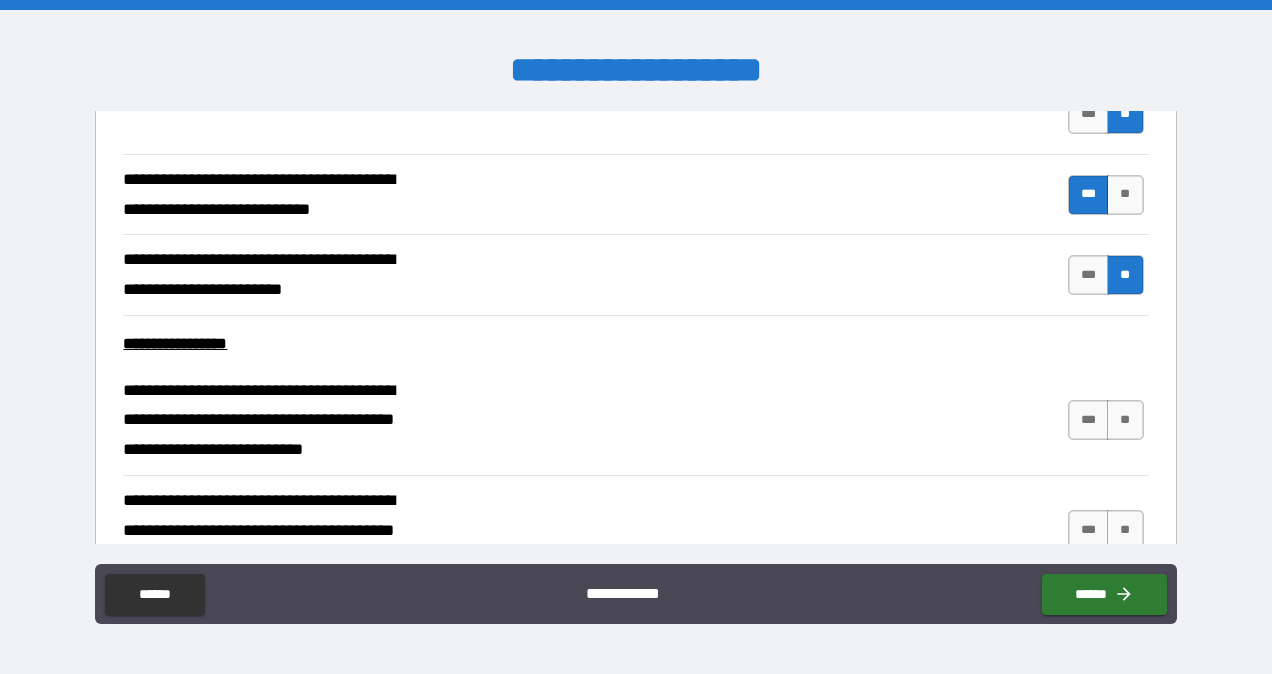scroll, scrollTop: 11464, scrollLeft: 0, axis: vertical 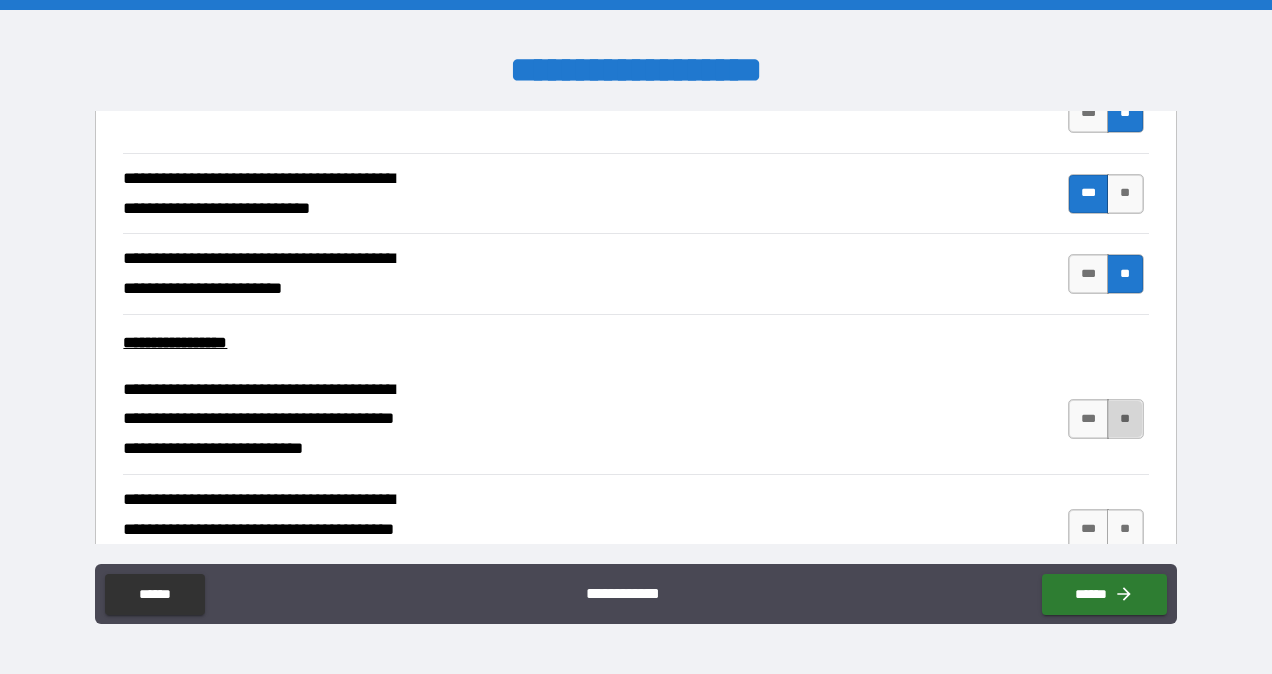 click on "**" at bounding box center (1125, 419) 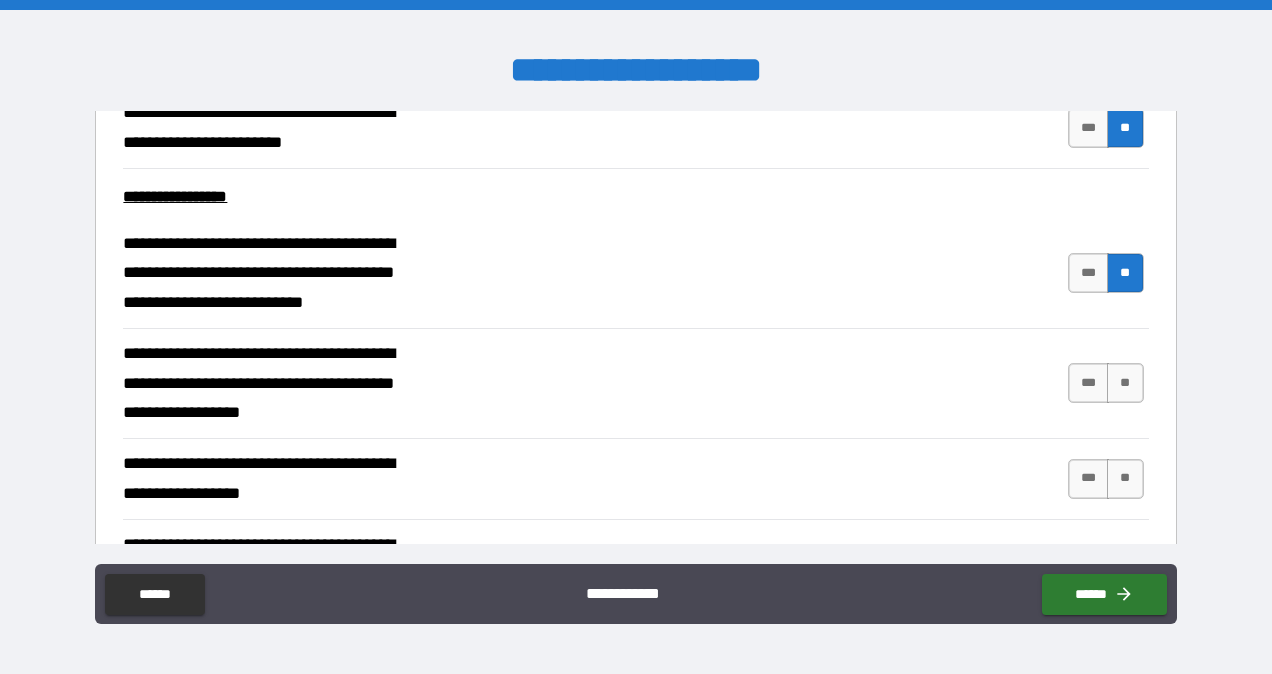 scroll, scrollTop: 11620, scrollLeft: 0, axis: vertical 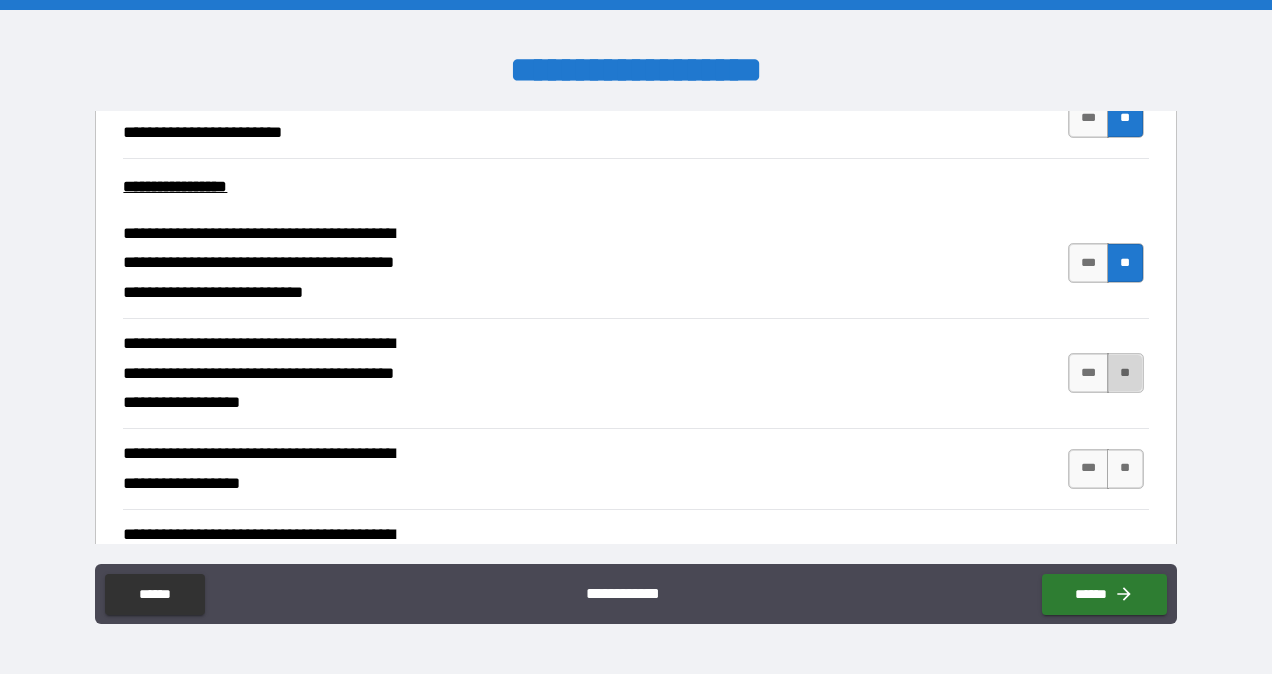 click on "**" at bounding box center (1125, 373) 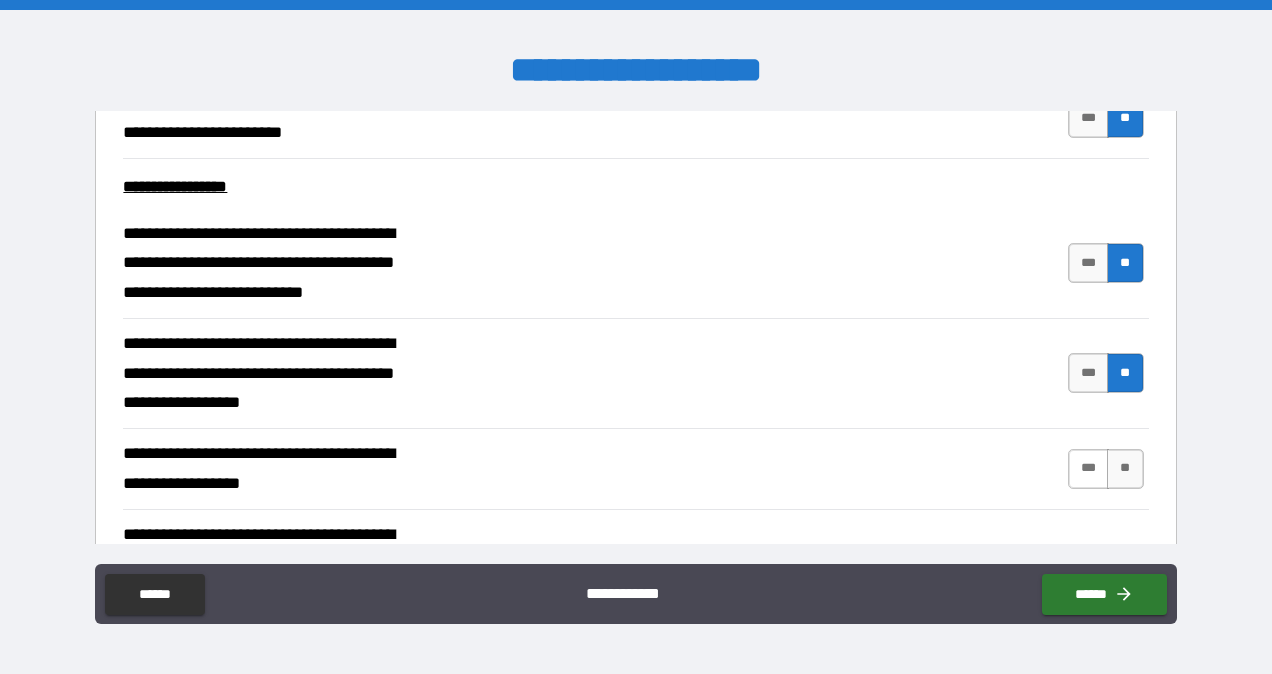 click on "***" at bounding box center (1089, 469) 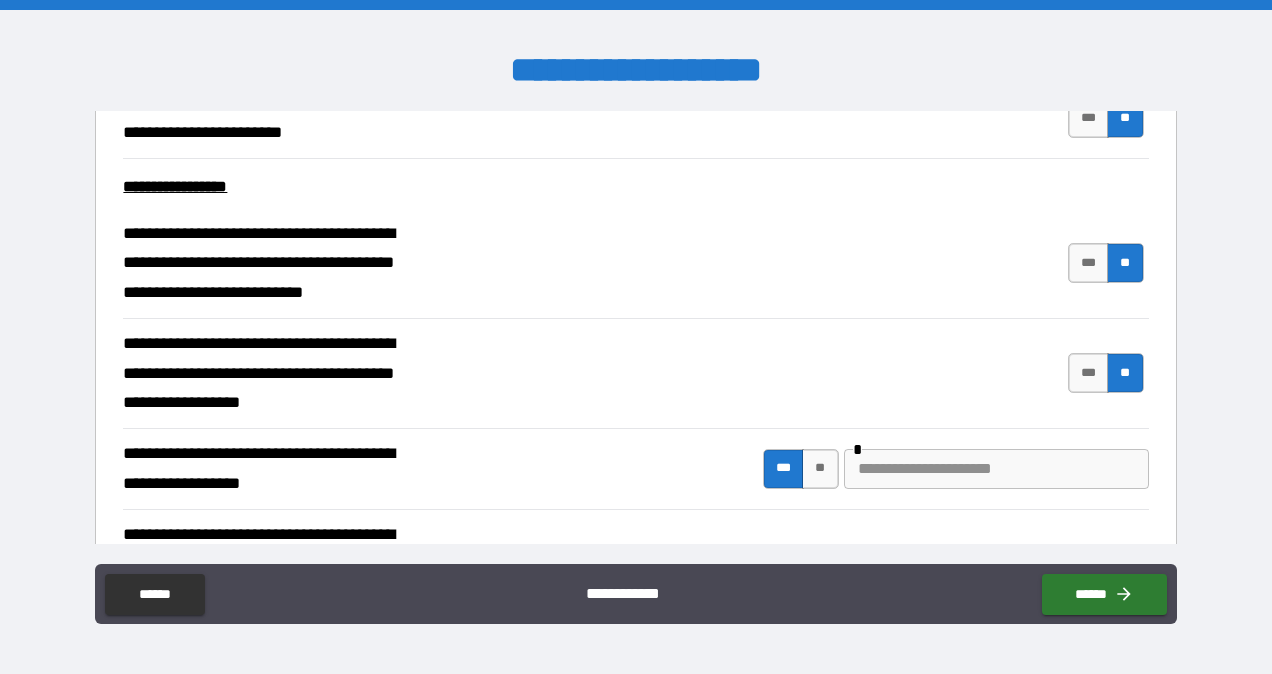 click at bounding box center (996, 469) 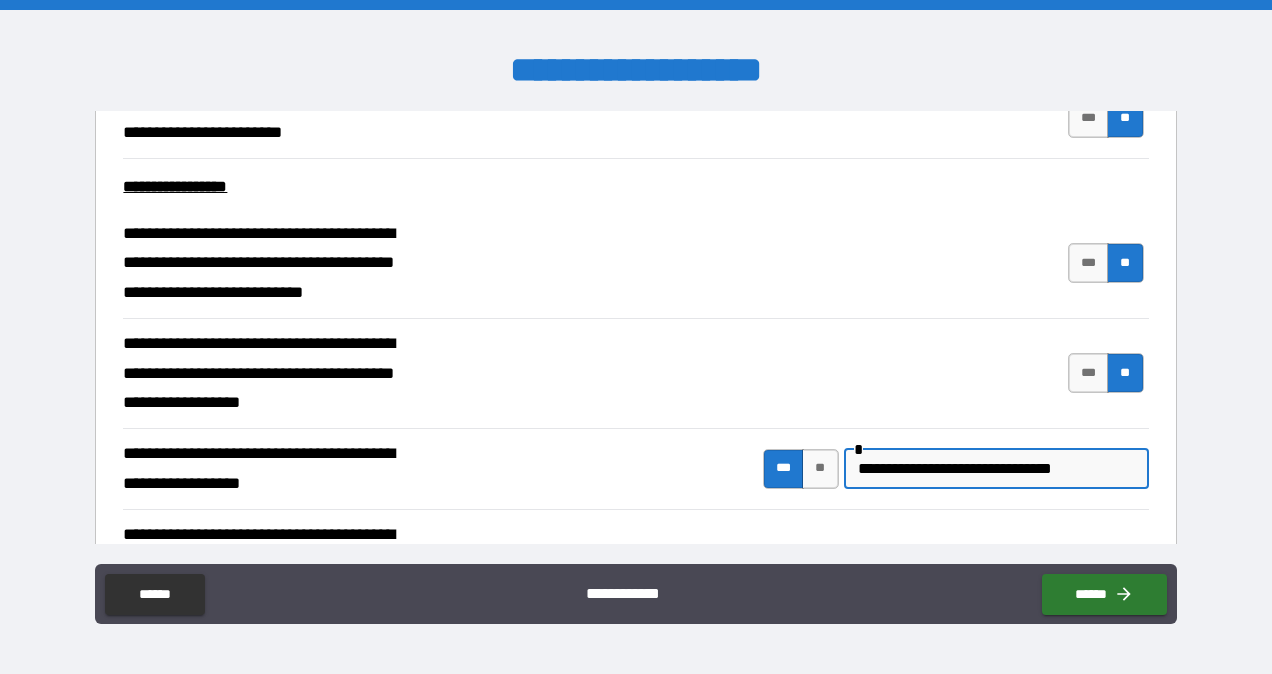 click on "**********" at bounding box center (996, 469) 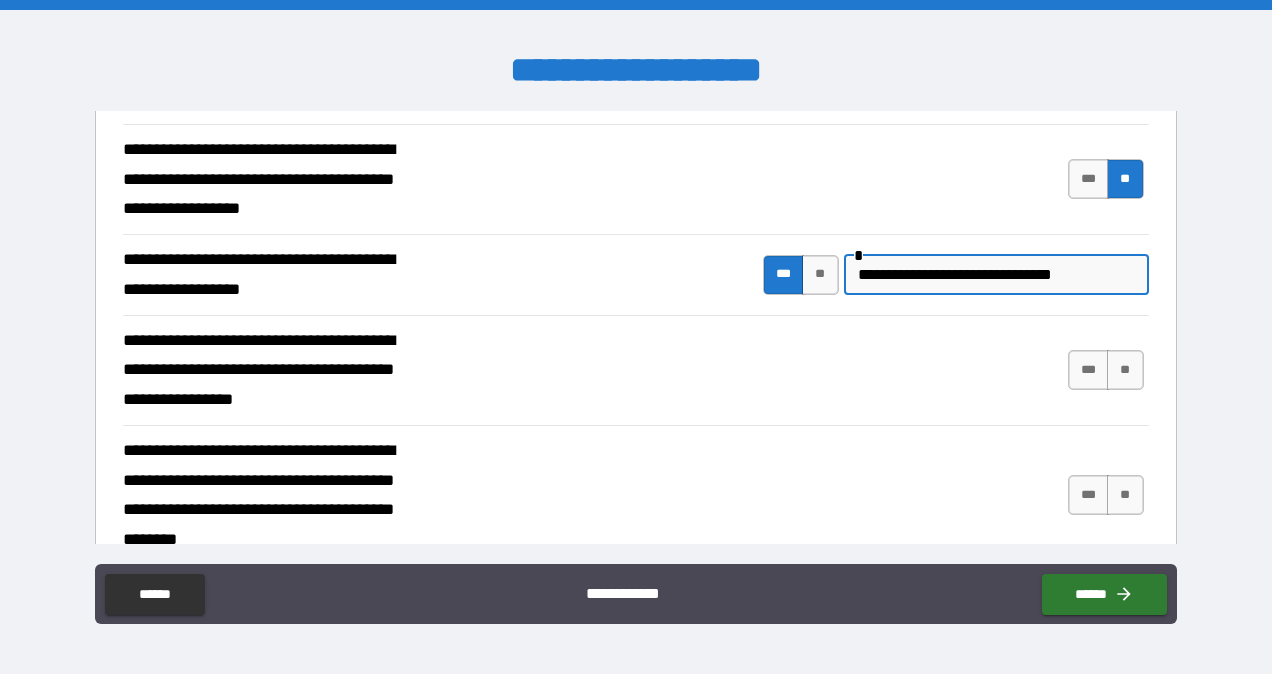 scroll, scrollTop: 11840, scrollLeft: 0, axis: vertical 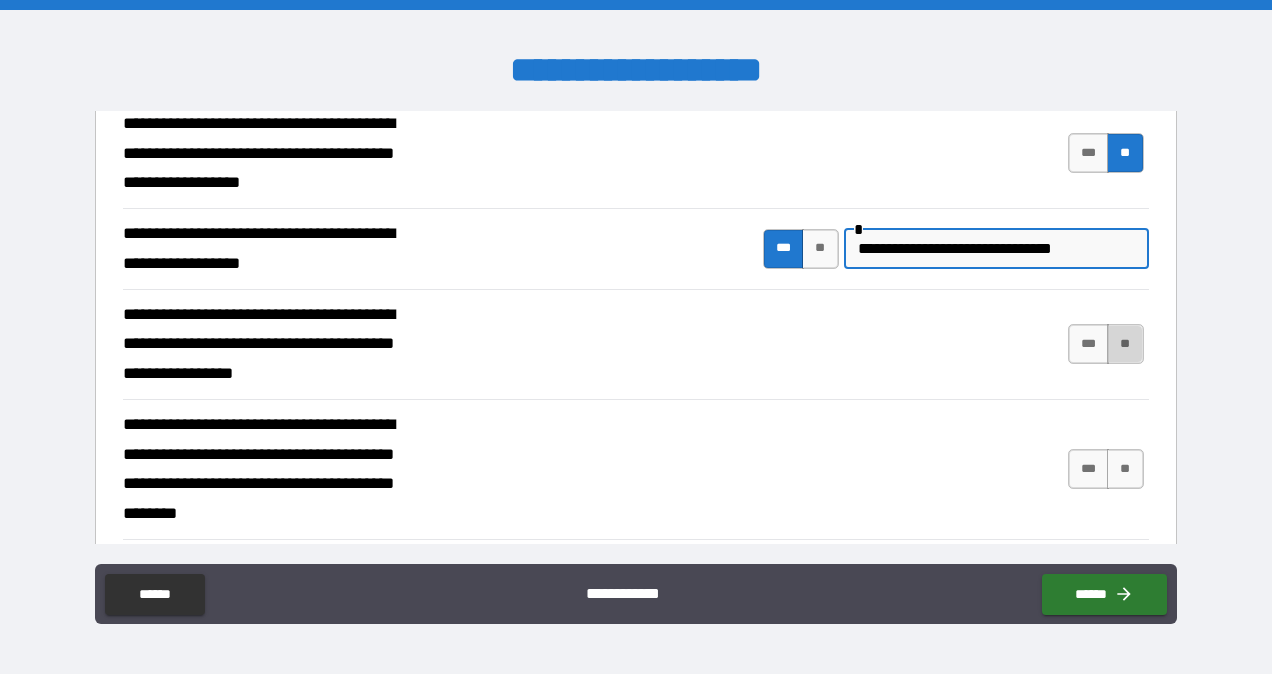 click on "**" at bounding box center (1125, 344) 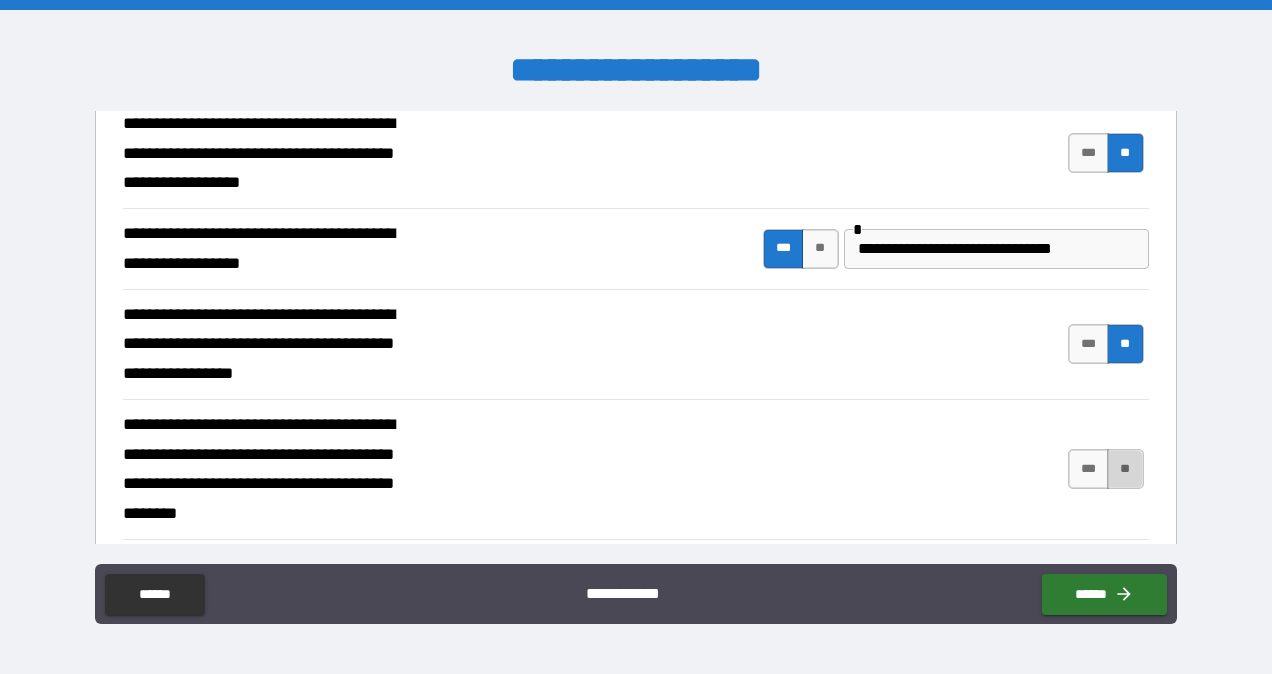 click on "**" at bounding box center (1125, 469) 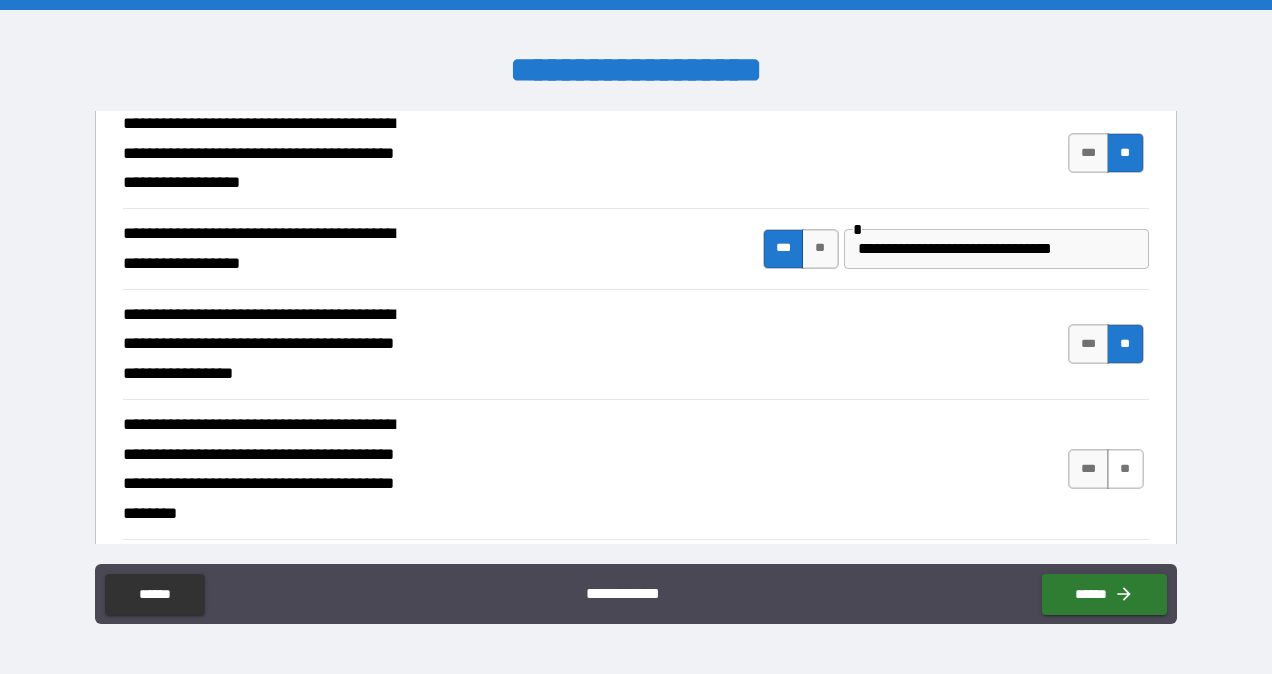 click on "**" at bounding box center [1125, 469] 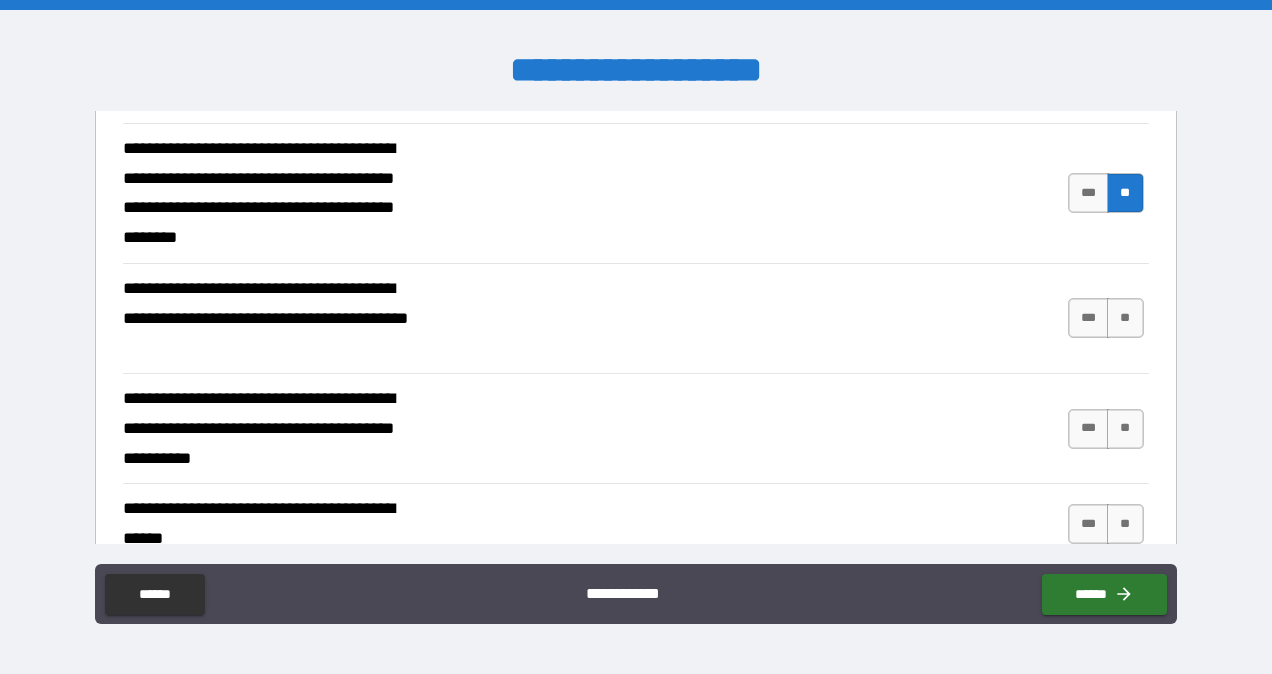 scroll, scrollTop: 12126, scrollLeft: 0, axis: vertical 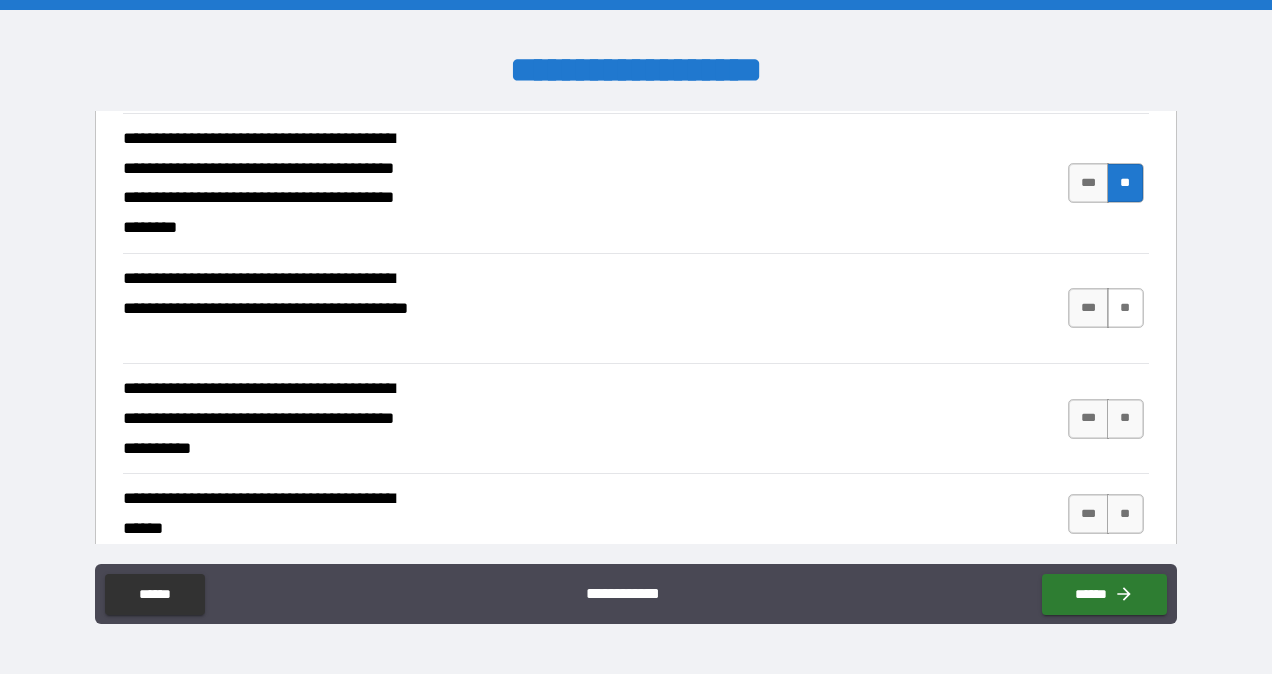 click on "**" at bounding box center (1125, 308) 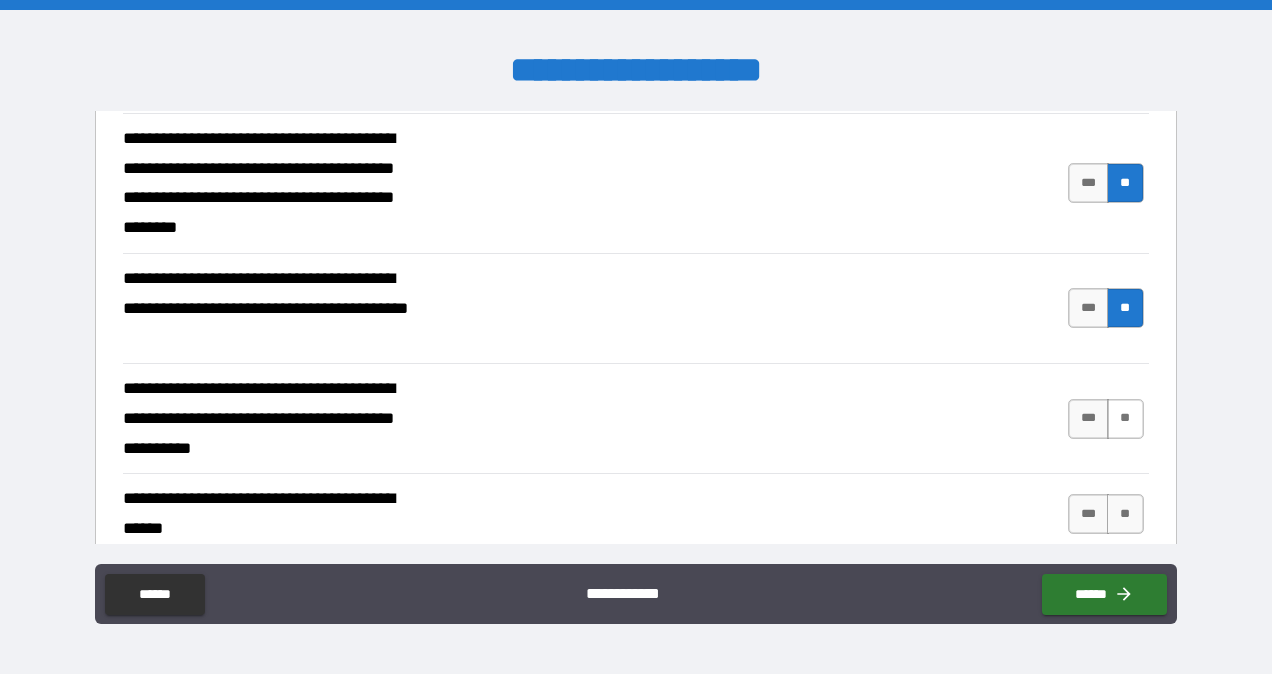 click on "**" at bounding box center (1125, 419) 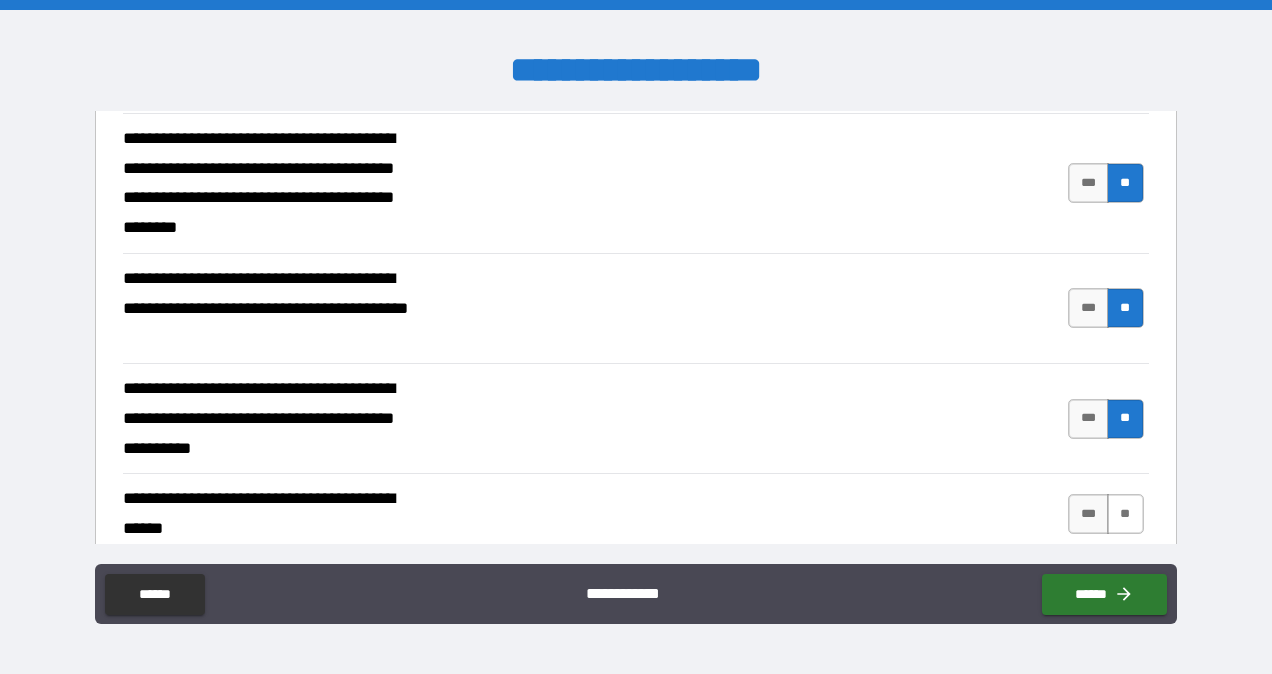 click on "**" at bounding box center (1125, 514) 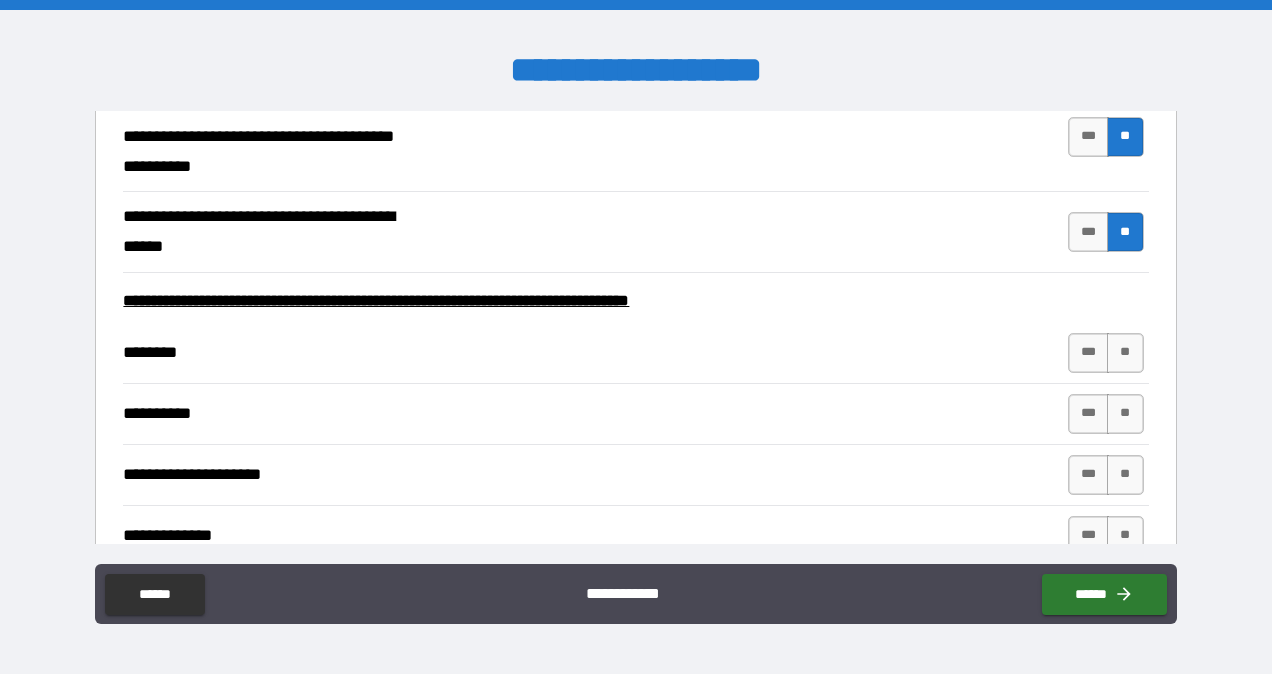 scroll, scrollTop: 12410, scrollLeft: 0, axis: vertical 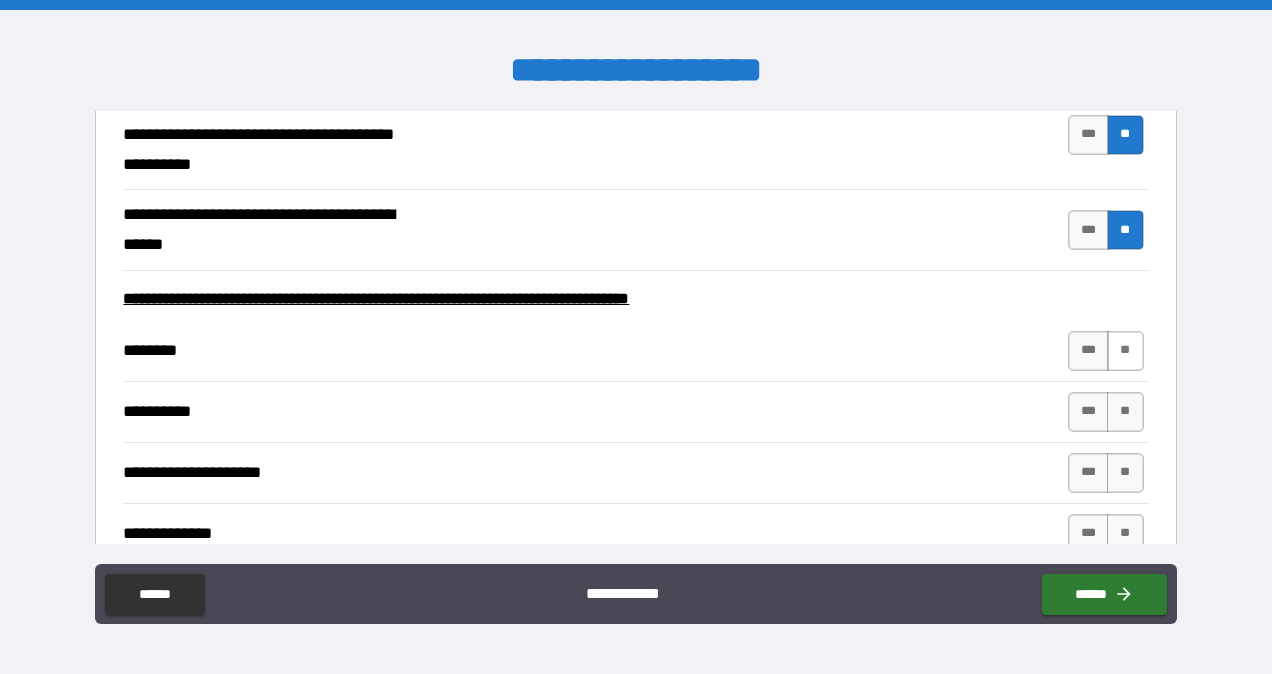 click on "**" at bounding box center [1125, 351] 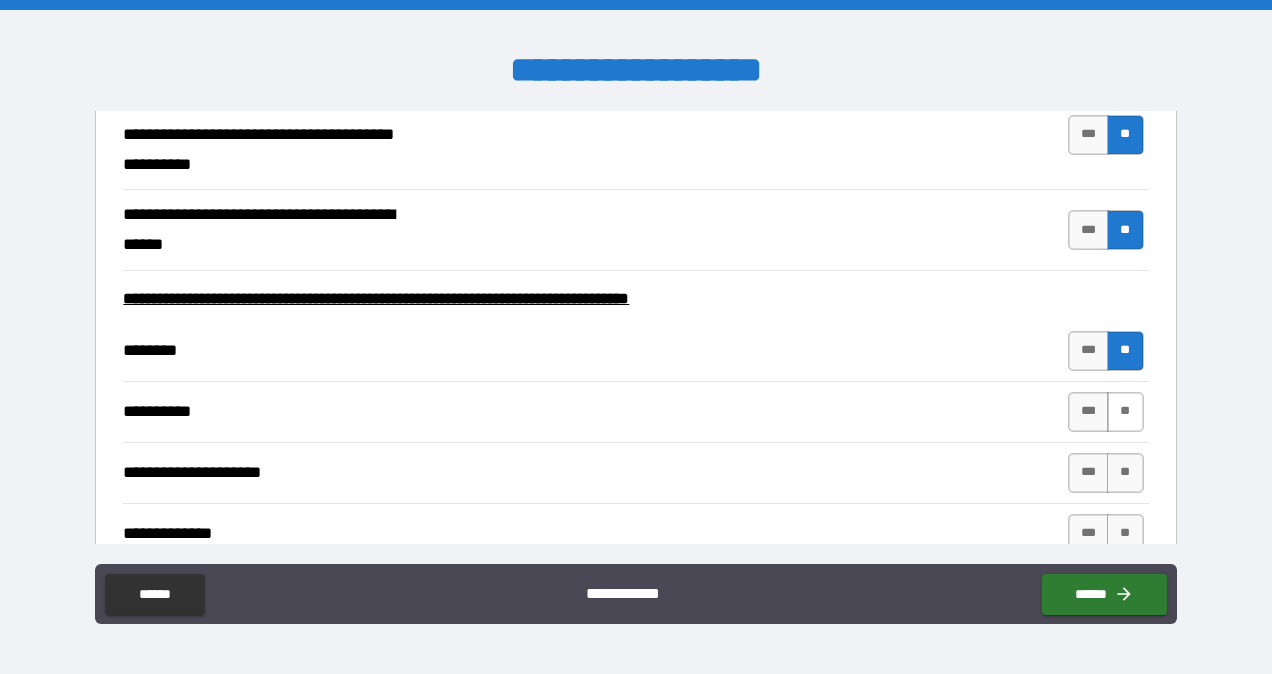 click on "**" at bounding box center (1125, 412) 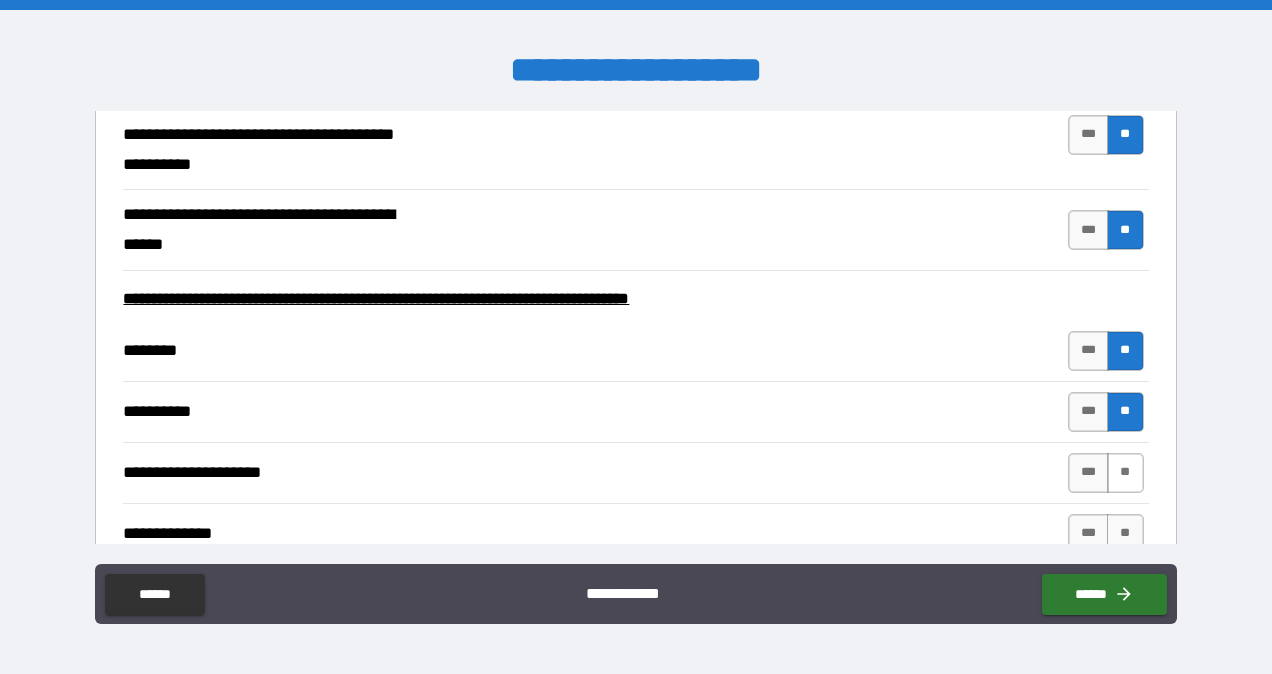 click on "**" at bounding box center (1125, 473) 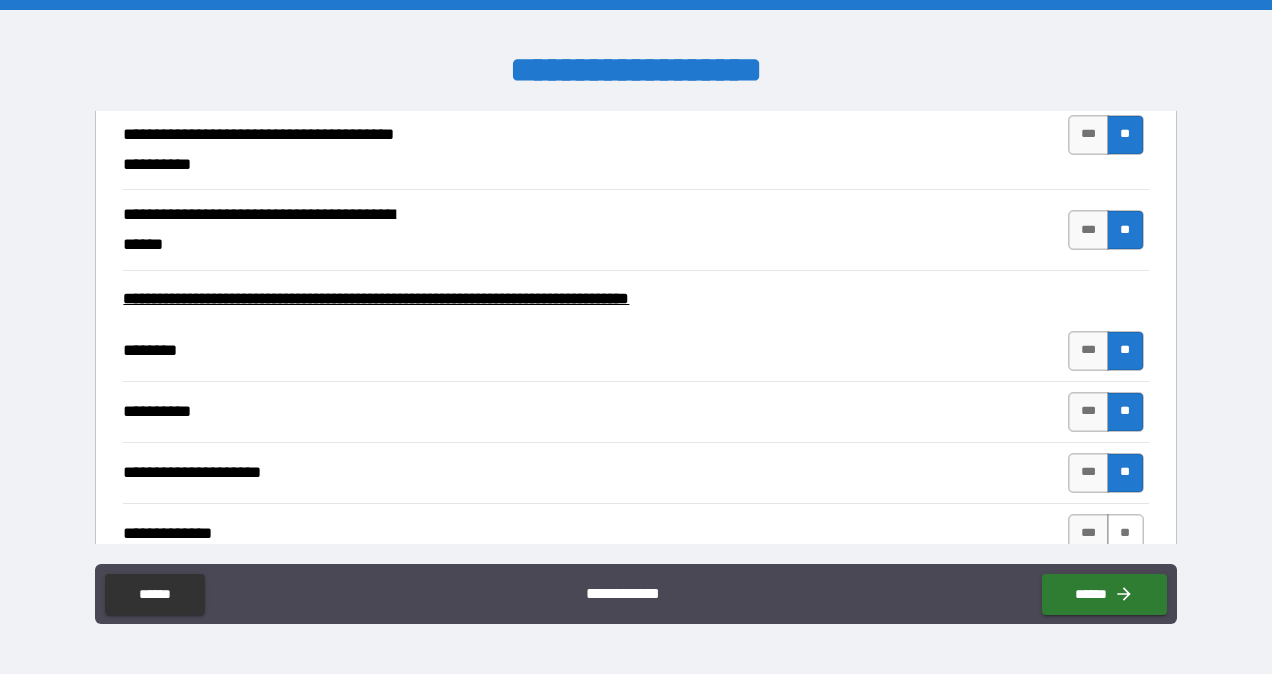 click on "**" at bounding box center (1125, 534) 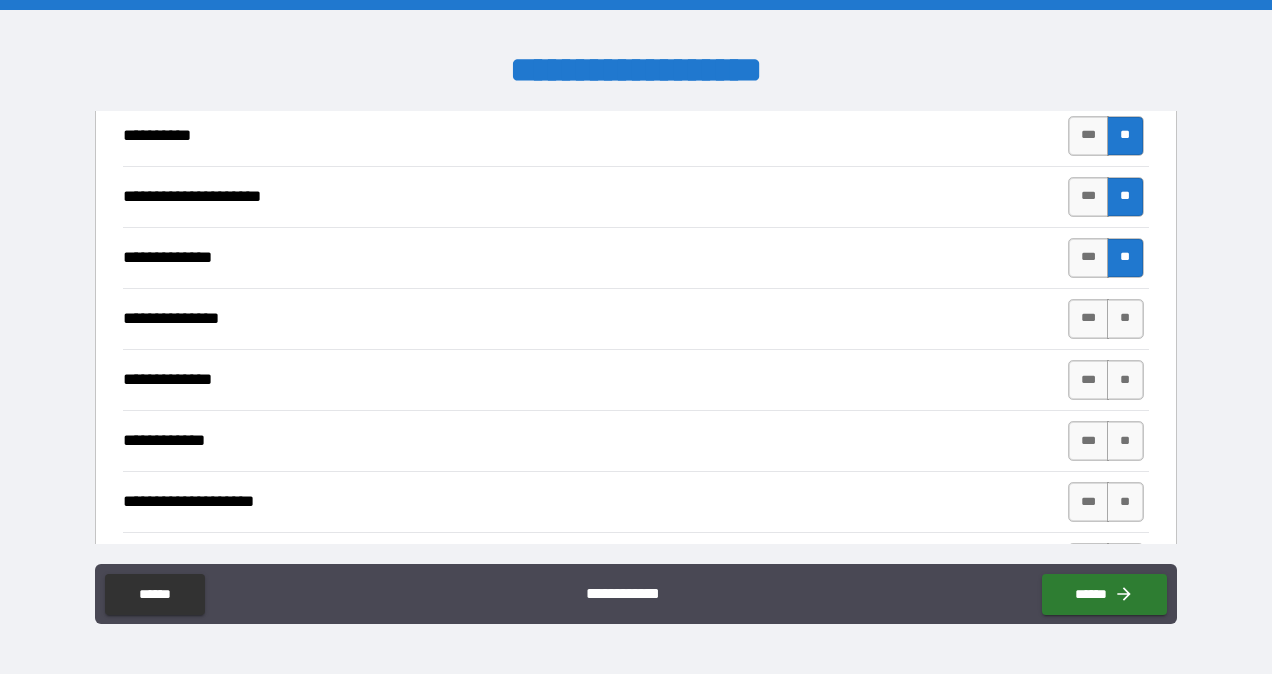 scroll, scrollTop: 12697, scrollLeft: 0, axis: vertical 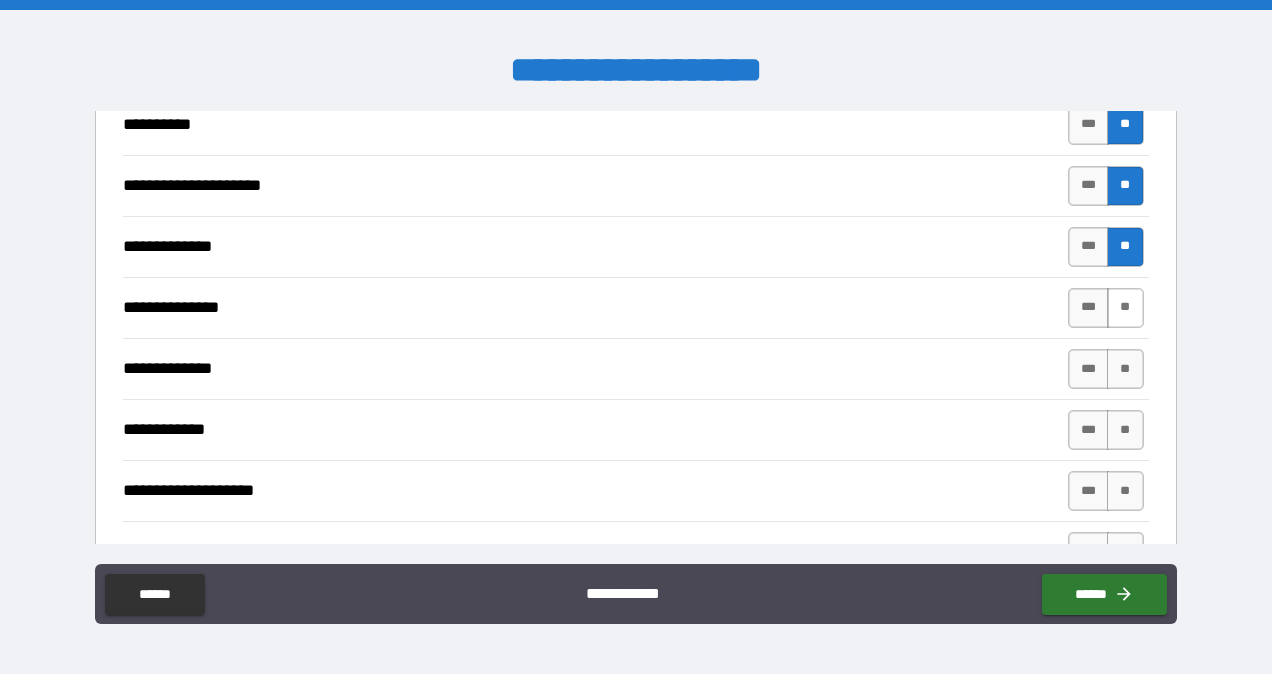 click on "**" at bounding box center (1125, 308) 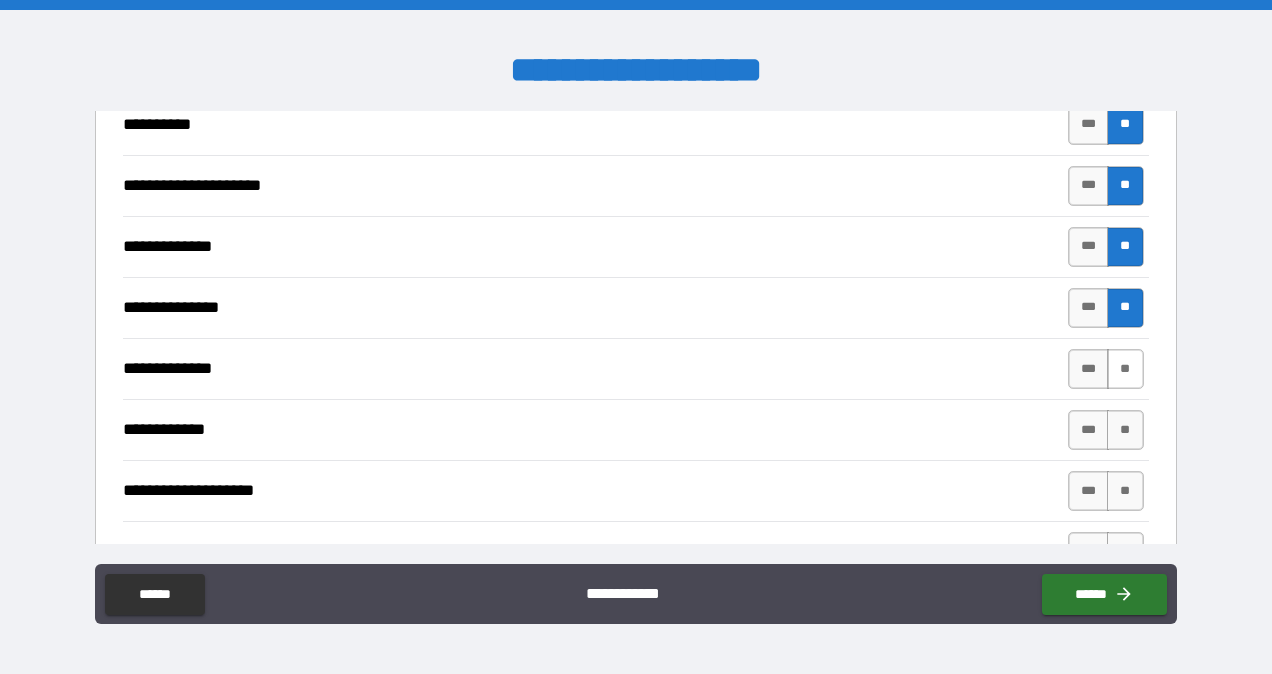 click on "**" at bounding box center (1125, 369) 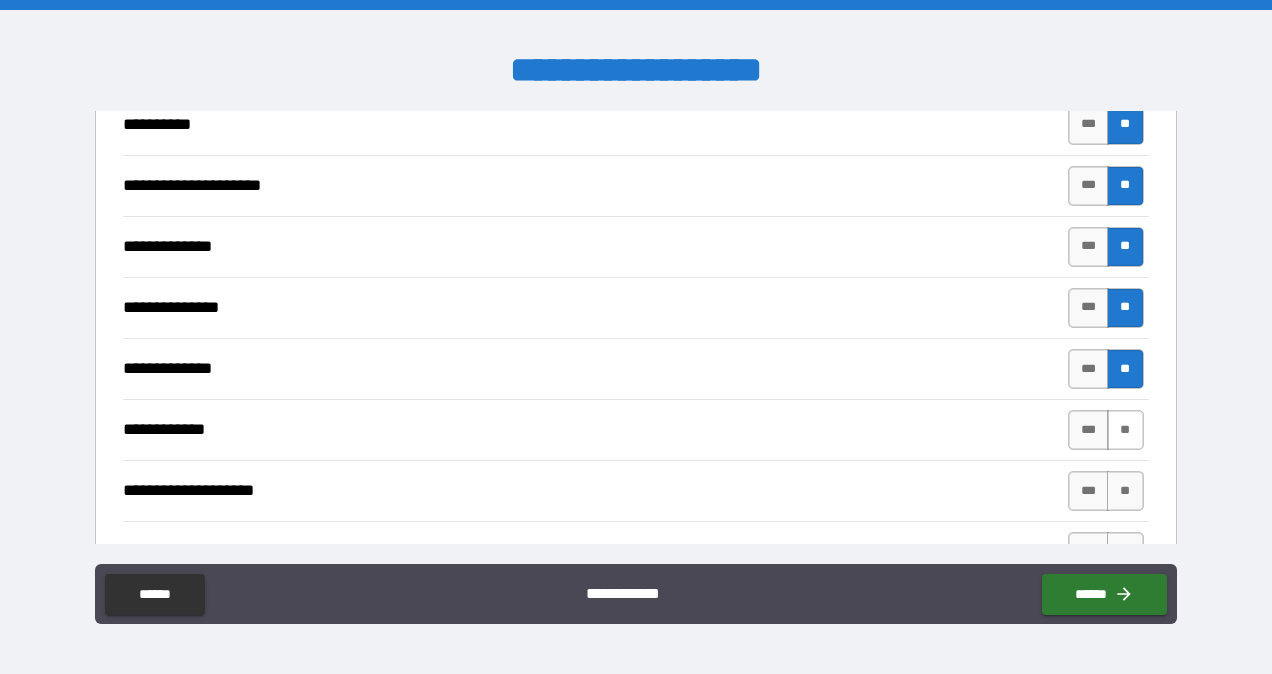 click on "**" at bounding box center (1125, 430) 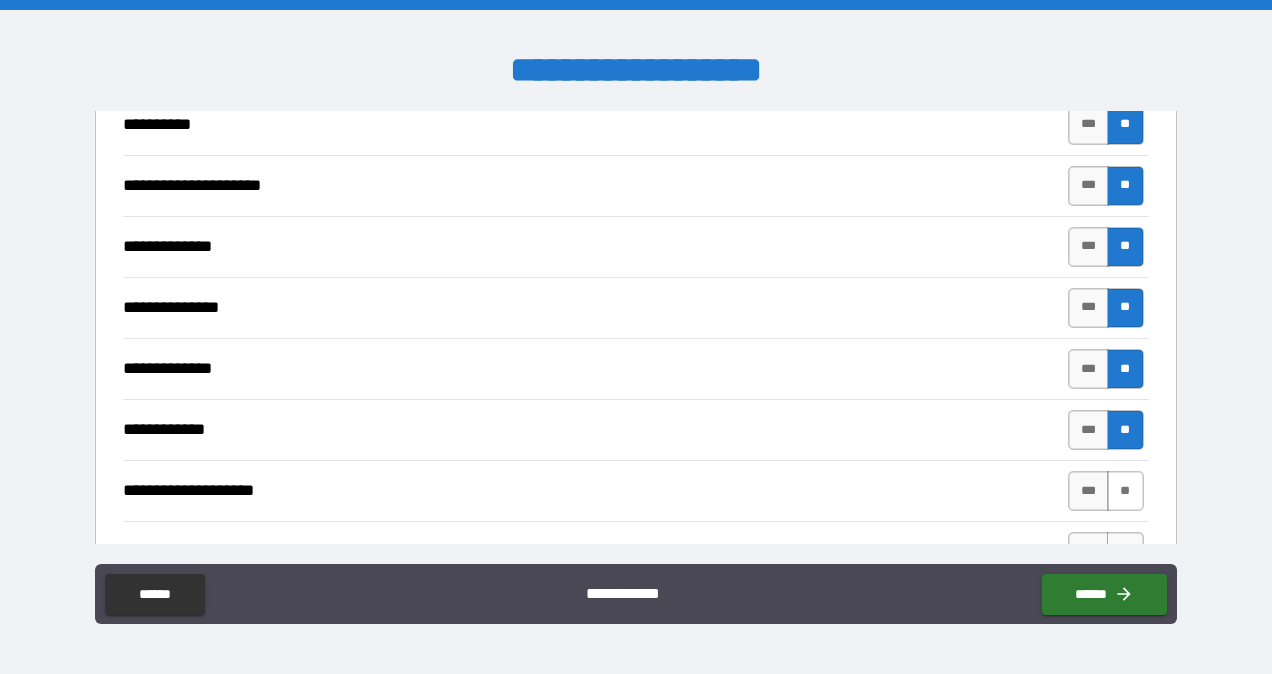 click on "**" at bounding box center [1125, 491] 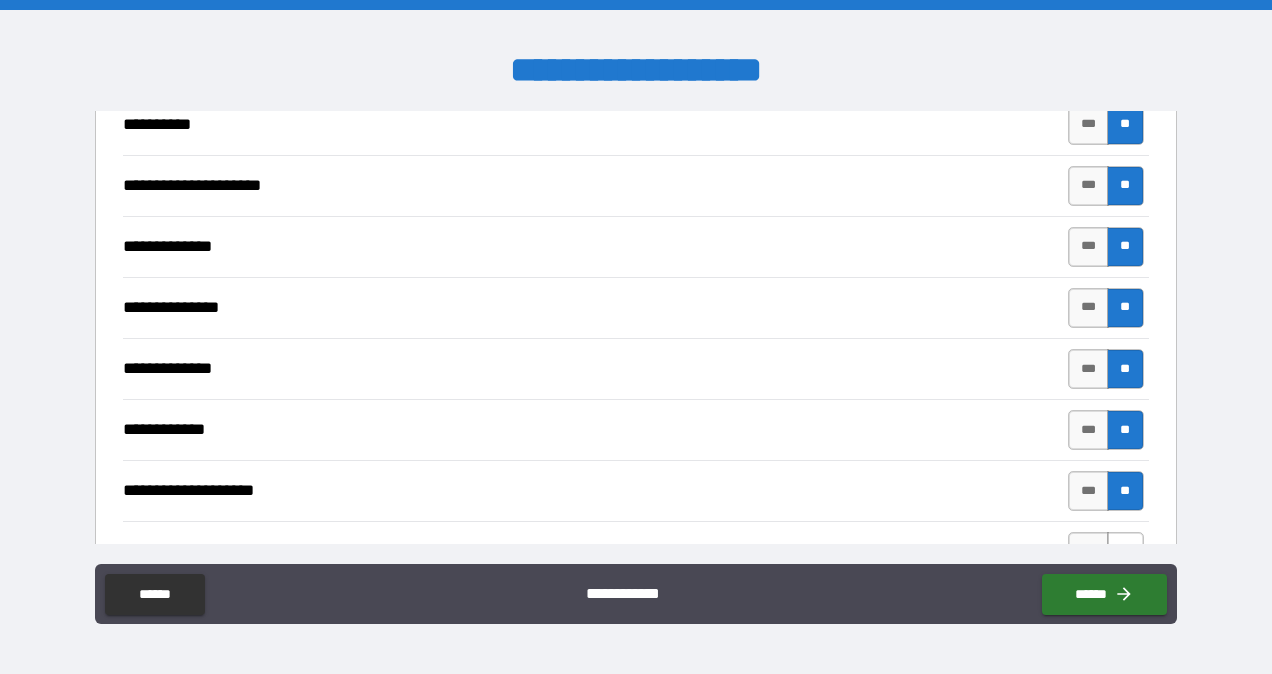click on "**" at bounding box center [1125, 552] 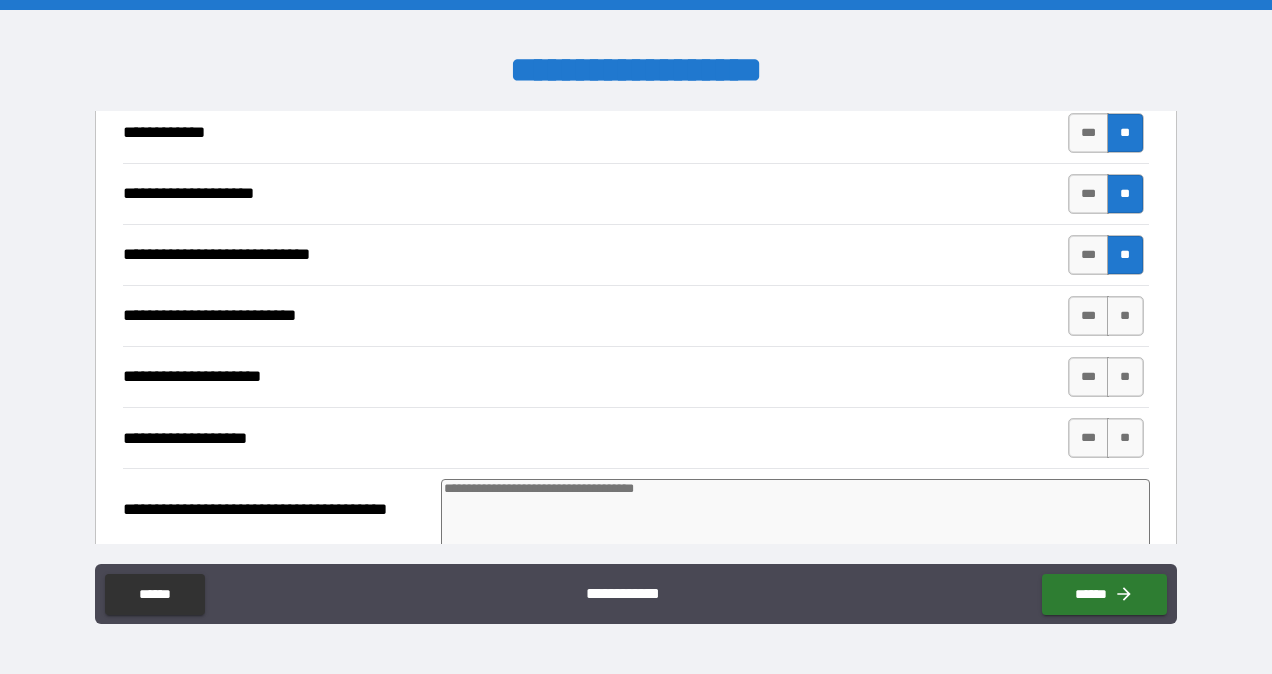 scroll, scrollTop: 13007, scrollLeft: 0, axis: vertical 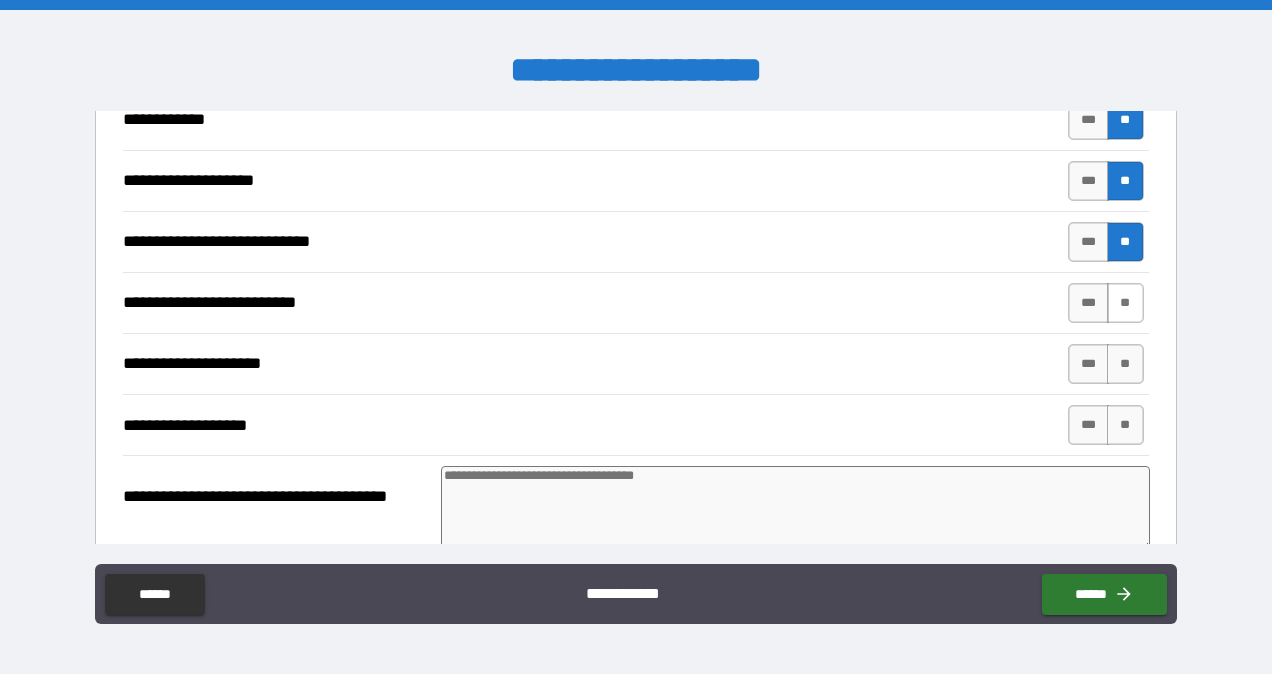 click on "**" at bounding box center (1125, 303) 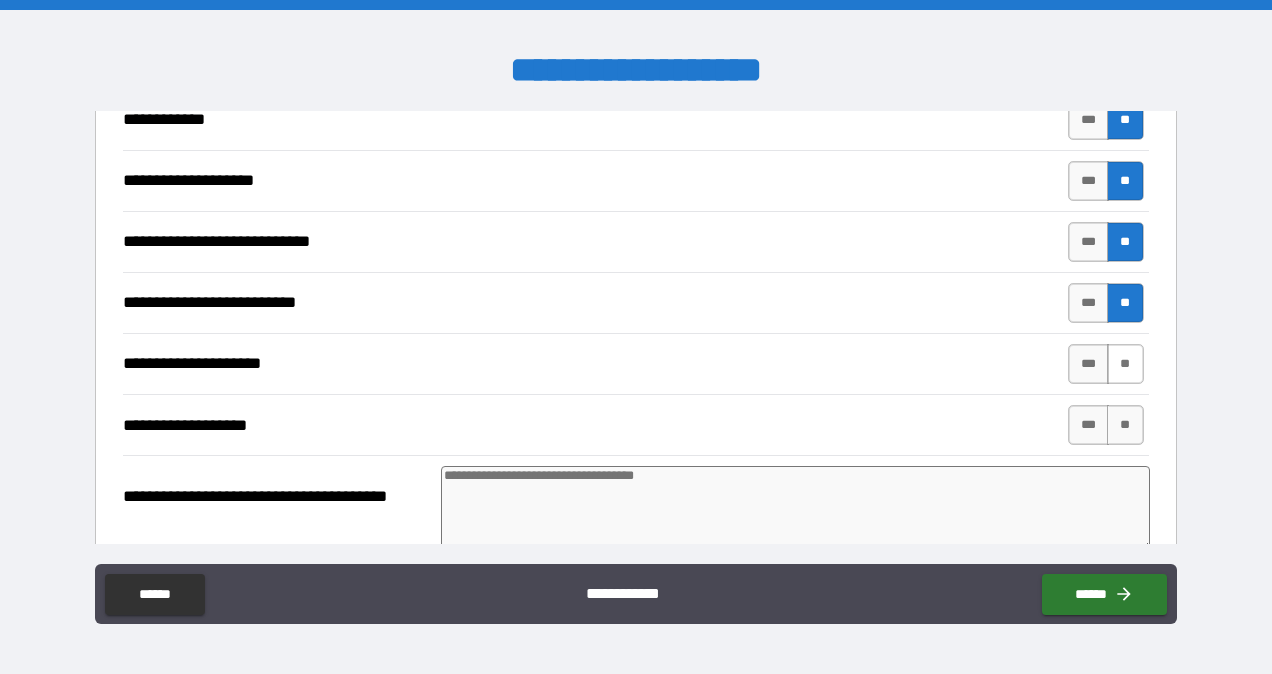click on "**" at bounding box center (1125, 364) 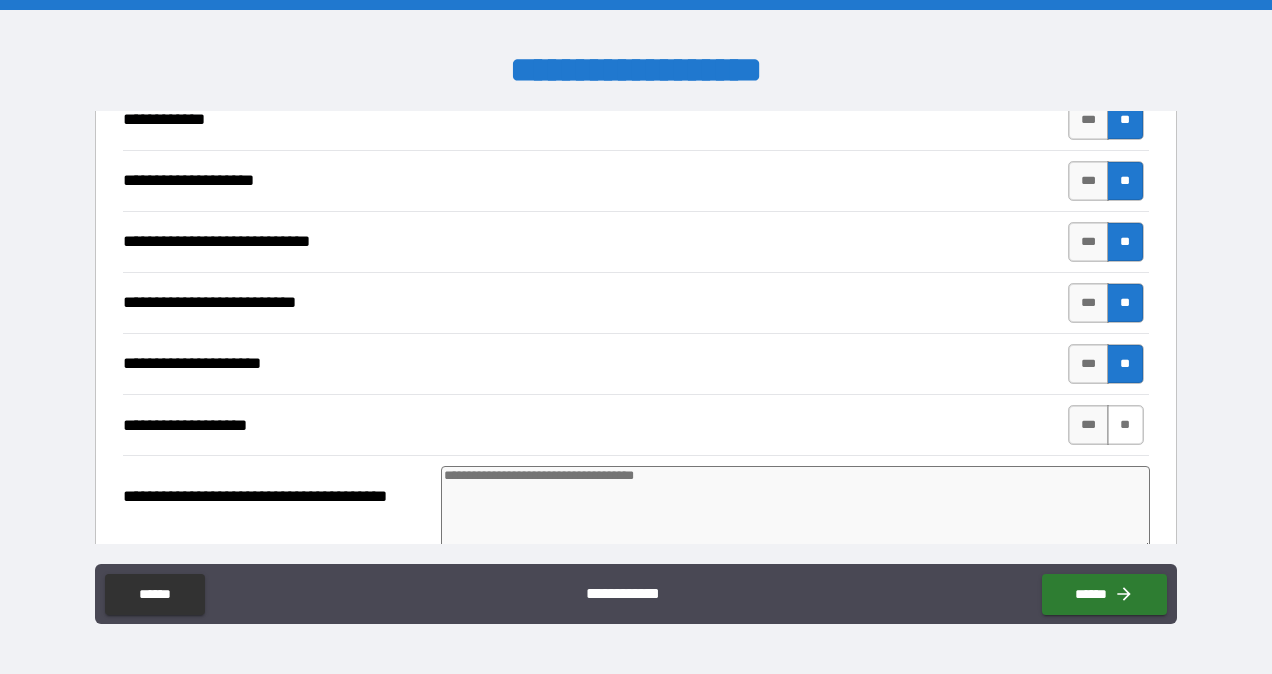 click on "**" at bounding box center (1125, 425) 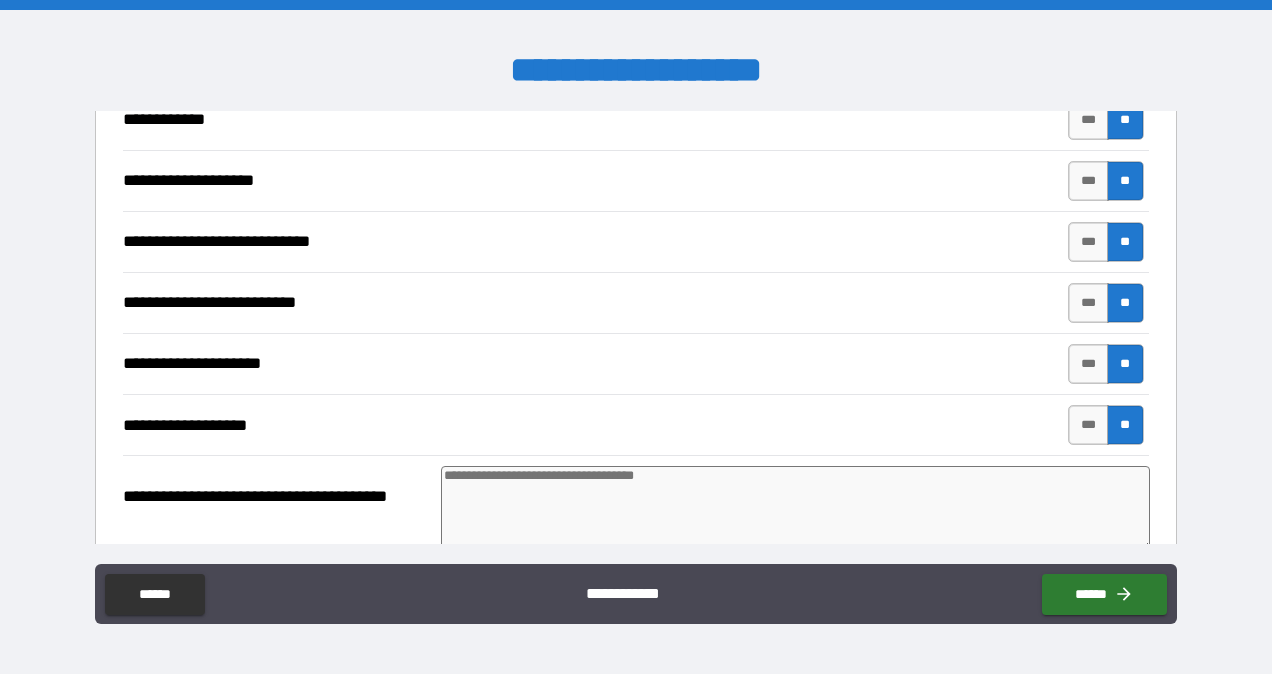 click at bounding box center [795, 509] 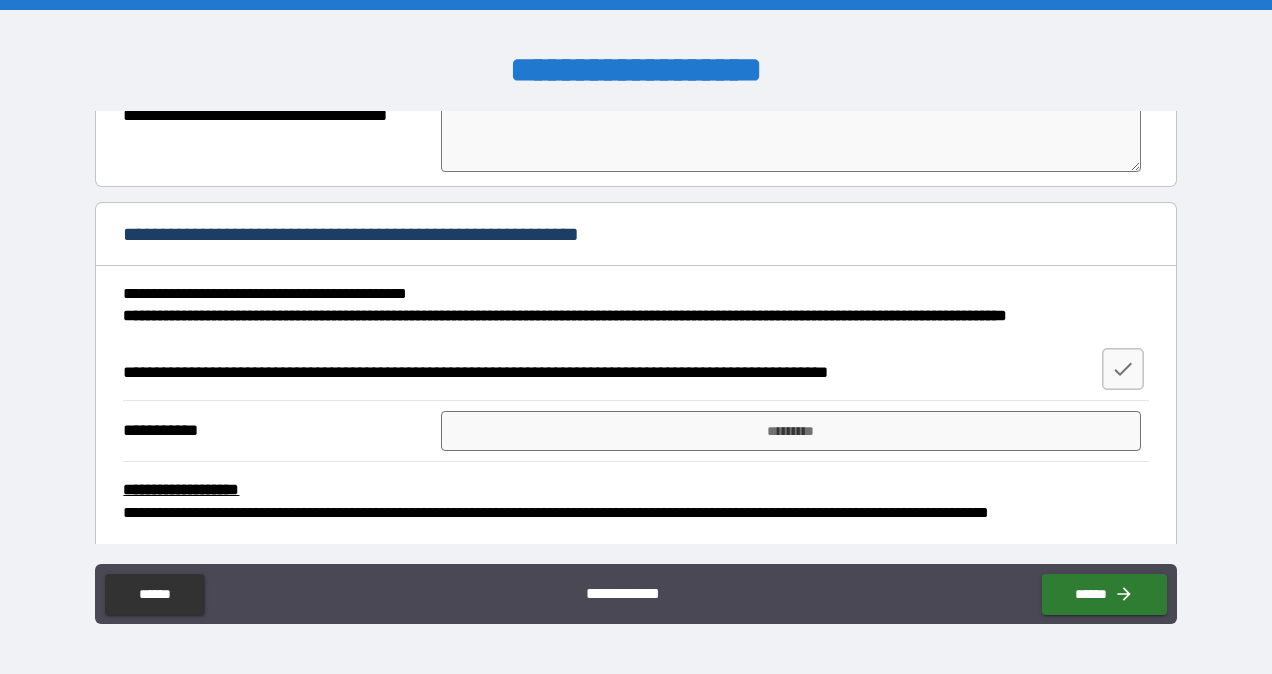 scroll, scrollTop: 13388, scrollLeft: 0, axis: vertical 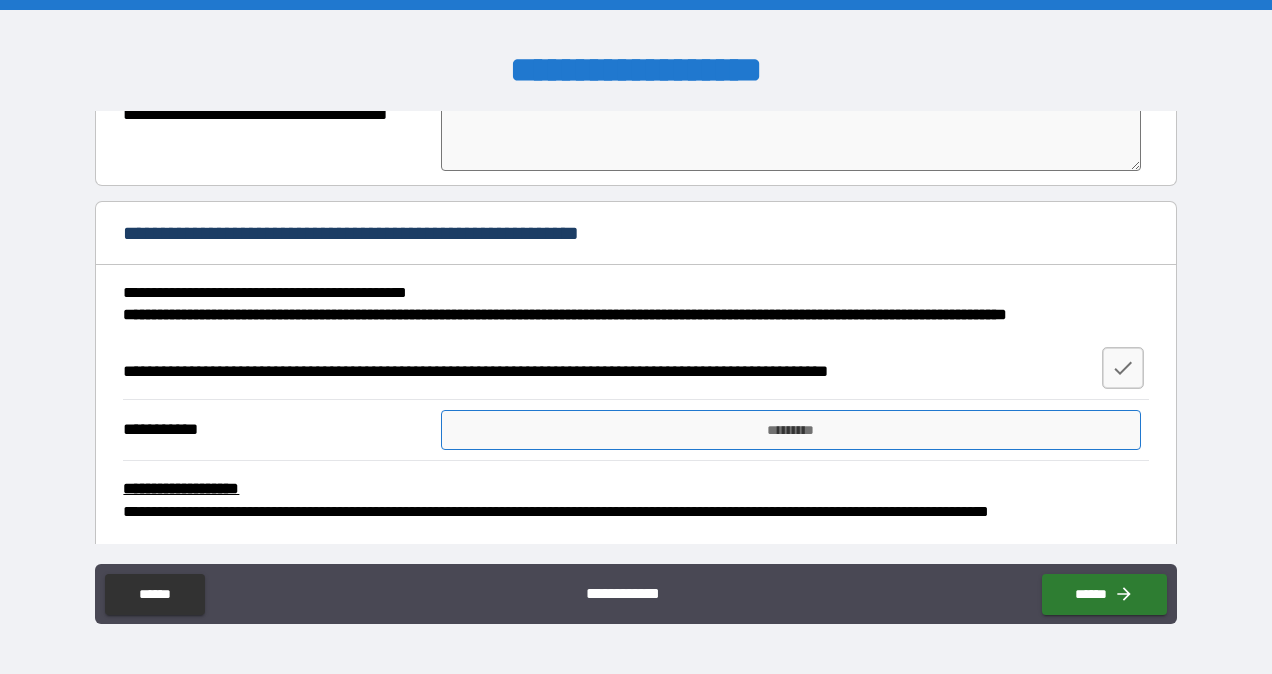 click on "*********" at bounding box center [791, 430] 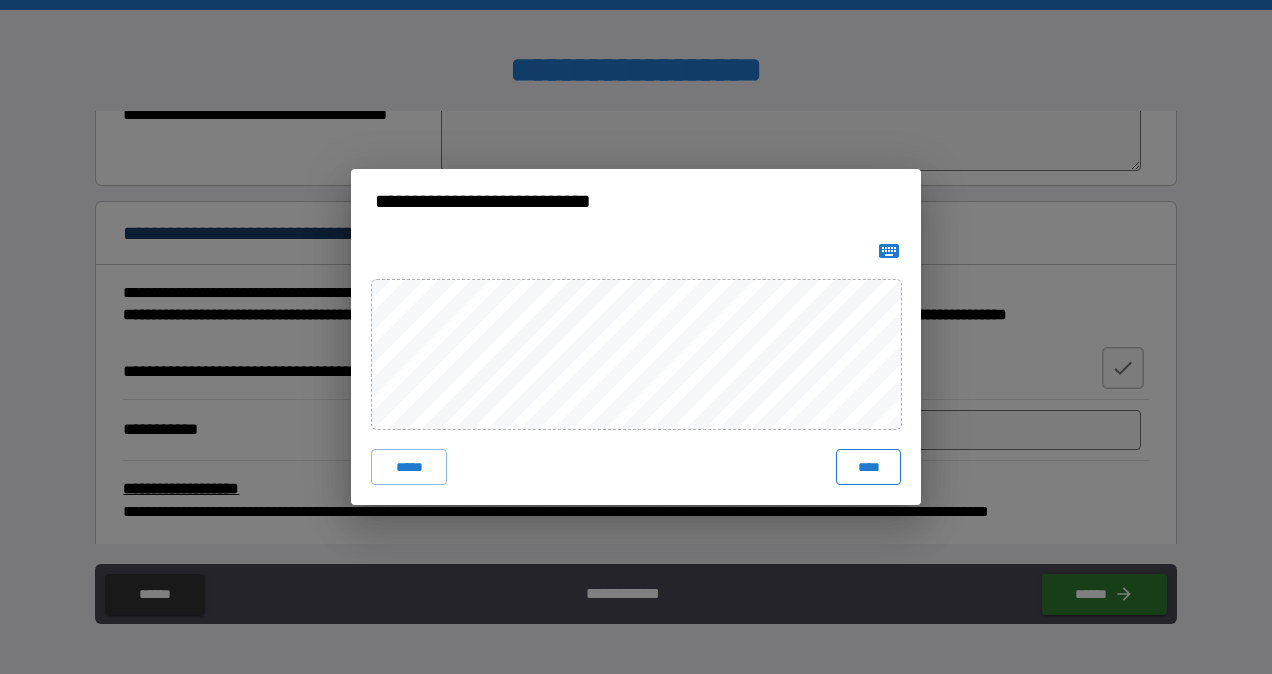 click on "****" at bounding box center [868, 467] 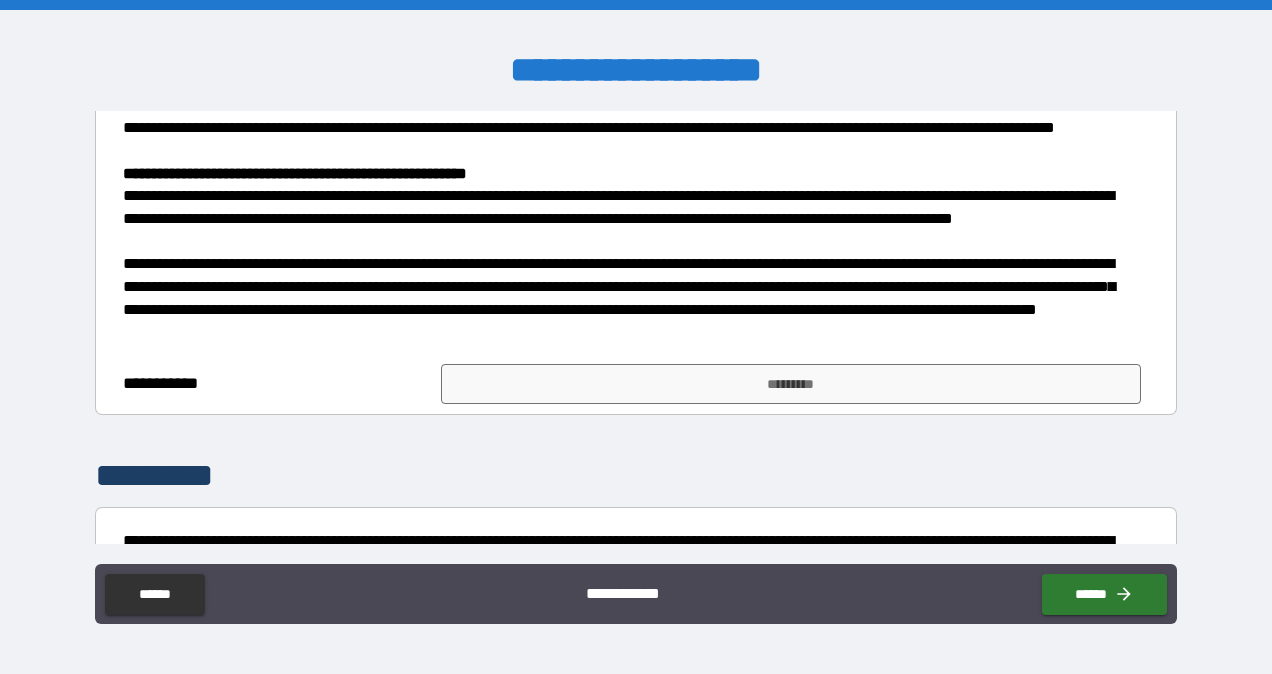 scroll, scrollTop: 14948, scrollLeft: 0, axis: vertical 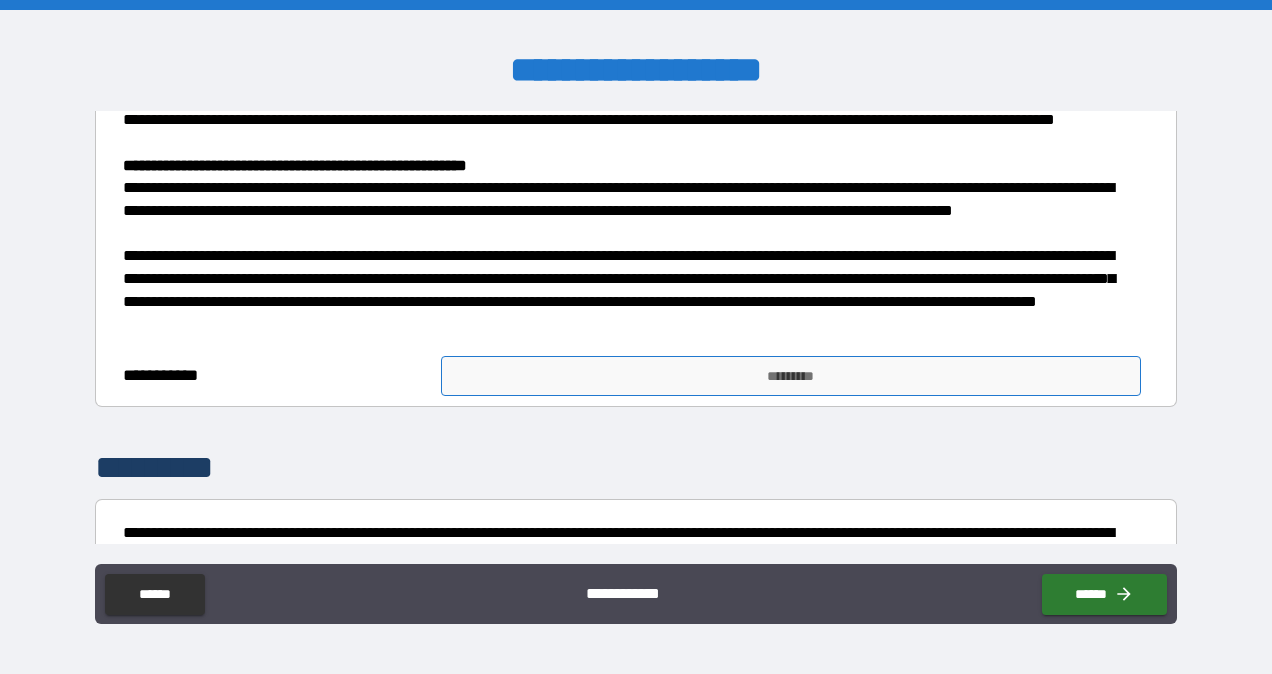 click on "*********" at bounding box center (791, 376) 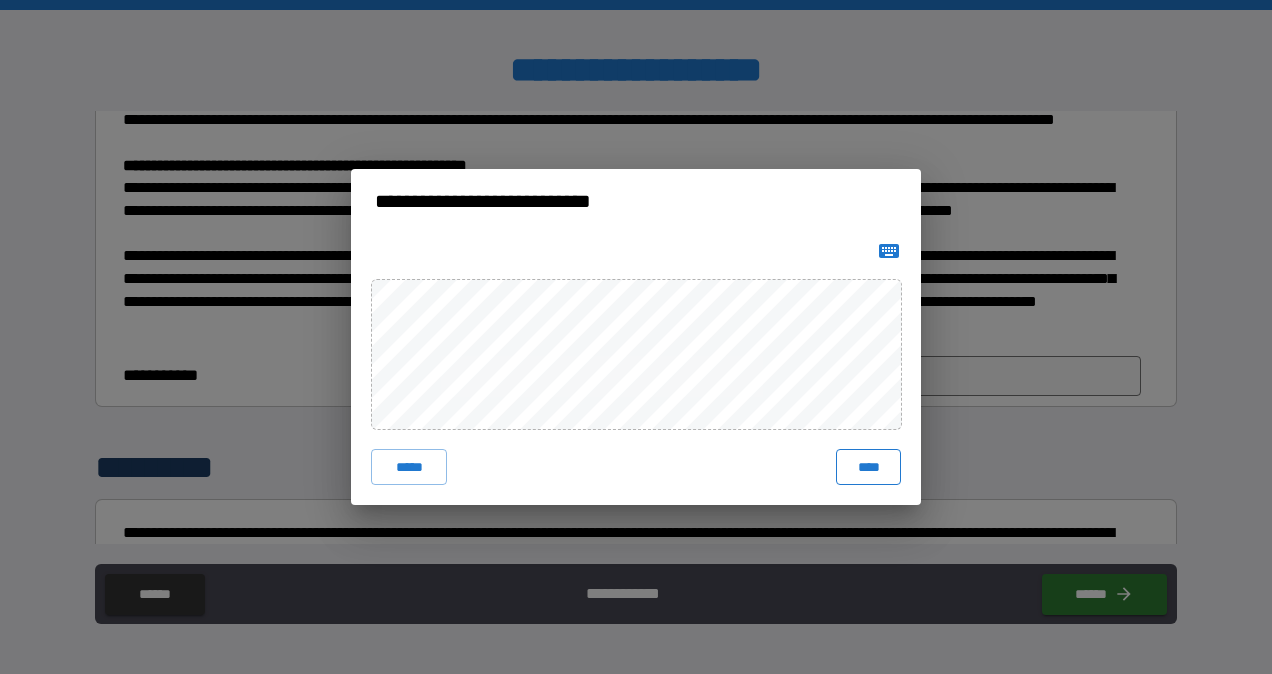 click on "****" at bounding box center (868, 467) 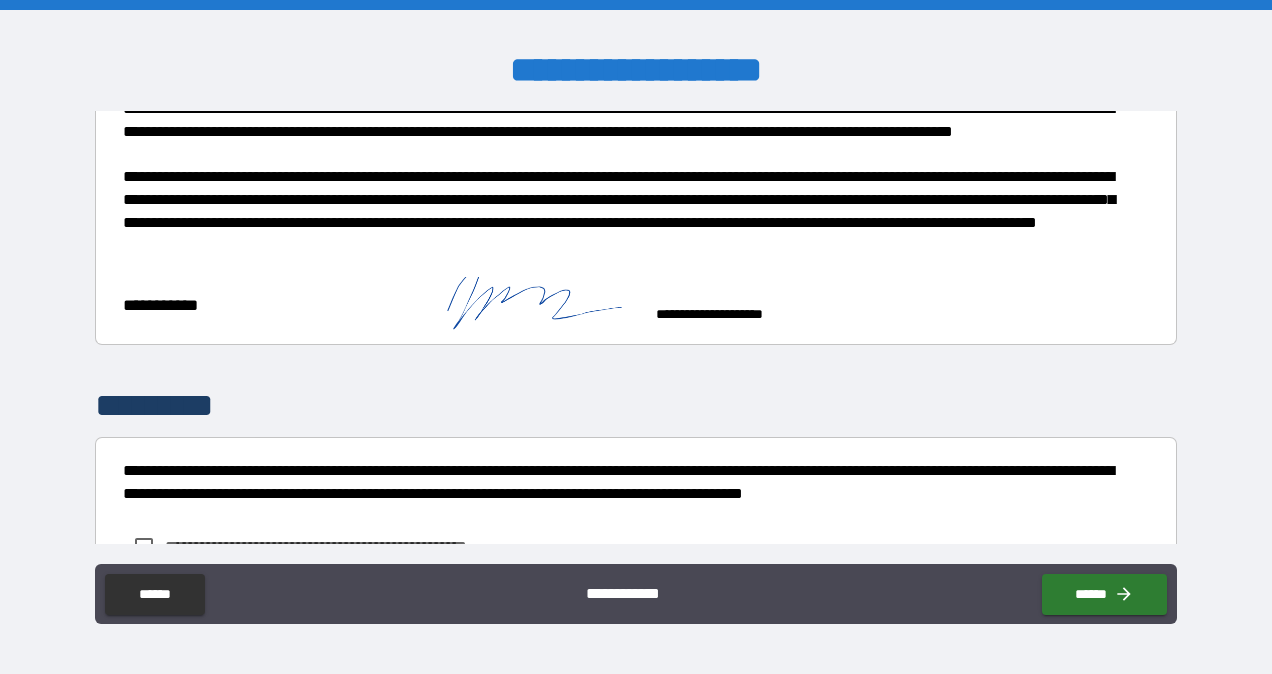 scroll, scrollTop: 15134, scrollLeft: 0, axis: vertical 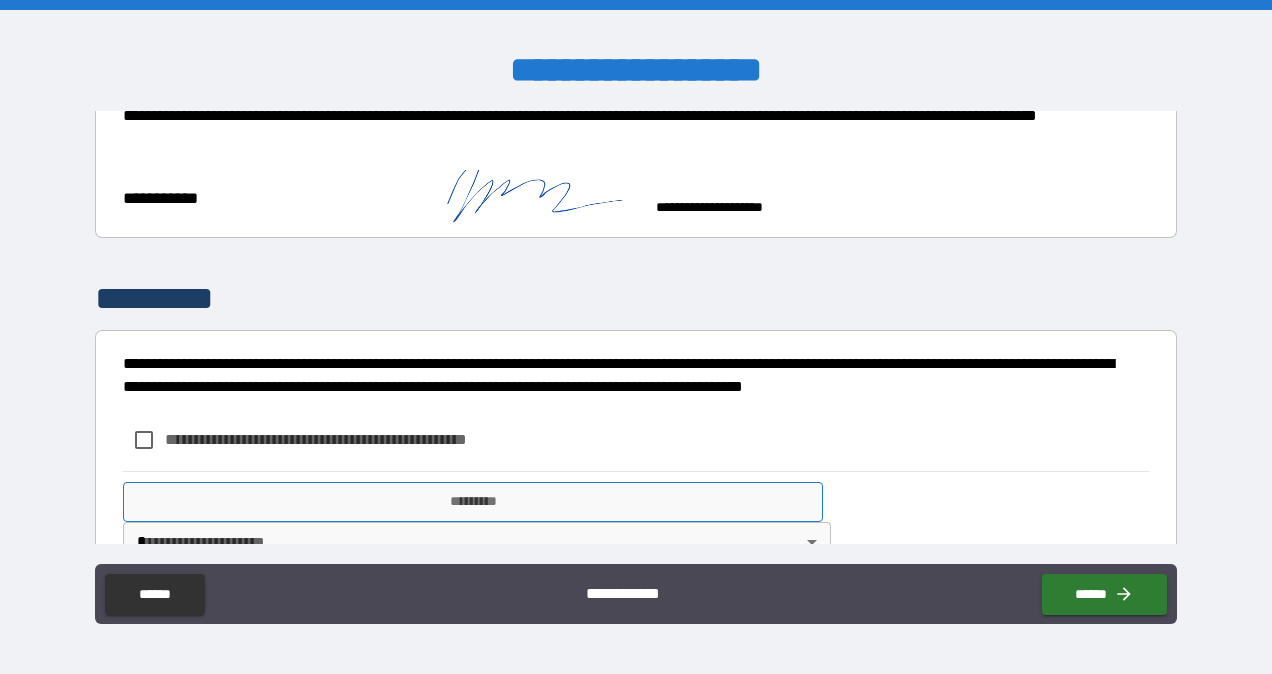 click on "*********" at bounding box center (473, 502) 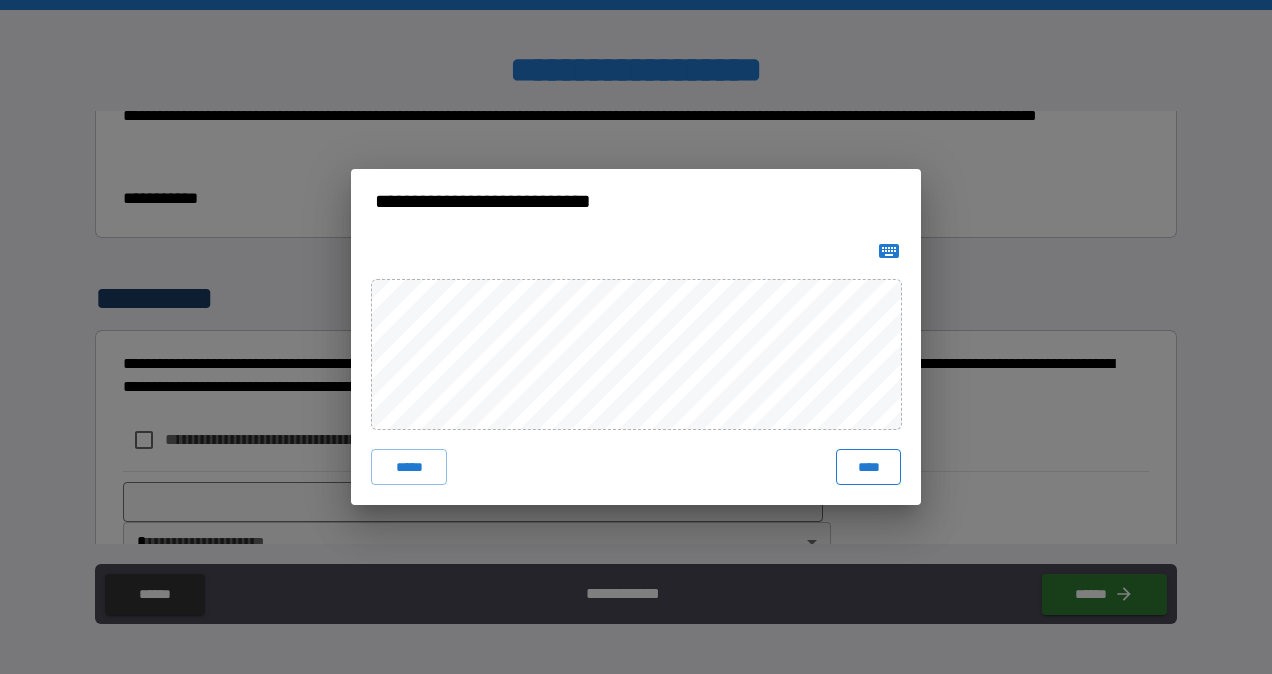 click on "****" at bounding box center (868, 467) 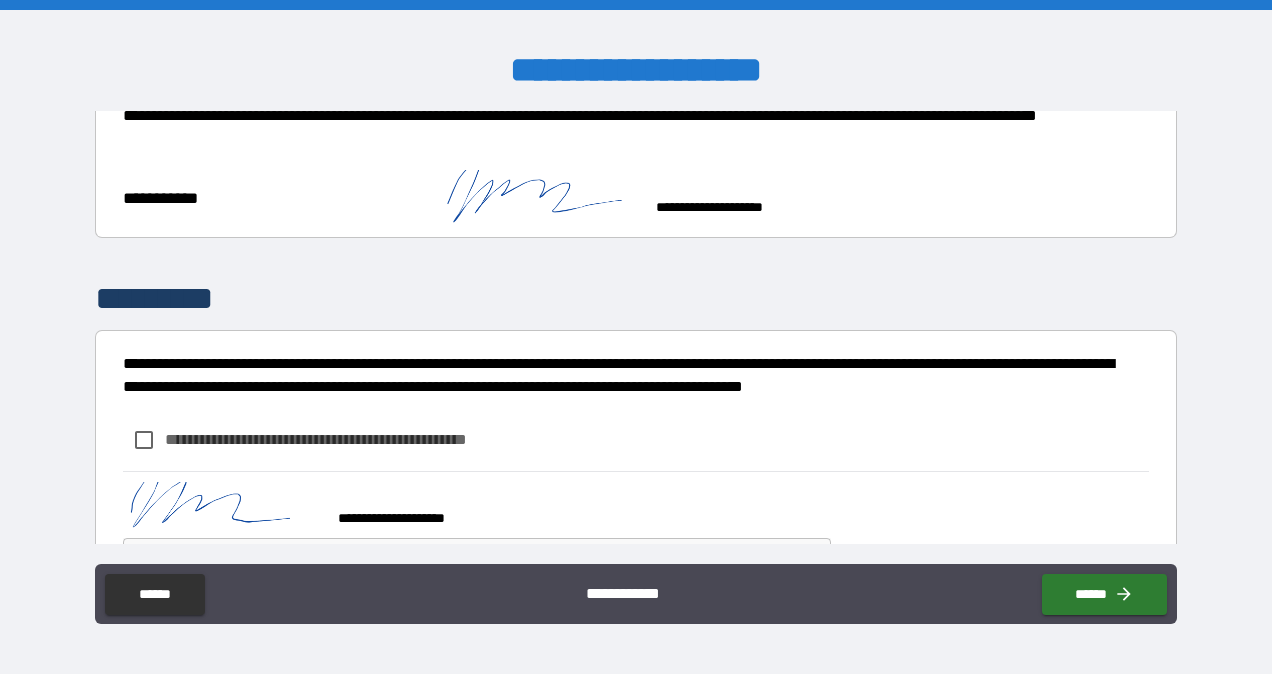 scroll, scrollTop: 15151, scrollLeft: 0, axis: vertical 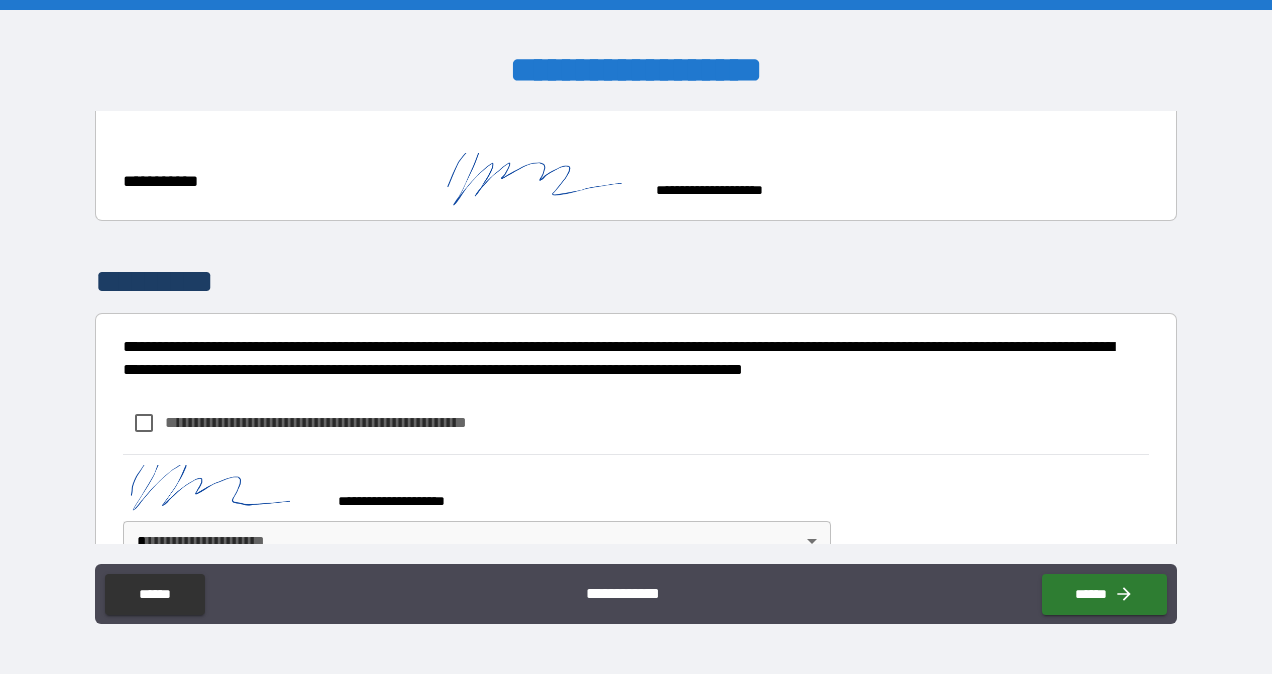 click on "**********" at bounding box center (636, 337) 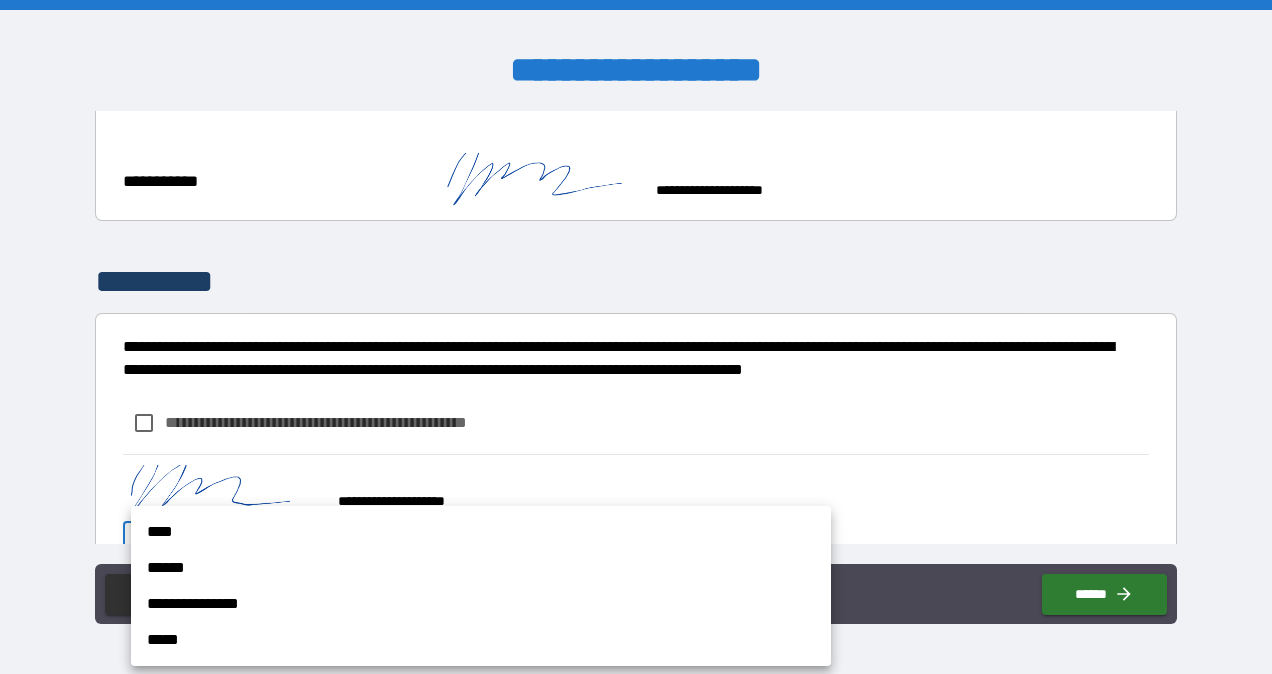 click on "**********" at bounding box center [481, 604] 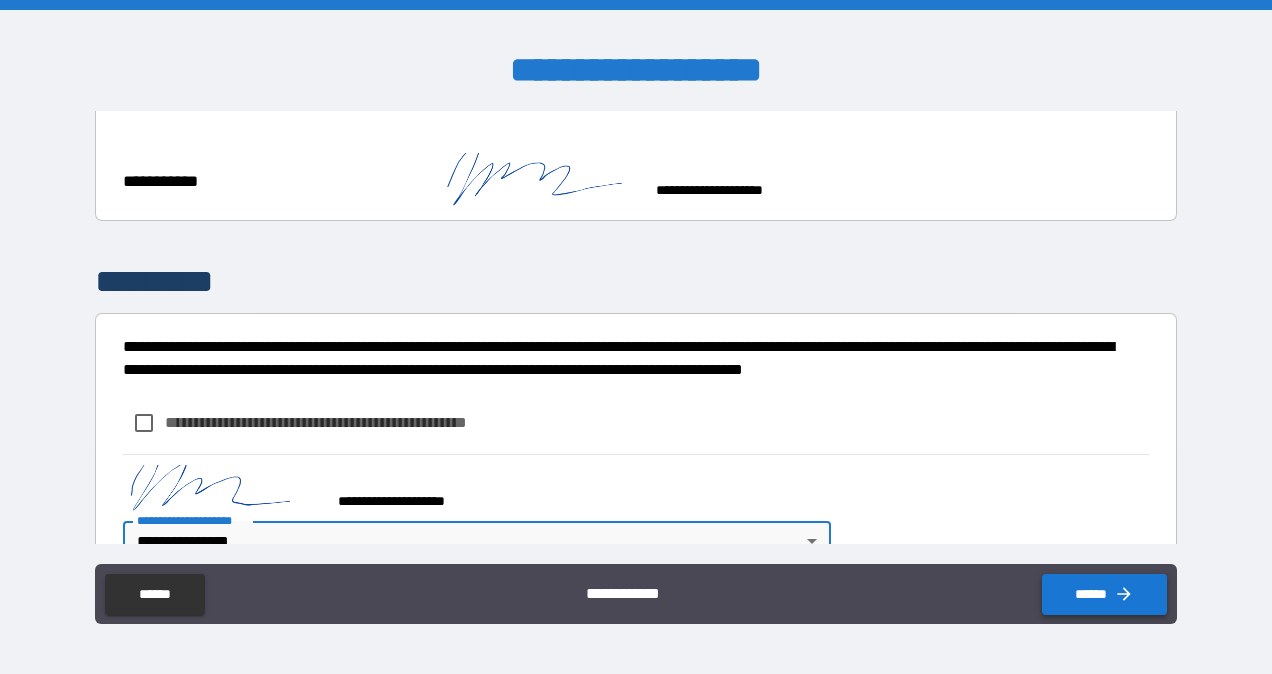 click 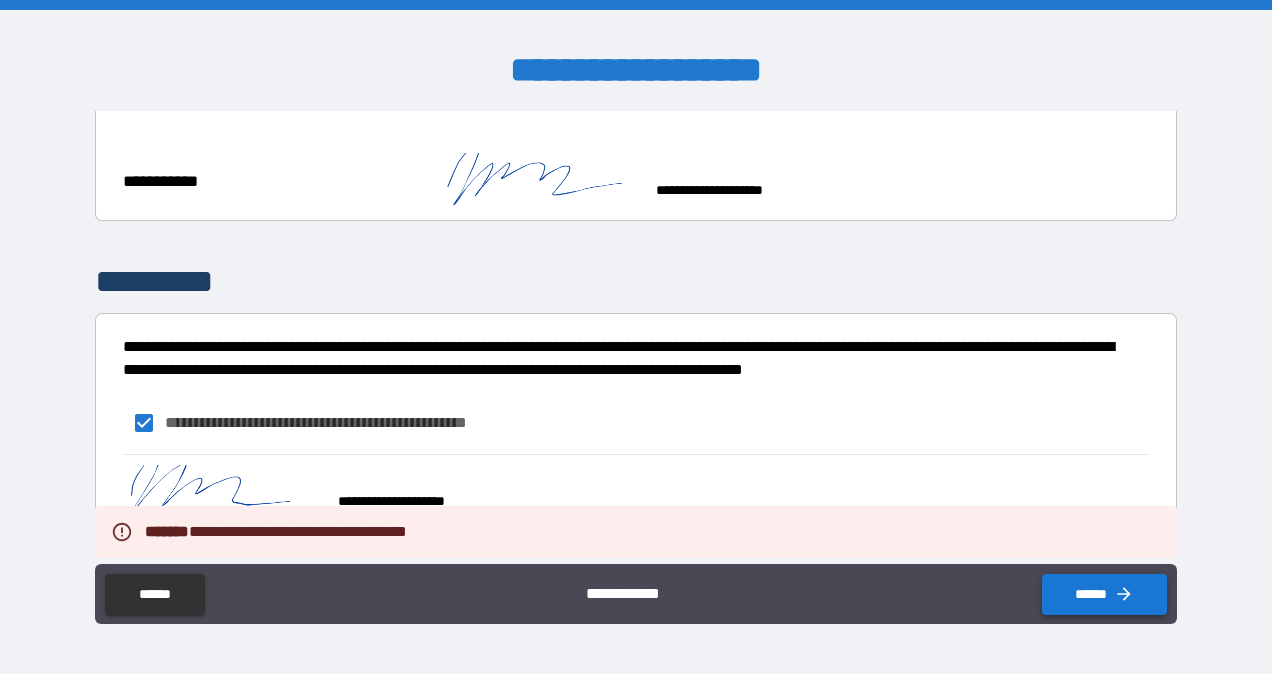 click on "******" at bounding box center [1104, 594] 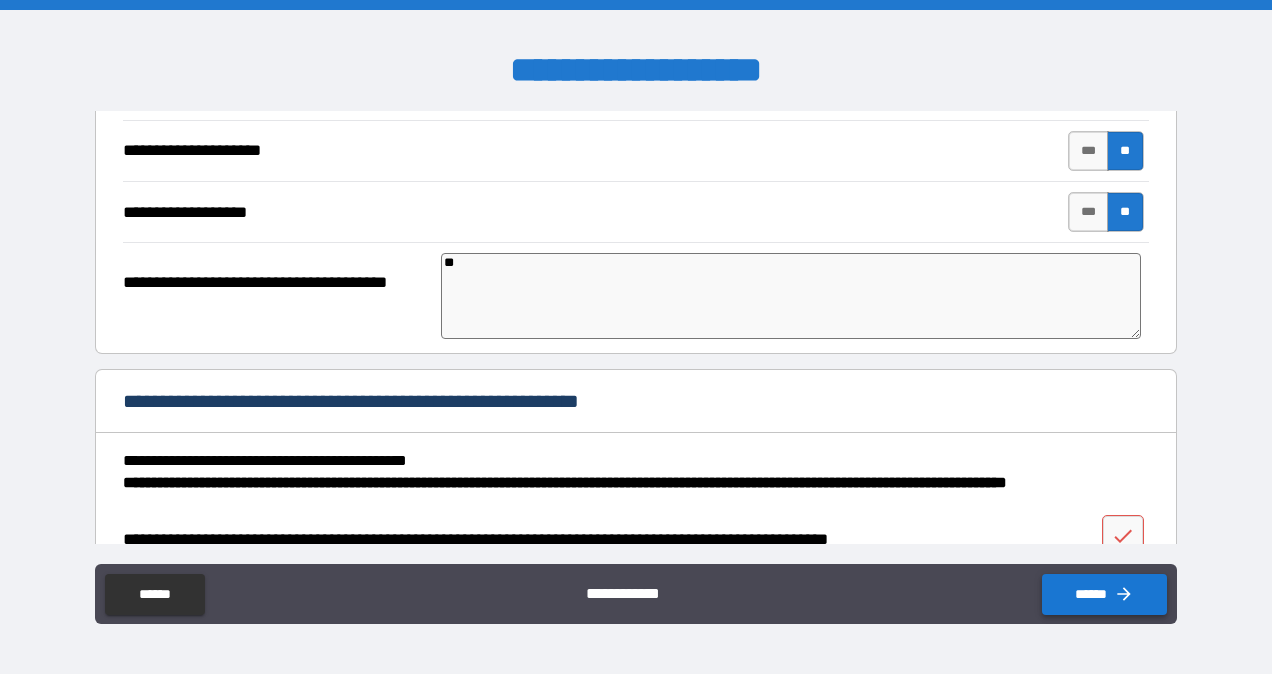 scroll, scrollTop: 13296, scrollLeft: 0, axis: vertical 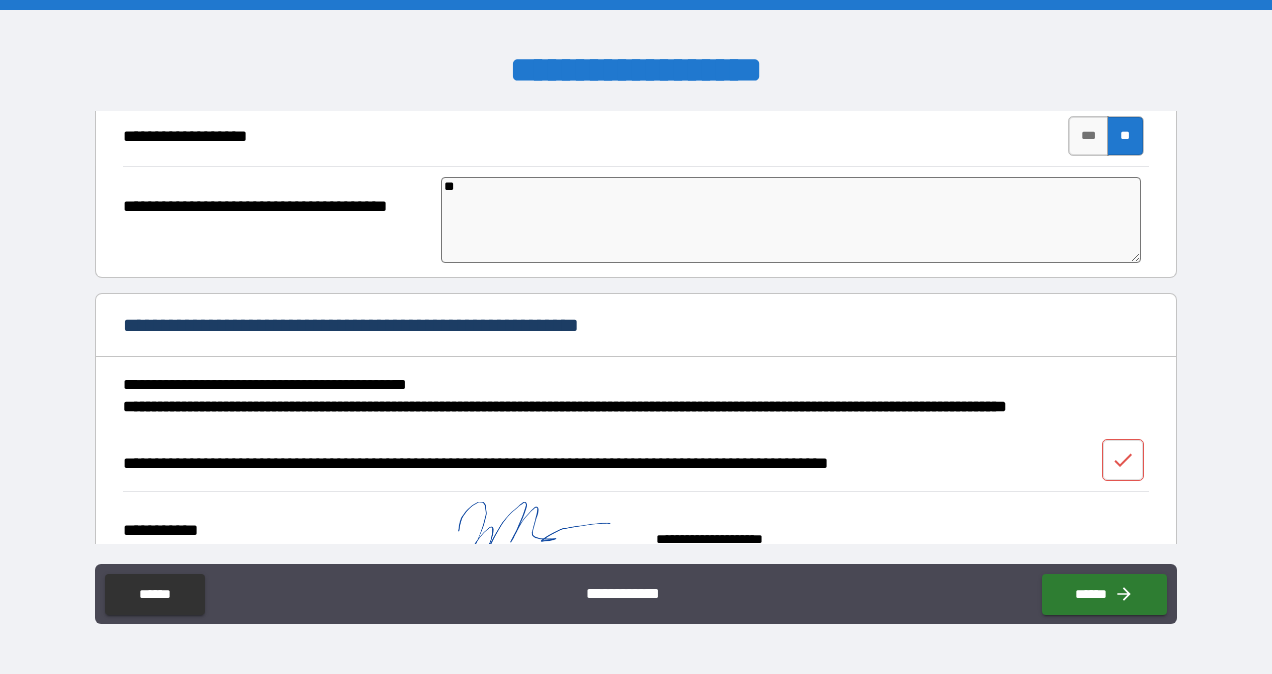 click 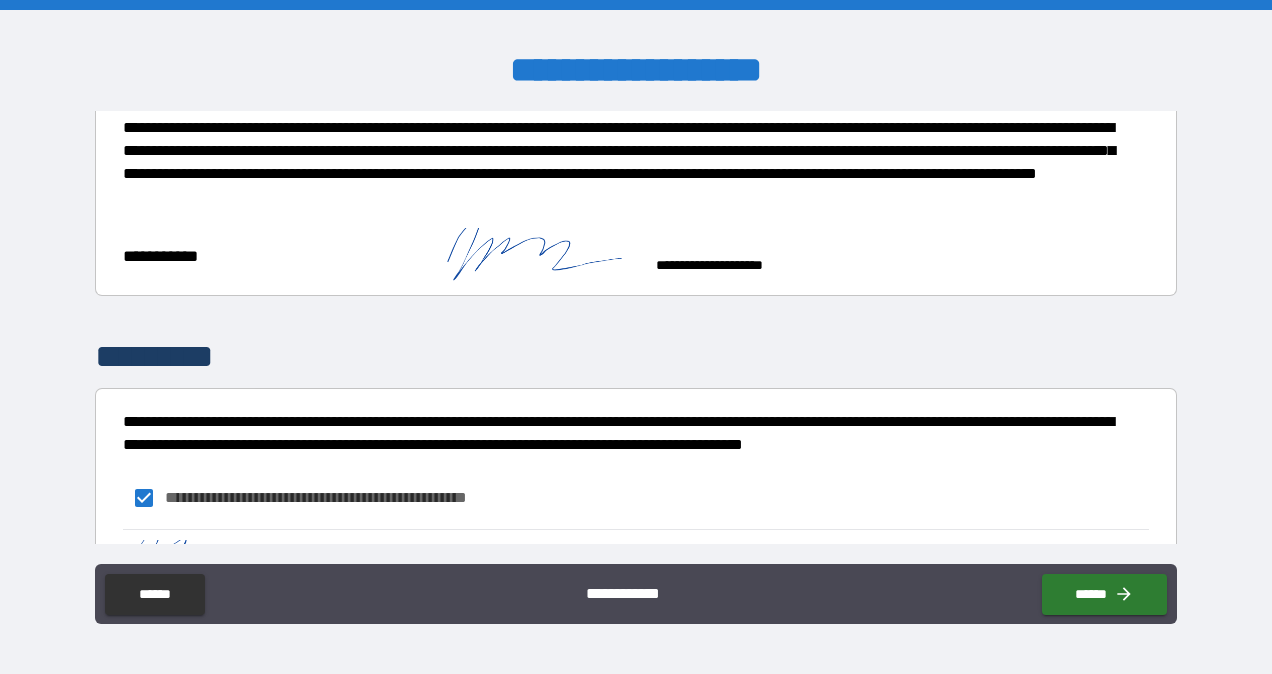 scroll, scrollTop: 15151, scrollLeft: 0, axis: vertical 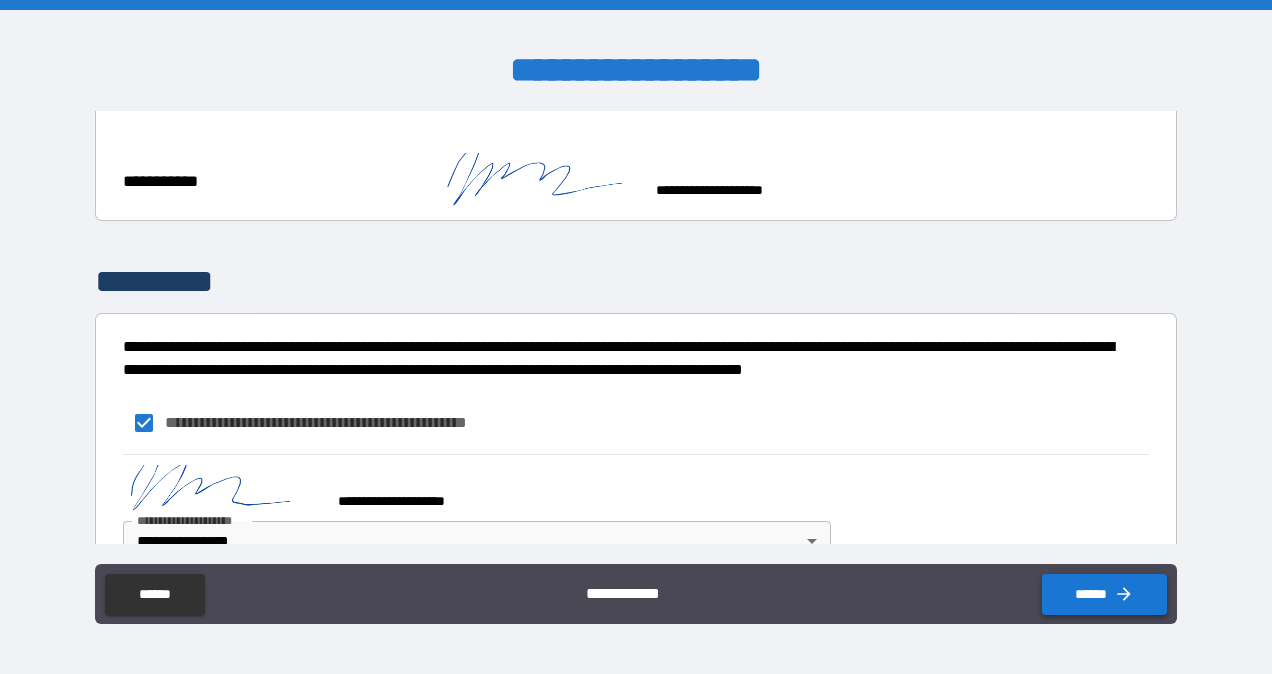 click on "******" at bounding box center (1104, 594) 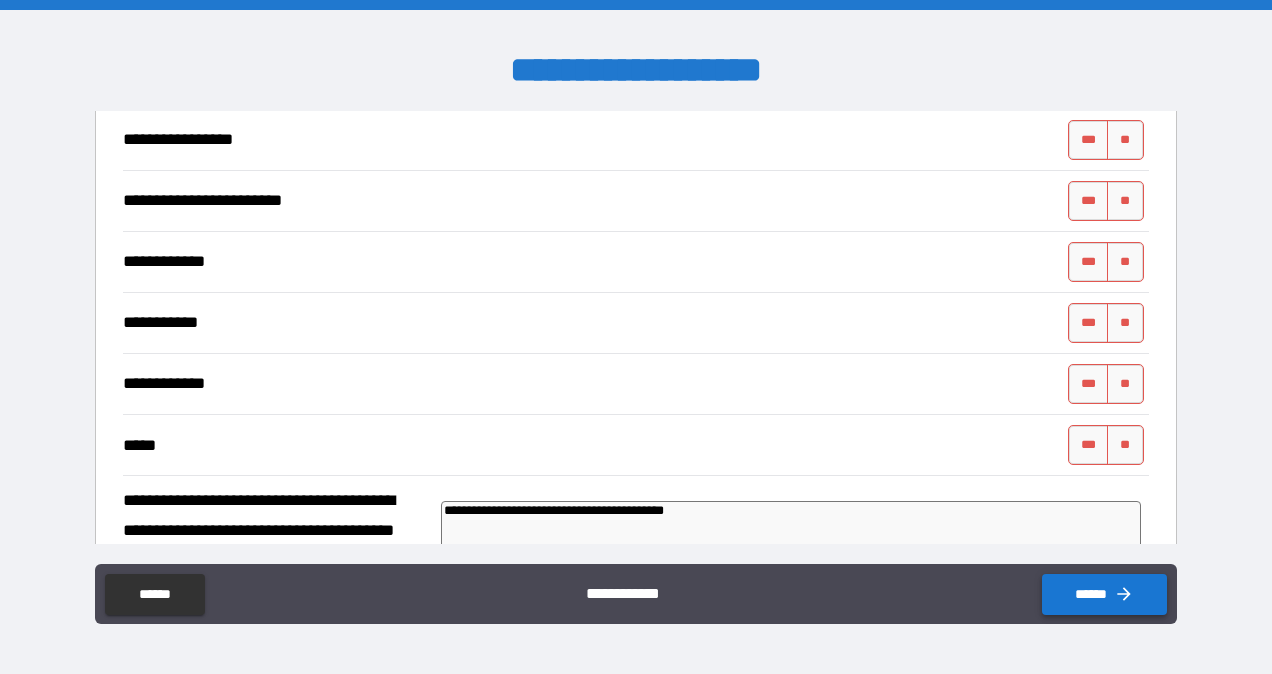scroll, scrollTop: 9749, scrollLeft: 0, axis: vertical 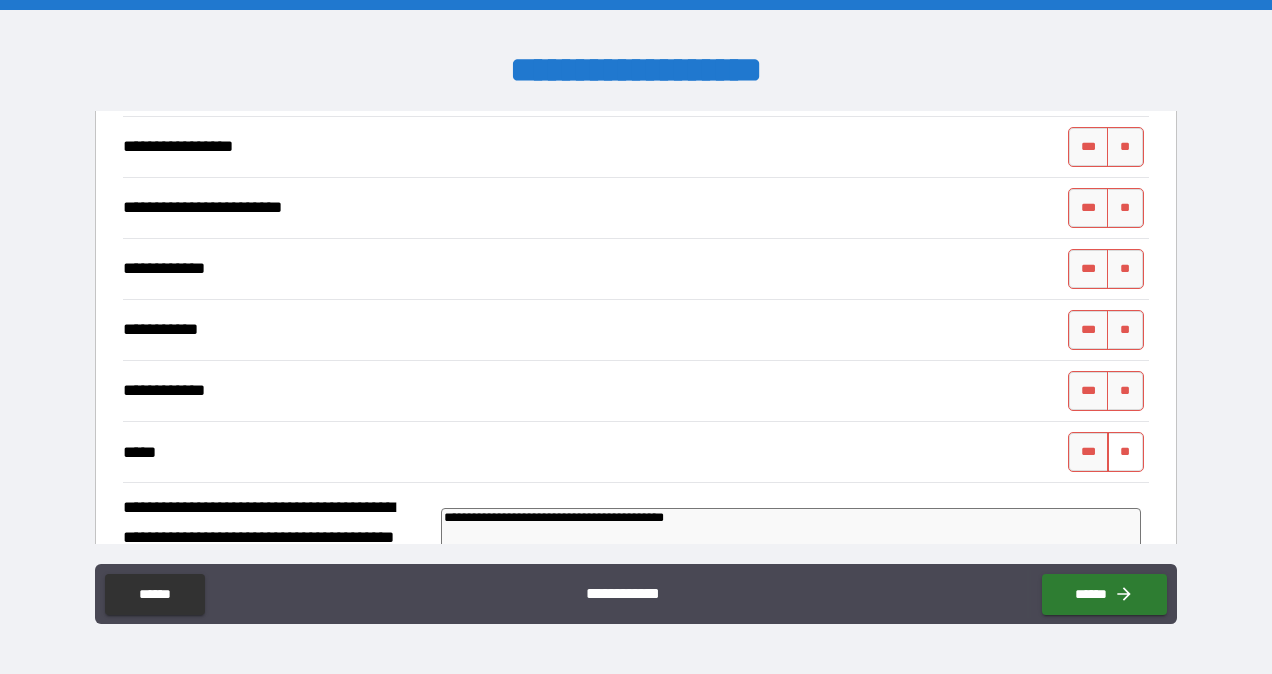 click on "**" at bounding box center (1125, 452) 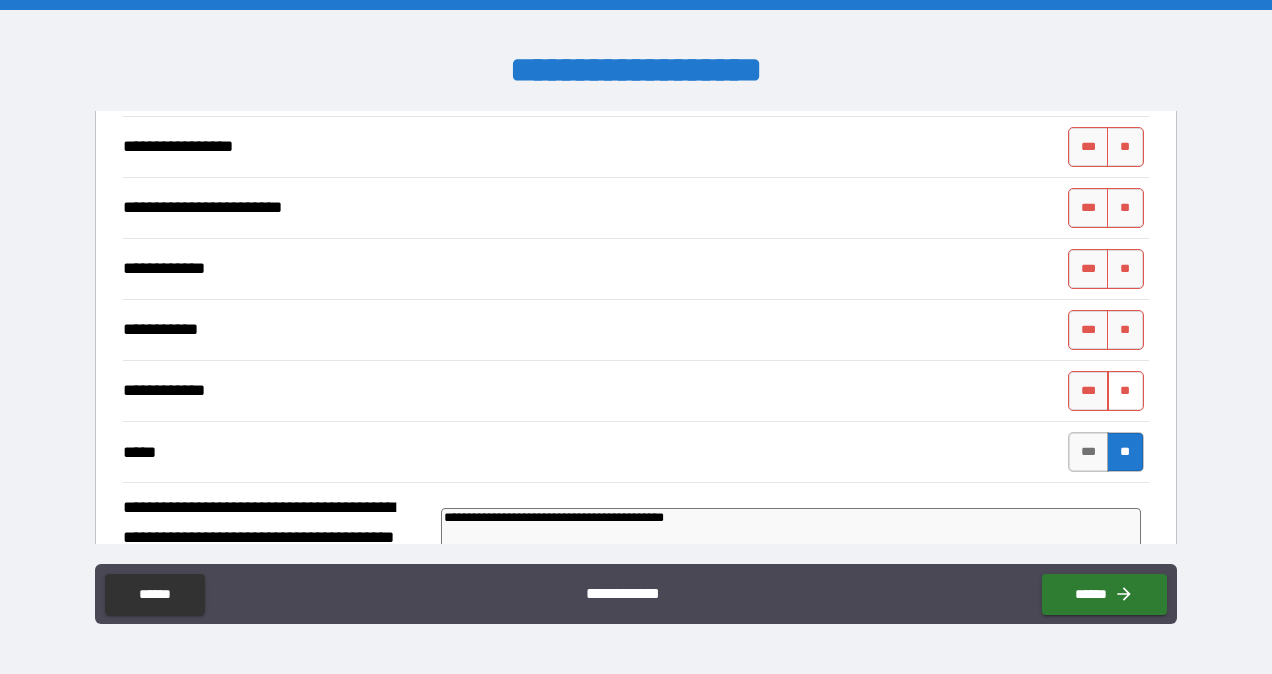 click on "**" at bounding box center [1125, 391] 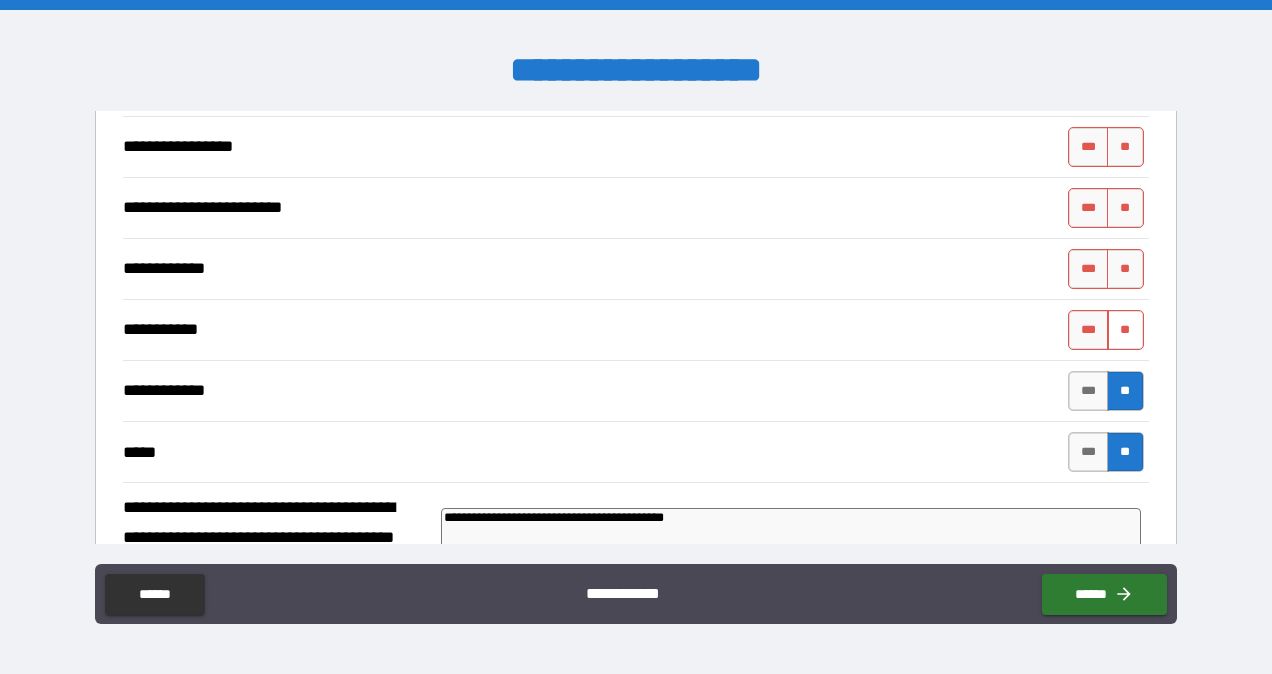 click on "**" at bounding box center (1125, 330) 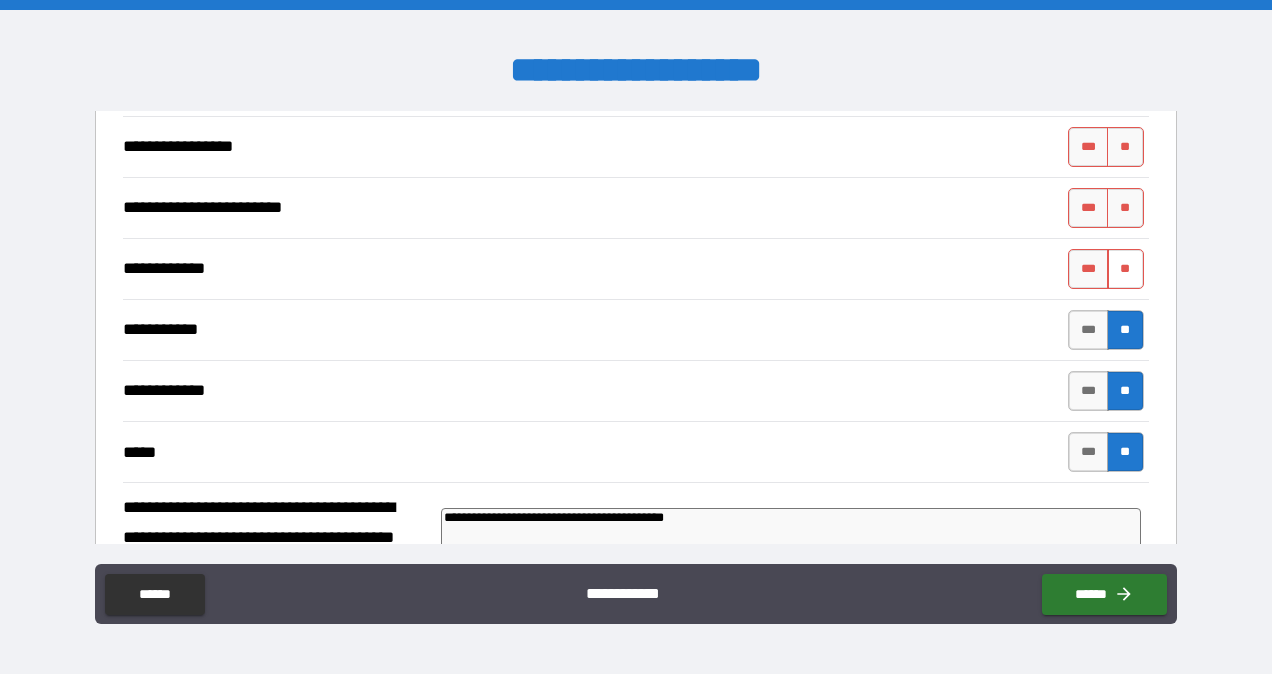click on "**" at bounding box center (1125, 269) 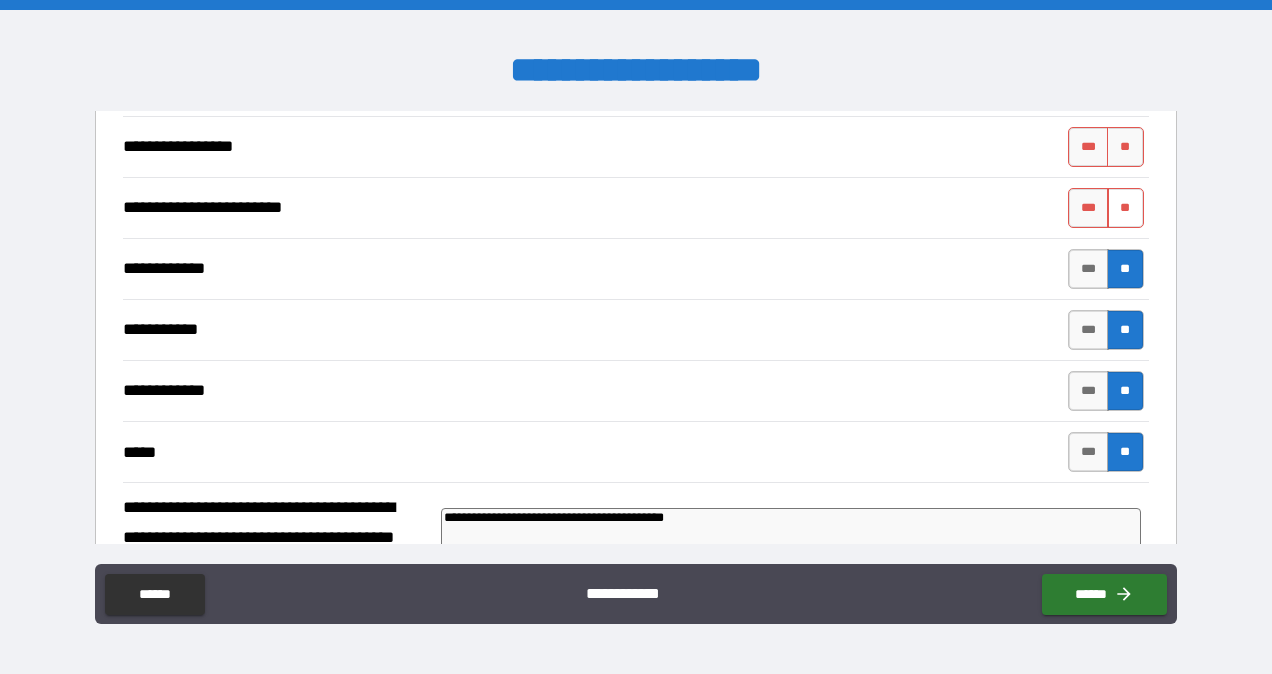 click on "**" at bounding box center [1125, 208] 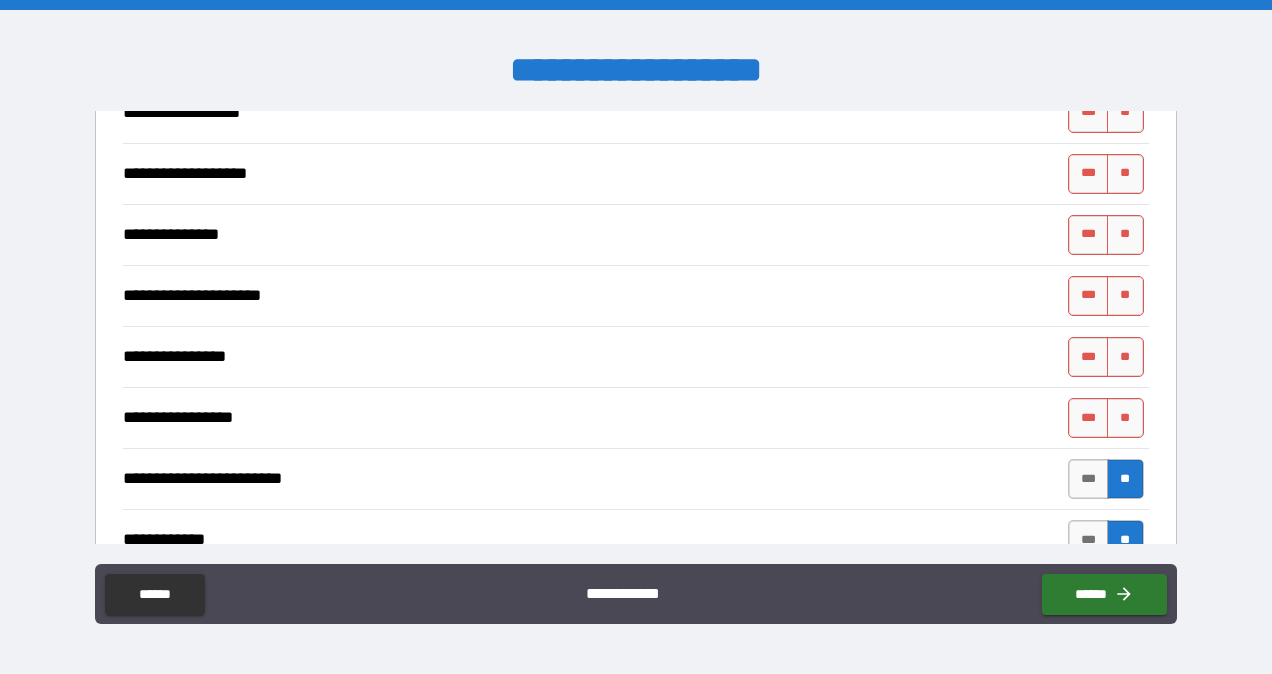 scroll, scrollTop: 9458, scrollLeft: 0, axis: vertical 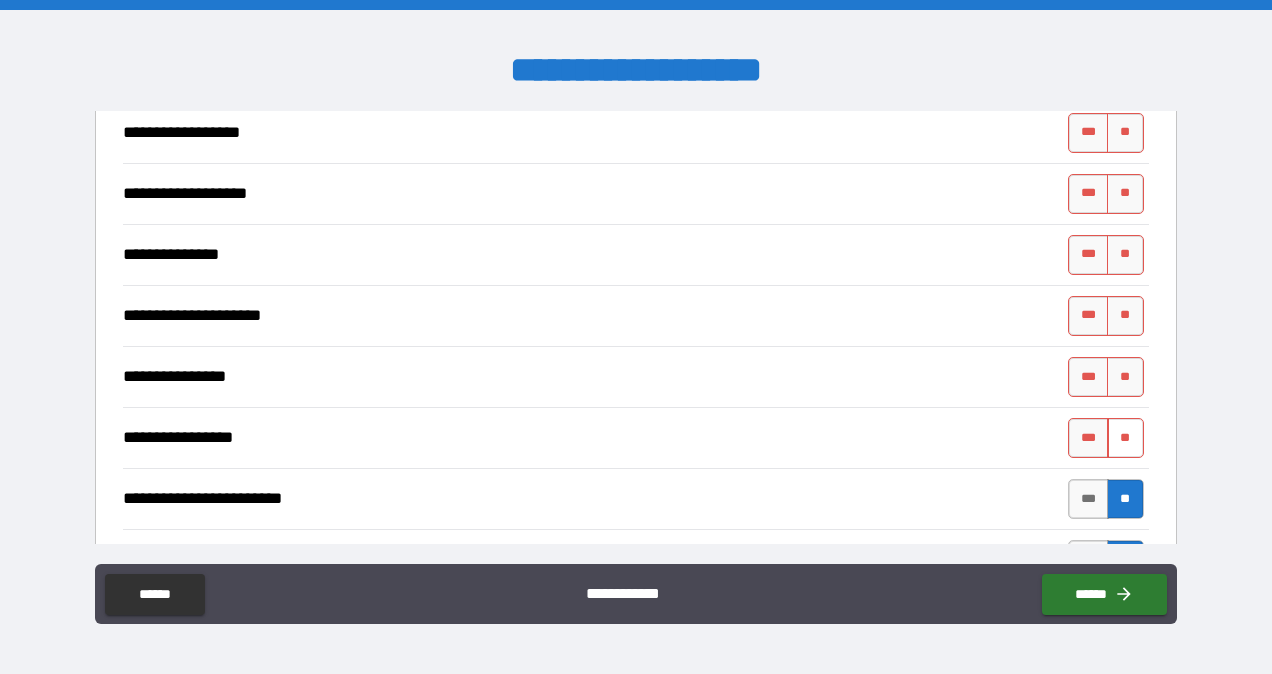 click on "**" at bounding box center [1125, 438] 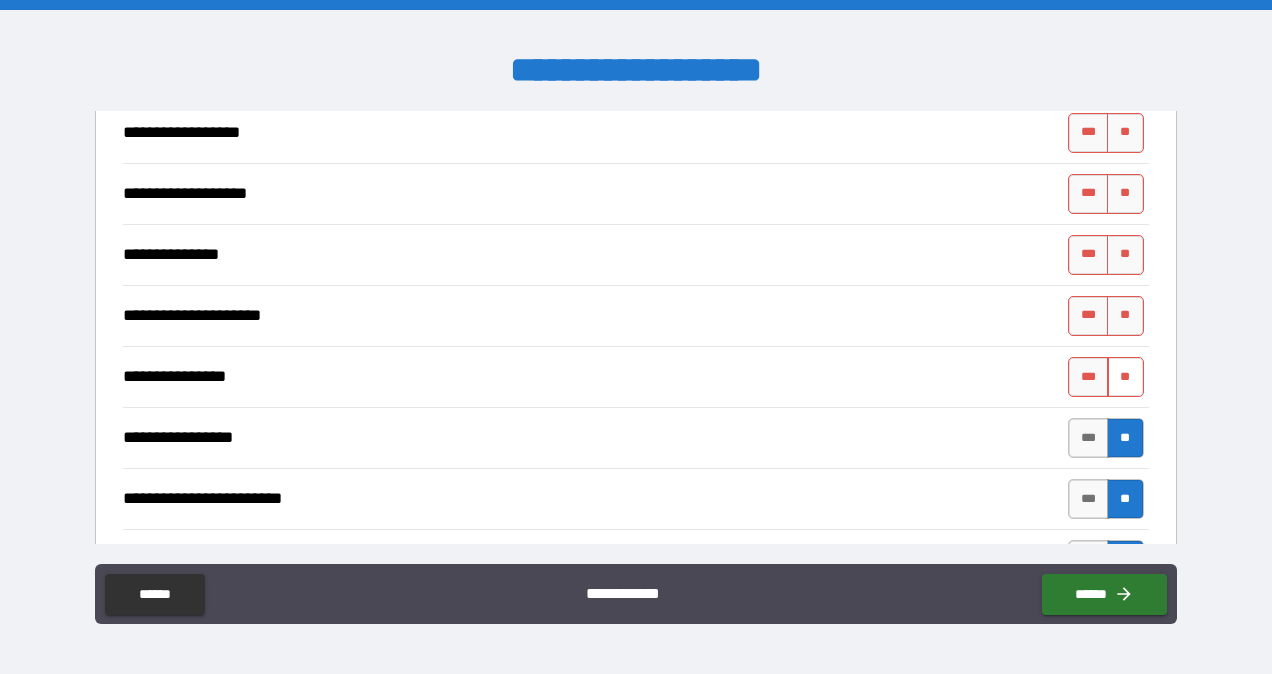 click on "**" at bounding box center (1125, 377) 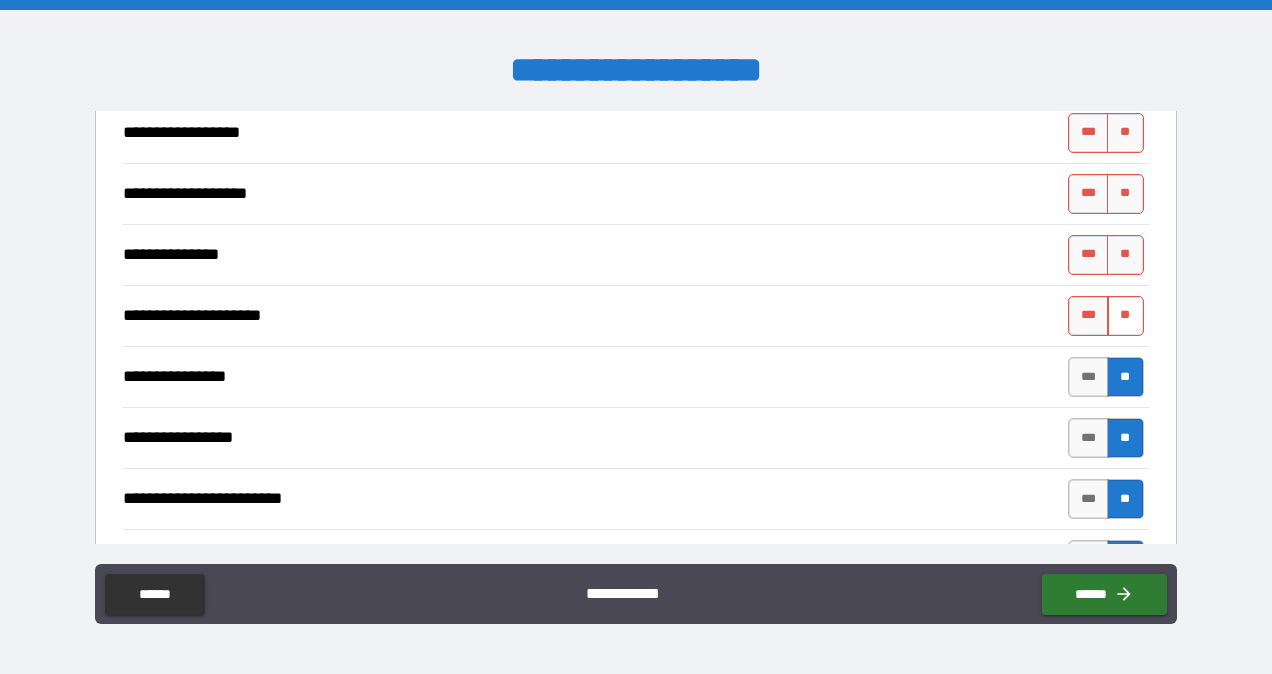 click on "**" at bounding box center (1125, 316) 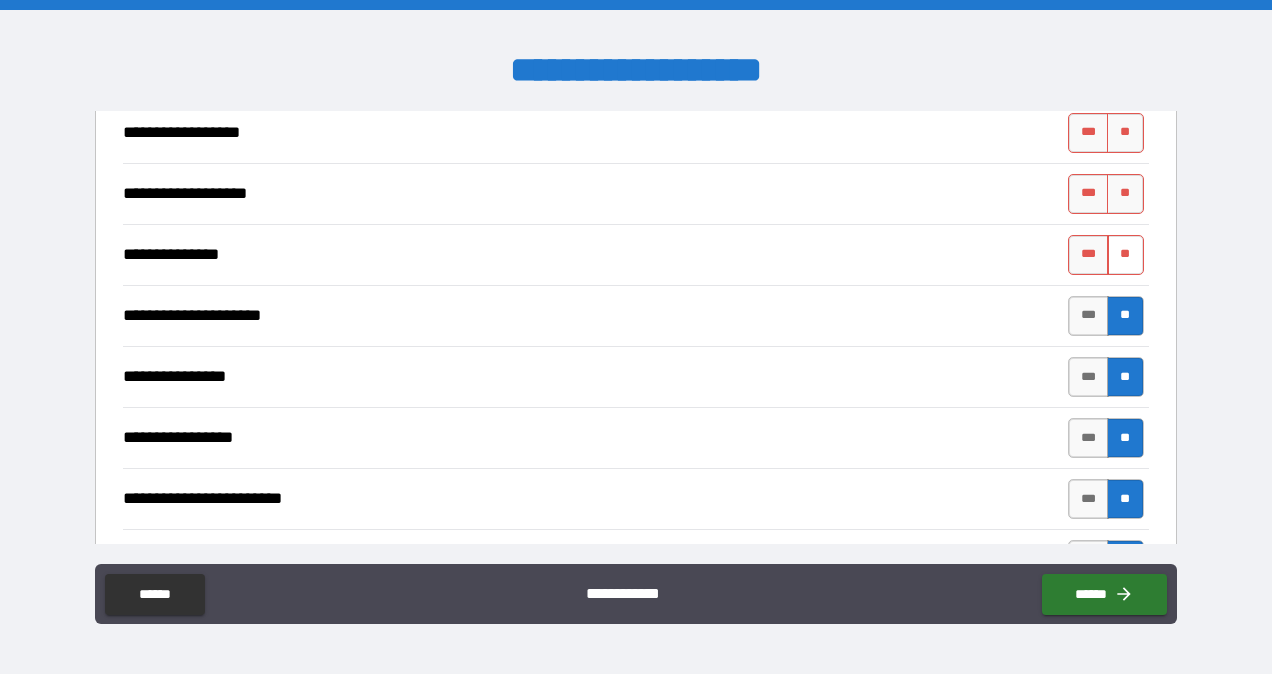 click on "**" at bounding box center (1125, 255) 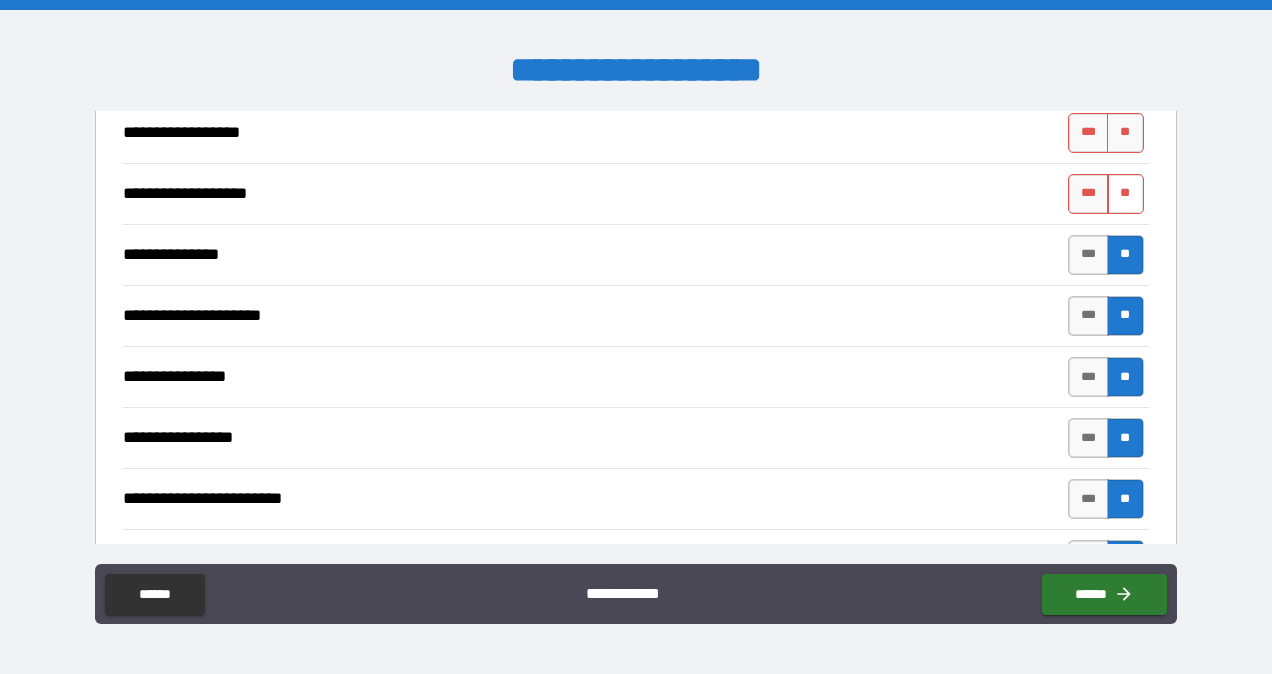 click on "**" at bounding box center (1125, 194) 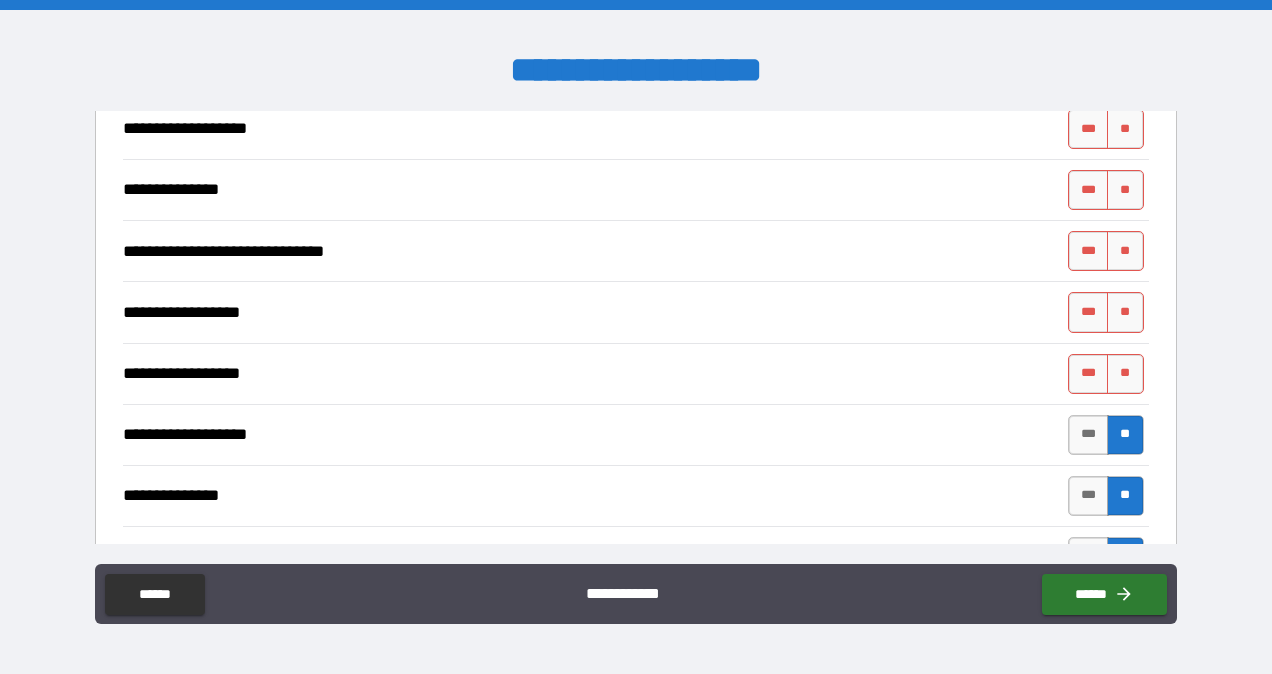 scroll, scrollTop: 9194, scrollLeft: 0, axis: vertical 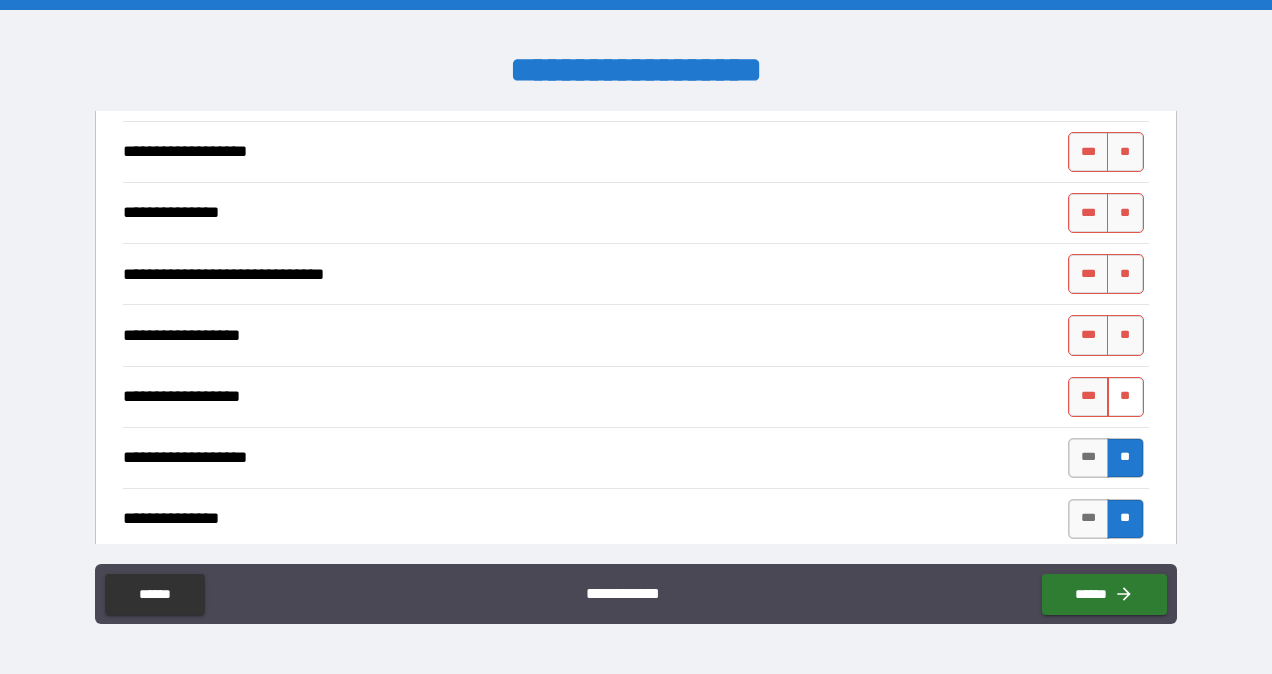 click on "**" at bounding box center (1125, 397) 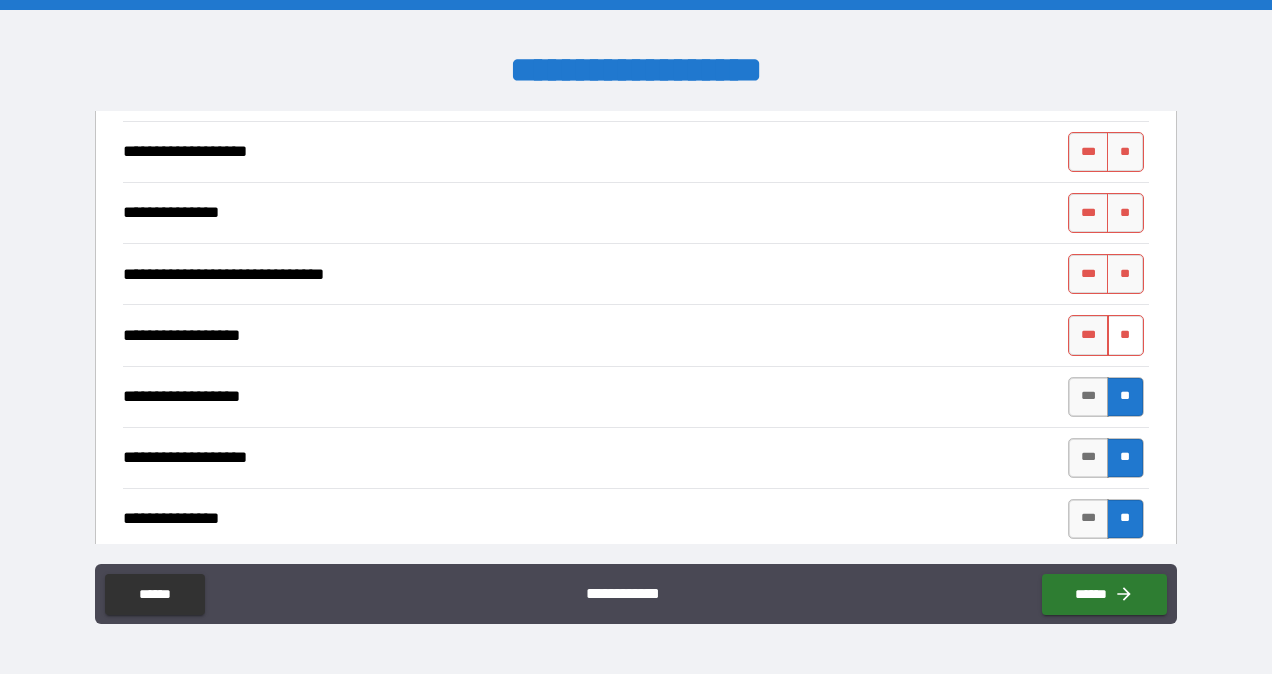 click on "**" at bounding box center [1125, 335] 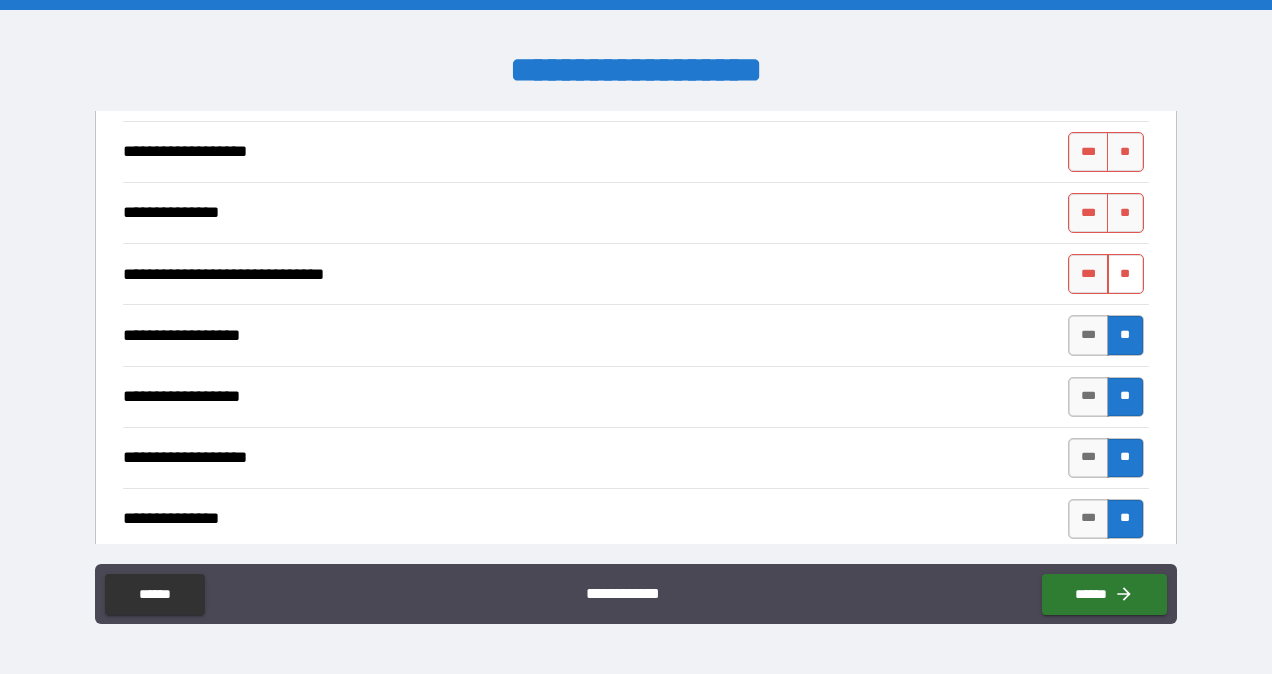 click on "**" at bounding box center [1125, 274] 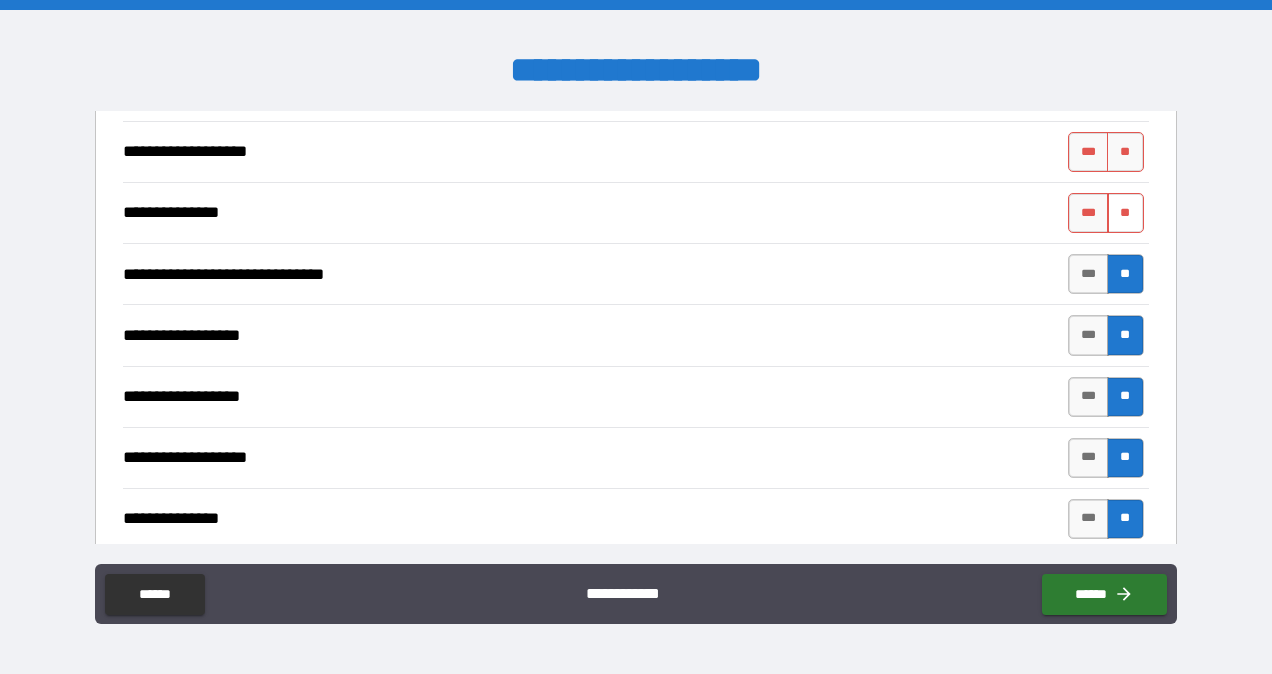 click on "**" at bounding box center [1125, 213] 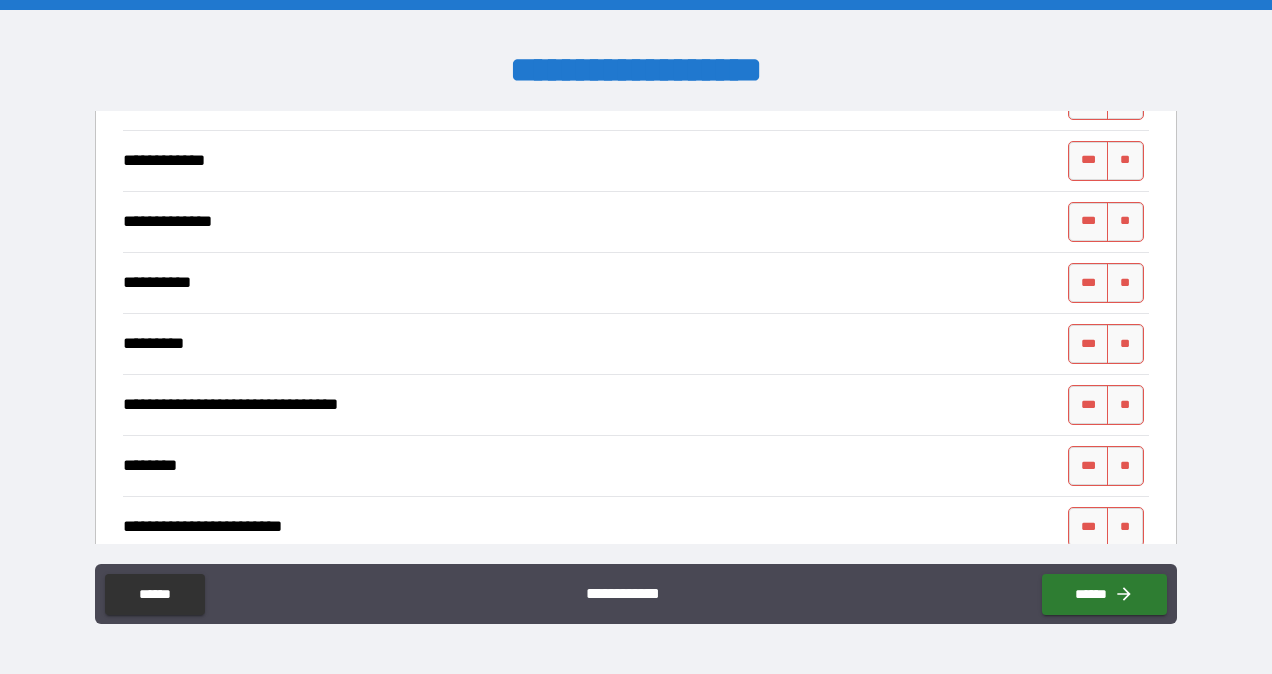 scroll, scrollTop: 8750, scrollLeft: 0, axis: vertical 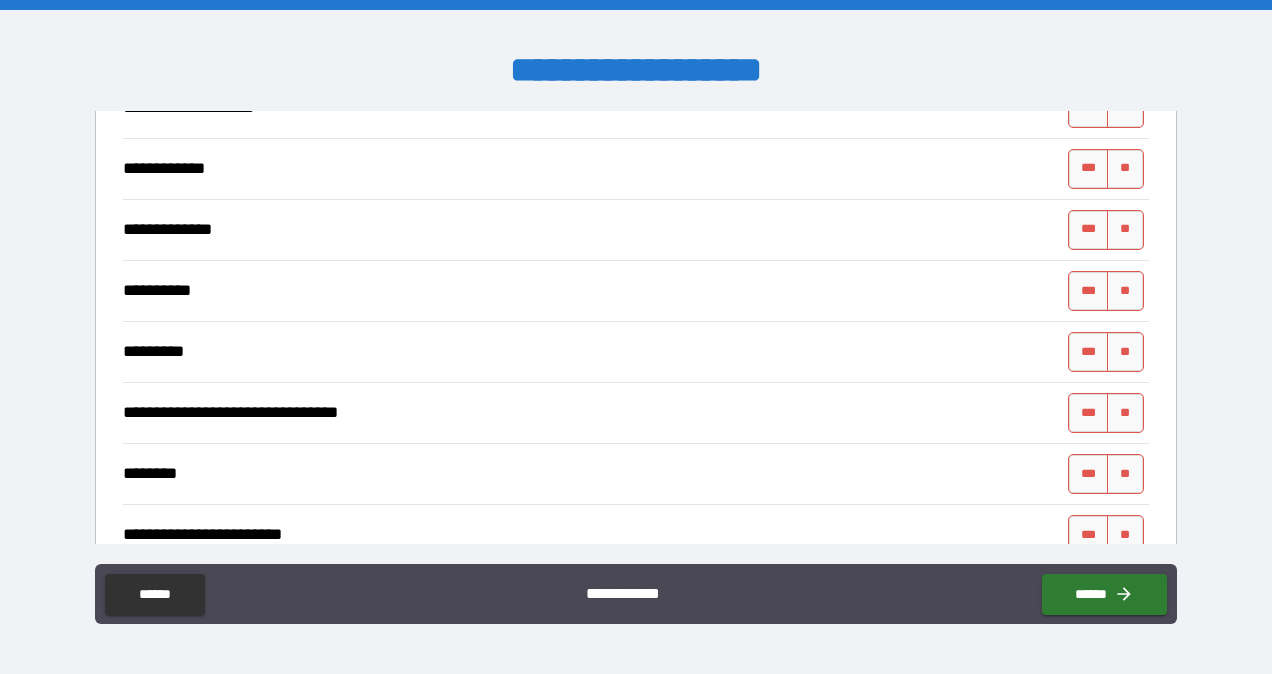 click on "**" at bounding box center [1125, 596] 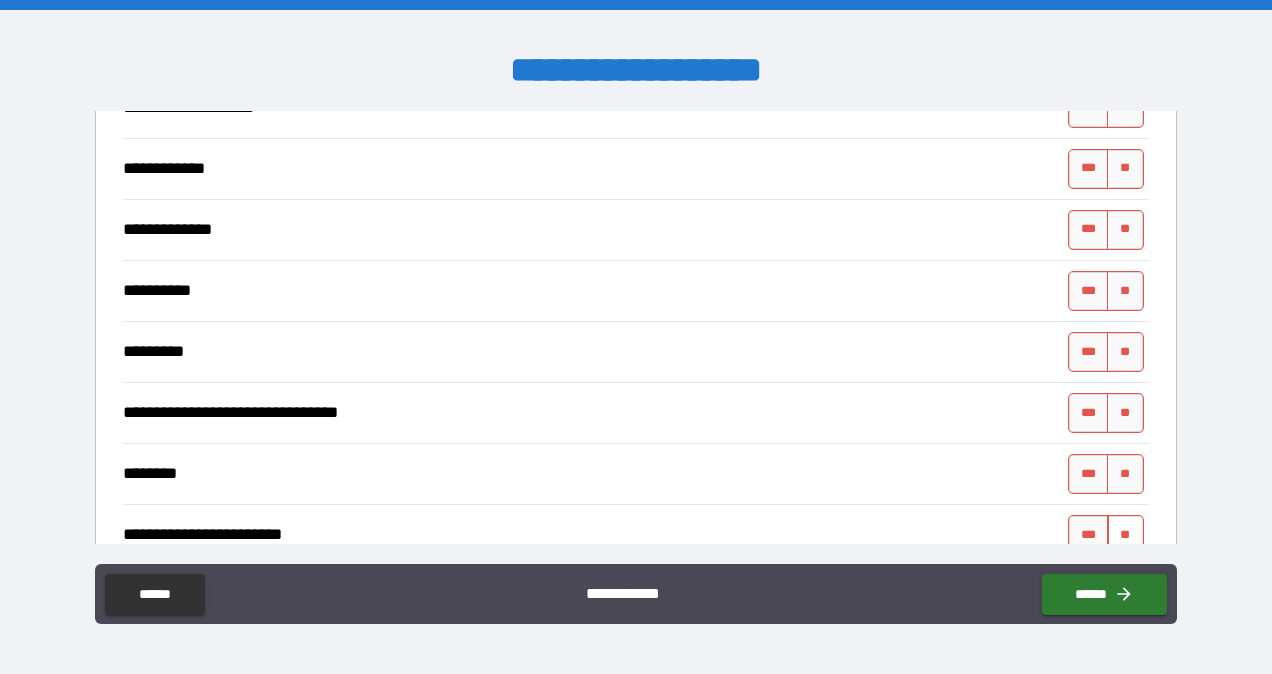 click on "**" at bounding box center [1125, 535] 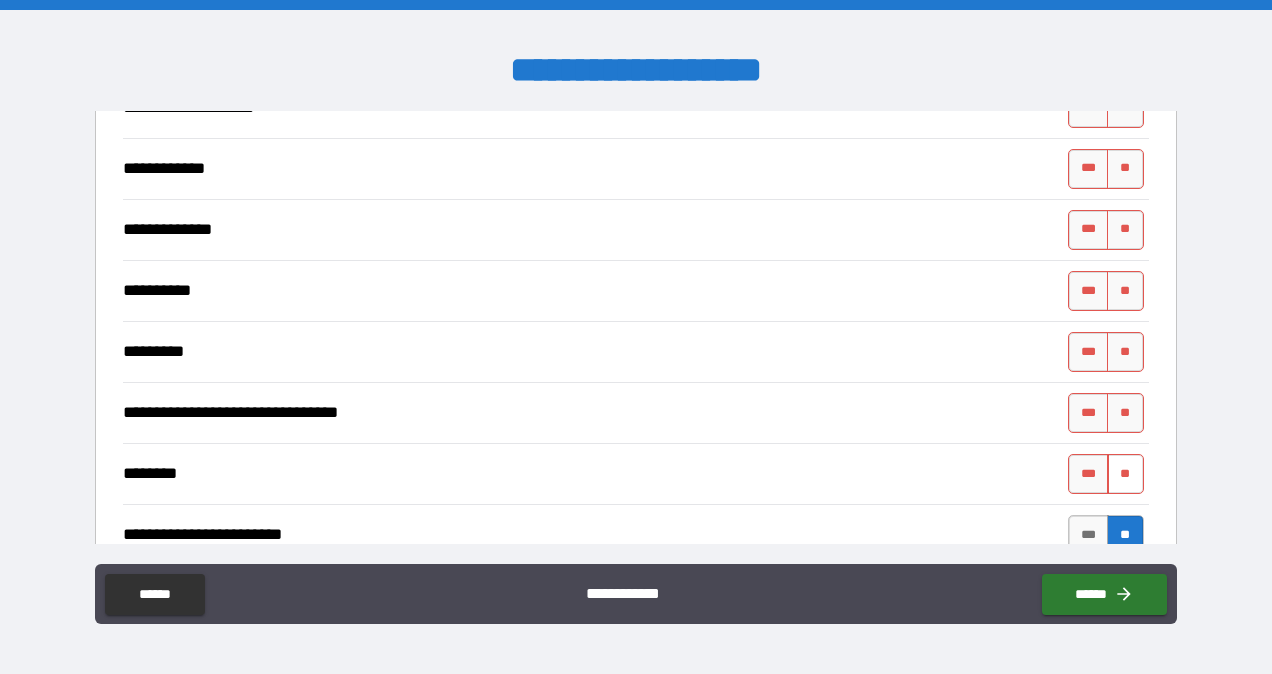 click on "**" at bounding box center [1125, 474] 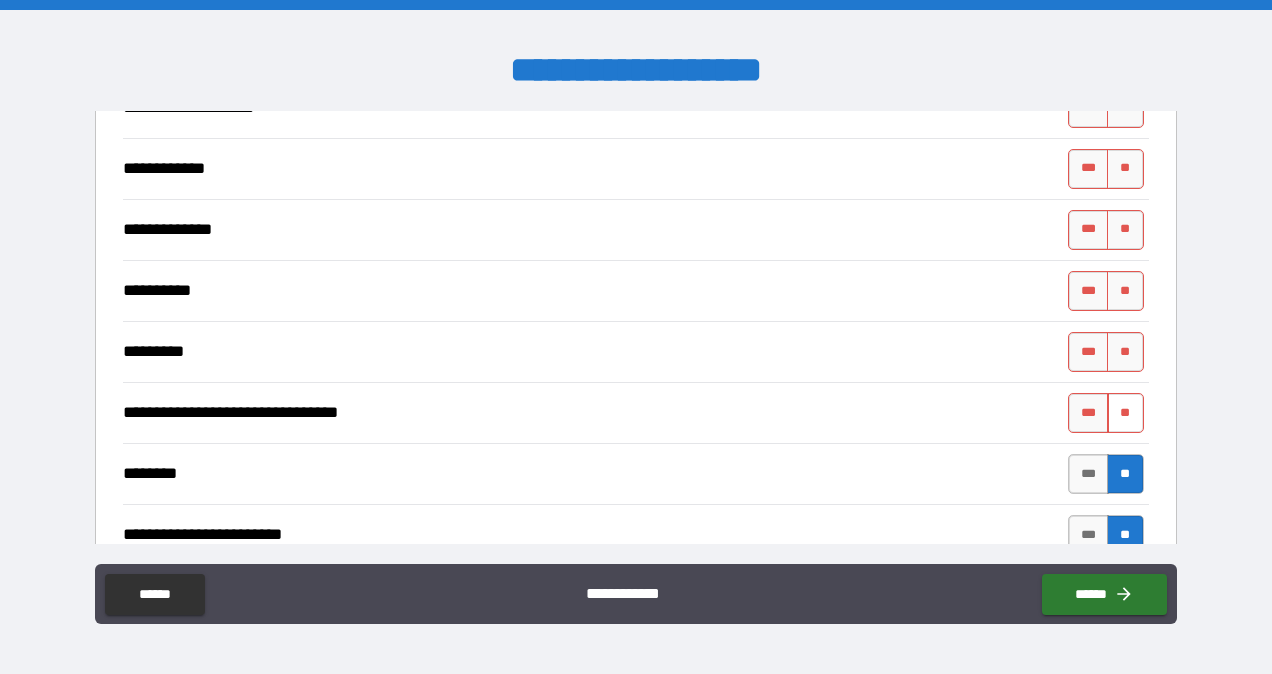 click on "**" at bounding box center [1125, 413] 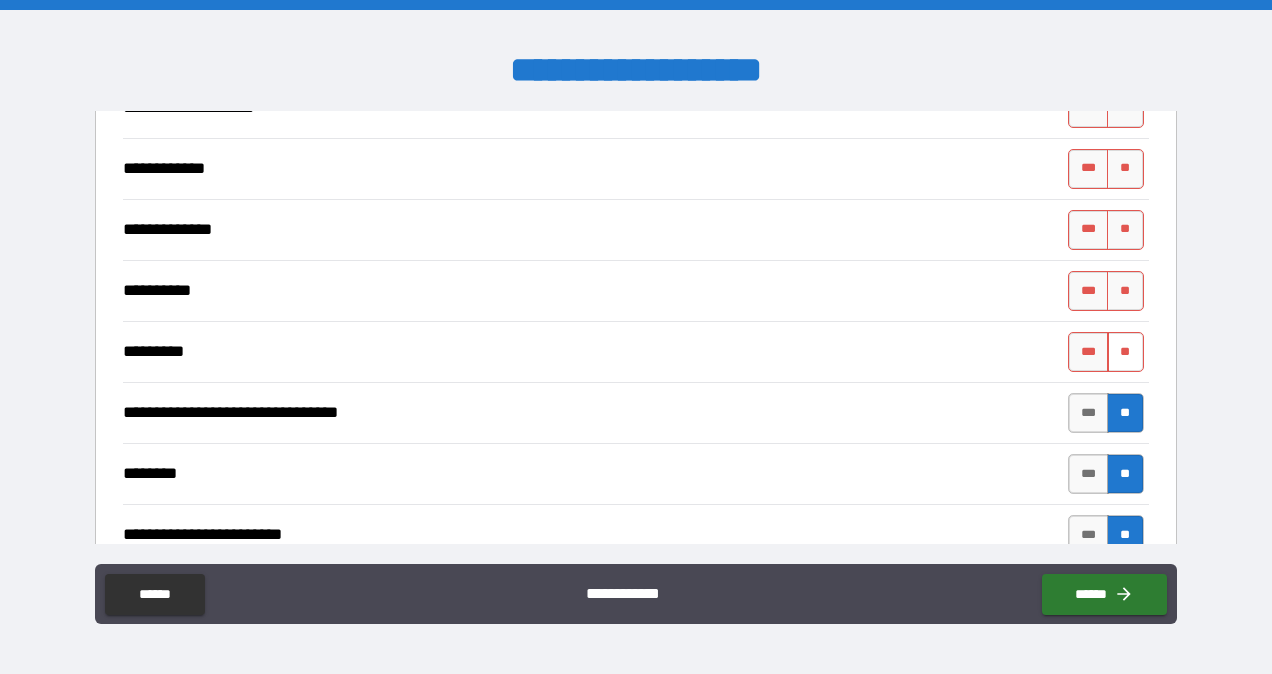 click on "**" at bounding box center [1125, 352] 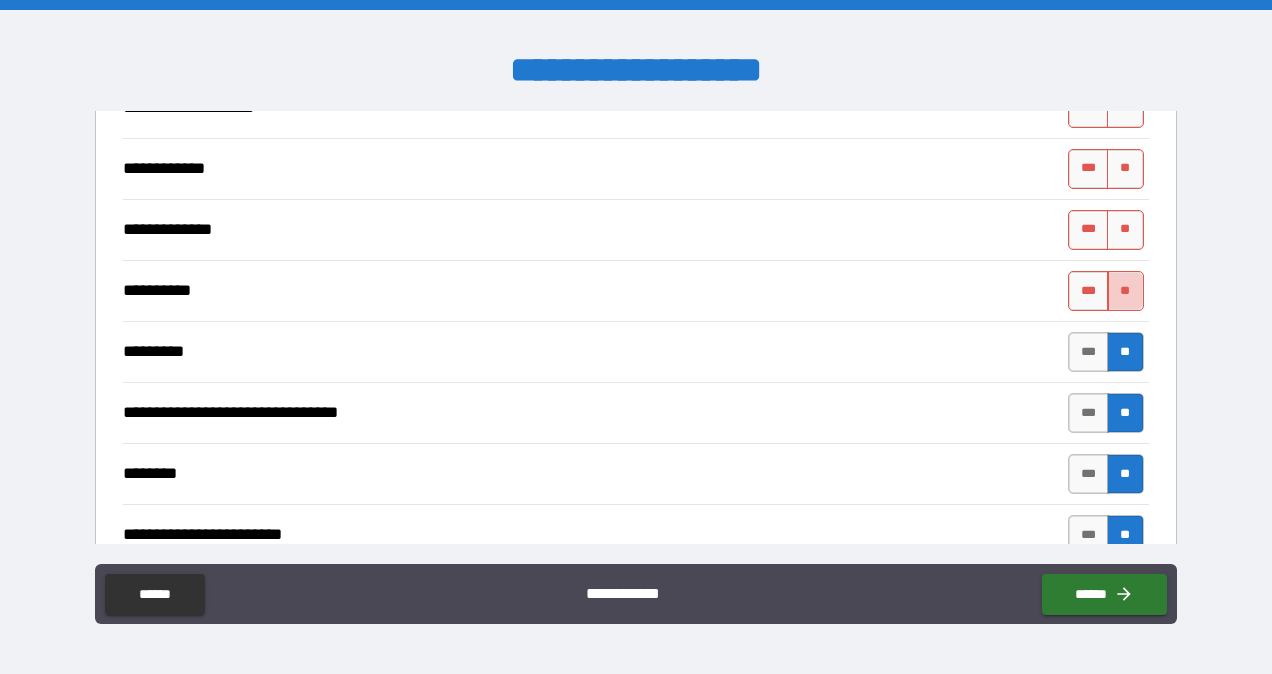 click on "**" at bounding box center (1125, 291) 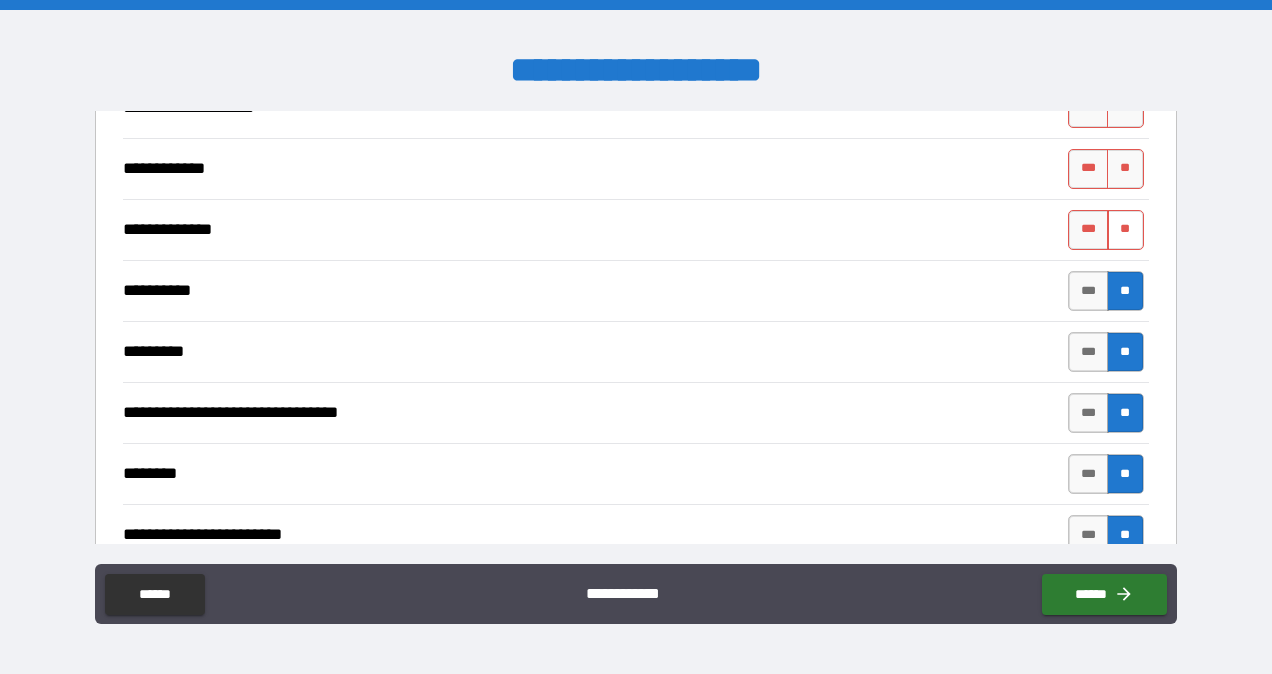 click on "**" at bounding box center (1125, 230) 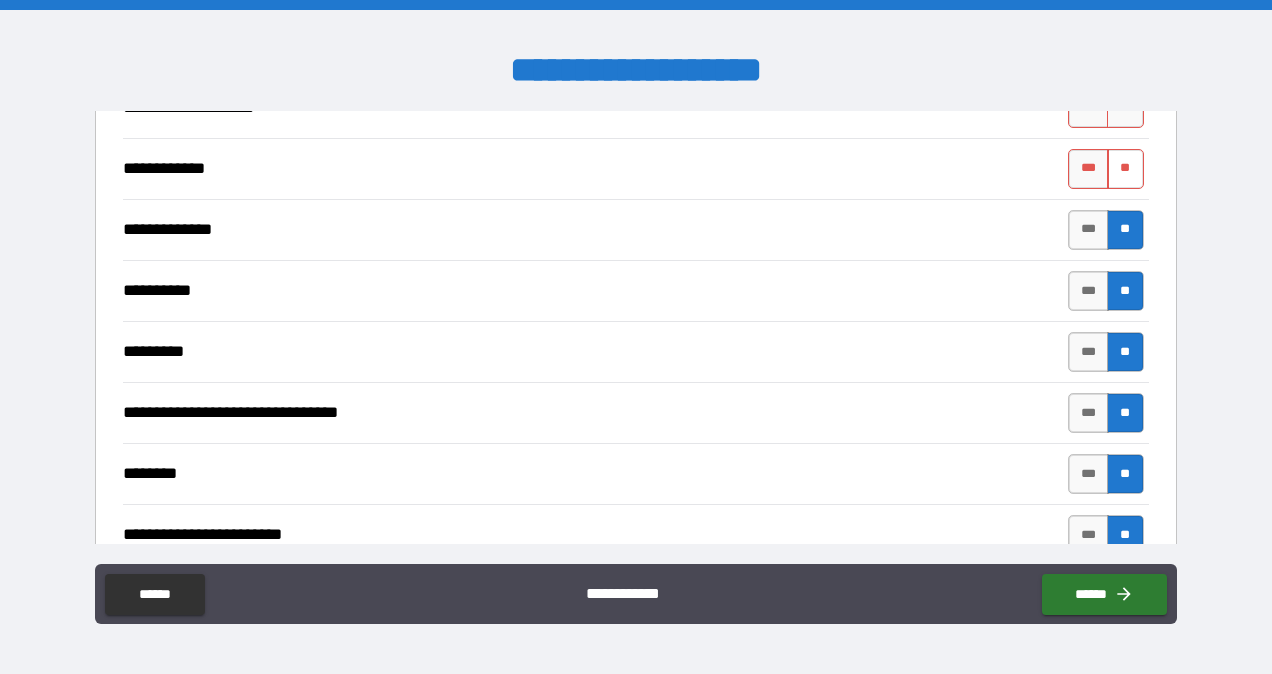 click on "**" at bounding box center [1125, 169] 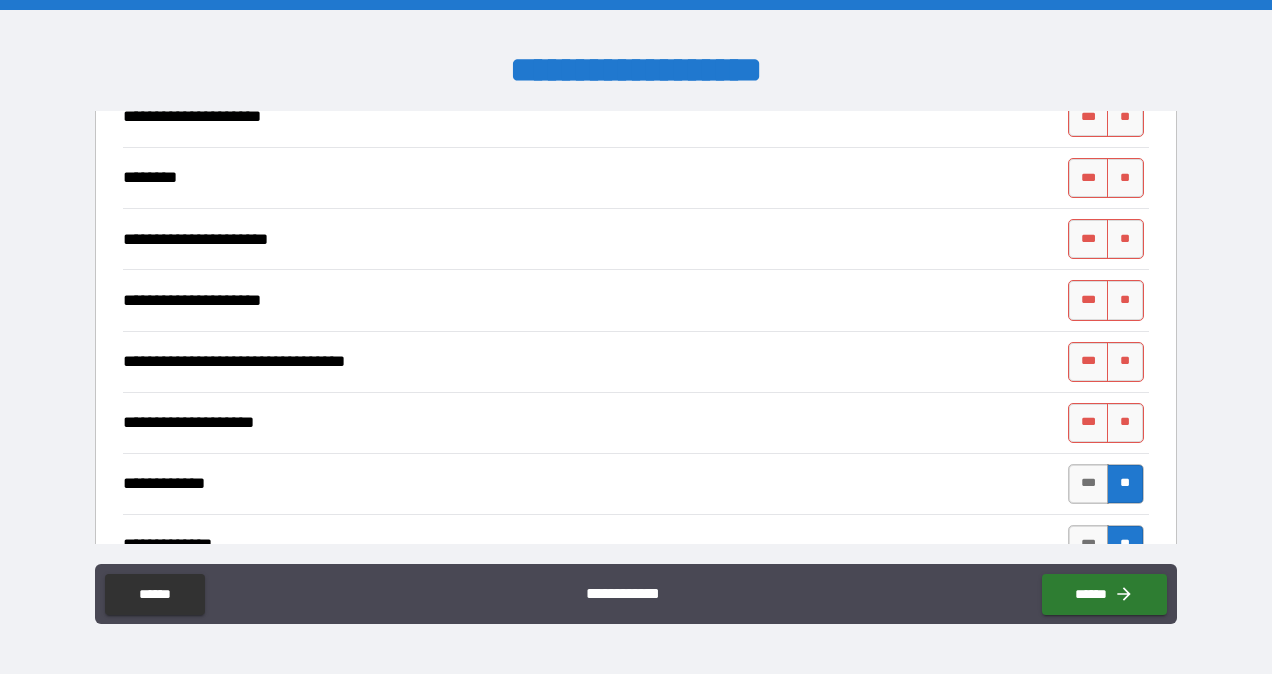 scroll, scrollTop: 8422, scrollLeft: 0, axis: vertical 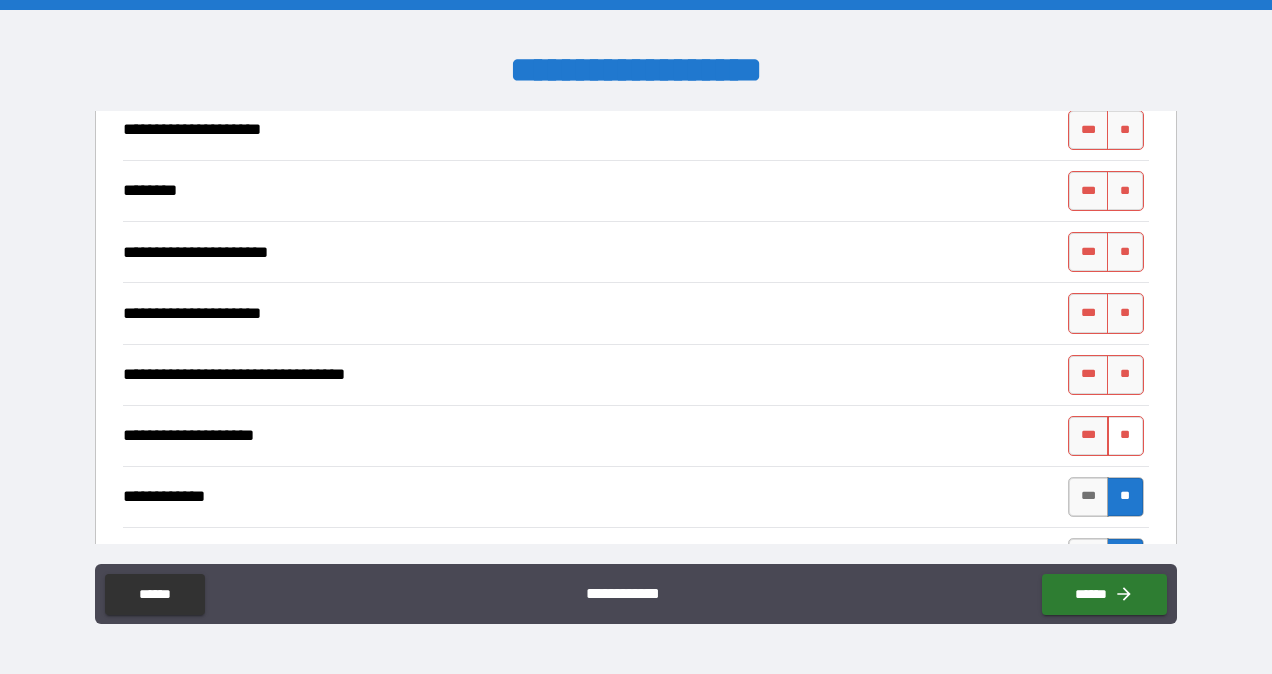 click on "**" at bounding box center (1125, 436) 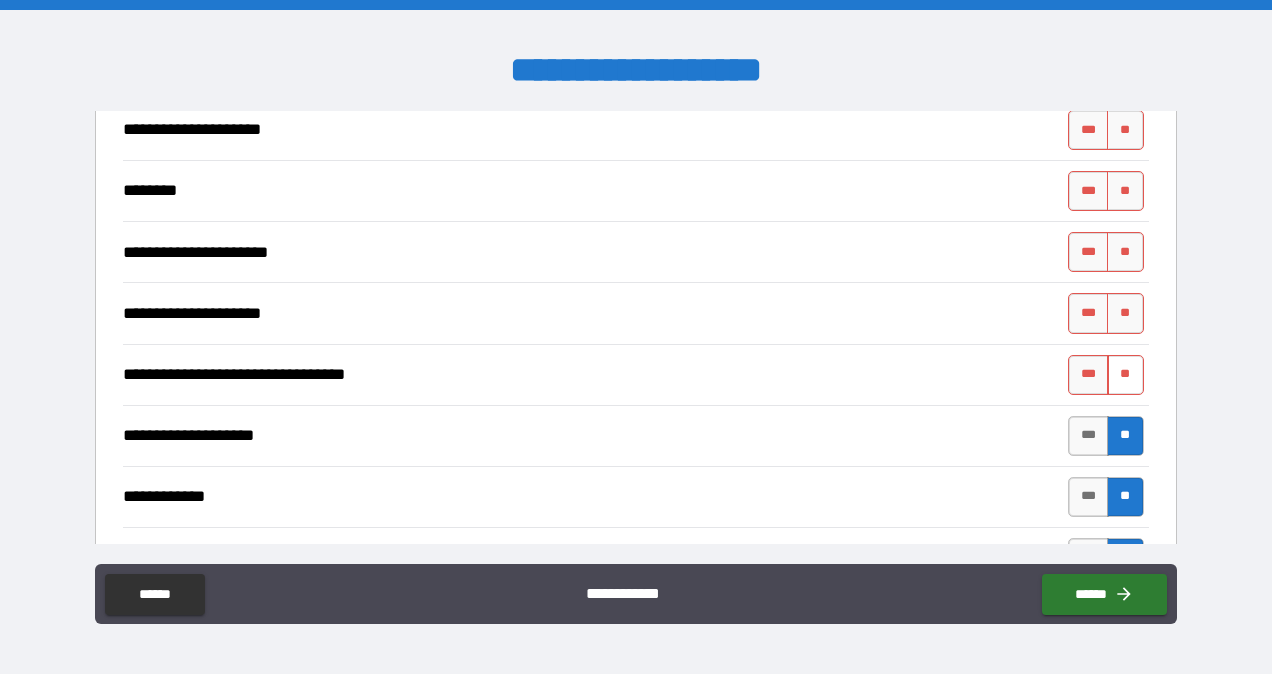 click on "**" at bounding box center [1125, 375] 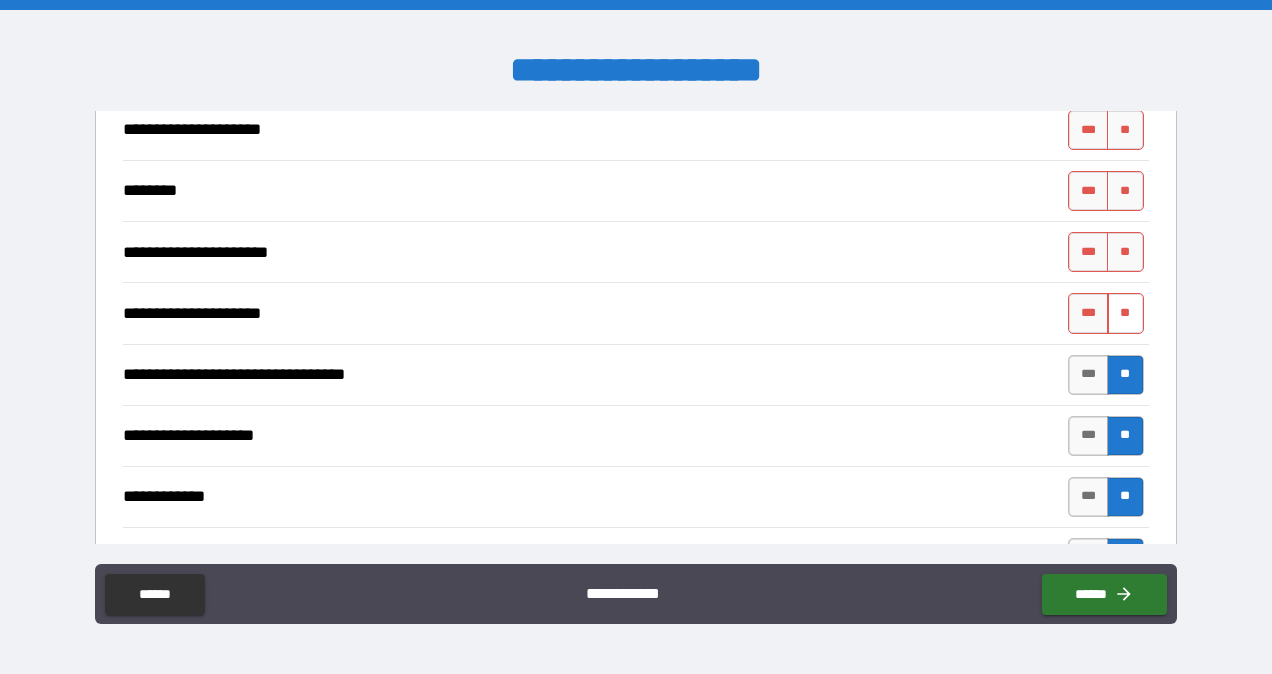 click on "**" at bounding box center (1125, 313) 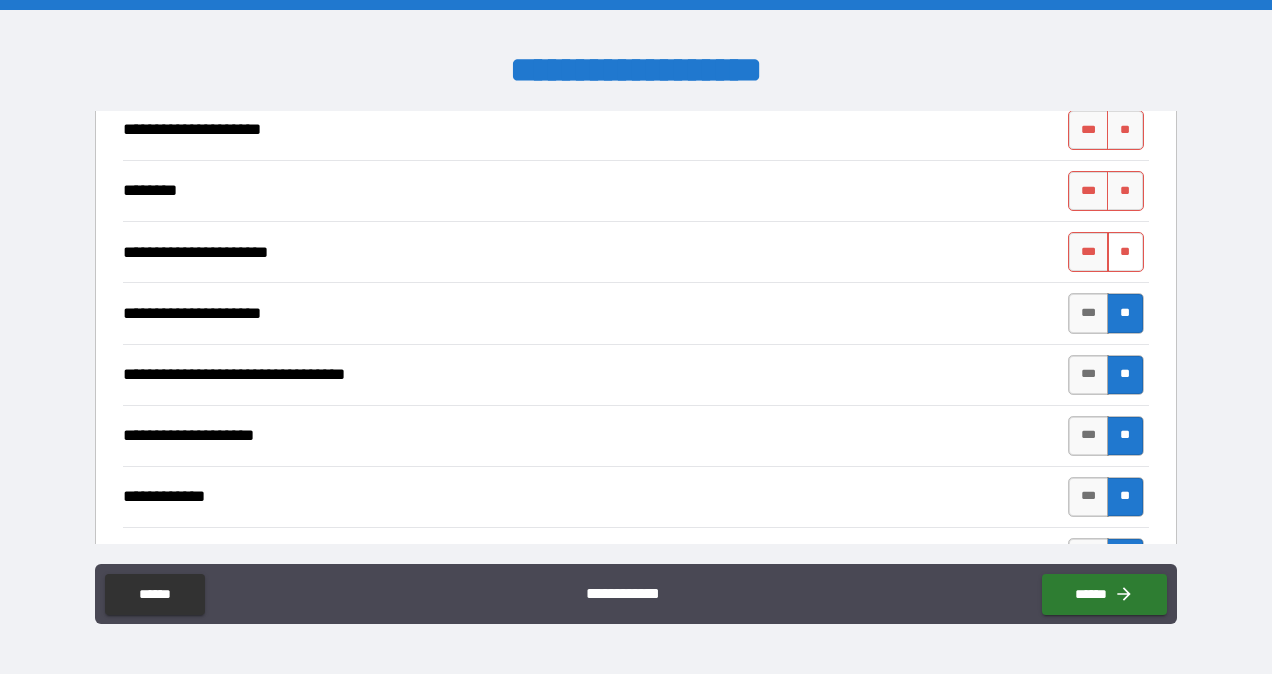 click on "**" at bounding box center [1125, 252] 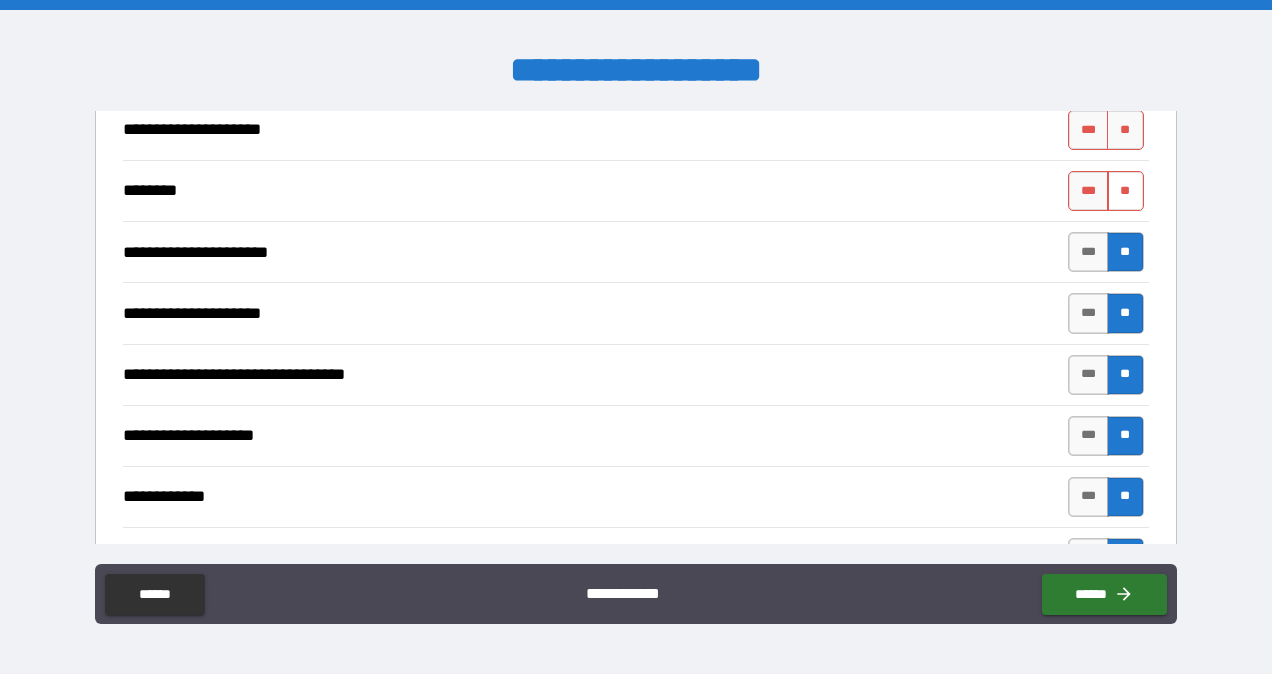 click on "**" at bounding box center (1125, 191) 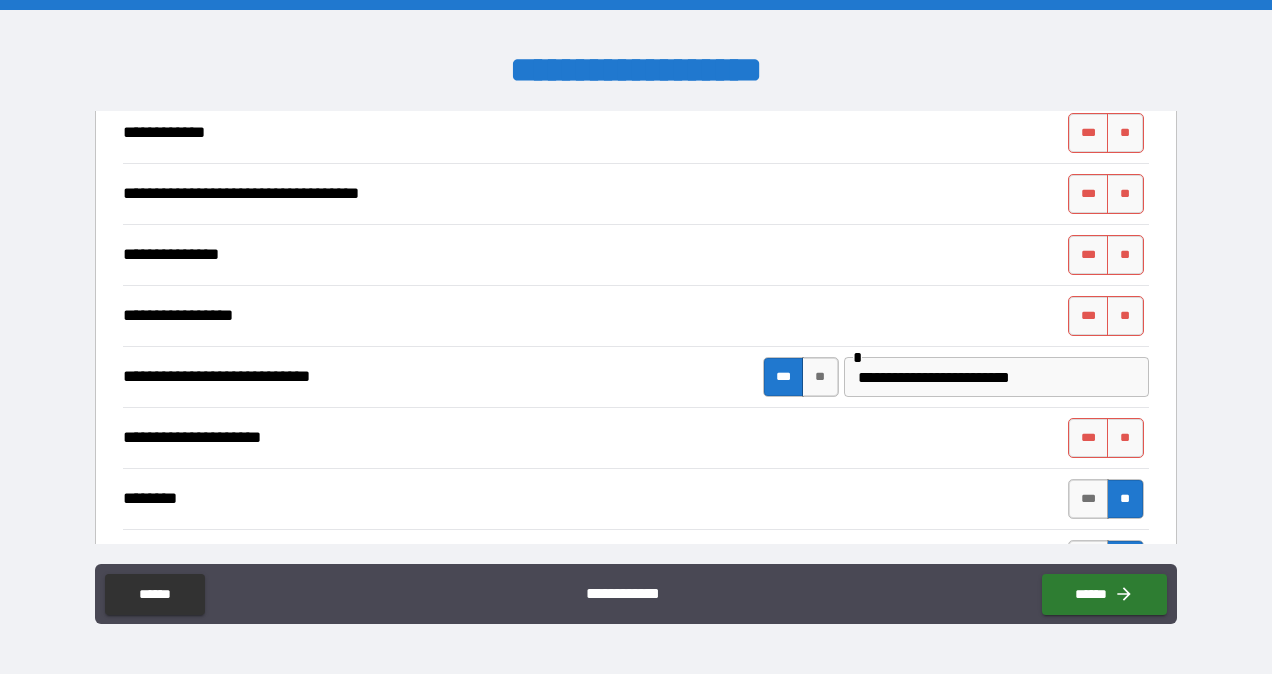 scroll, scrollTop: 8096, scrollLeft: 0, axis: vertical 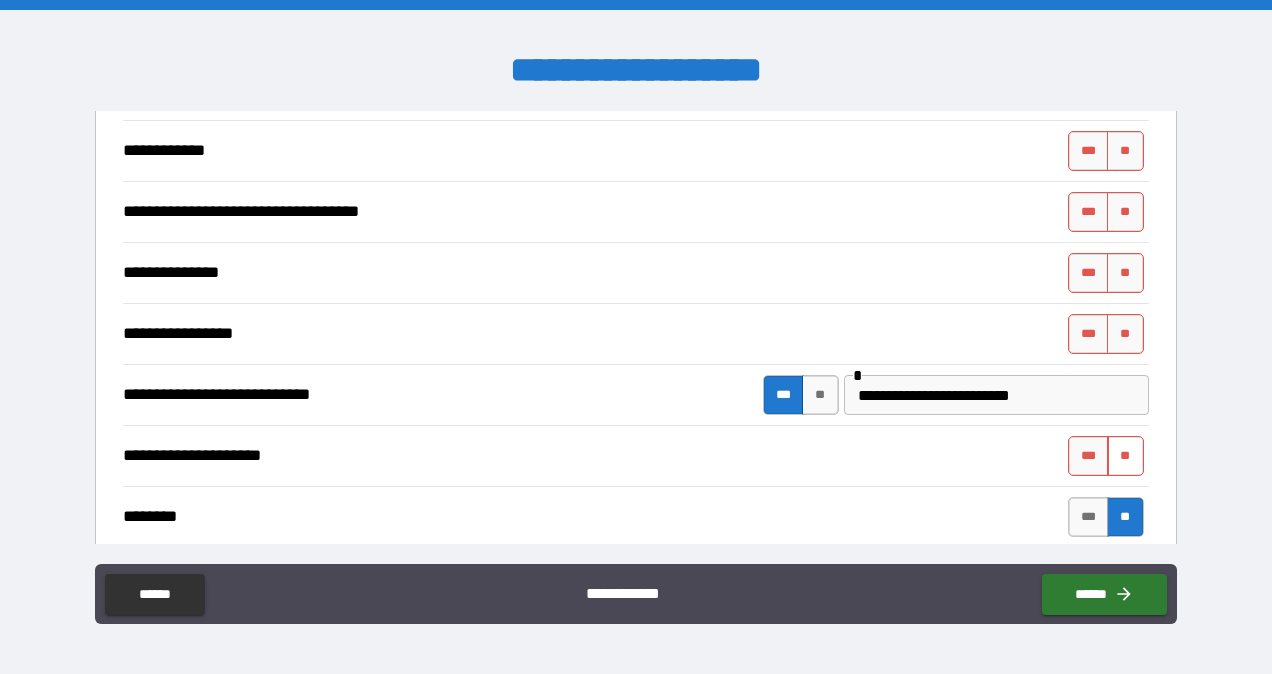 click on "**" at bounding box center [1125, 456] 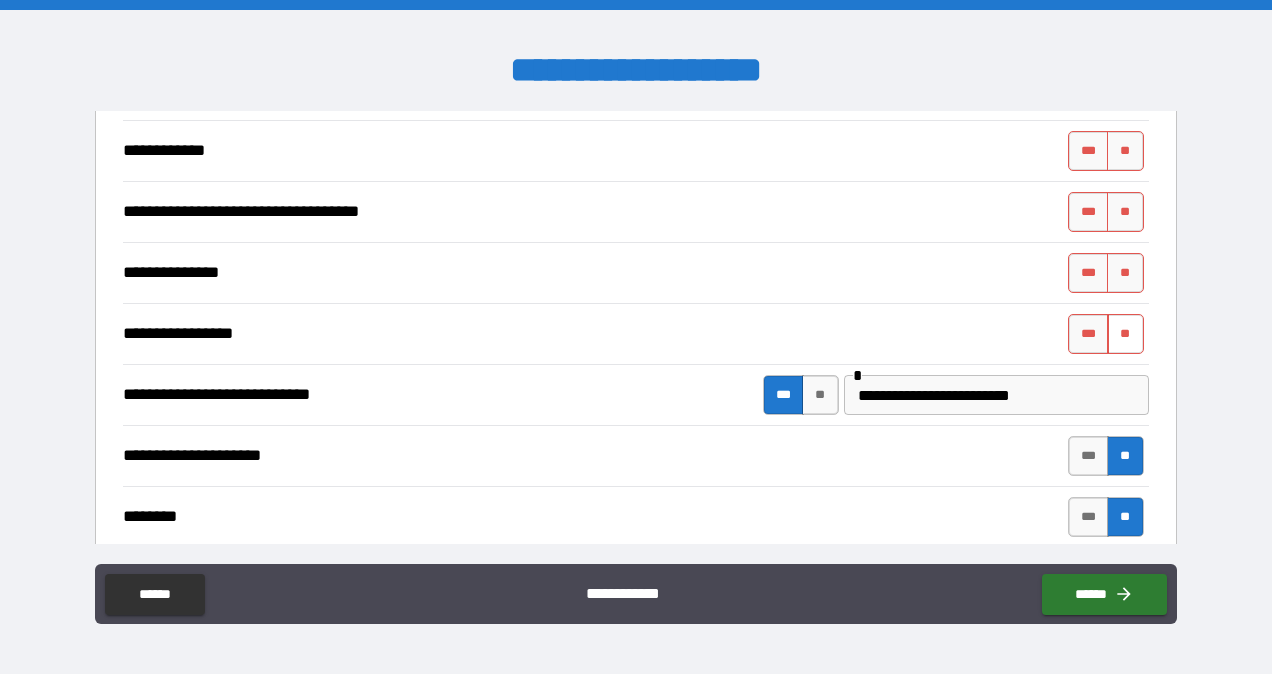 click on "**" at bounding box center [1125, 334] 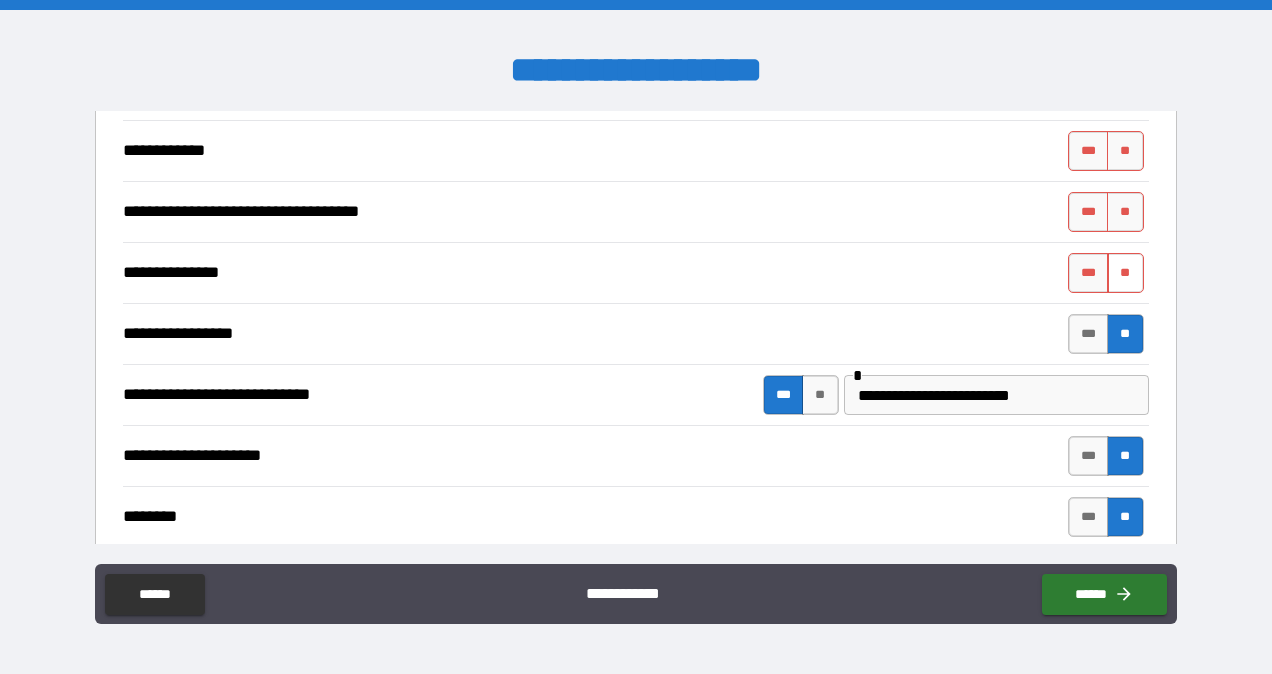 click on "**" at bounding box center [1125, 273] 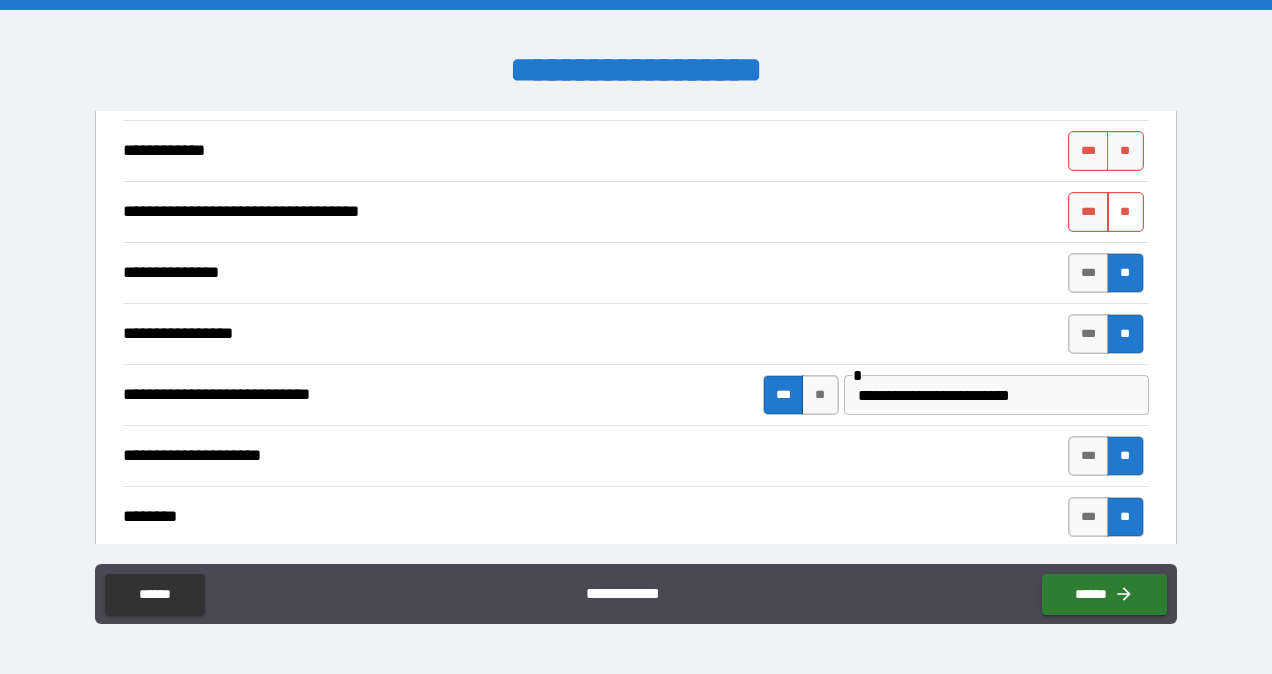 click on "**" at bounding box center [1125, 212] 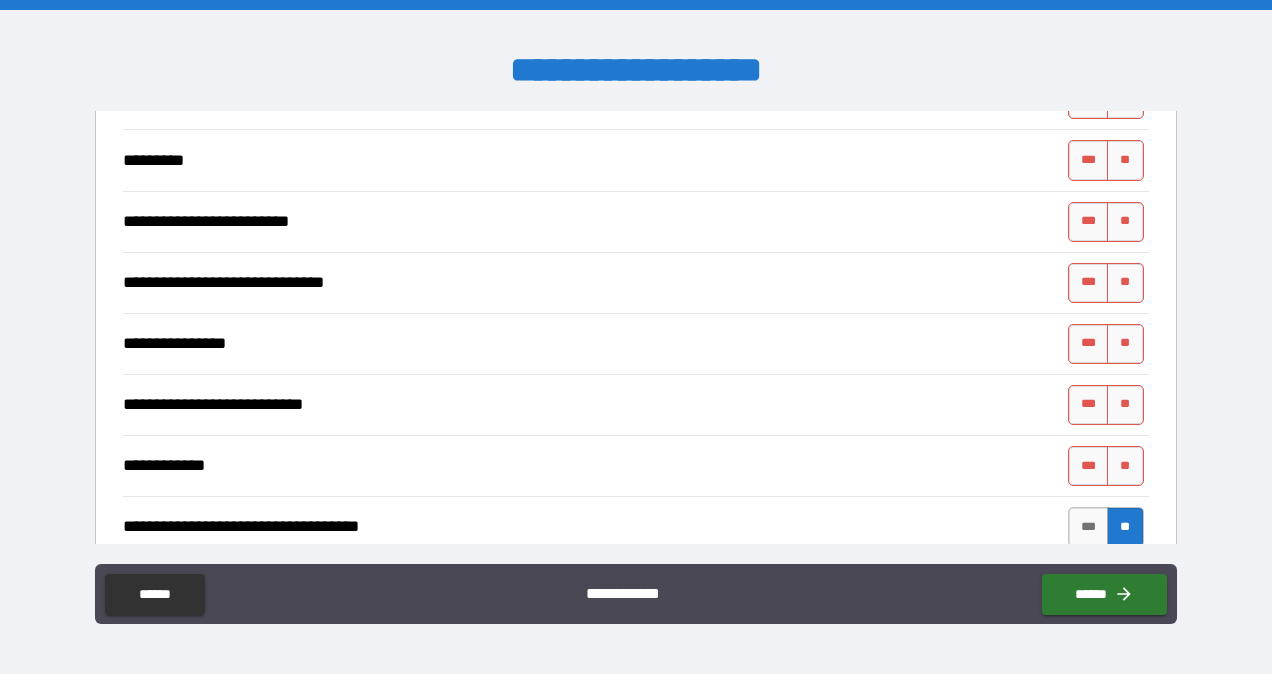 scroll, scrollTop: 7776, scrollLeft: 0, axis: vertical 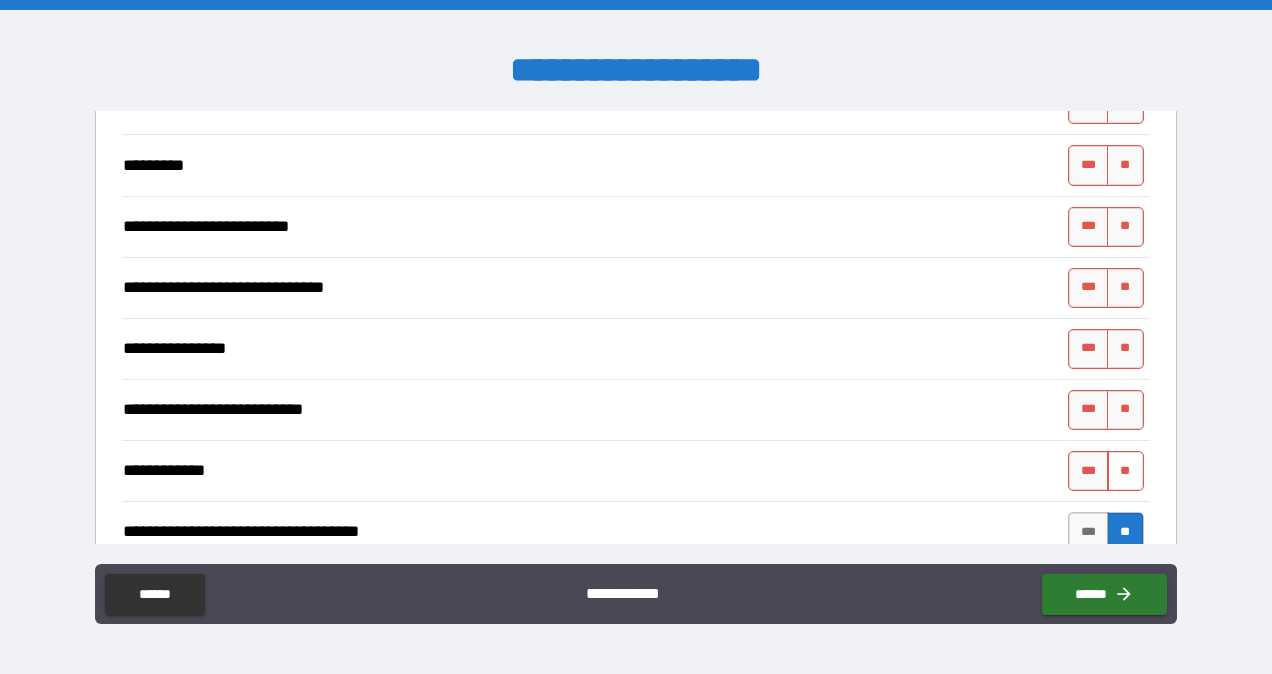 click on "**" at bounding box center [1125, 471] 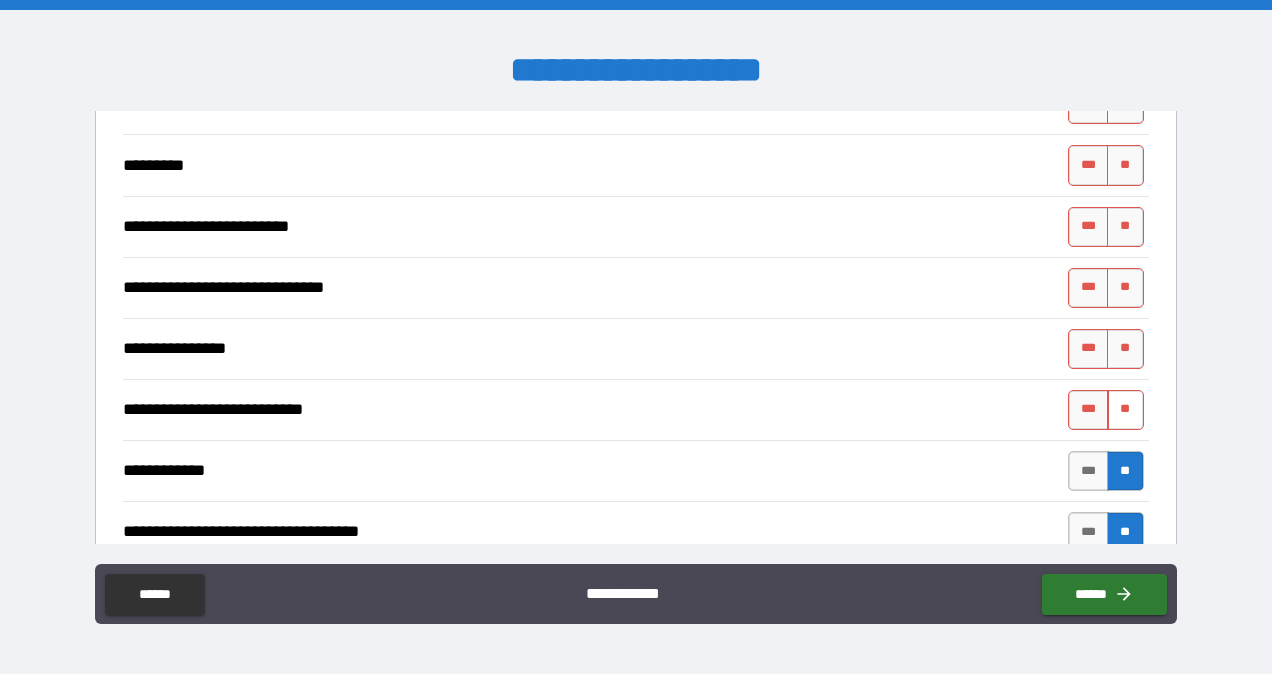 click on "**" at bounding box center (1125, 410) 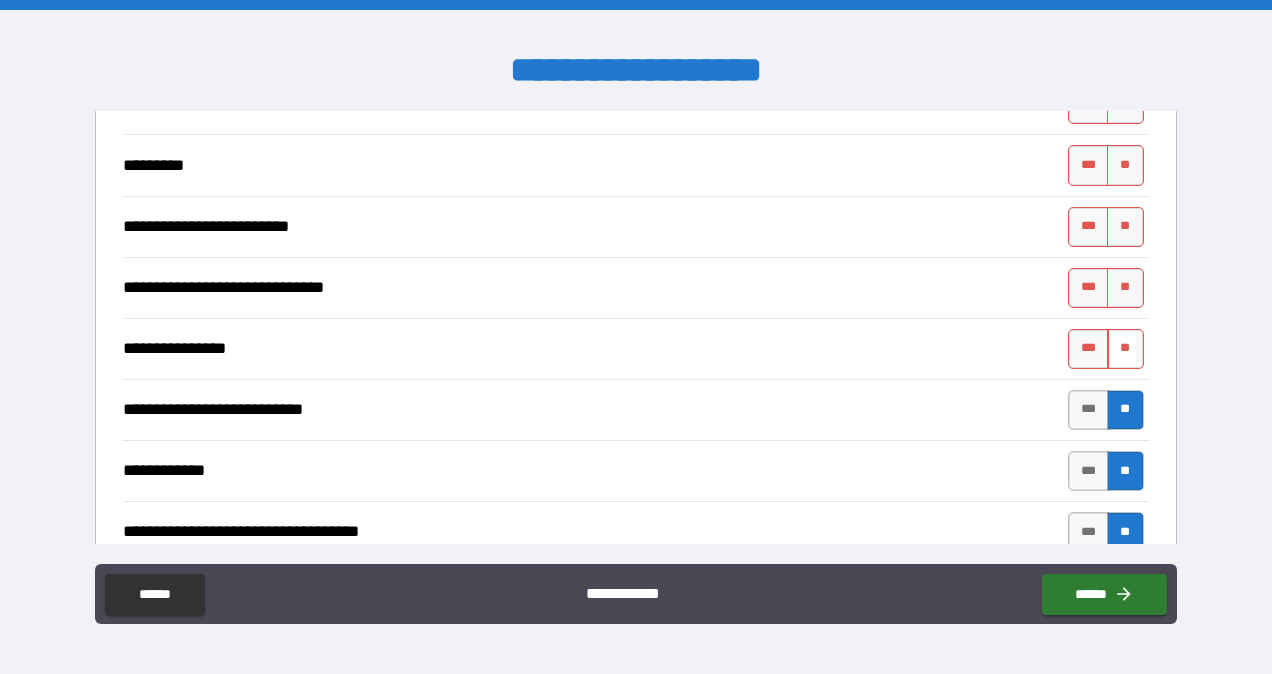 click on "**" at bounding box center [1125, 349] 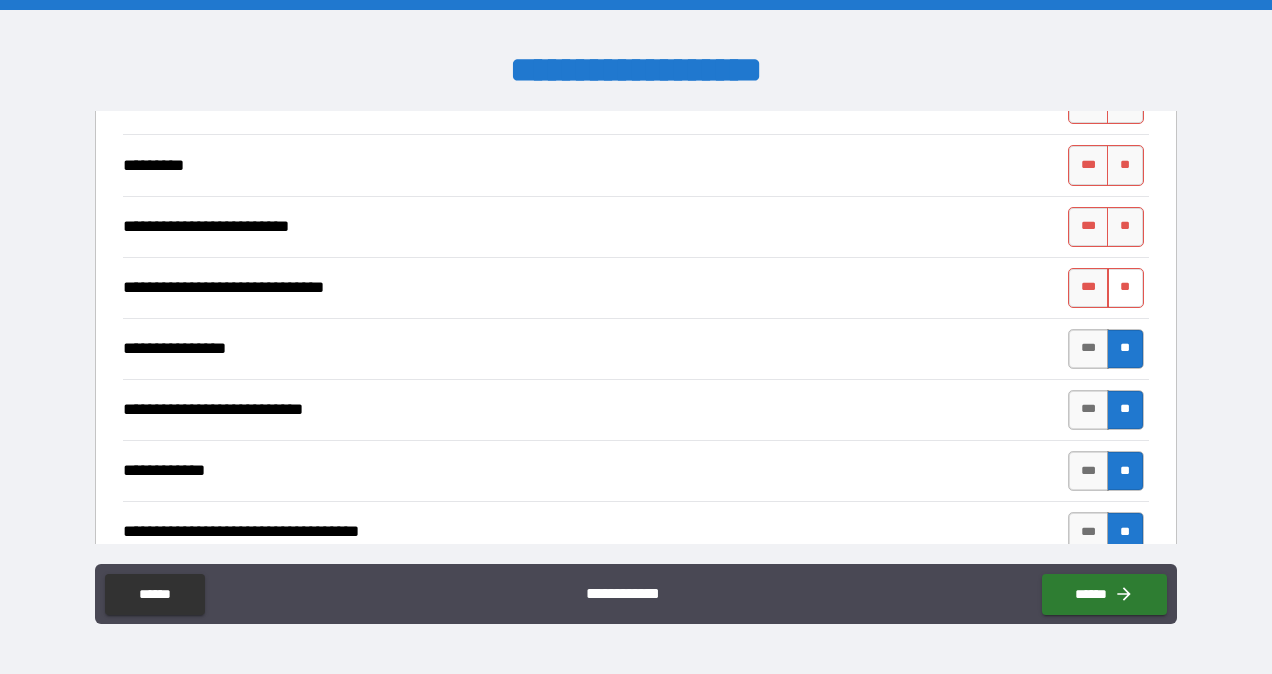 click on "**" at bounding box center [1125, 288] 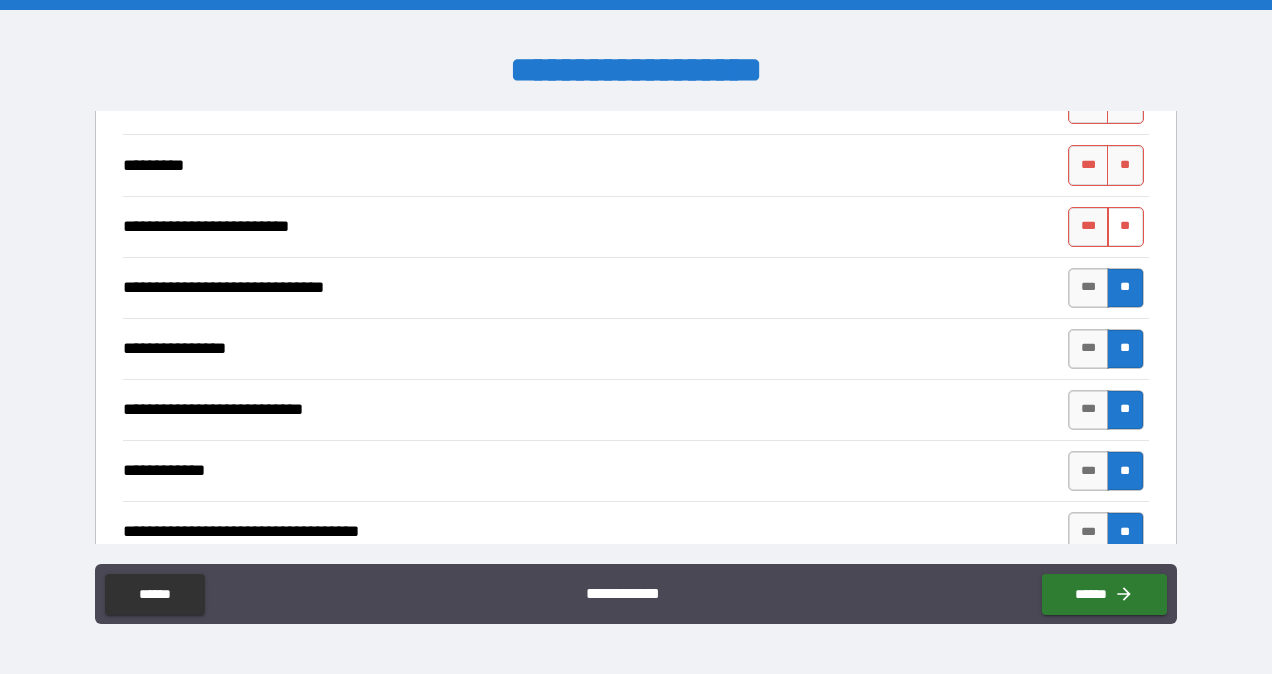 click on "**" at bounding box center [1125, 227] 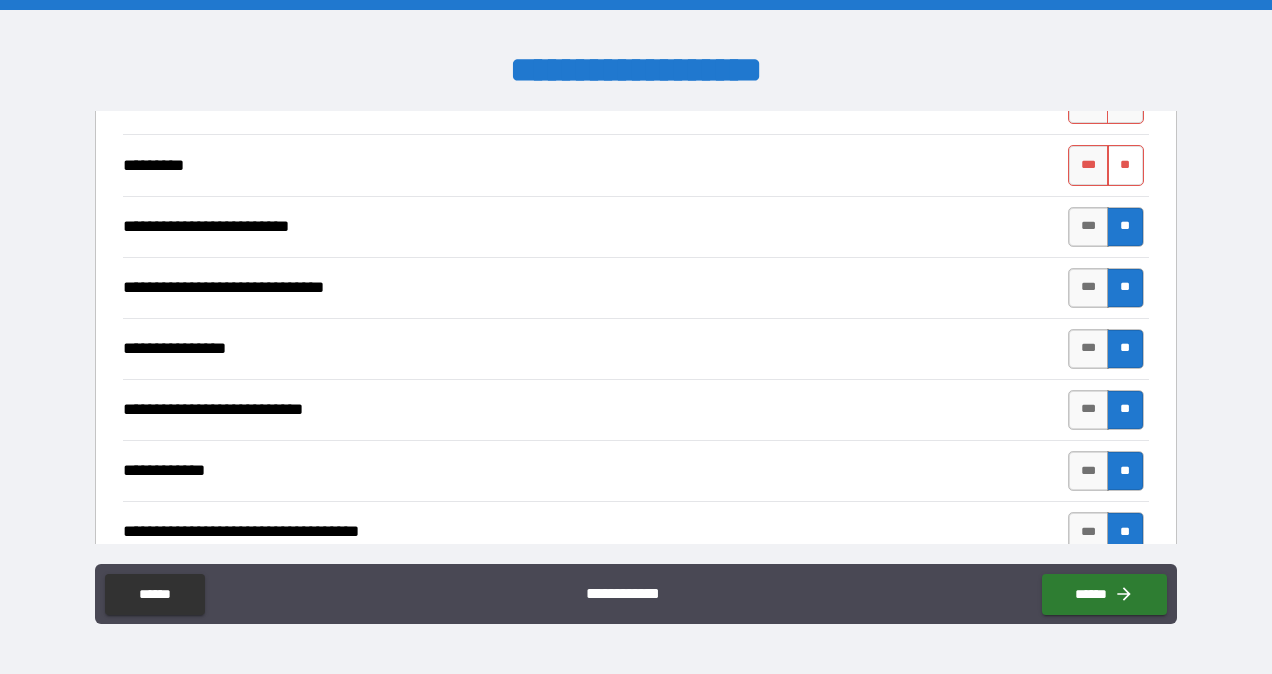 click on "**" at bounding box center (1125, 165) 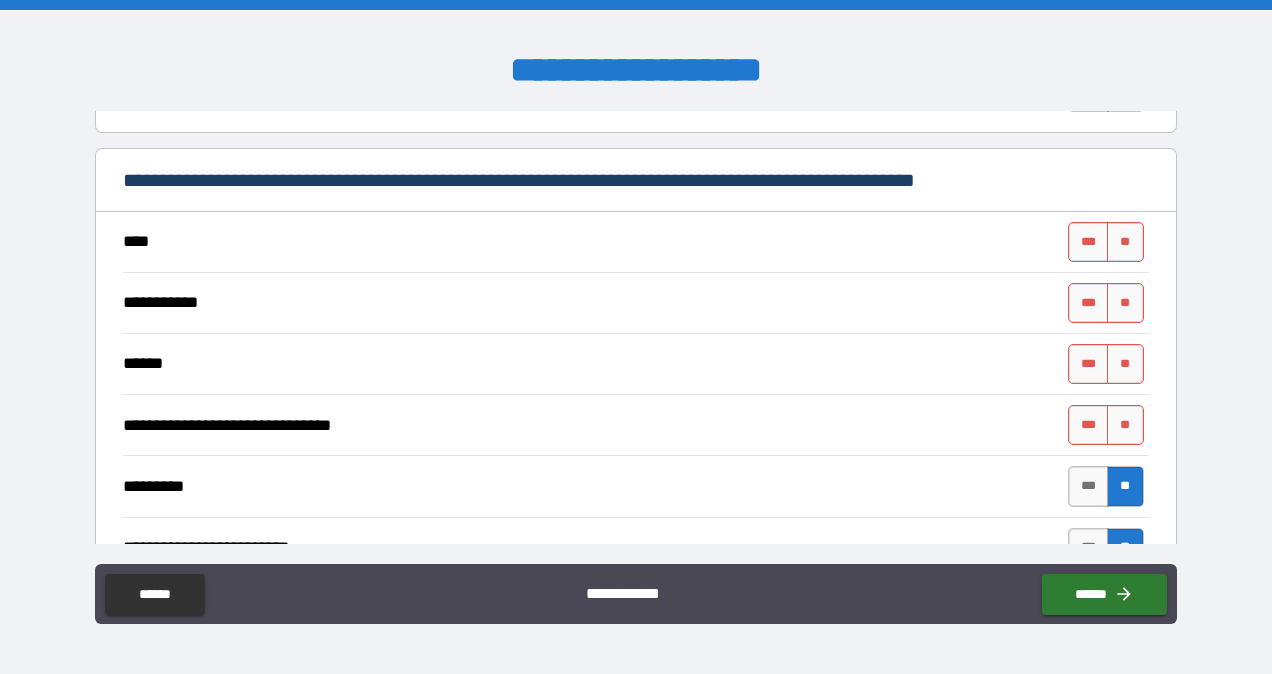 scroll, scrollTop: 7454, scrollLeft: 0, axis: vertical 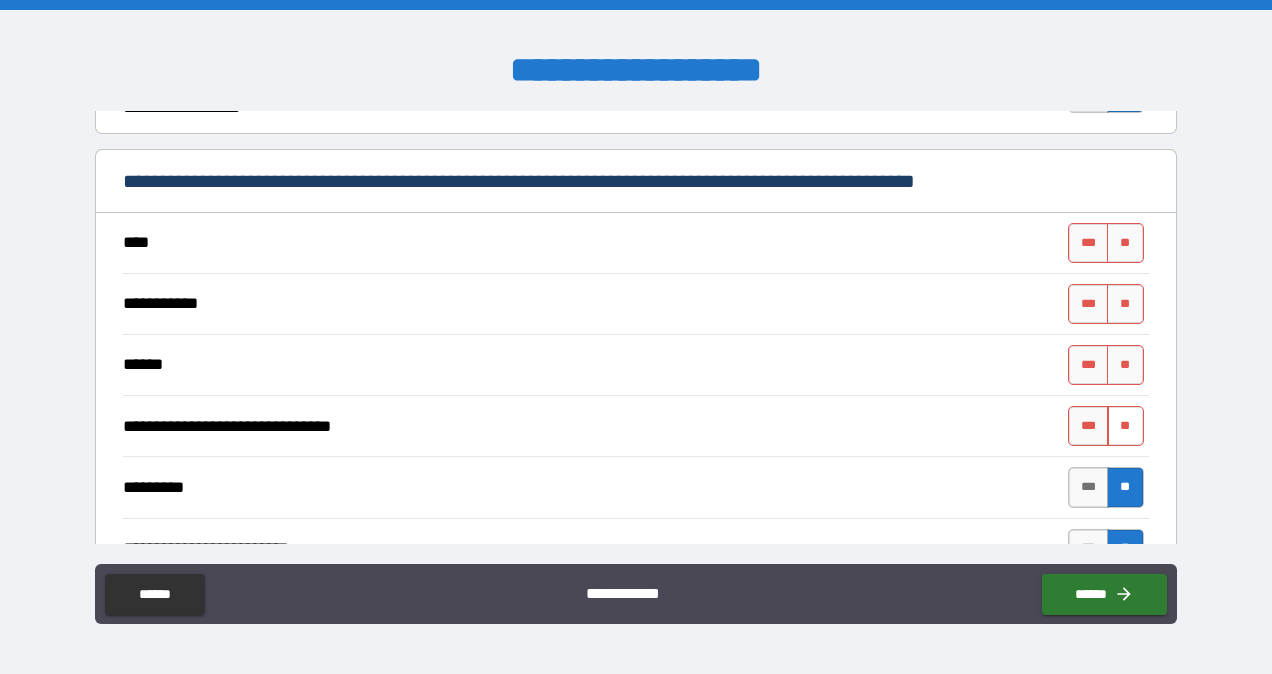 click on "**" at bounding box center (1125, 426) 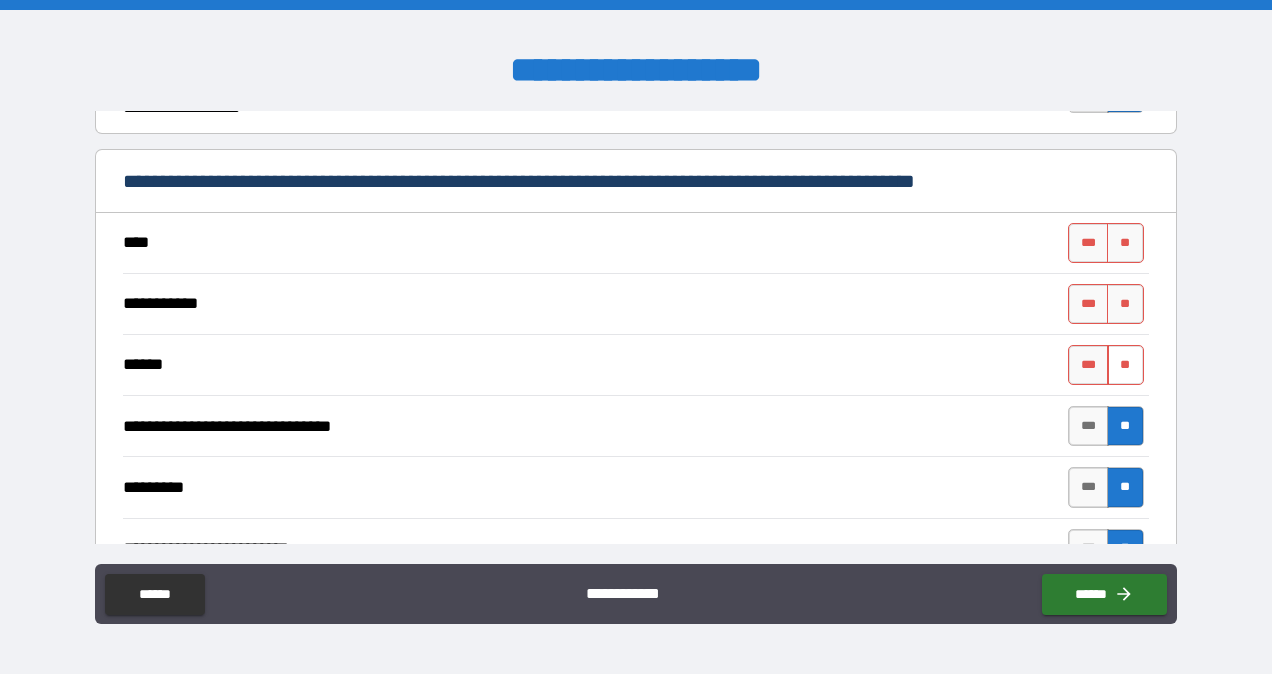click on "**" at bounding box center [1125, 365] 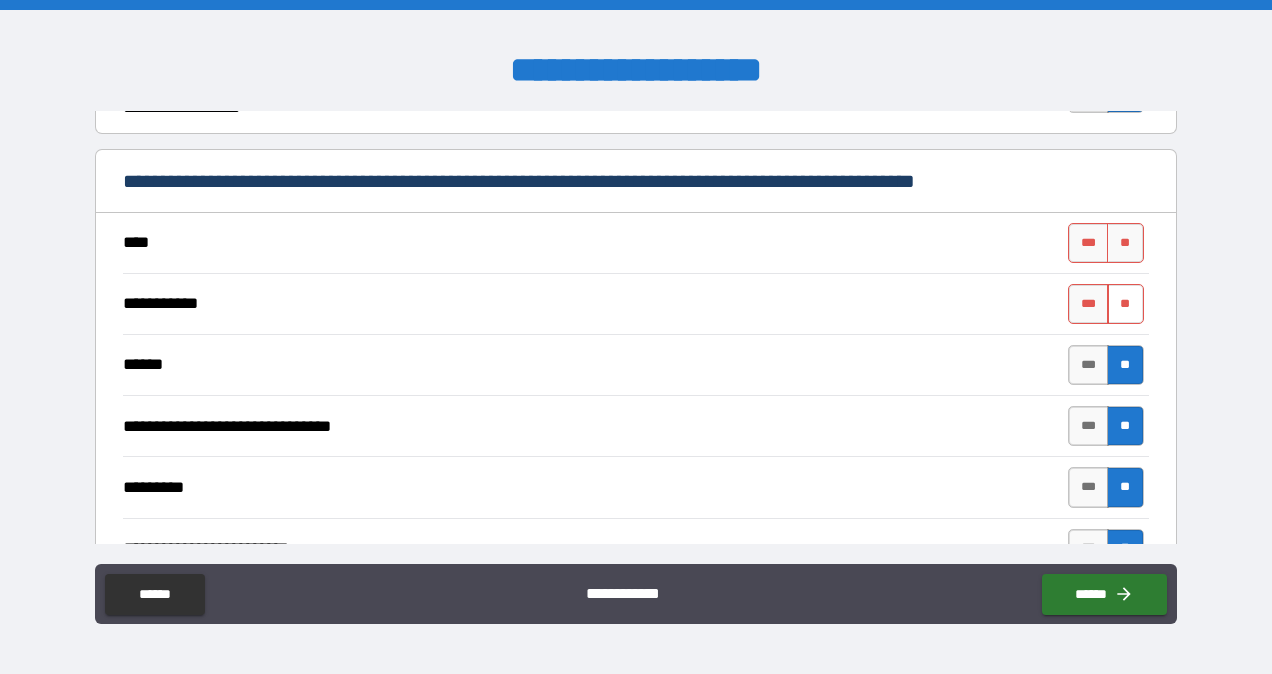 click on "**" at bounding box center [1125, 304] 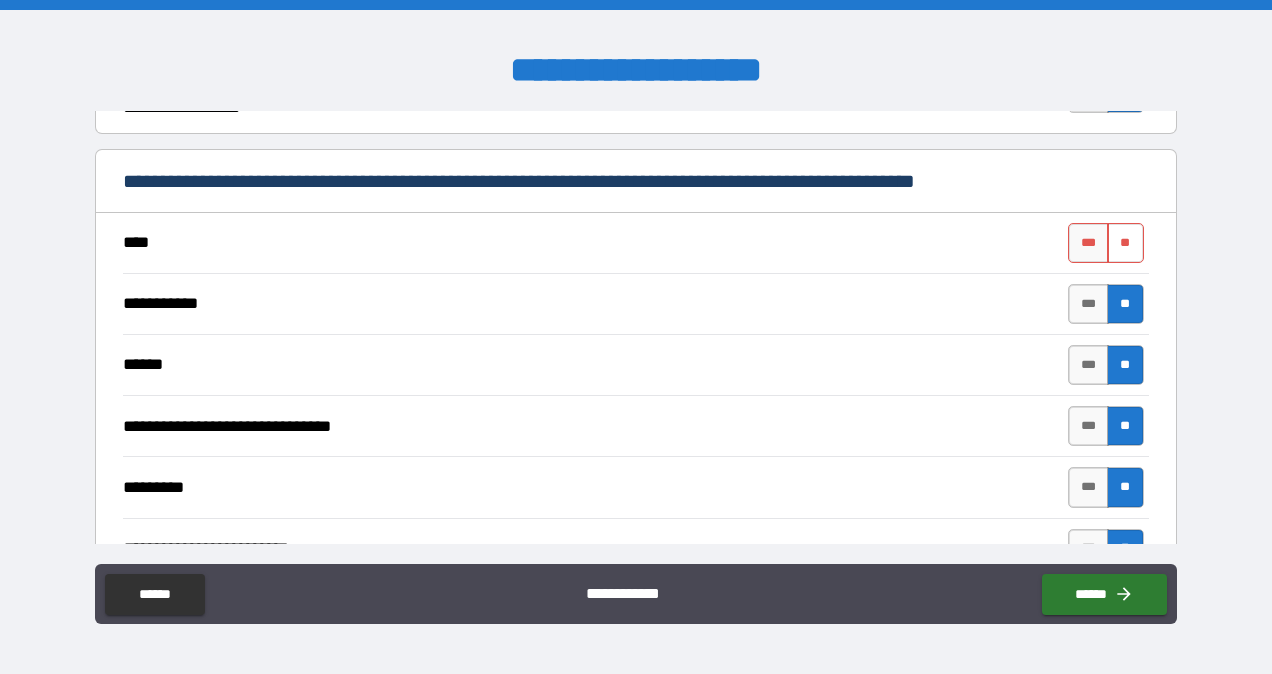 click on "**" at bounding box center [1125, 243] 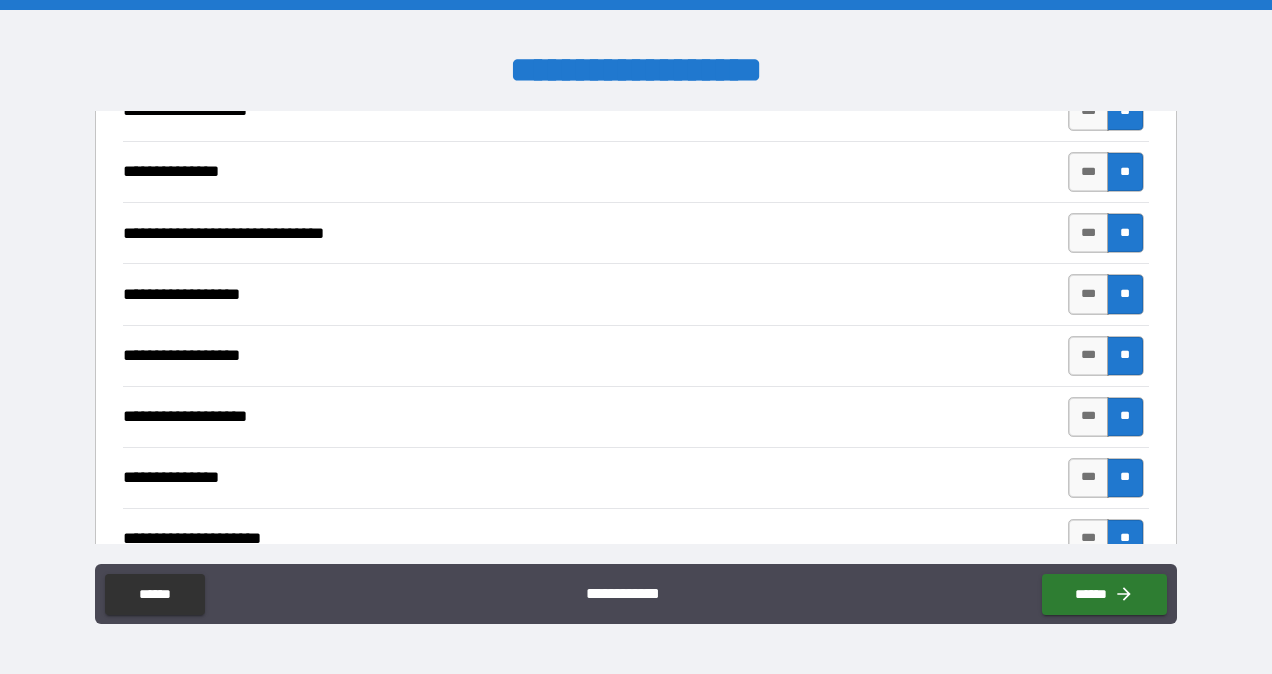 scroll, scrollTop: 9270, scrollLeft: 0, axis: vertical 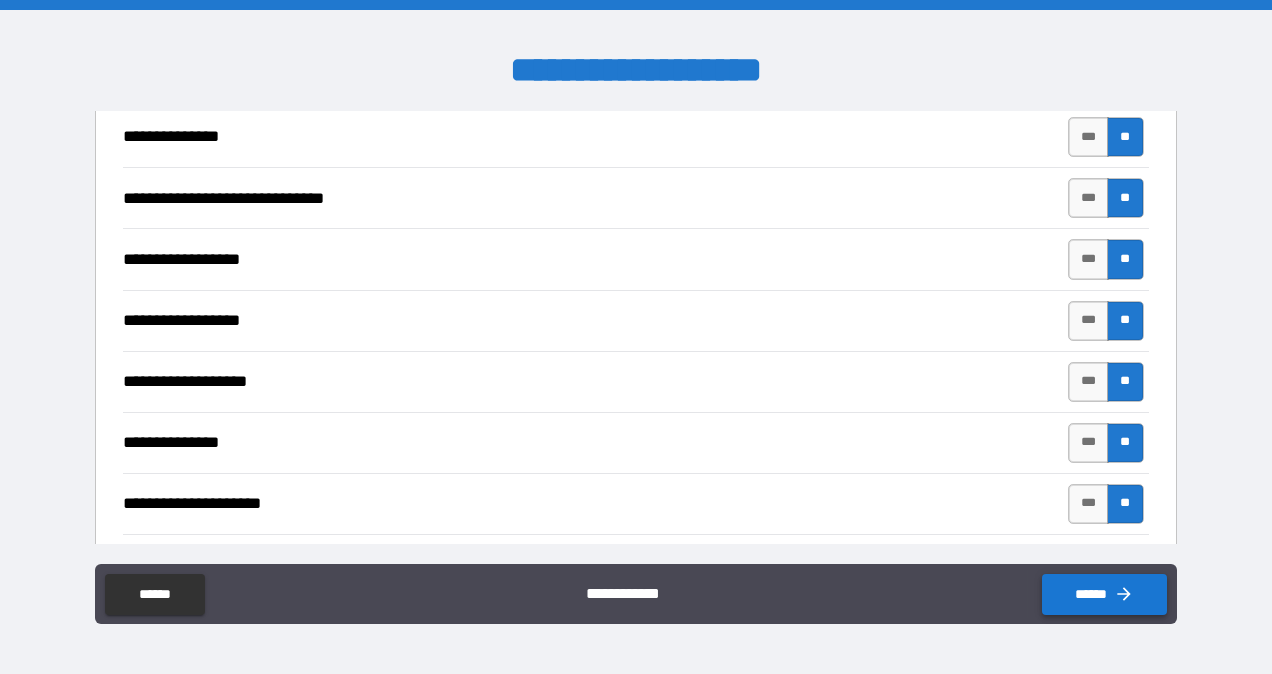 click 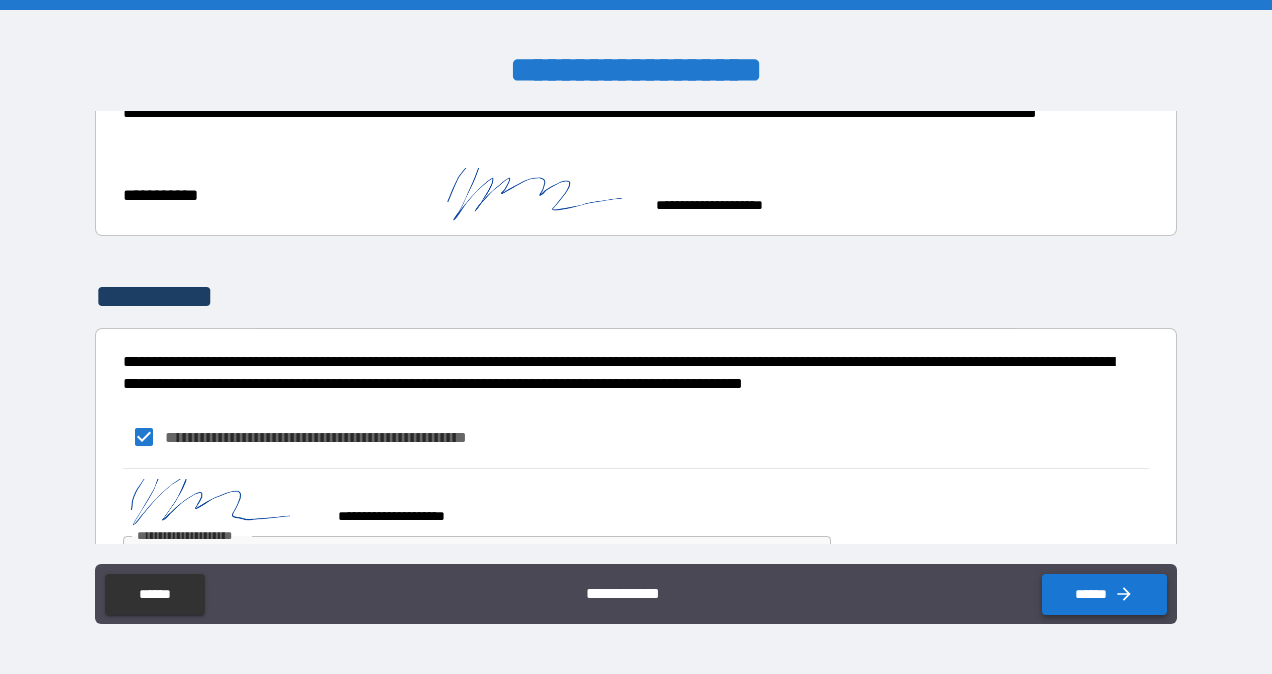 scroll, scrollTop: 15141, scrollLeft: 0, axis: vertical 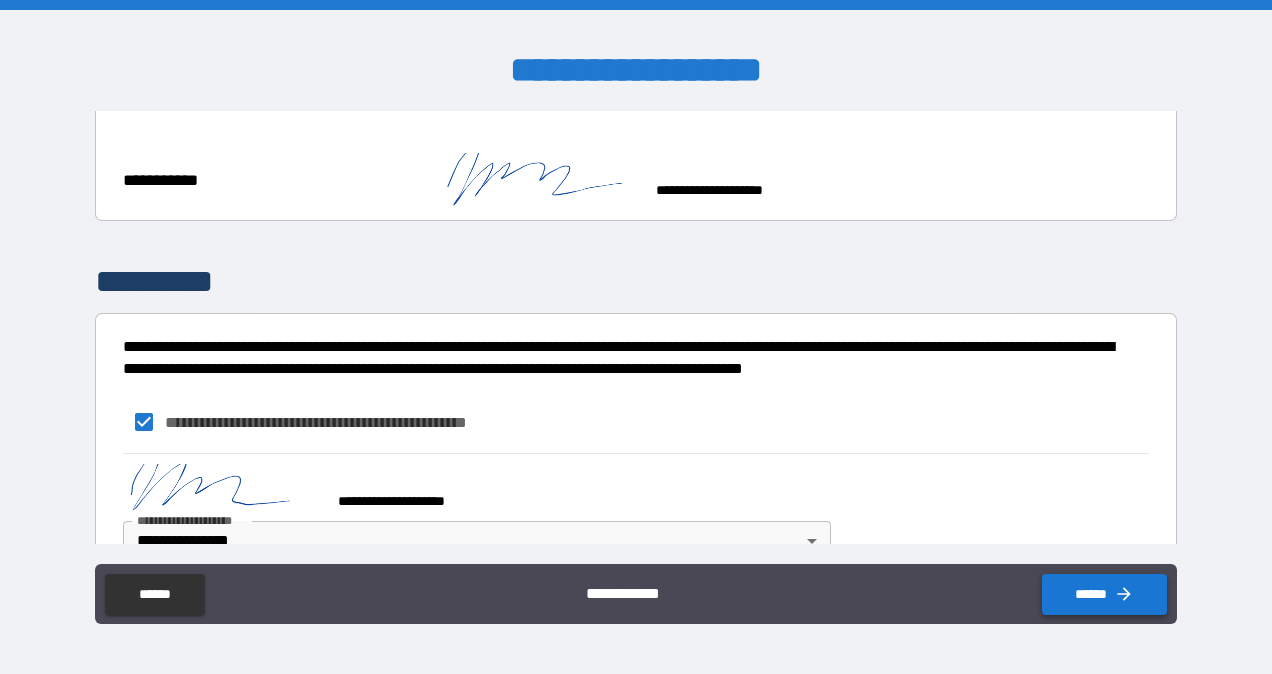 click on "******" at bounding box center (1104, 594) 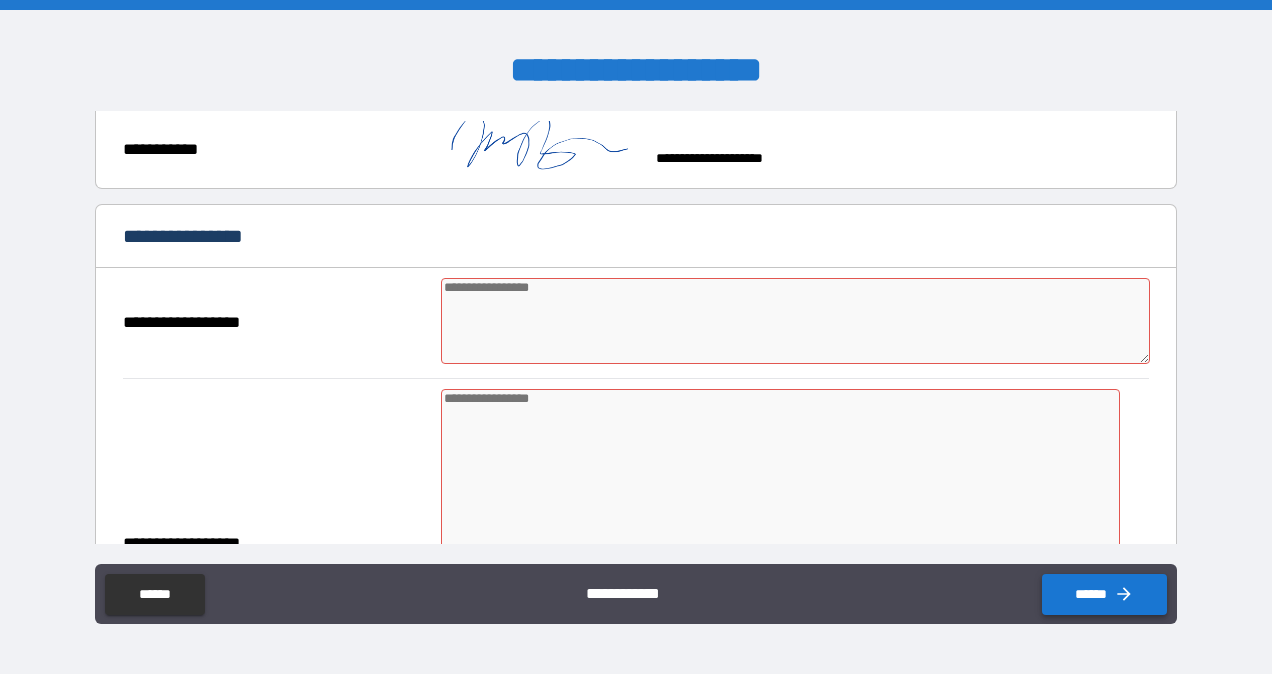 scroll, scrollTop: 5992, scrollLeft: 0, axis: vertical 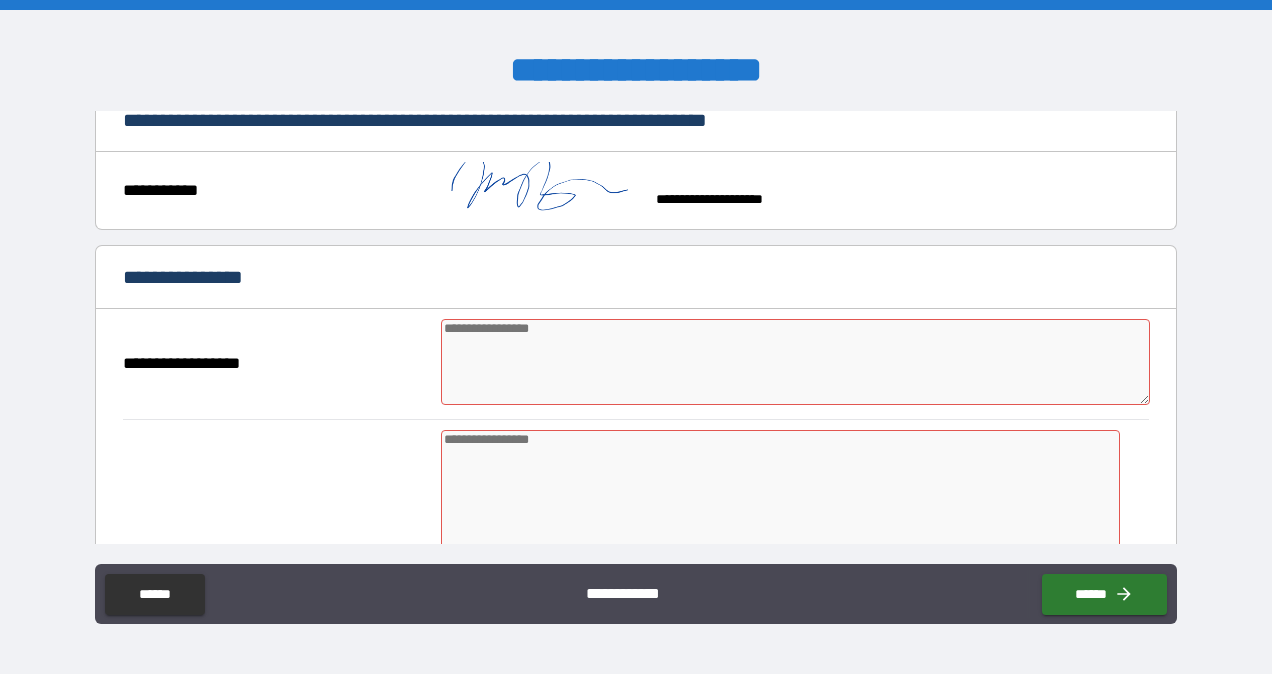 click at bounding box center [795, 362] 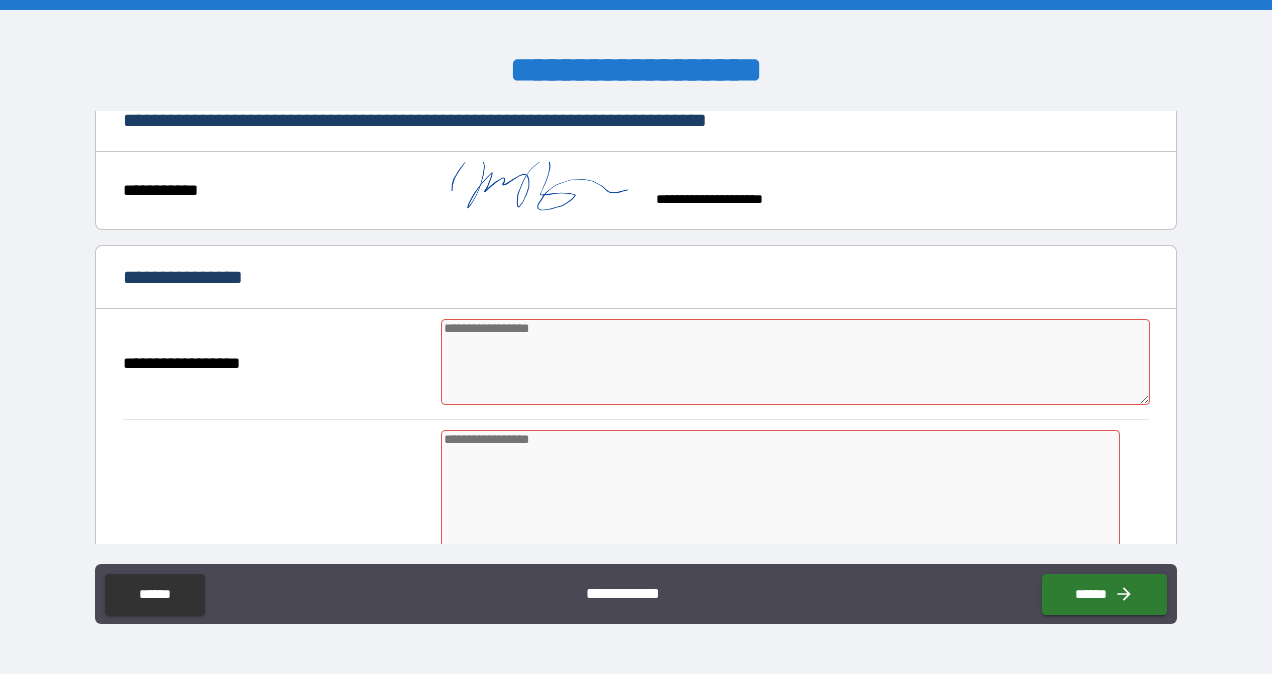 click at bounding box center (795, 362) 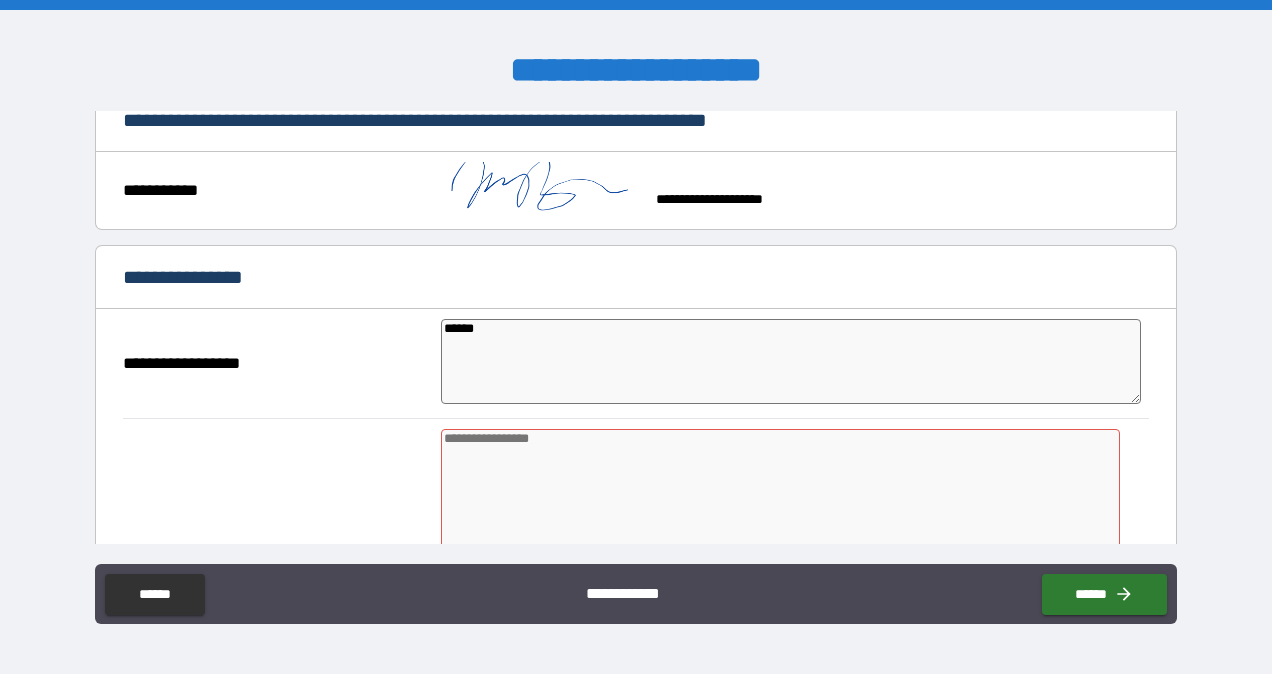 click at bounding box center [780, 581] 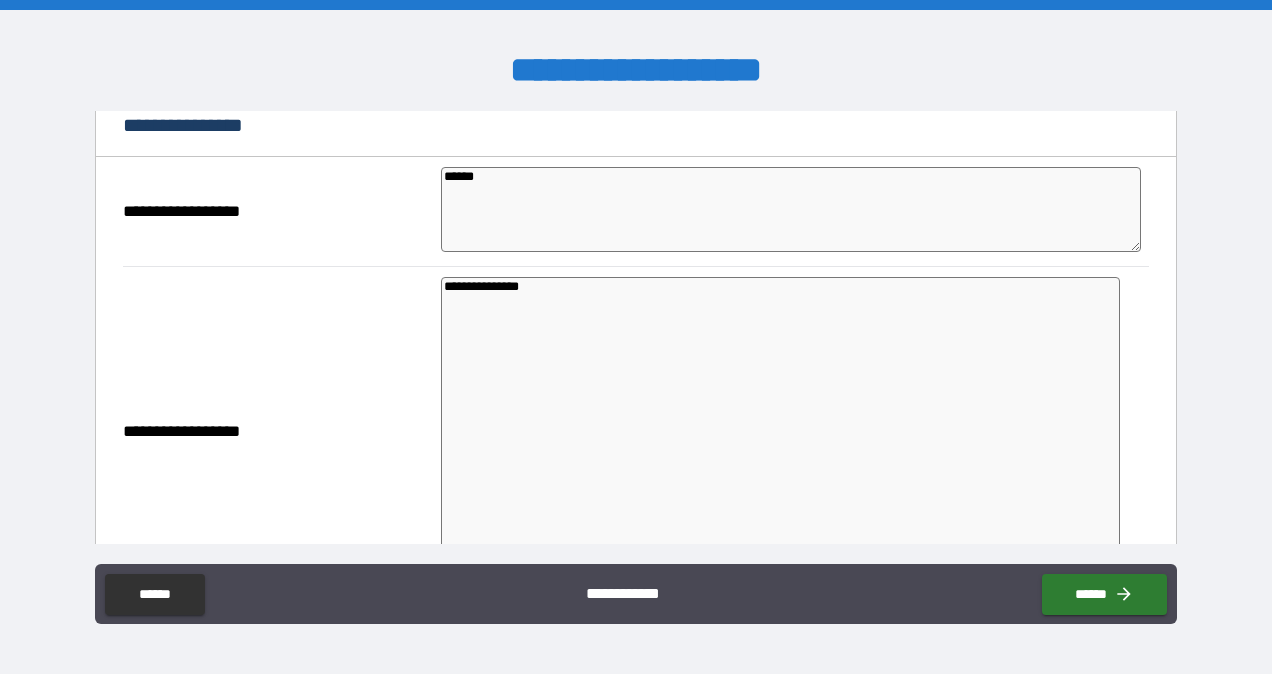 scroll, scrollTop: 6152, scrollLeft: 0, axis: vertical 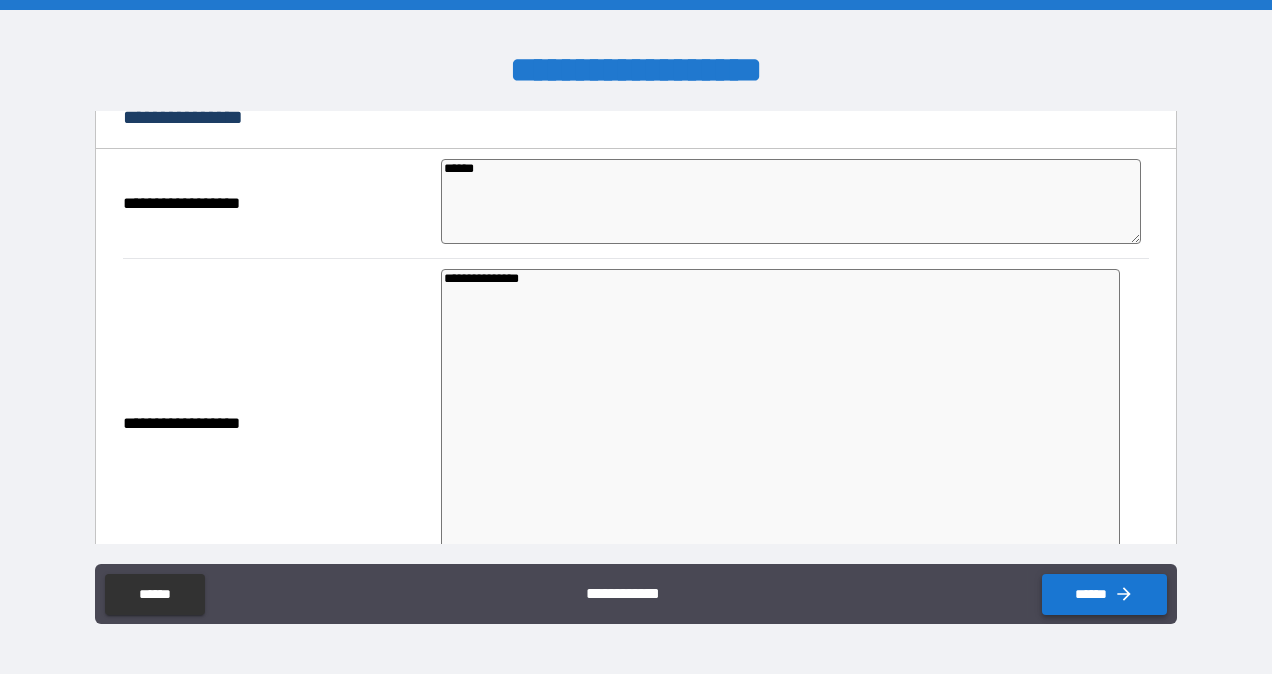 click on "******" at bounding box center [1104, 594] 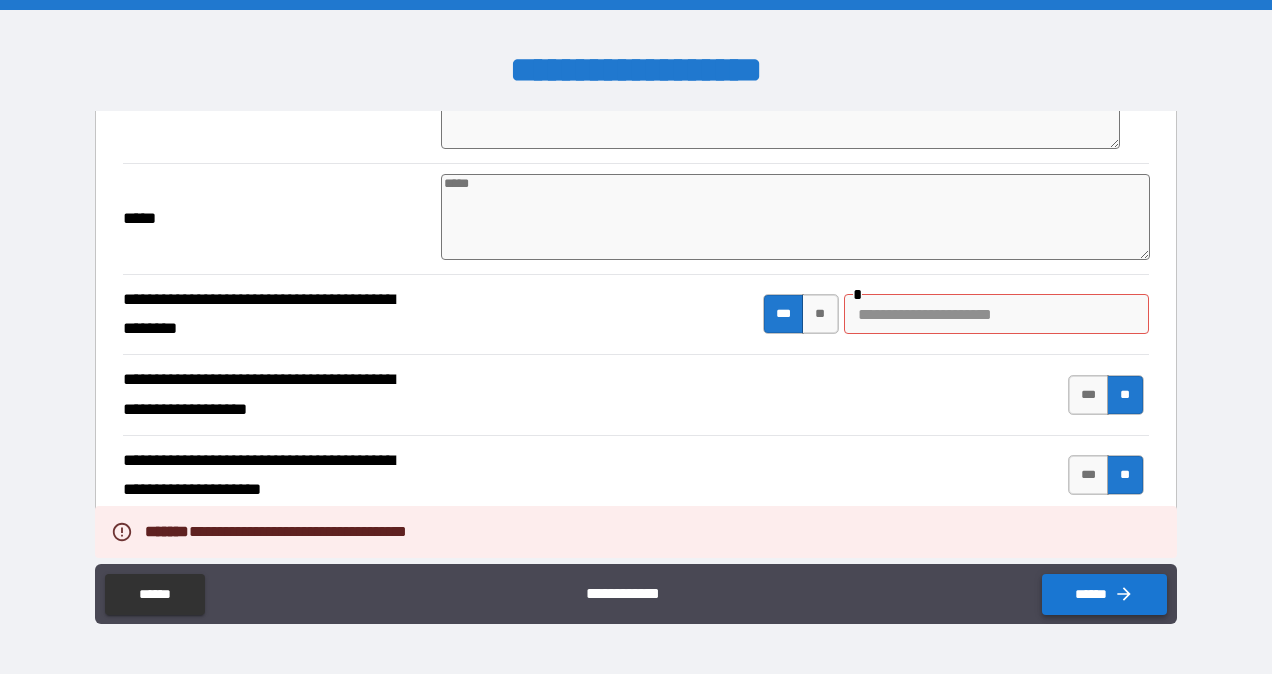 scroll, scrollTop: 6865, scrollLeft: 0, axis: vertical 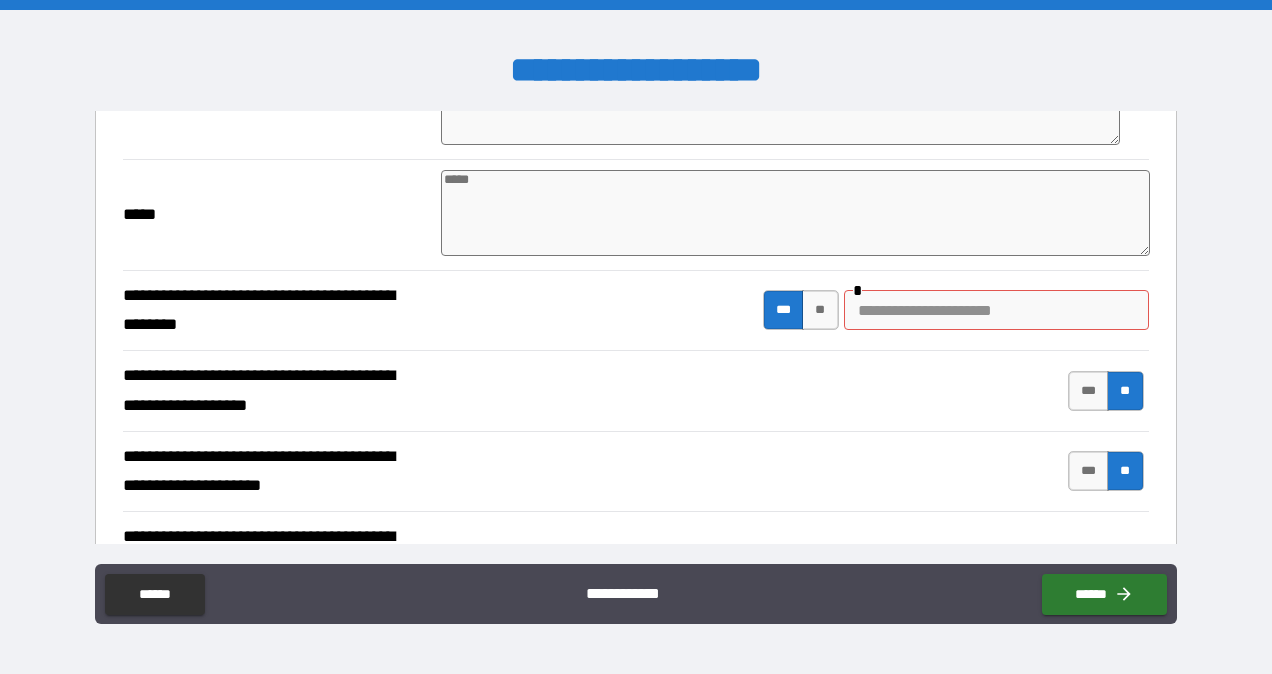 click at bounding box center [996, 310] 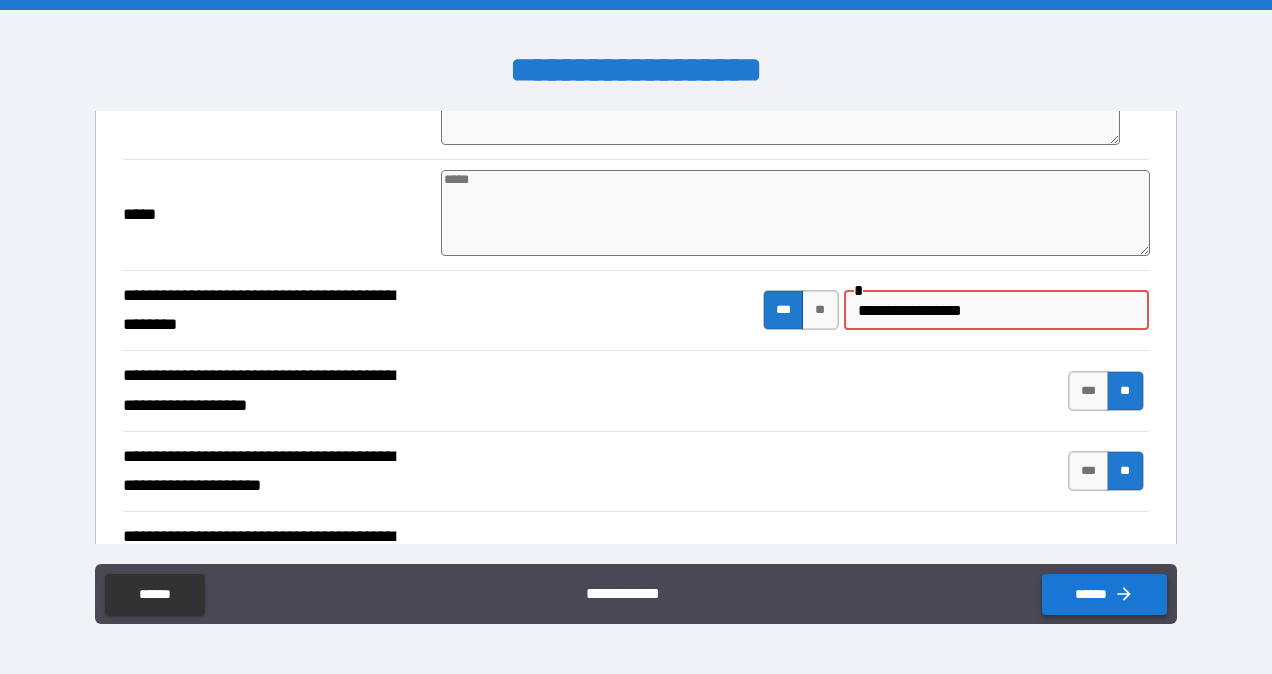 click on "******" at bounding box center [1104, 594] 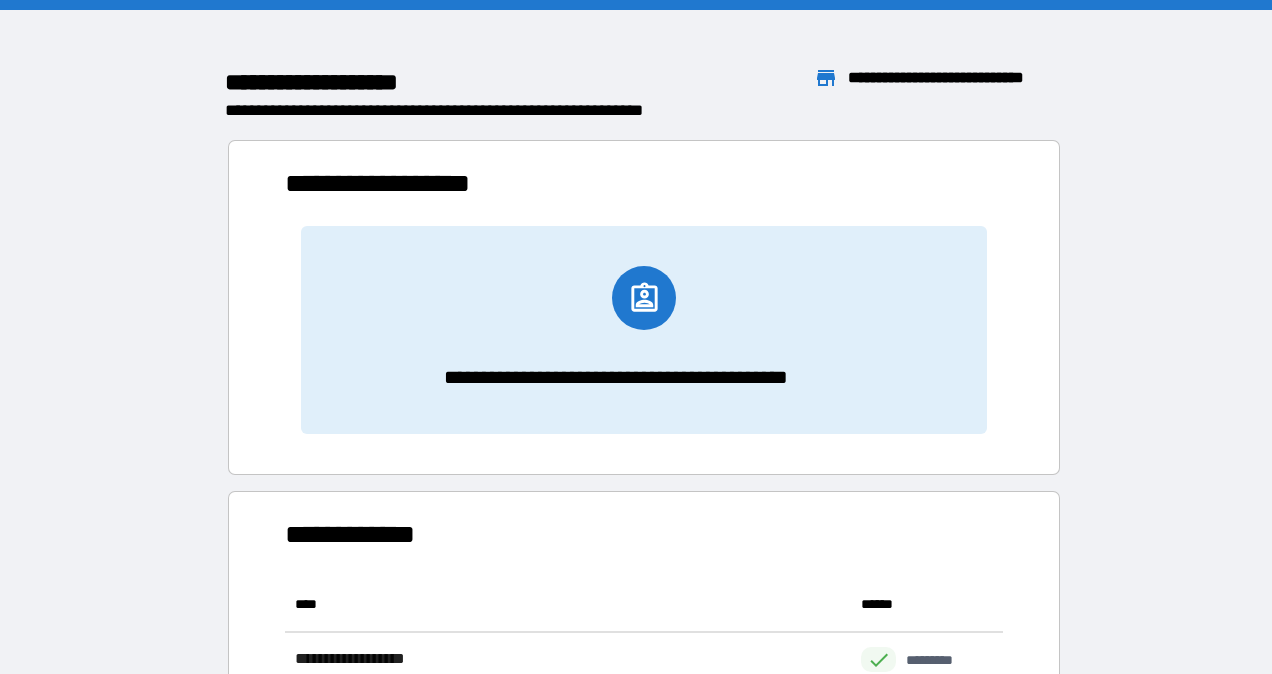 scroll, scrollTop: 16, scrollLeft: 16, axis: both 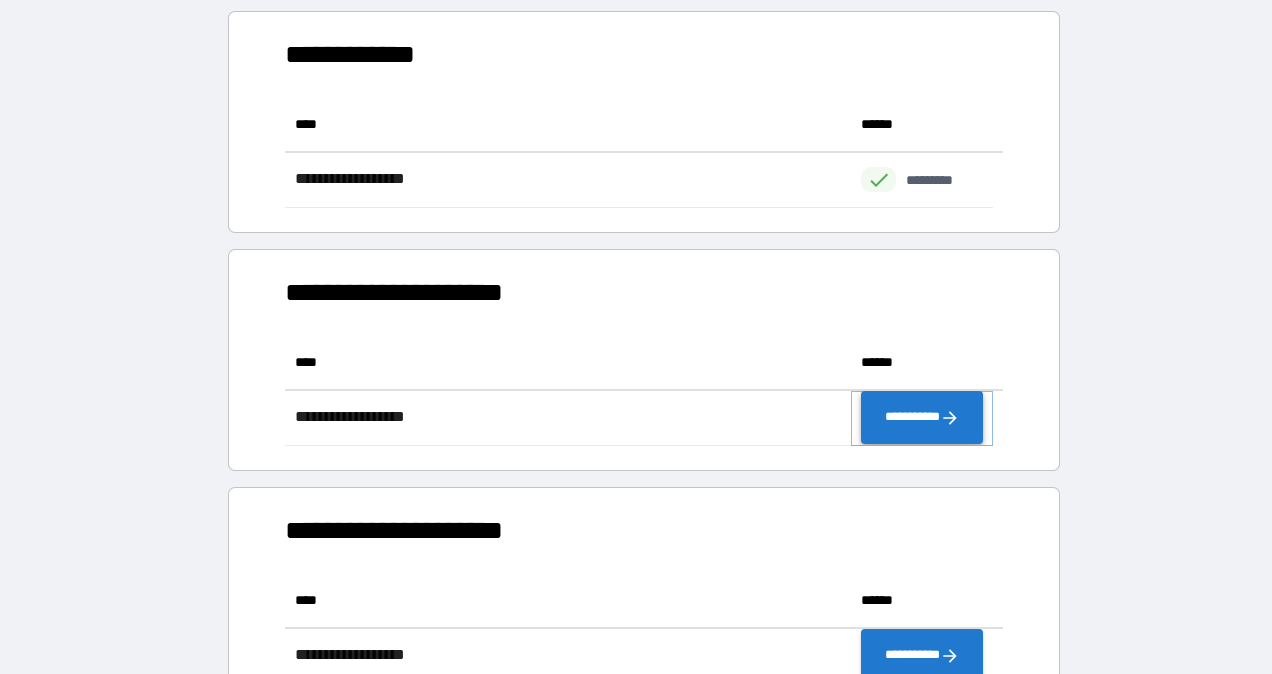 click on "**********" at bounding box center (922, 418) 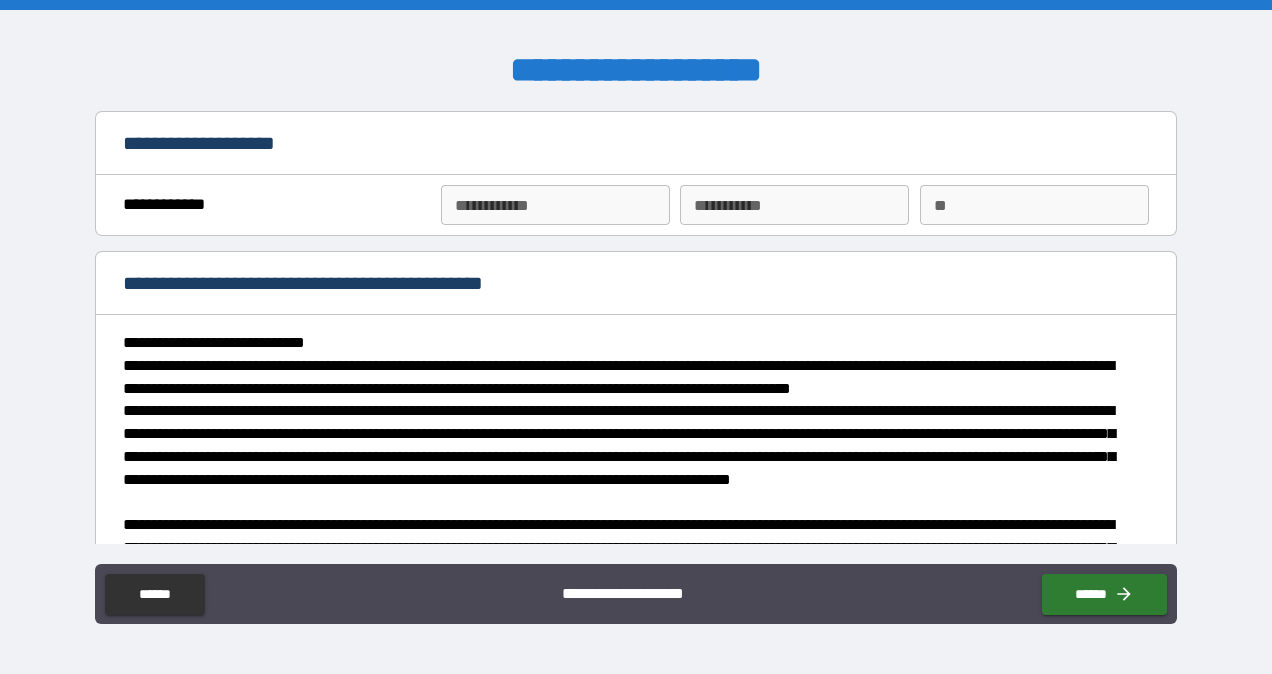 click on "**********" at bounding box center [555, 205] 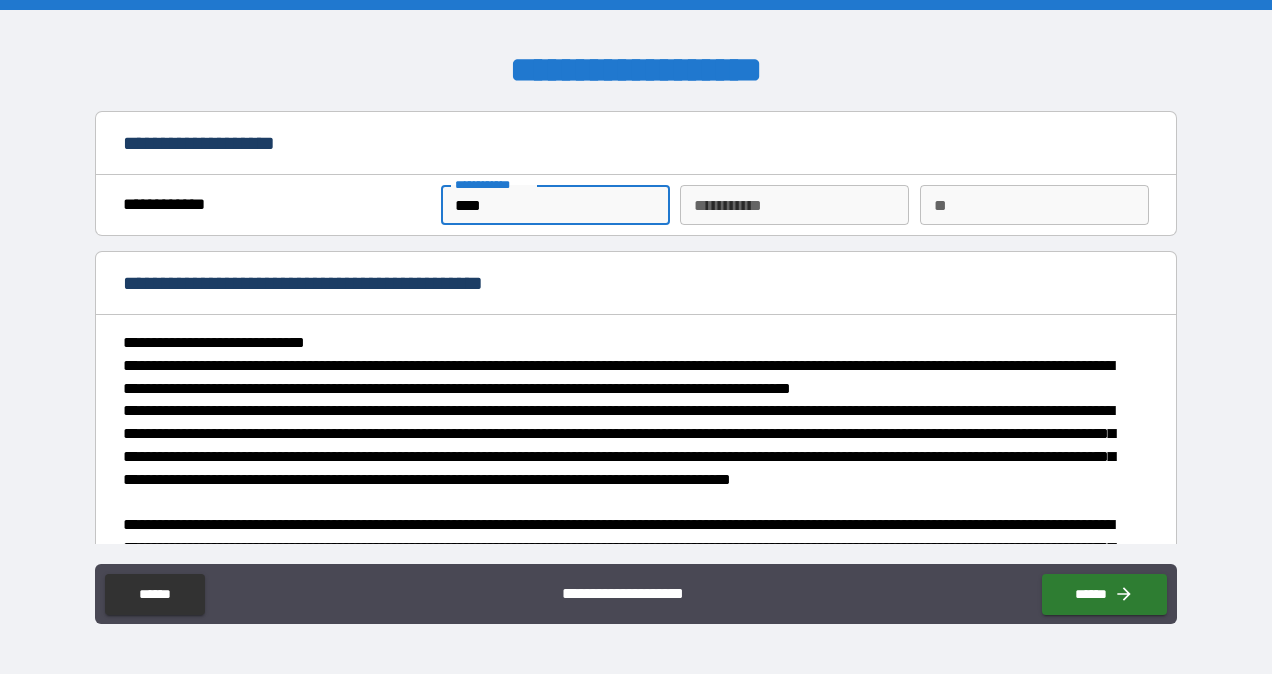 click on "*********   *" at bounding box center [794, 205] 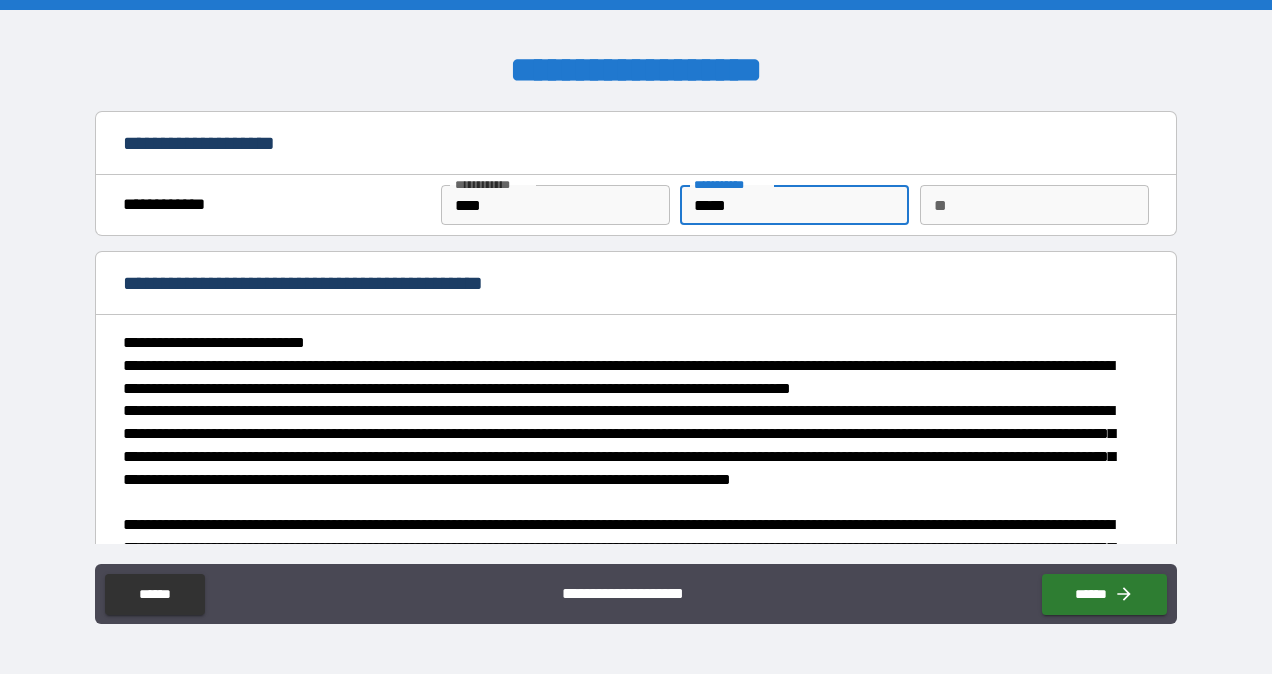 click on "**" at bounding box center (1034, 205) 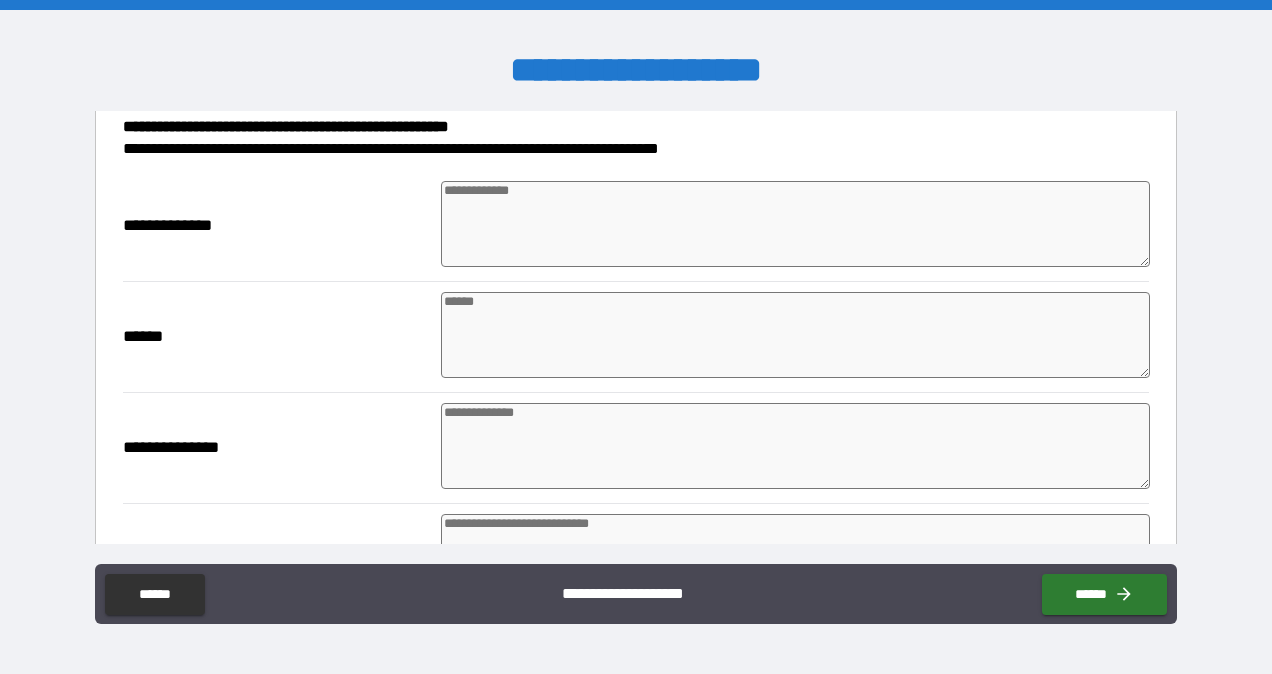 scroll, scrollTop: 699, scrollLeft: 0, axis: vertical 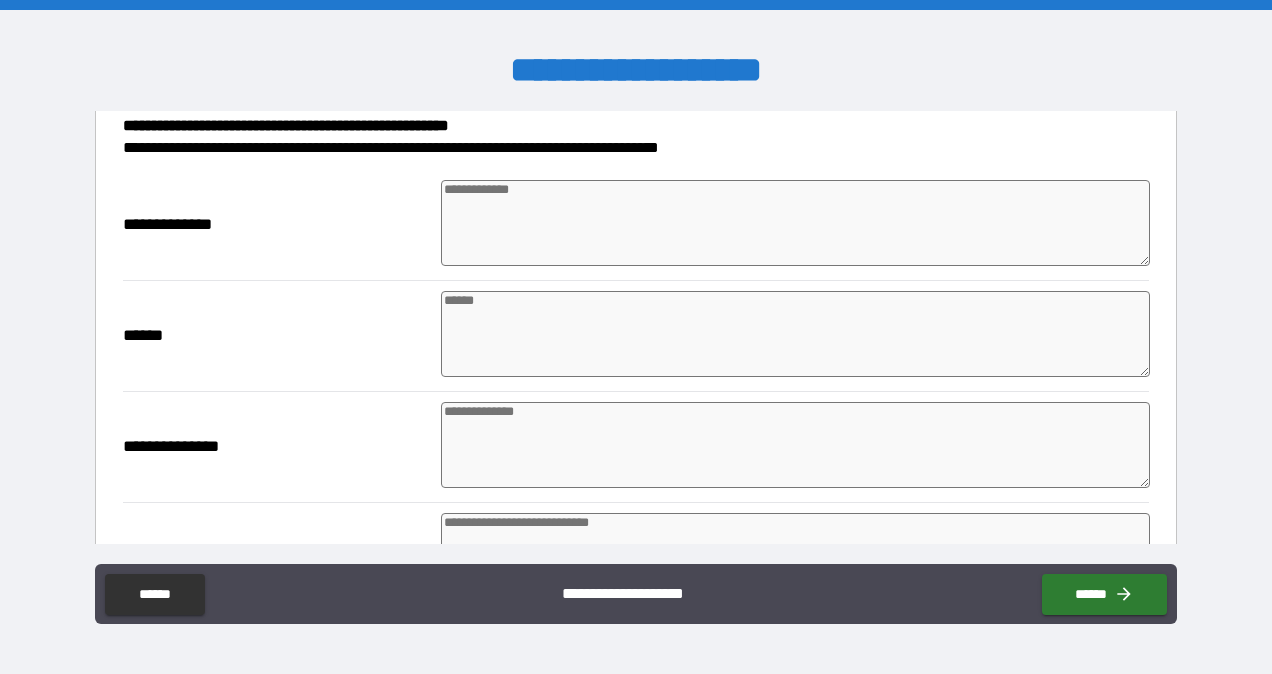 click at bounding box center (795, 223) 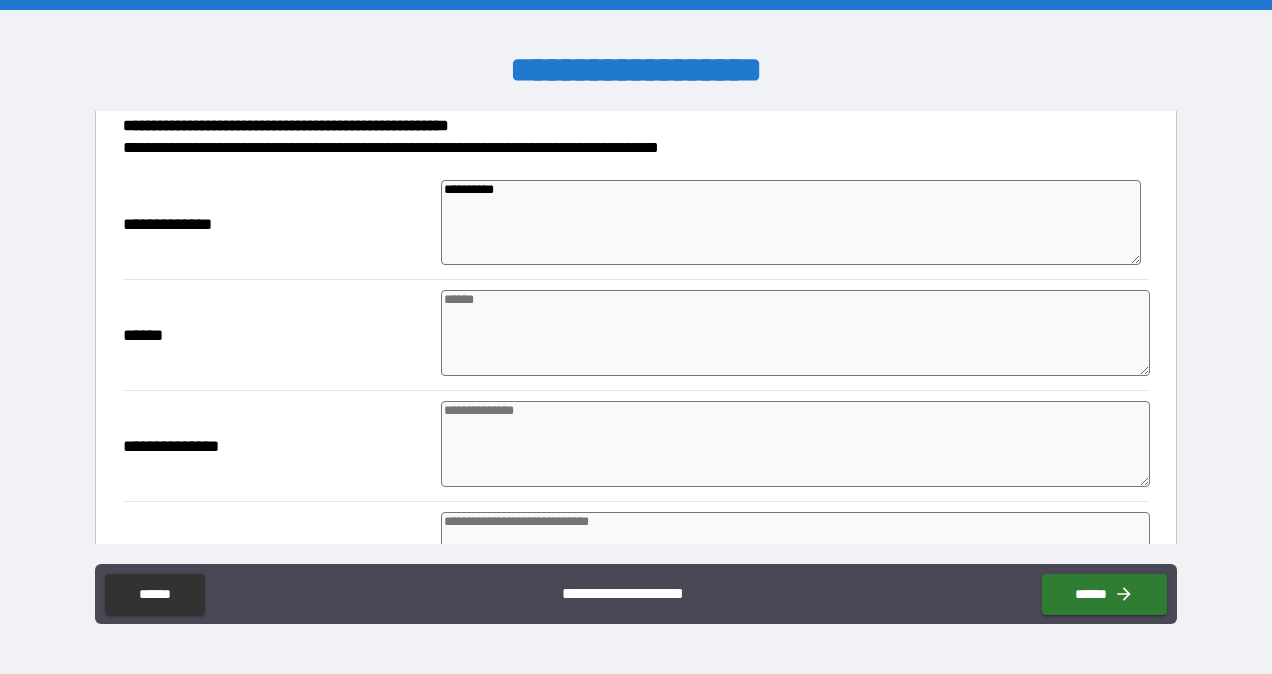 click at bounding box center [795, 333] 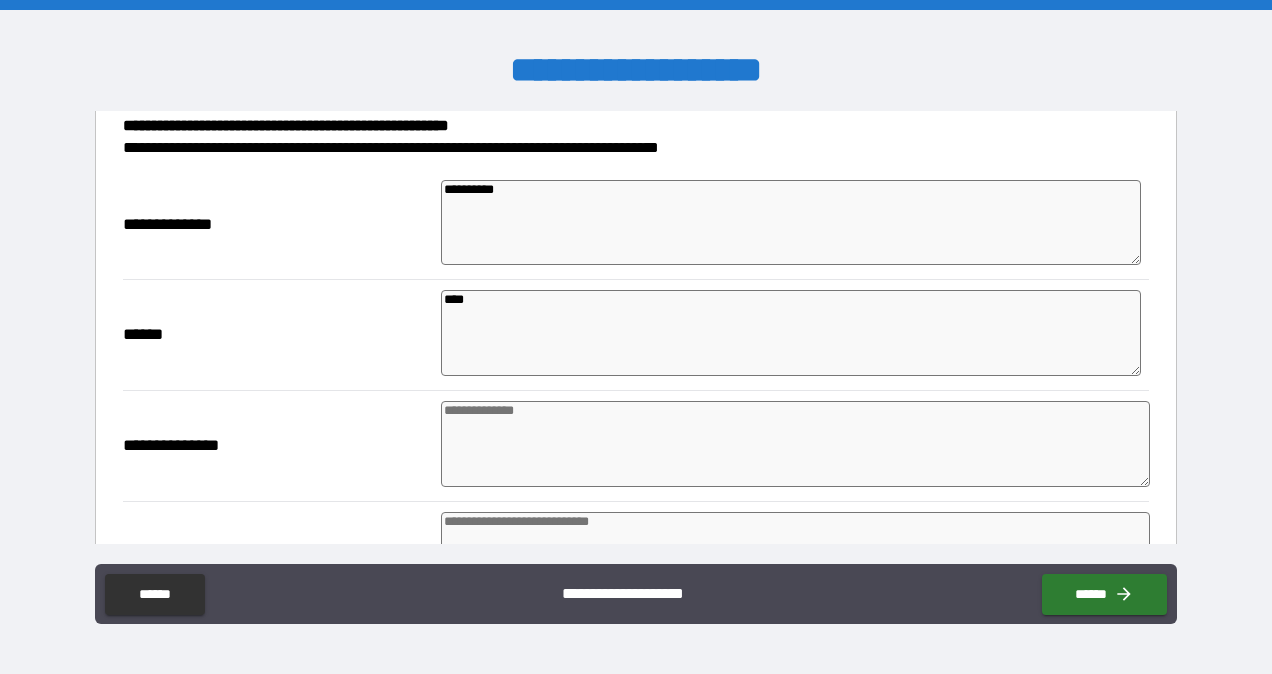 click at bounding box center (795, 444) 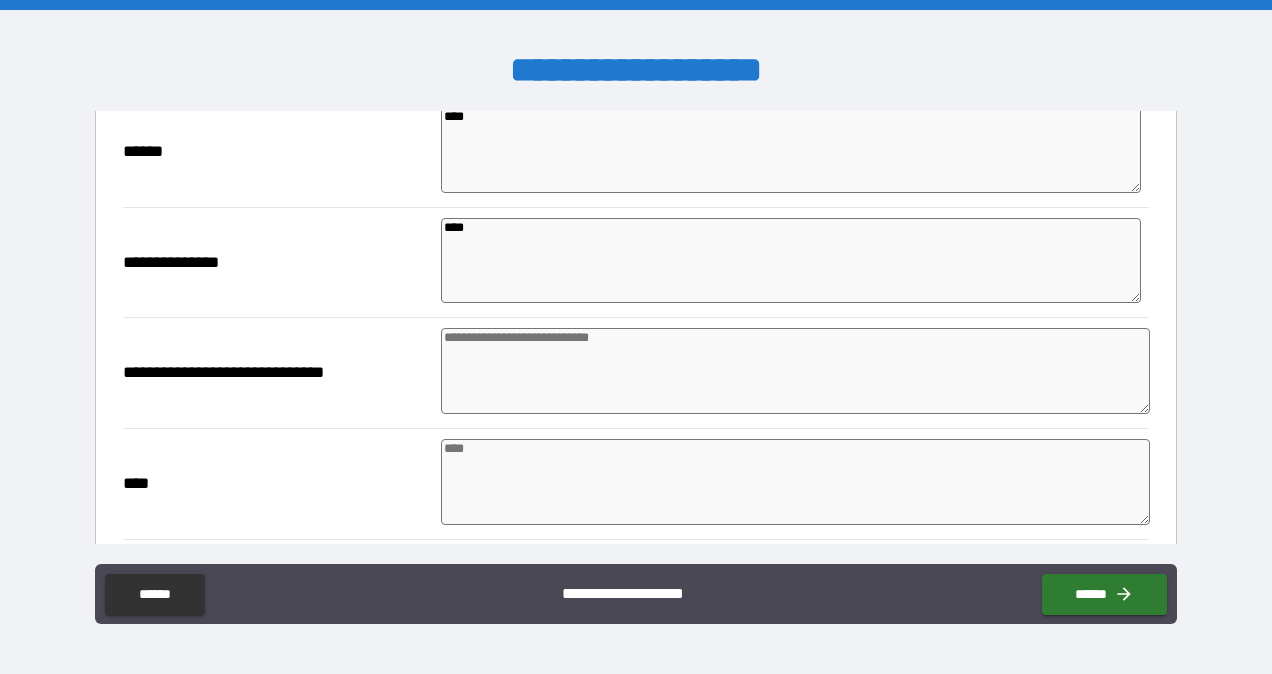 scroll, scrollTop: 888, scrollLeft: 0, axis: vertical 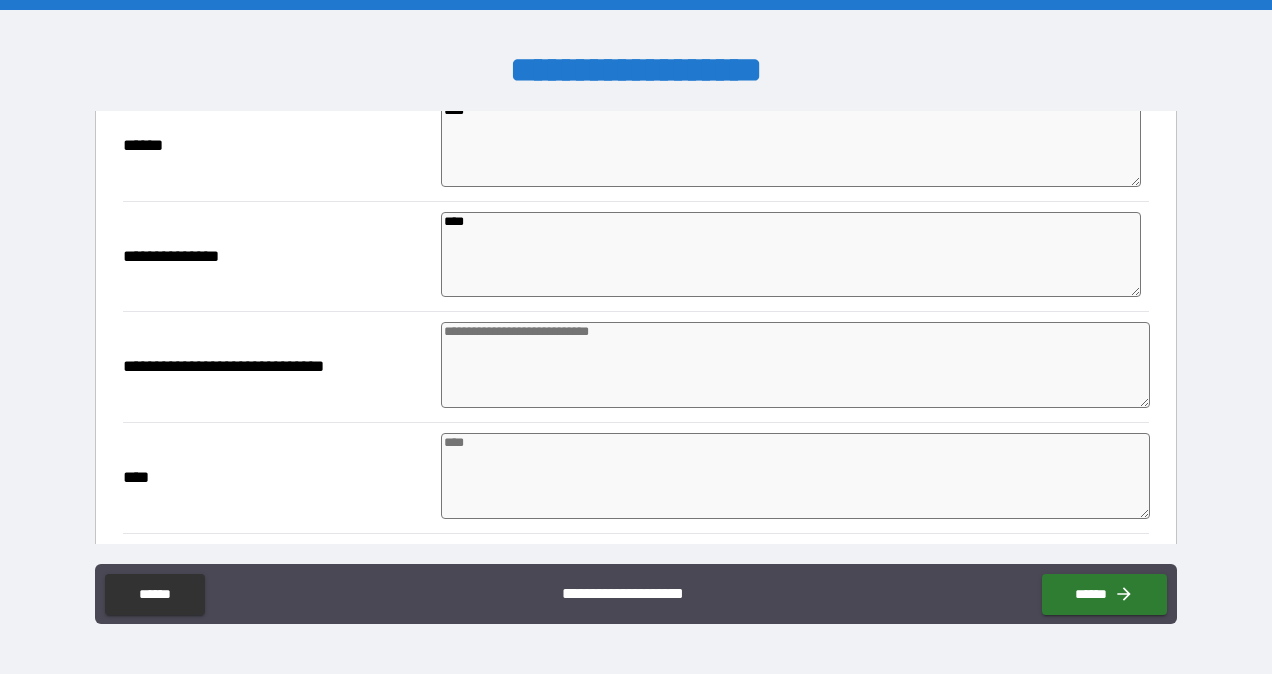 click at bounding box center (795, 365) 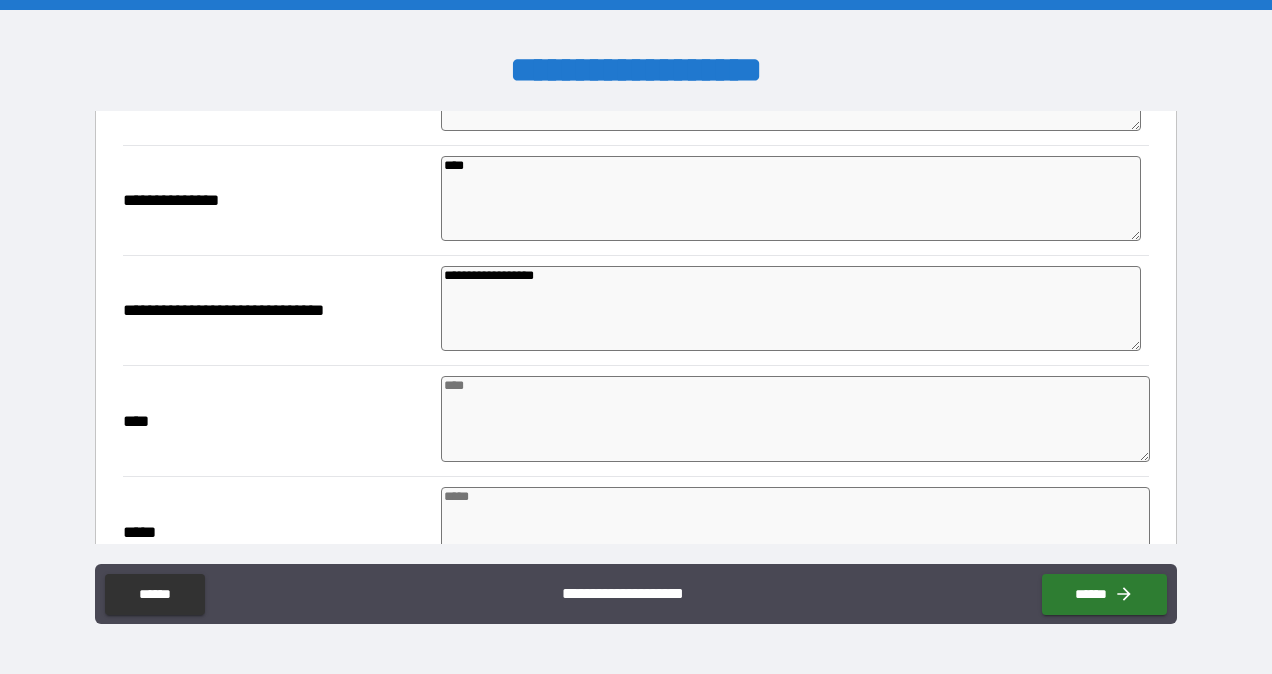 scroll, scrollTop: 956, scrollLeft: 0, axis: vertical 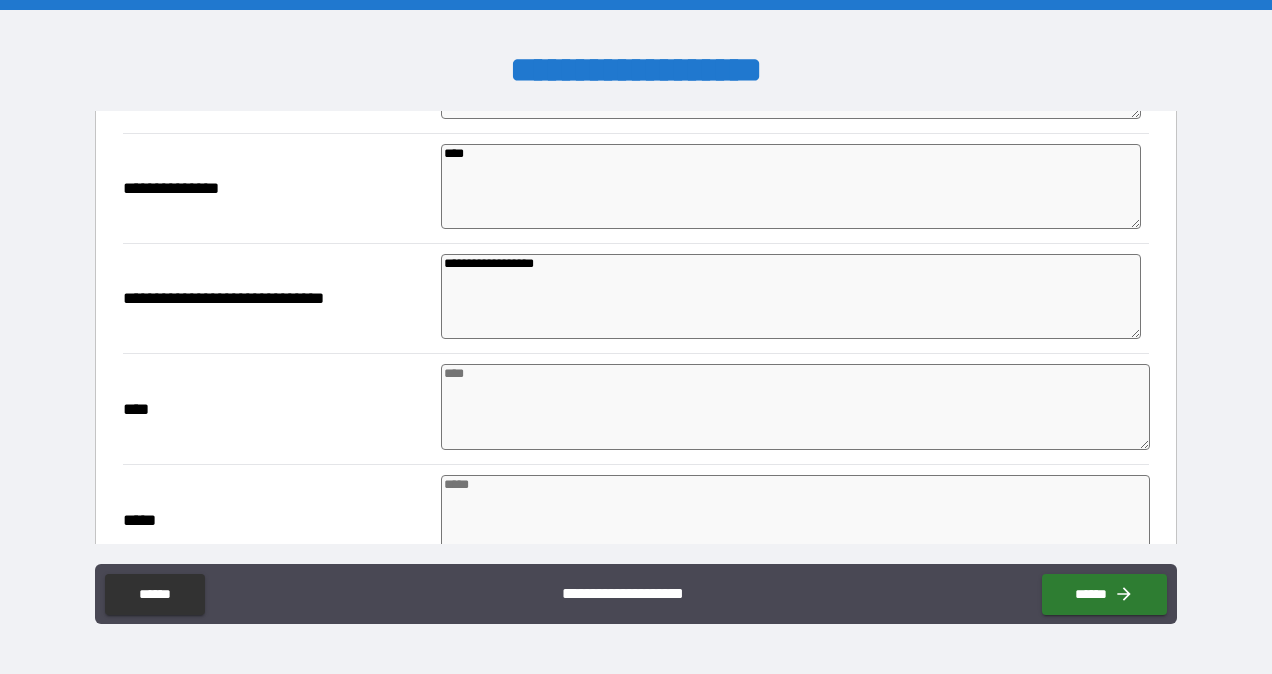 click at bounding box center [795, 407] 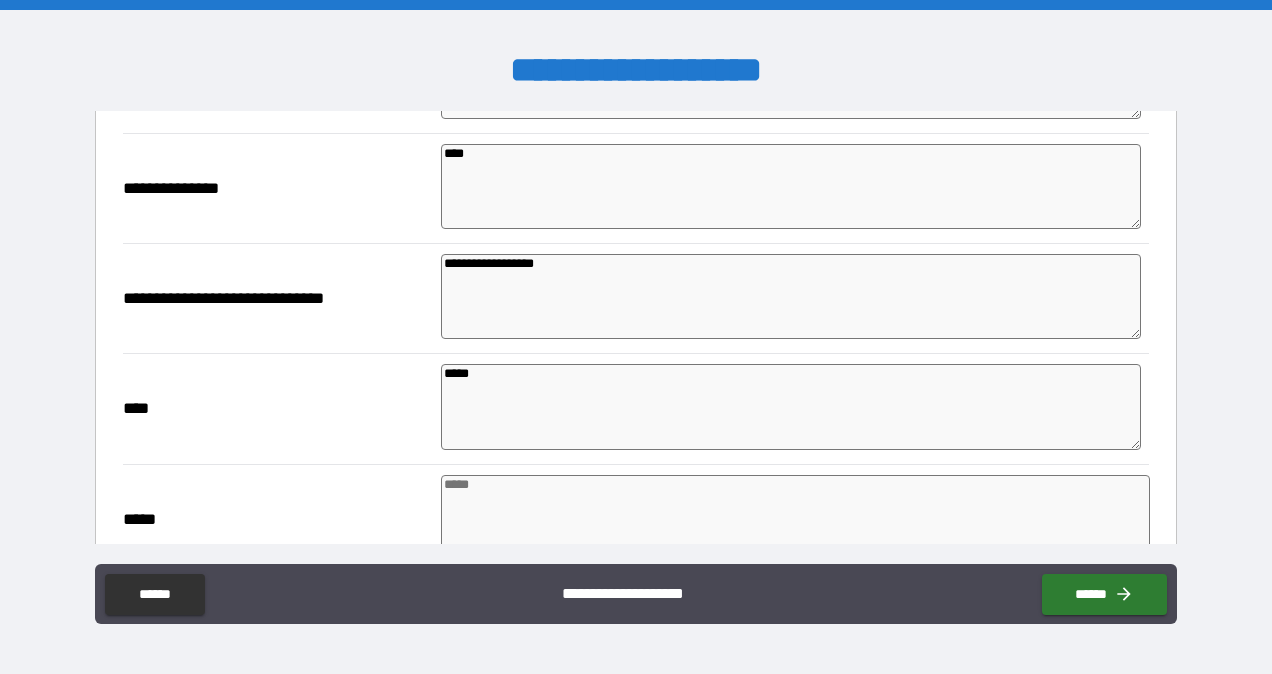 click at bounding box center [795, 518] 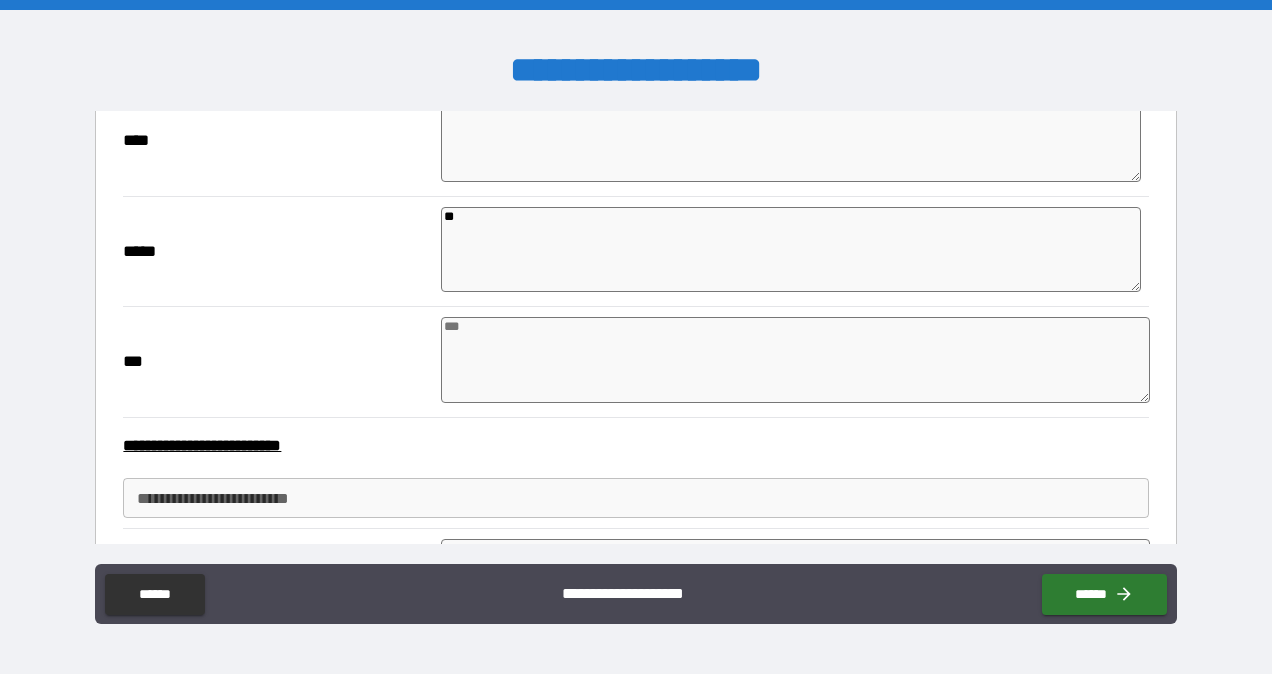 scroll, scrollTop: 1250, scrollLeft: 0, axis: vertical 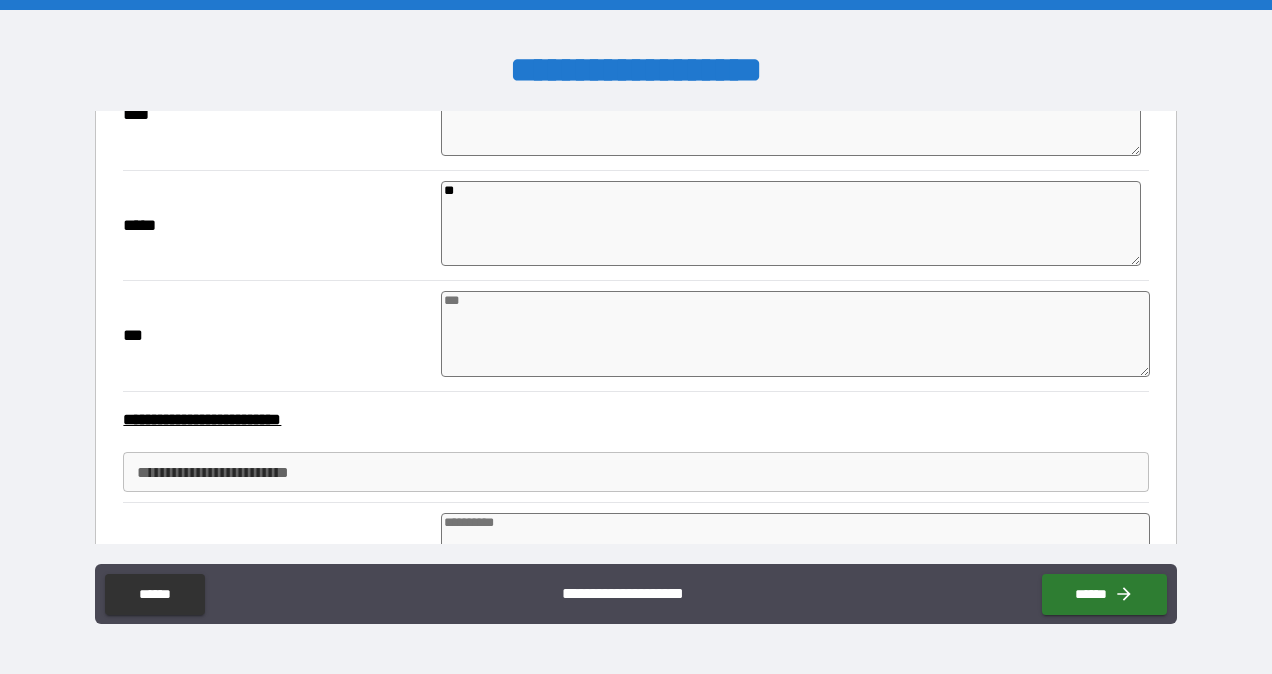 click at bounding box center [795, 334] 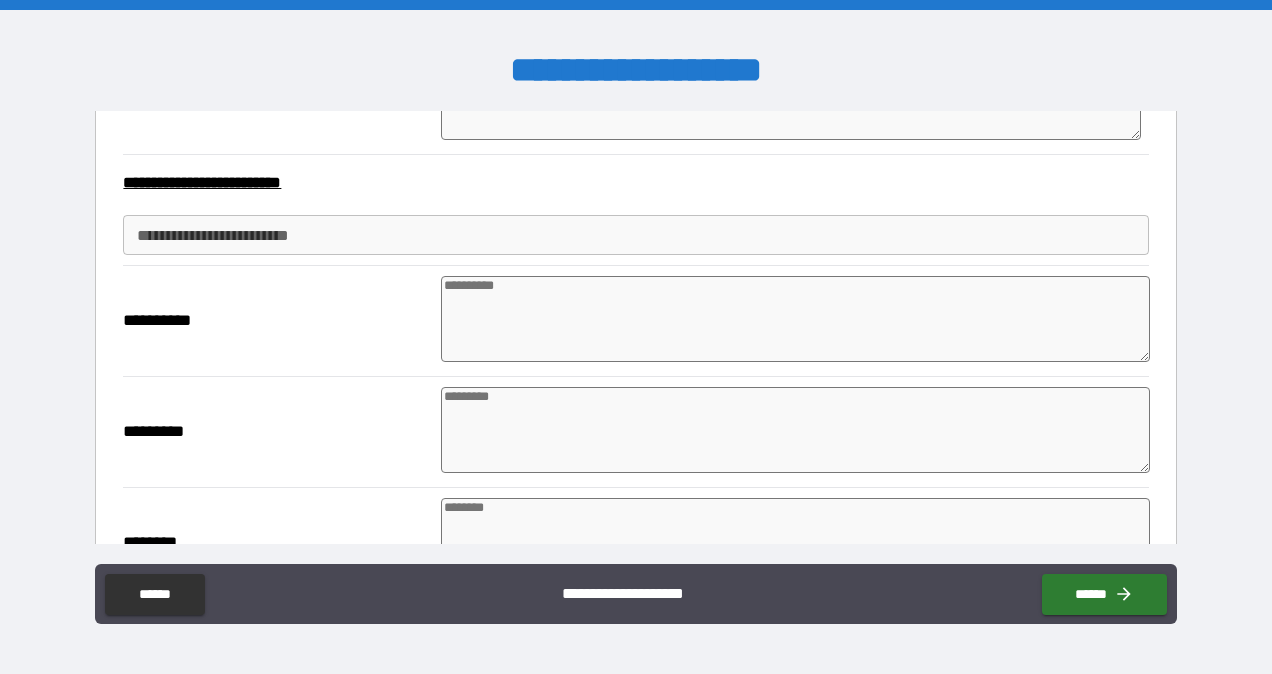 scroll, scrollTop: 1486, scrollLeft: 0, axis: vertical 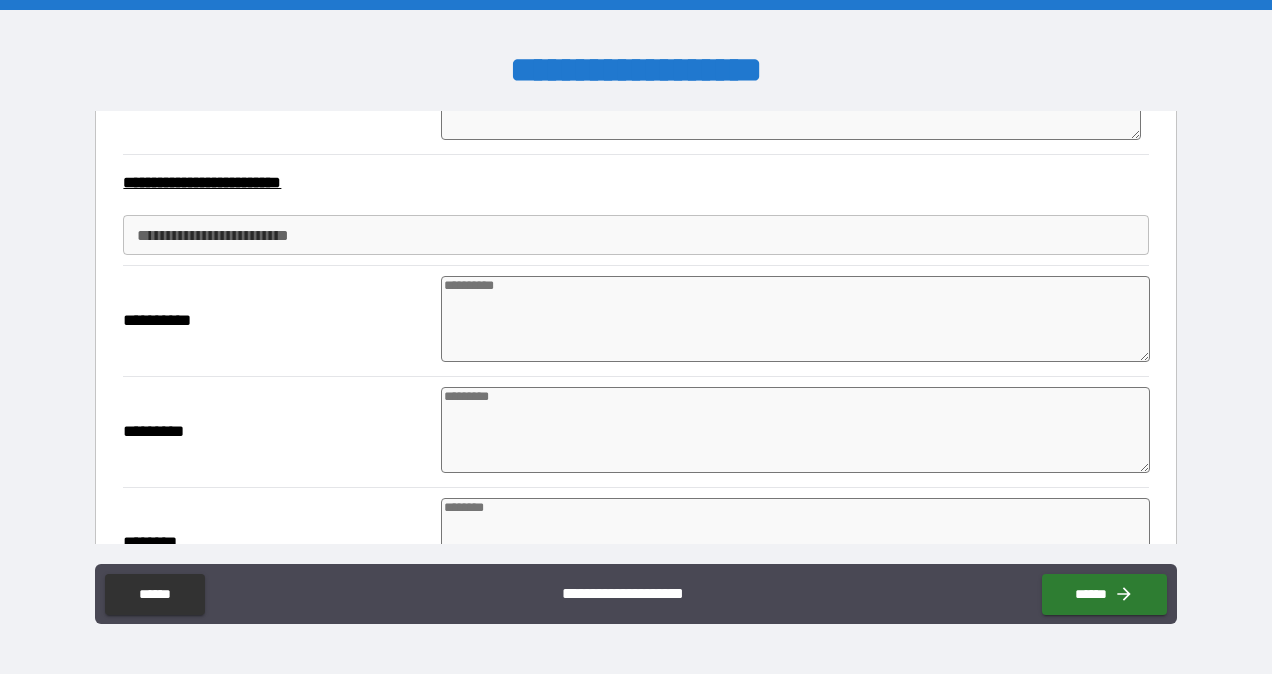 click on "**********" at bounding box center (635, 235) 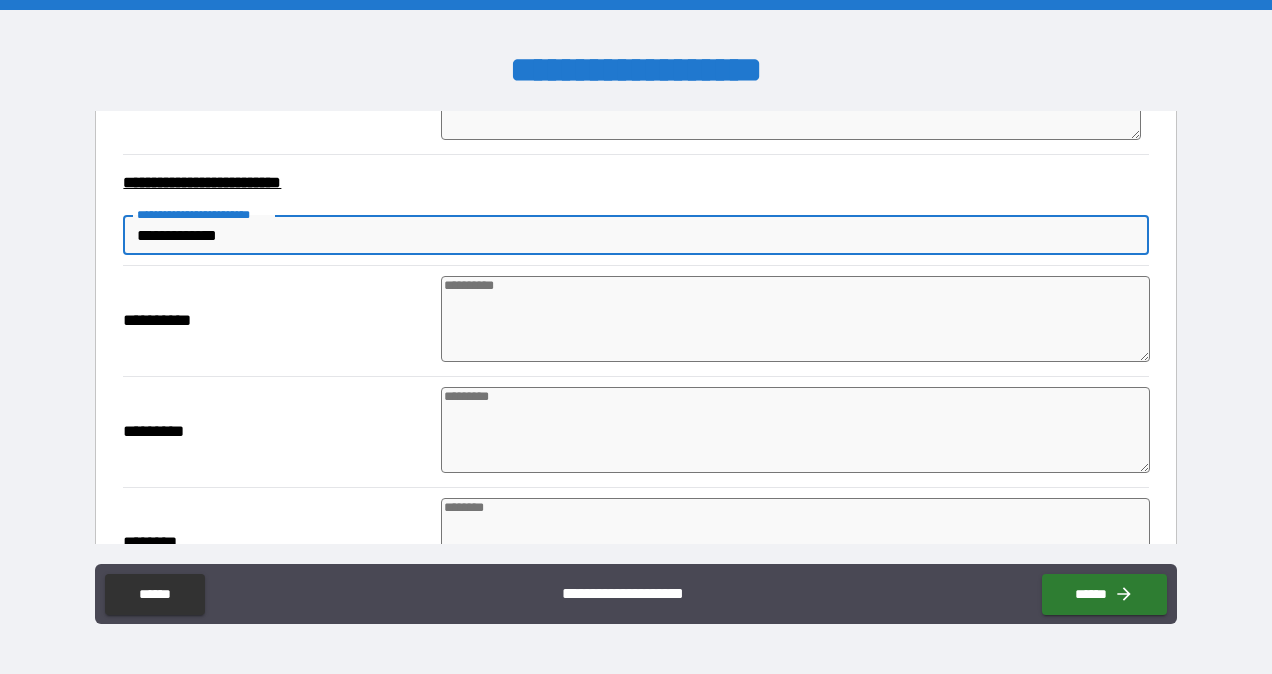 click at bounding box center [795, 430] 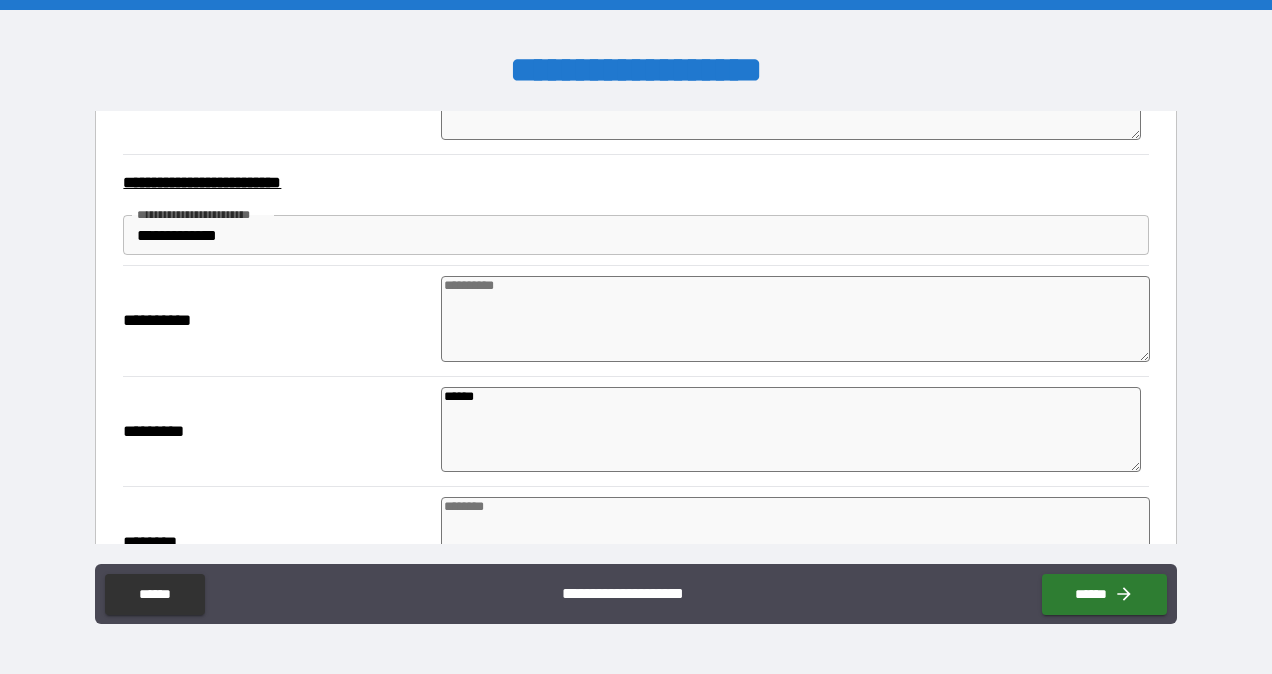click at bounding box center [795, 319] 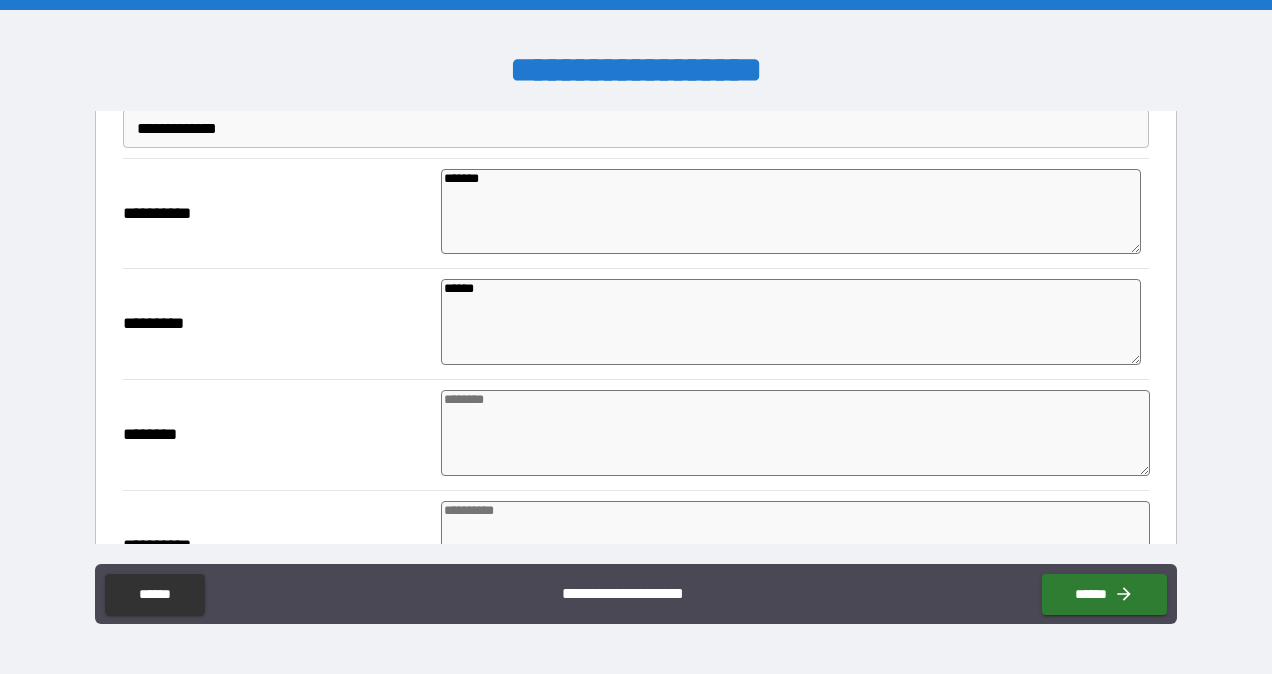 scroll, scrollTop: 1592, scrollLeft: 0, axis: vertical 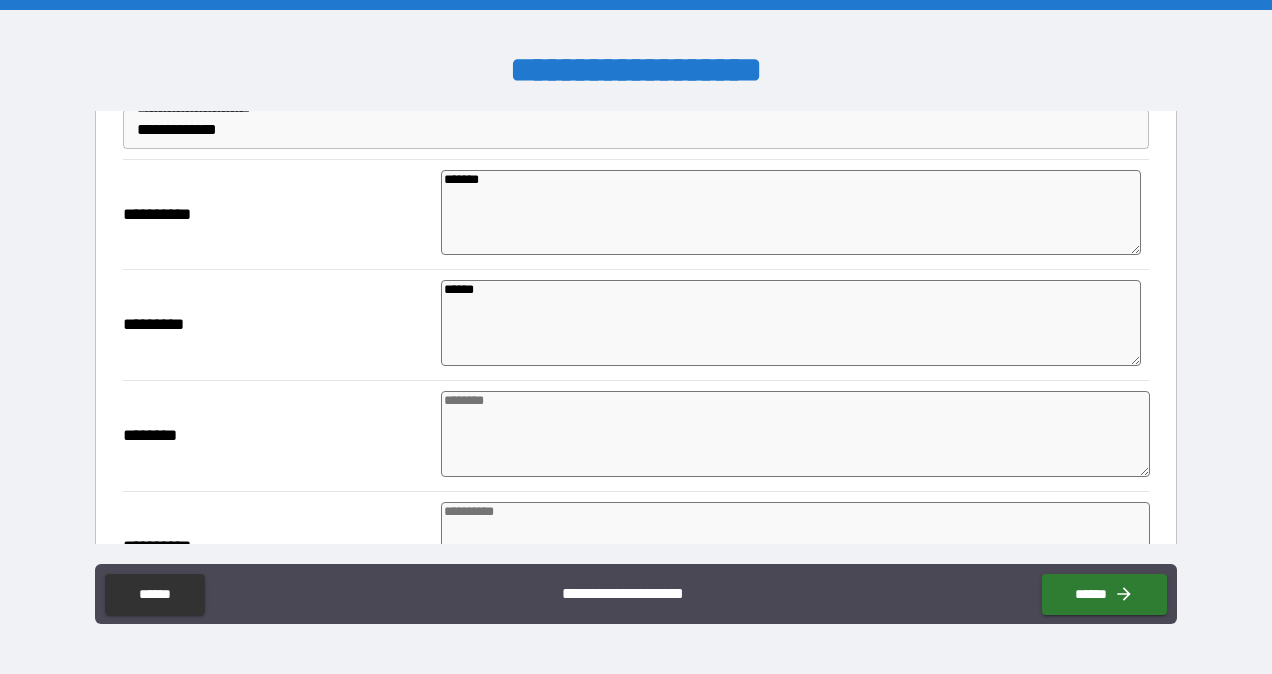 click at bounding box center [795, 434] 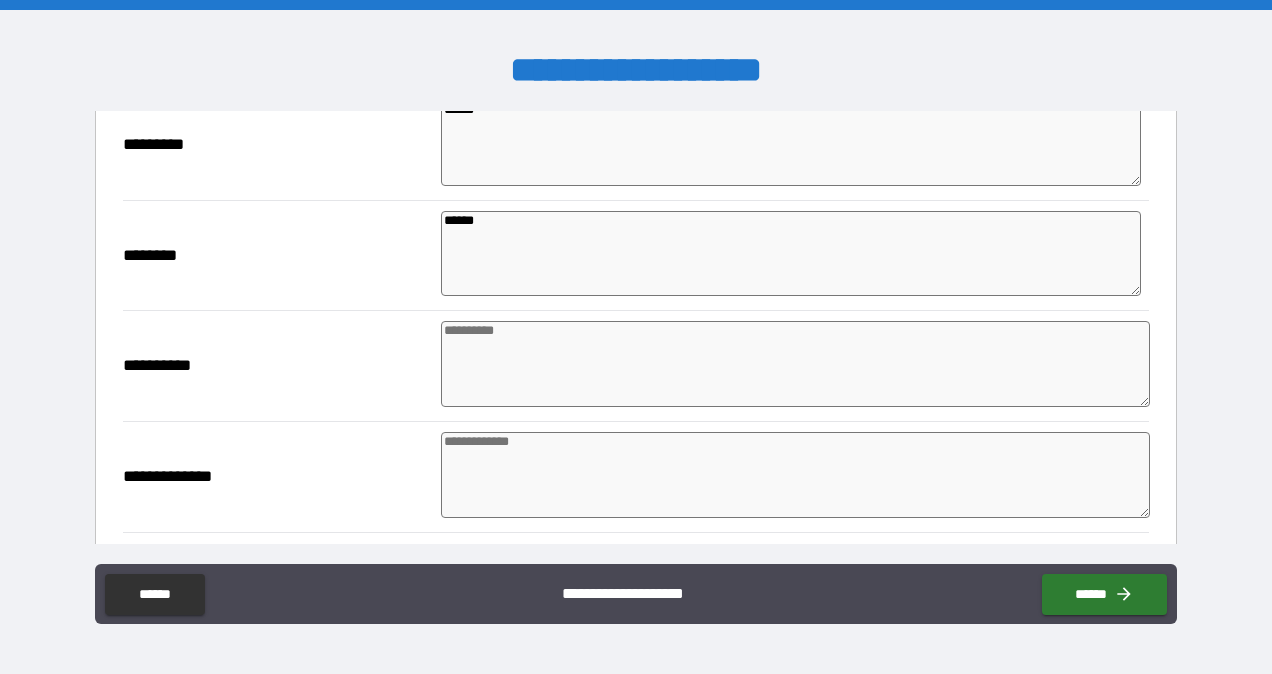 scroll, scrollTop: 1782, scrollLeft: 0, axis: vertical 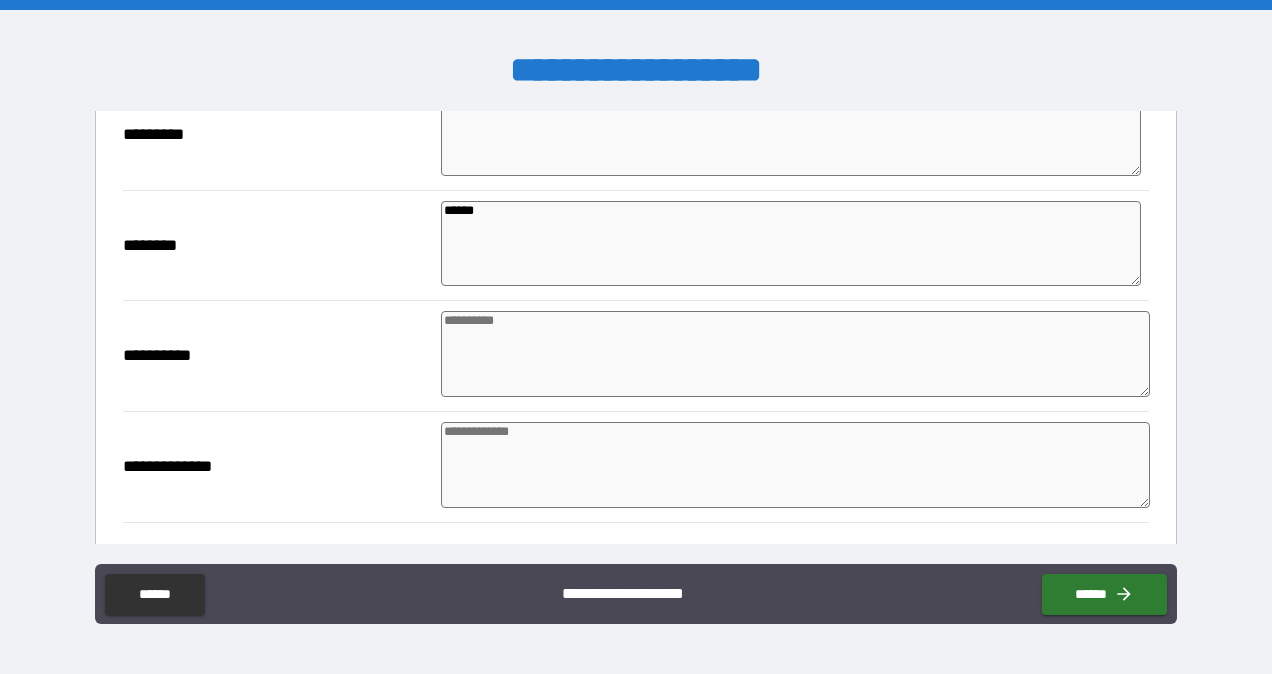 click at bounding box center (795, 354) 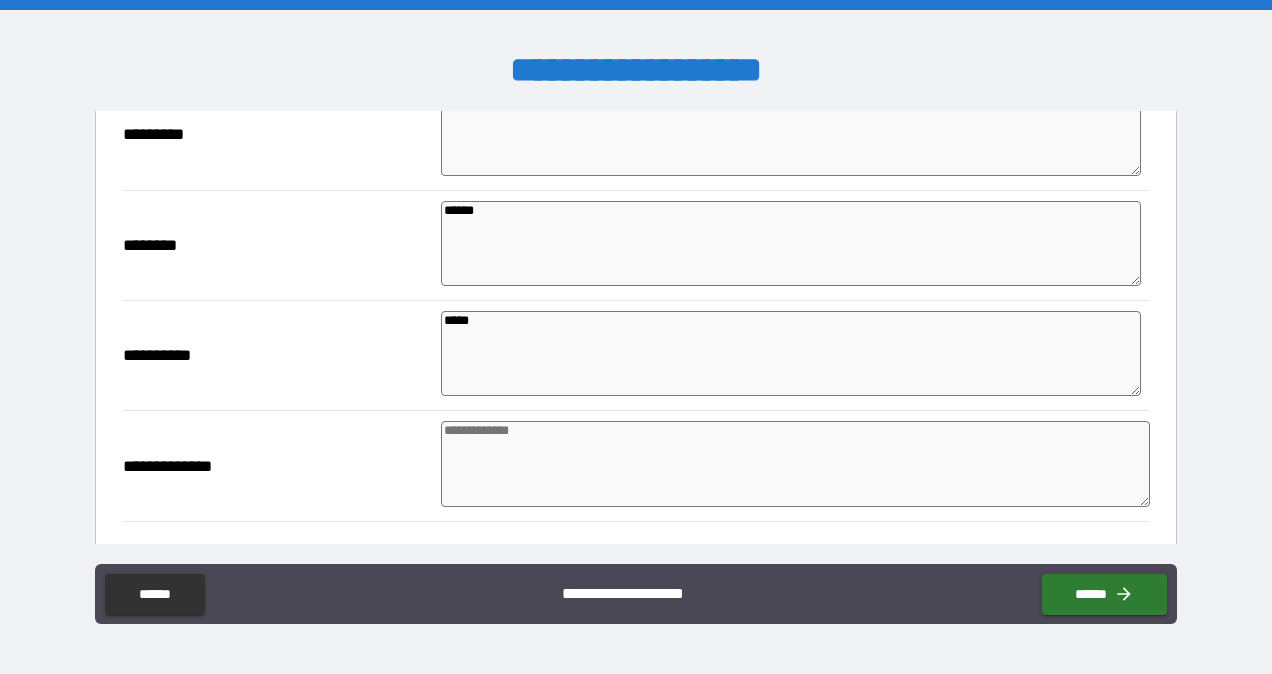 click at bounding box center (795, 464) 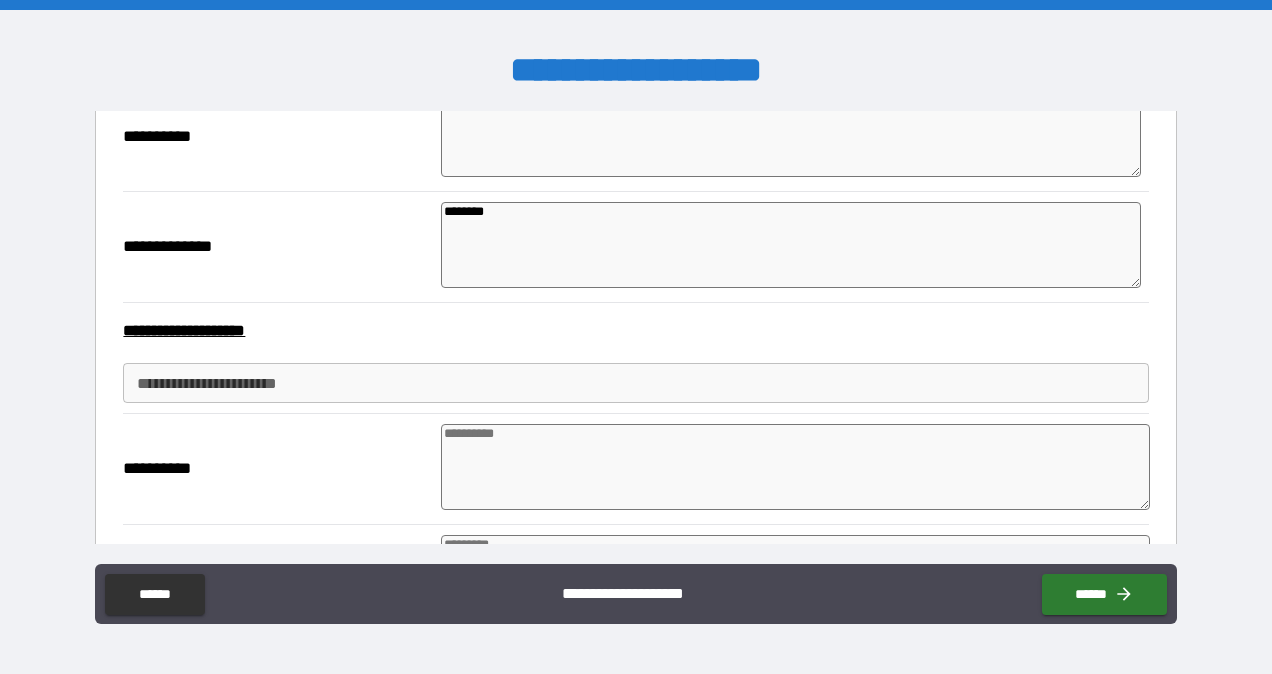 scroll, scrollTop: 2005, scrollLeft: 0, axis: vertical 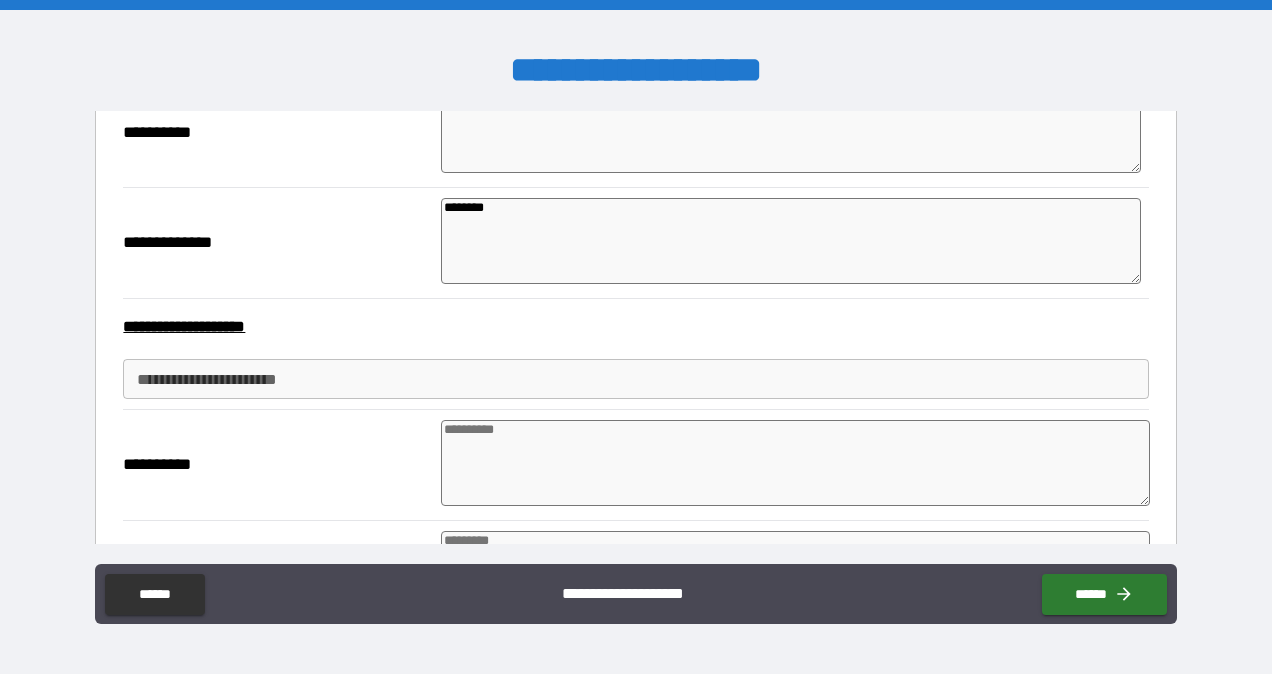 click on "**********" at bounding box center [635, 379] 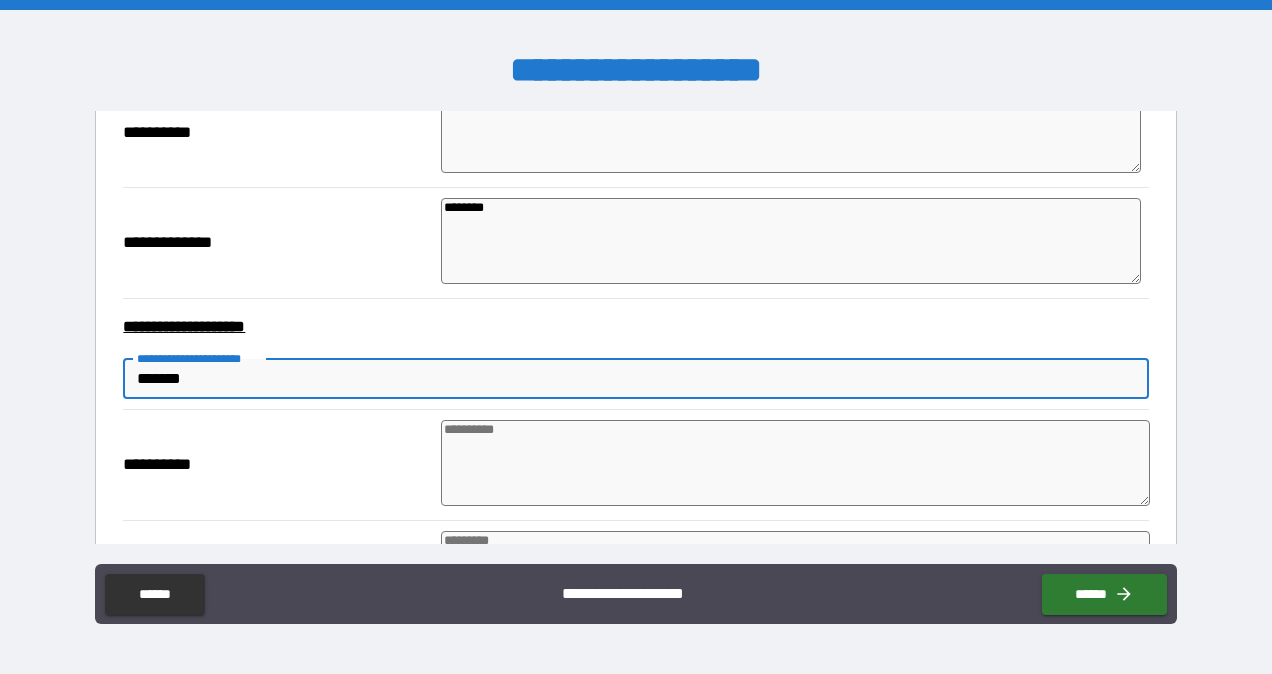 click at bounding box center [795, 463] 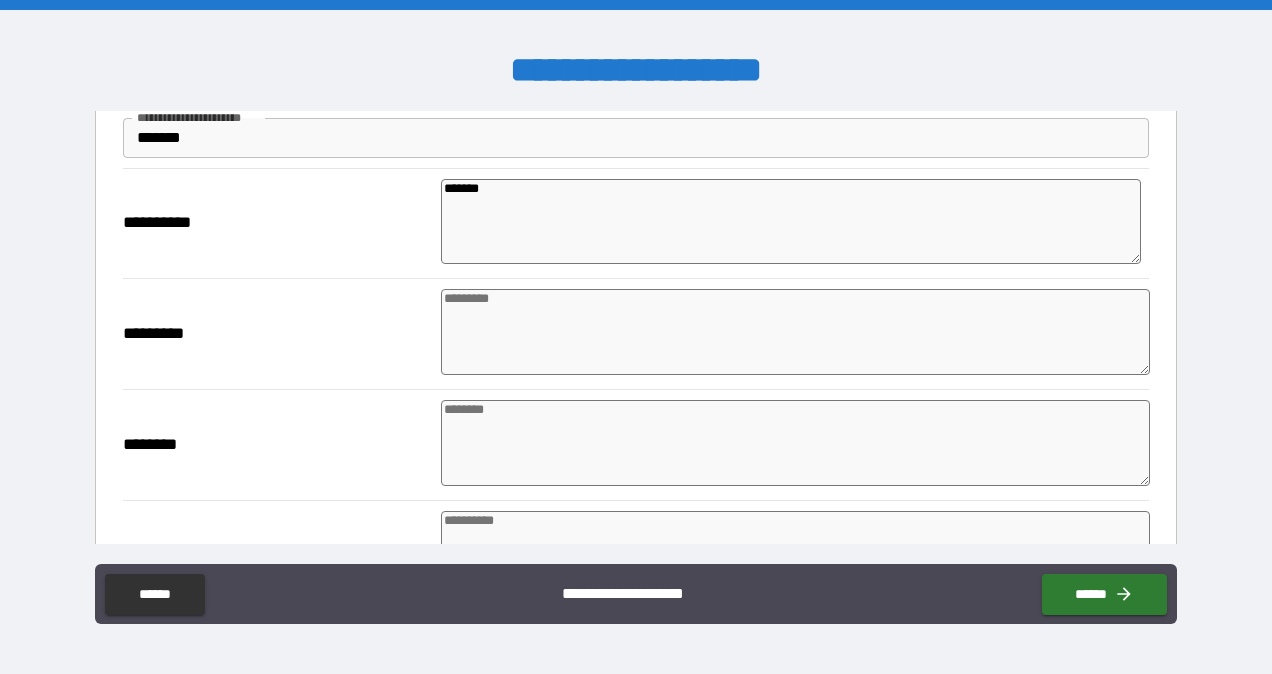 scroll, scrollTop: 2248, scrollLeft: 0, axis: vertical 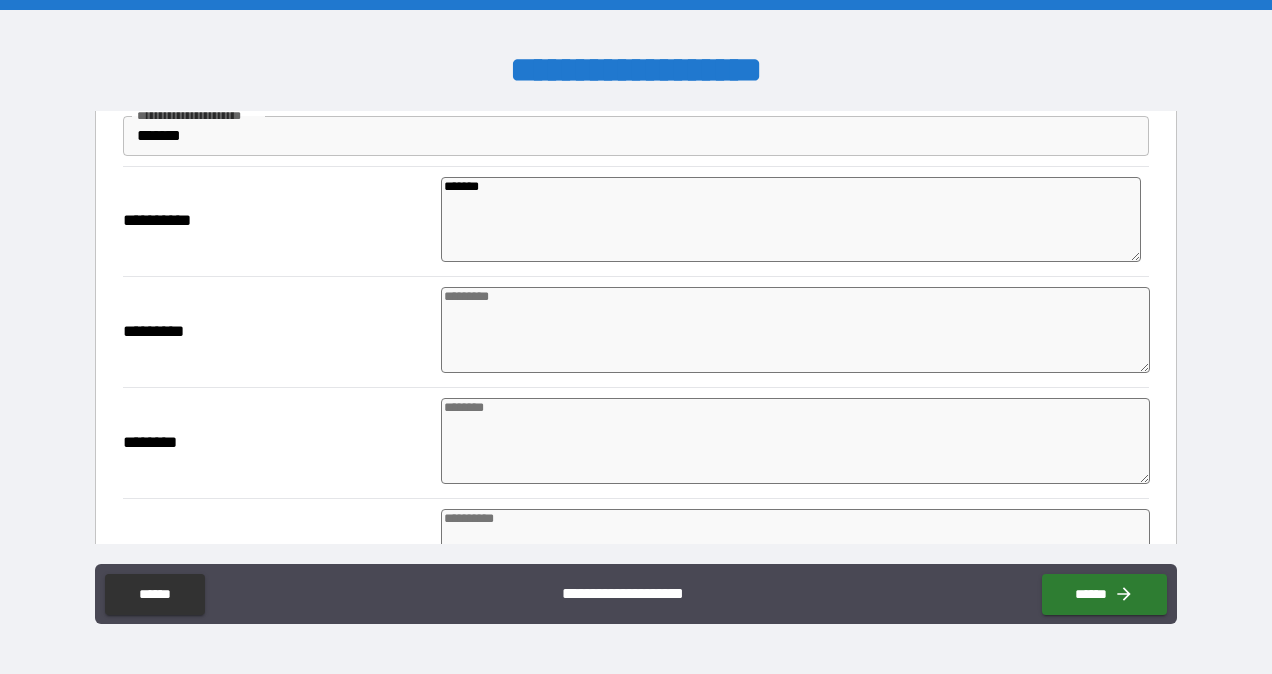 click at bounding box center [795, 330] 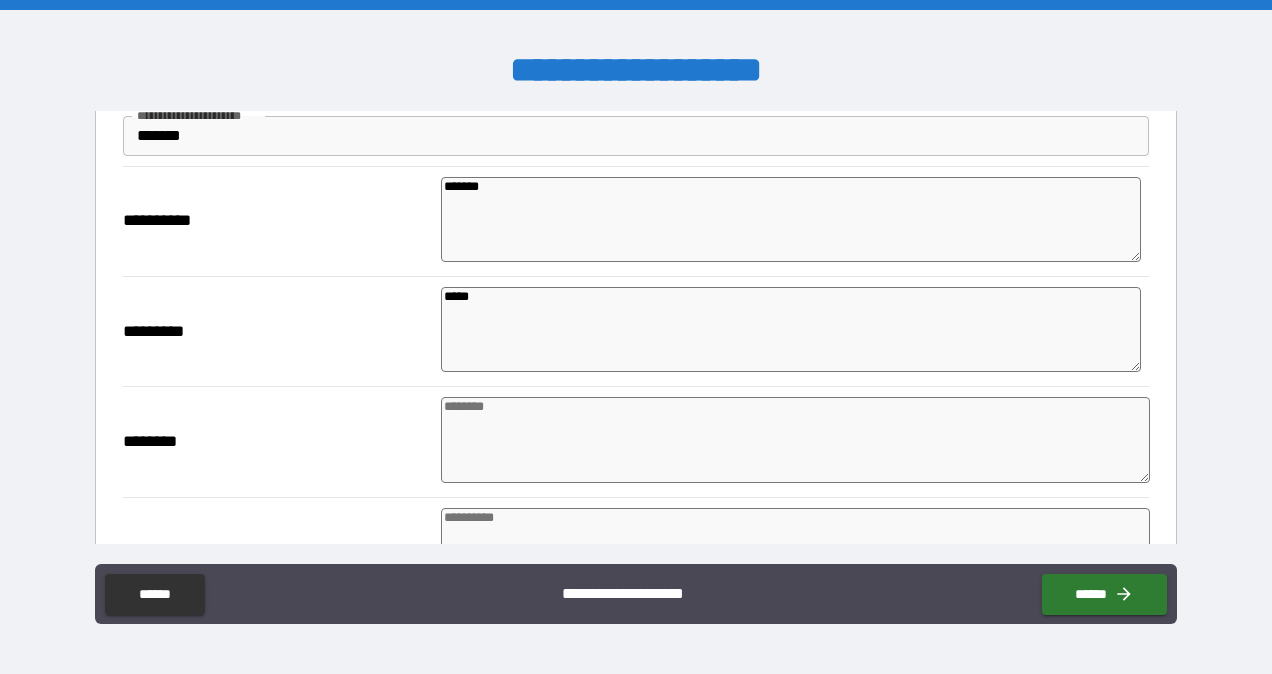click at bounding box center [795, 440] 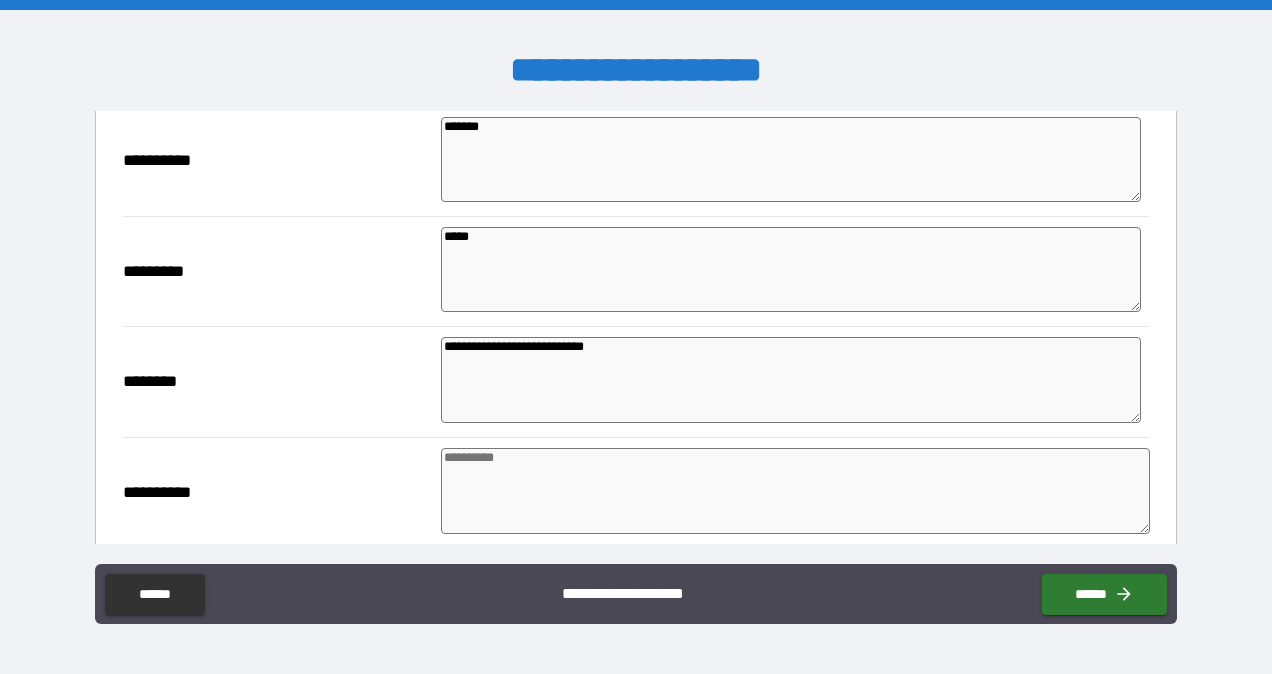 scroll, scrollTop: 2385, scrollLeft: 0, axis: vertical 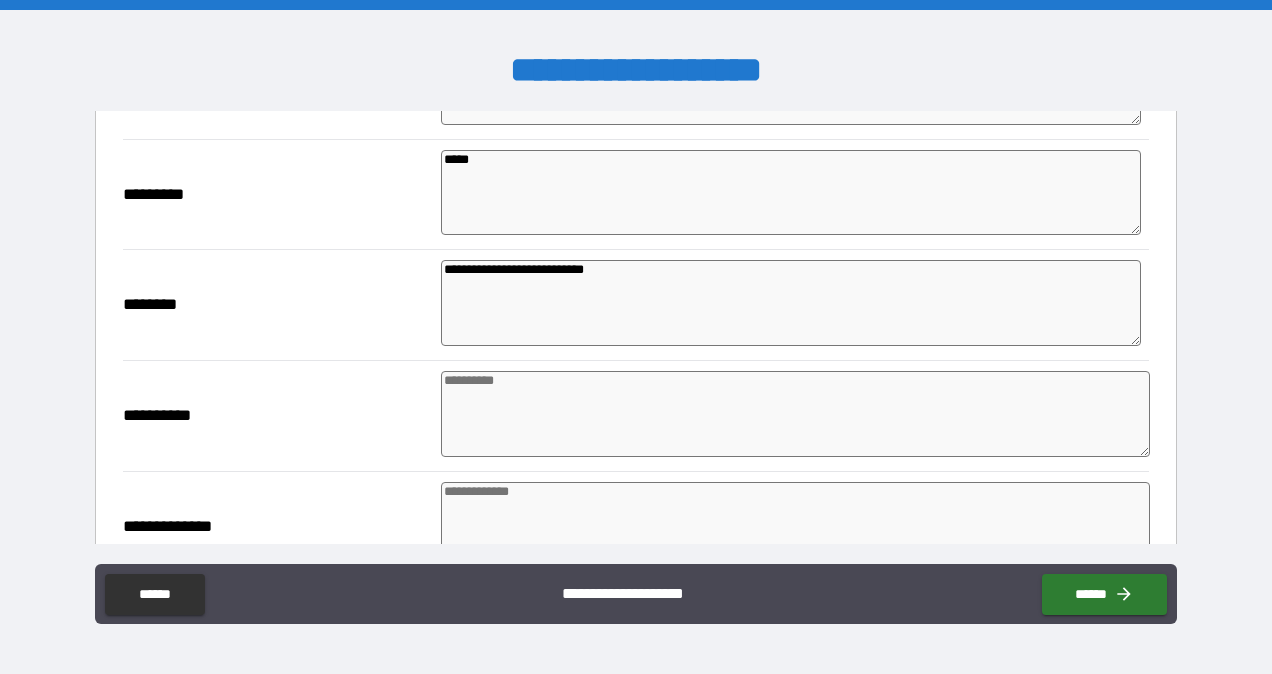 click at bounding box center [795, 414] 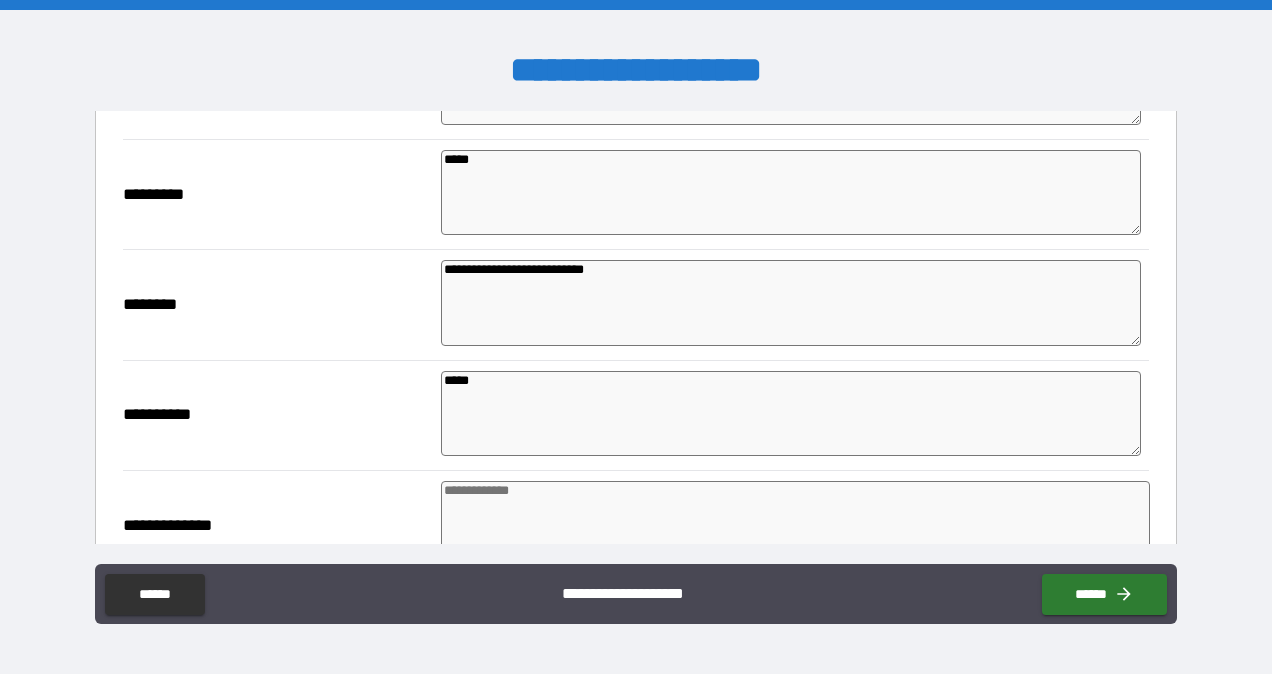 click at bounding box center [795, 524] 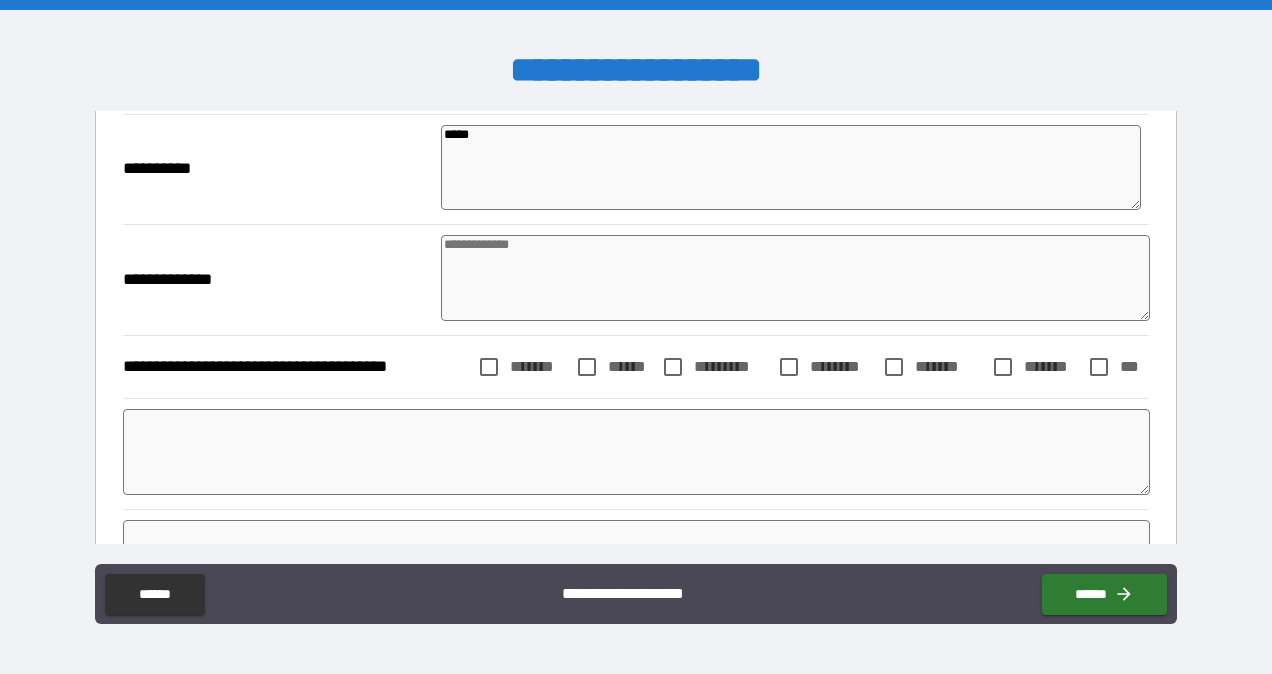 scroll, scrollTop: 2637, scrollLeft: 0, axis: vertical 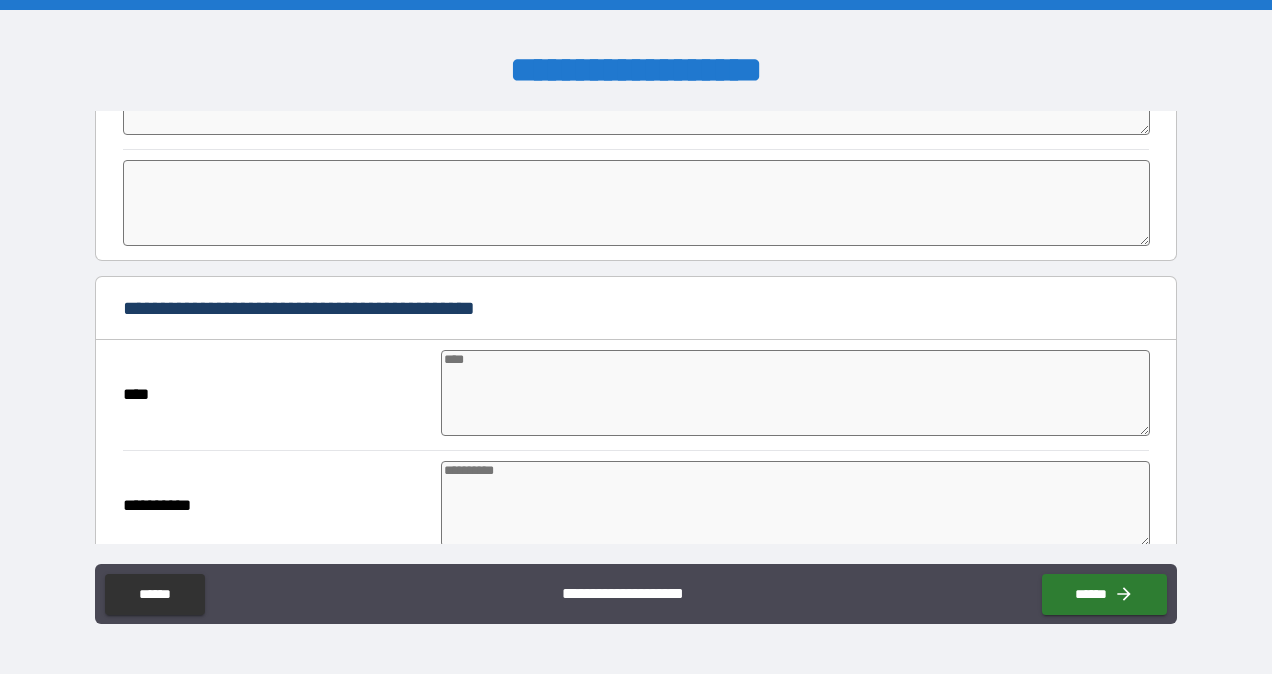 click at bounding box center [795, 393] 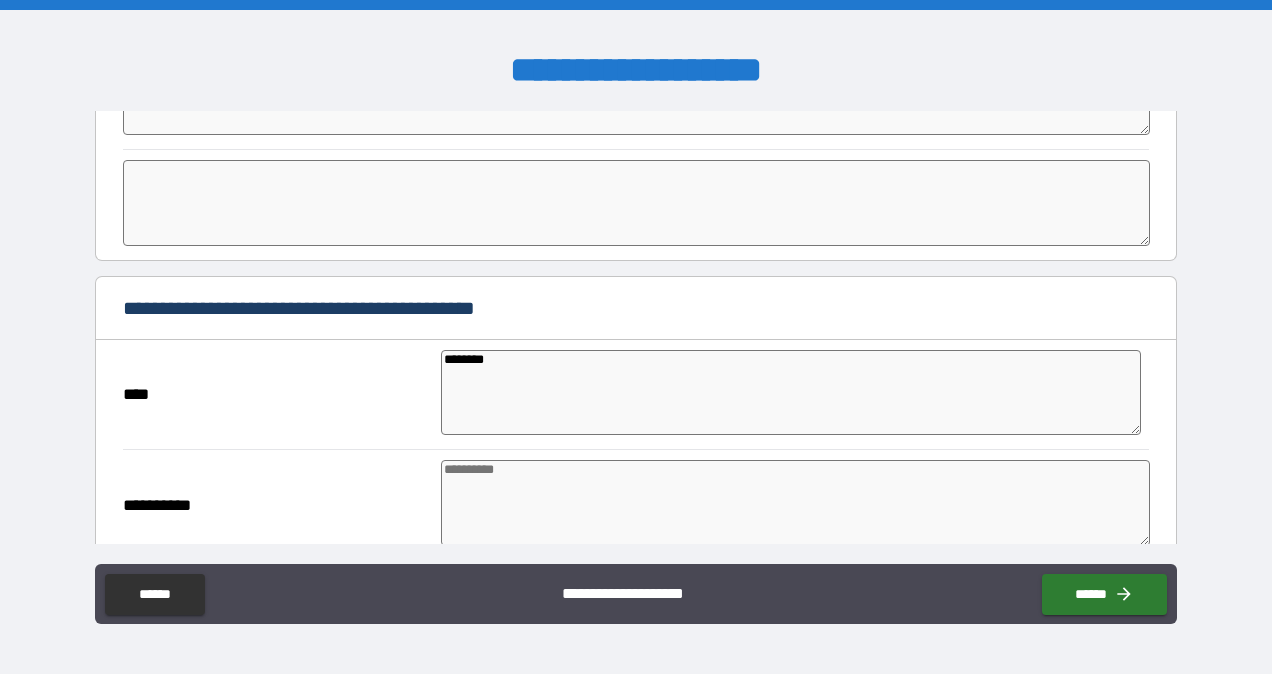 click at bounding box center [795, 503] 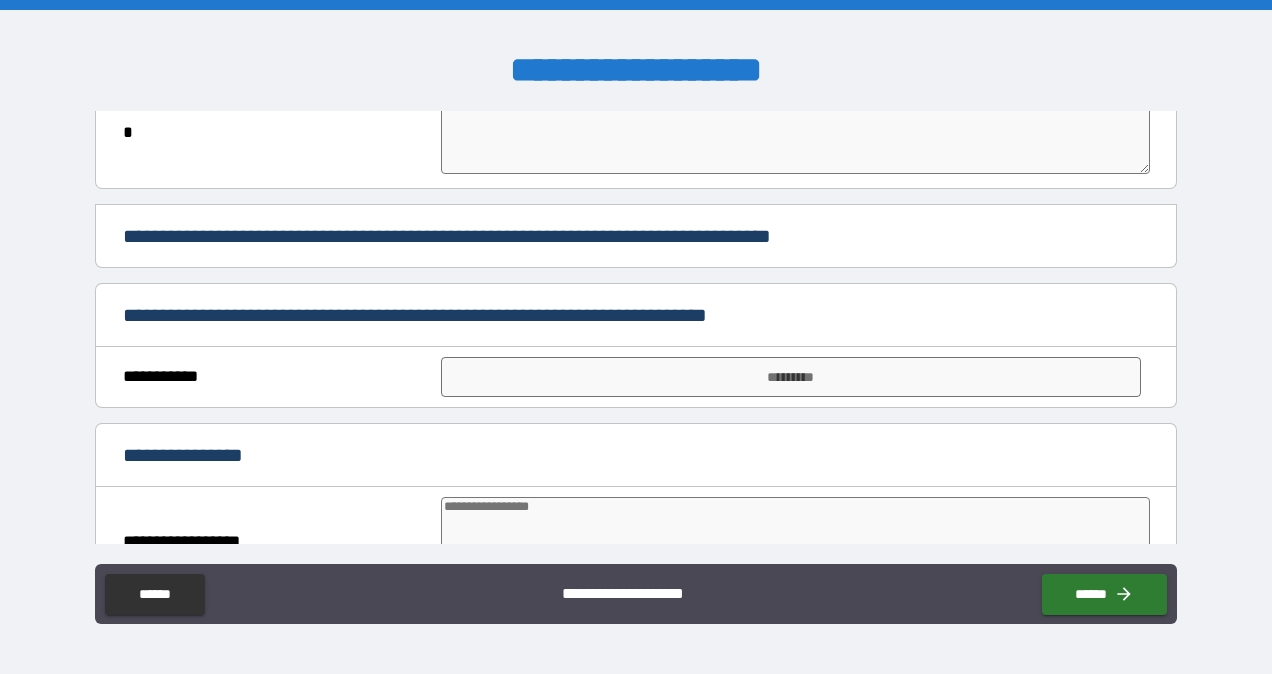 scroll, scrollTop: 5990, scrollLeft: 0, axis: vertical 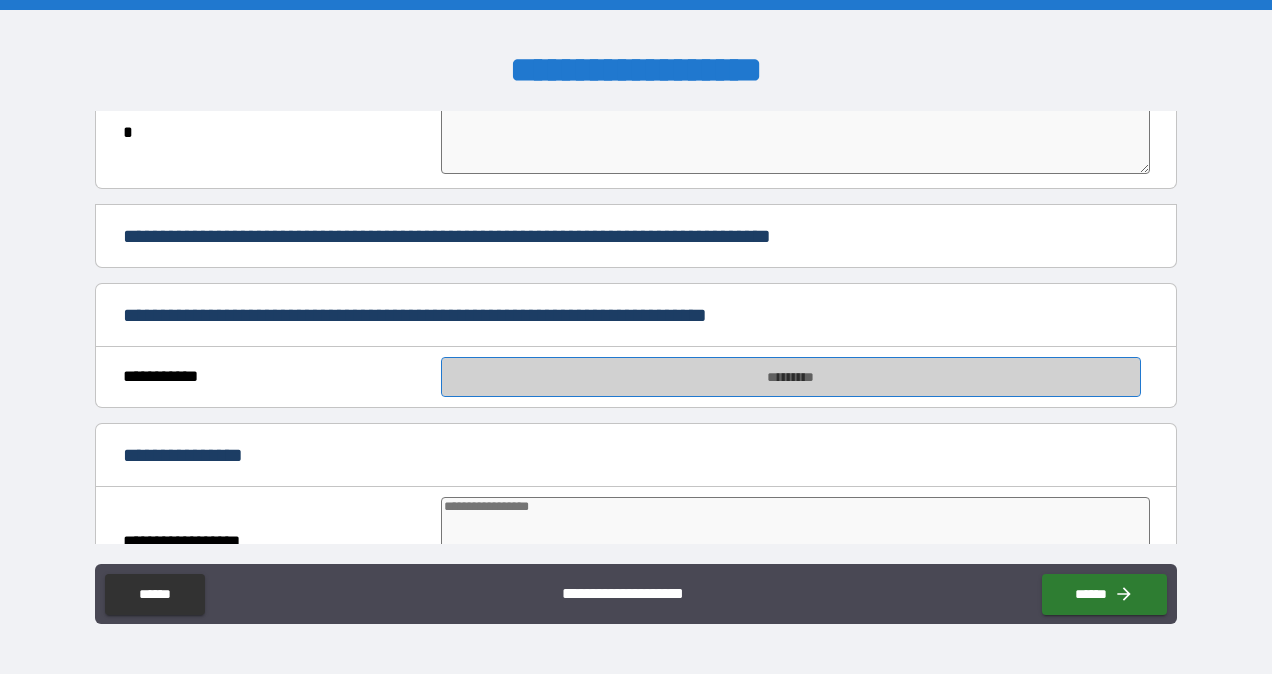 click on "*********" at bounding box center (791, 377) 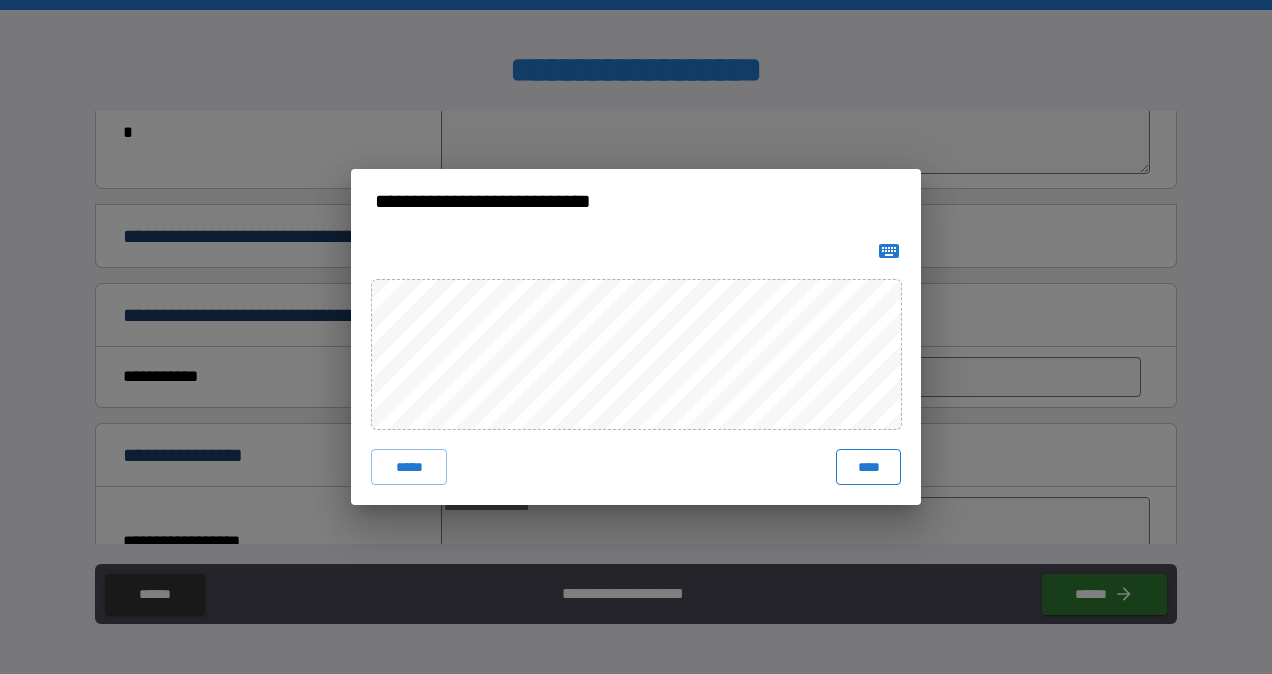 click on "****" at bounding box center [868, 467] 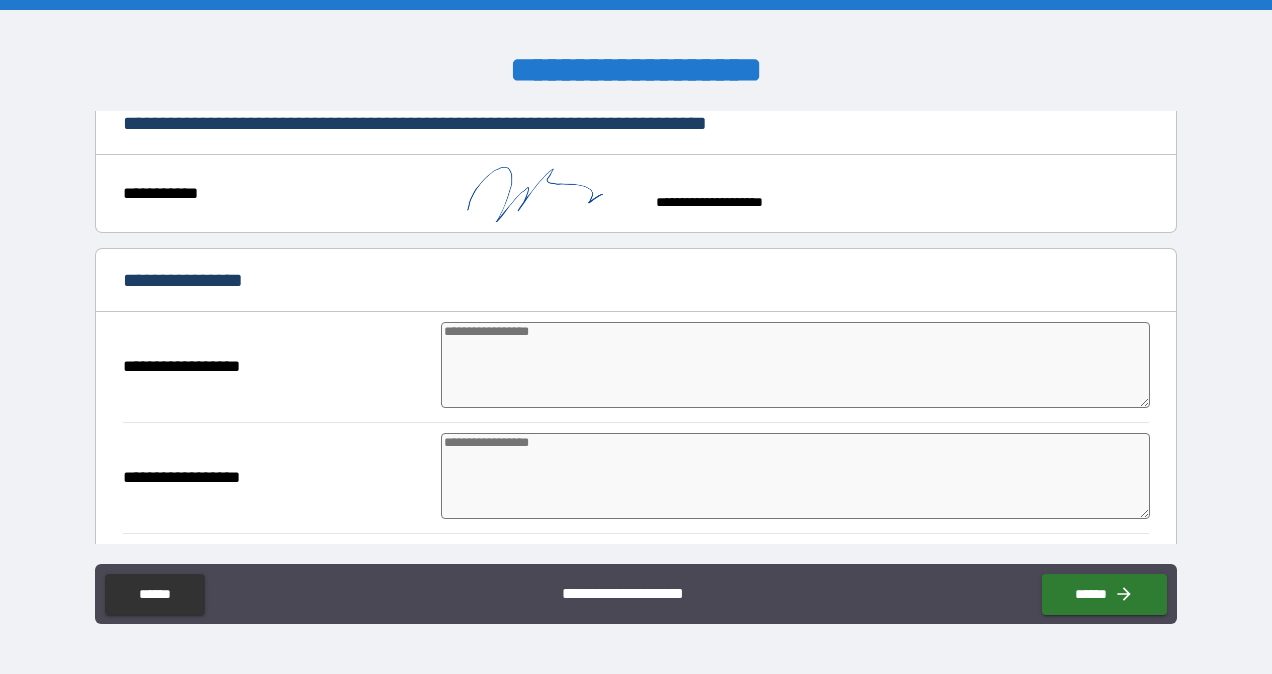scroll, scrollTop: 6216, scrollLeft: 0, axis: vertical 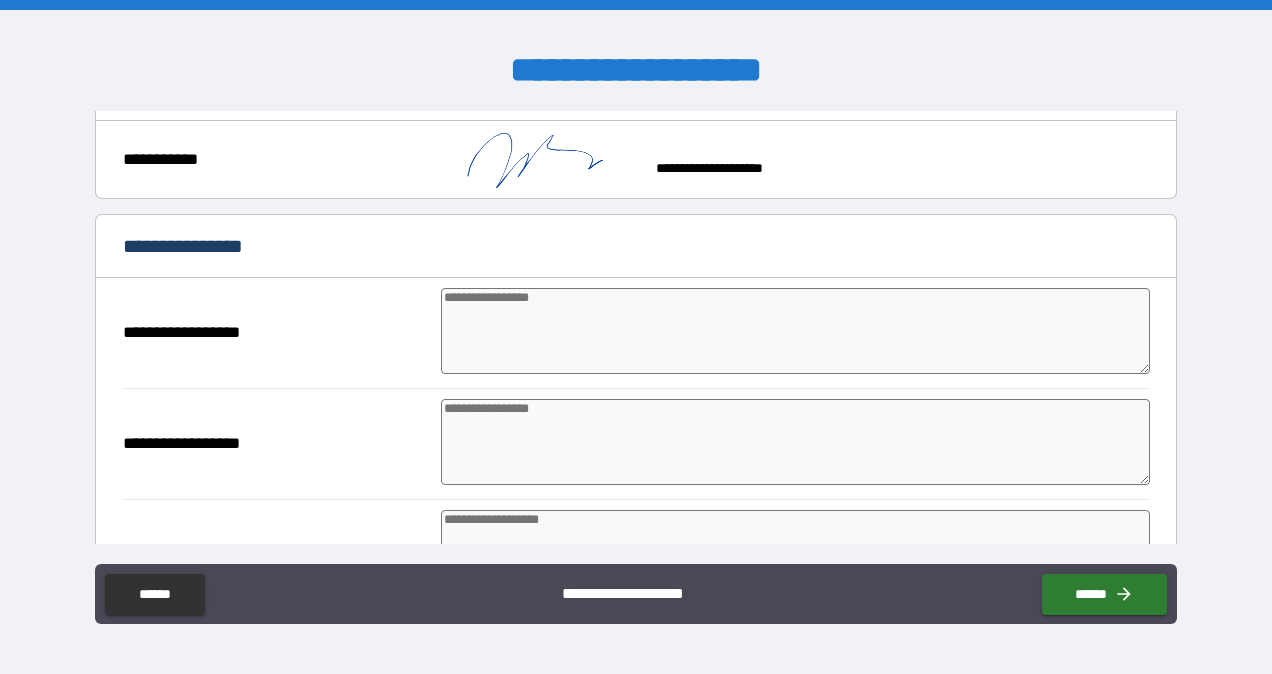 click at bounding box center (795, 331) 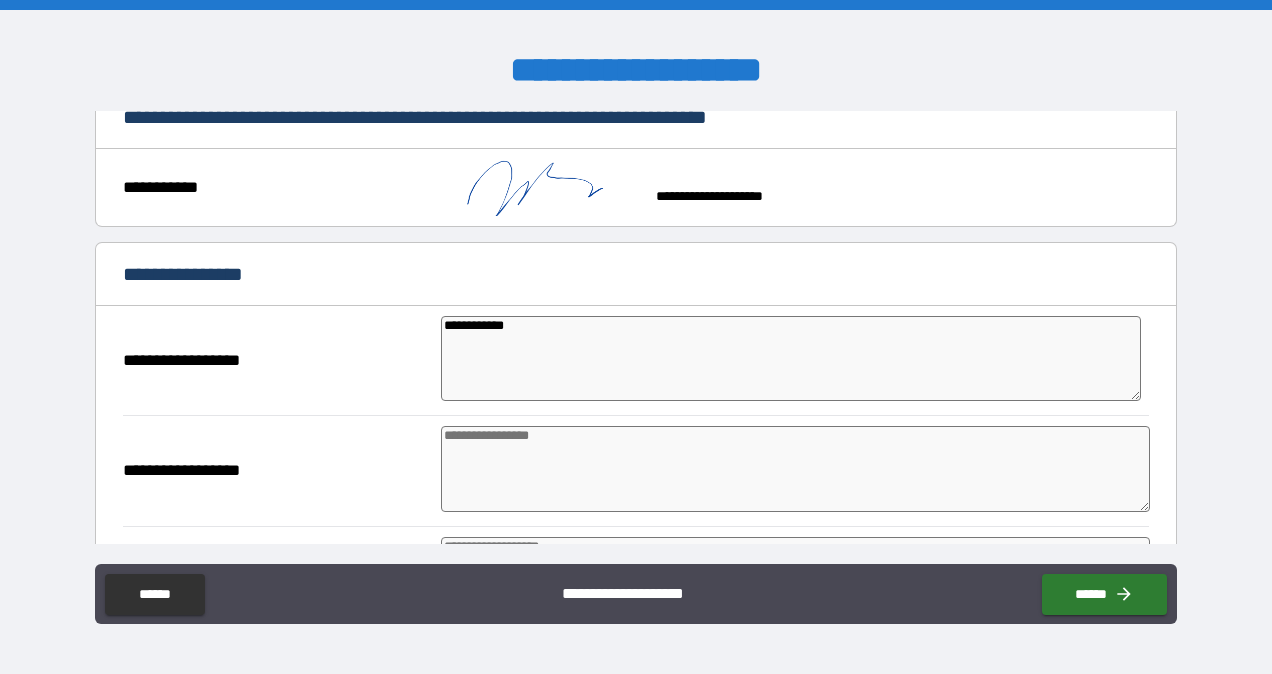 scroll, scrollTop: 6179, scrollLeft: 0, axis: vertical 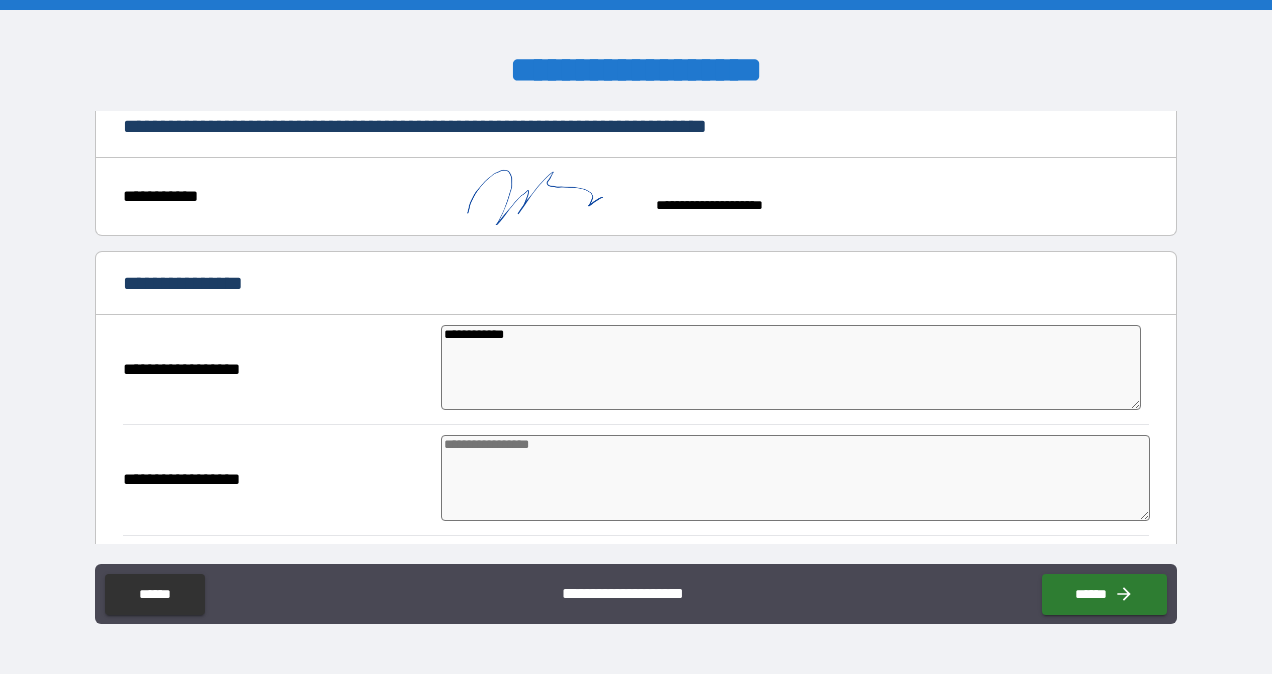 click at bounding box center (795, 478) 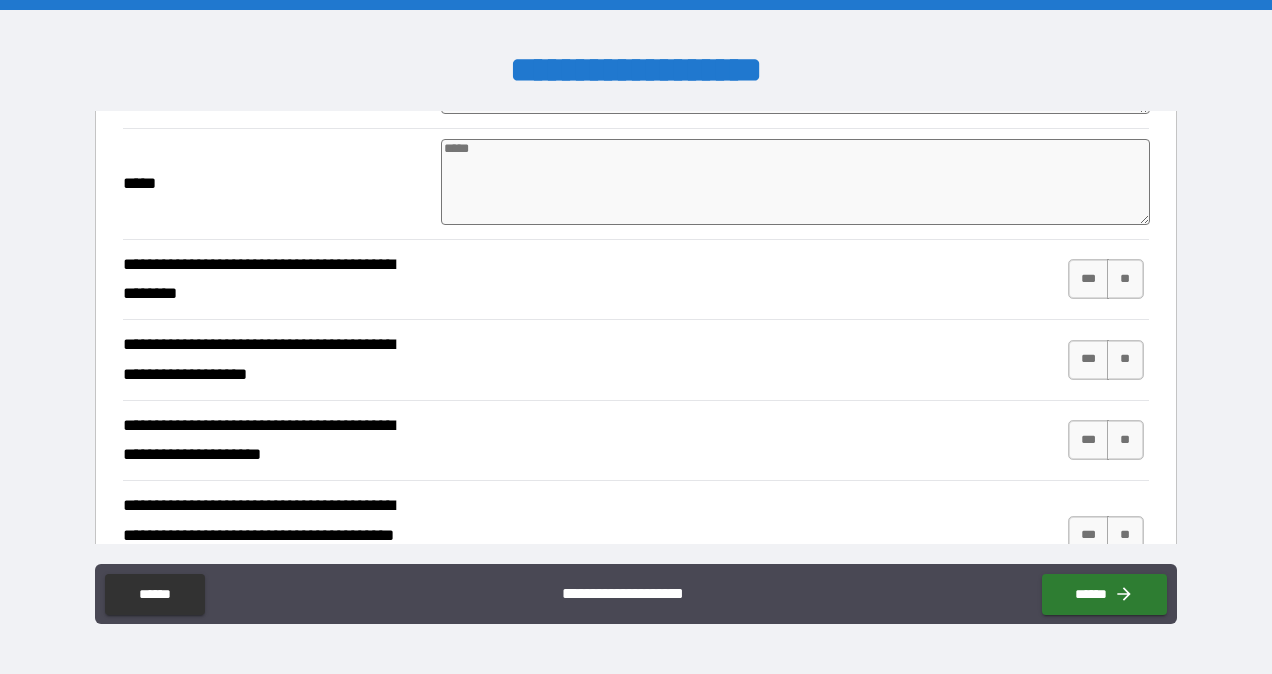 scroll, scrollTop: 6711, scrollLeft: 0, axis: vertical 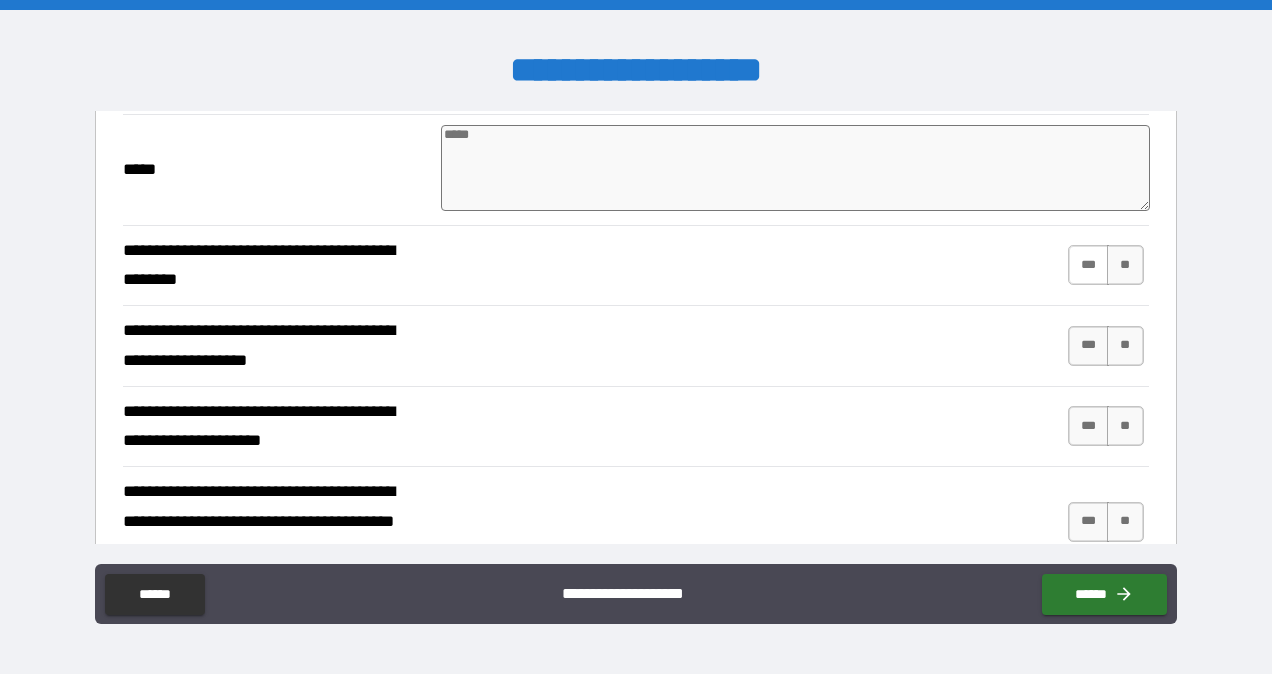 click on "***" at bounding box center (1089, 265) 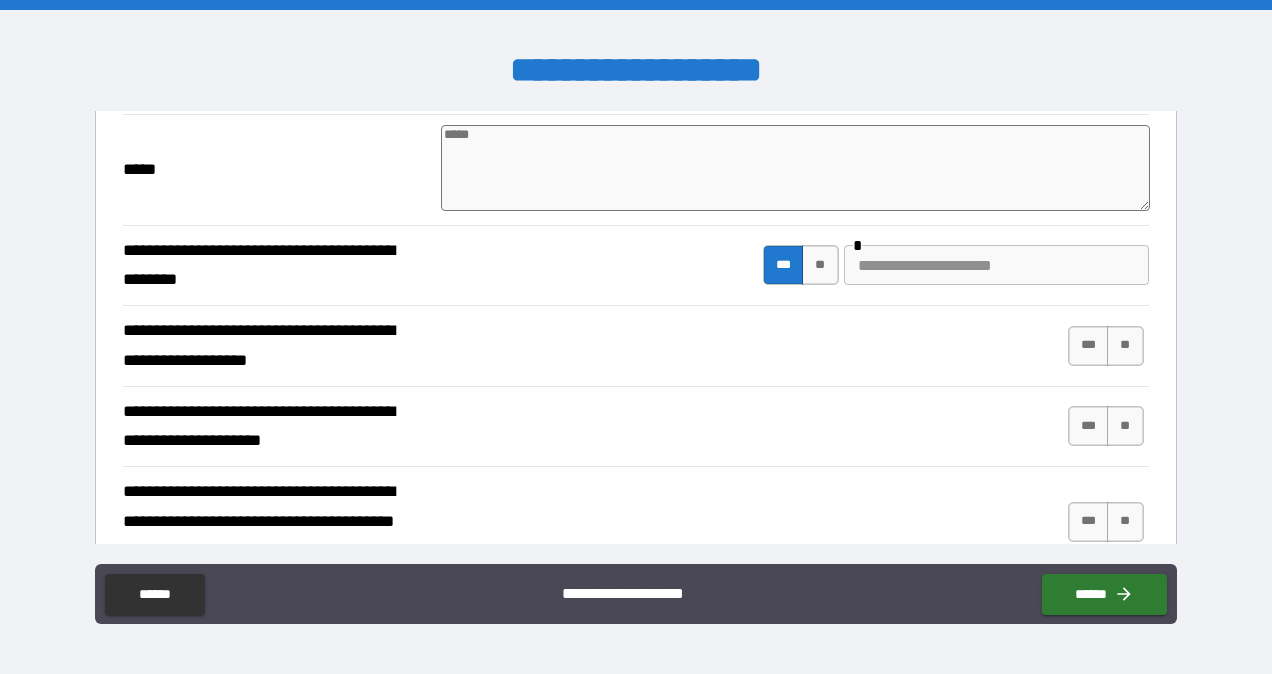 click at bounding box center [996, 265] 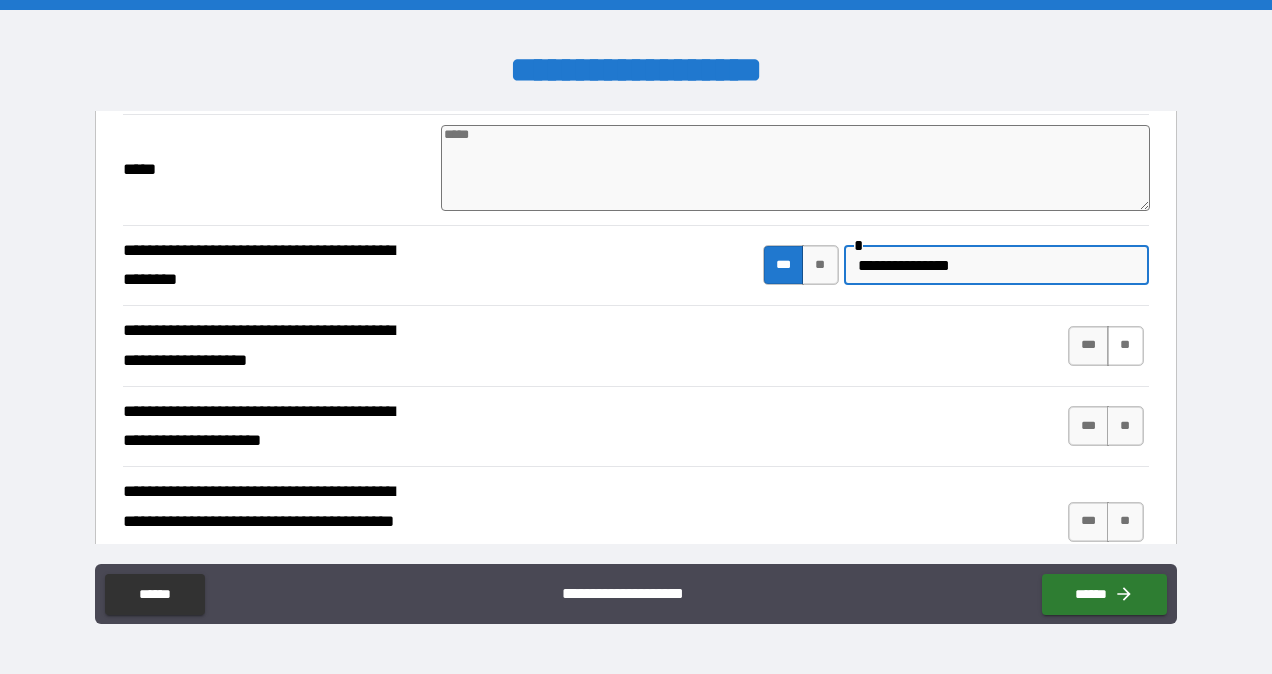 click on "**" at bounding box center (1125, 346) 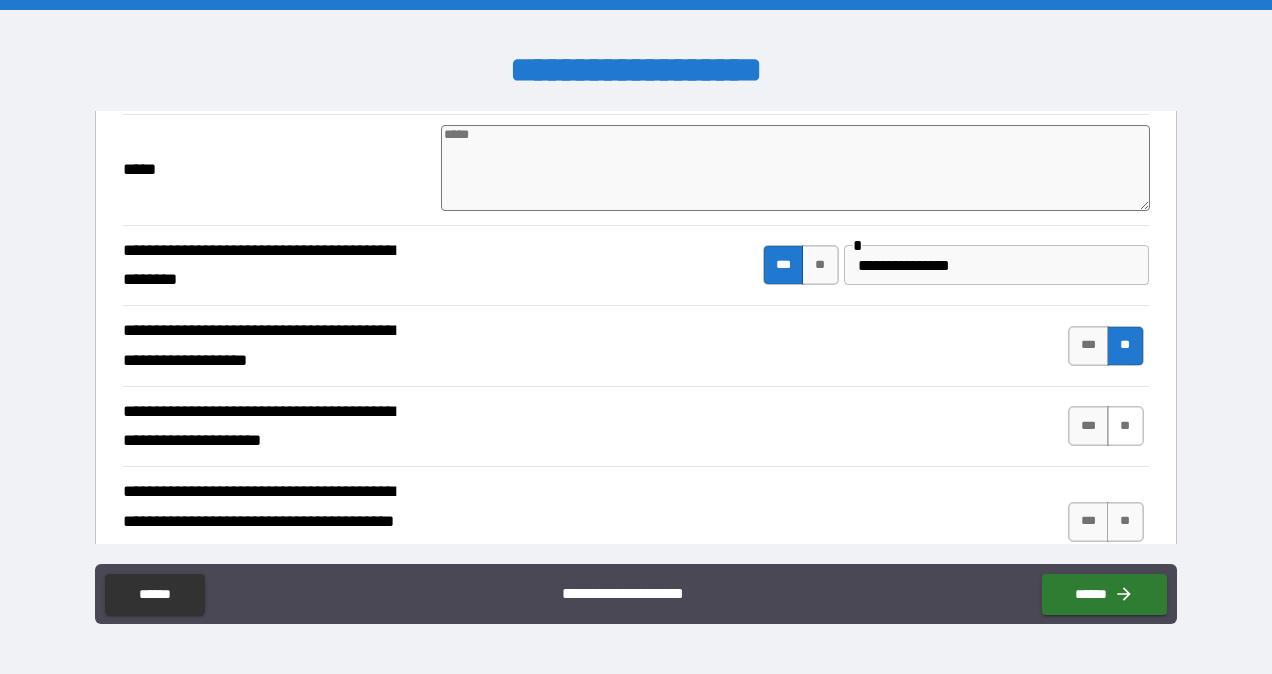 click on "**" at bounding box center [1125, 426] 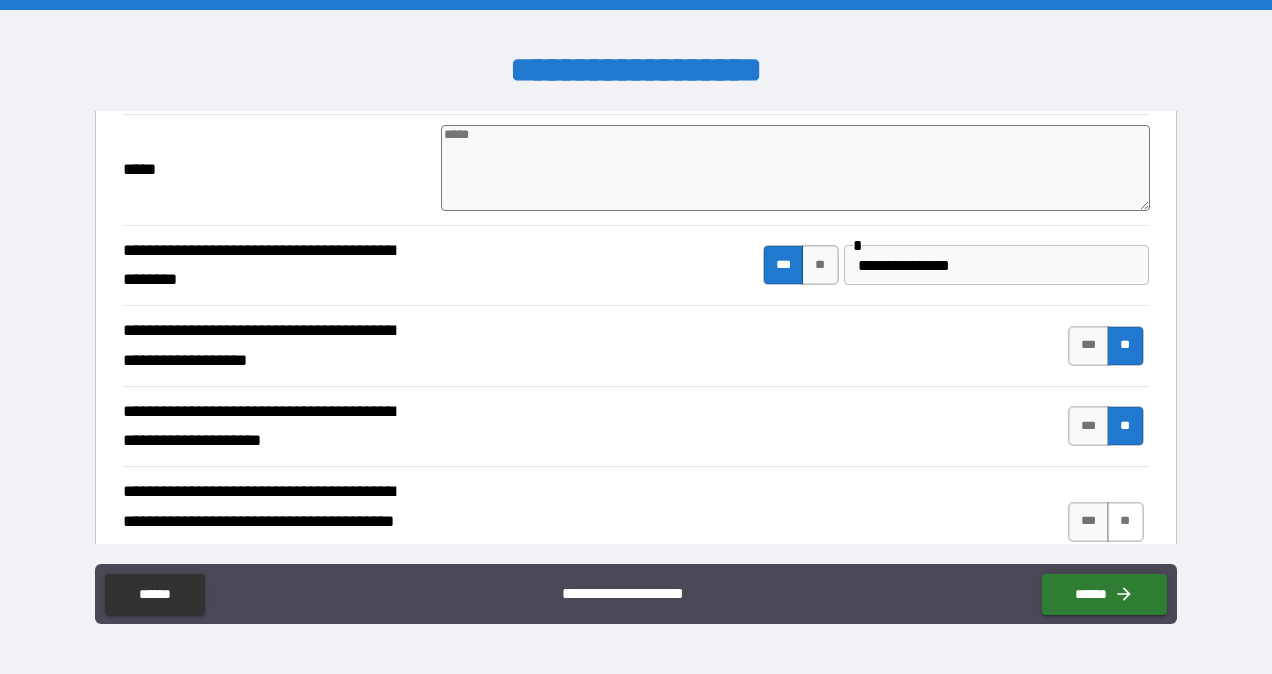 click on "**" at bounding box center (1125, 522) 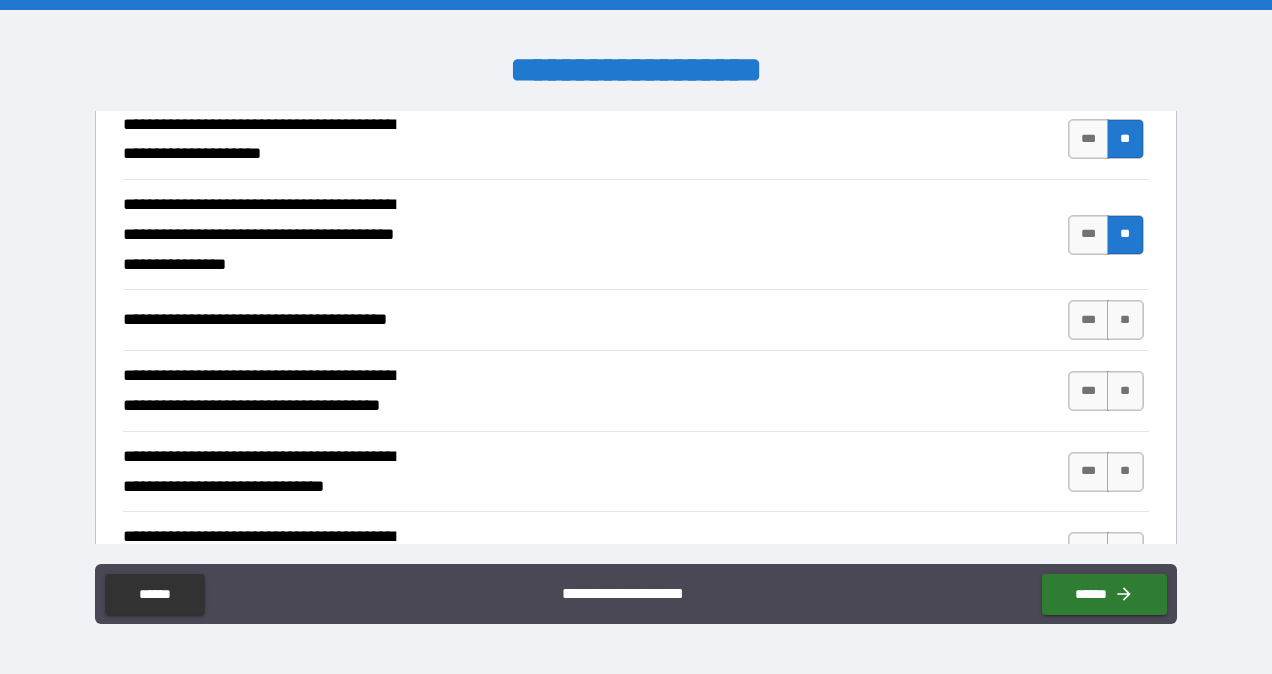 scroll, scrollTop: 7058, scrollLeft: 0, axis: vertical 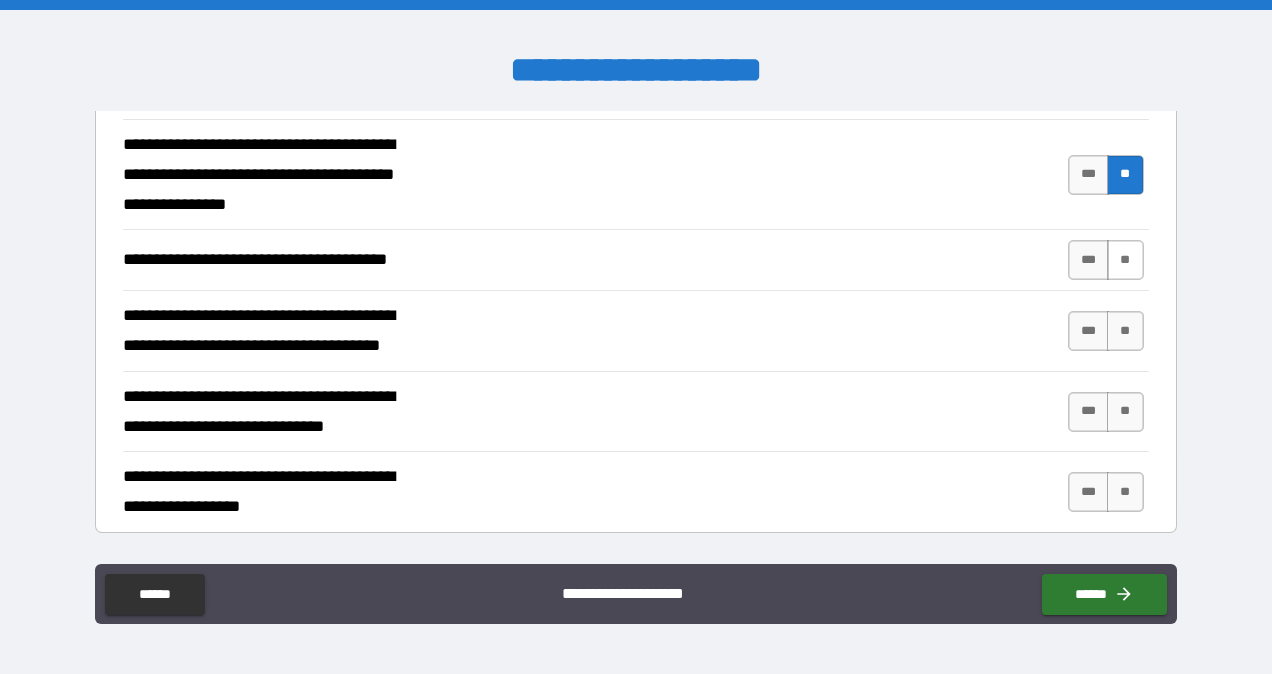 click on "**" at bounding box center (1125, 260) 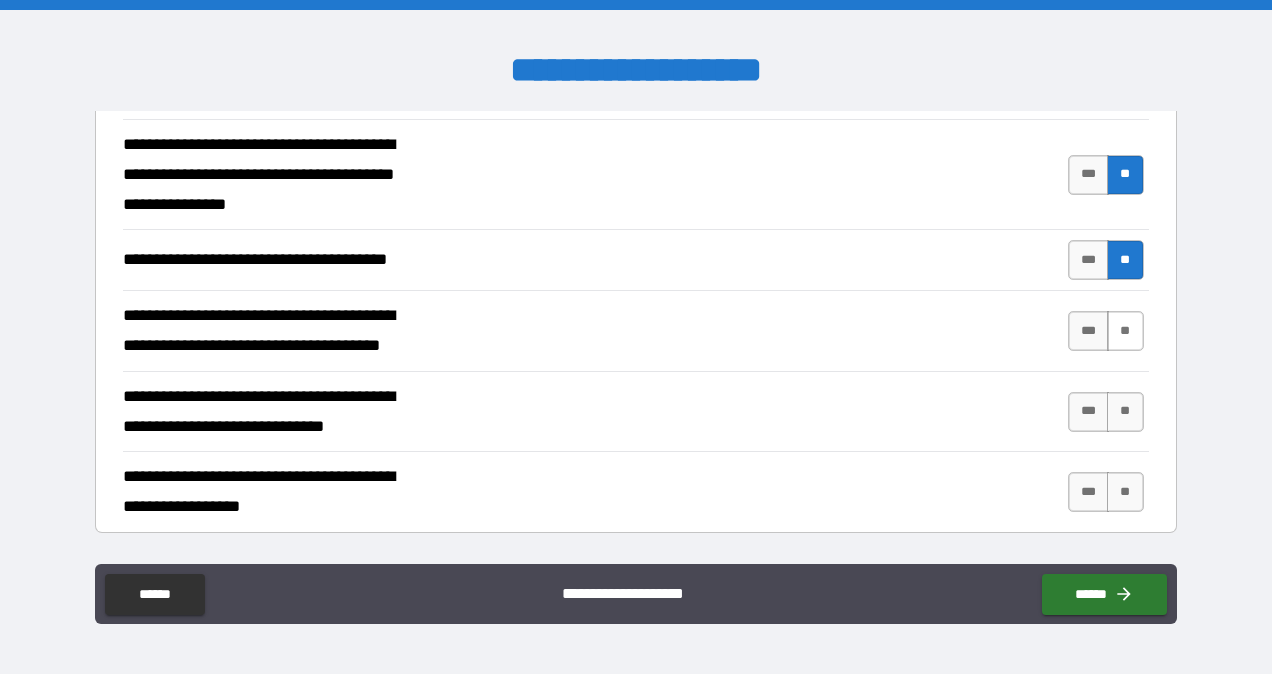 click on "**" at bounding box center (1125, 331) 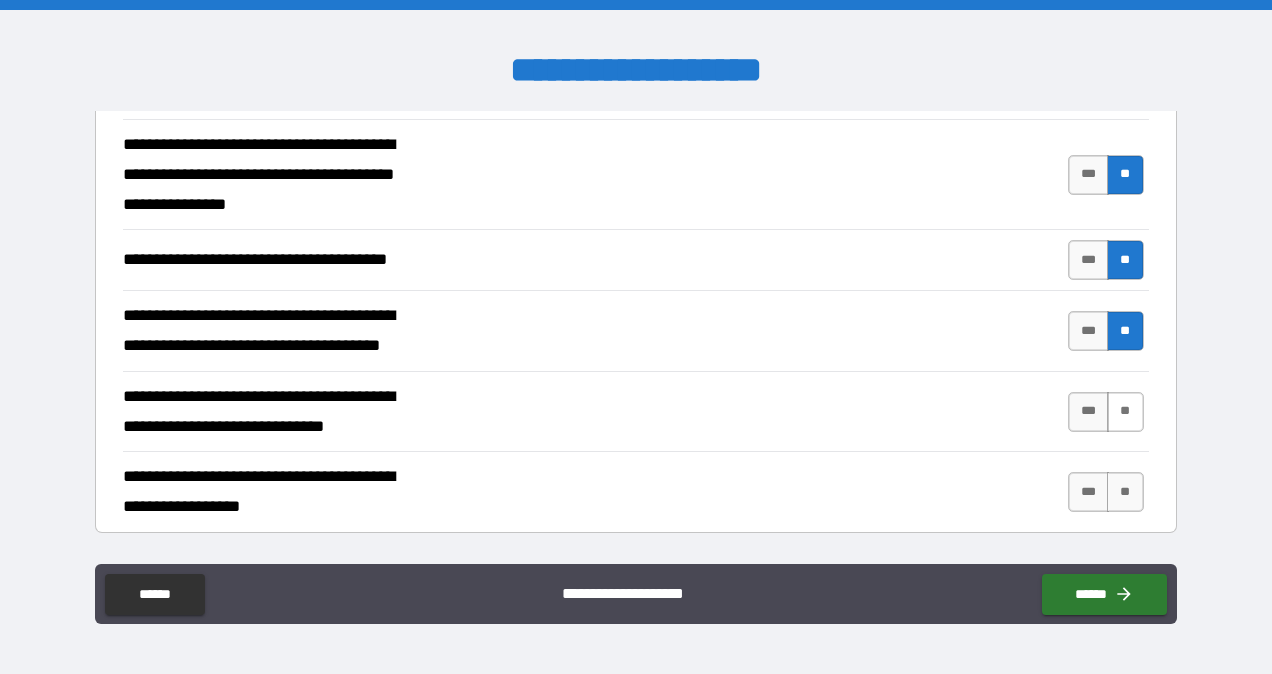 click on "**" at bounding box center (1125, 412) 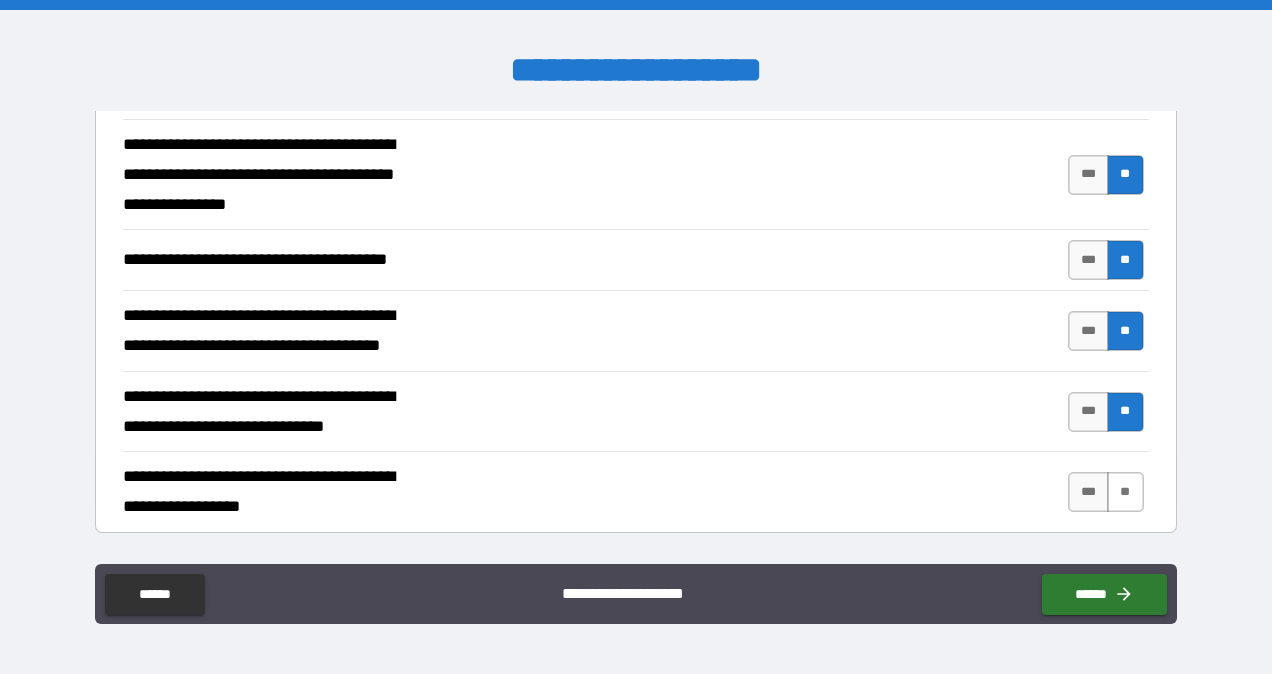 click on "**" at bounding box center (1125, 492) 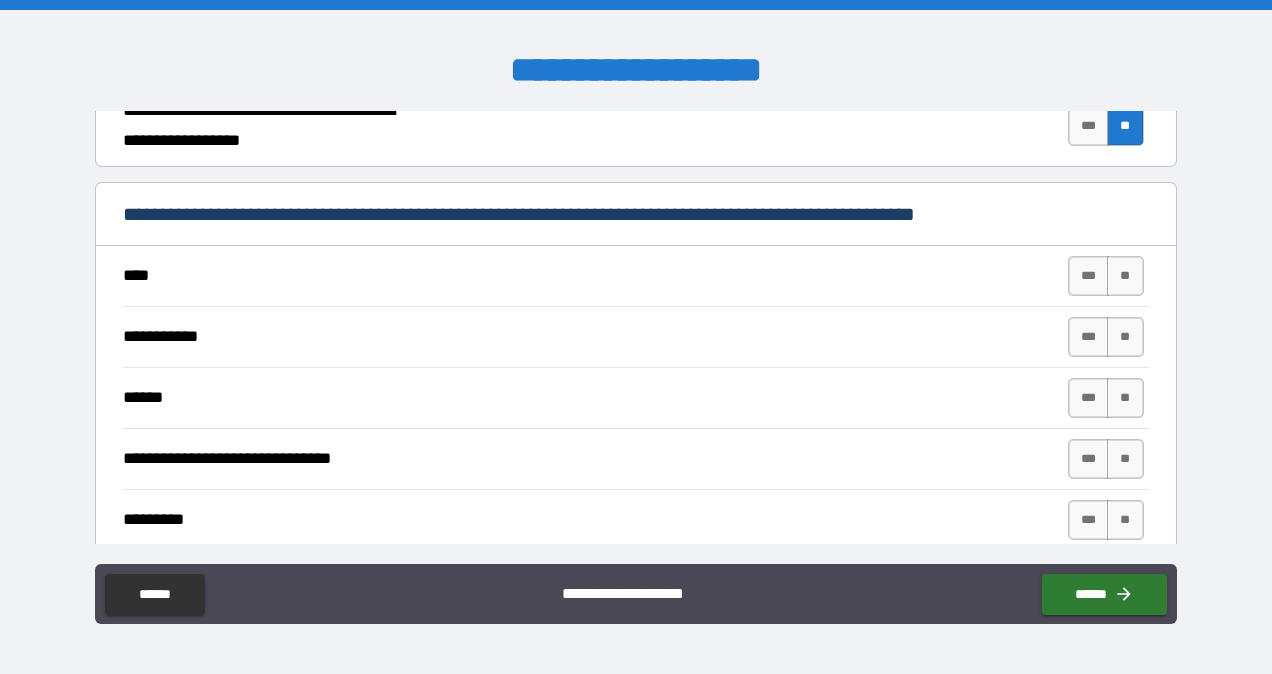 scroll, scrollTop: 7426, scrollLeft: 0, axis: vertical 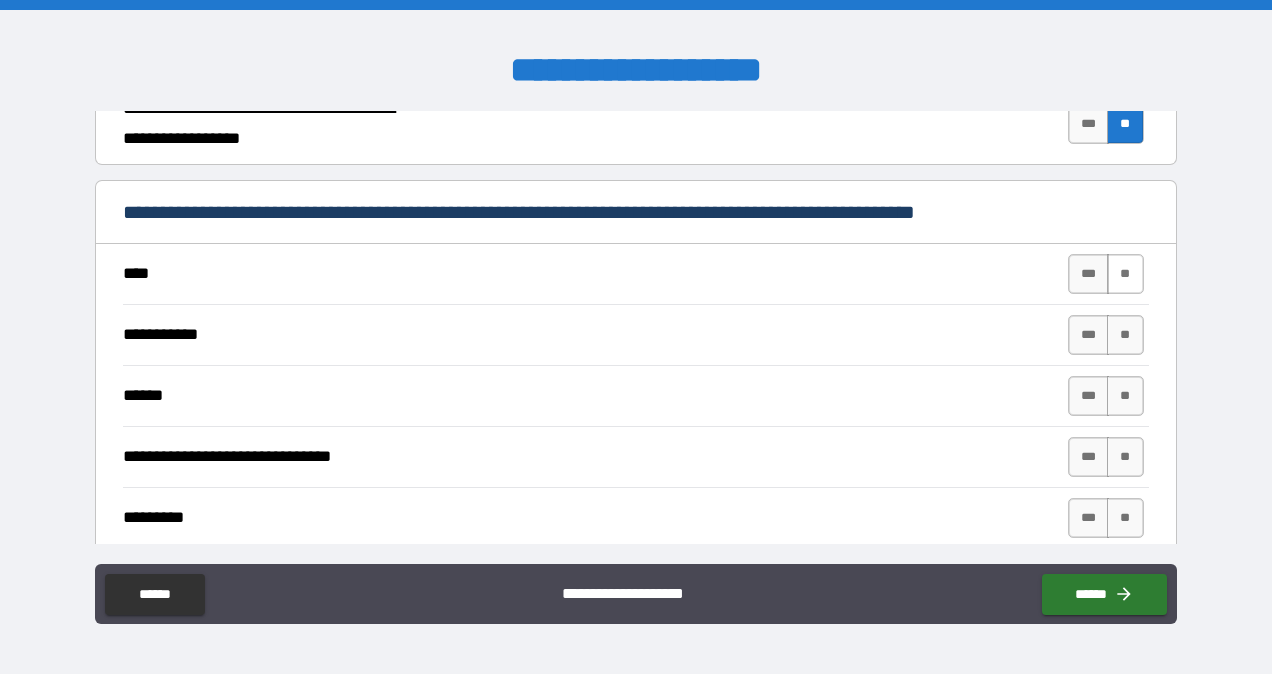 click on "**" at bounding box center [1125, 274] 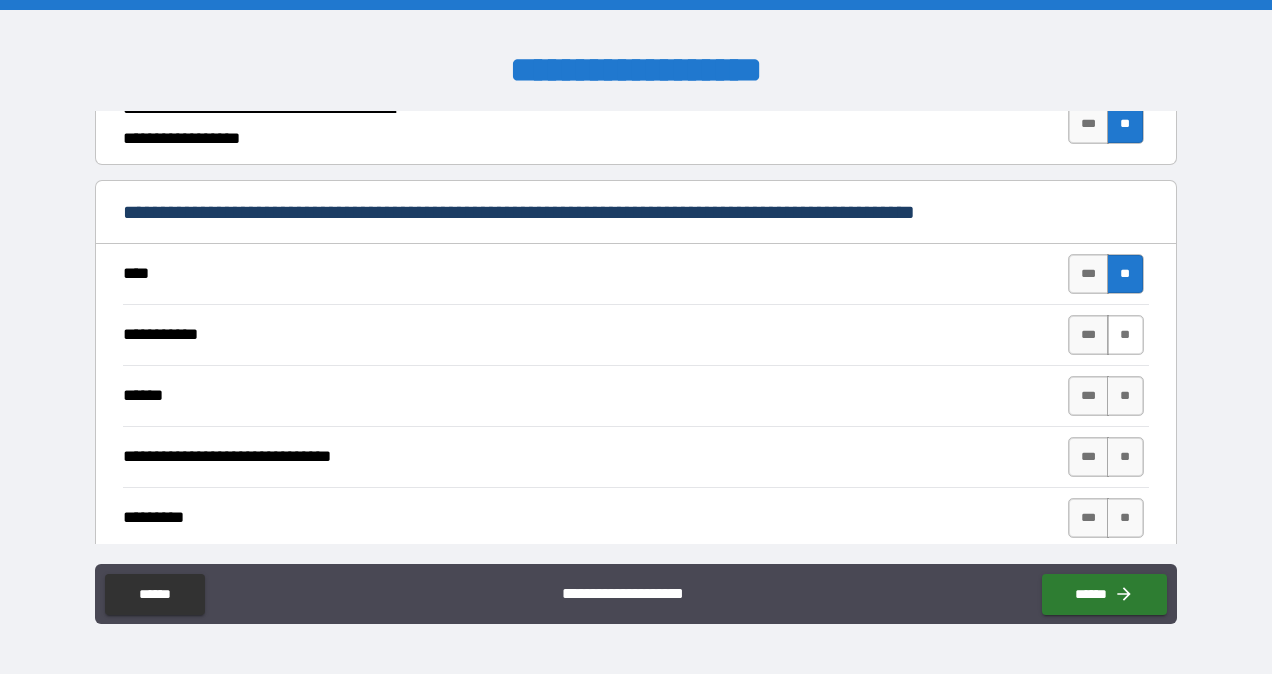 click on "**" at bounding box center [1125, 335] 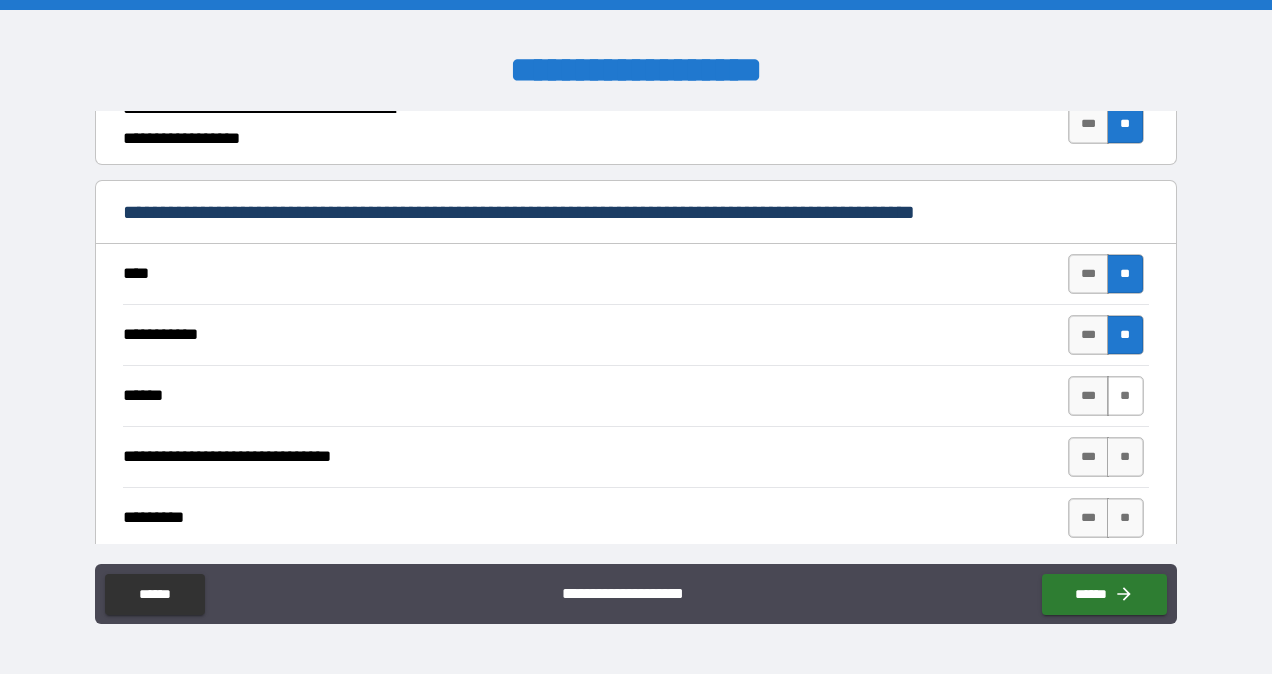 click on "**" at bounding box center [1125, 396] 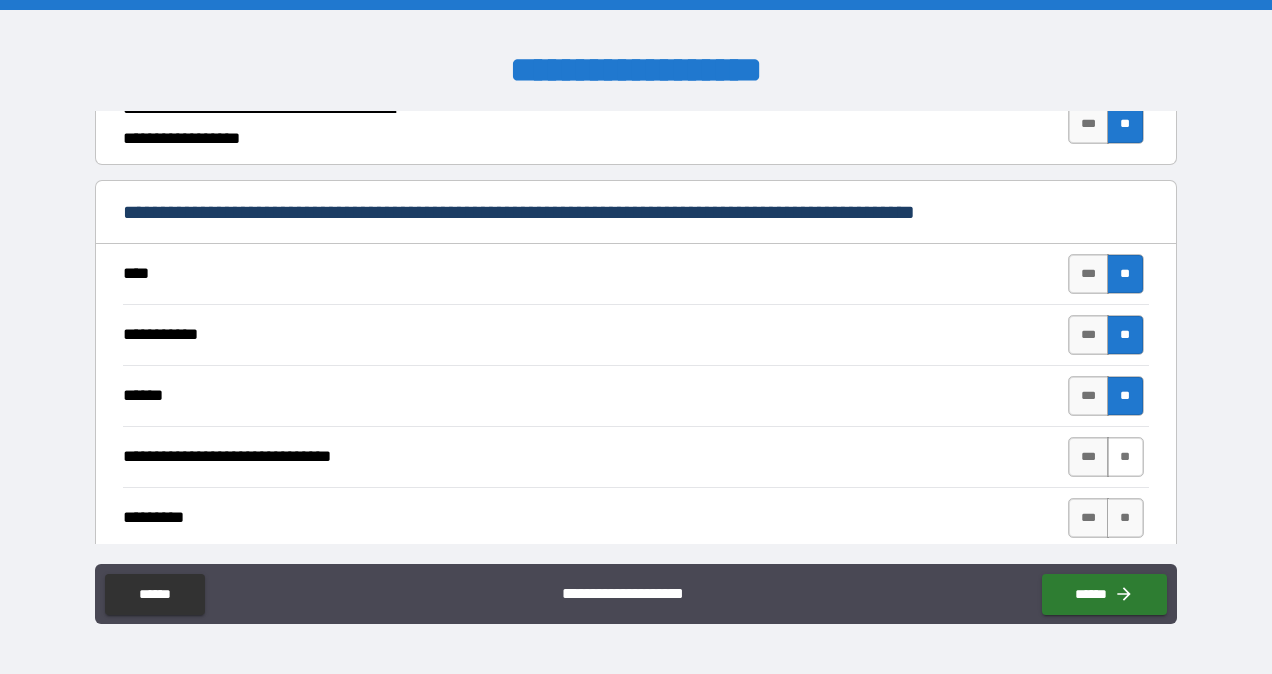 click on "**" at bounding box center (1125, 457) 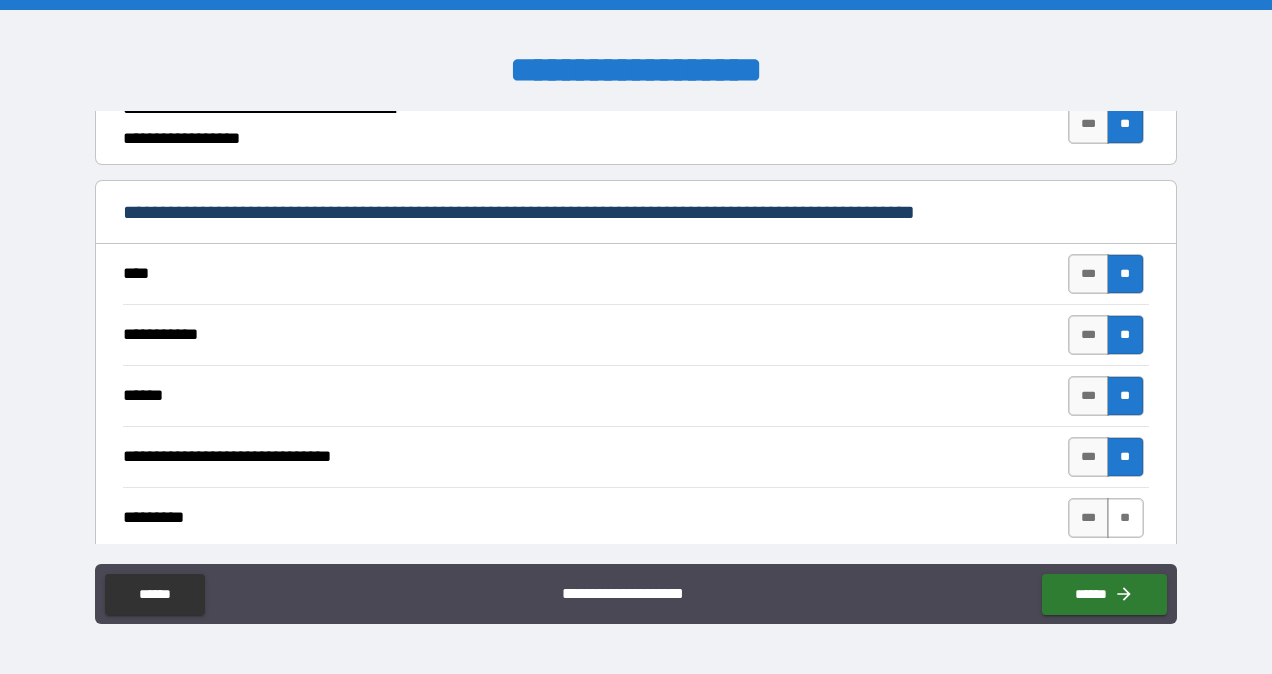 click on "**" at bounding box center (1125, 518) 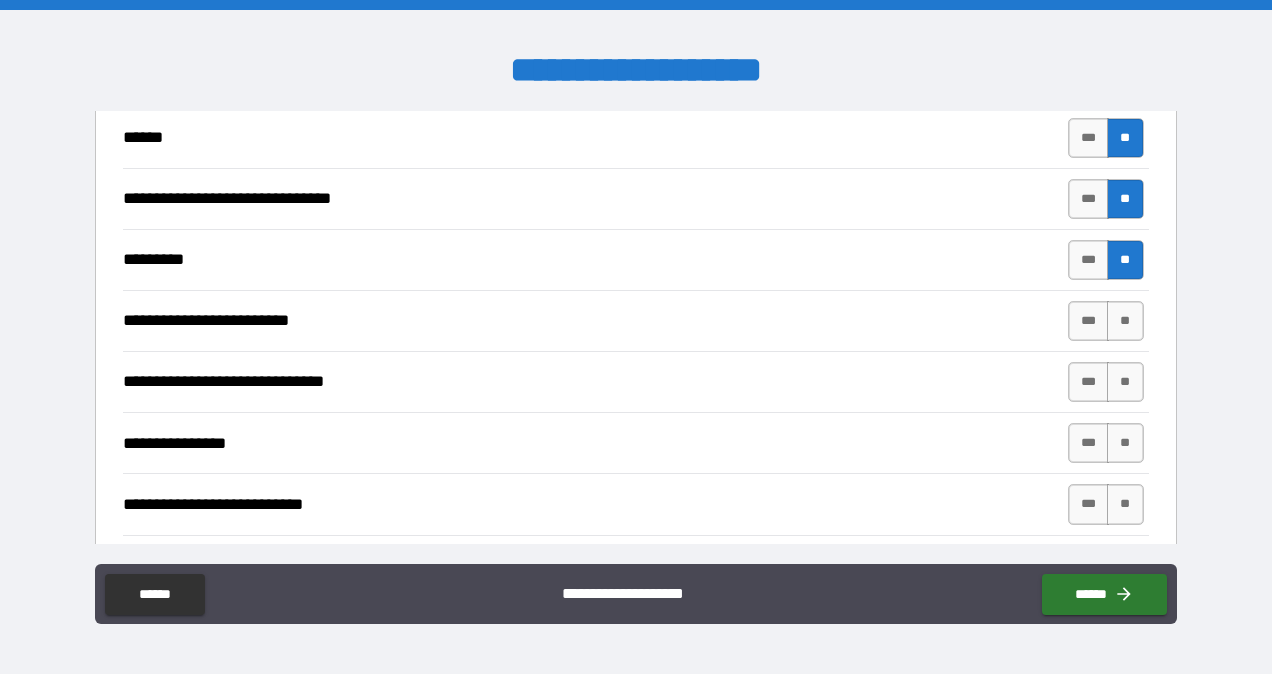 scroll, scrollTop: 7693, scrollLeft: 0, axis: vertical 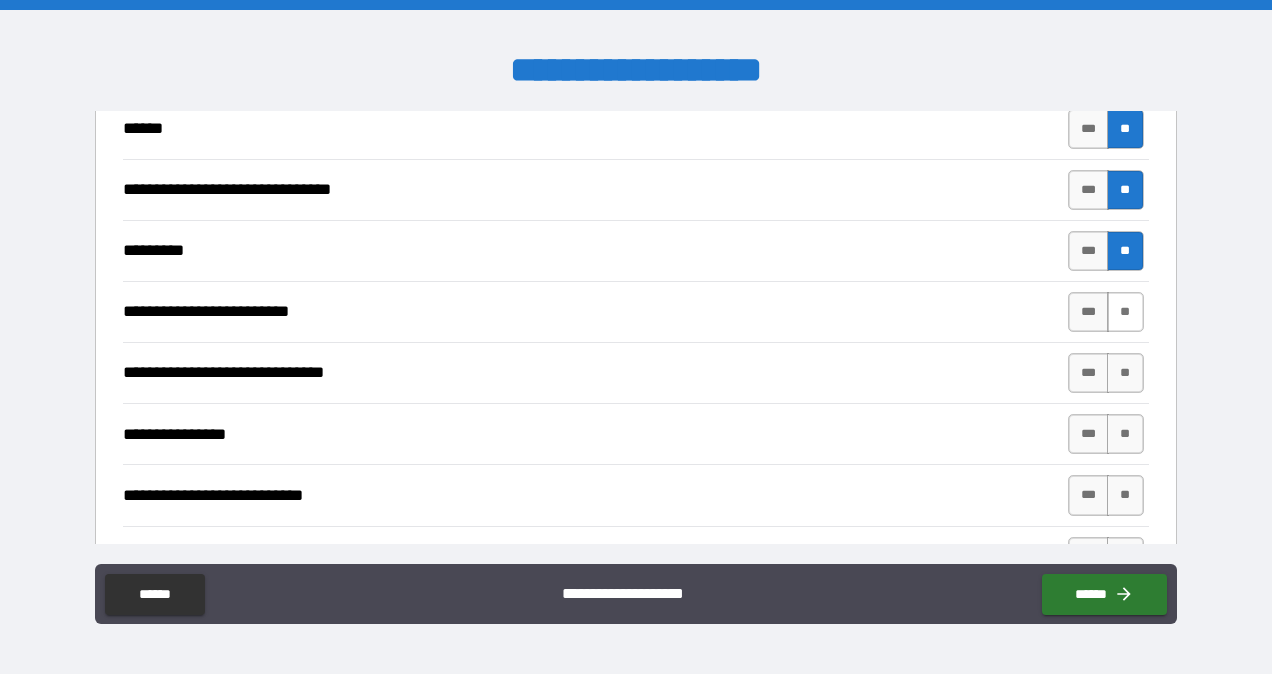 click on "**" at bounding box center (1125, 312) 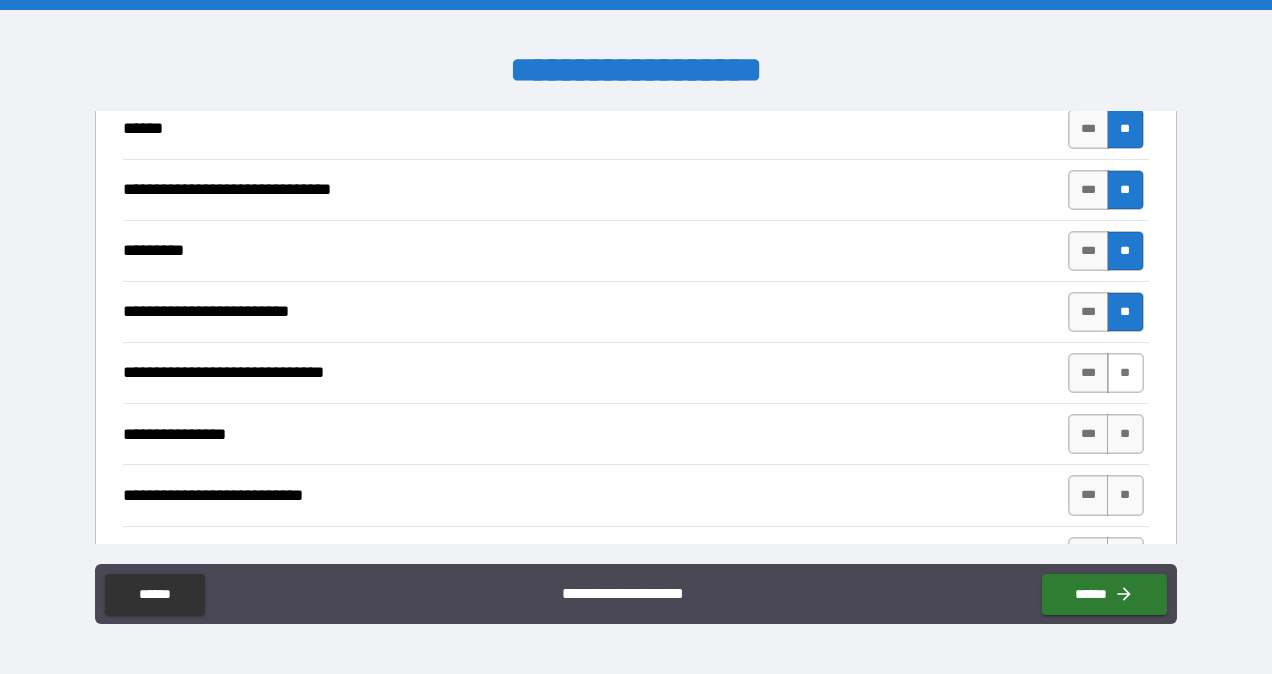 click on "**" at bounding box center (1125, 373) 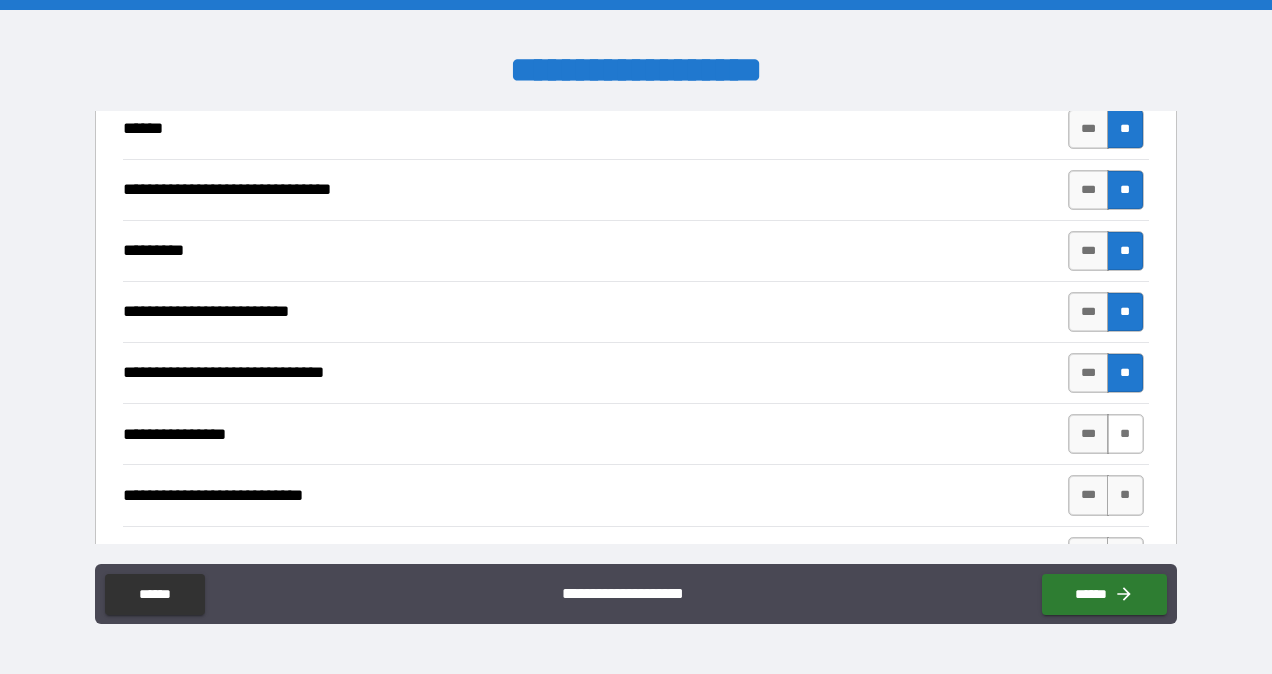 click on "**" at bounding box center [1125, 434] 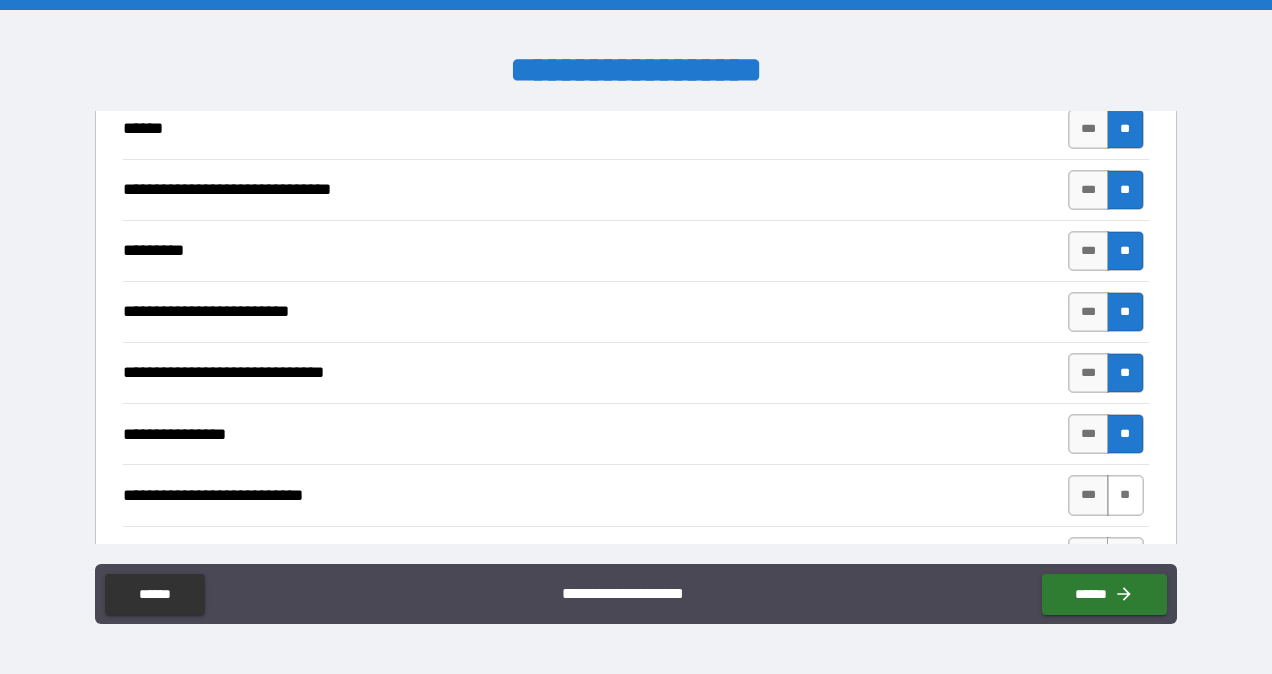 click on "**" at bounding box center [1125, 495] 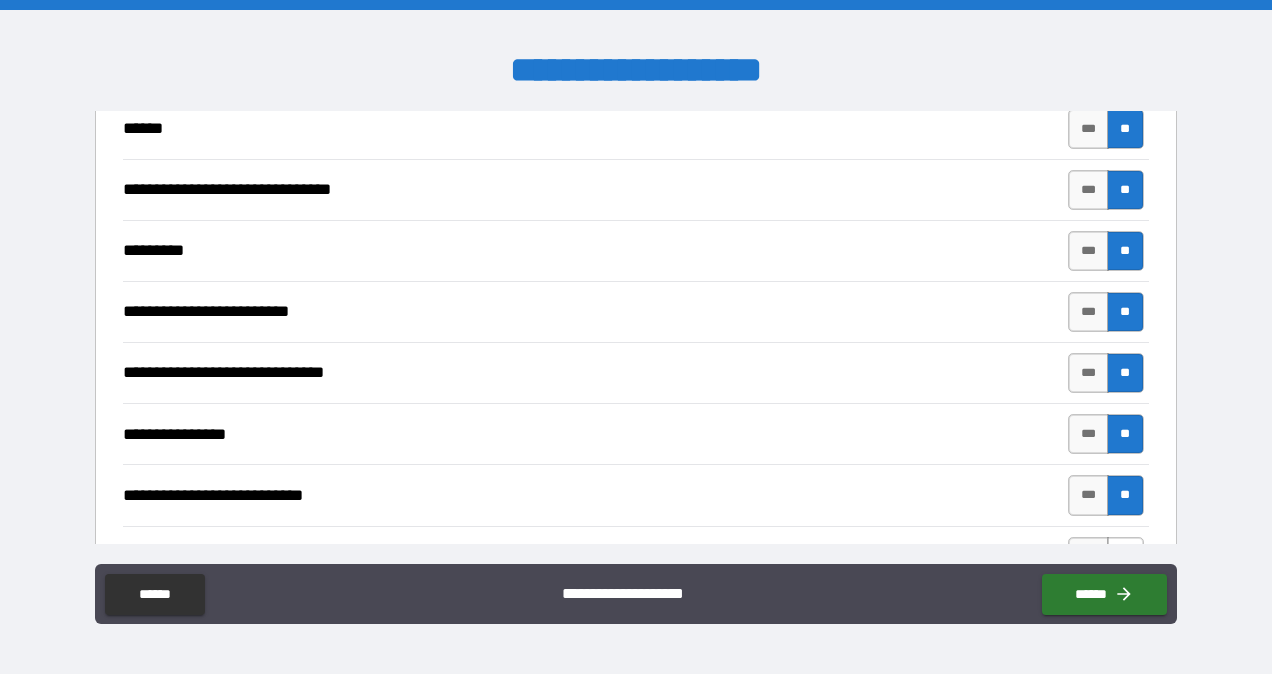 click on "**" at bounding box center (1125, 557) 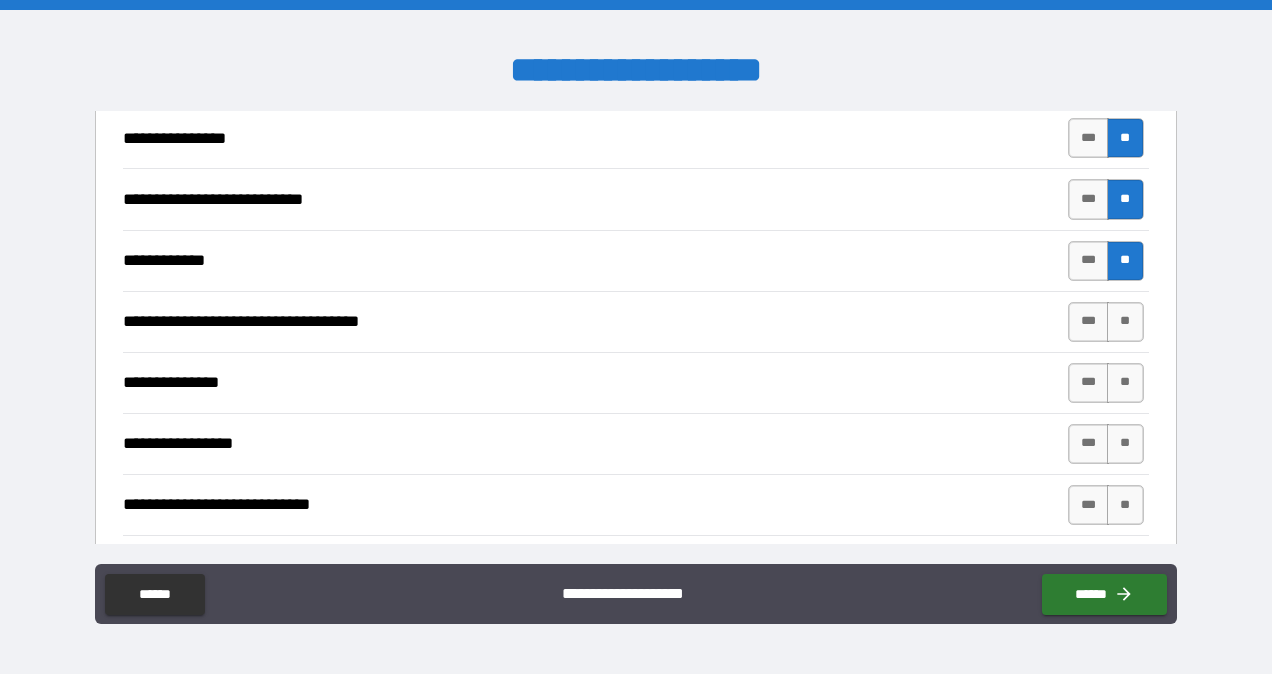scroll, scrollTop: 8026, scrollLeft: 0, axis: vertical 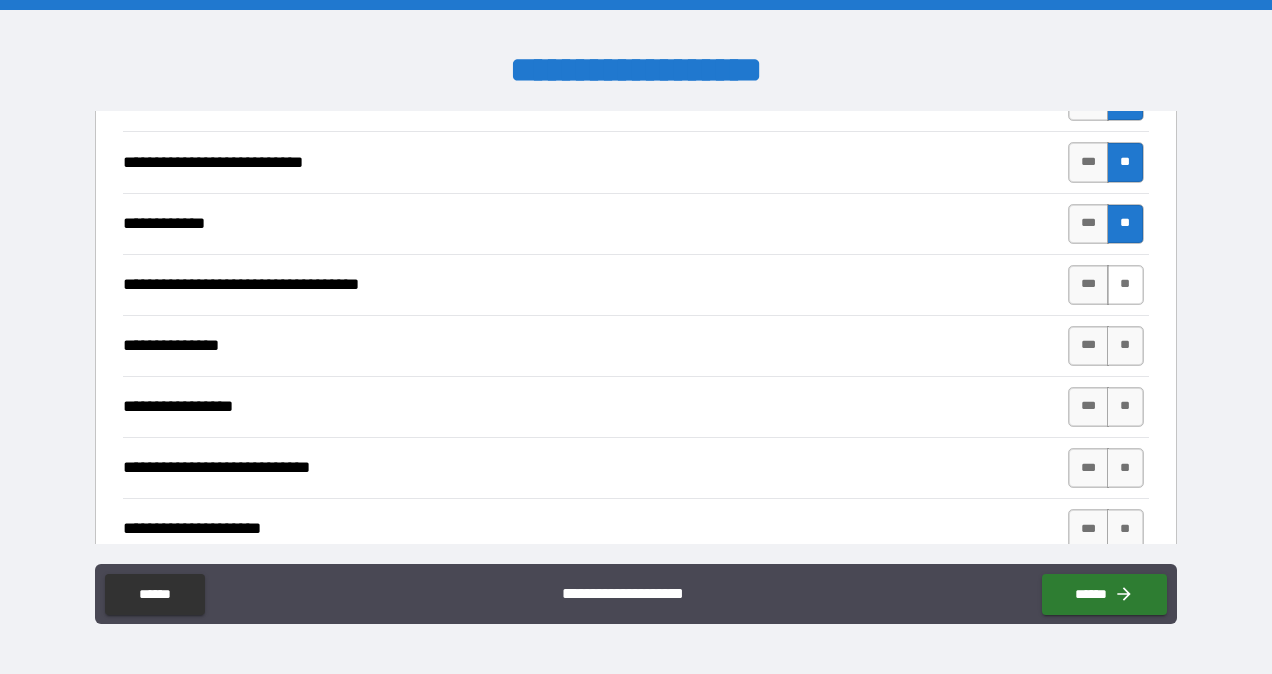 click on "**" at bounding box center [1125, 285] 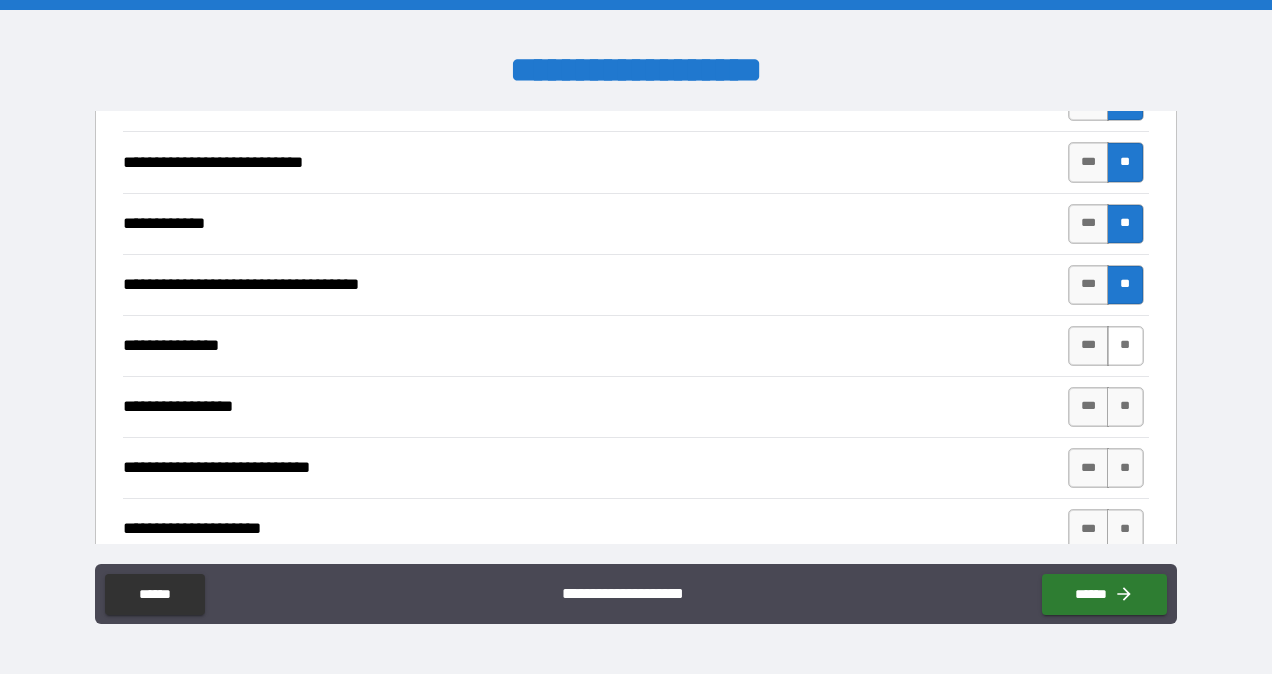click on "**" at bounding box center (1125, 346) 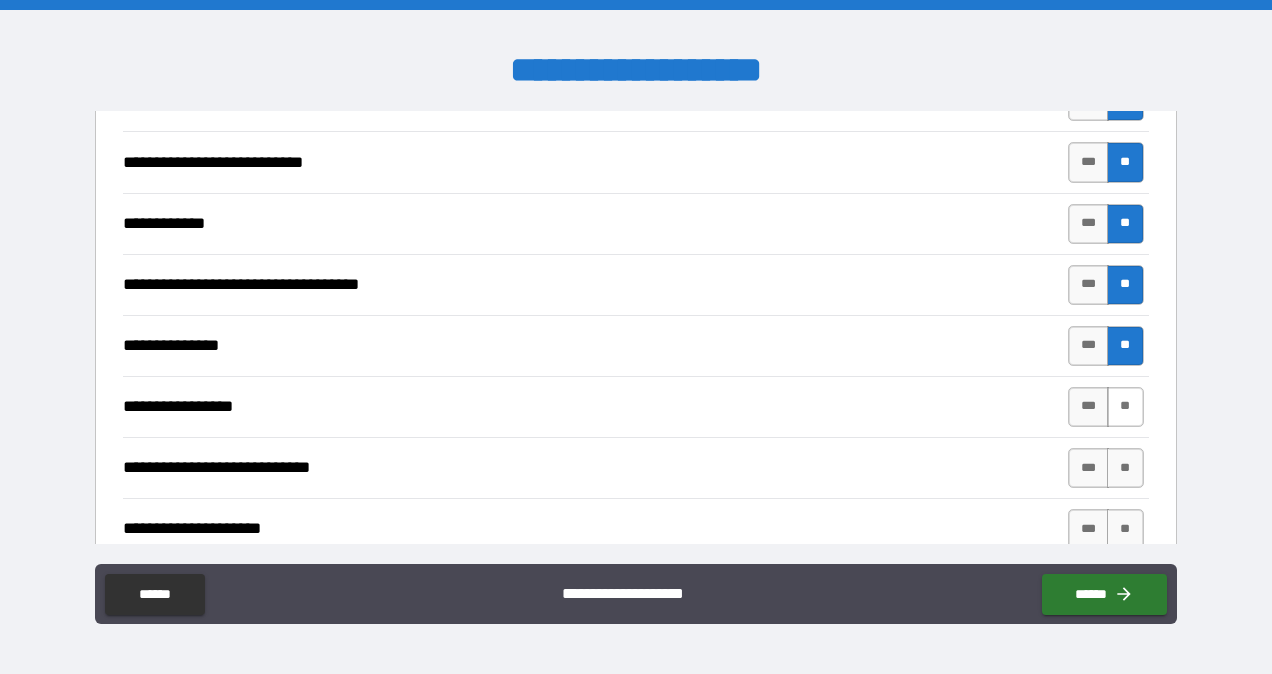 click on "**" at bounding box center [1125, 407] 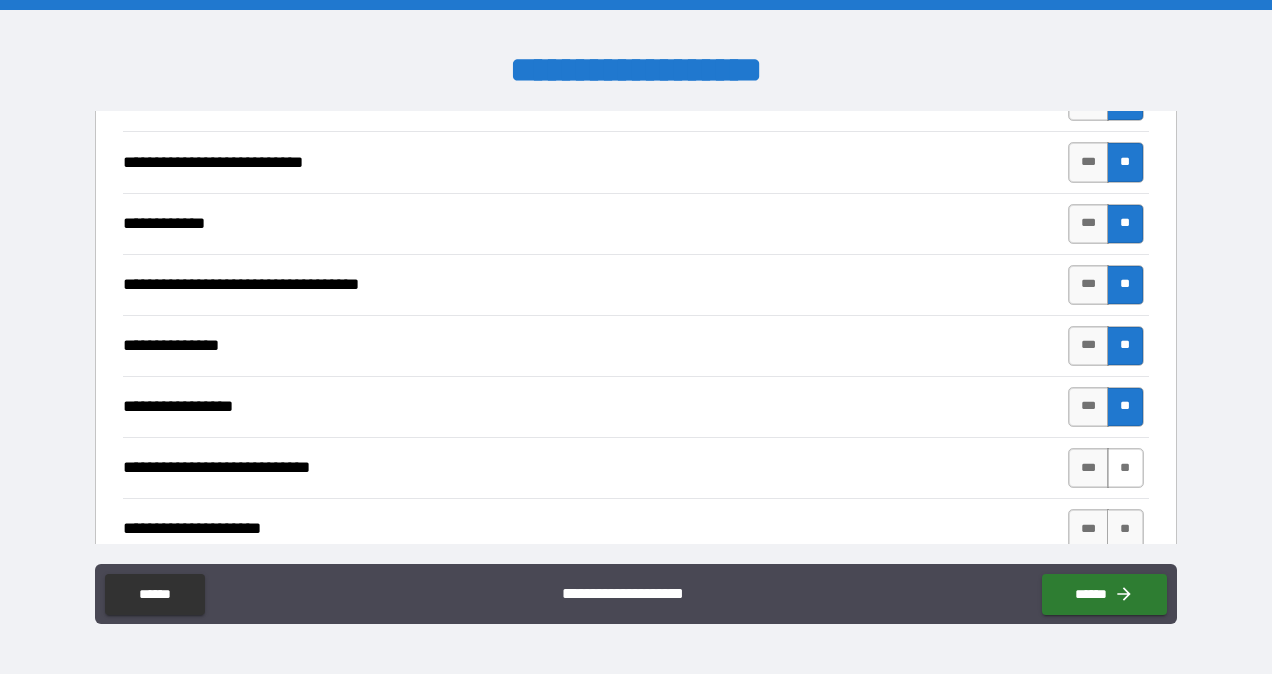 click on "**" at bounding box center (1125, 468) 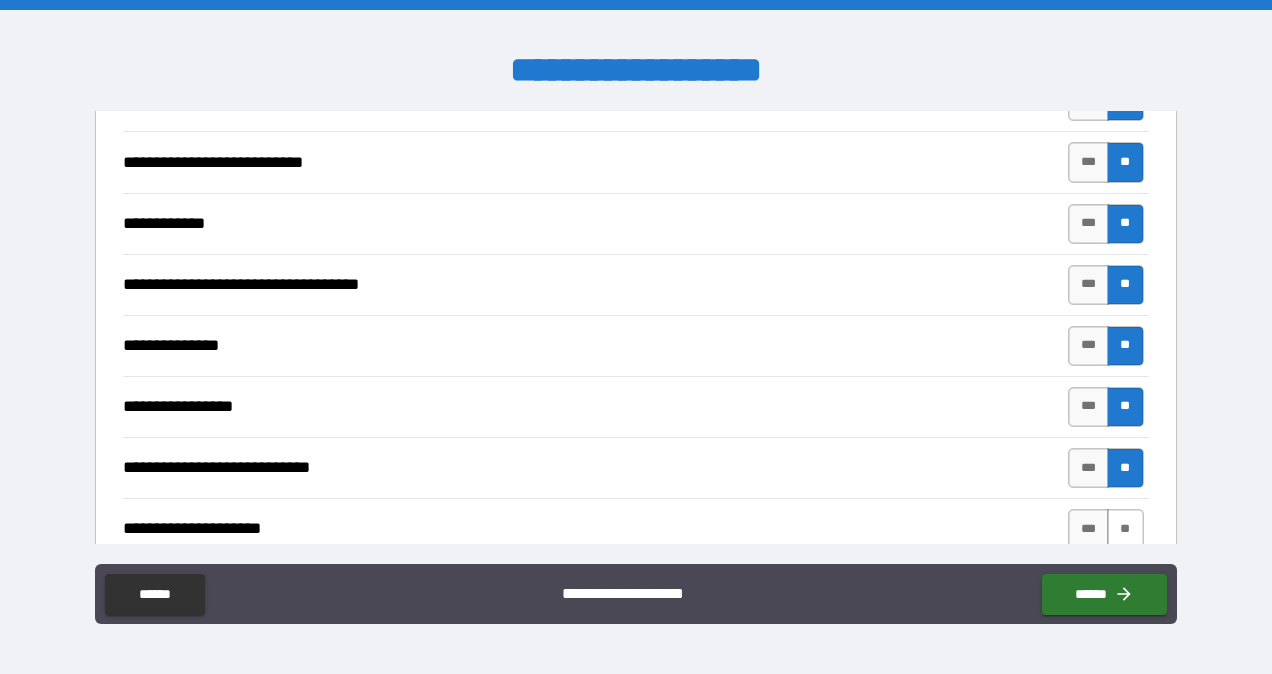 click on "**" at bounding box center [1125, 529] 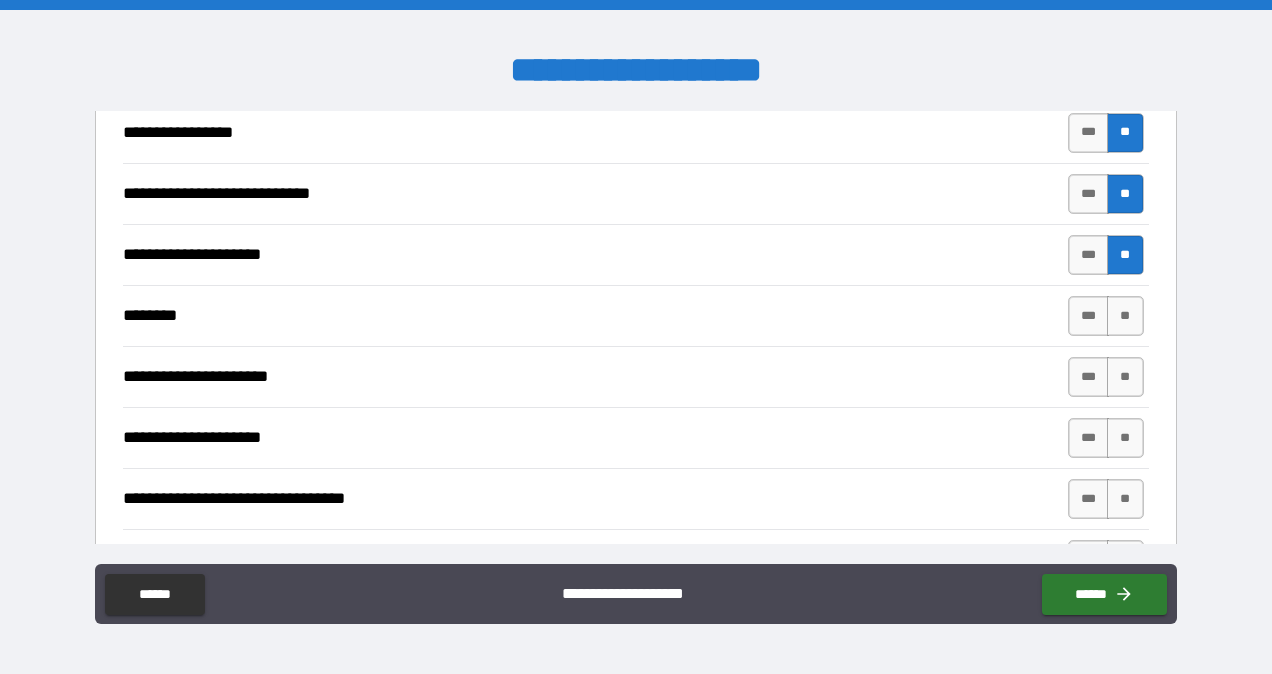scroll, scrollTop: 8312, scrollLeft: 0, axis: vertical 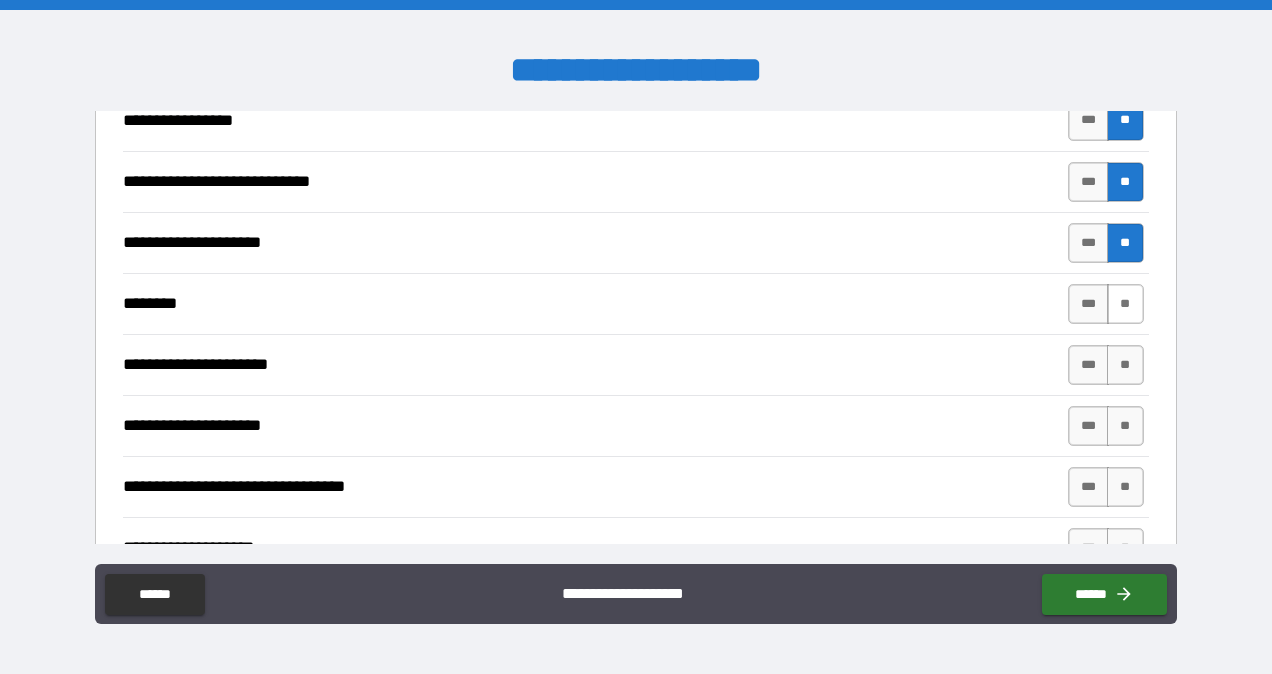 click on "**" at bounding box center [1125, 304] 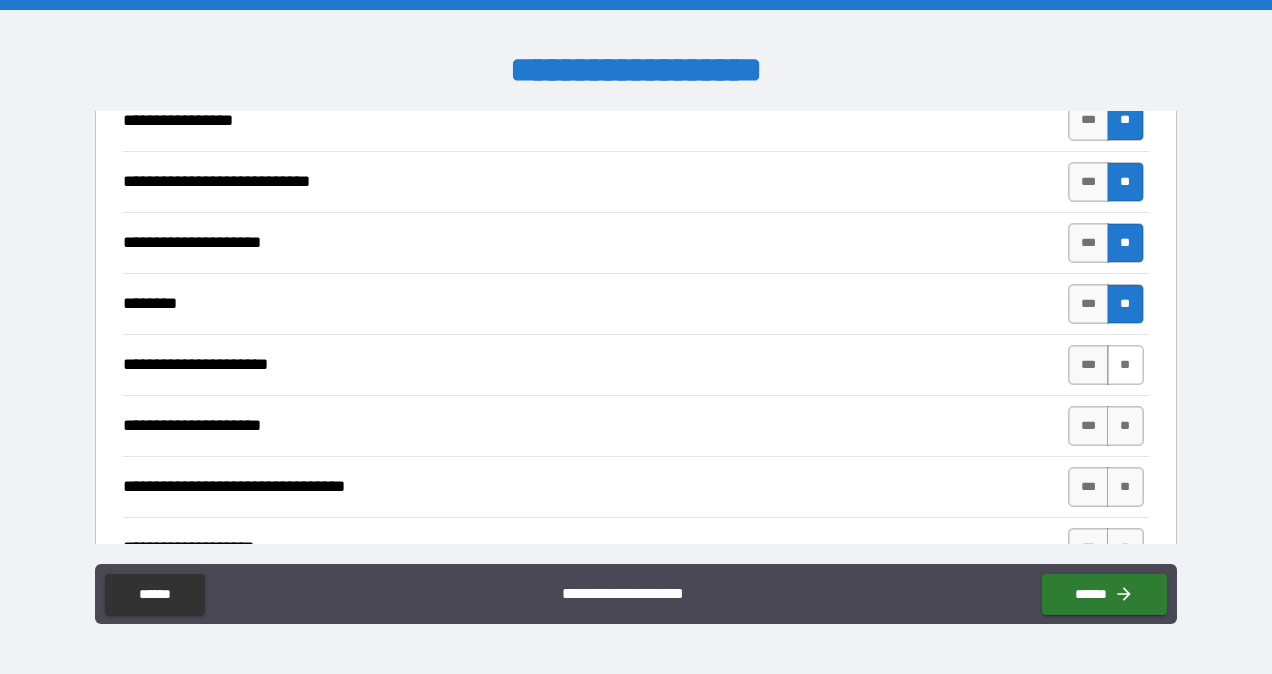 click on "**" at bounding box center (1125, 365) 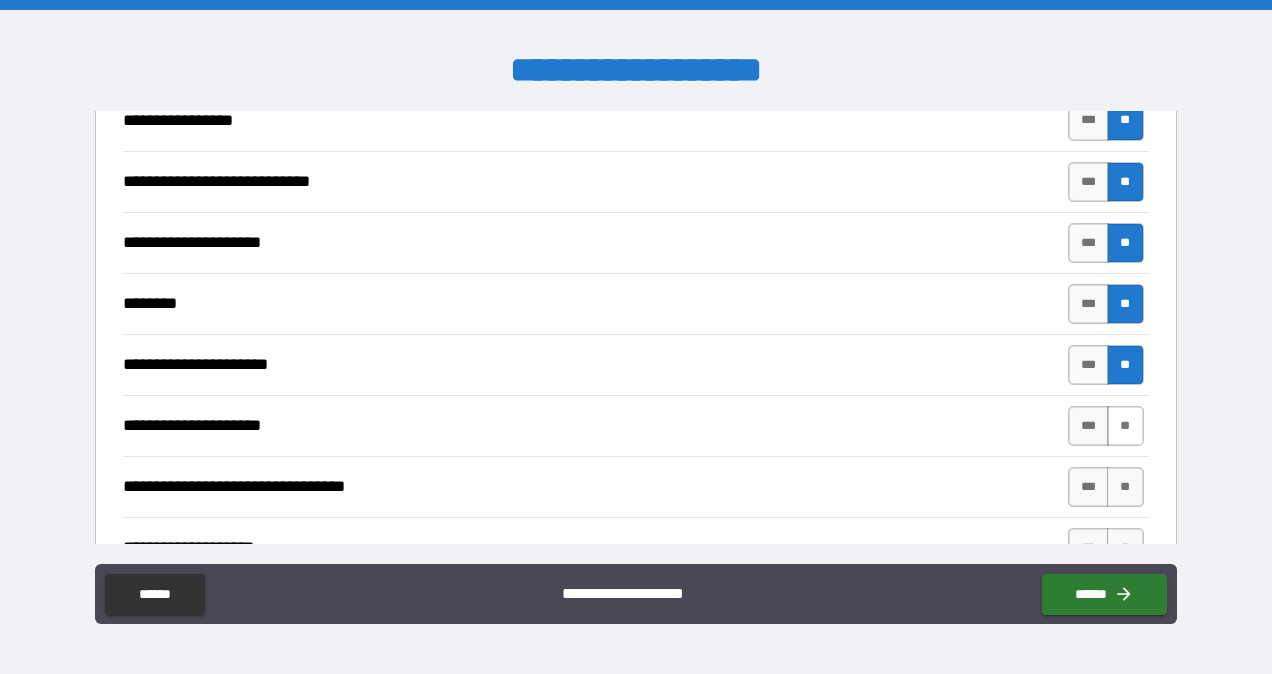 click on "**" at bounding box center (1125, 426) 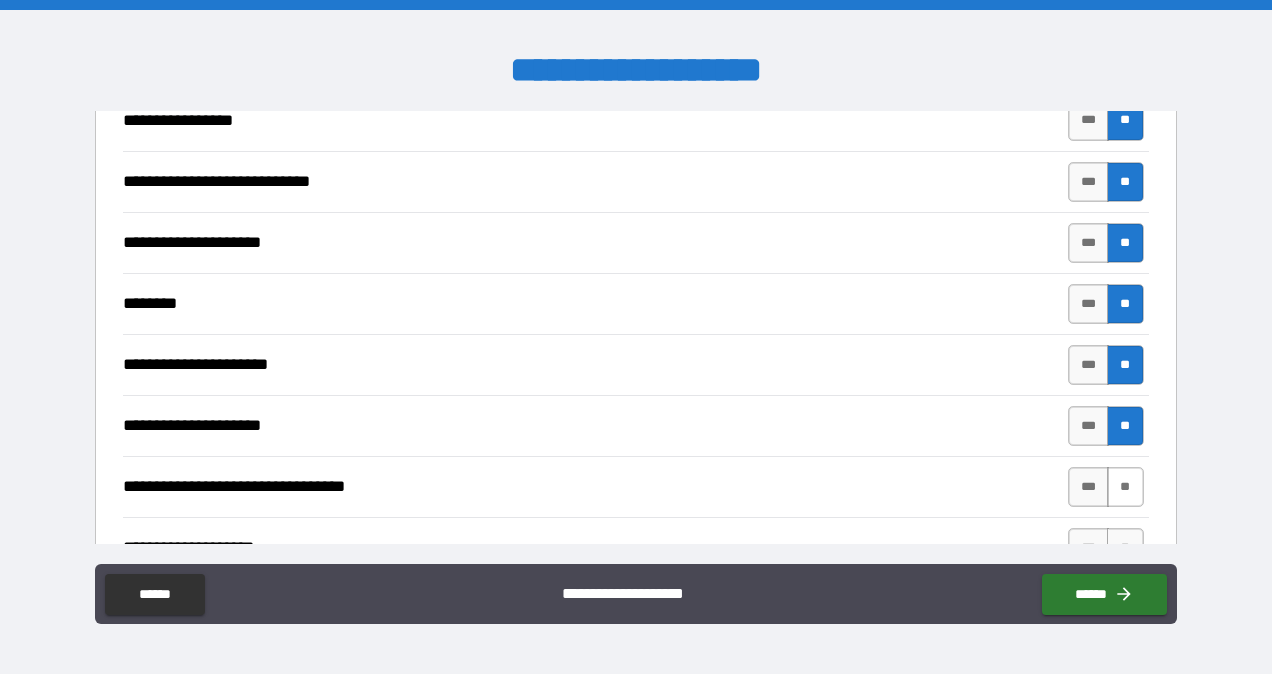 click on "**" at bounding box center (1125, 487) 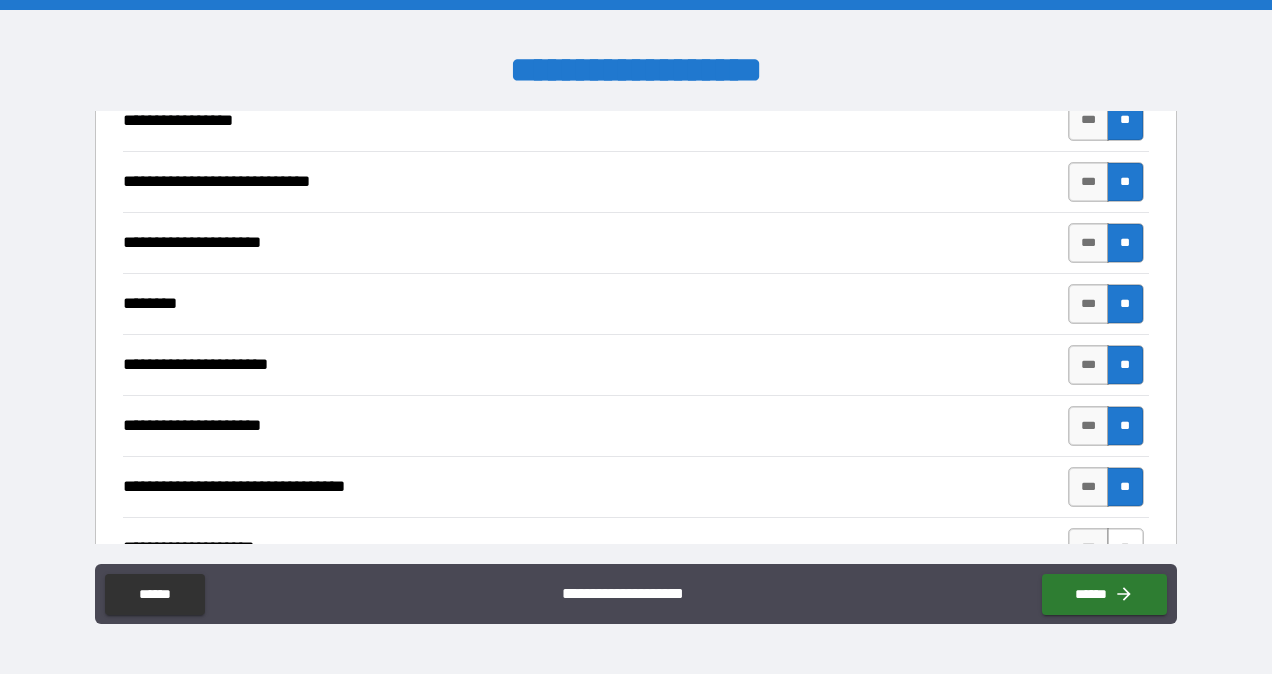 click on "**" at bounding box center (1125, 548) 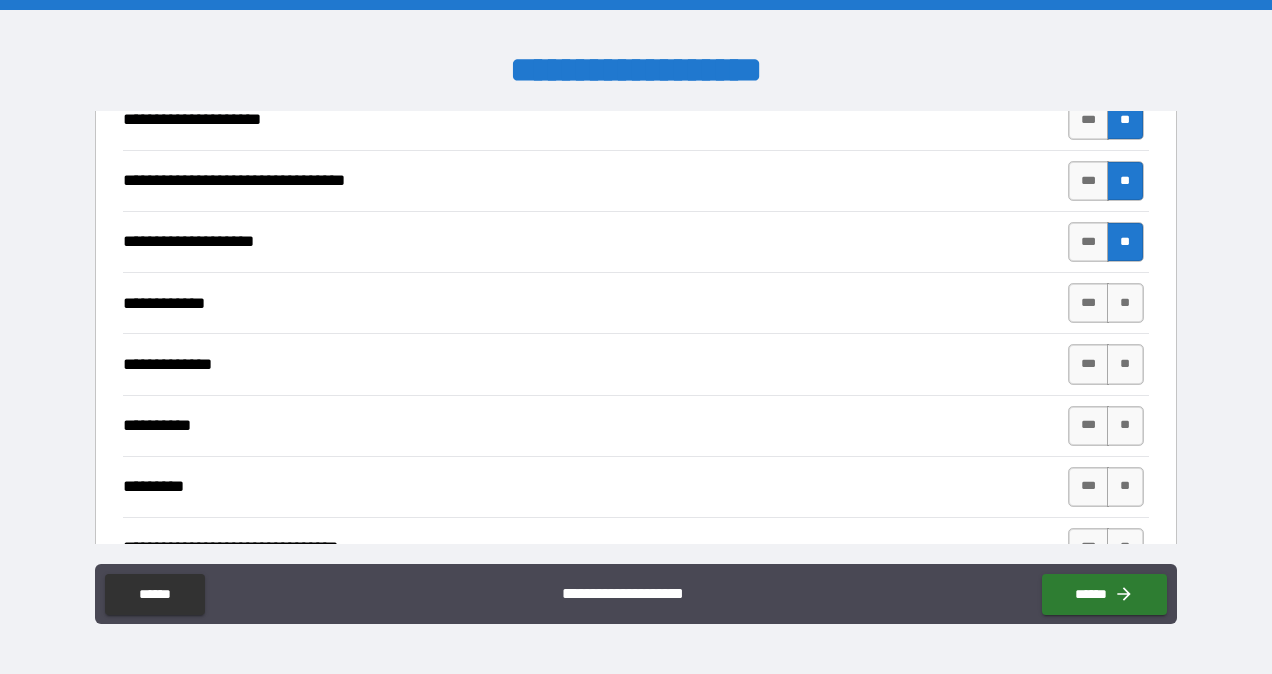 scroll, scrollTop: 8637, scrollLeft: 0, axis: vertical 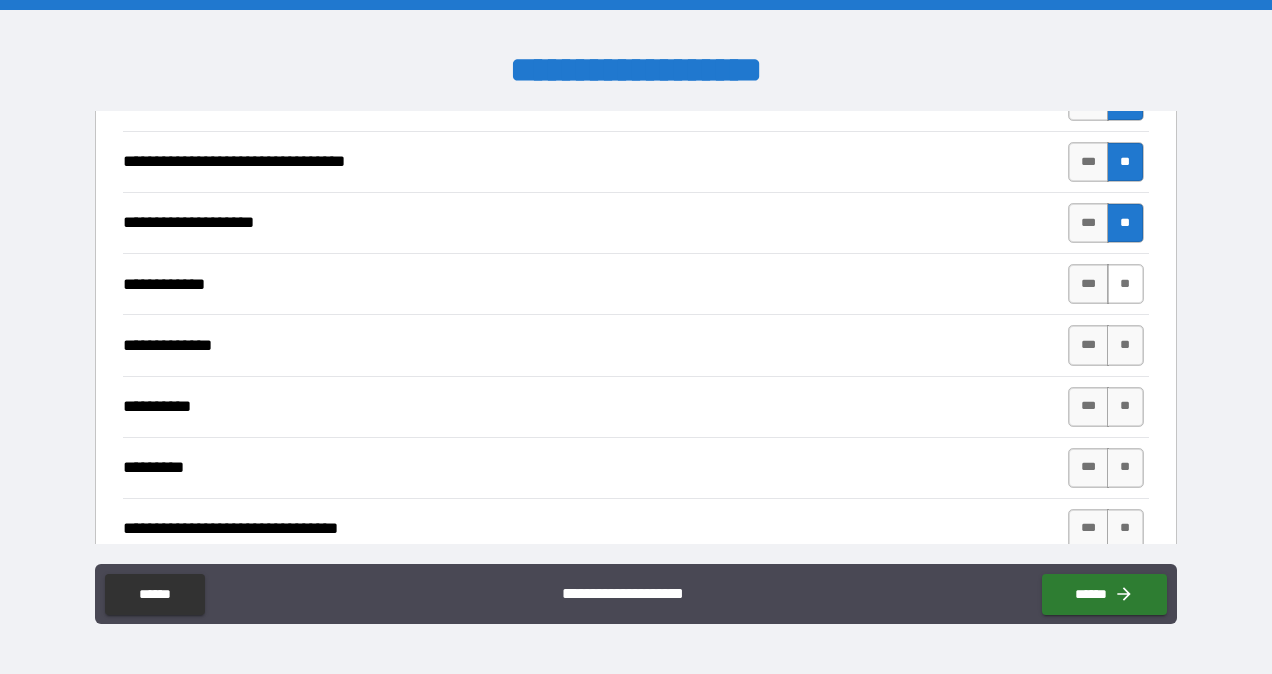 click on "**" at bounding box center (1125, 284) 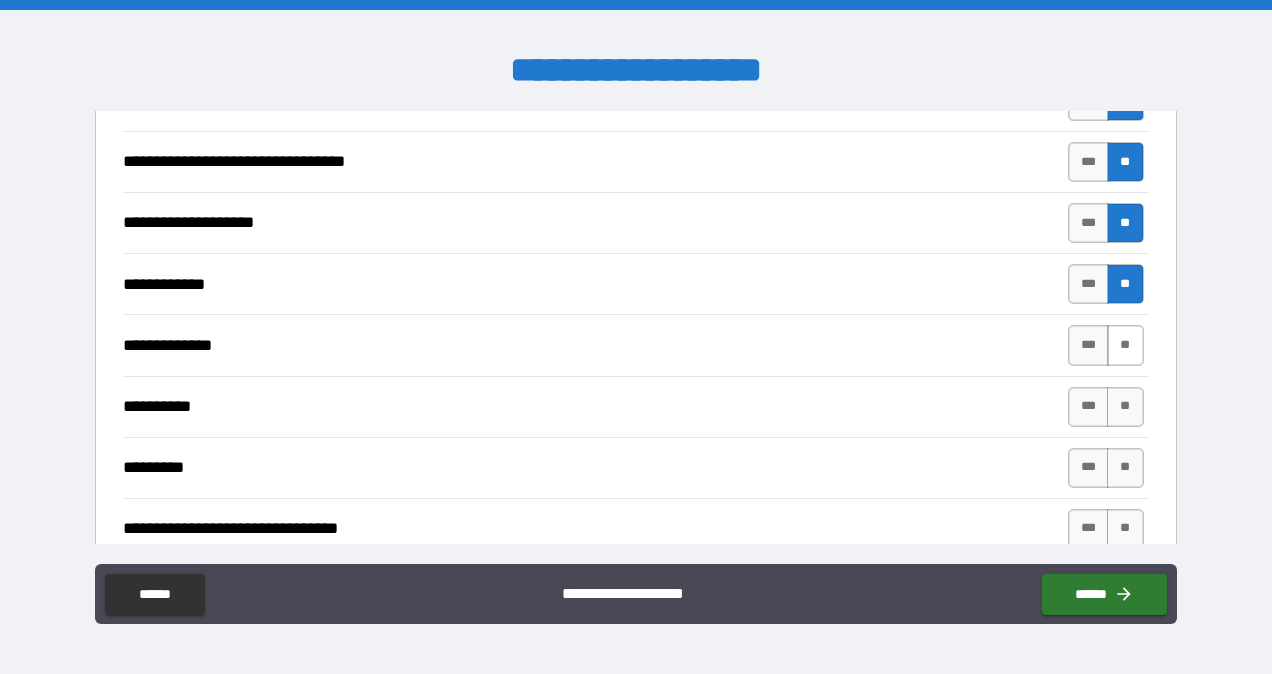 click on "**" at bounding box center [1125, 345] 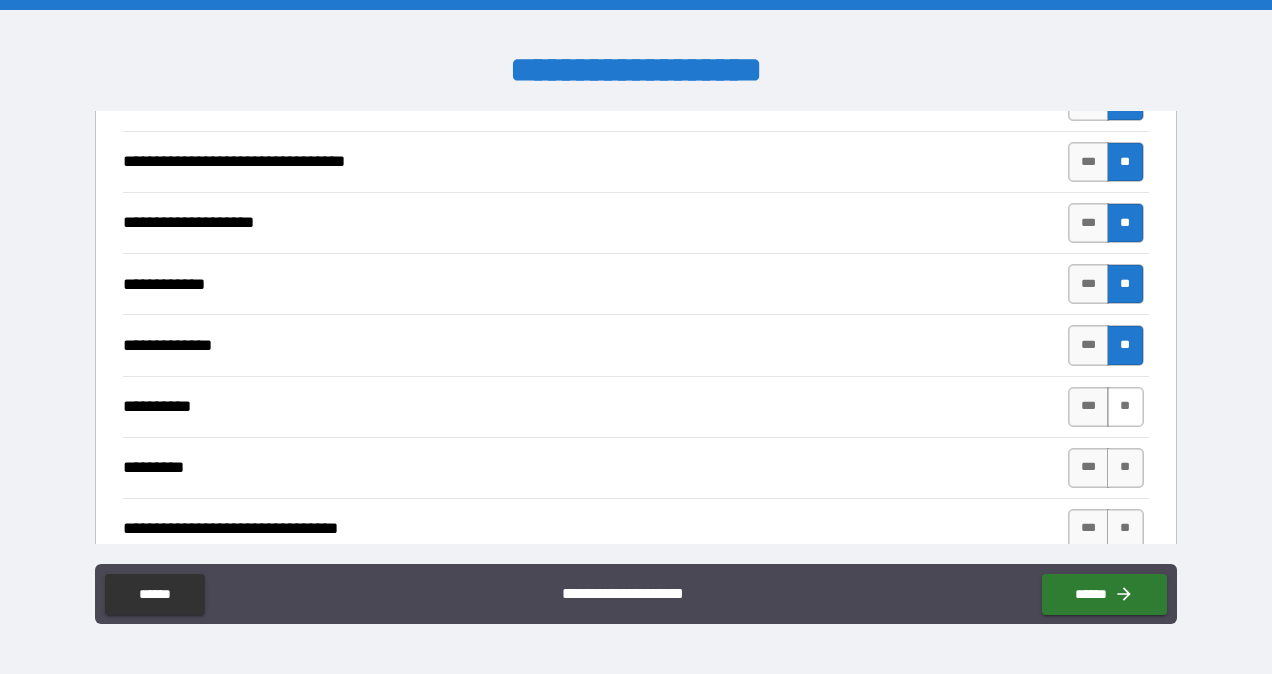 click on "**" at bounding box center (1125, 407) 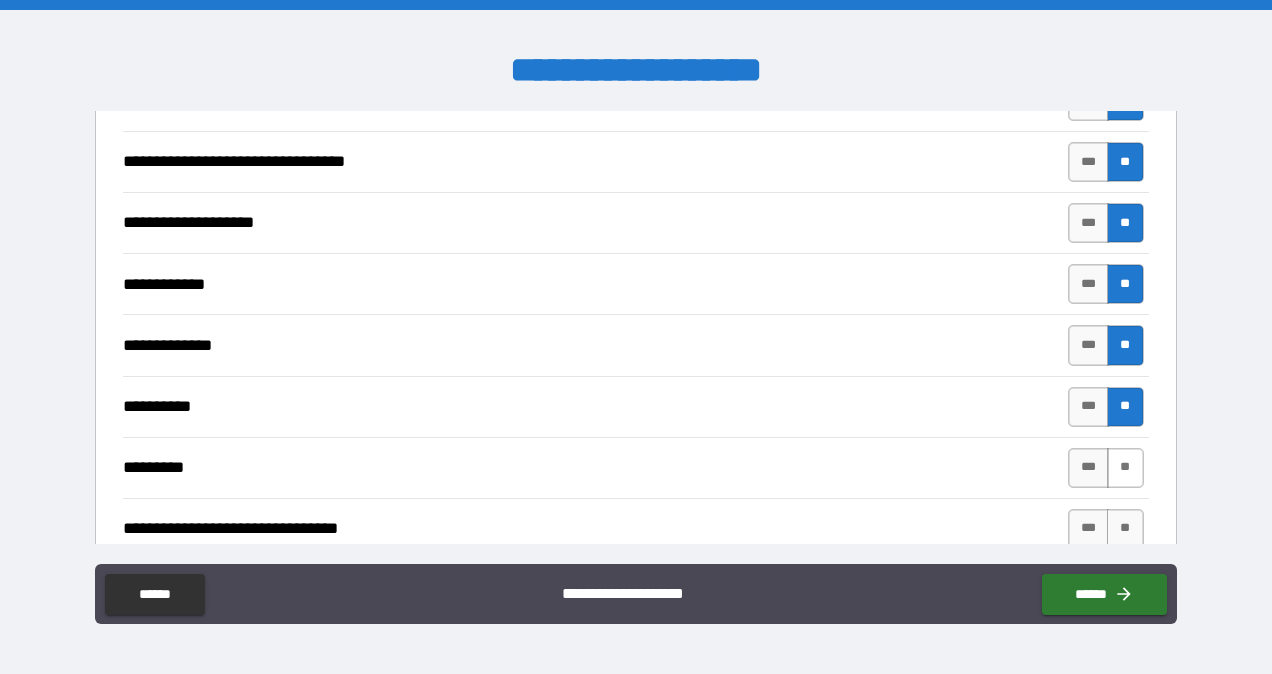 click on "**" at bounding box center (1125, 468) 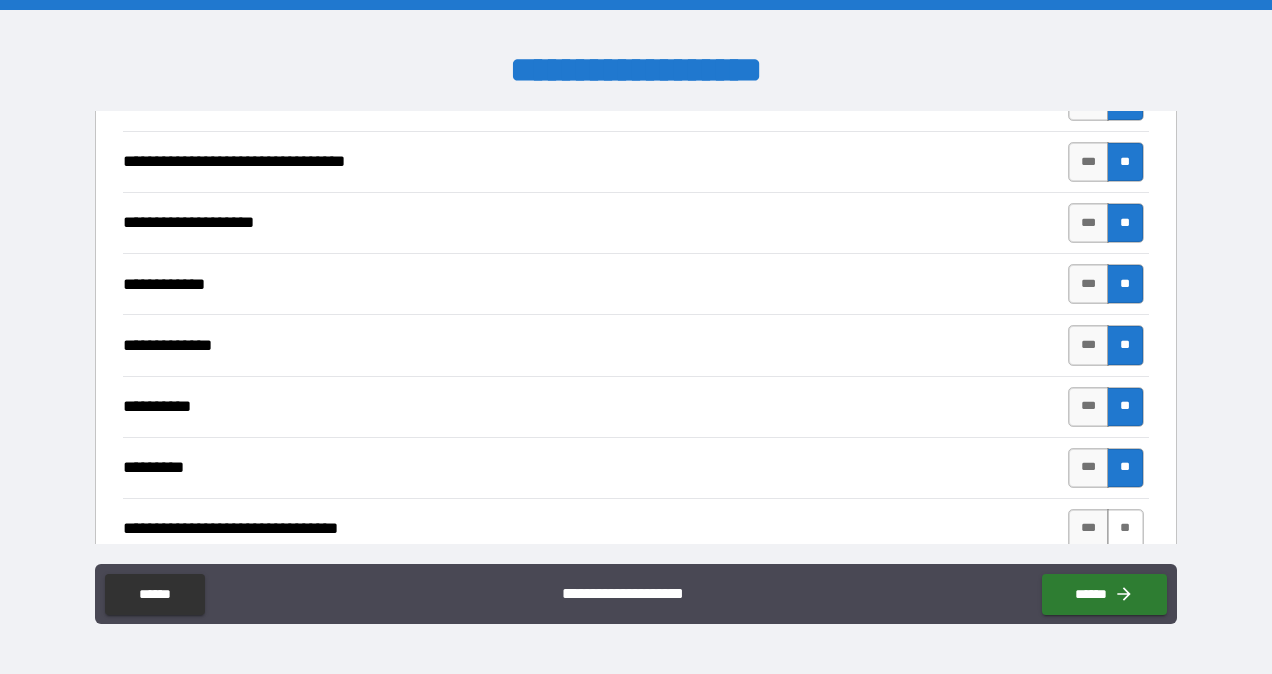 click on "**" at bounding box center (1125, 529) 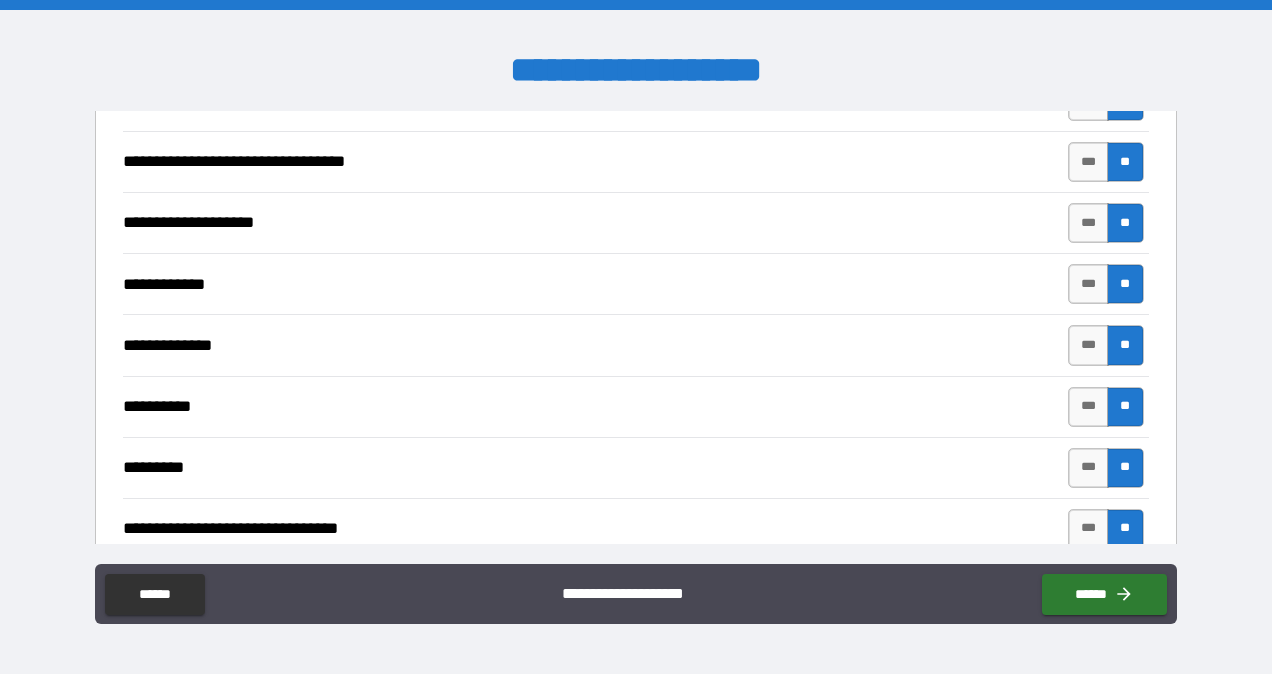 click on "**" at bounding box center (1125, 590) 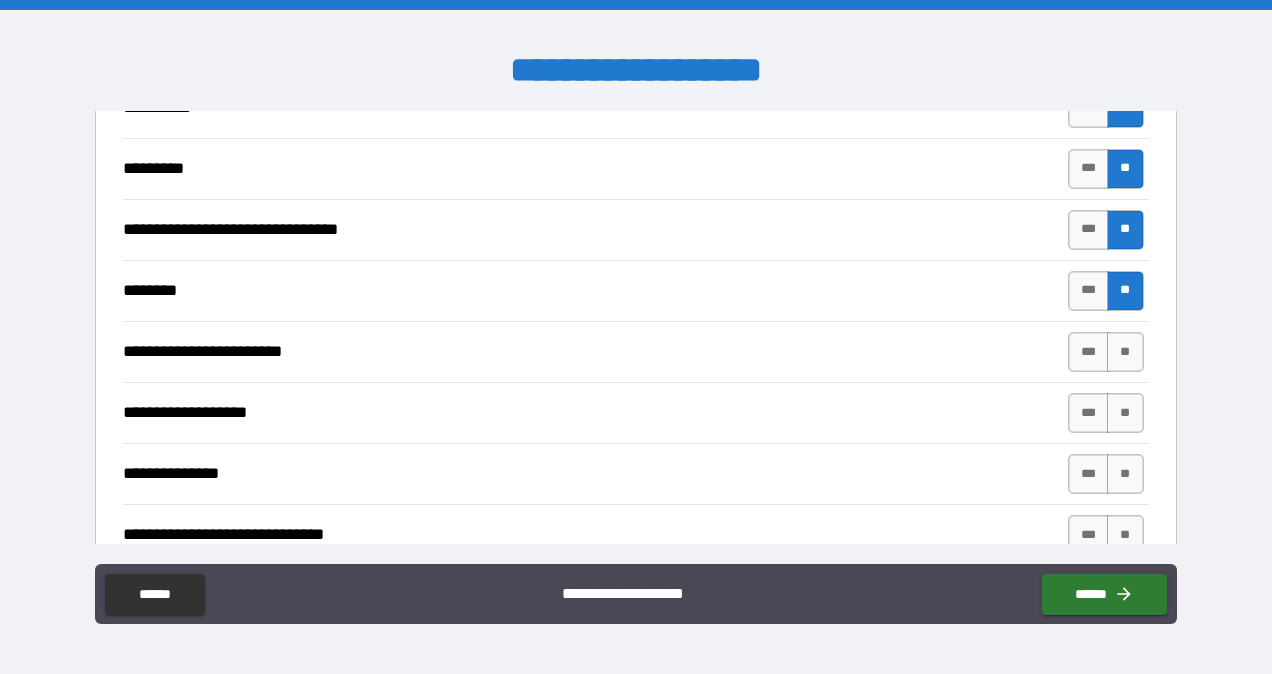 scroll, scrollTop: 8938, scrollLeft: 0, axis: vertical 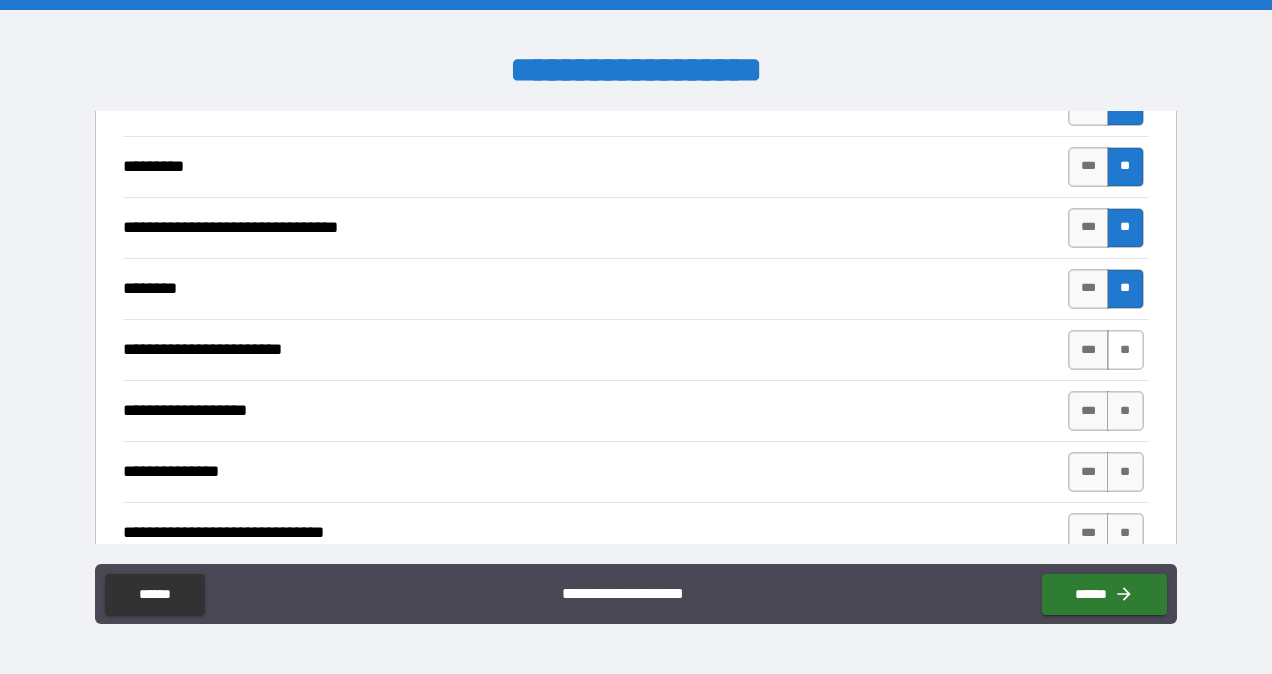 click on "**" at bounding box center (1125, 350) 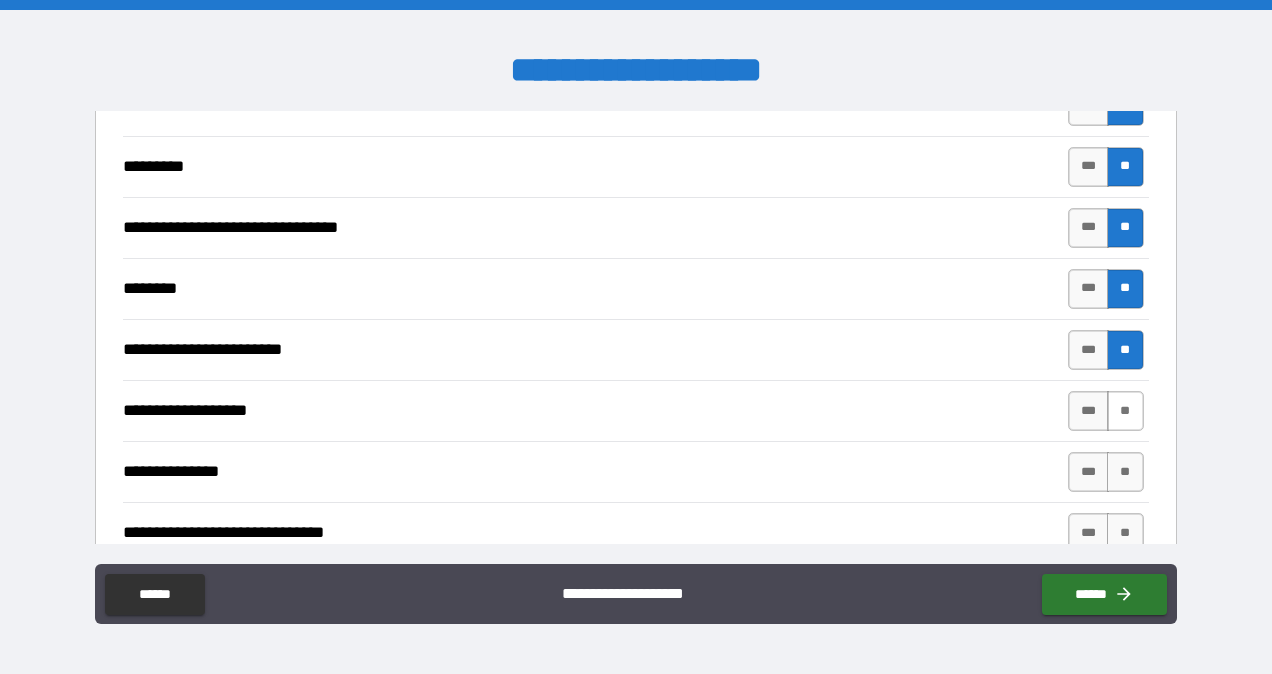 click on "**" at bounding box center [1125, 411] 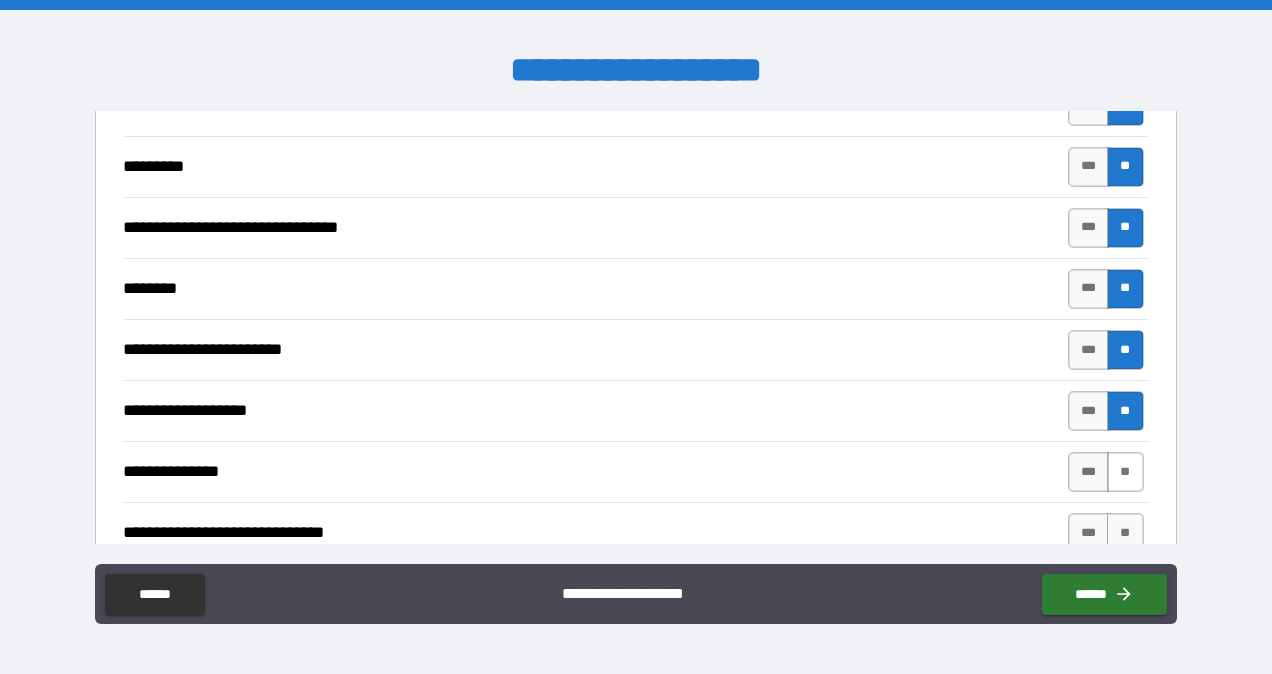 click on "**" at bounding box center (1125, 472) 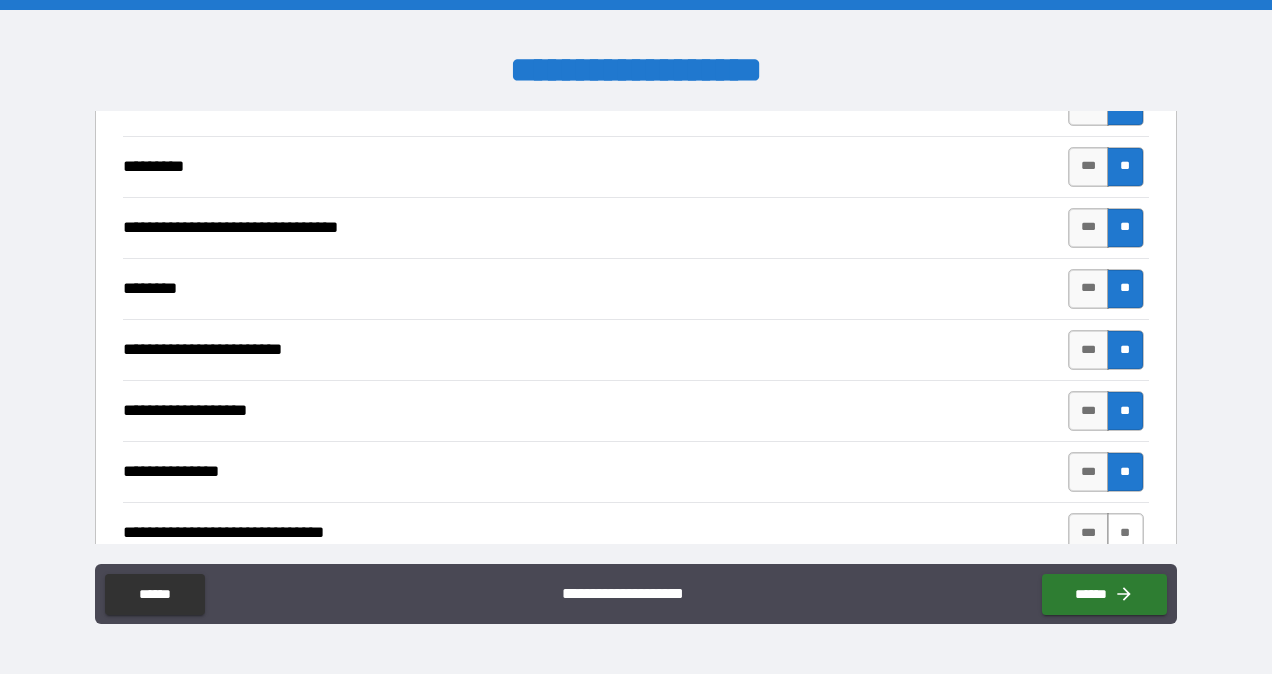 click on "**" at bounding box center (1125, 533) 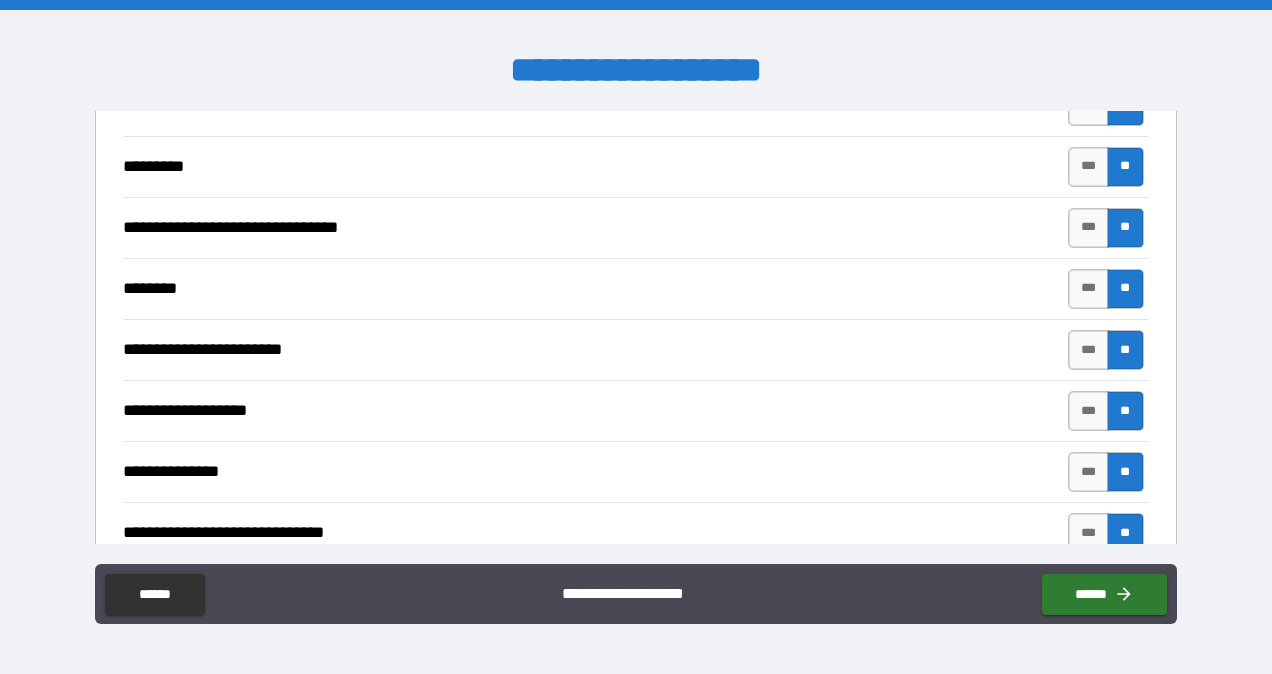 click on "**" at bounding box center (1125, 594) 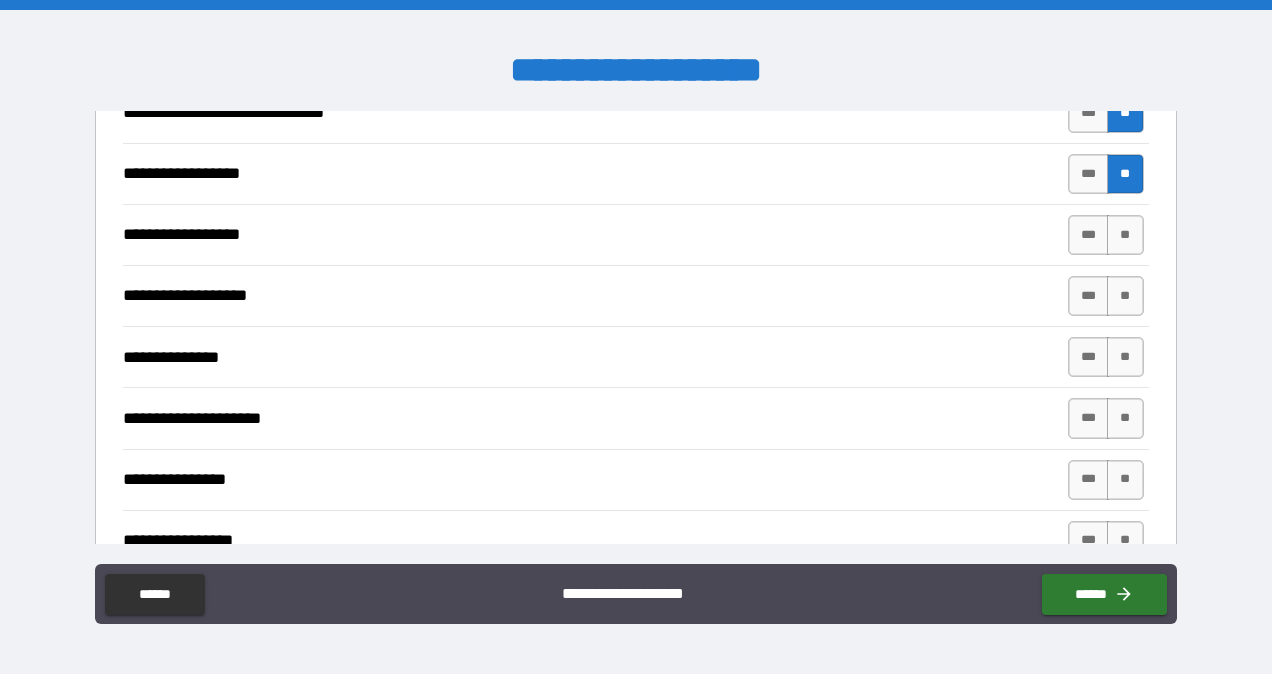 scroll, scrollTop: 9358, scrollLeft: 0, axis: vertical 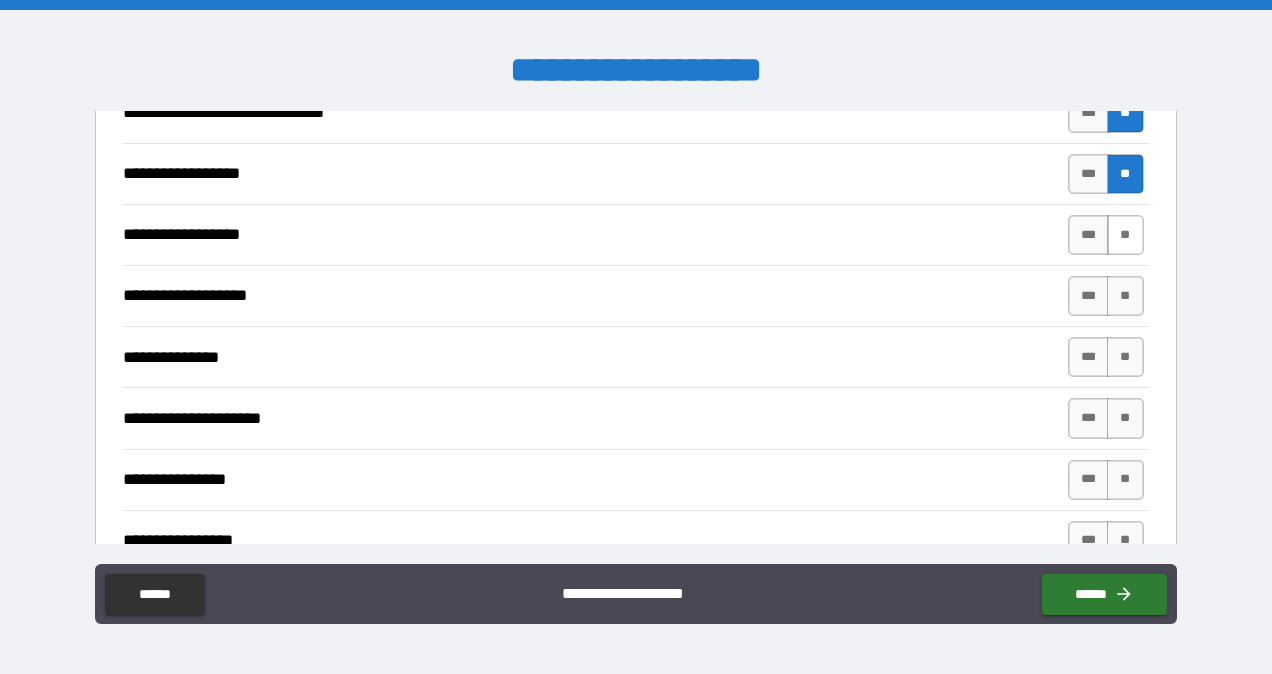 click on "**" at bounding box center [1125, 235] 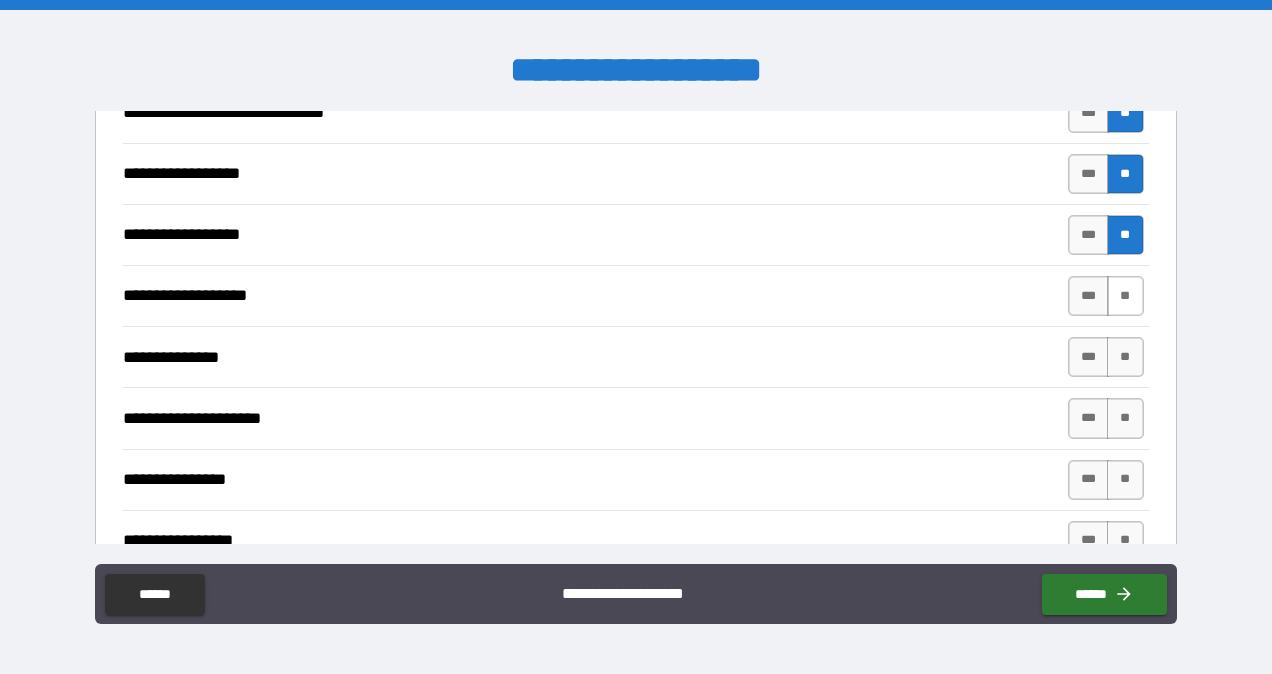click on "**" at bounding box center (1125, 296) 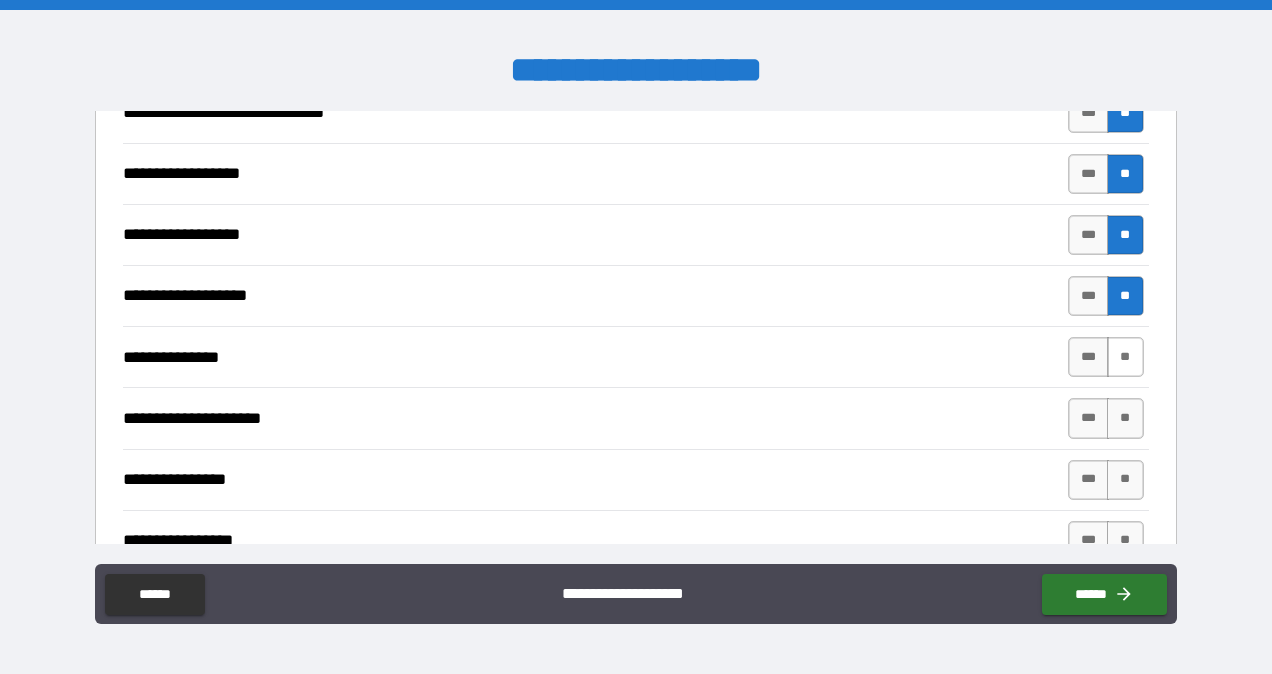 click on "**" at bounding box center [1125, 357] 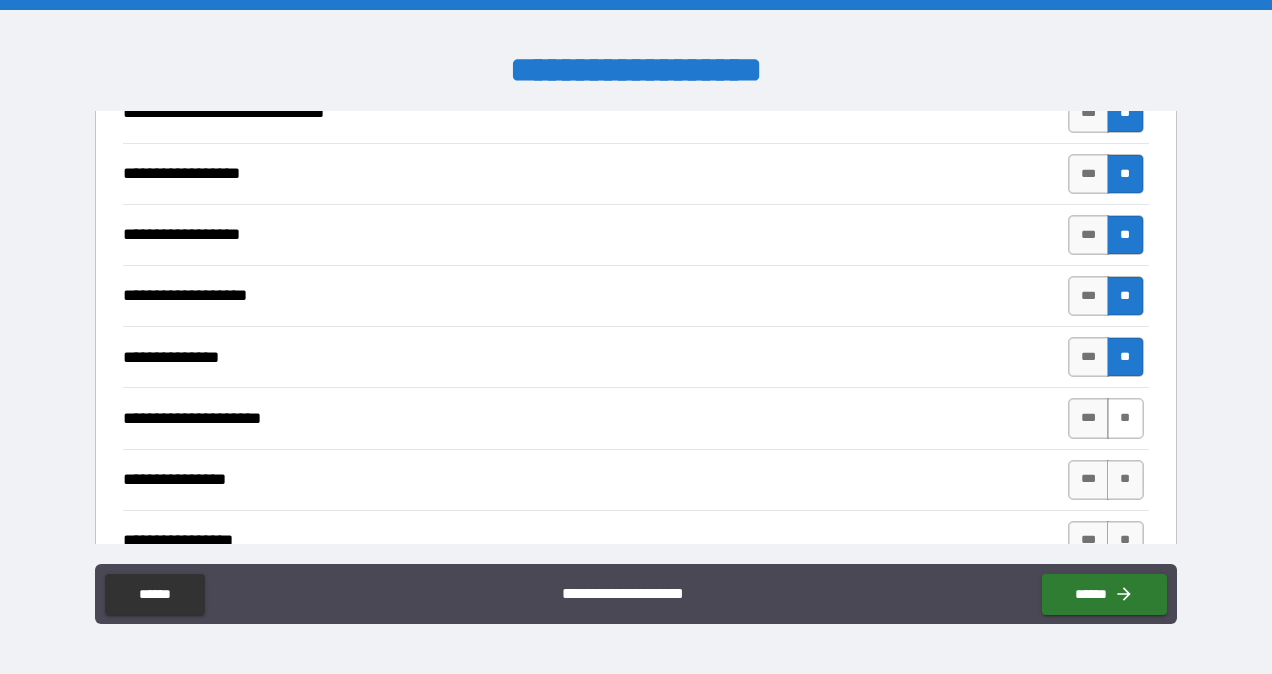 click on "**" at bounding box center [1125, 418] 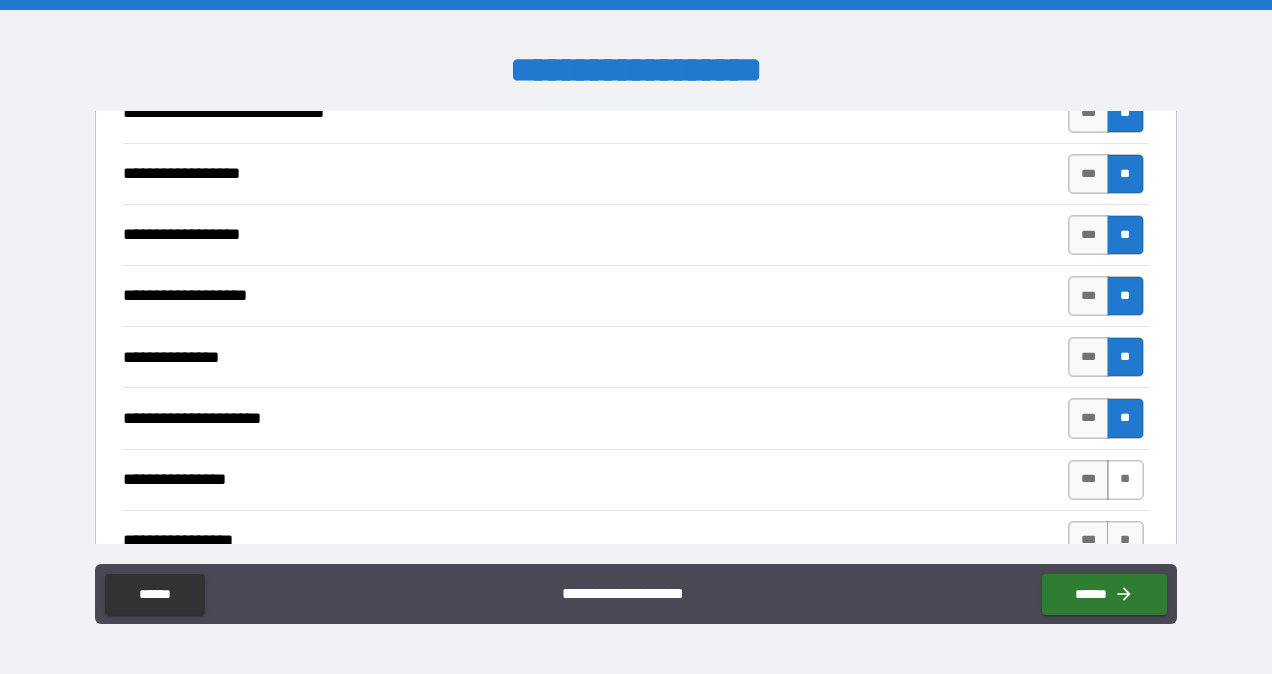 click on "**" at bounding box center (1125, 480) 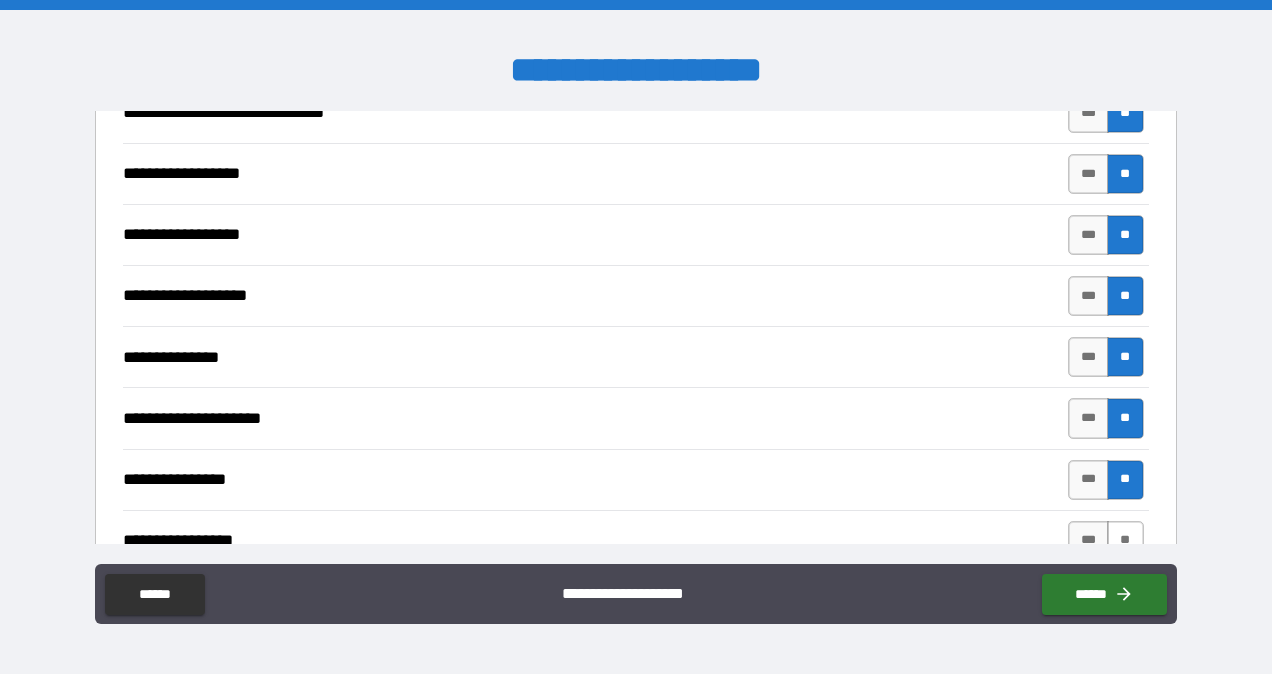 click on "**" at bounding box center (1125, 541) 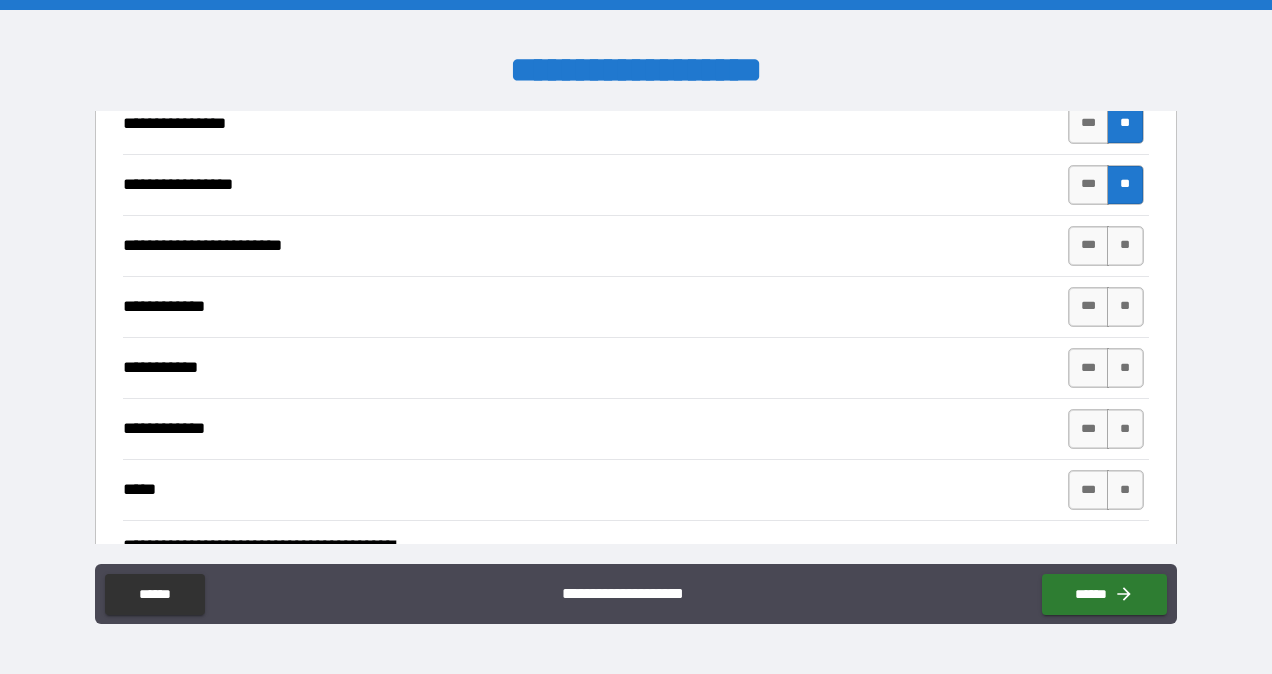 scroll, scrollTop: 9715, scrollLeft: 0, axis: vertical 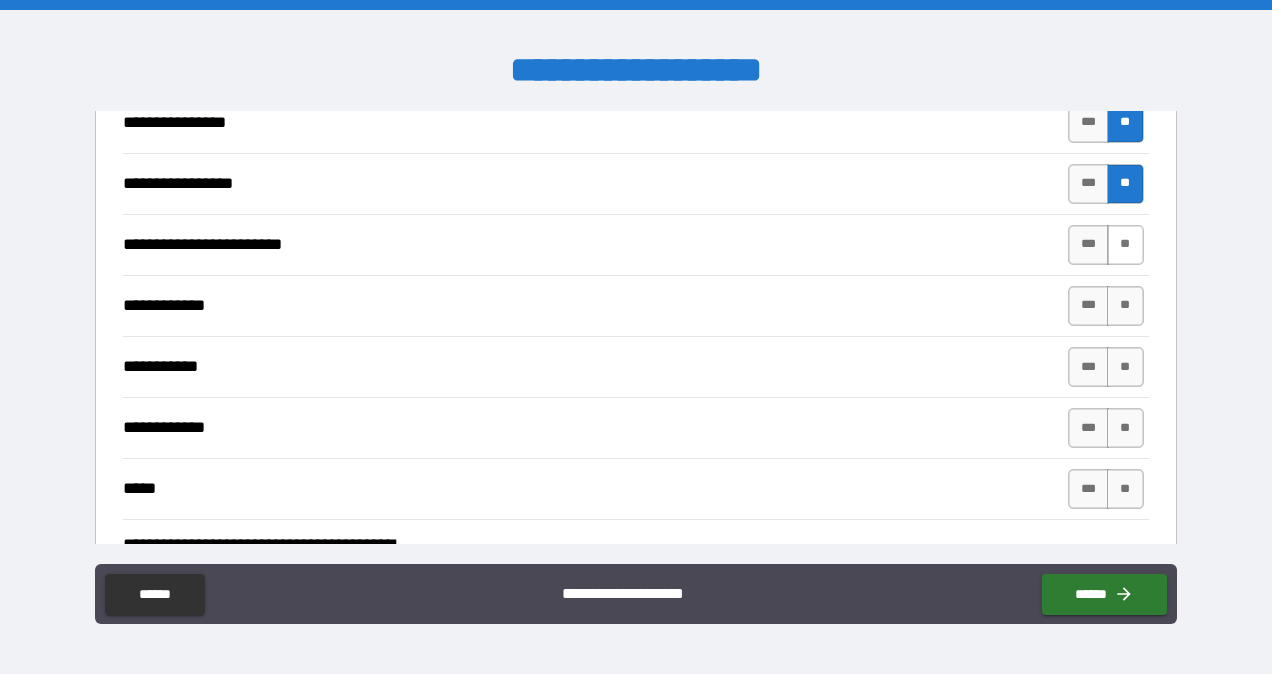 click on "**" at bounding box center (1125, 245) 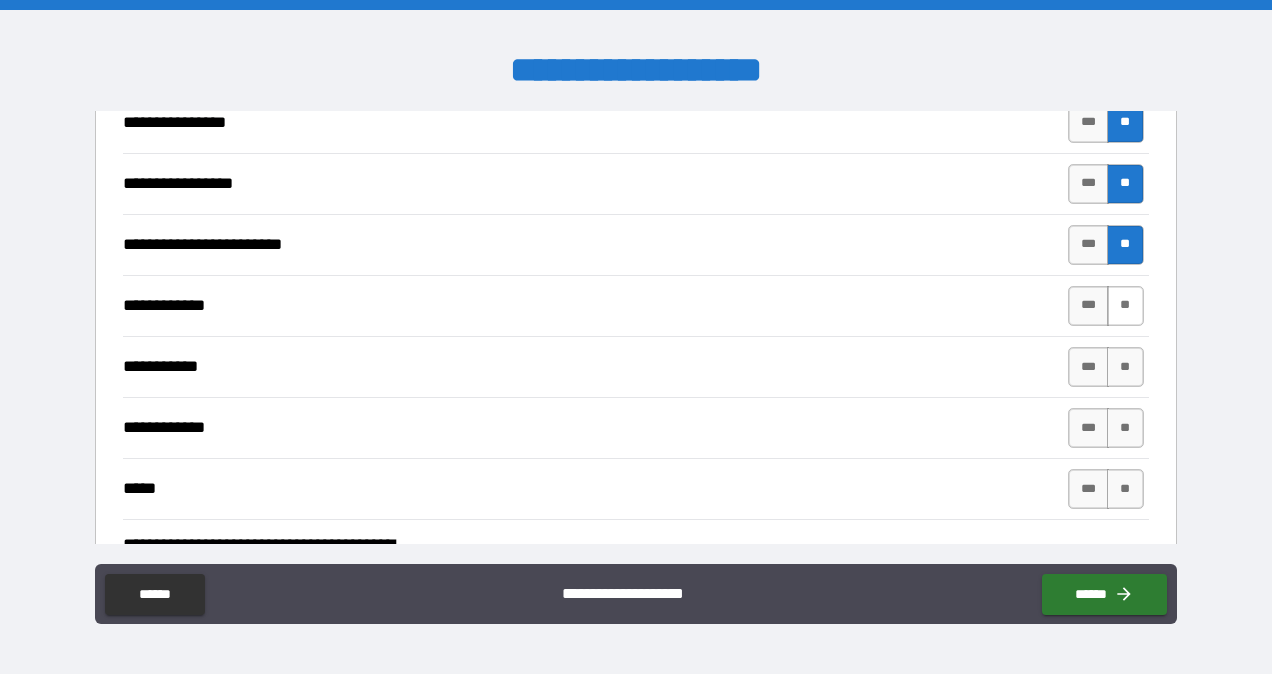 click on "**" at bounding box center (1125, 306) 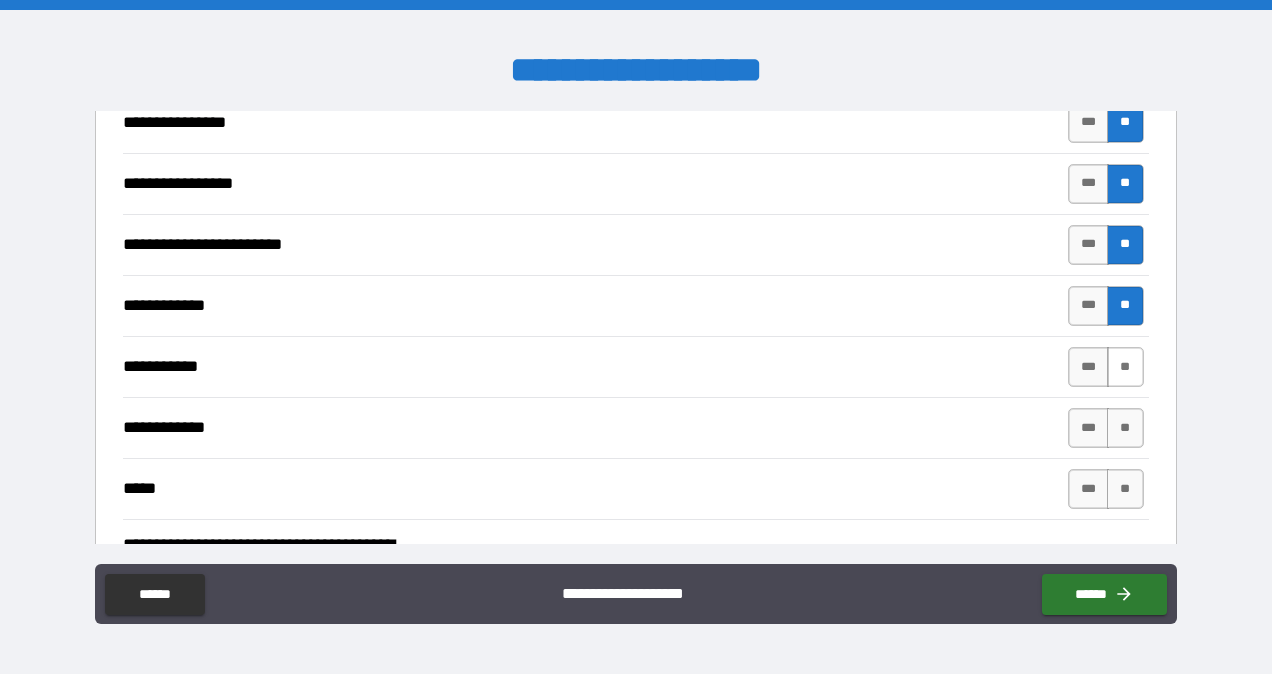 click on "**" at bounding box center (1125, 367) 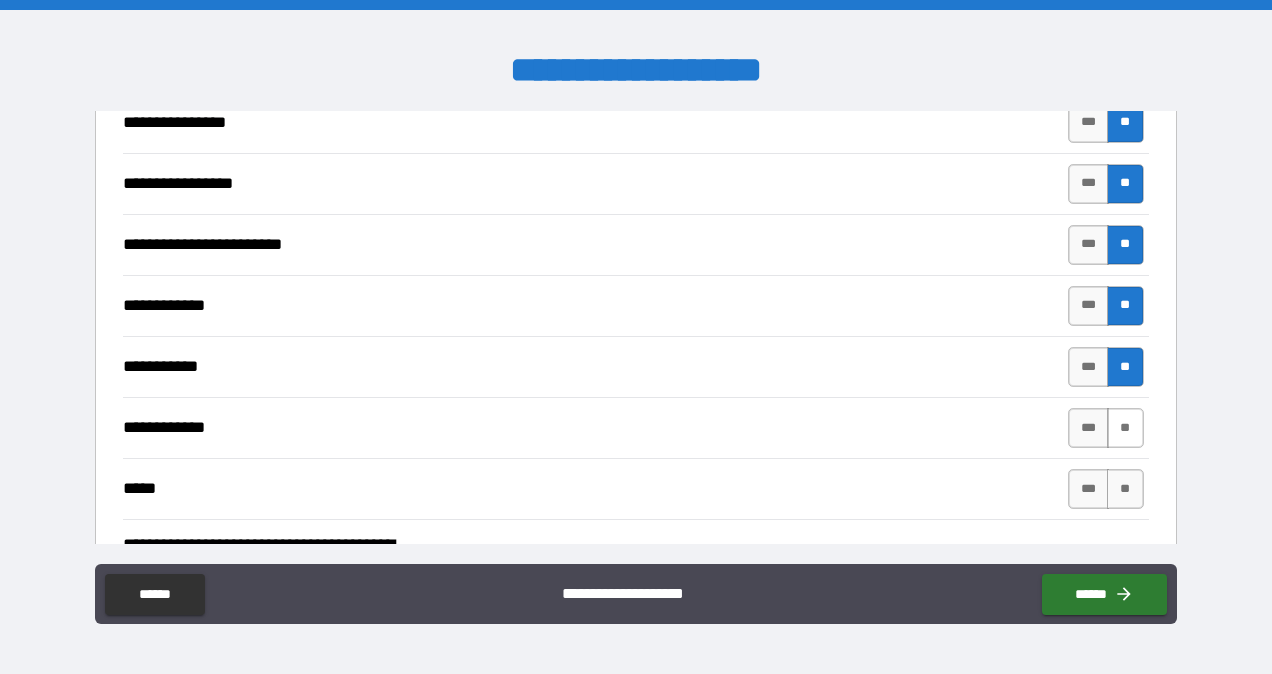 click on "**" at bounding box center [1125, 428] 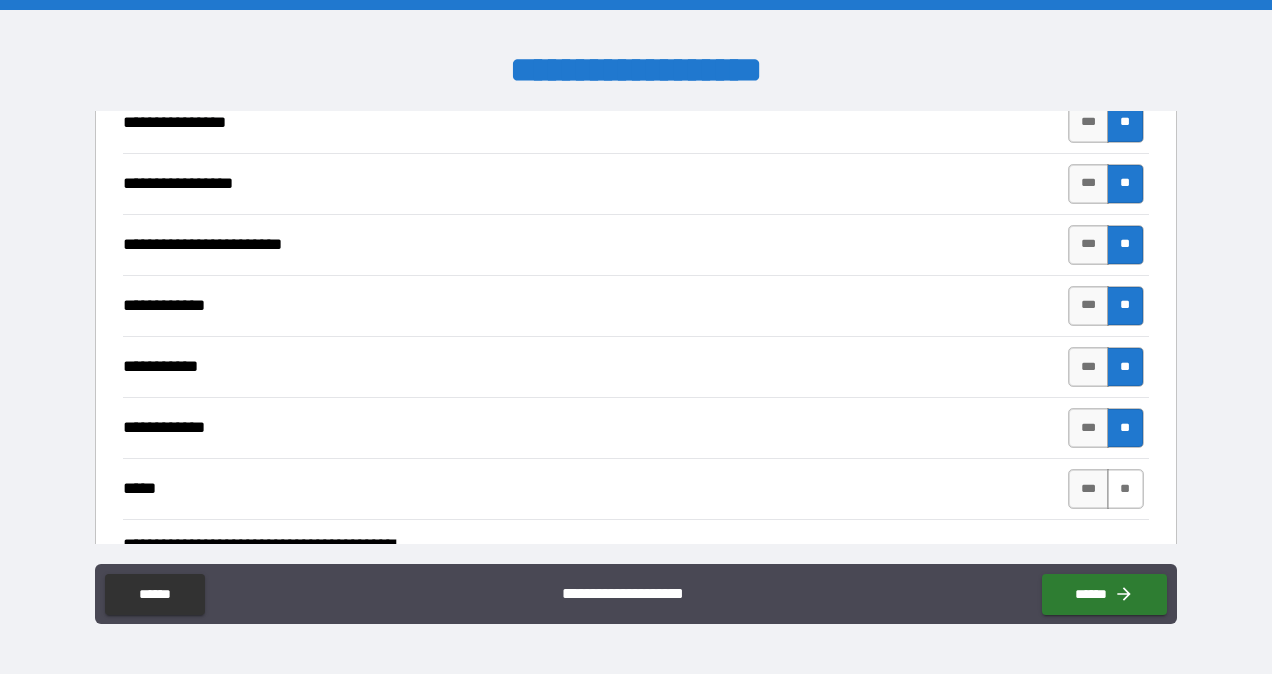 click on "**" at bounding box center (1125, 489) 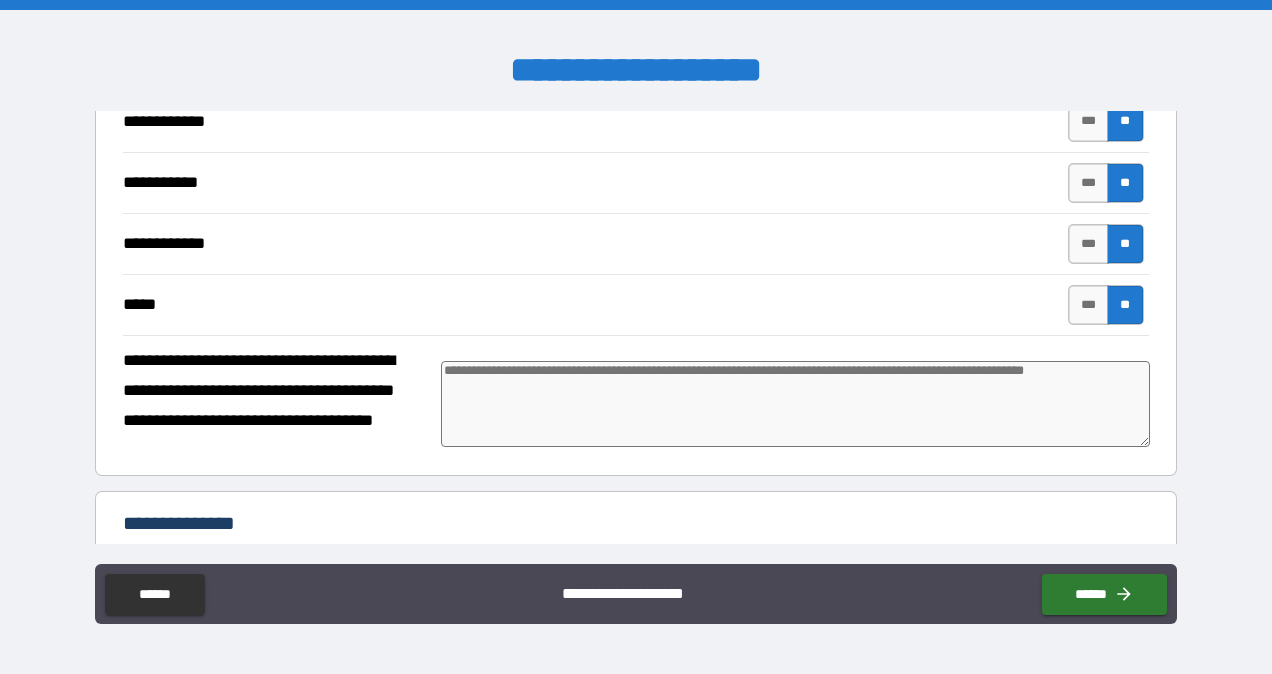 scroll, scrollTop: 9901, scrollLeft: 0, axis: vertical 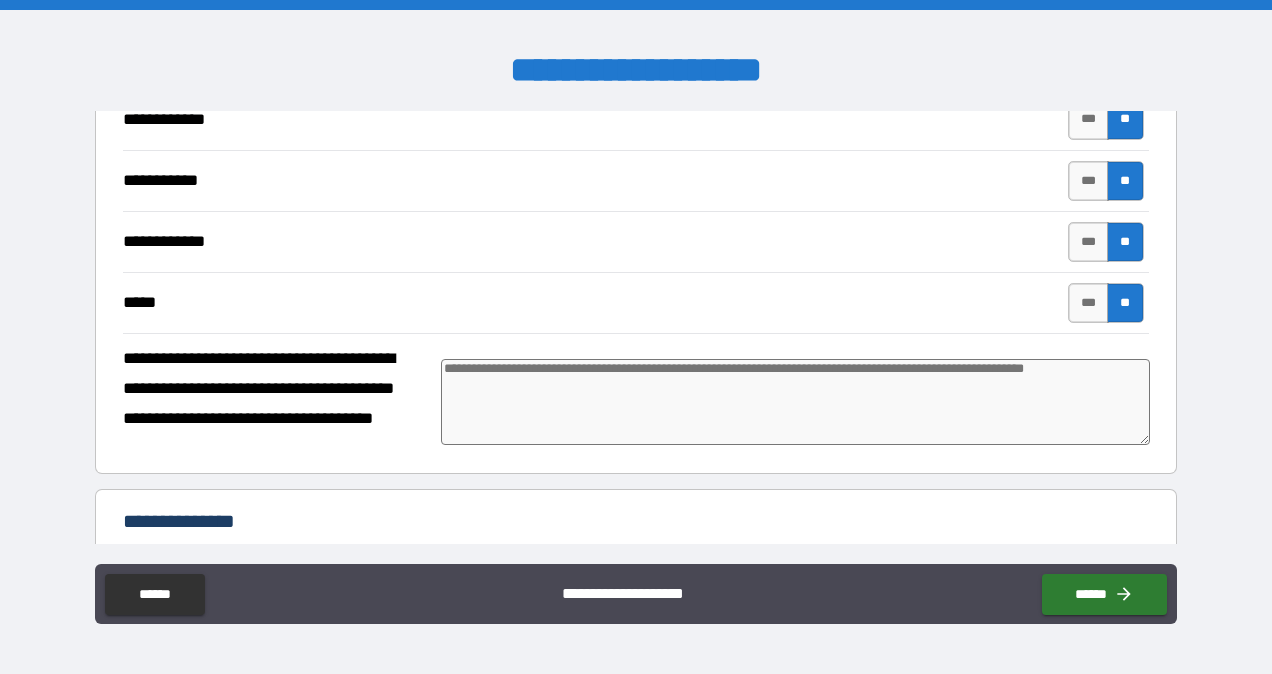 click at bounding box center (795, 402) 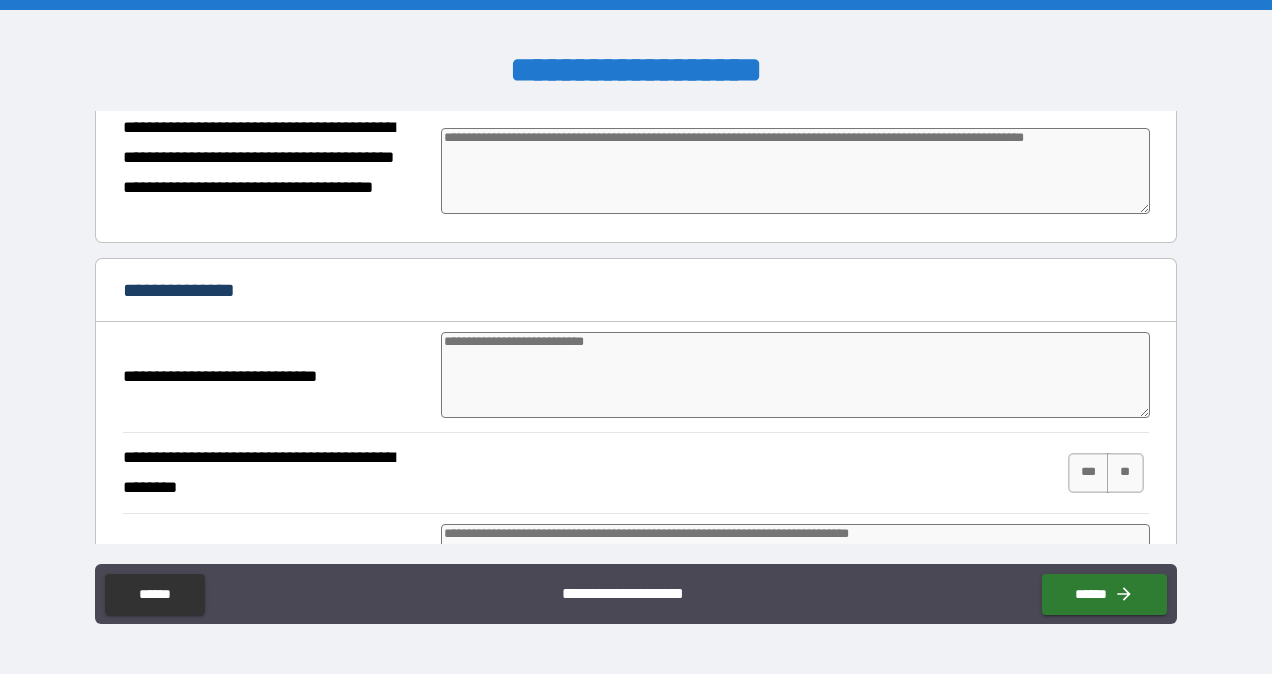 scroll, scrollTop: 10134, scrollLeft: 0, axis: vertical 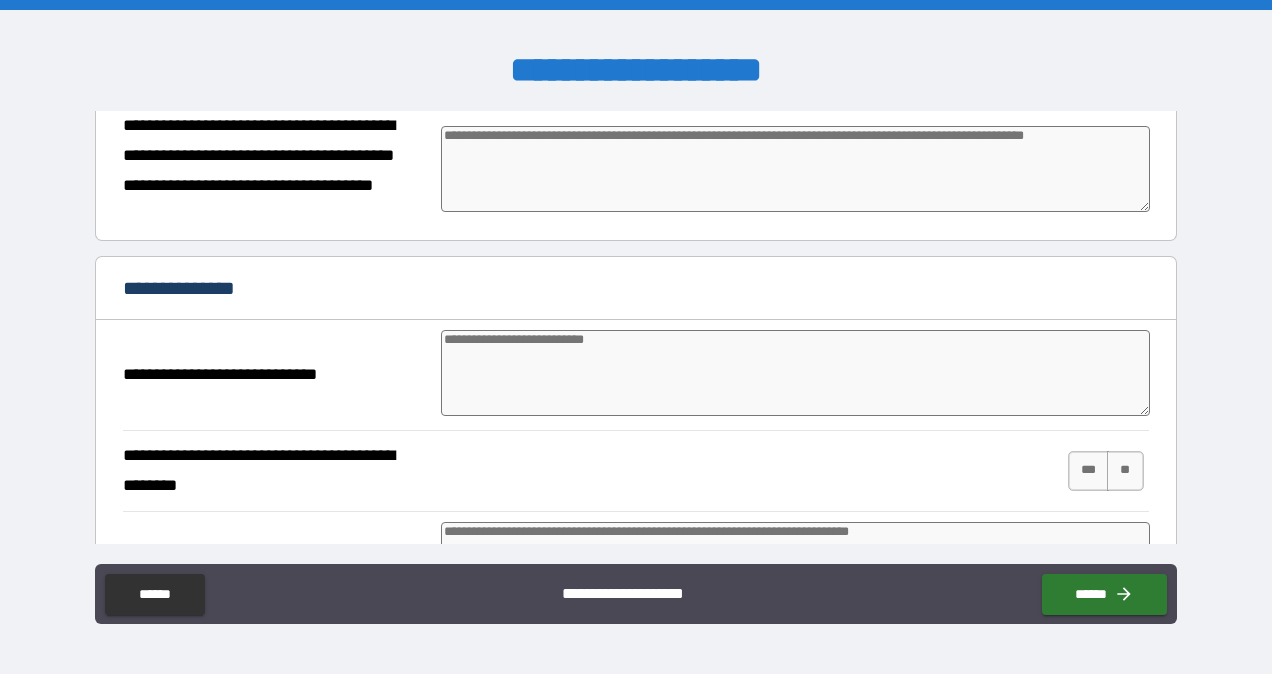 click at bounding box center (795, 373) 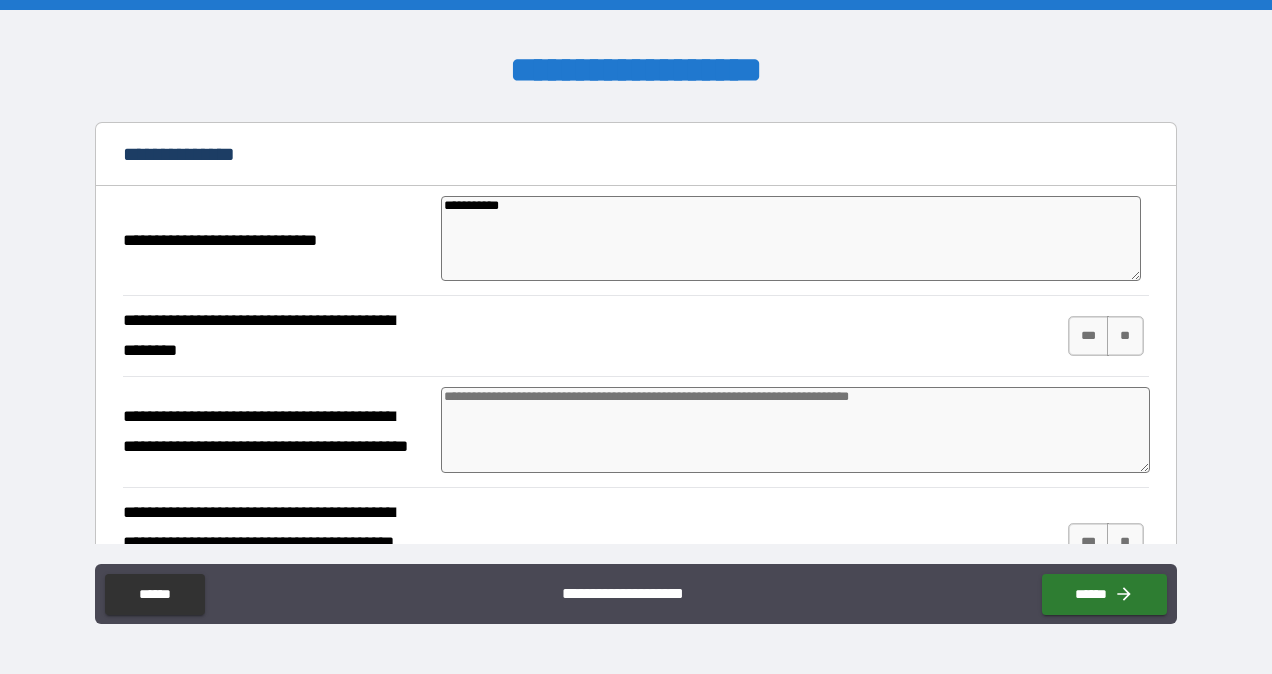 scroll, scrollTop: 10269, scrollLeft: 0, axis: vertical 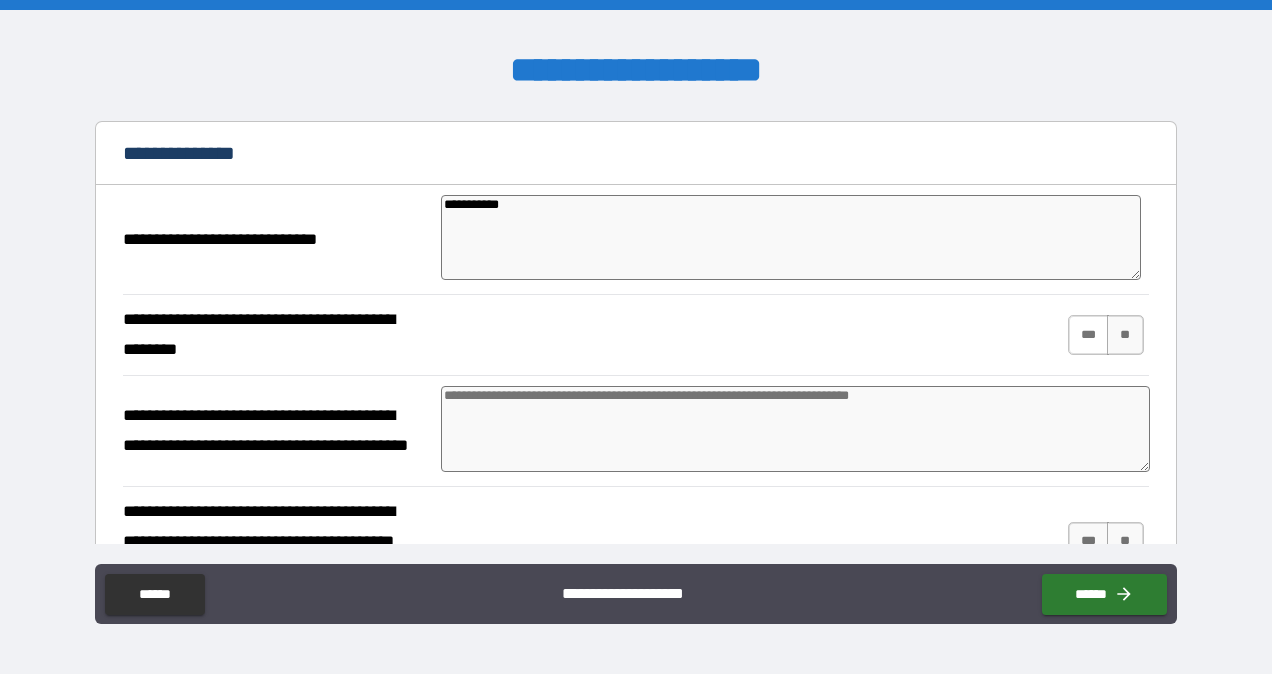 click on "***" at bounding box center [1089, 335] 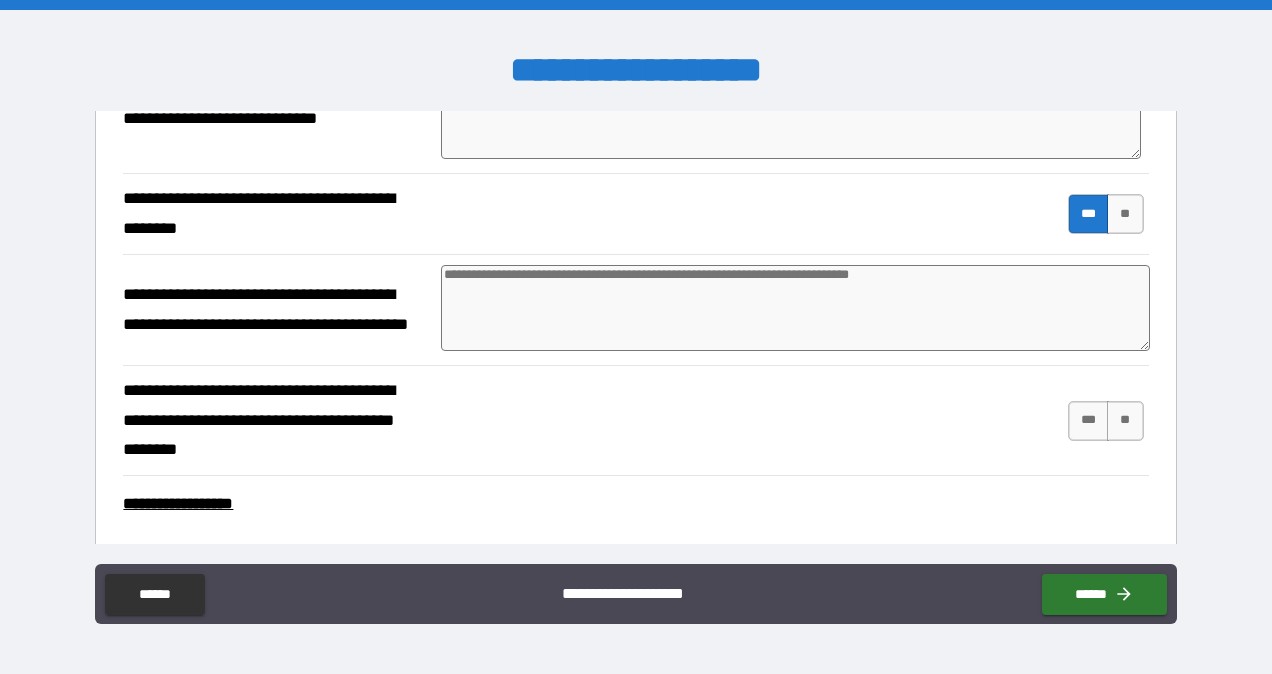 scroll, scrollTop: 10392, scrollLeft: 0, axis: vertical 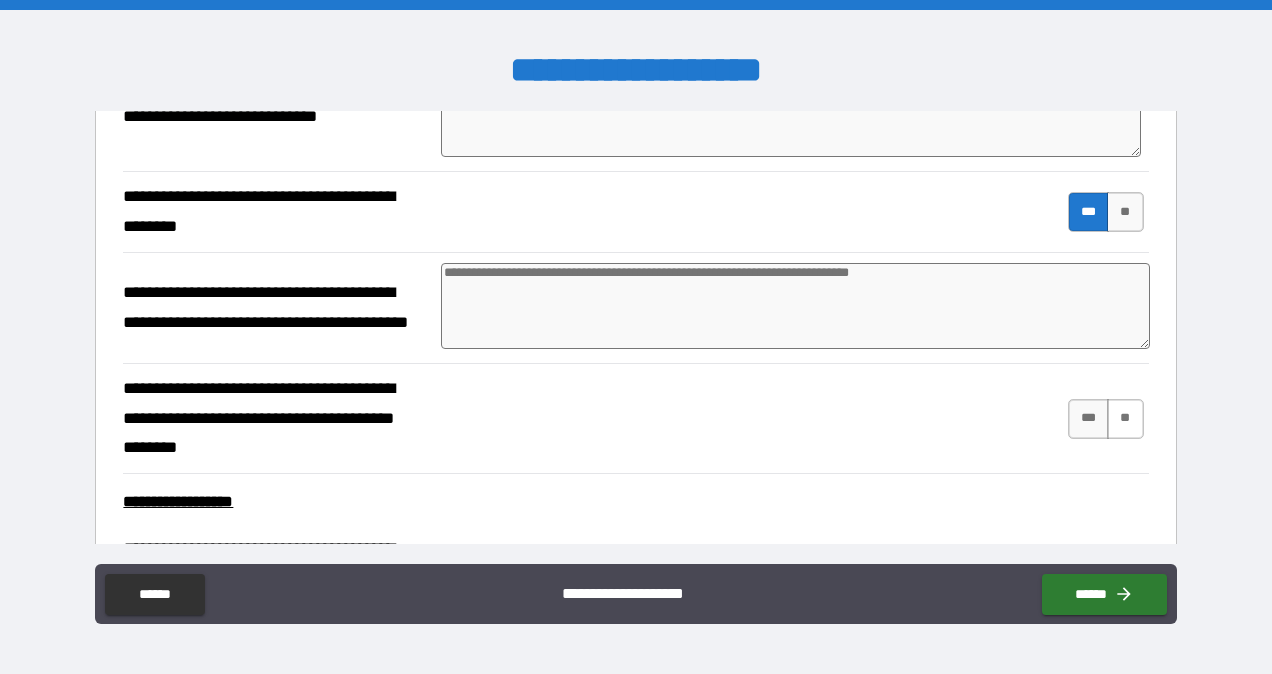 click on "**" at bounding box center [1125, 419] 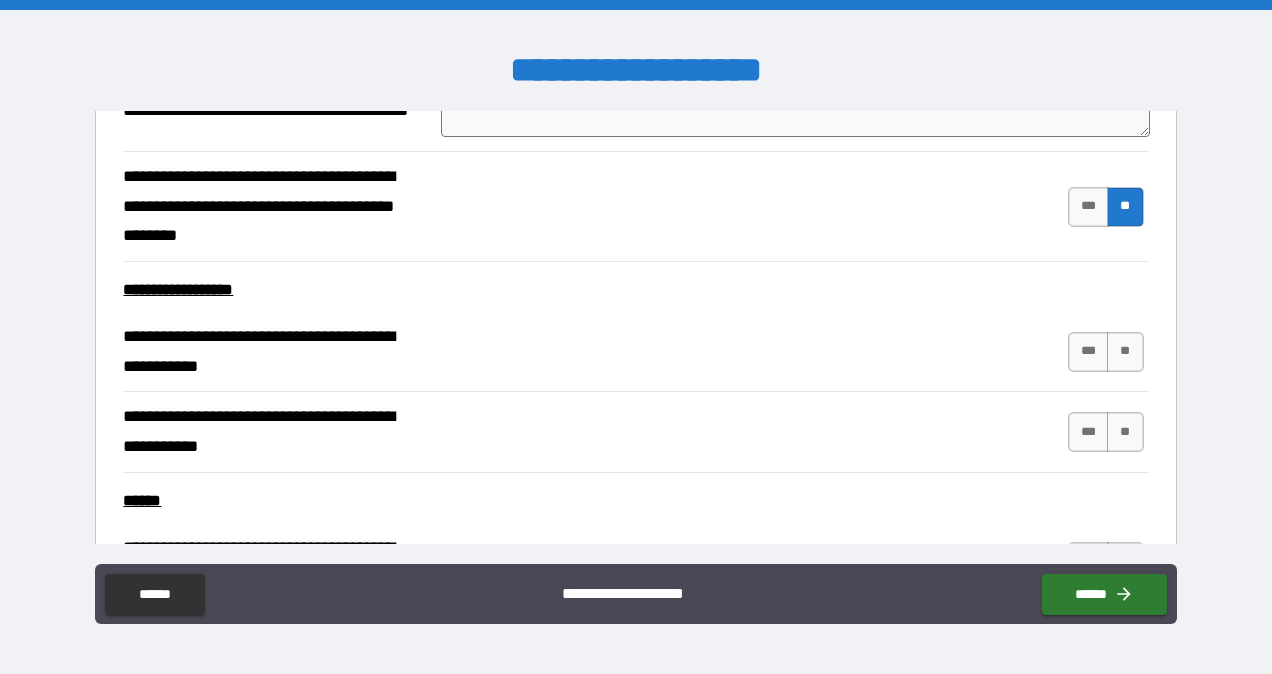 scroll, scrollTop: 10607, scrollLeft: 0, axis: vertical 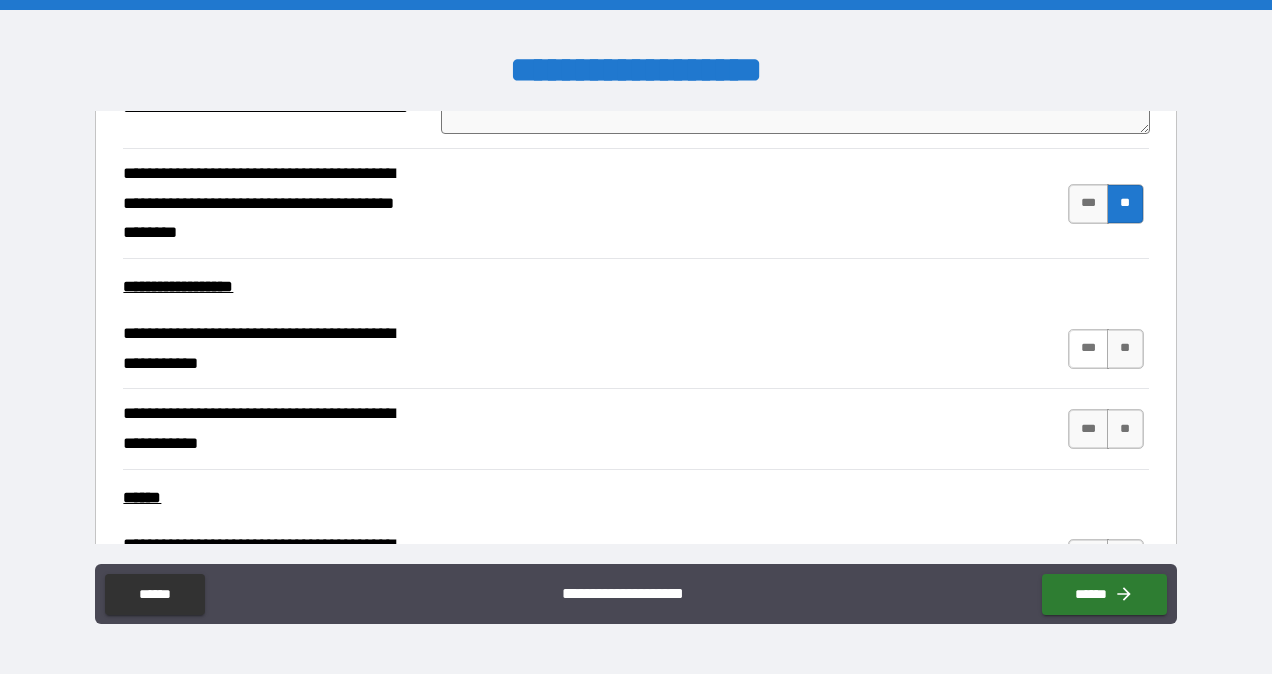 click on "***" at bounding box center (1089, 349) 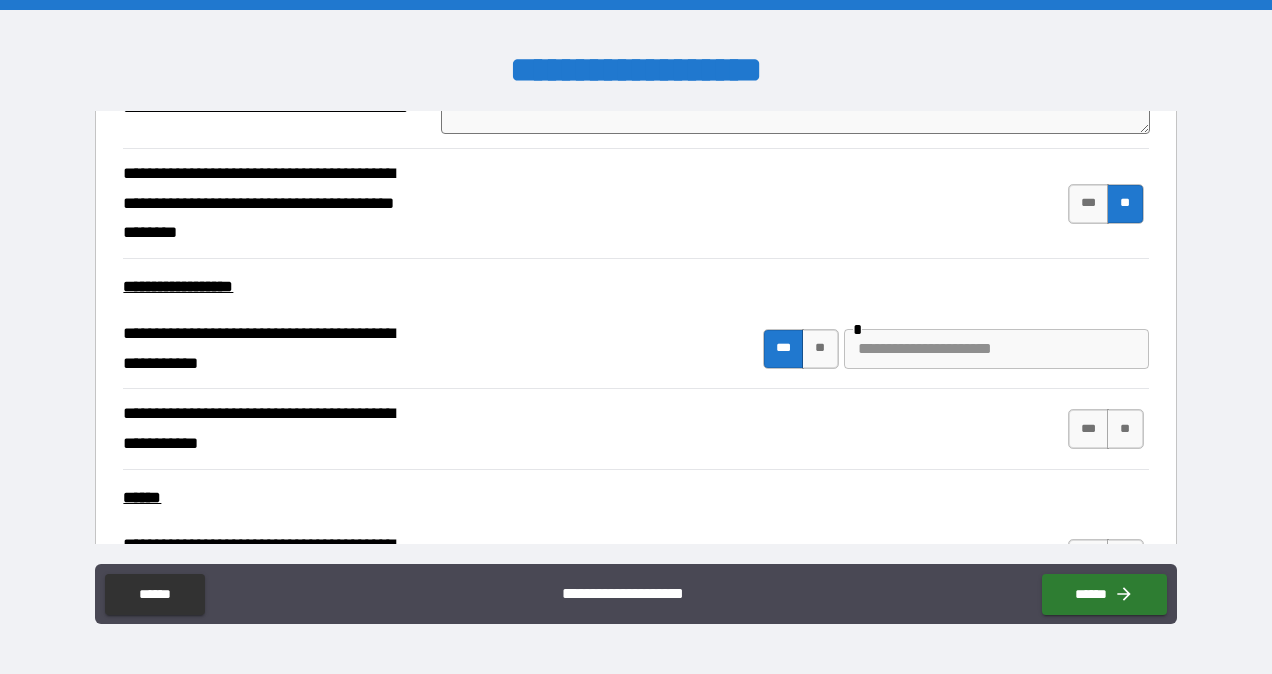 click at bounding box center [996, 349] 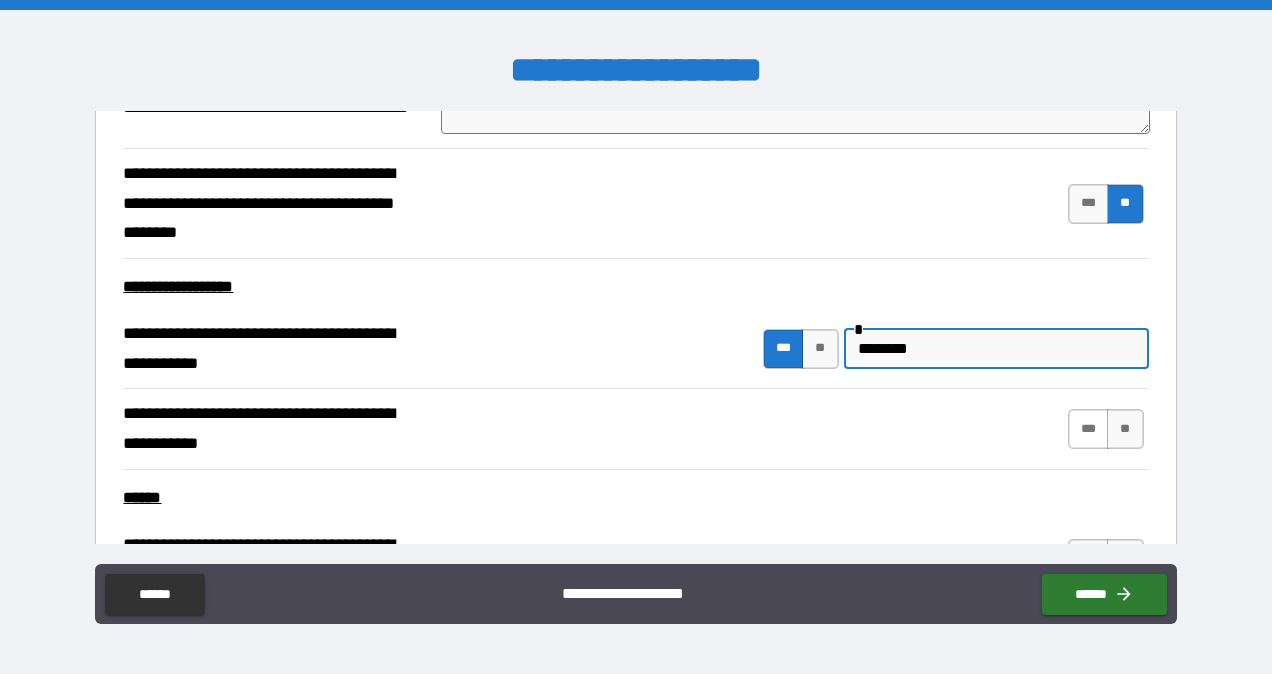 click on "***" at bounding box center (1089, 429) 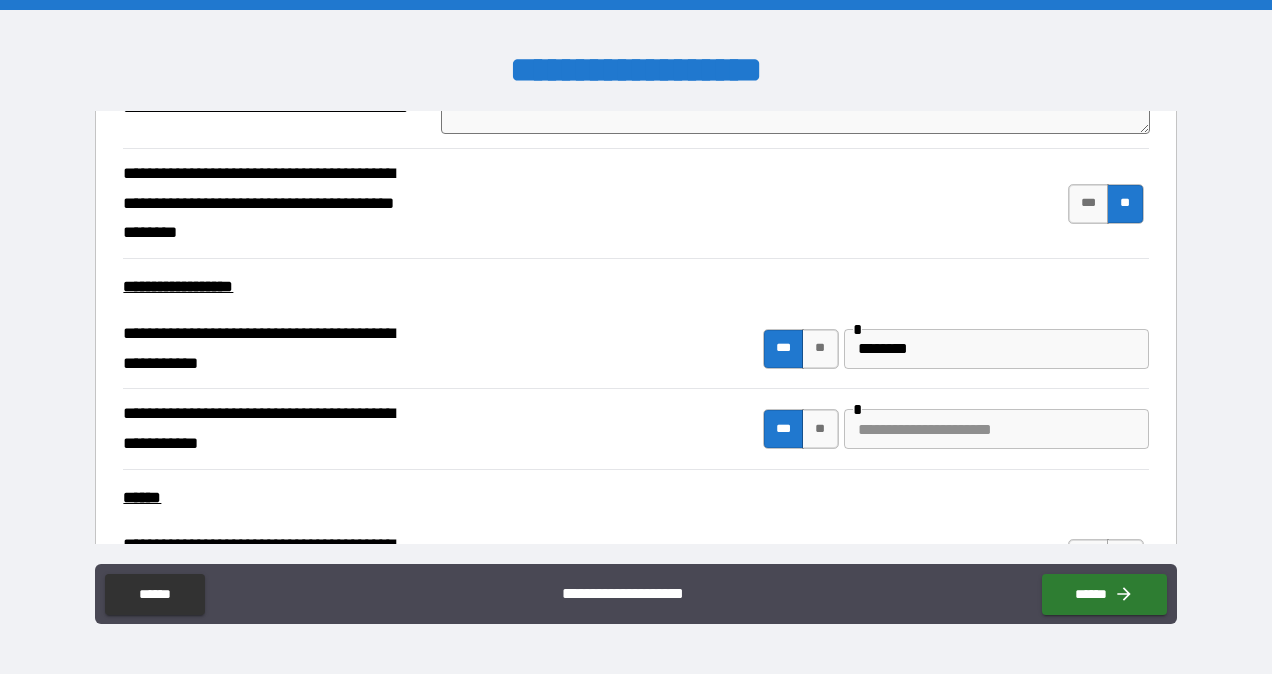 click at bounding box center [996, 429] 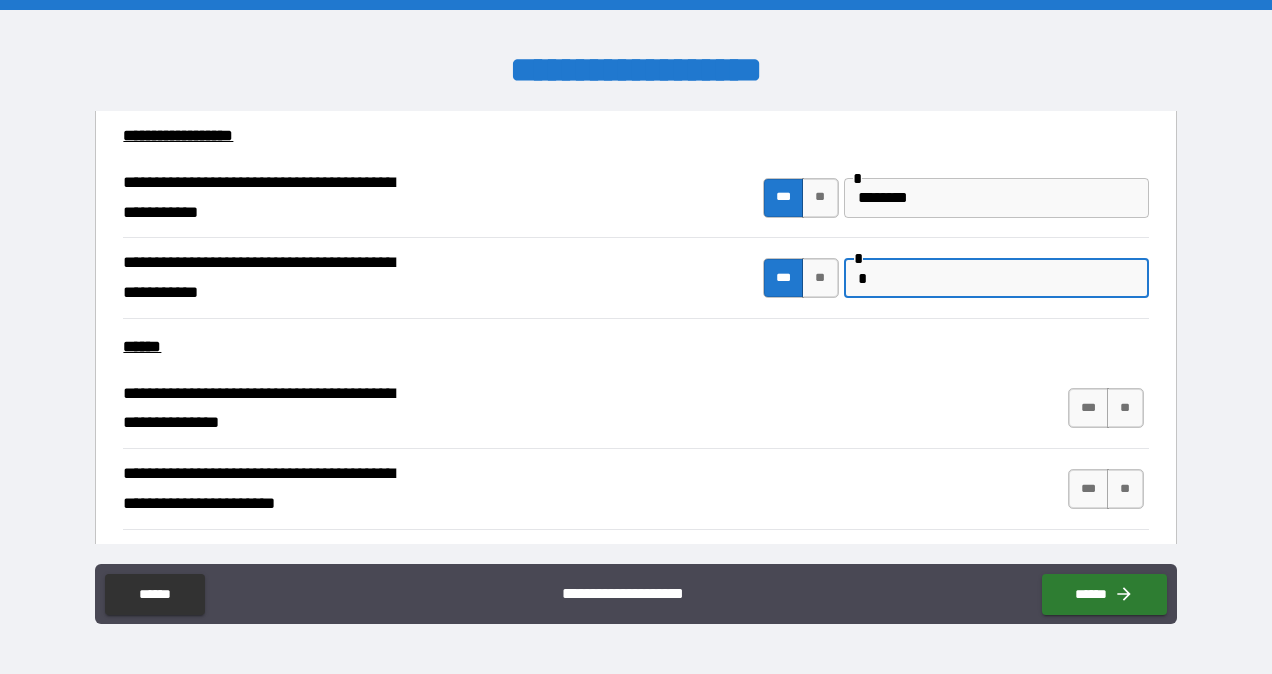 scroll, scrollTop: 10764, scrollLeft: 0, axis: vertical 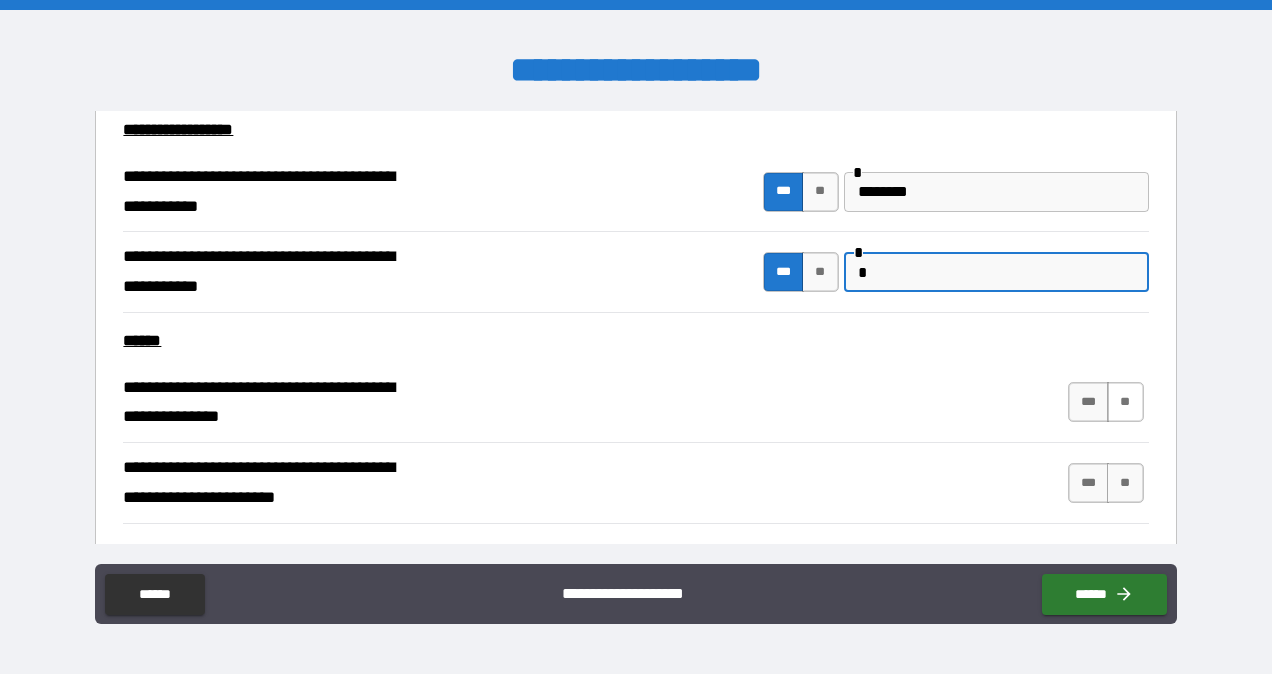 click on "**" at bounding box center (1125, 402) 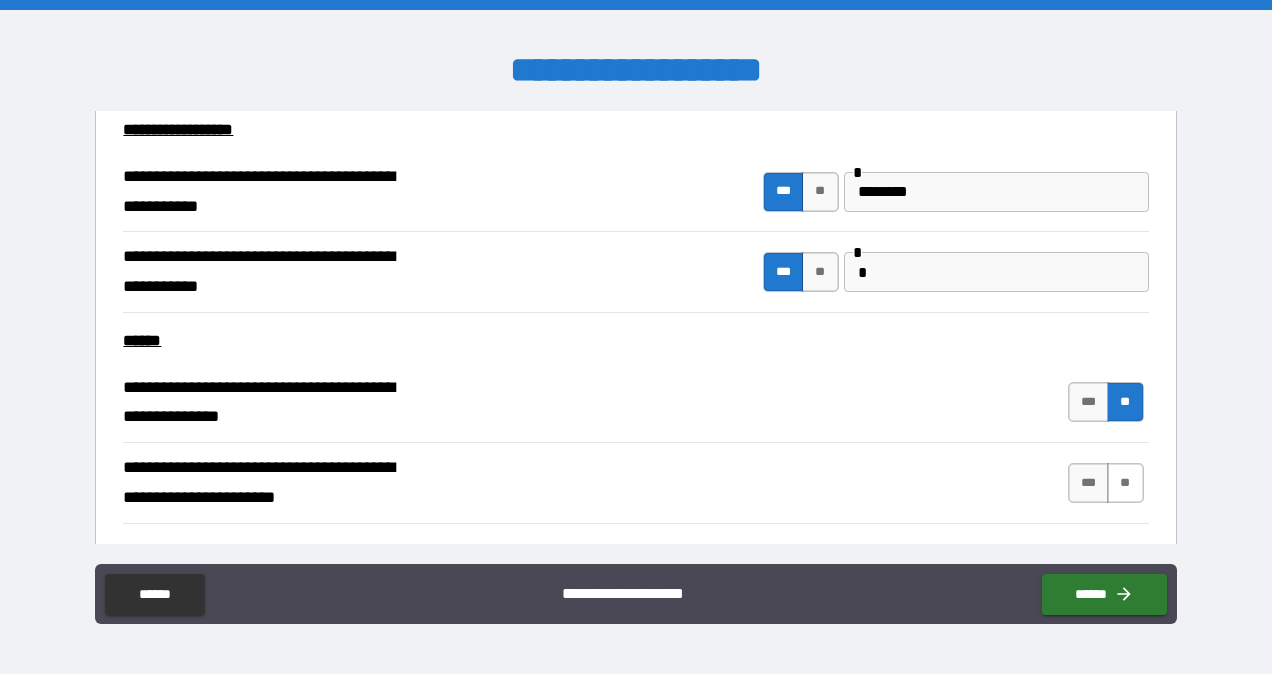 click on "**" at bounding box center (1125, 483) 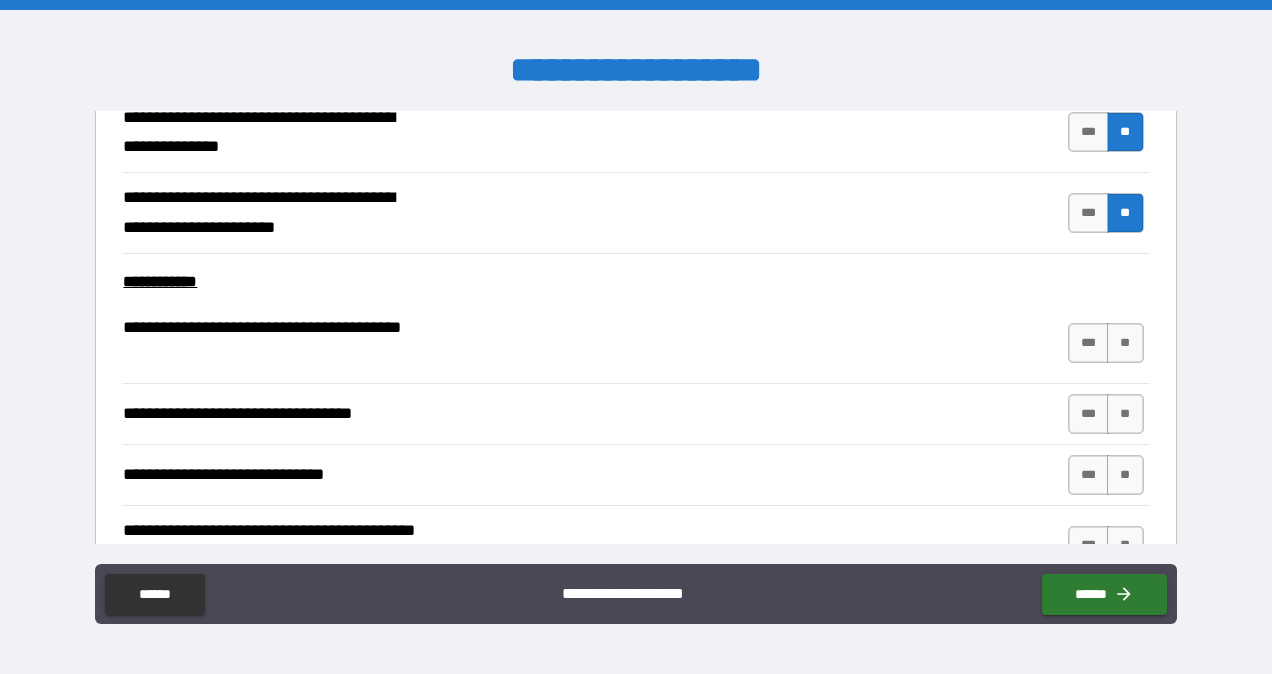 scroll, scrollTop: 11036, scrollLeft: 0, axis: vertical 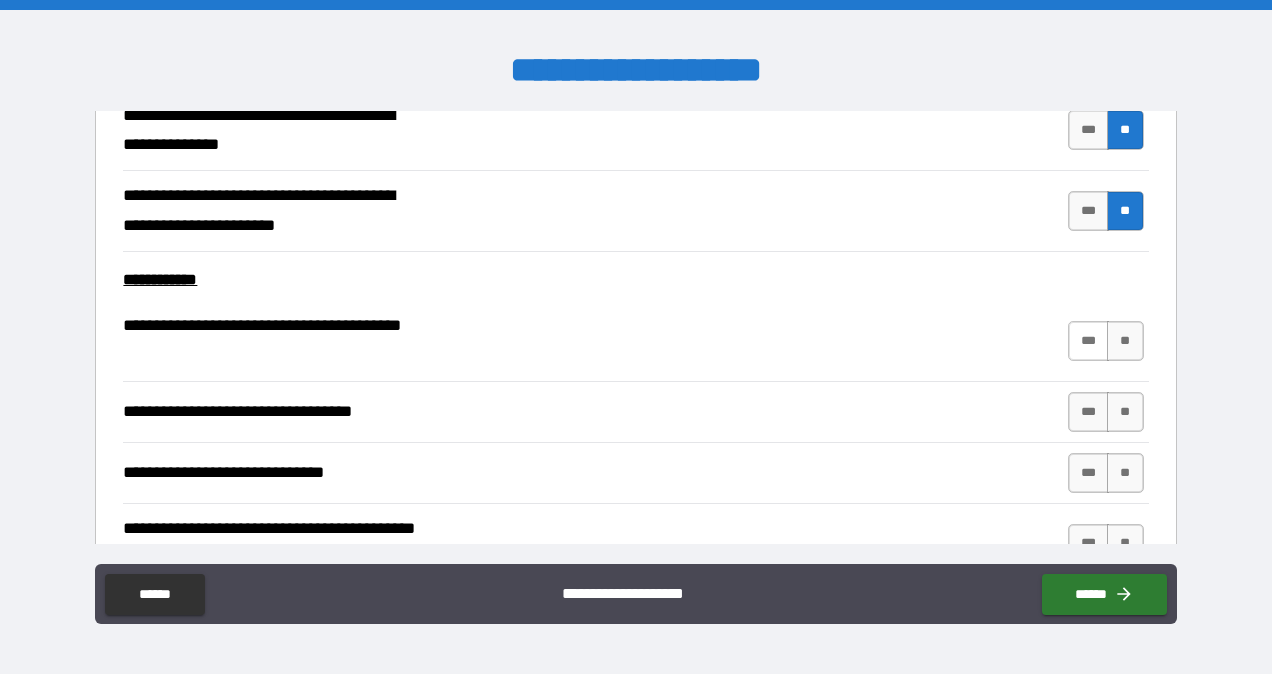 click on "***" at bounding box center (1089, 341) 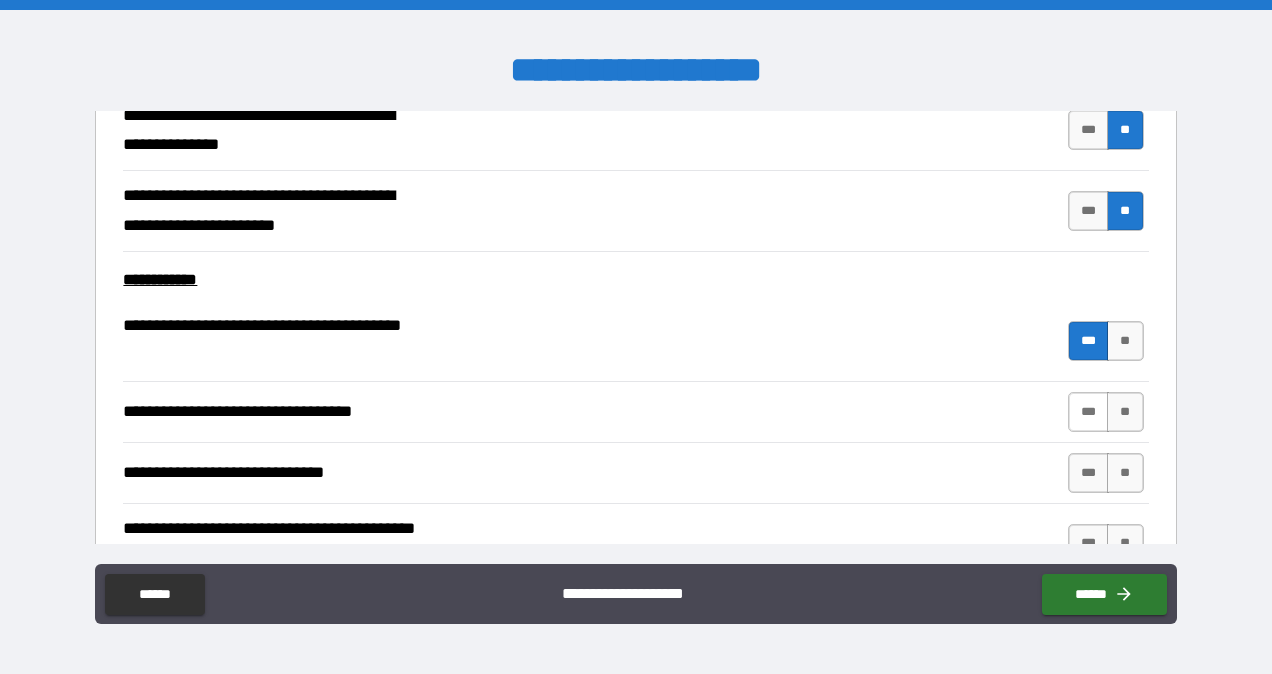 click on "***" at bounding box center (1089, 412) 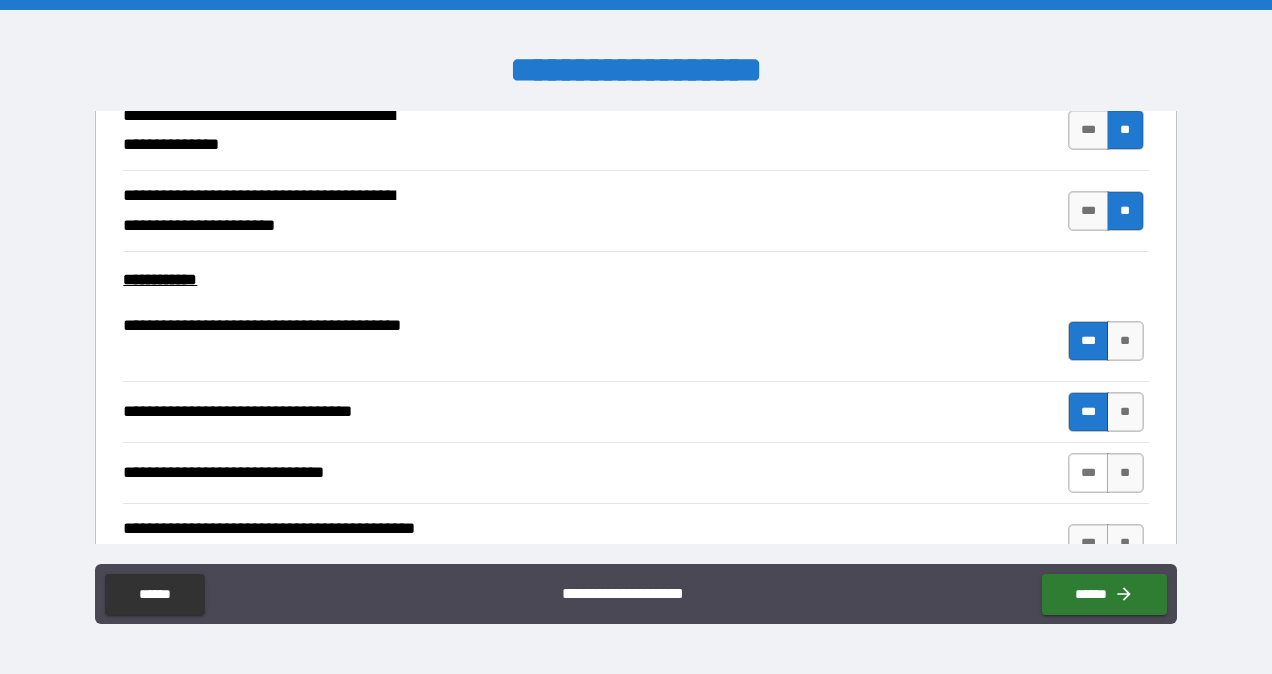 click on "***" at bounding box center (1089, 473) 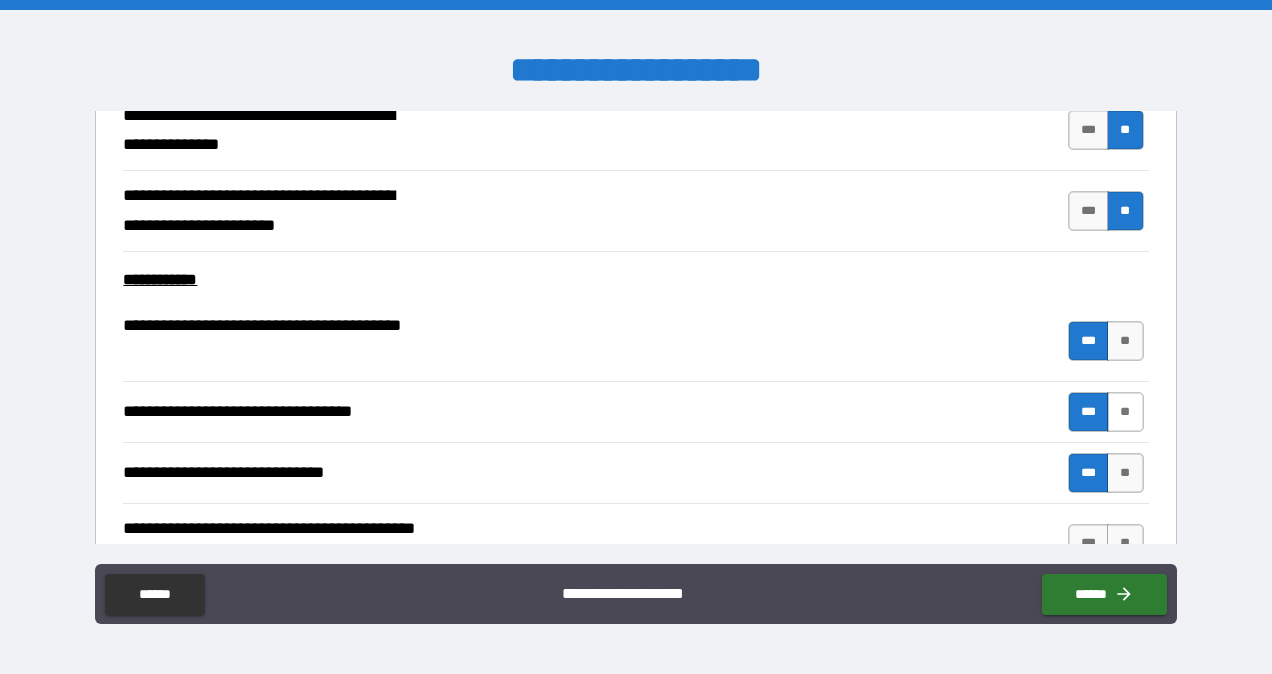 click on "**" at bounding box center (1125, 412) 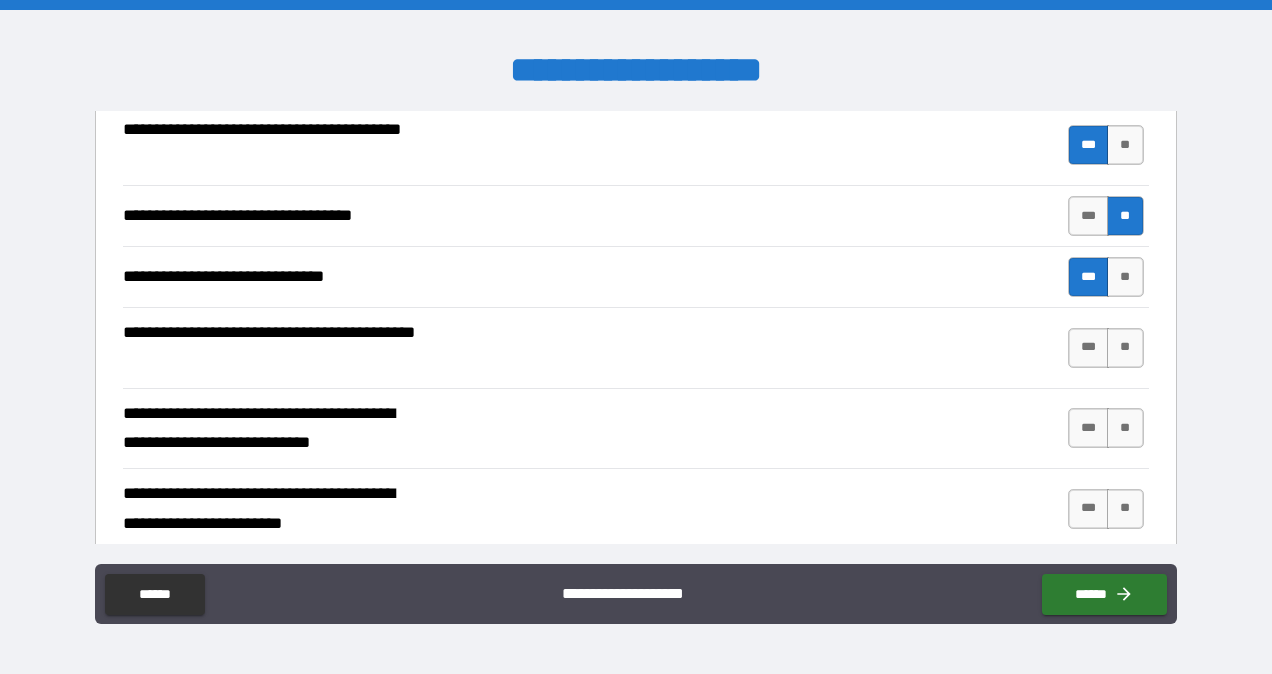 scroll, scrollTop: 11240, scrollLeft: 0, axis: vertical 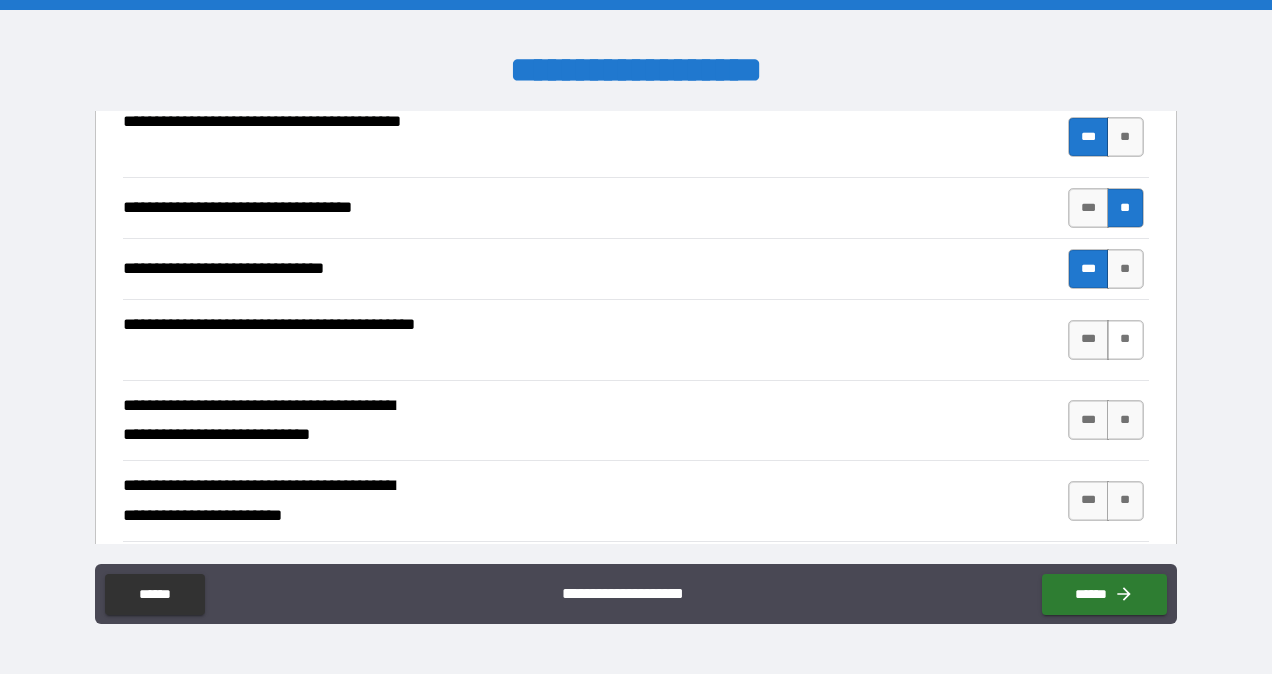 click on "**" at bounding box center (1125, 340) 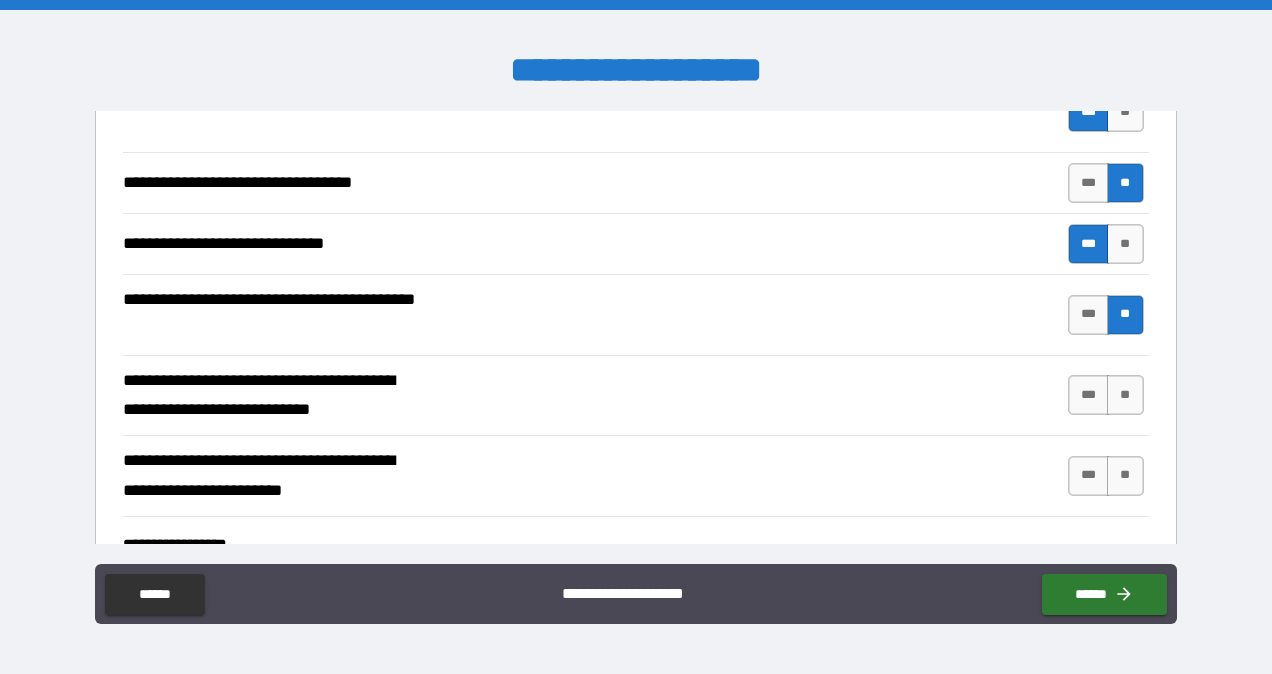 scroll, scrollTop: 11282, scrollLeft: 0, axis: vertical 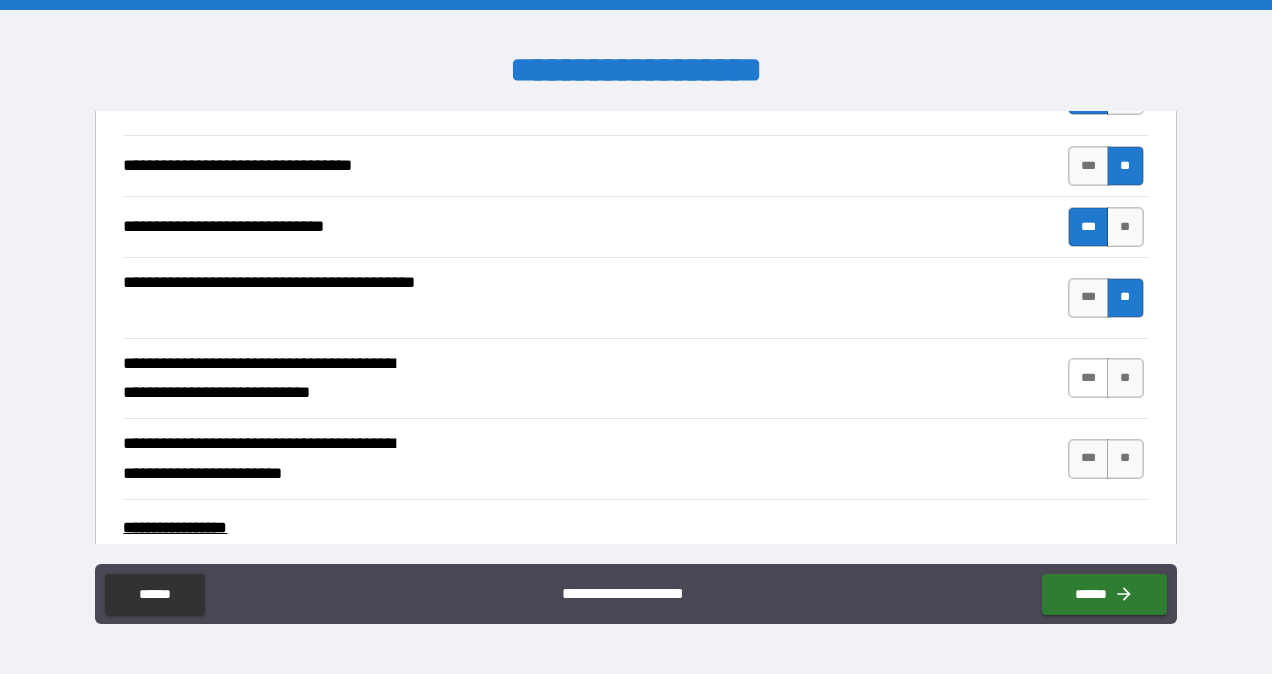 click on "***" at bounding box center (1089, 378) 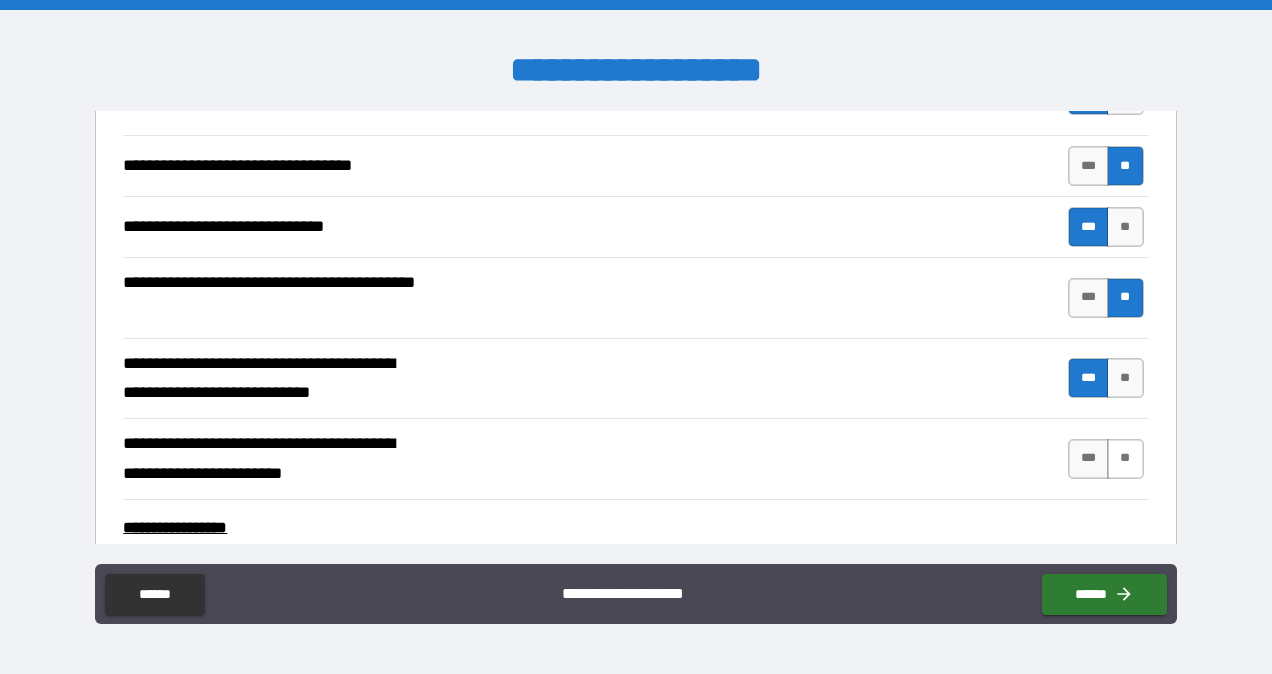 click on "**" at bounding box center (1125, 459) 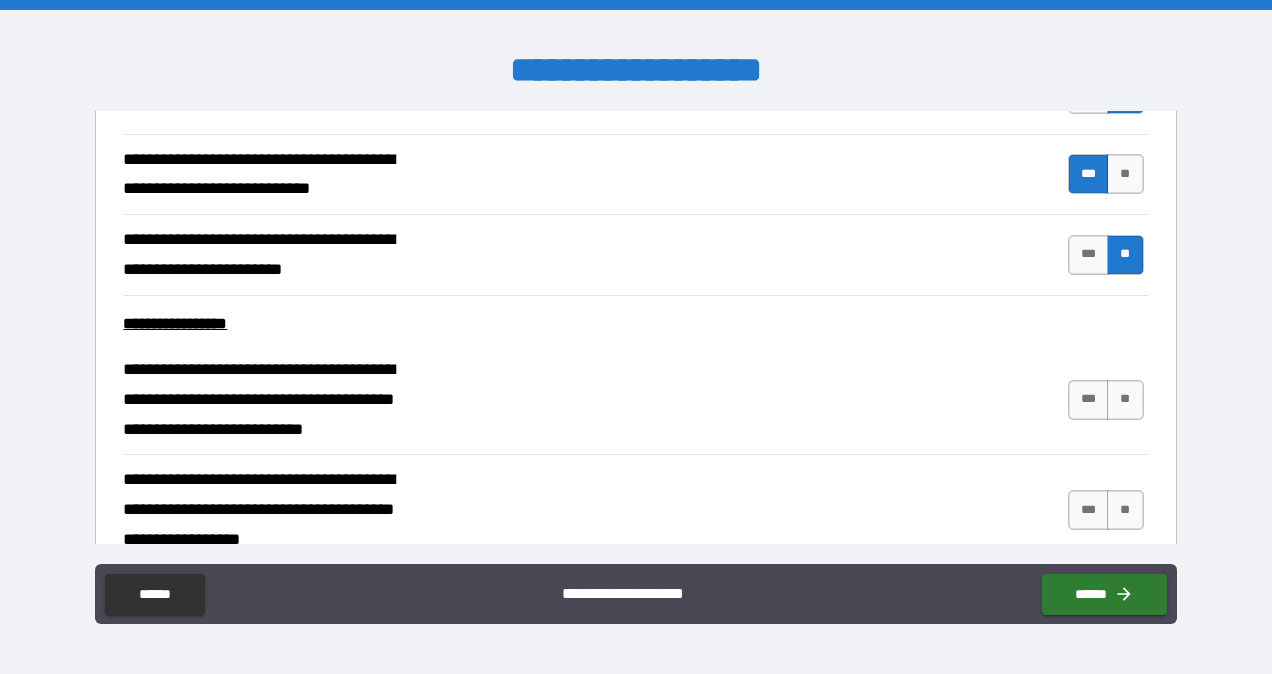 scroll, scrollTop: 11494, scrollLeft: 0, axis: vertical 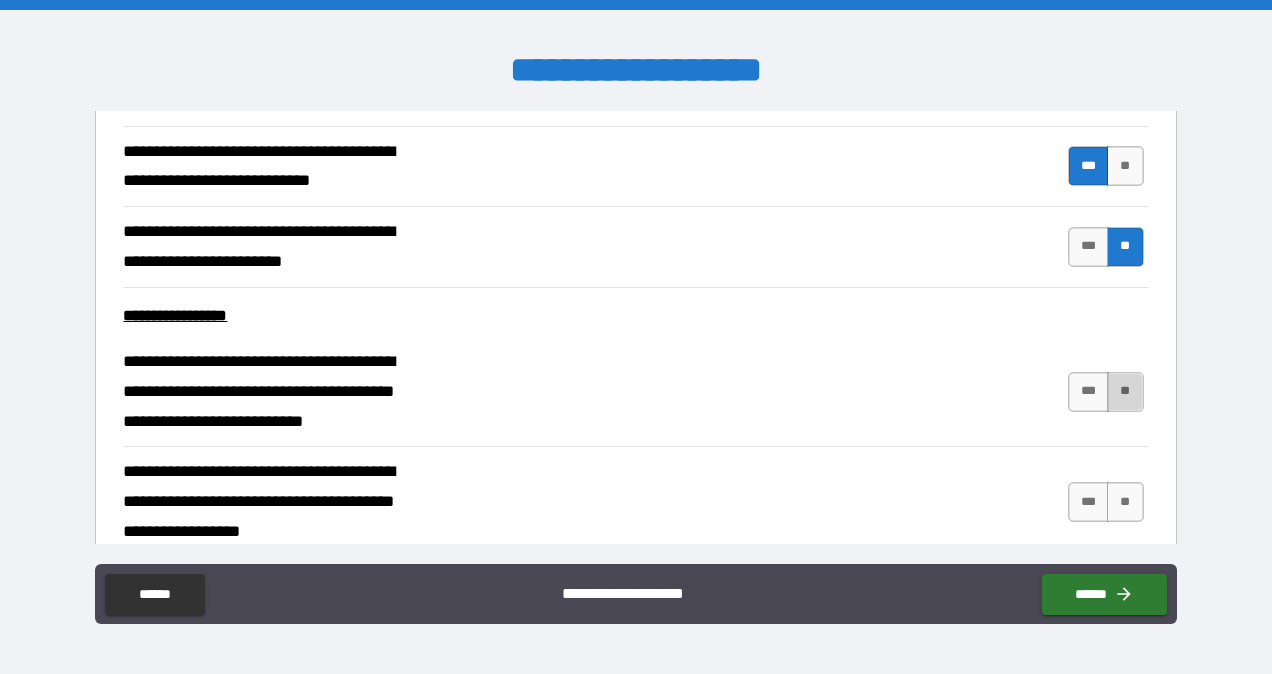 click on "**" at bounding box center [1125, 392] 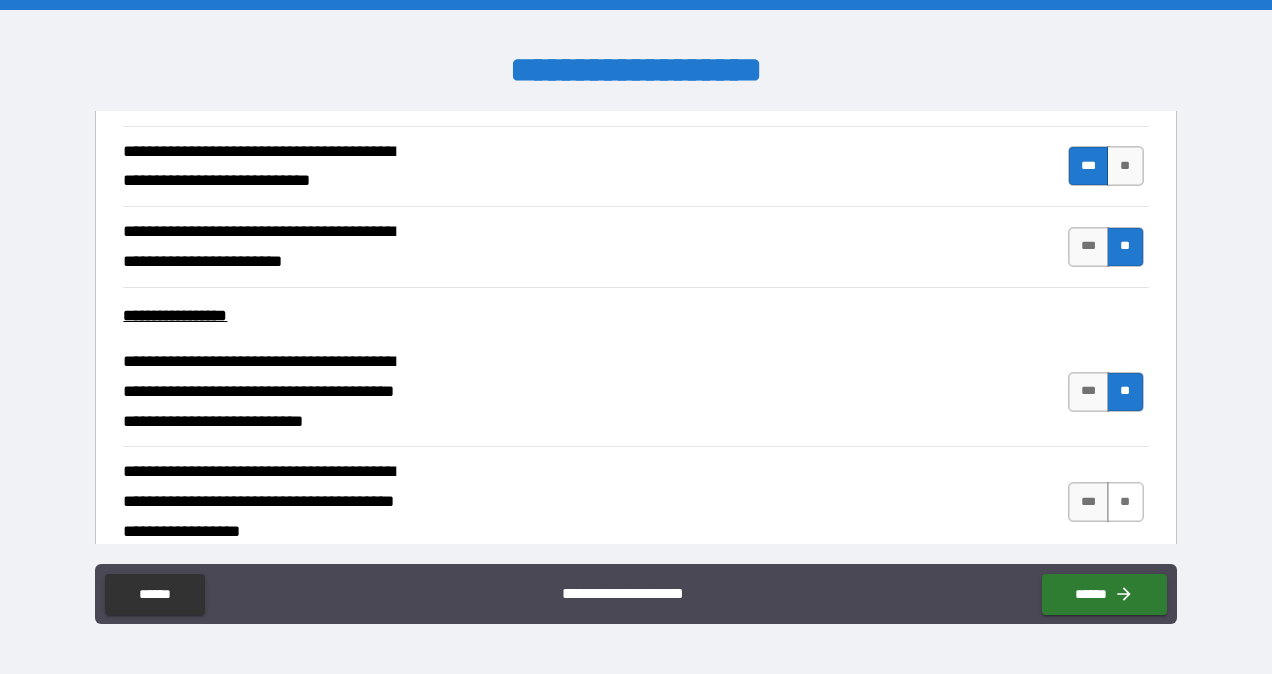 click on "**" at bounding box center [1125, 502] 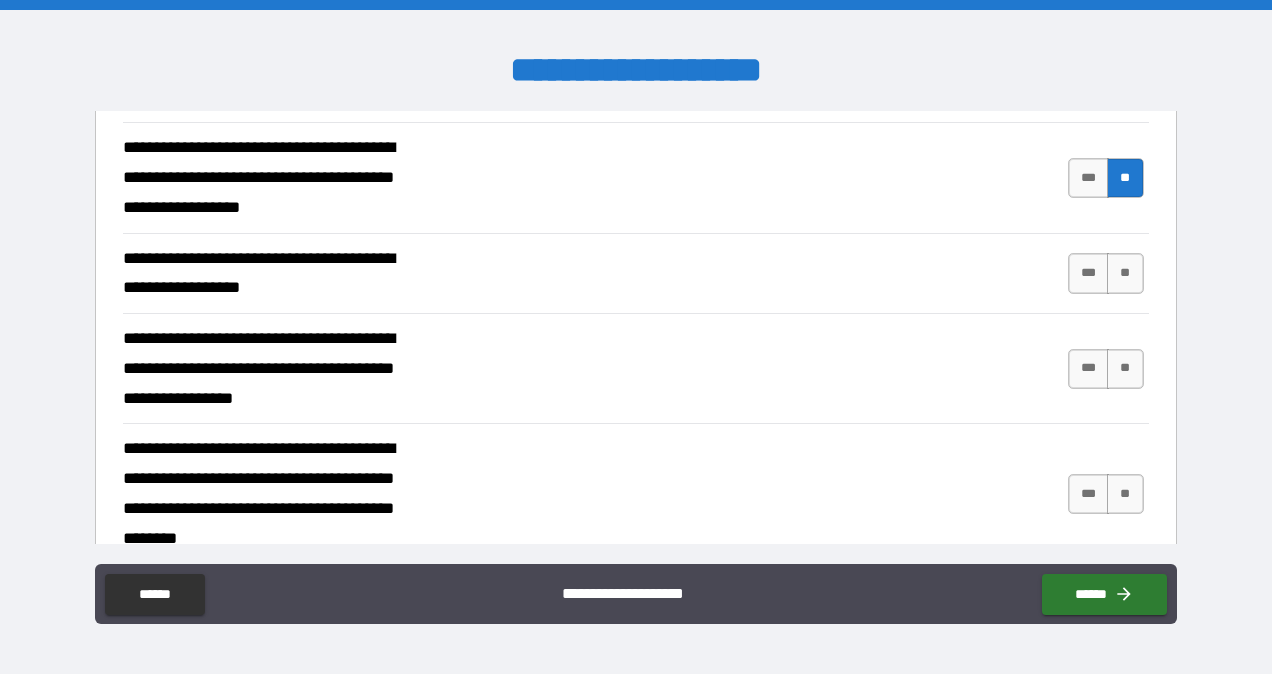 scroll, scrollTop: 11818, scrollLeft: 0, axis: vertical 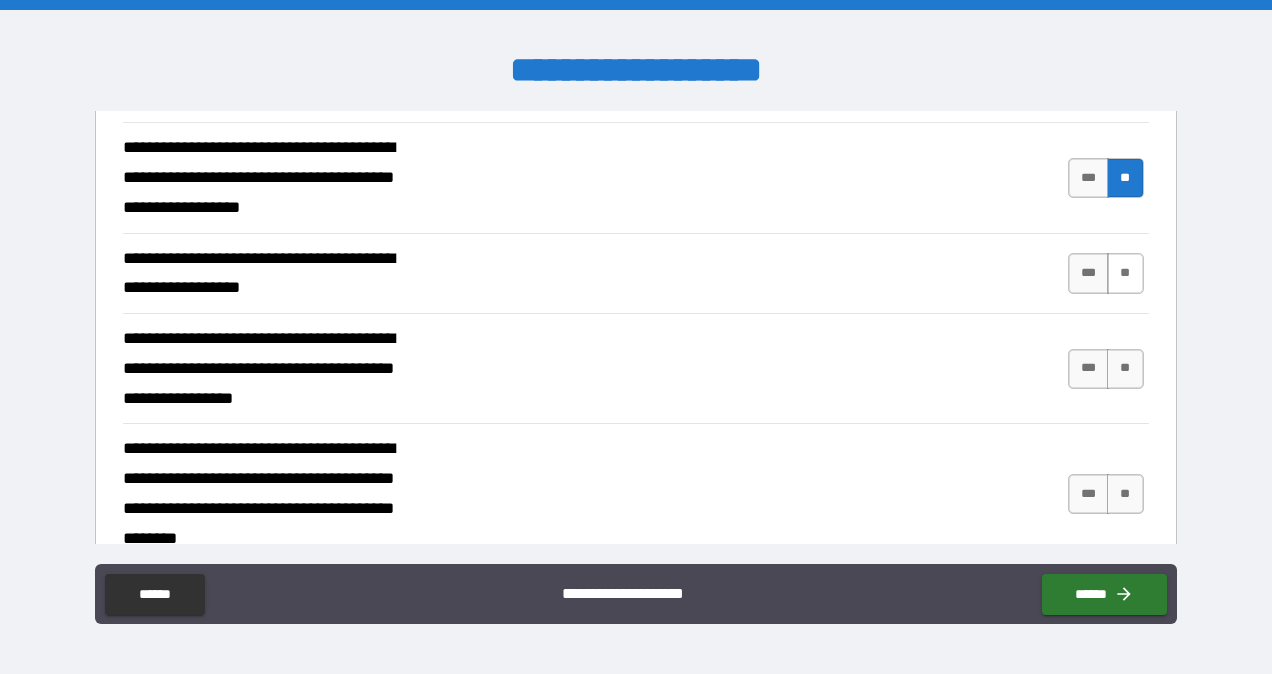 click on "**" at bounding box center [1125, 273] 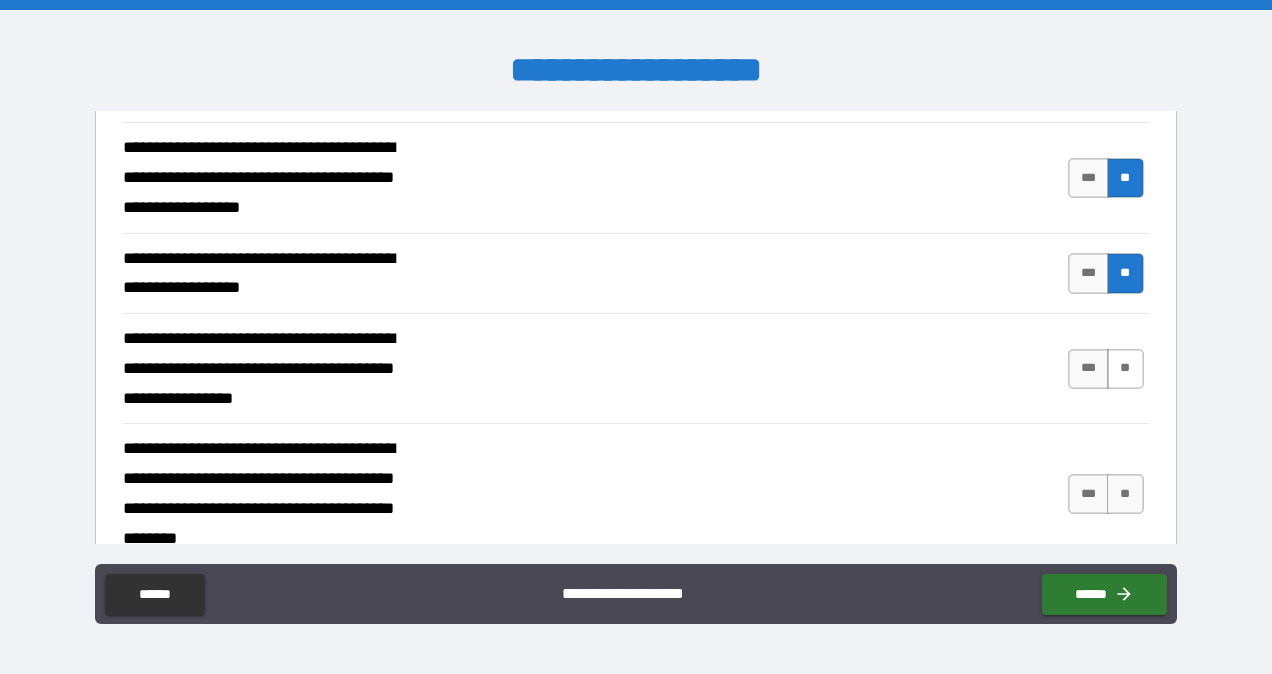 click on "**" at bounding box center (1125, 369) 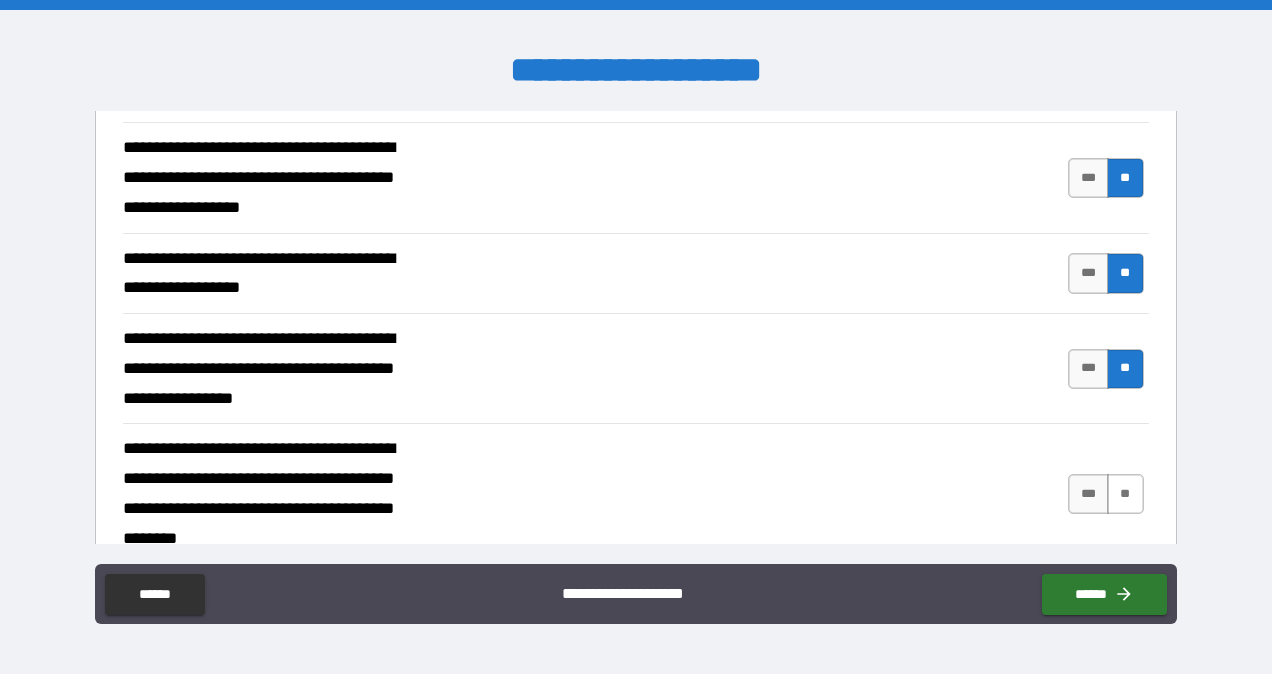 click on "**" at bounding box center [1125, 494] 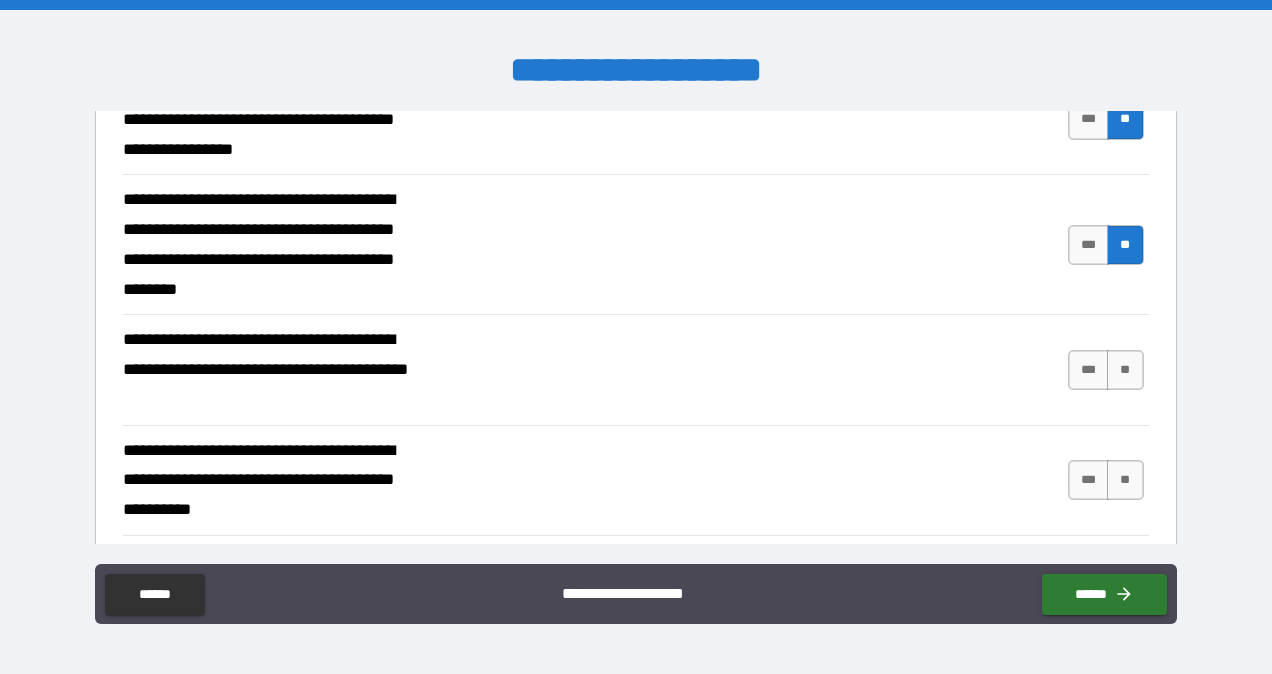 scroll, scrollTop: 12081, scrollLeft: 0, axis: vertical 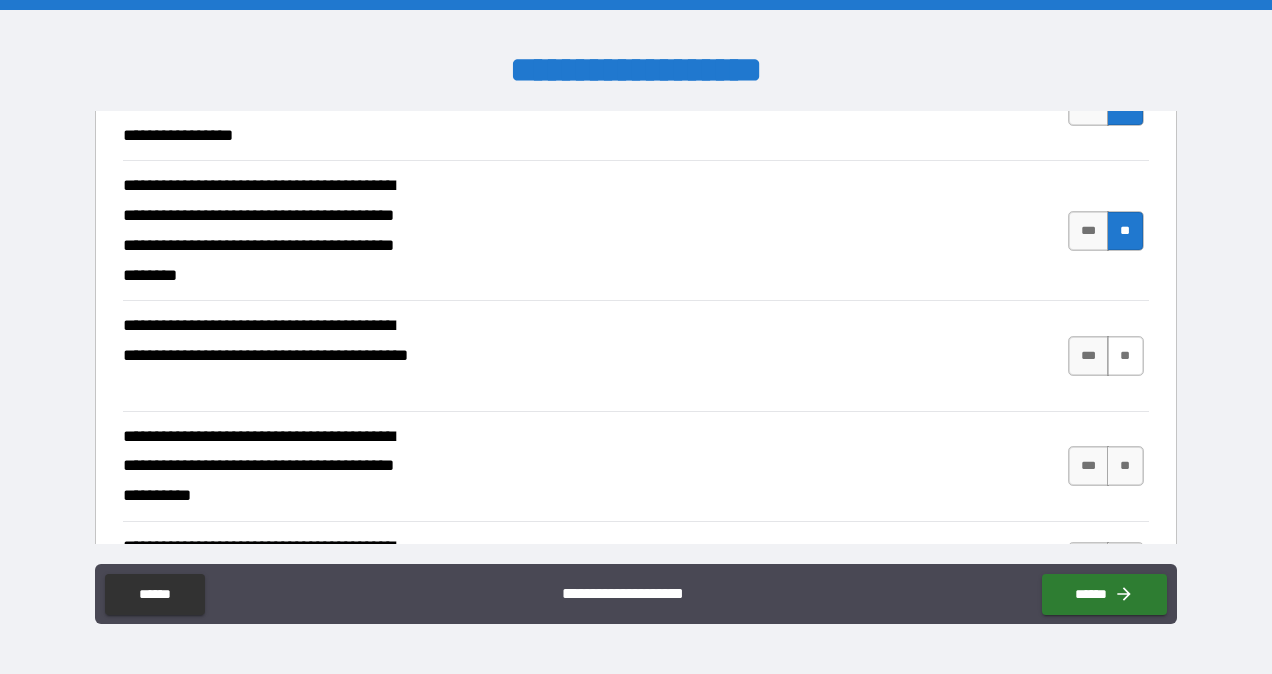 click on "**" at bounding box center [1125, 356] 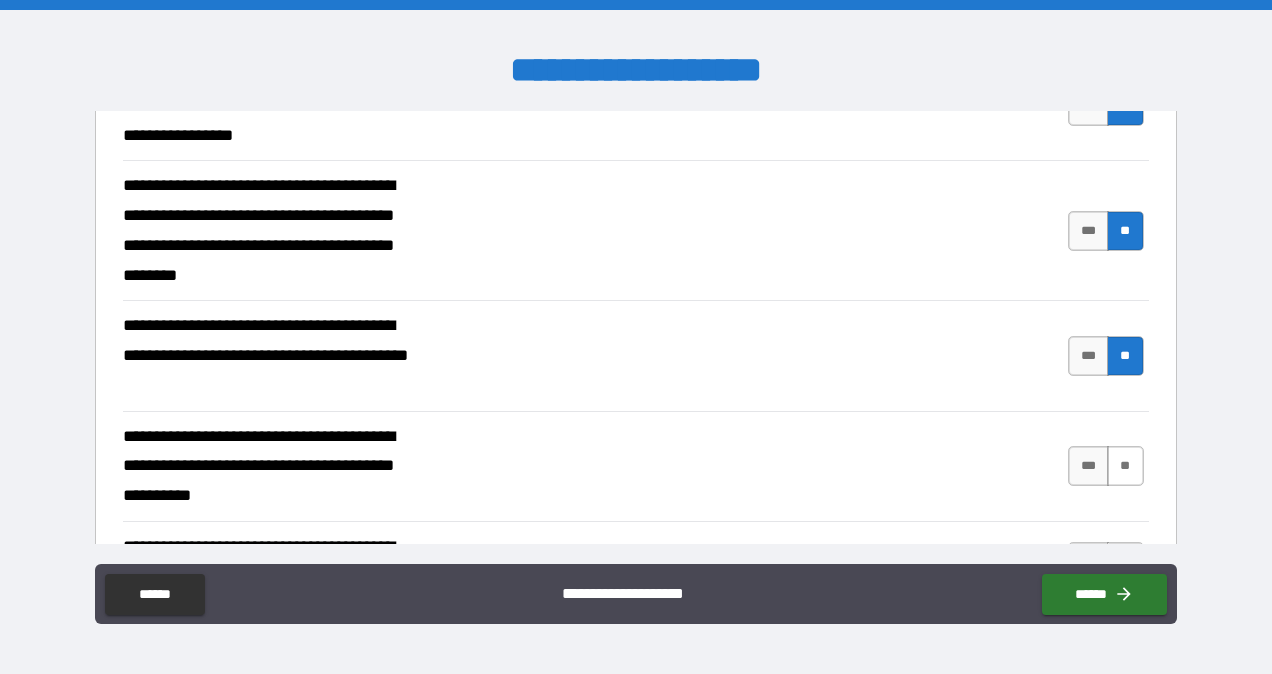click on "**" at bounding box center (1125, 466) 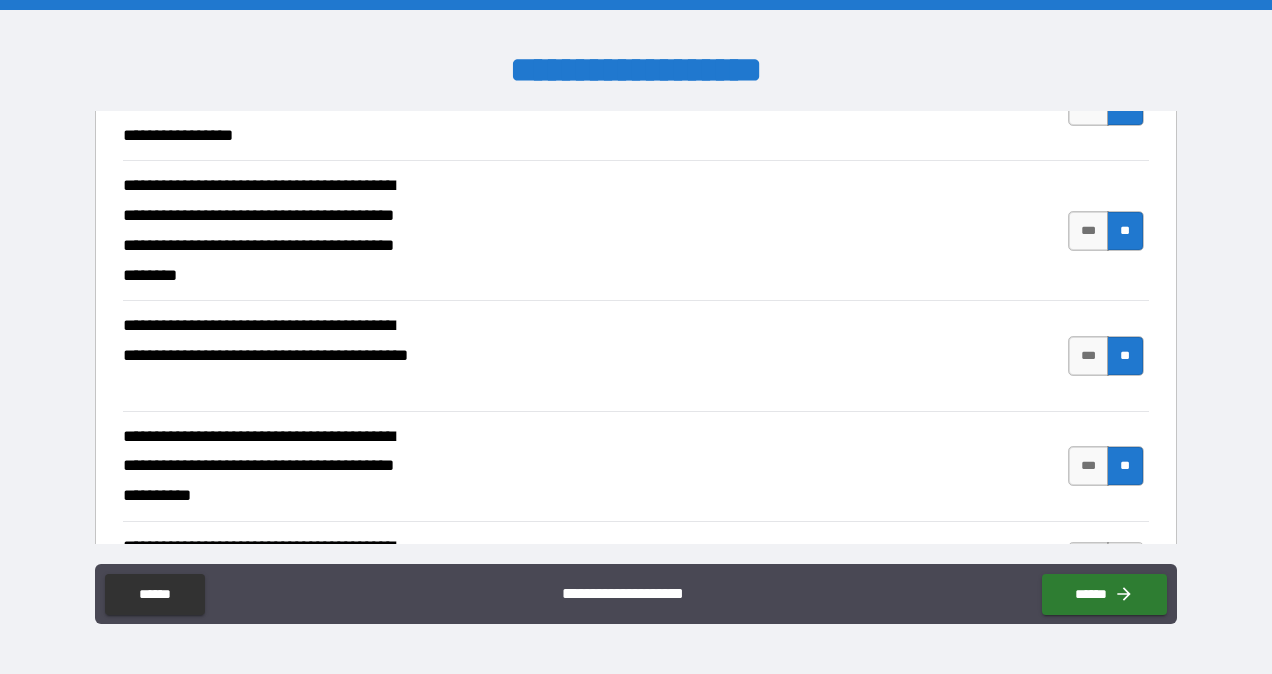click on "**" at bounding box center (1125, 562) 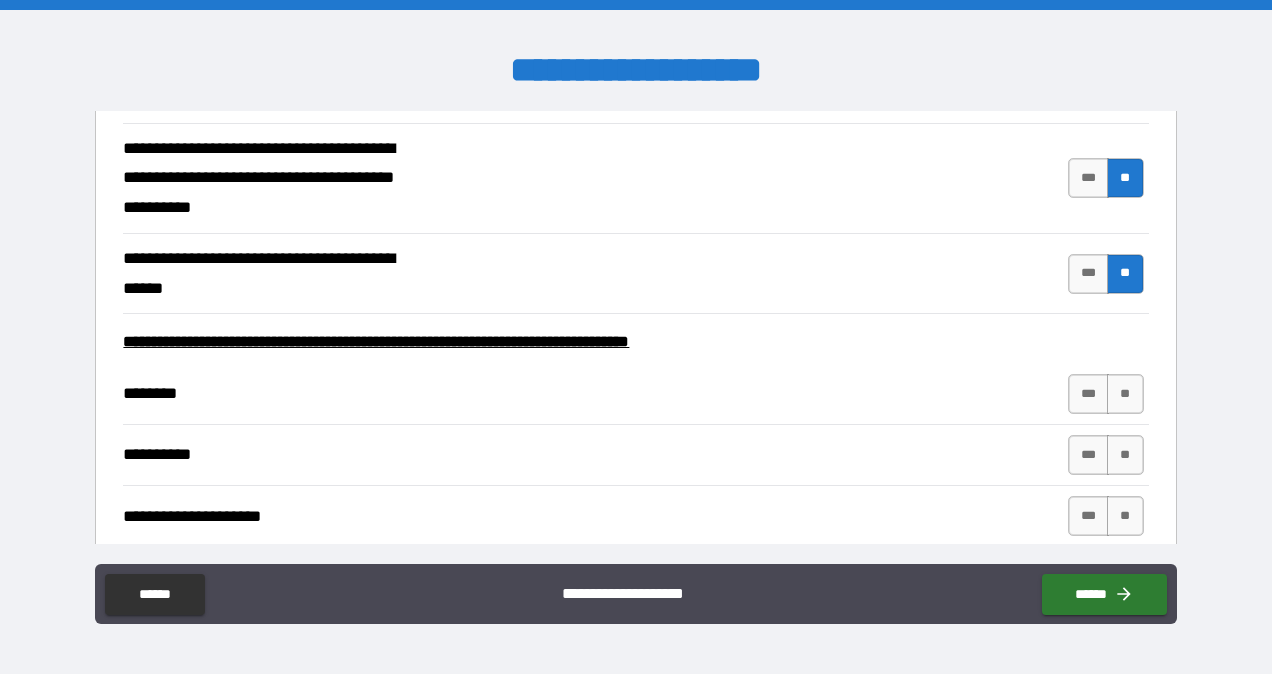 scroll, scrollTop: 12374, scrollLeft: 0, axis: vertical 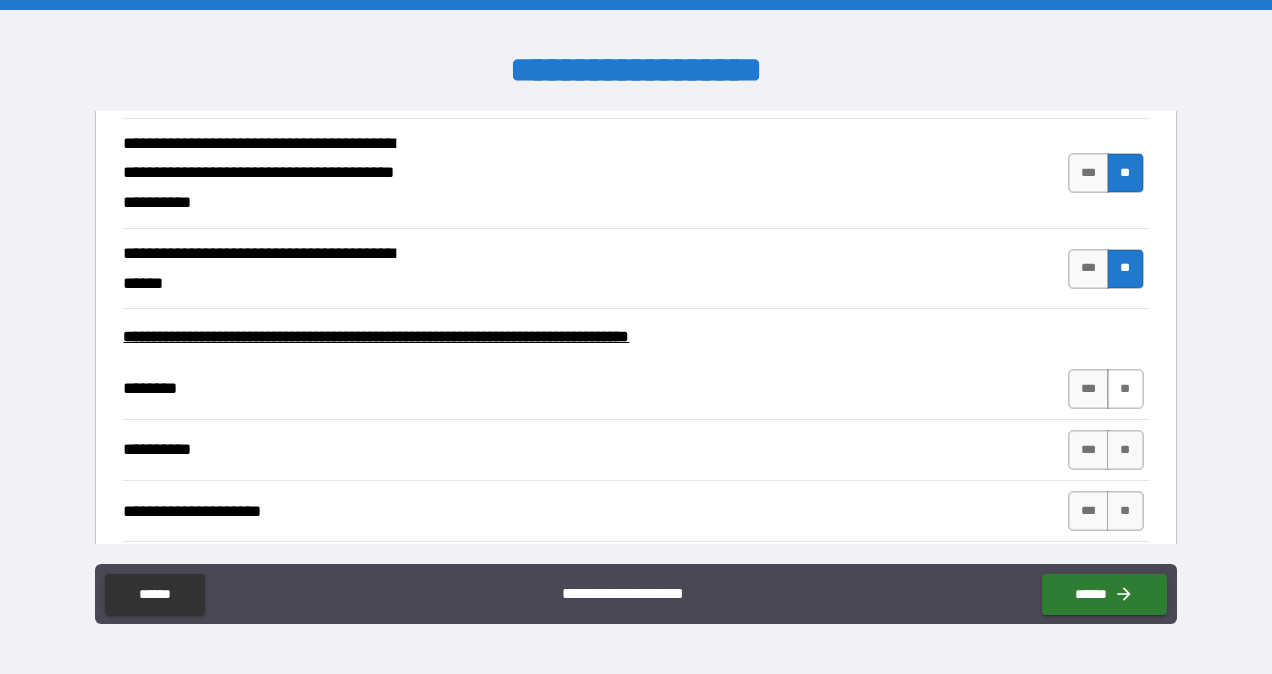 click on "**" at bounding box center (1125, 389) 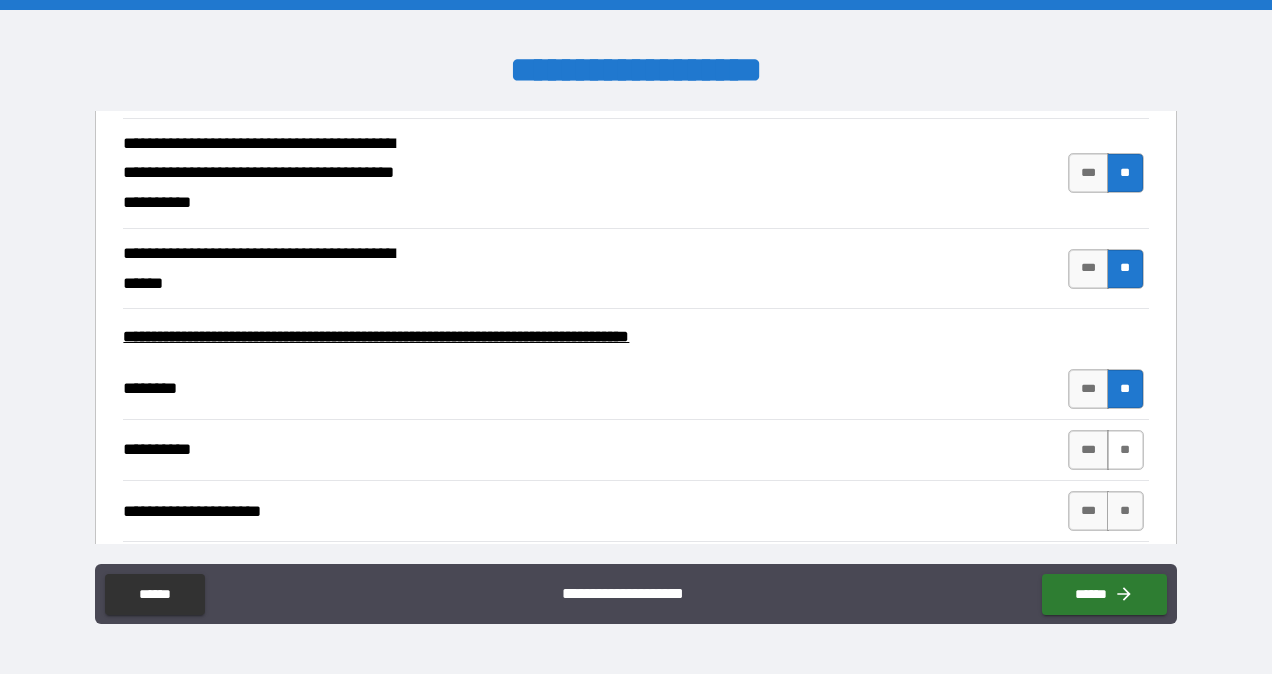 click on "**" at bounding box center [1125, 450] 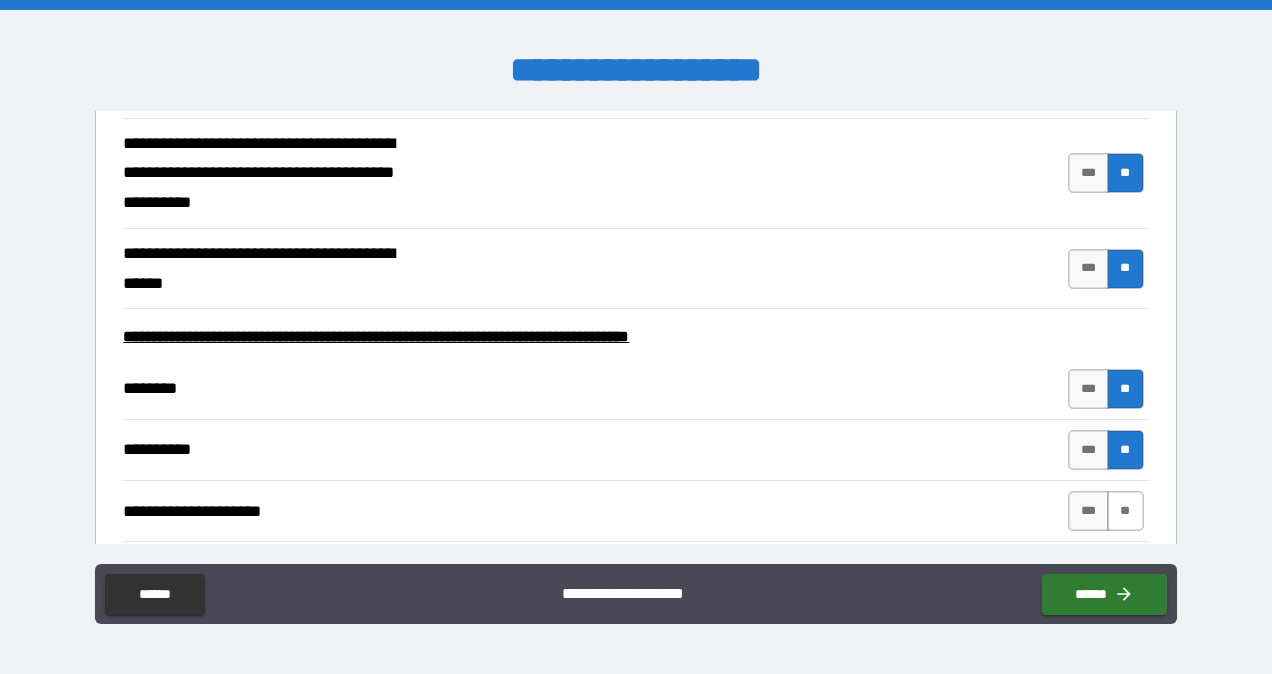 click on "**" at bounding box center (1125, 511) 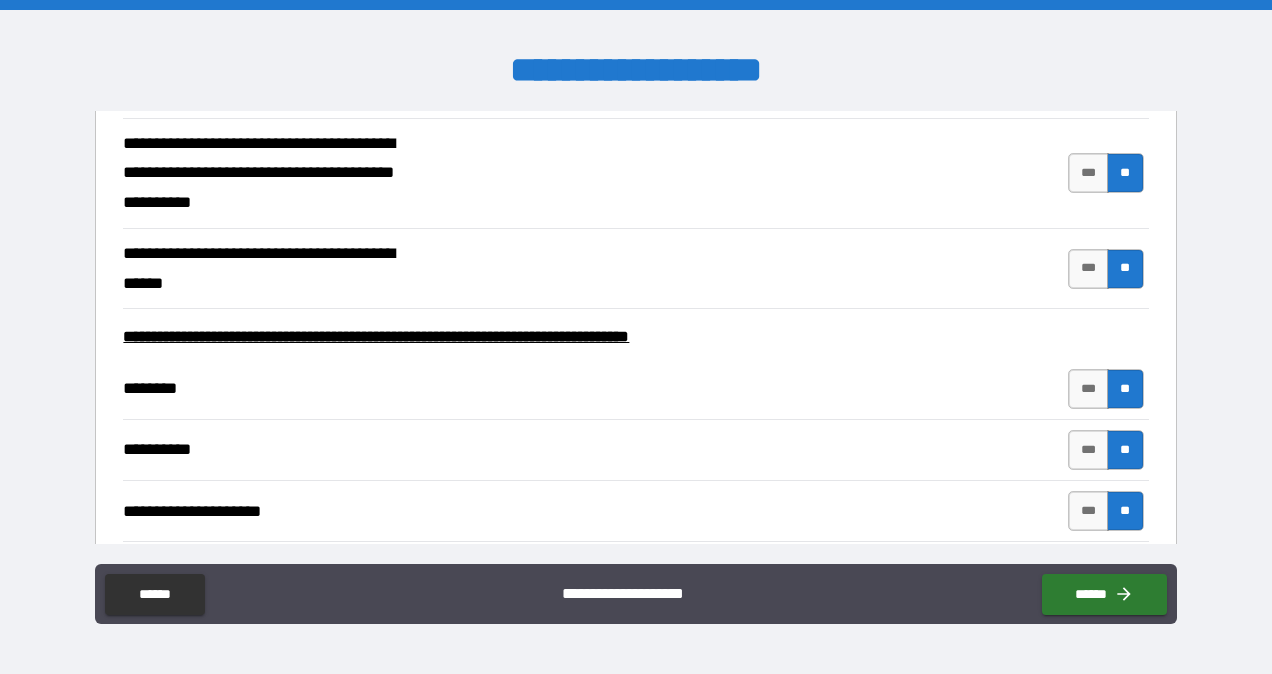 click on "**" at bounding box center (1125, 572) 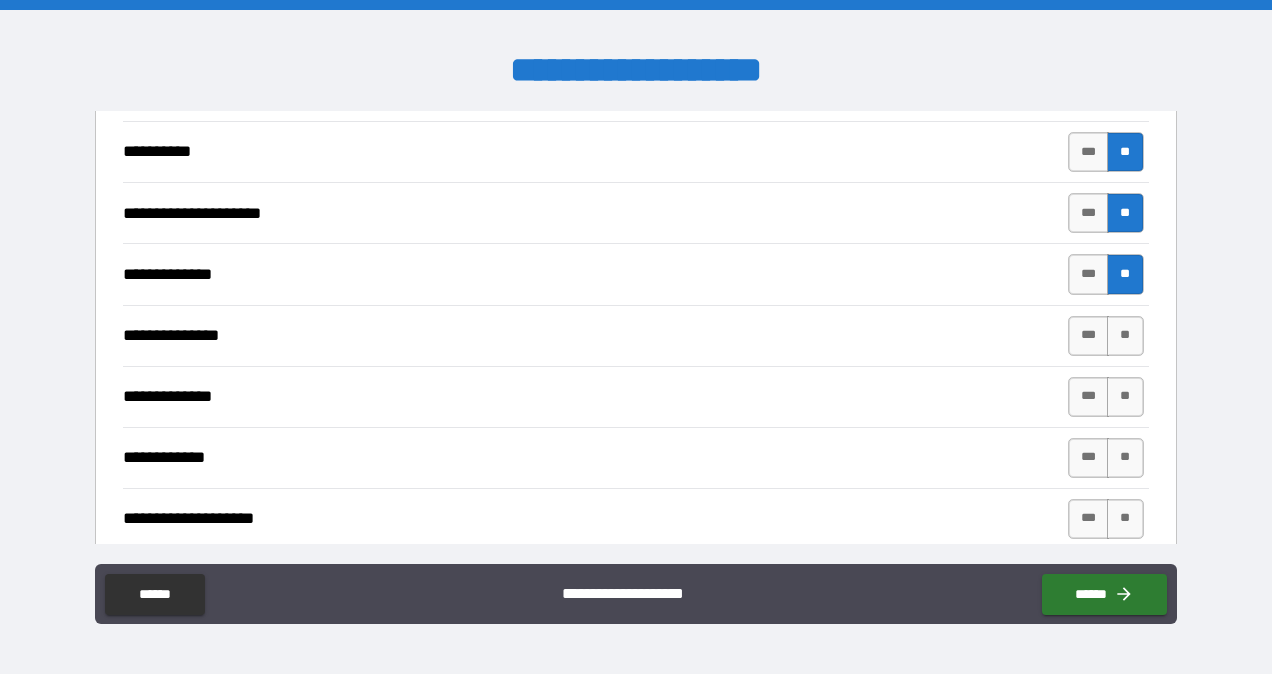 scroll, scrollTop: 12673, scrollLeft: 0, axis: vertical 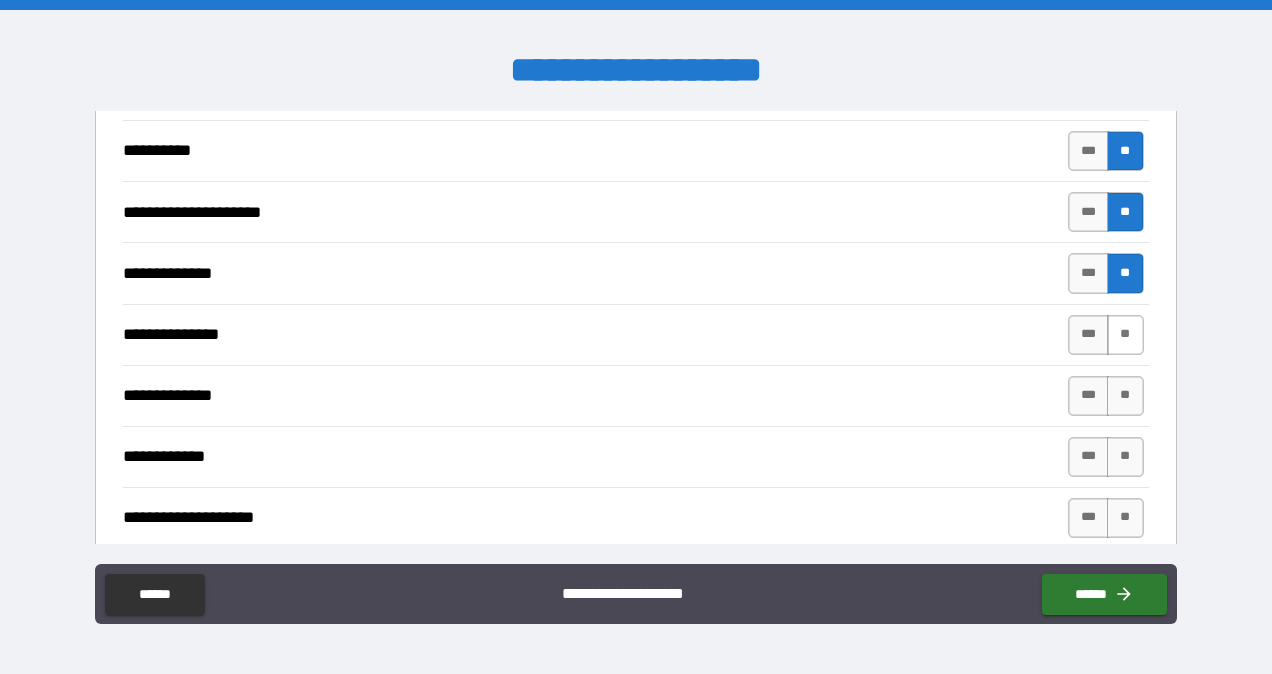 click on "**" at bounding box center (1125, 335) 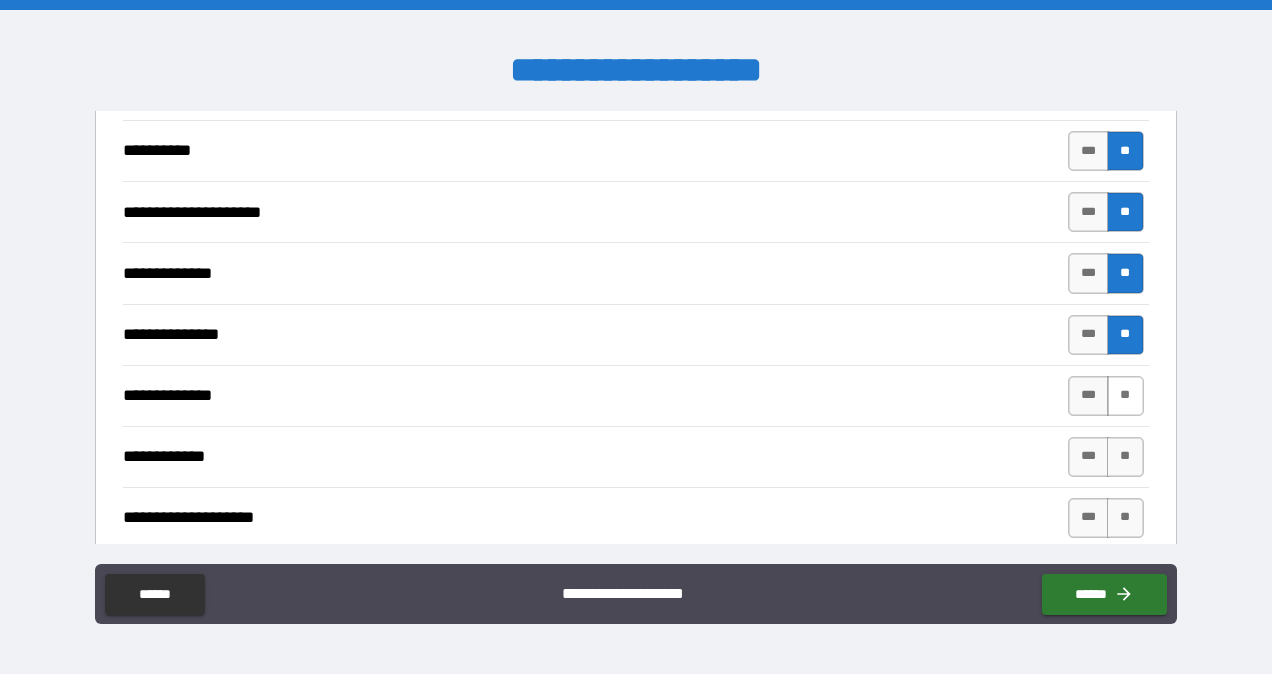 click on "**" at bounding box center [1125, 396] 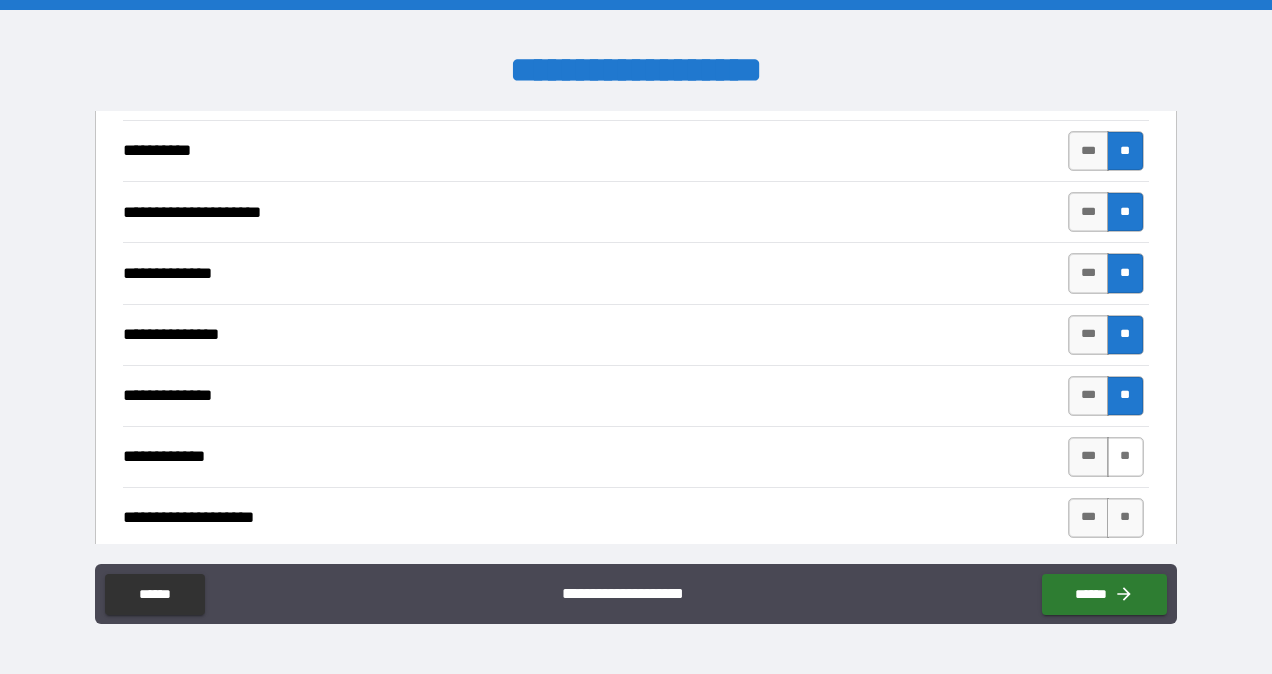 click on "**" at bounding box center (1125, 457) 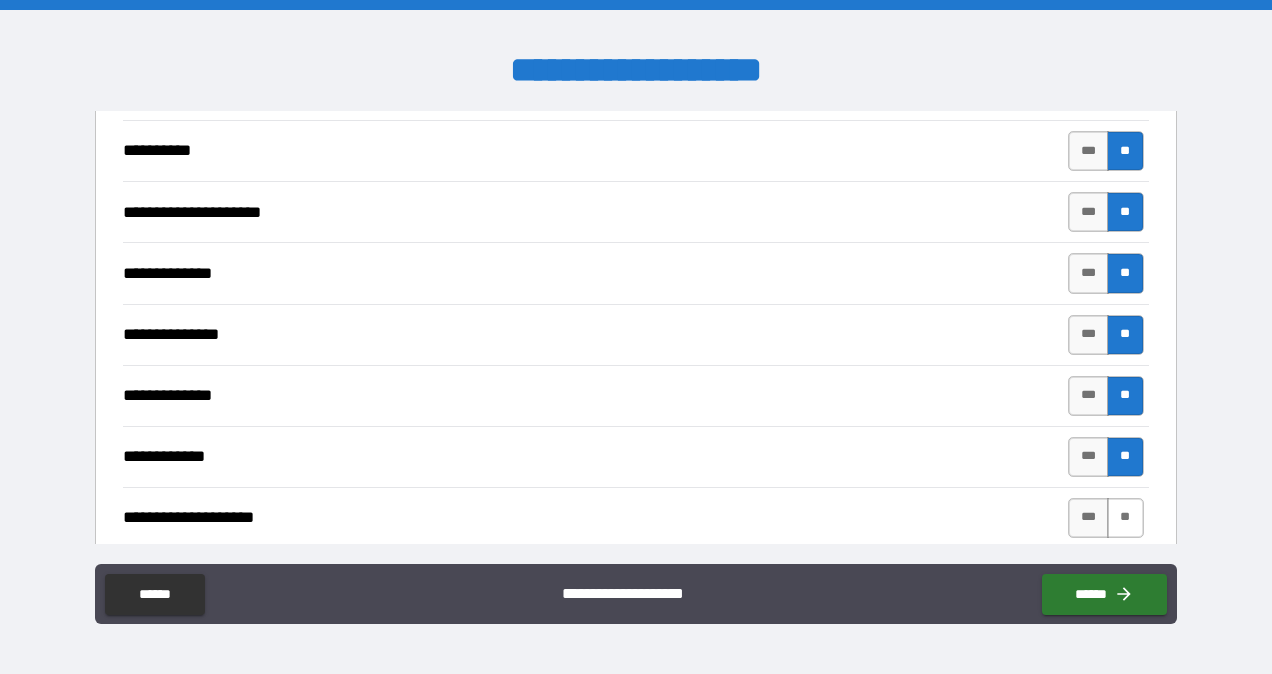 click on "**" at bounding box center [1125, 518] 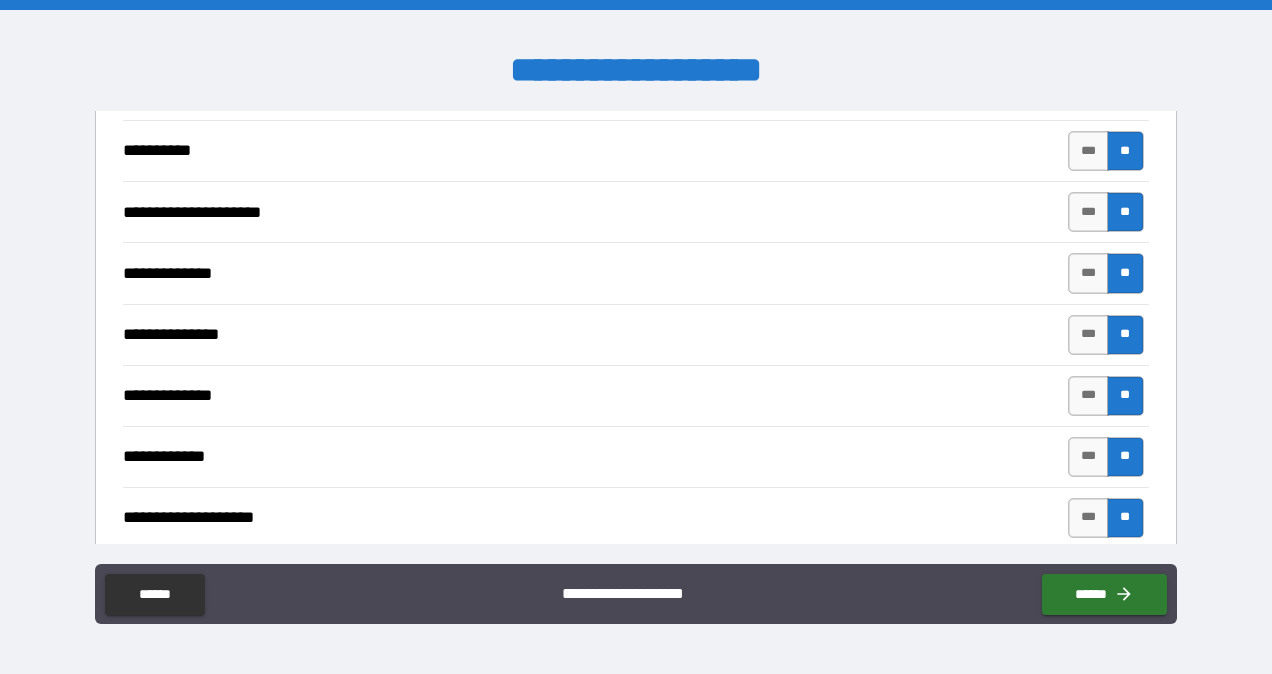 click on "**" at bounding box center [1125, 579] 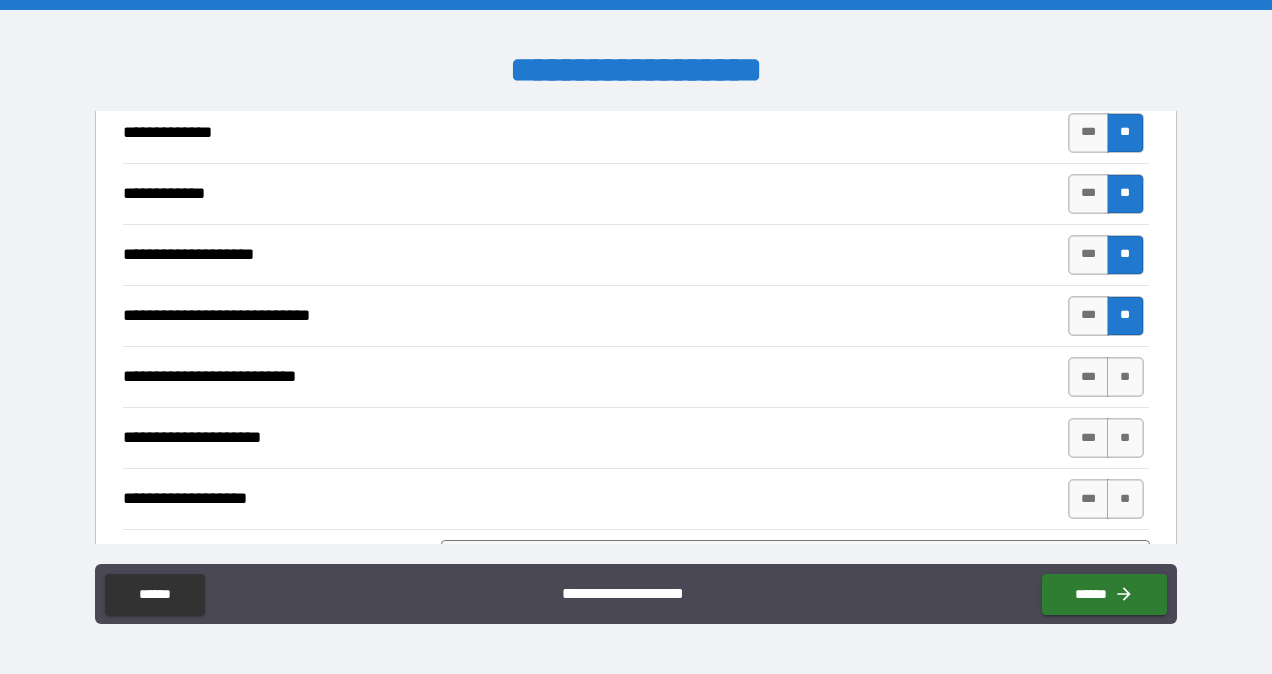scroll, scrollTop: 12951, scrollLeft: 0, axis: vertical 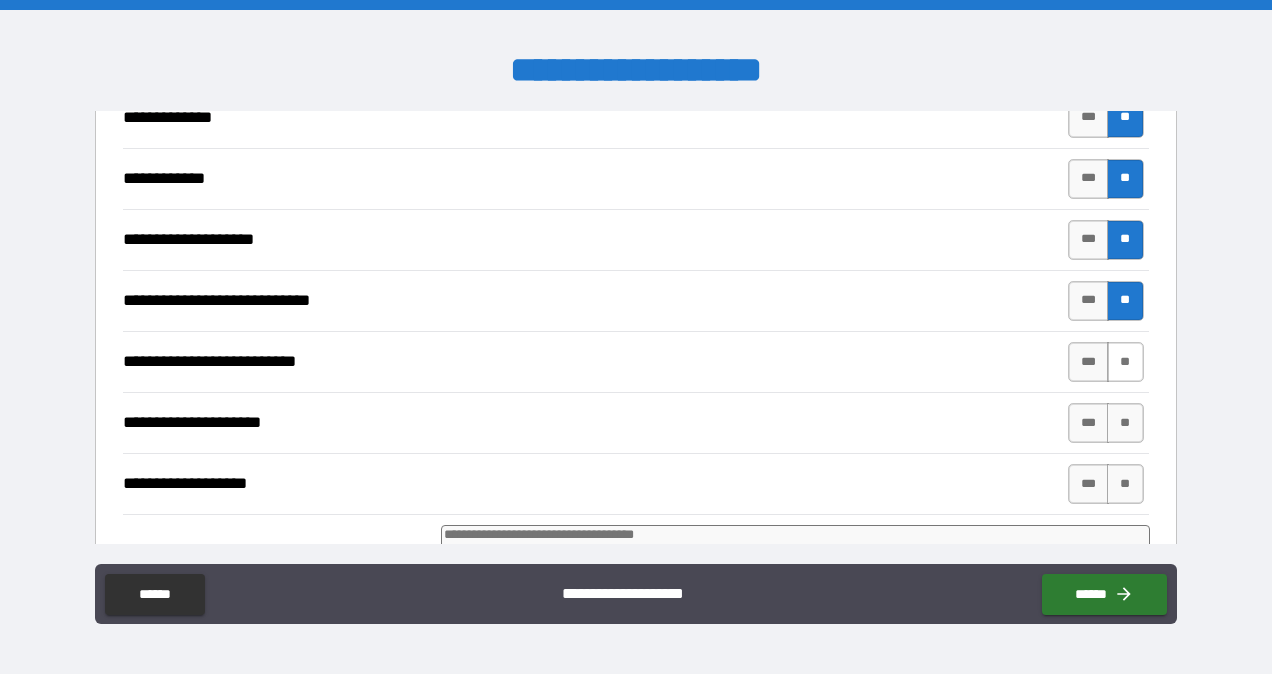 click on "**" at bounding box center [1125, 362] 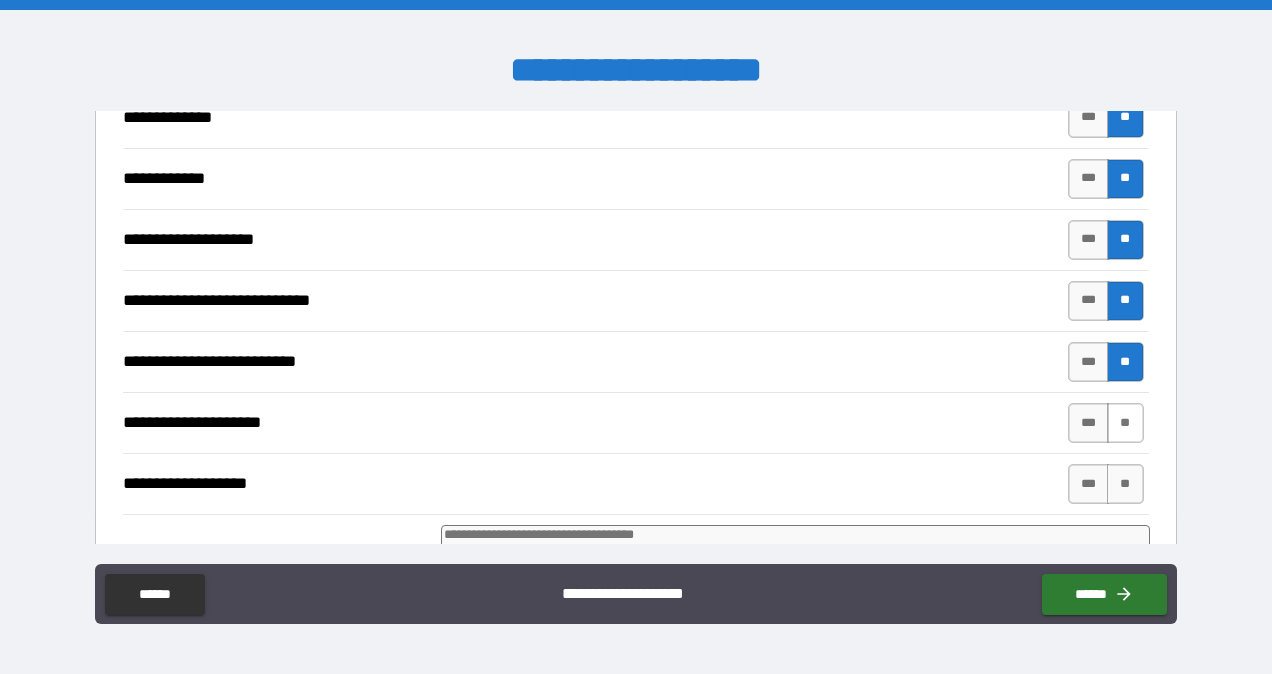 click on "**" at bounding box center (1125, 423) 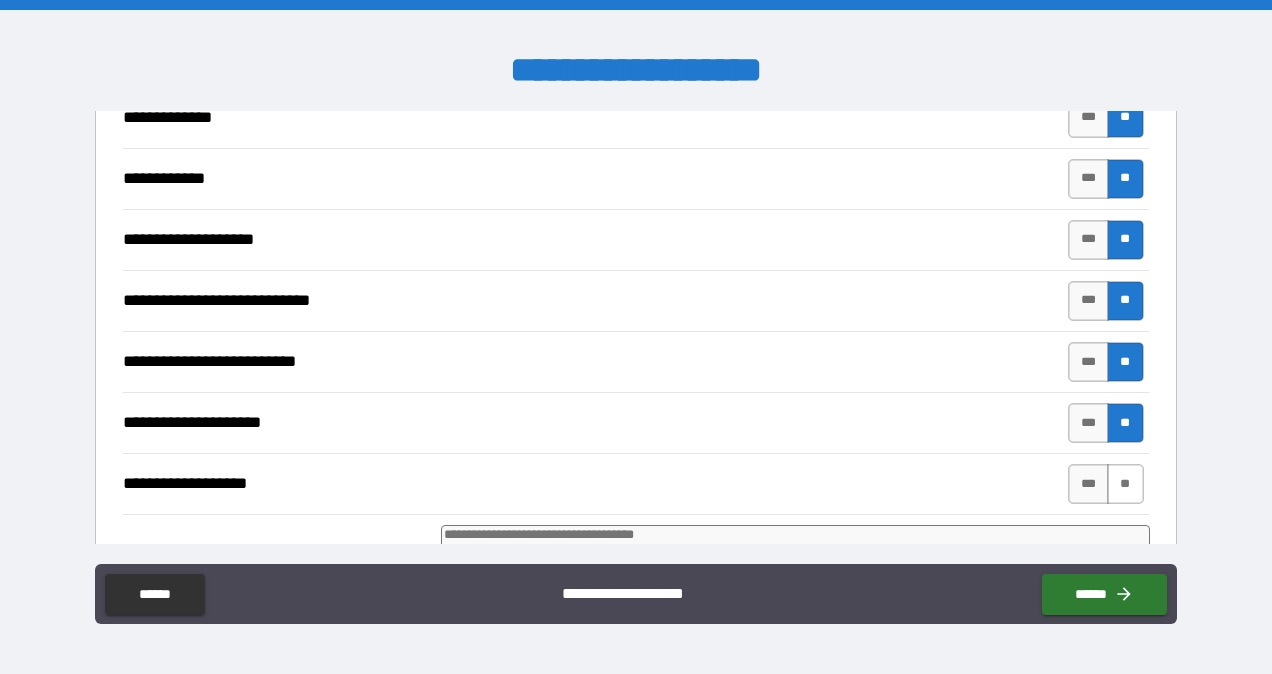 click on "**" at bounding box center (1125, 484) 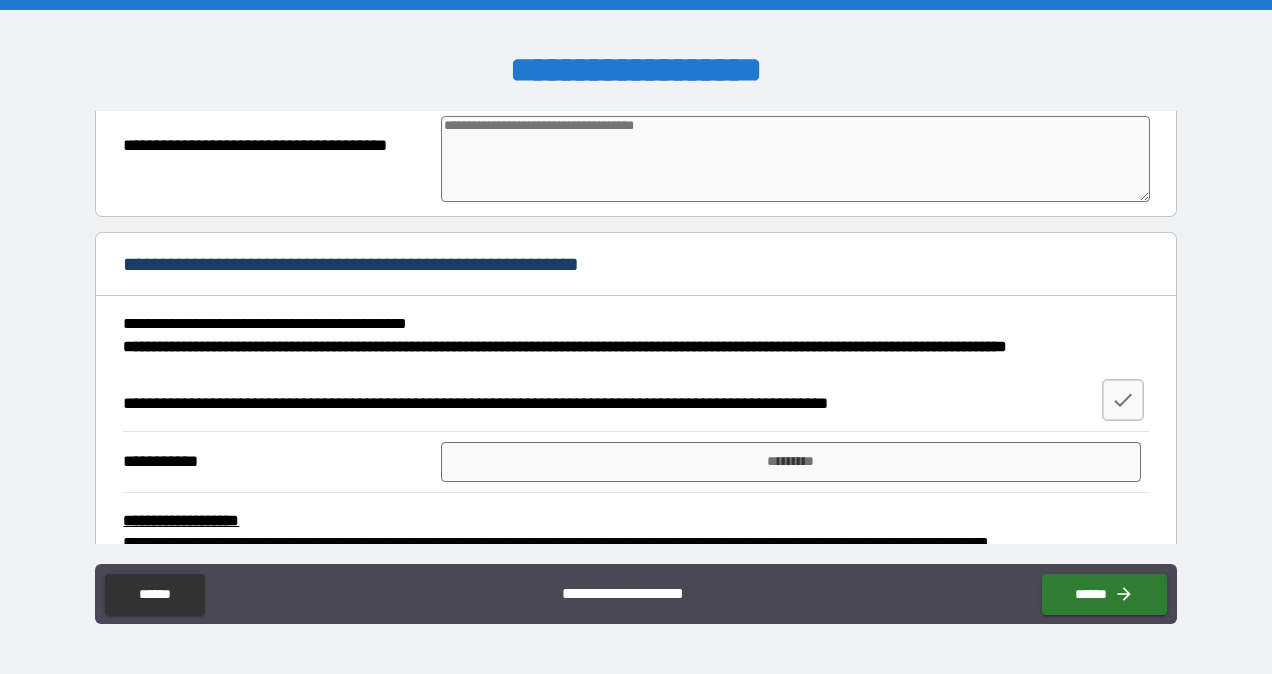 scroll, scrollTop: 13367, scrollLeft: 0, axis: vertical 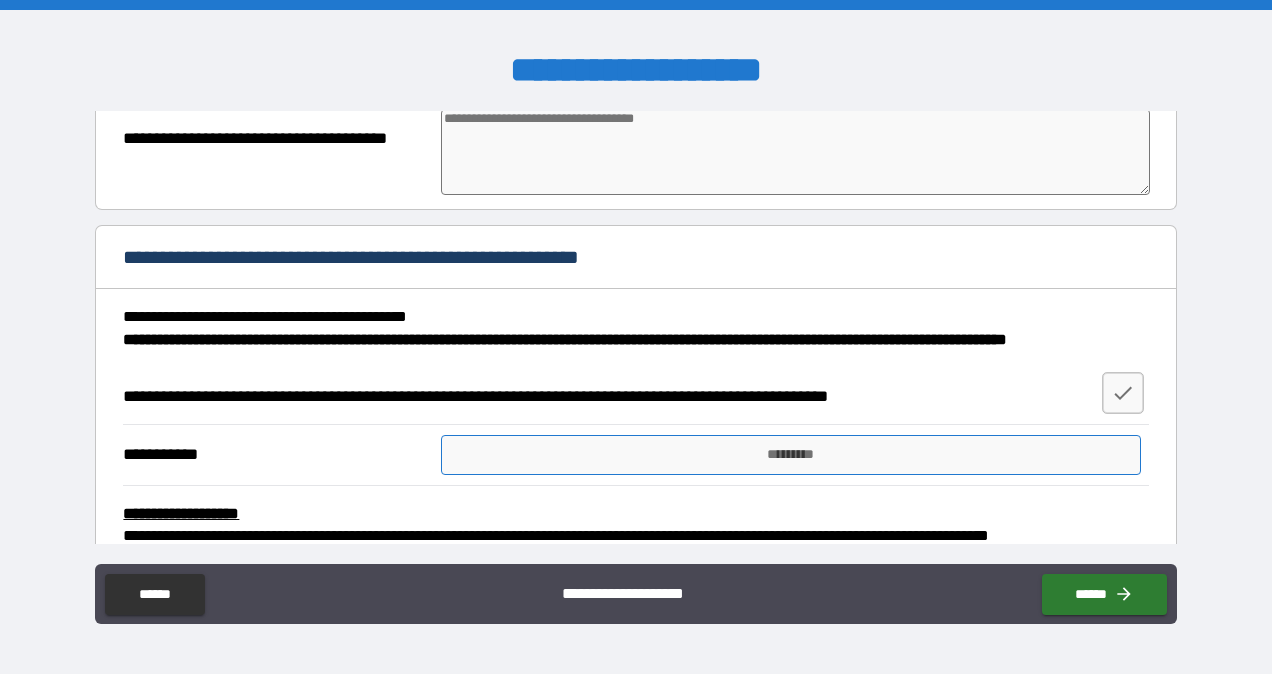 click on "*********" at bounding box center (791, 455) 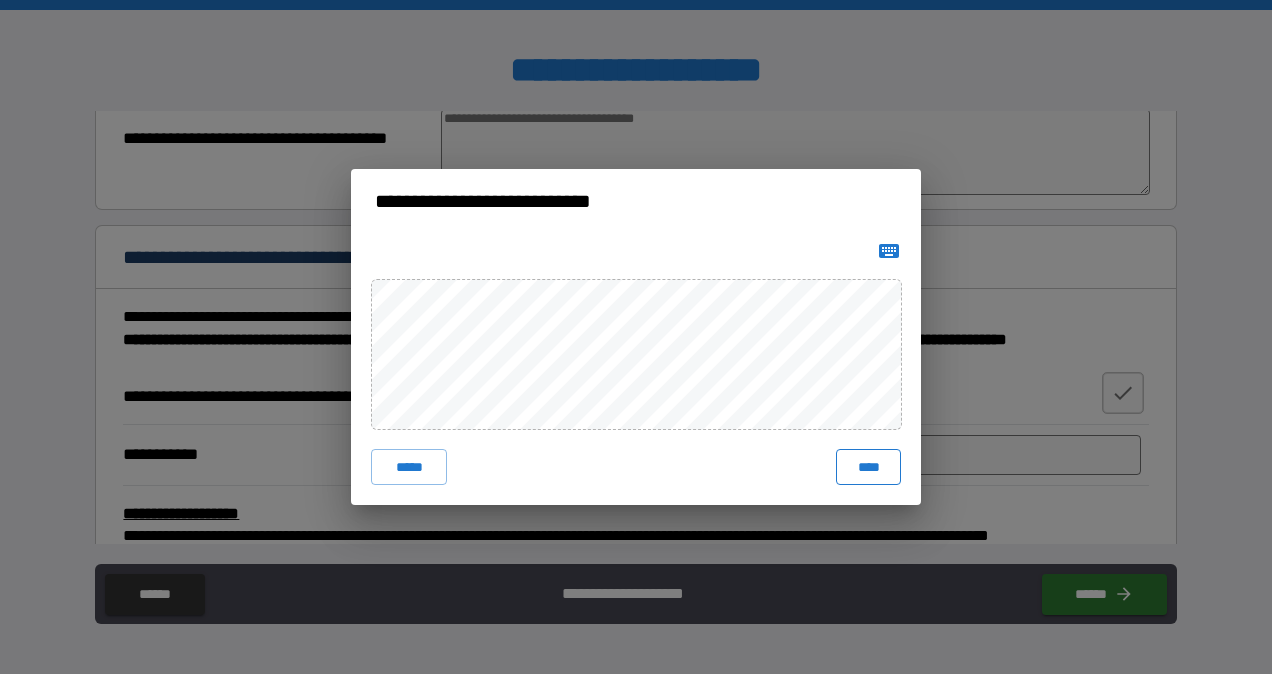 click on "****" at bounding box center [868, 467] 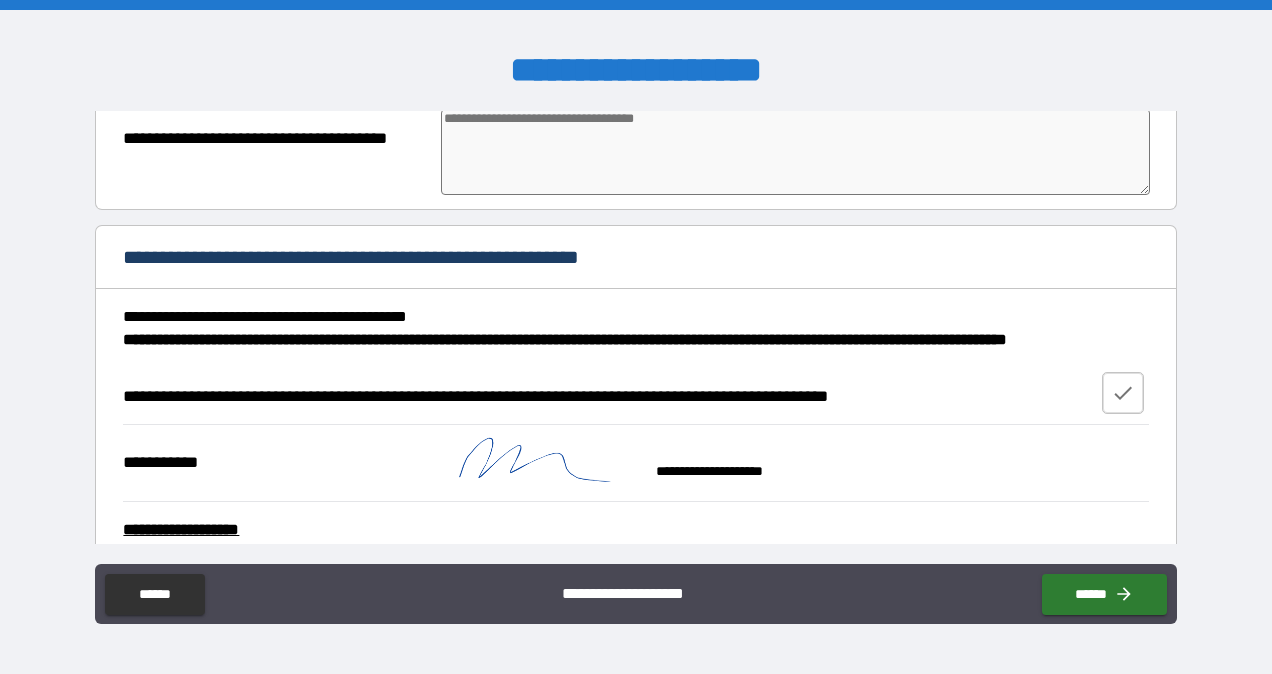 click at bounding box center (1123, 393) 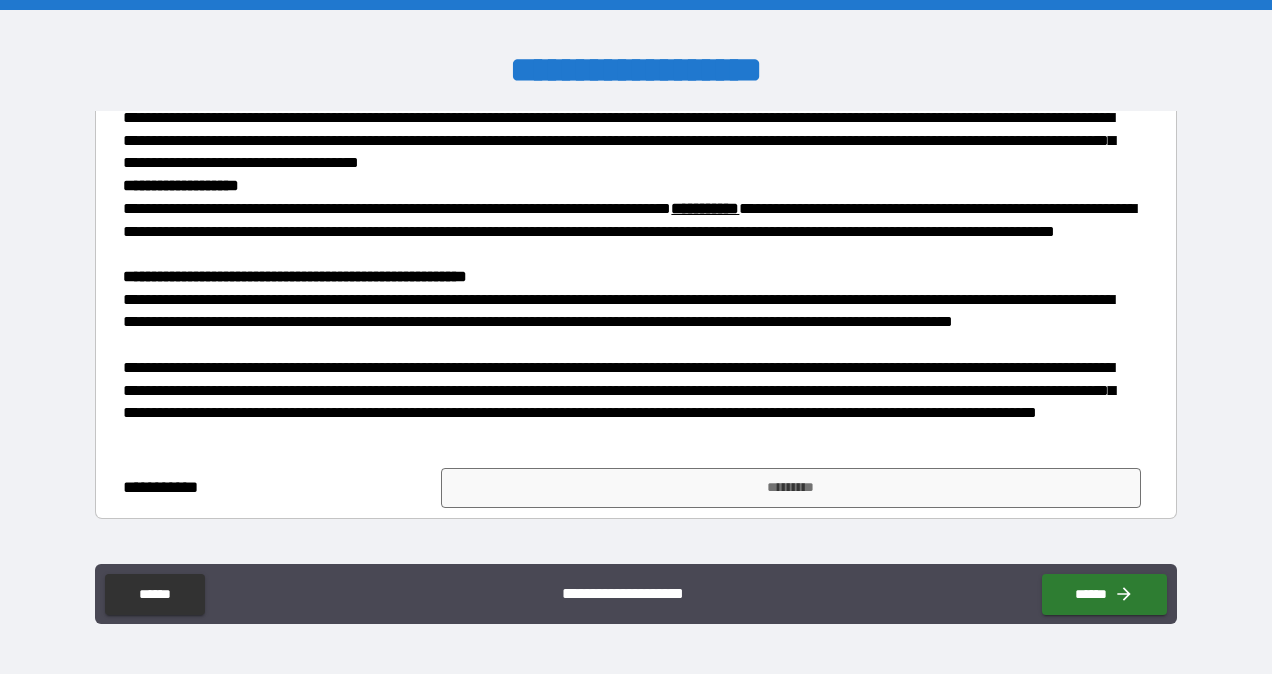 scroll, scrollTop: 14871, scrollLeft: 0, axis: vertical 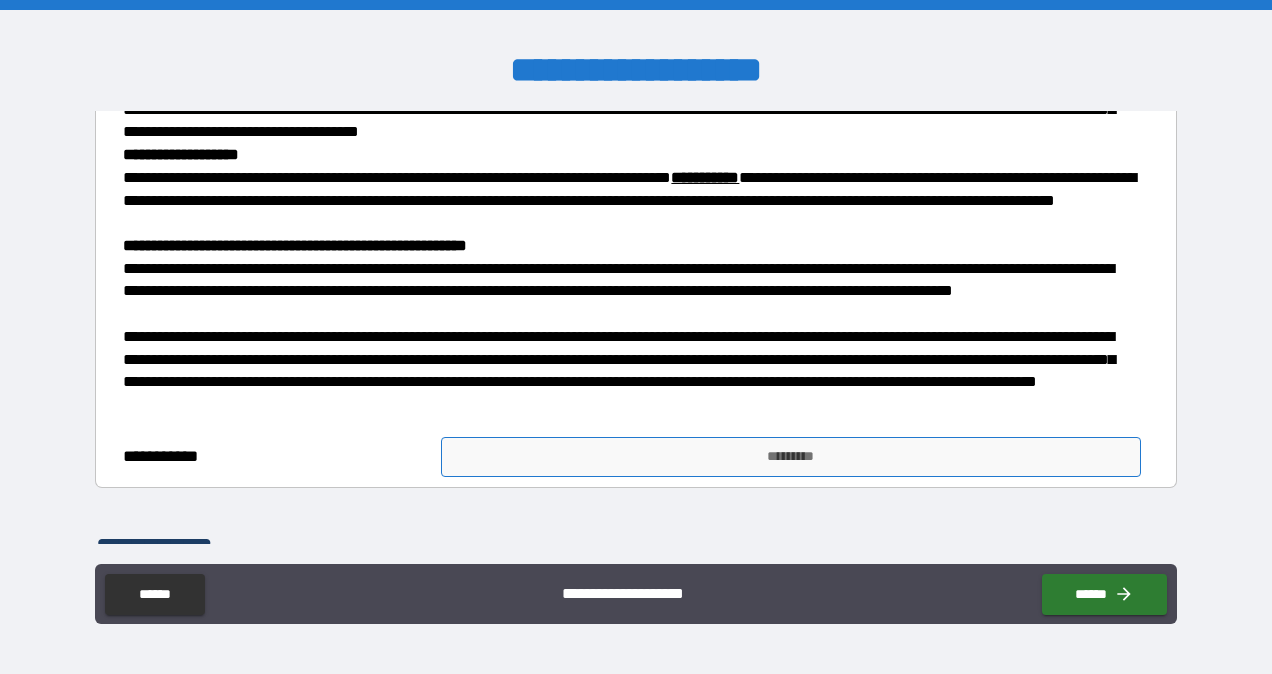 click on "*********" at bounding box center (791, 457) 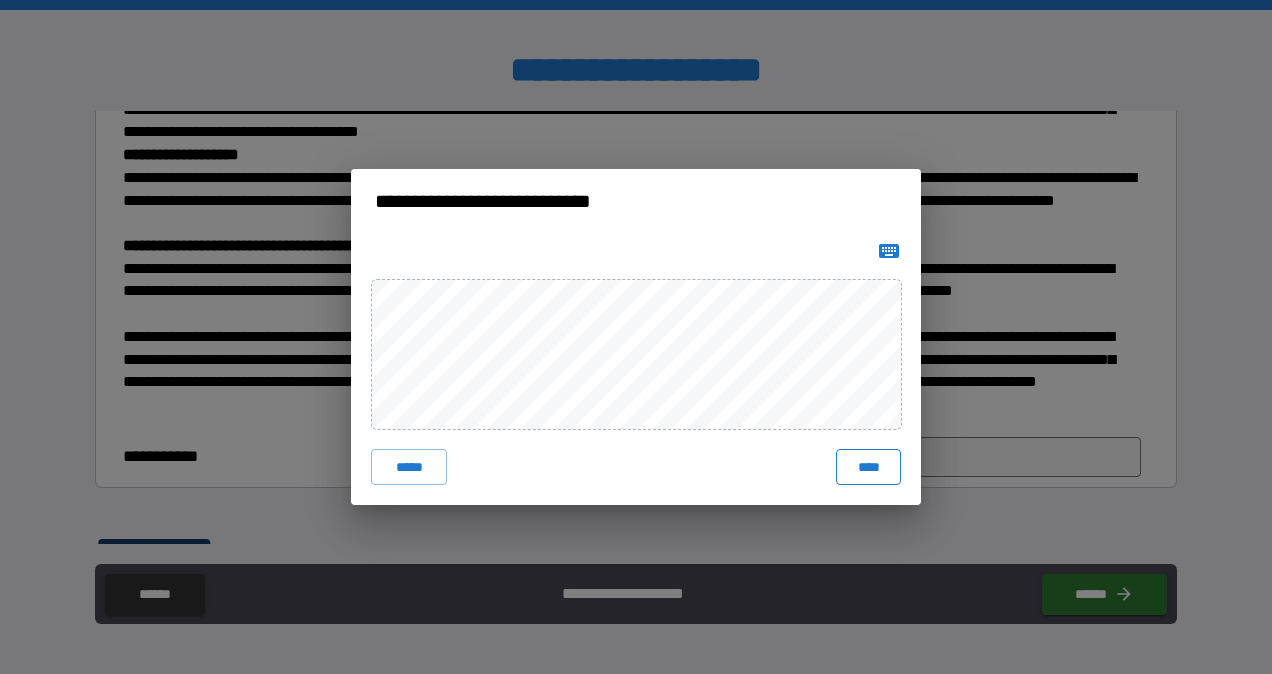 click on "****" at bounding box center [868, 467] 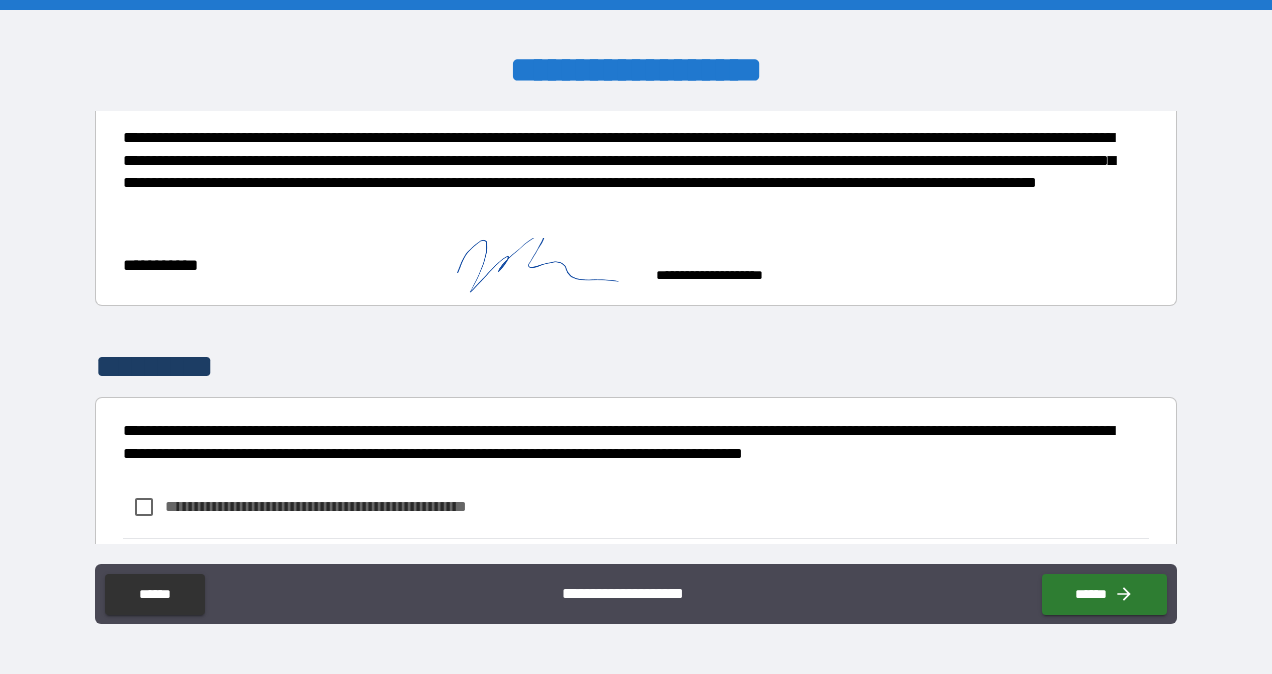 scroll, scrollTop: 15110, scrollLeft: 0, axis: vertical 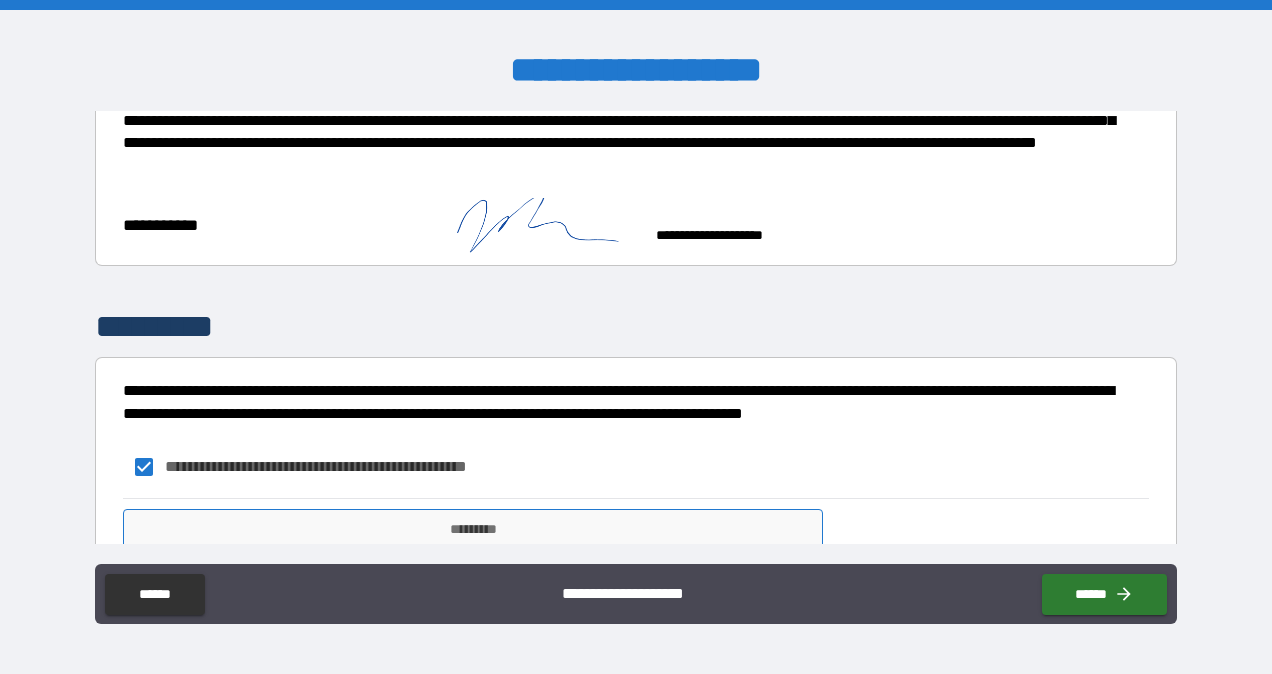 click on "*********" at bounding box center (473, 529) 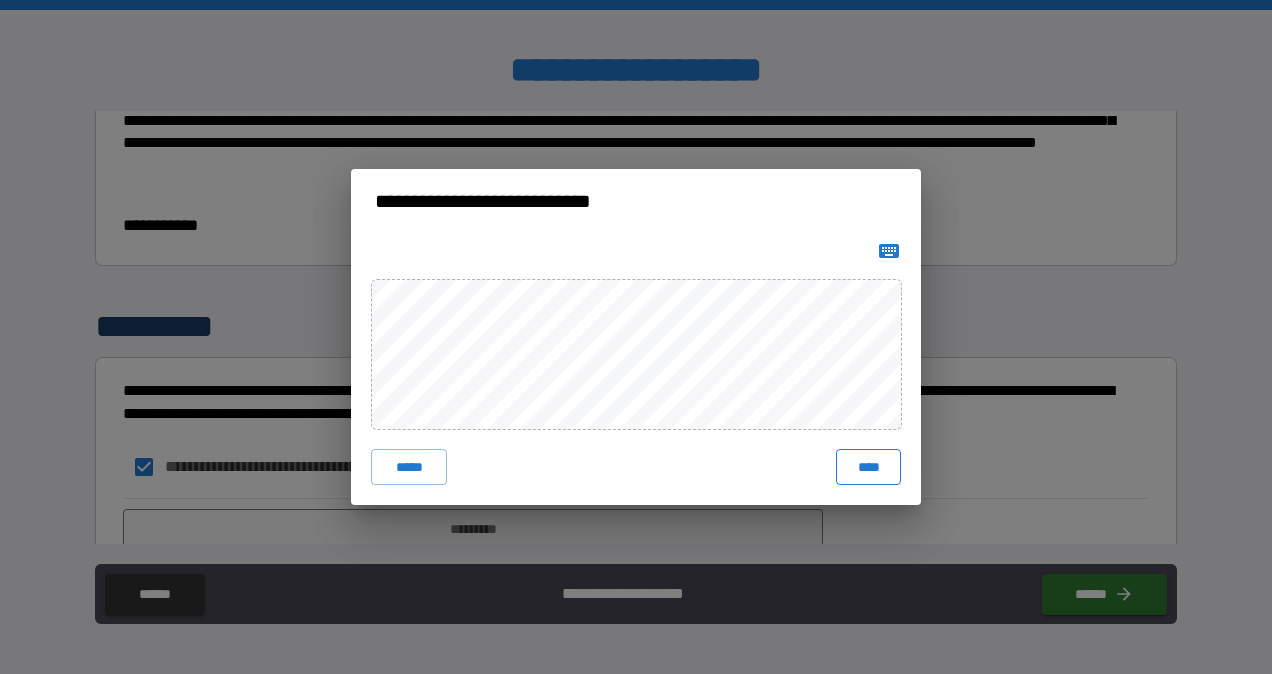 click on "****" at bounding box center [868, 467] 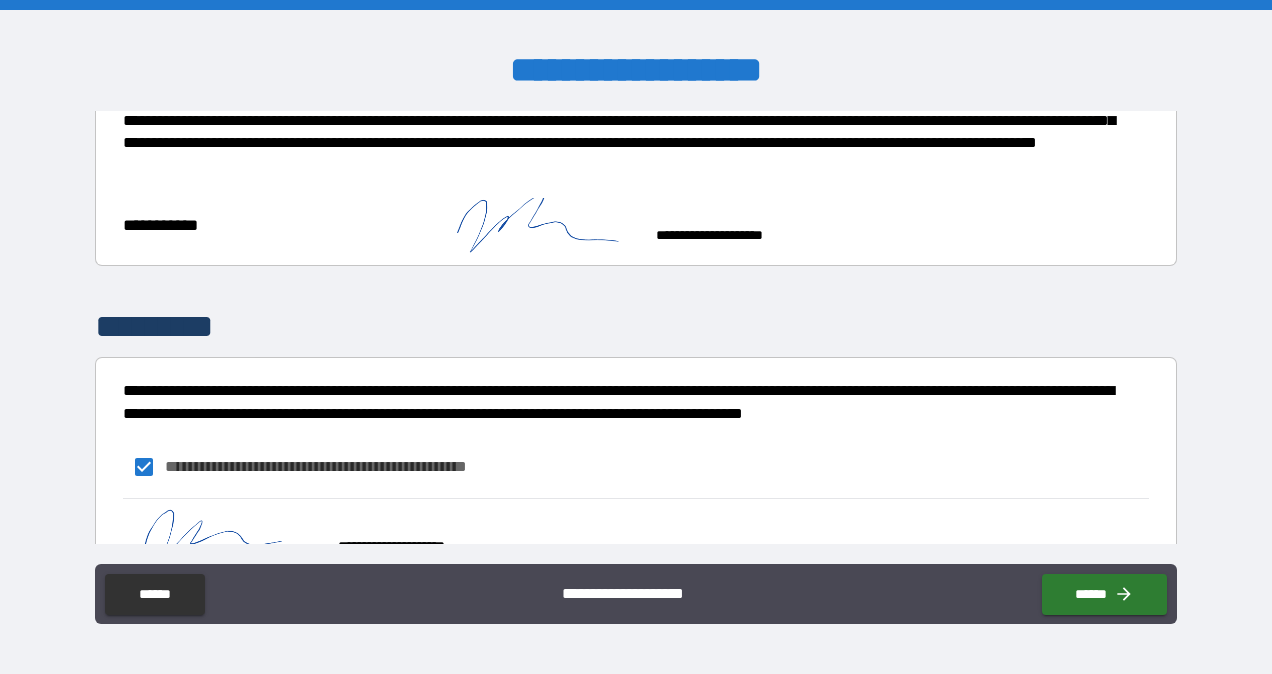 scroll, scrollTop: 15151, scrollLeft: 0, axis: vertical 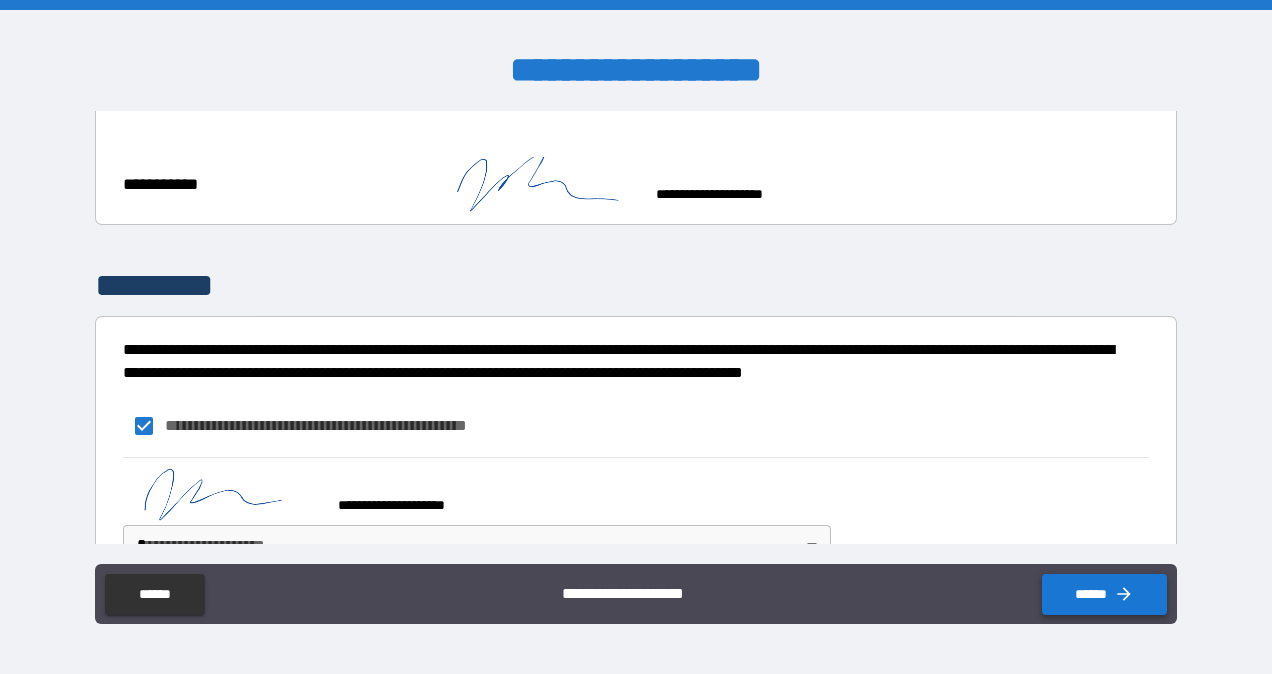 click on "******" at bounding box center [1104, 594] 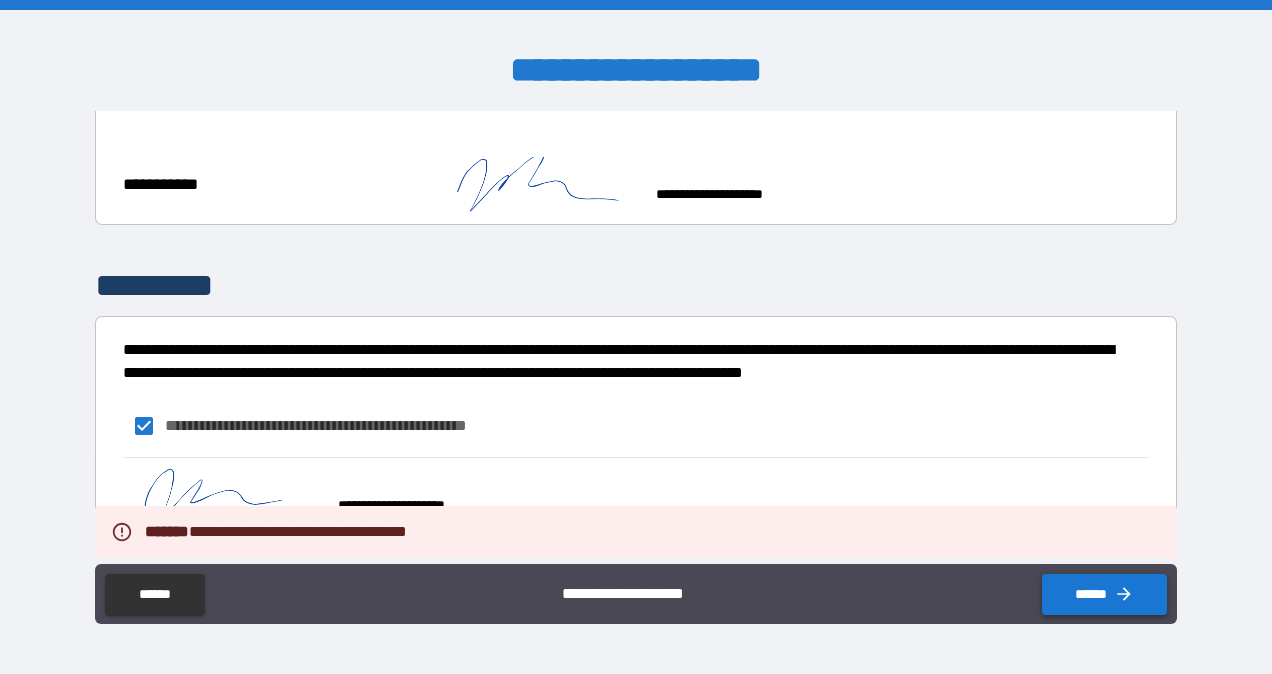 scroll, scrollTop: 15151, scrollLeft: 0, axis: vertical 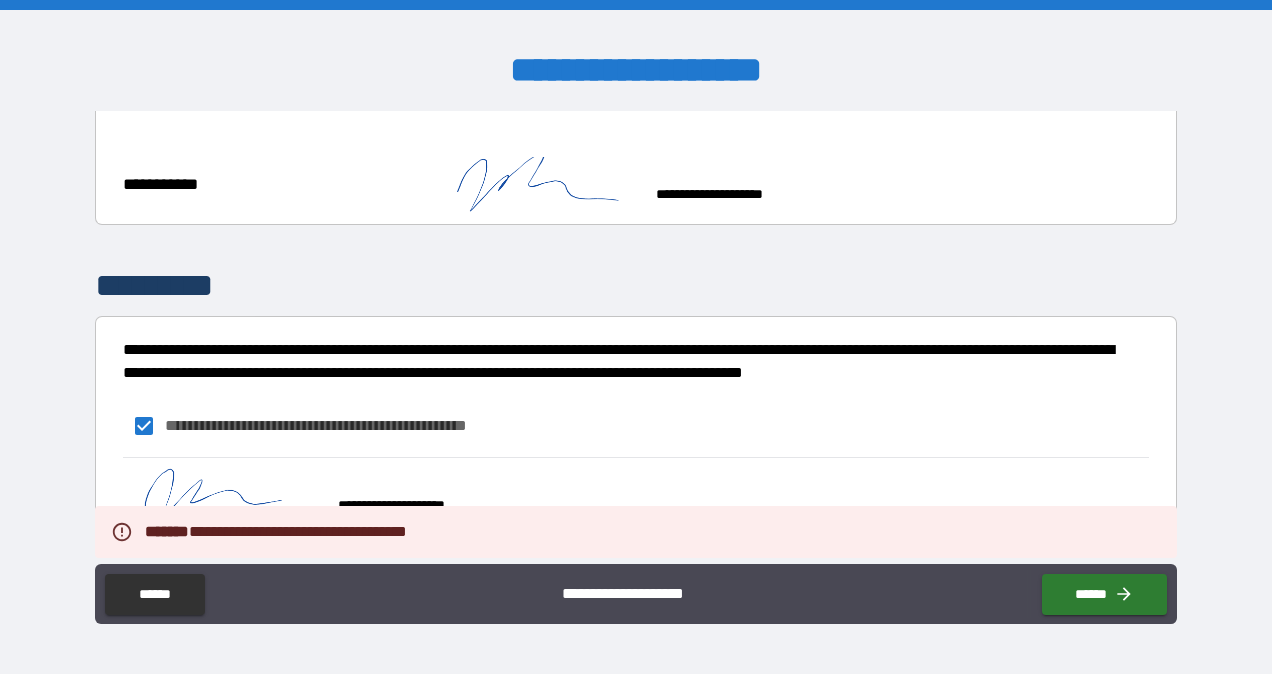 click on "**********" at bounding box center [636, 337] 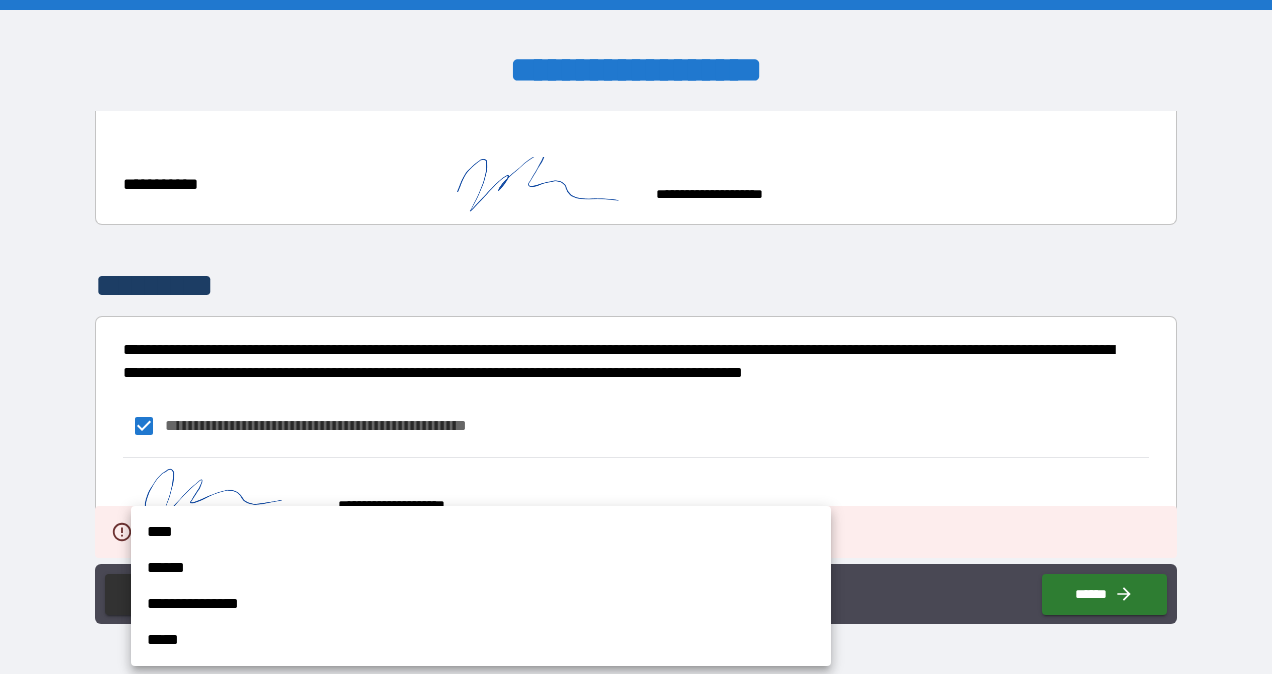 click on "**********" at bounding box center (481, 604) 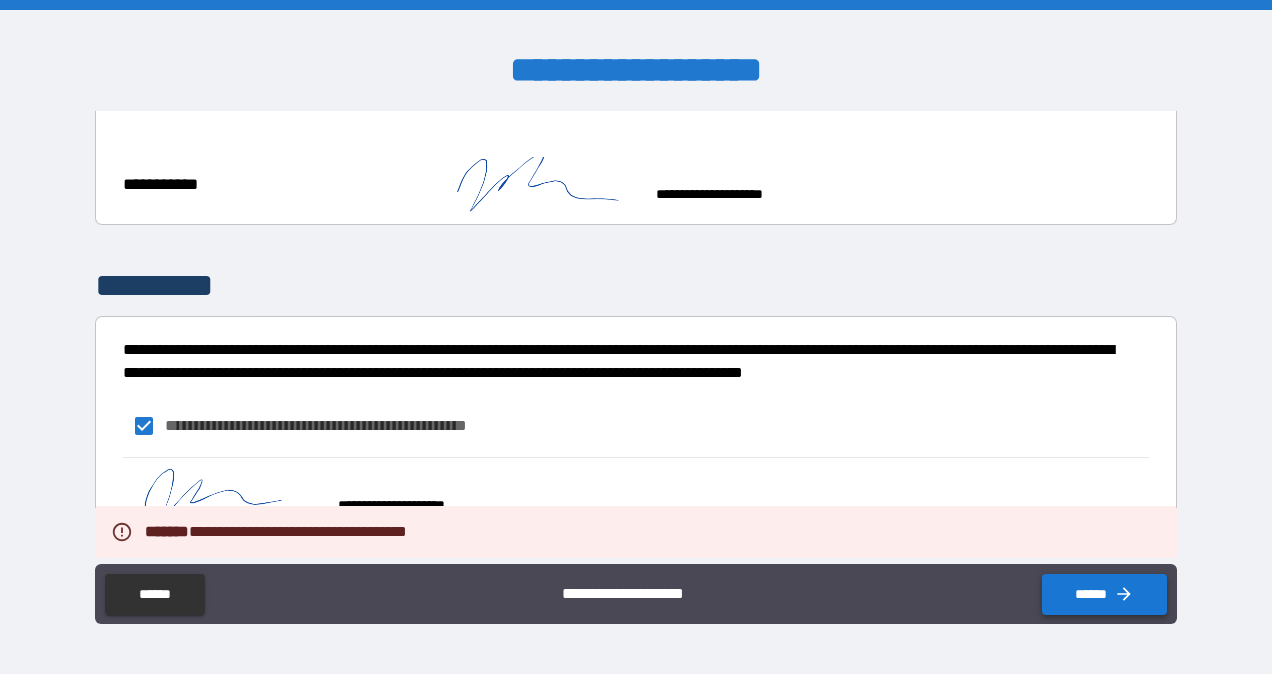 click 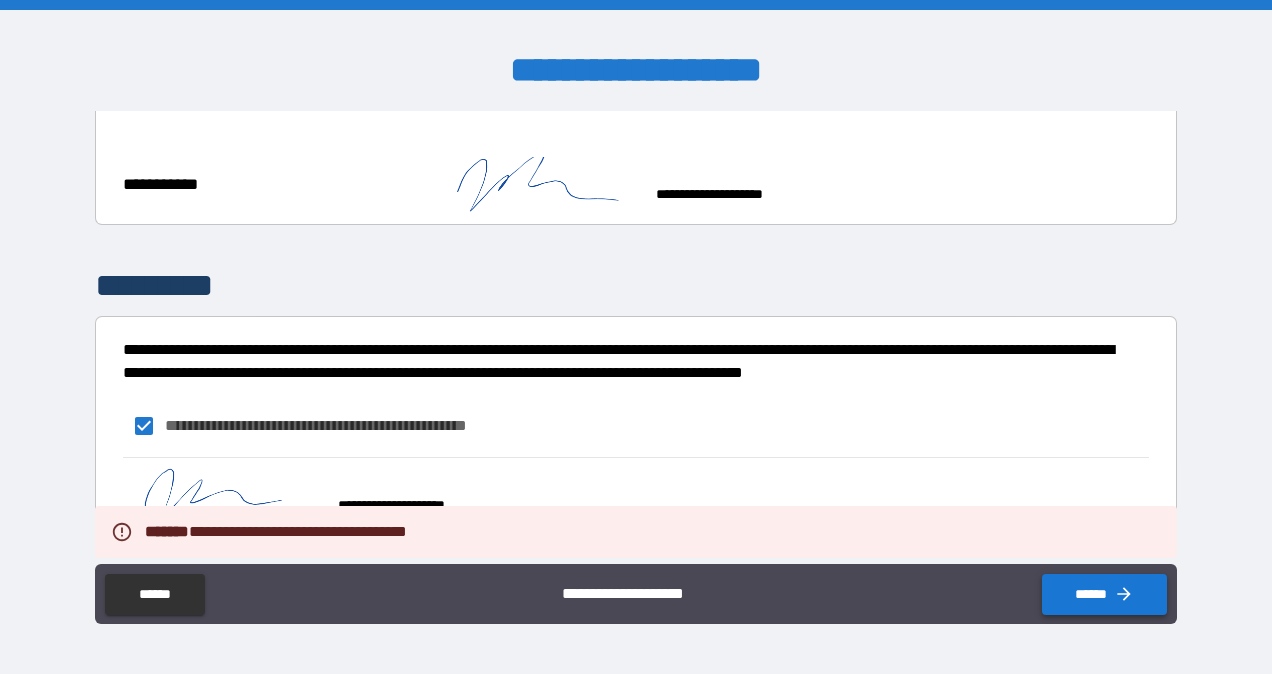 click on "******" at bounding box center [1104, 594] 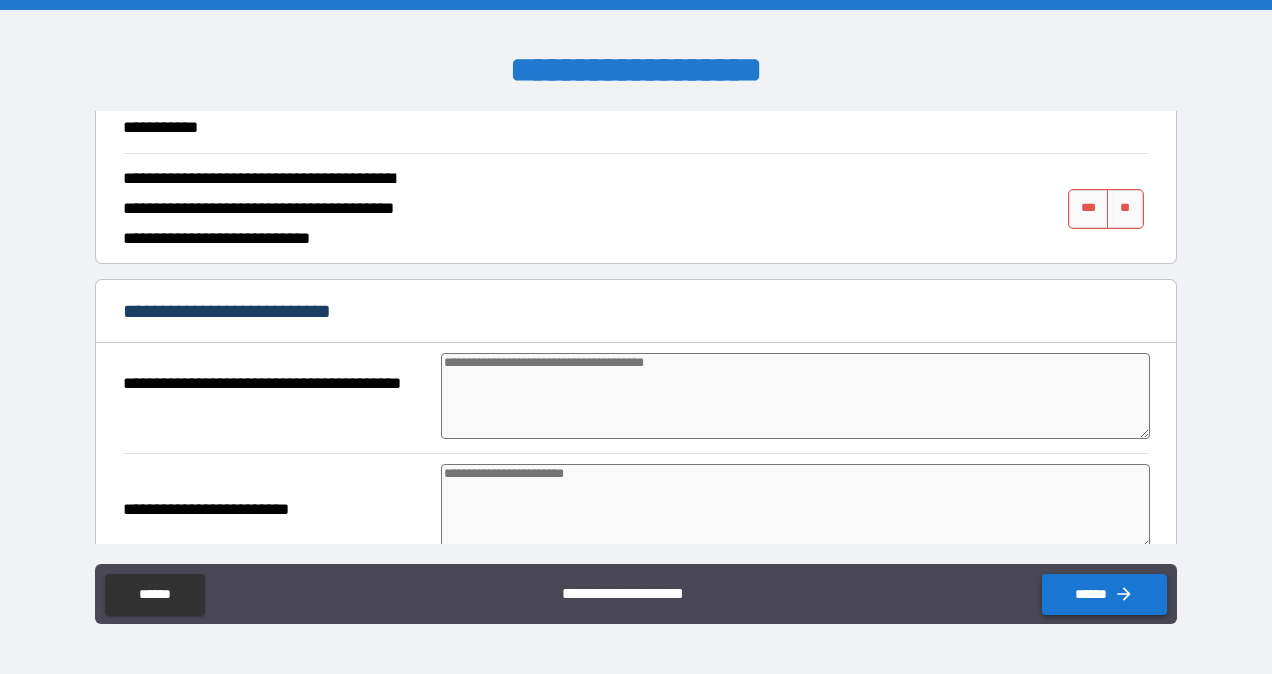 scroll, scrollTop: 3812, scrollLeft: 0, axis: vertical 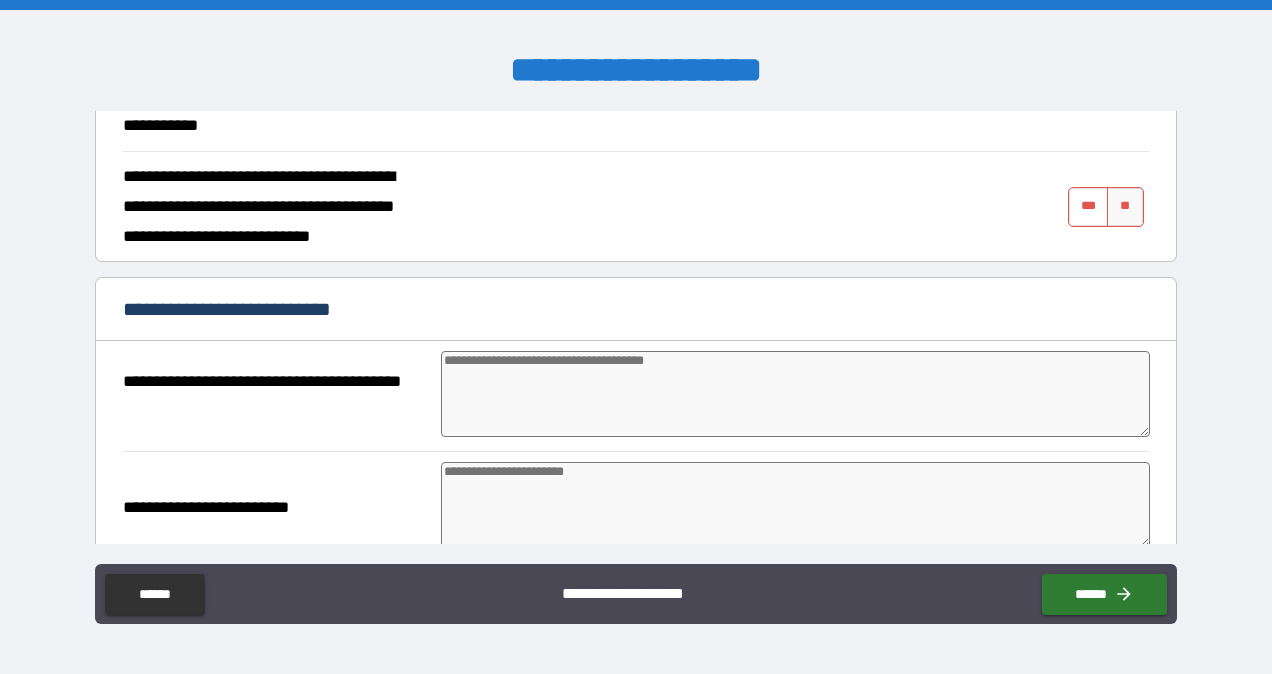 click on "***" at bounding box center [1089, 207] 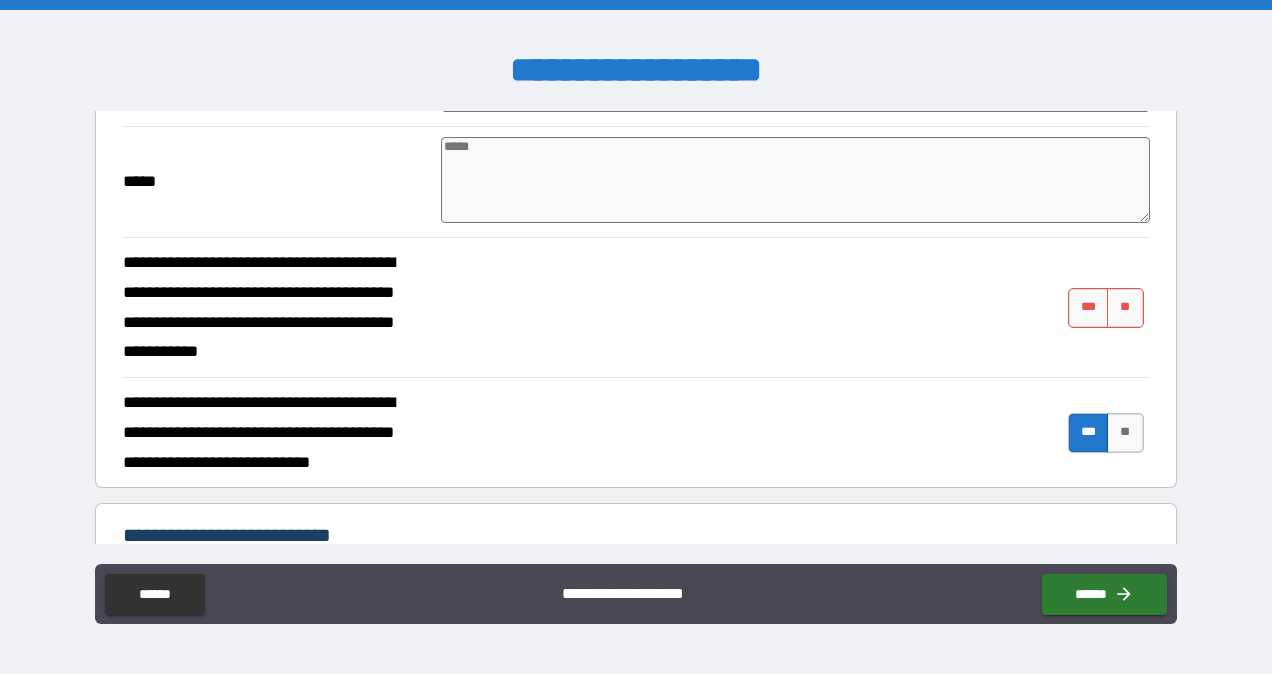 scroll, scrollTop: 3596, scrollLeft: 0, axis: vertical 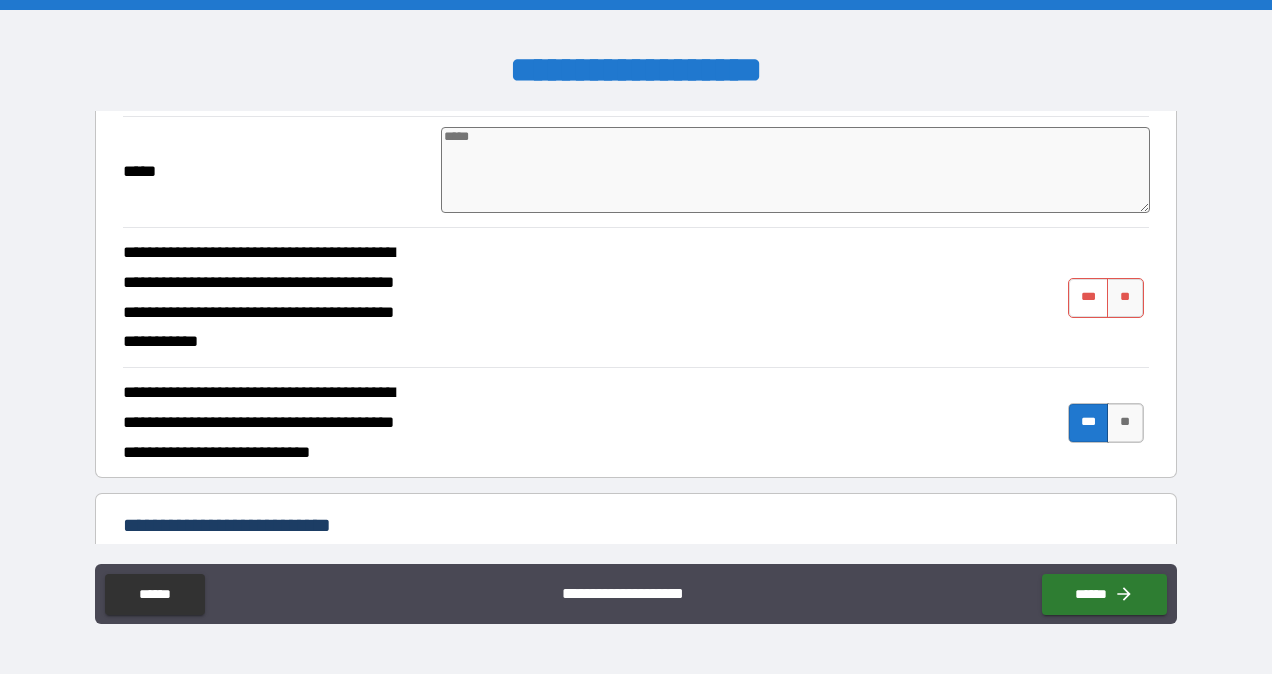 click on "***" at bounding box center (1089, 298) 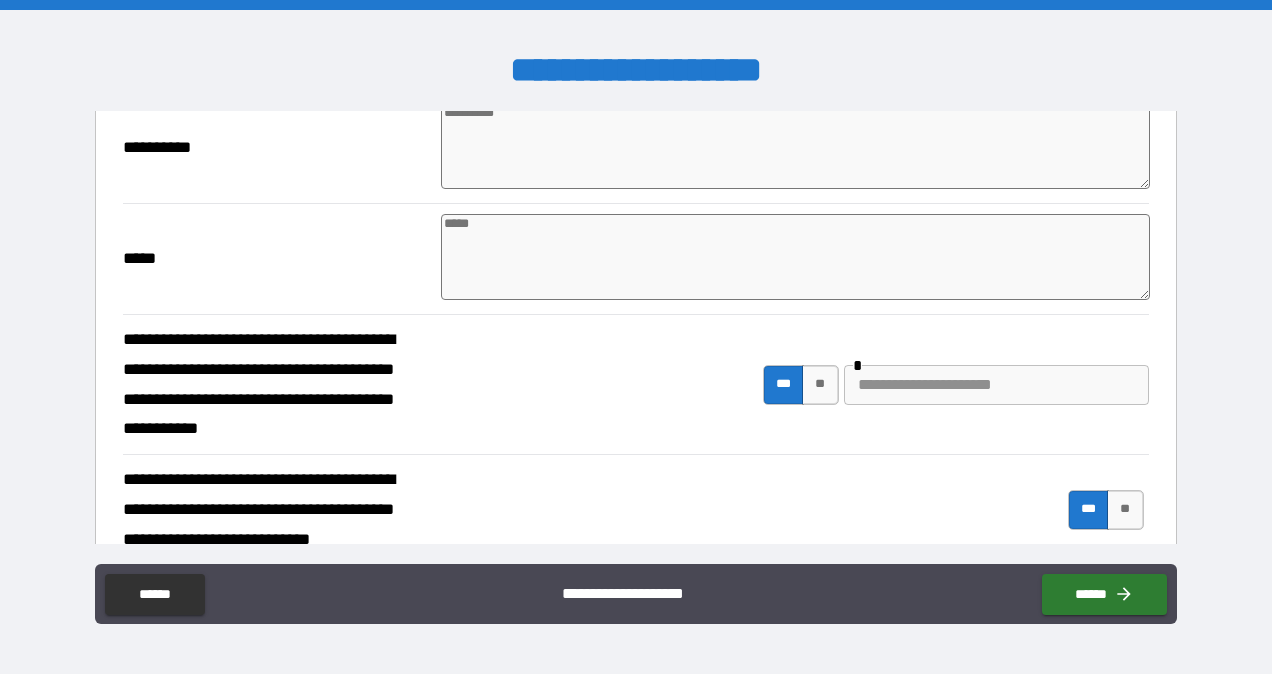 scroll, scrollTop: 3508, scrollLeft: 0, axis: vertical 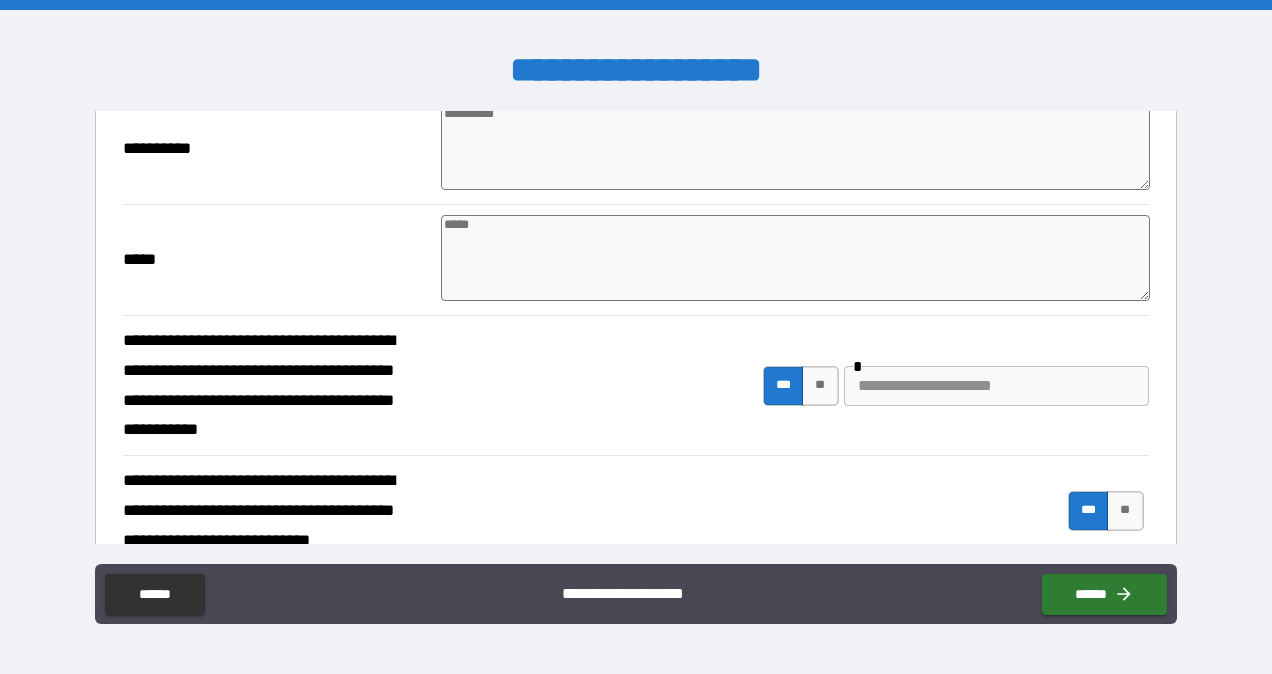 click at bounding box center (996, 386) 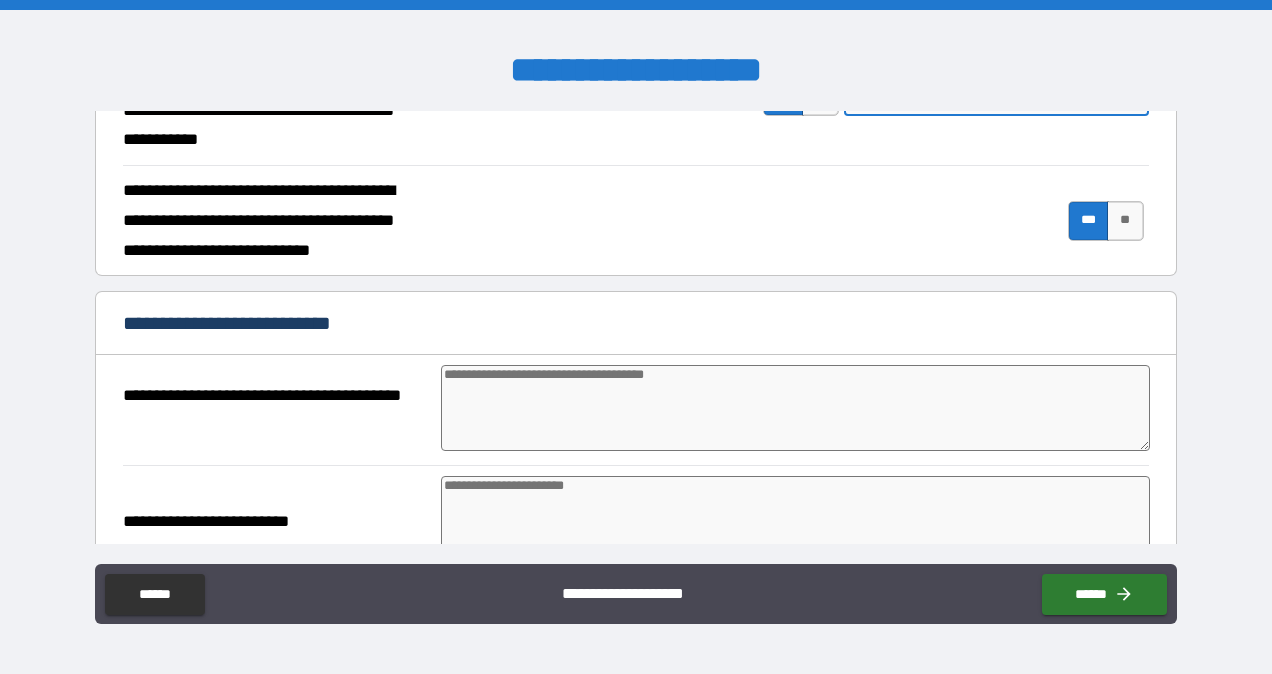 scroll, scrollTop: 3800, scrollLeft: 0, axis: vertical 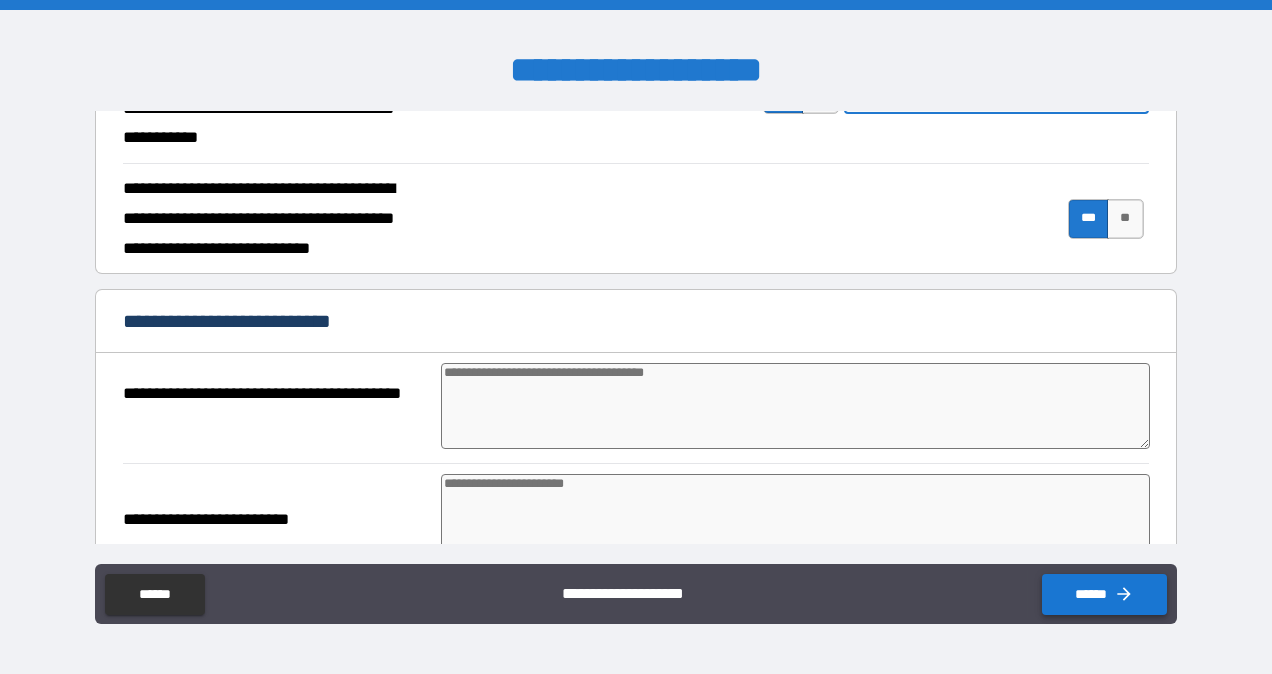 click 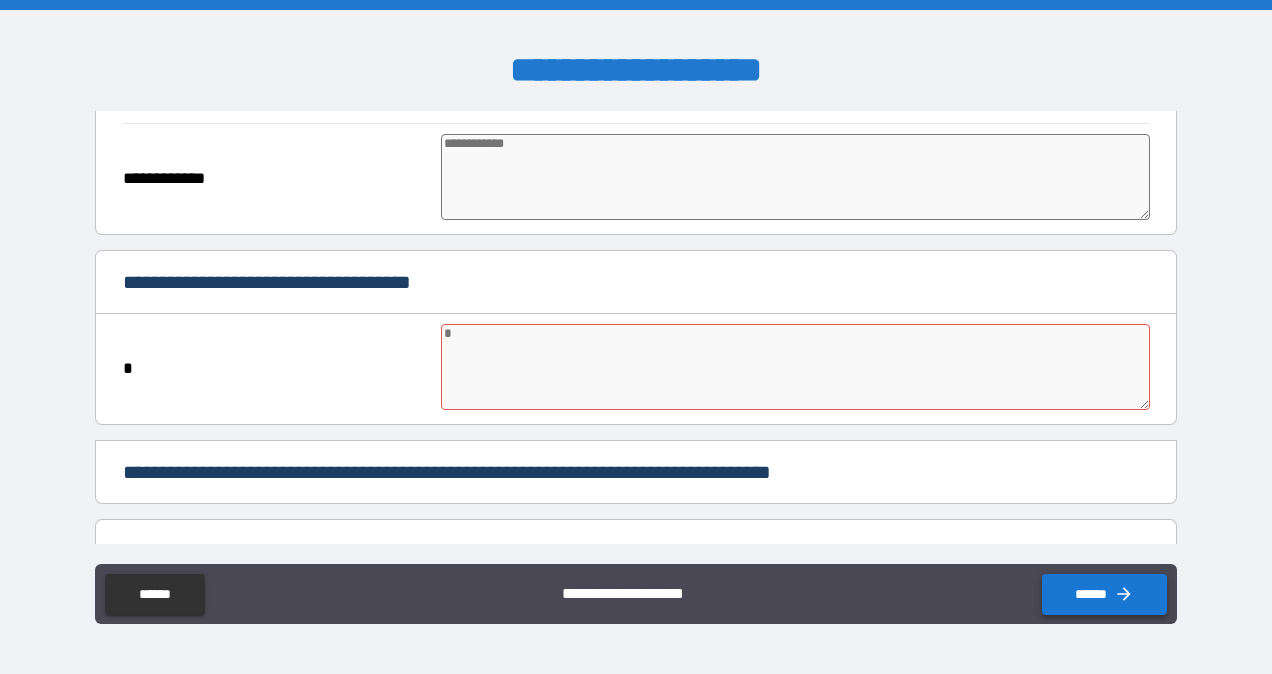 scroll, scrollTop: 5686, scrollLeft: 0, axis: vertical 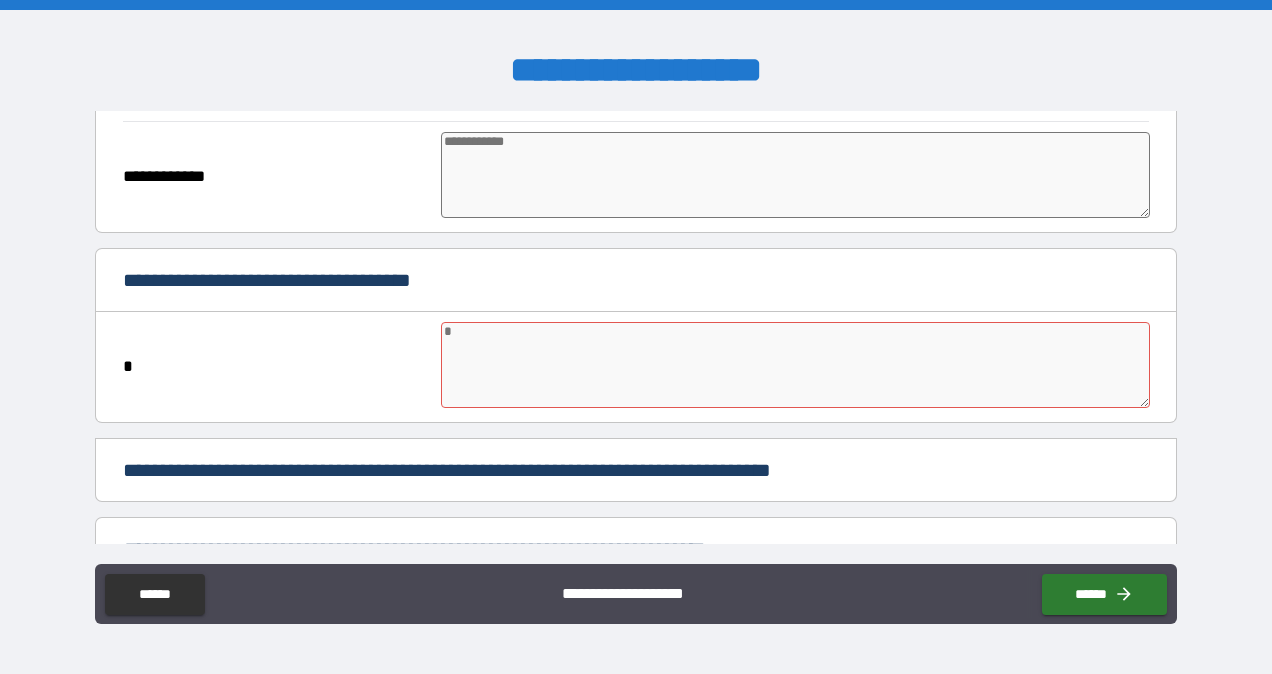 click at bounding box center (795, 365) 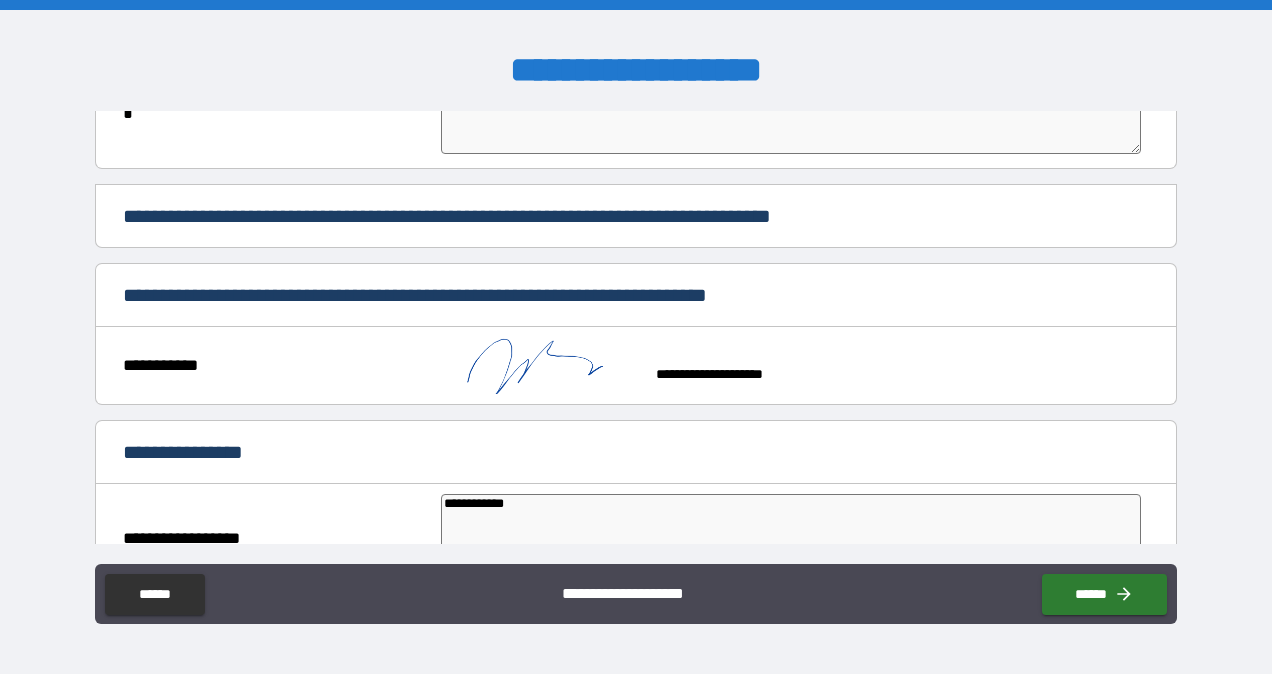 scroll, scrollTop: 5941, scrollLeft: 0, axis: vertical 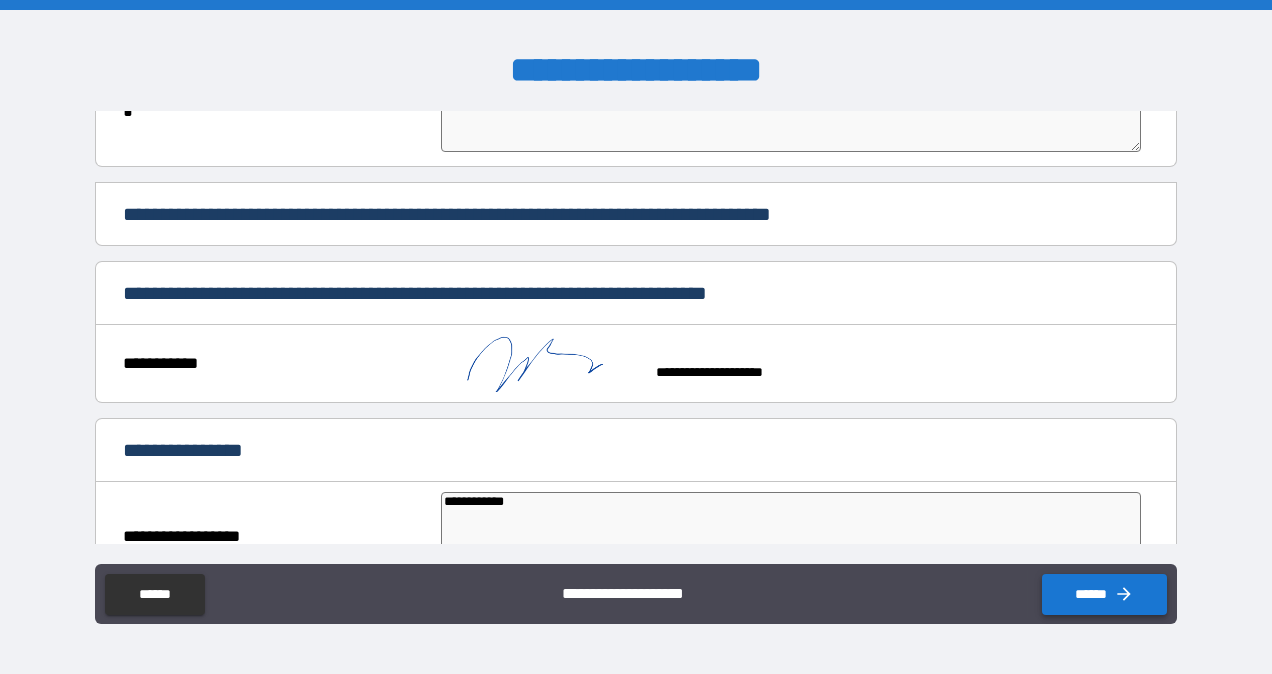 click on "******" at bounding box center [1104, 594] 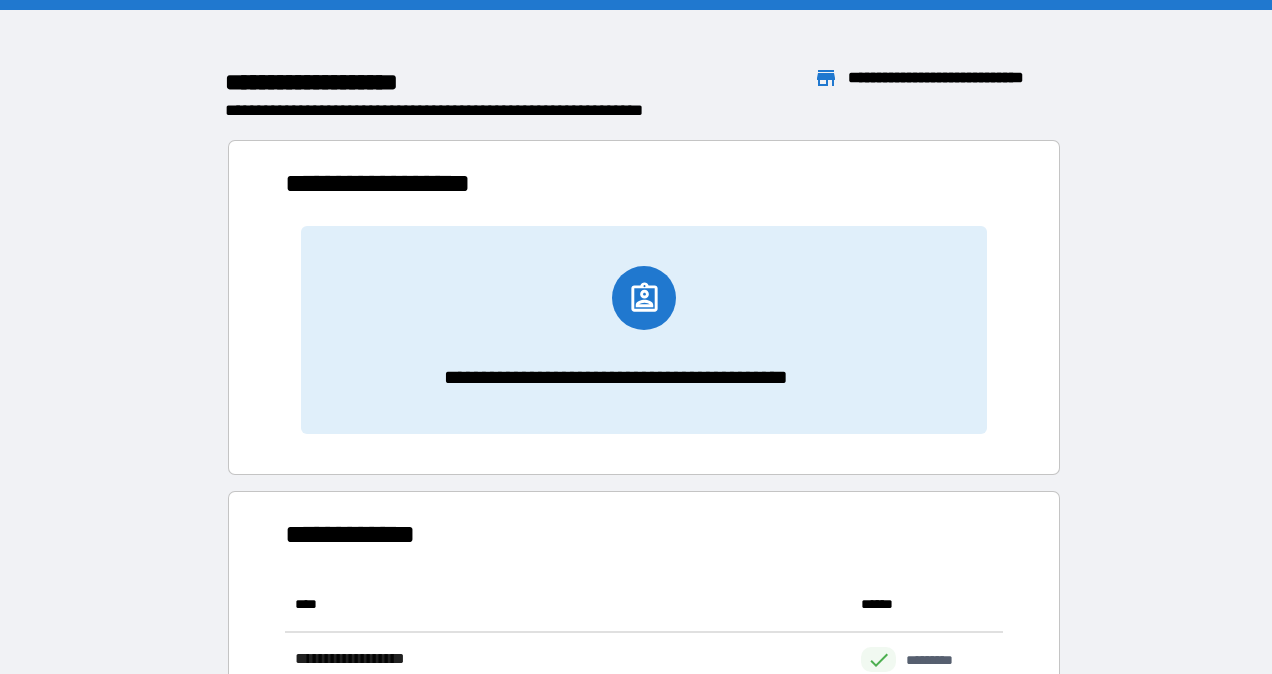 scroll, scrollTop: 16, scrollLeft: 16, axis: both 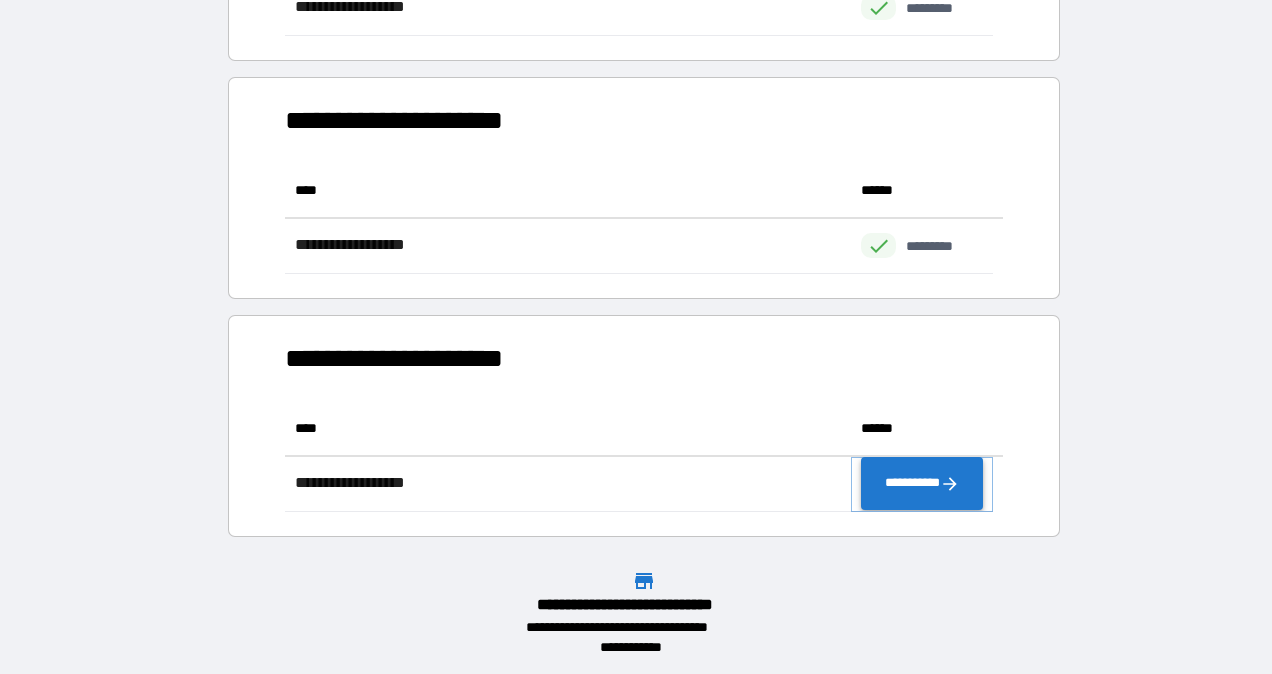 click on "**********" at bounding box center [922, 484] 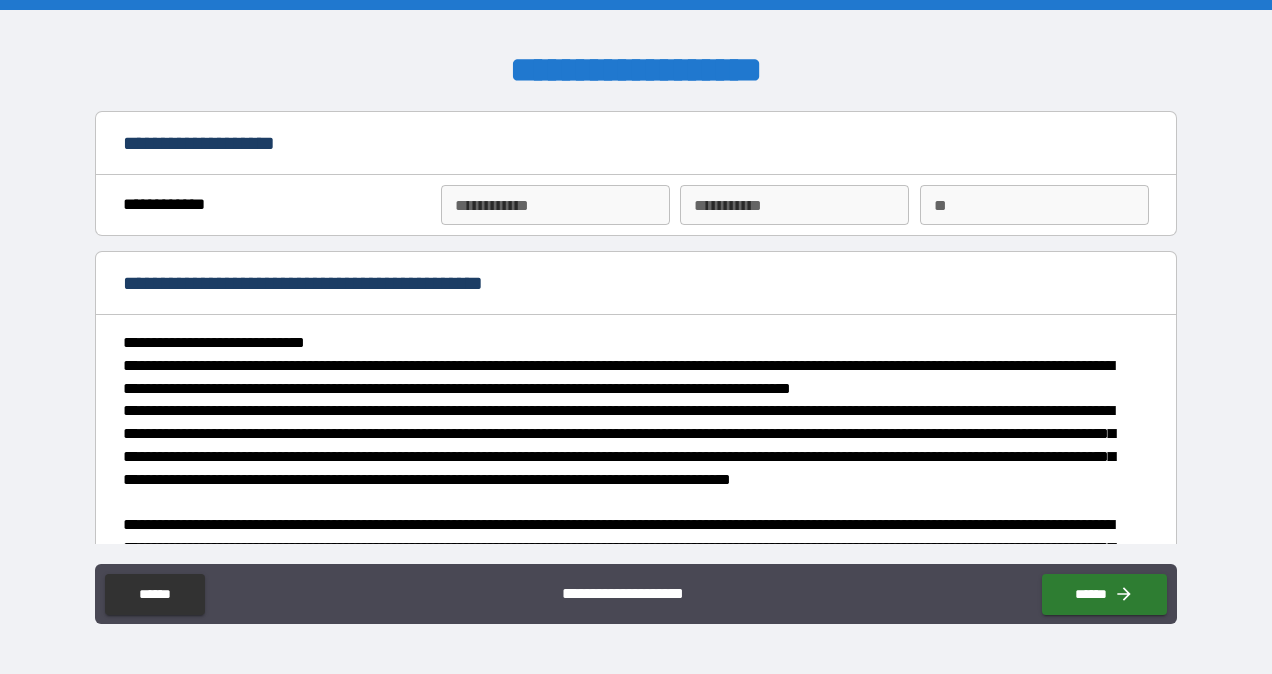 click on "**********" at bounding box center (555, 205) 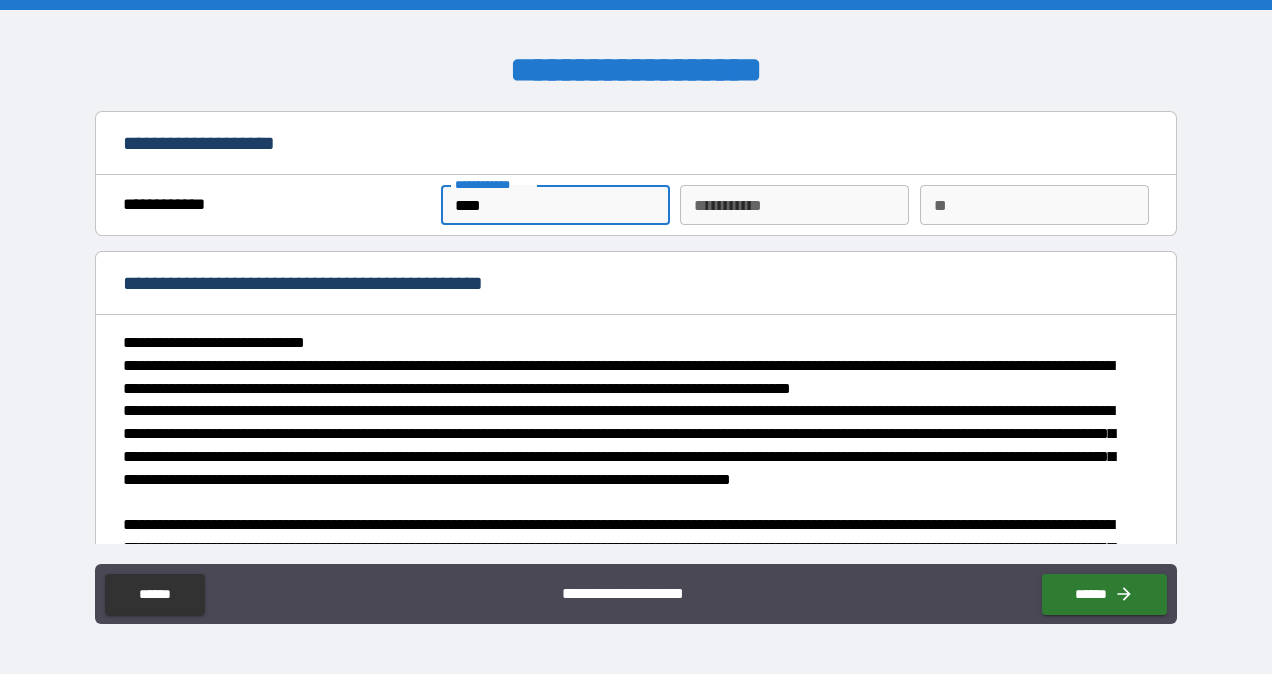 click on "*********   *" at bounding box center [794, 205] 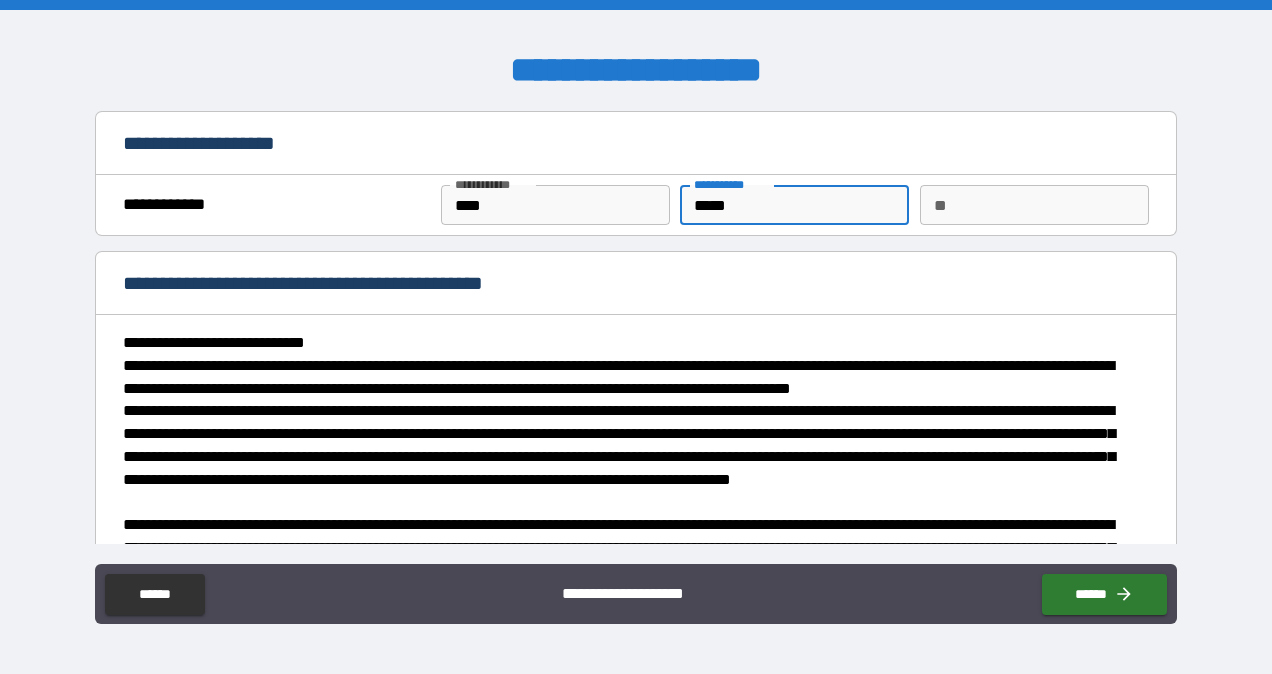 click on "**" at bounding box center (1034, 205) 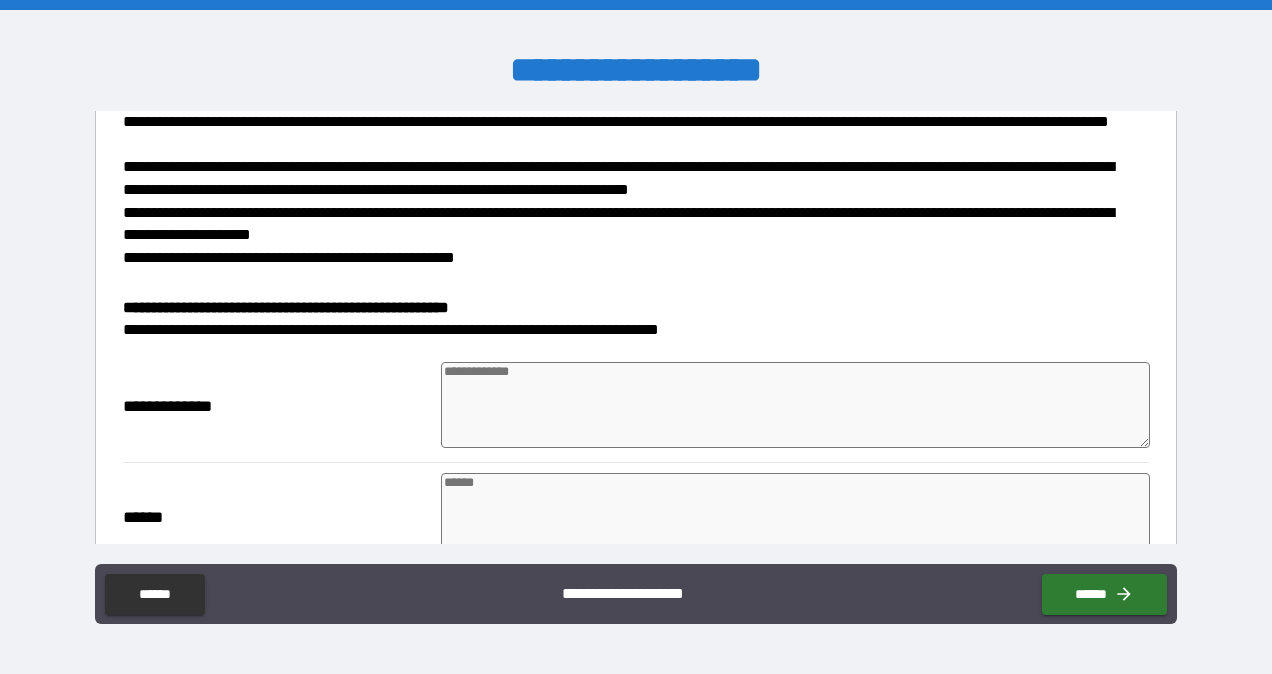scroll, scrollTop: 526, scrollLeft: 0, axis: vertical 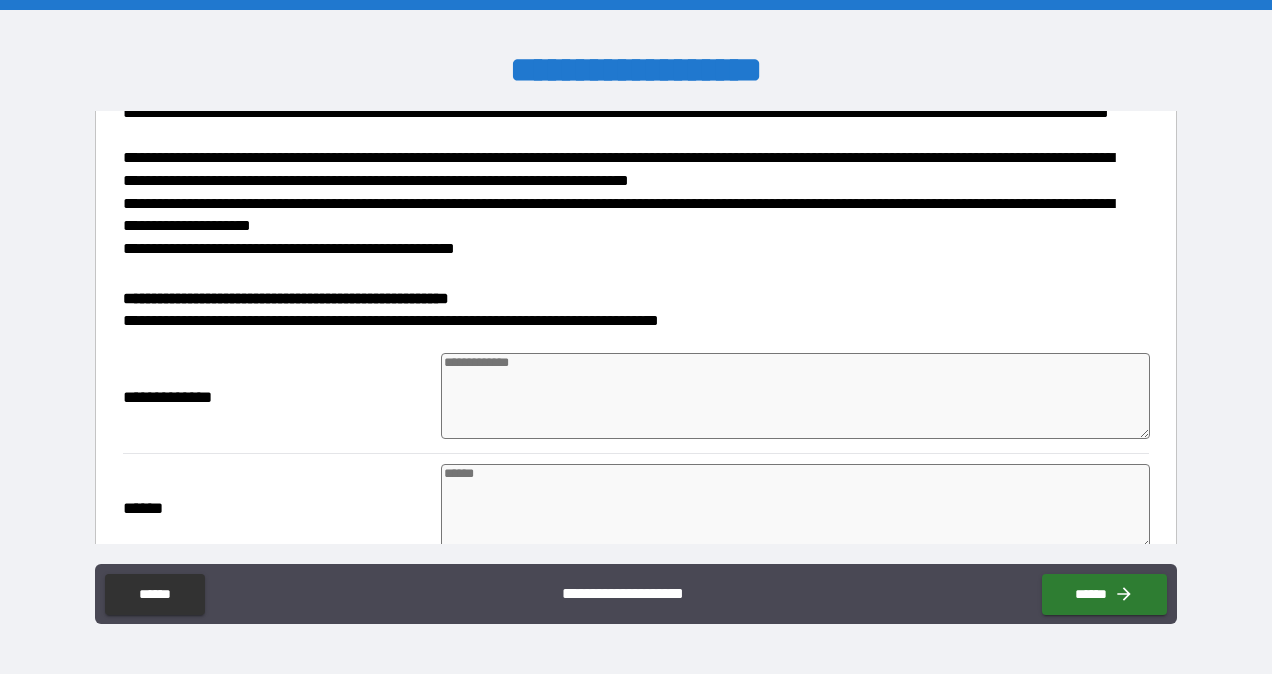 click at bounding box center (795, 396) 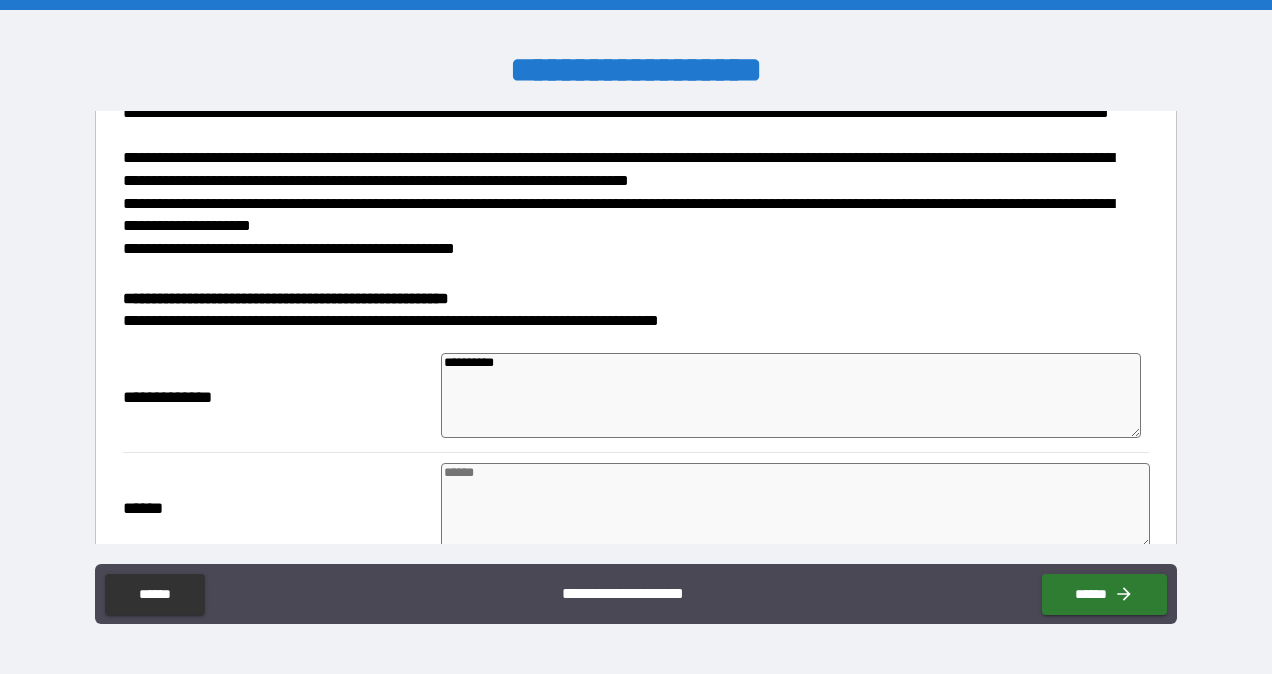 click at bounding box center (795, 506) 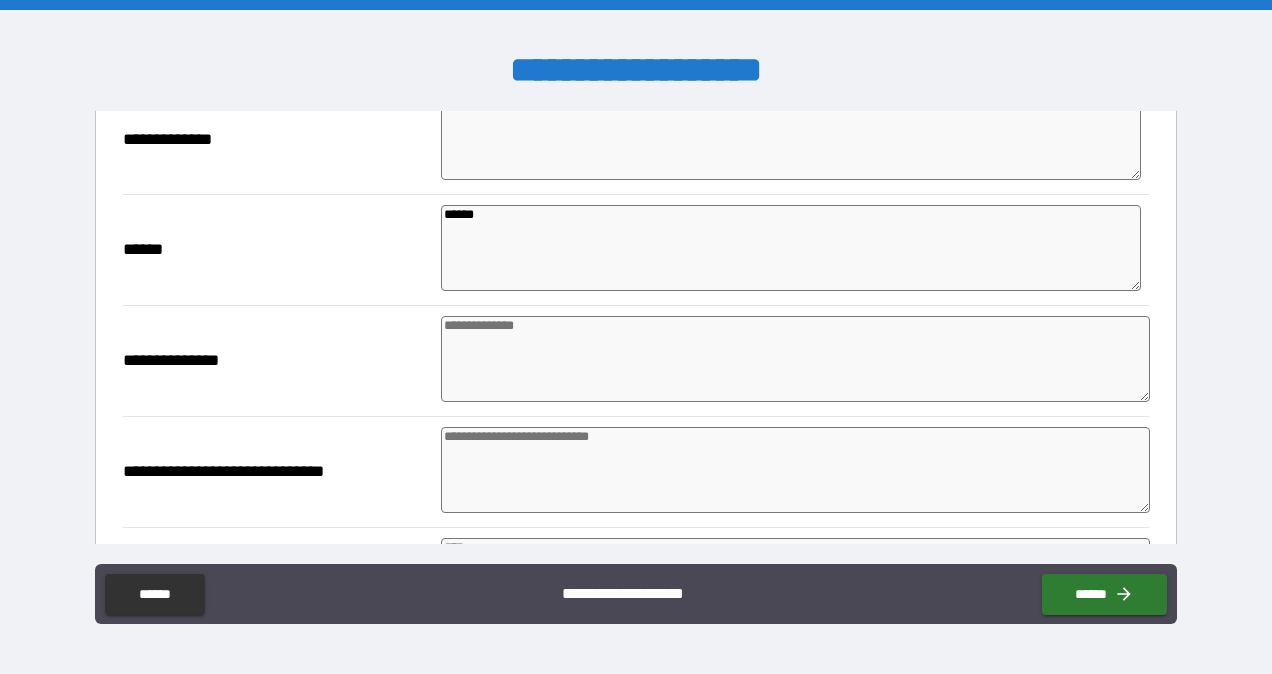 scroll, scrollTop: 792, scrollLeft: 0, axis: vertical 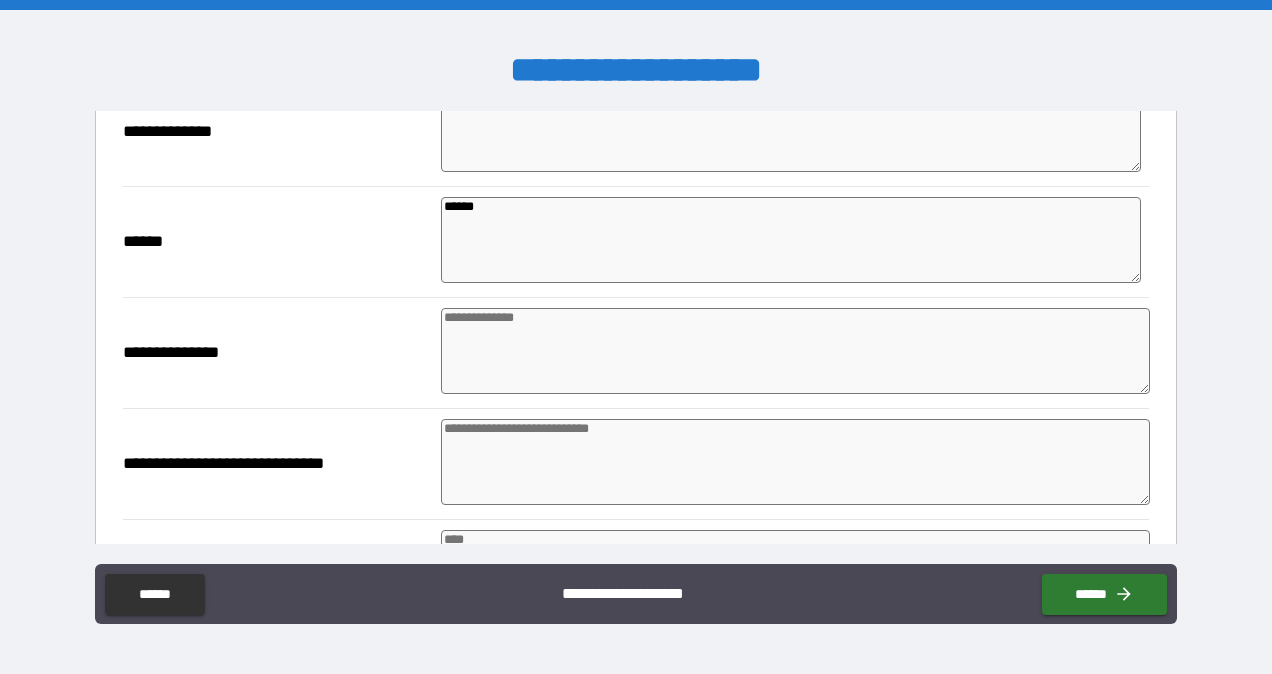 click at bounding box center (795, 351) 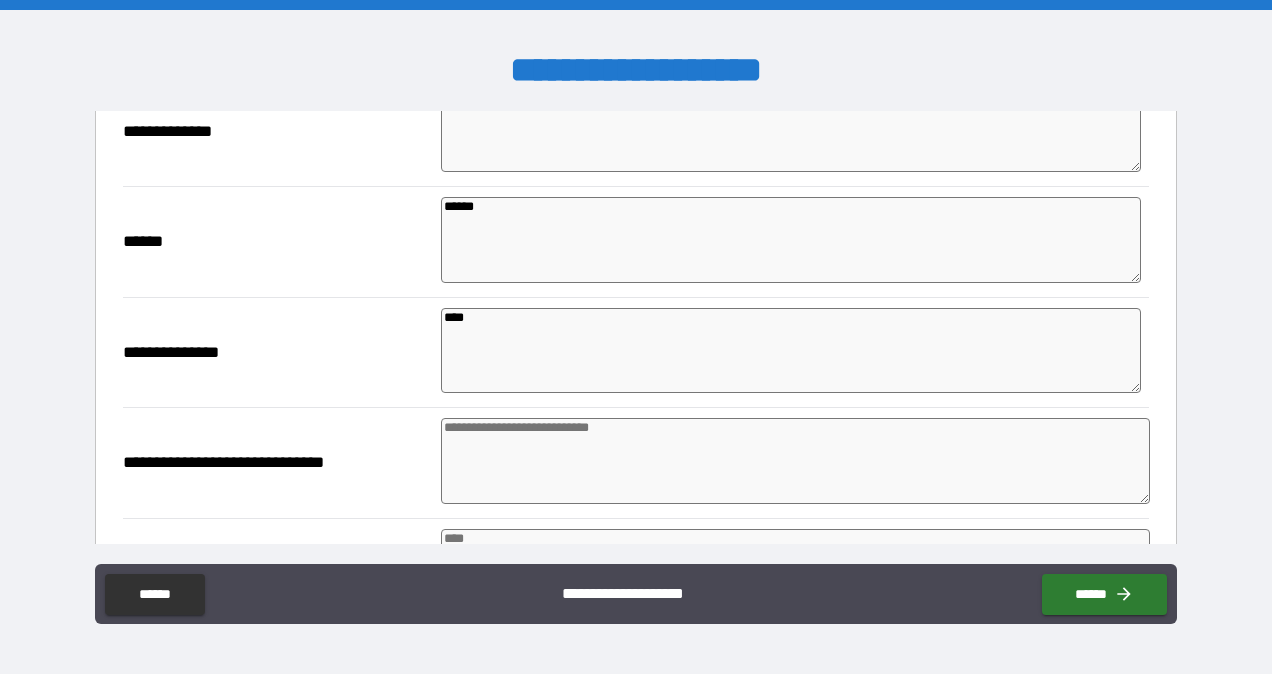 click at bounding box center [795, 461] 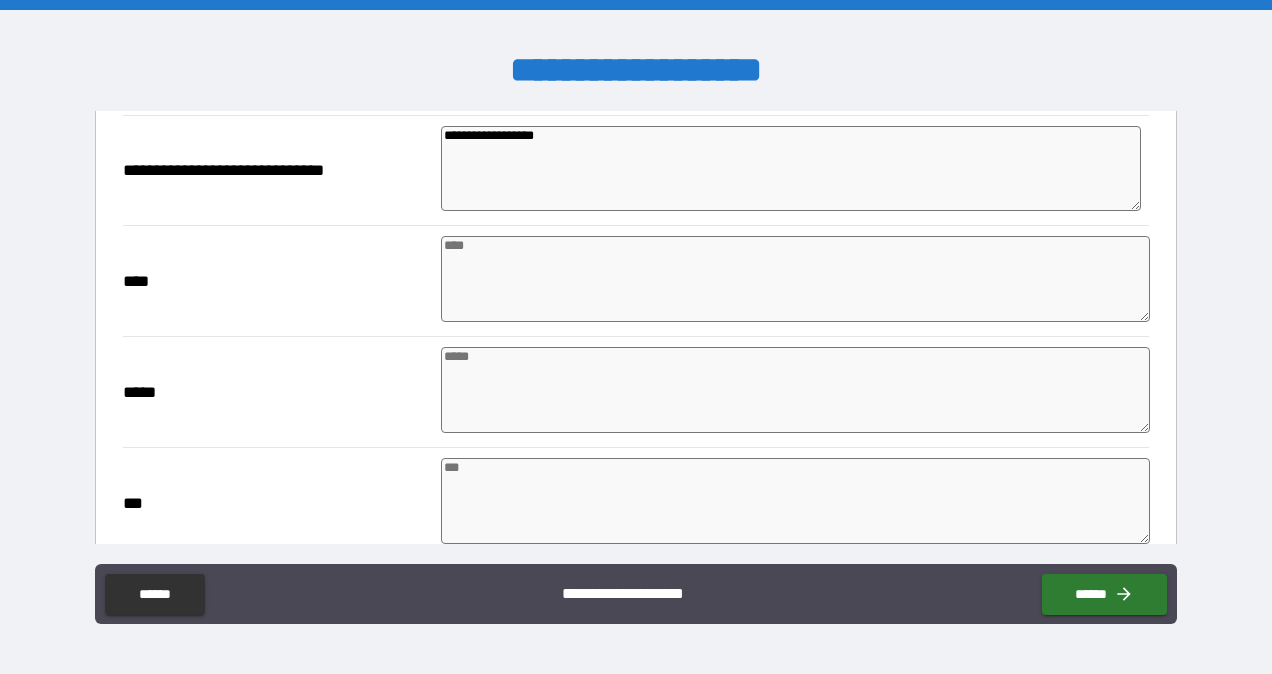 scroll, scrollTop: 1089, scrollLeft: 0, axis: vertical 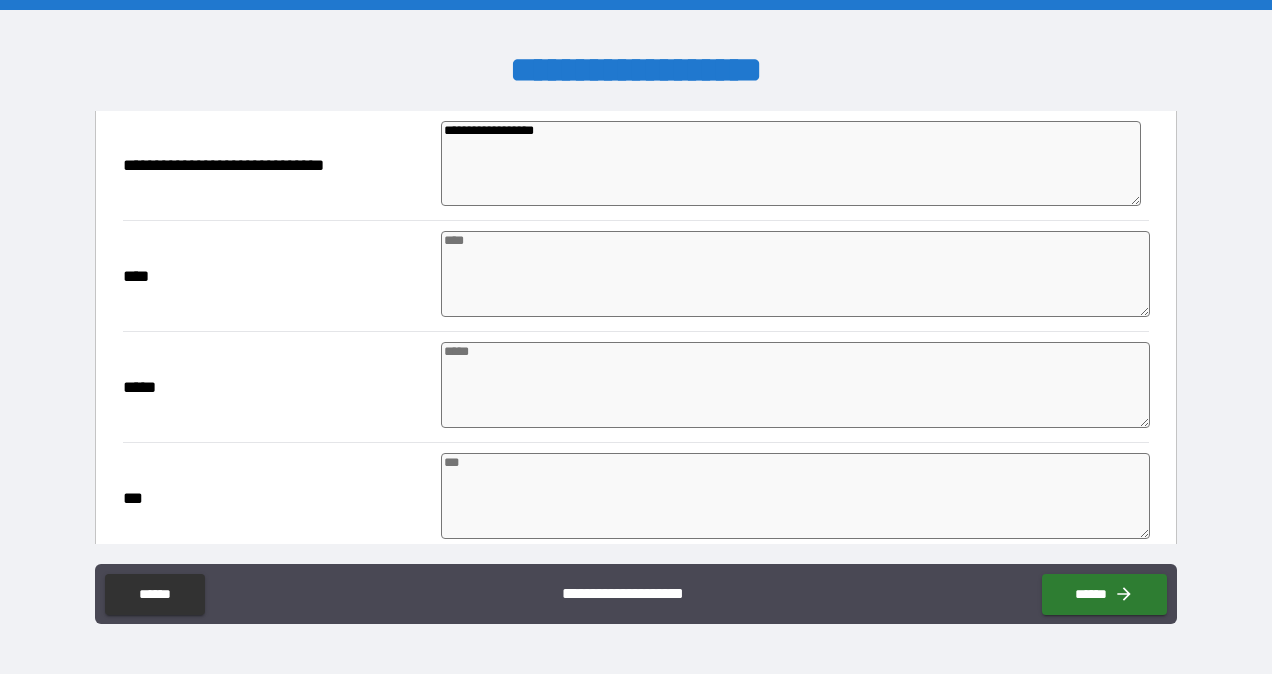click at bounding box center (795, 274) 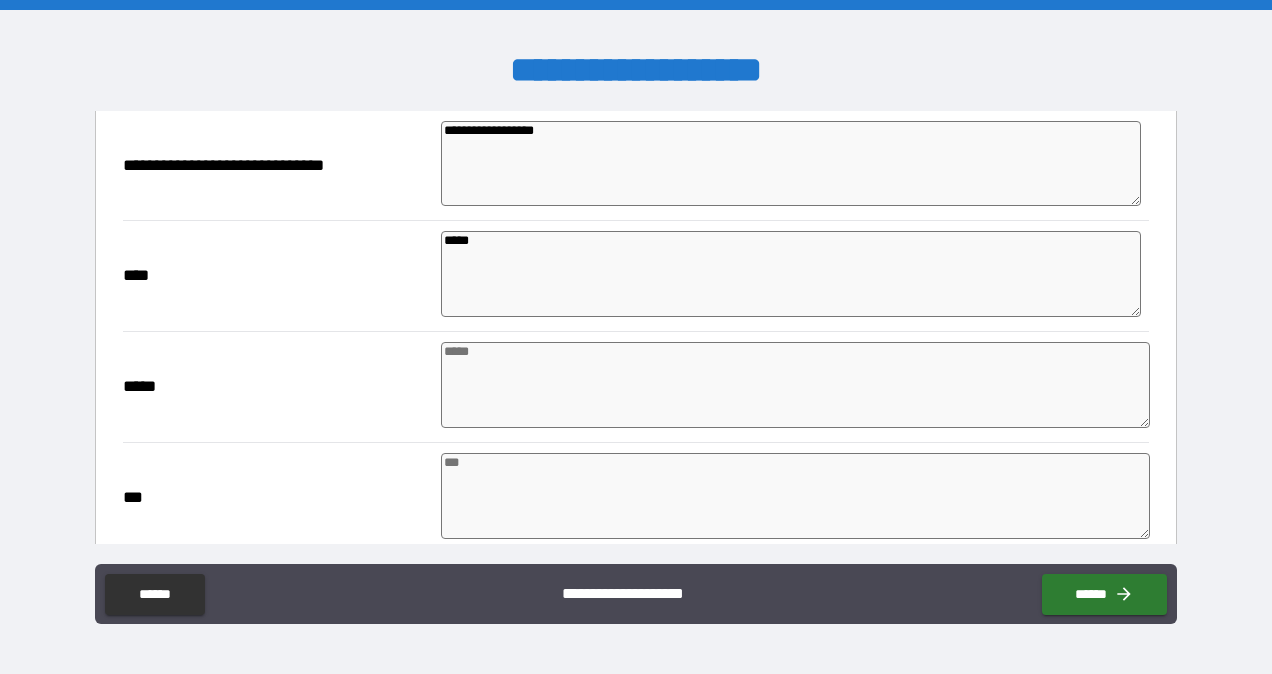 click at bounding box center [795, 385] 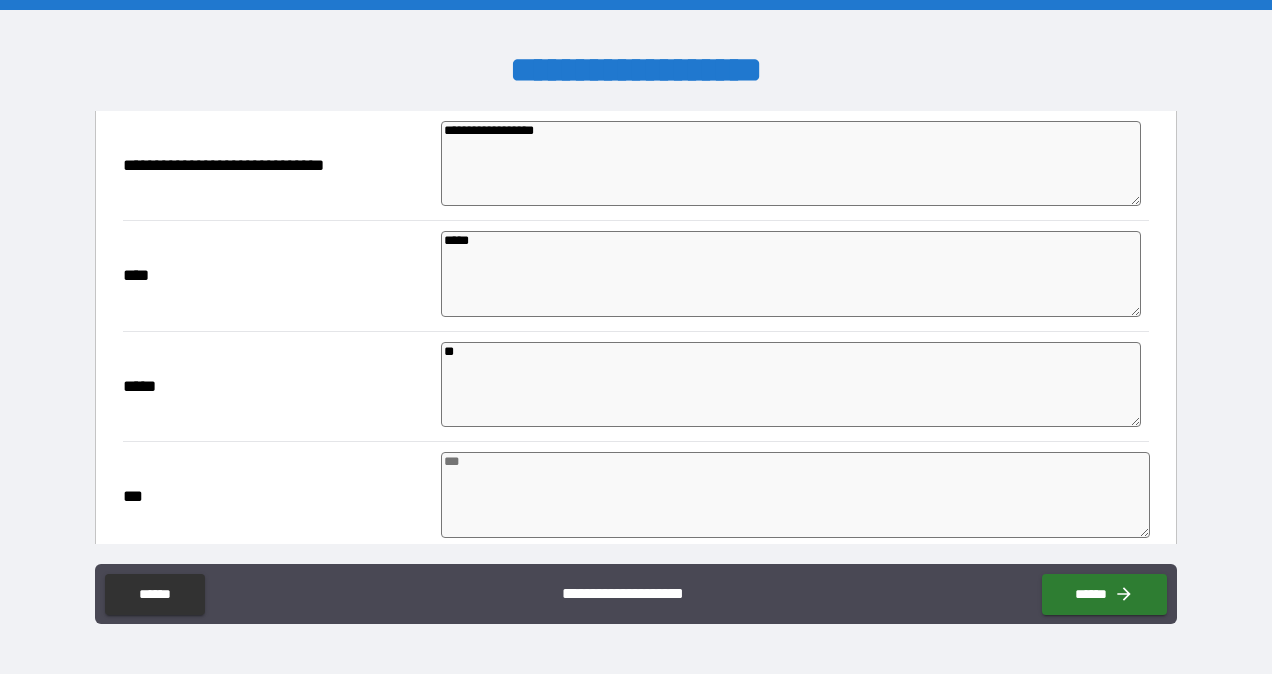 click at bounding box center (795, 495) 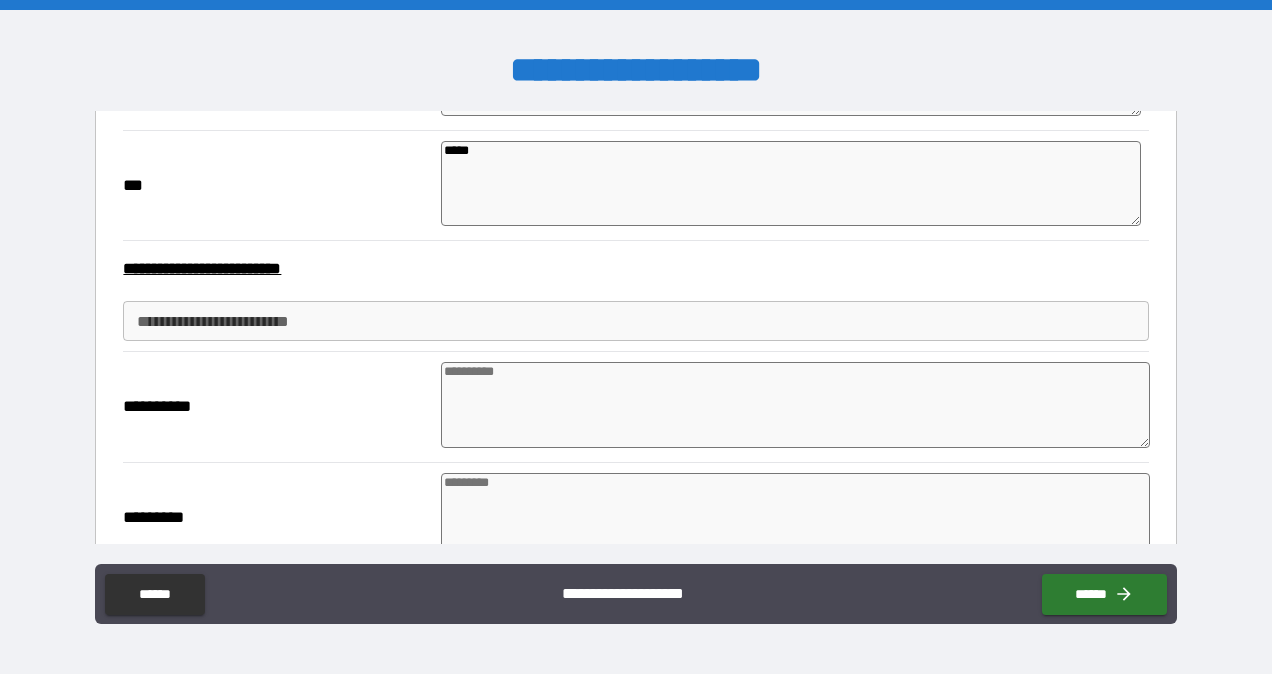 scroll, scrollTop: 1408, scrollLeft: 0, axis: vertical 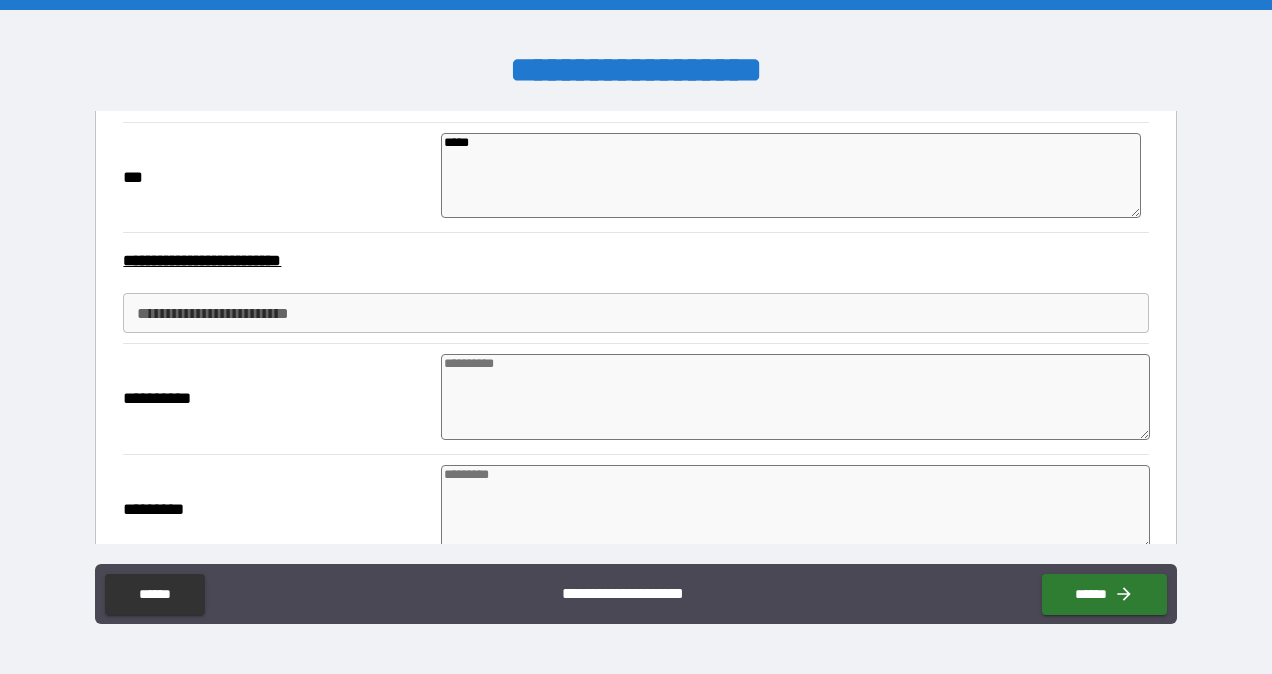 click on "**********" at bounding box center (635, 313) 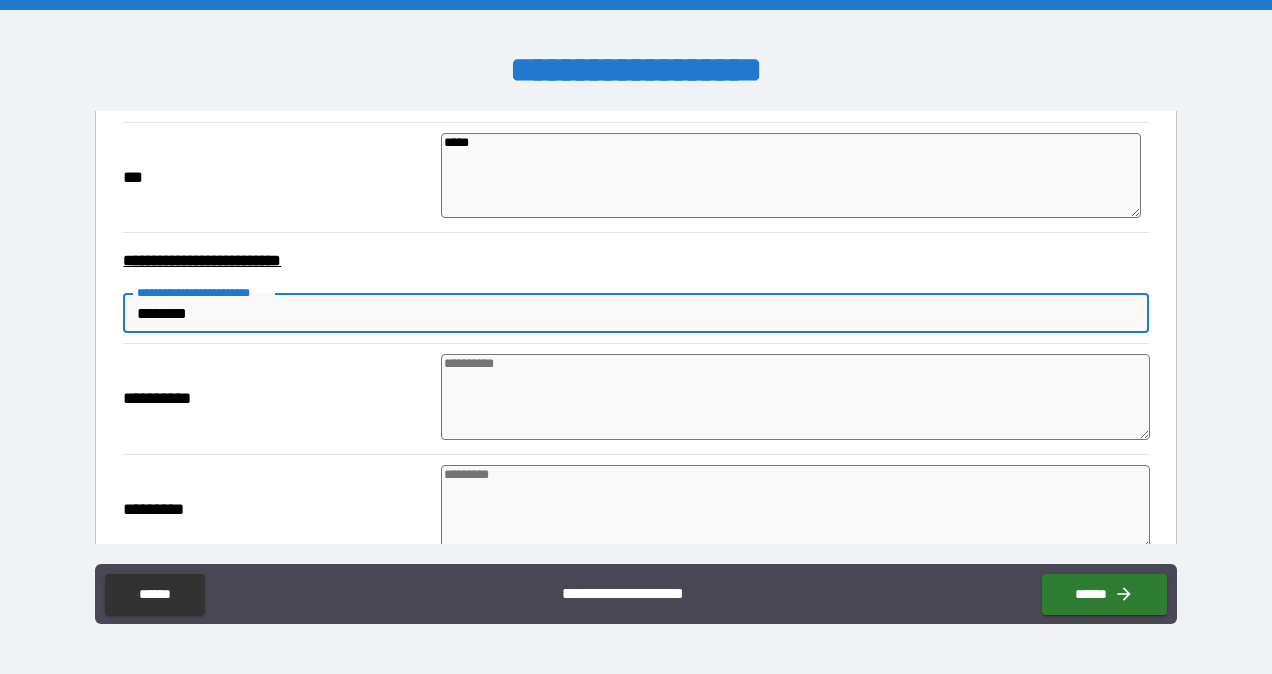 click at bounding box center (795, 397) 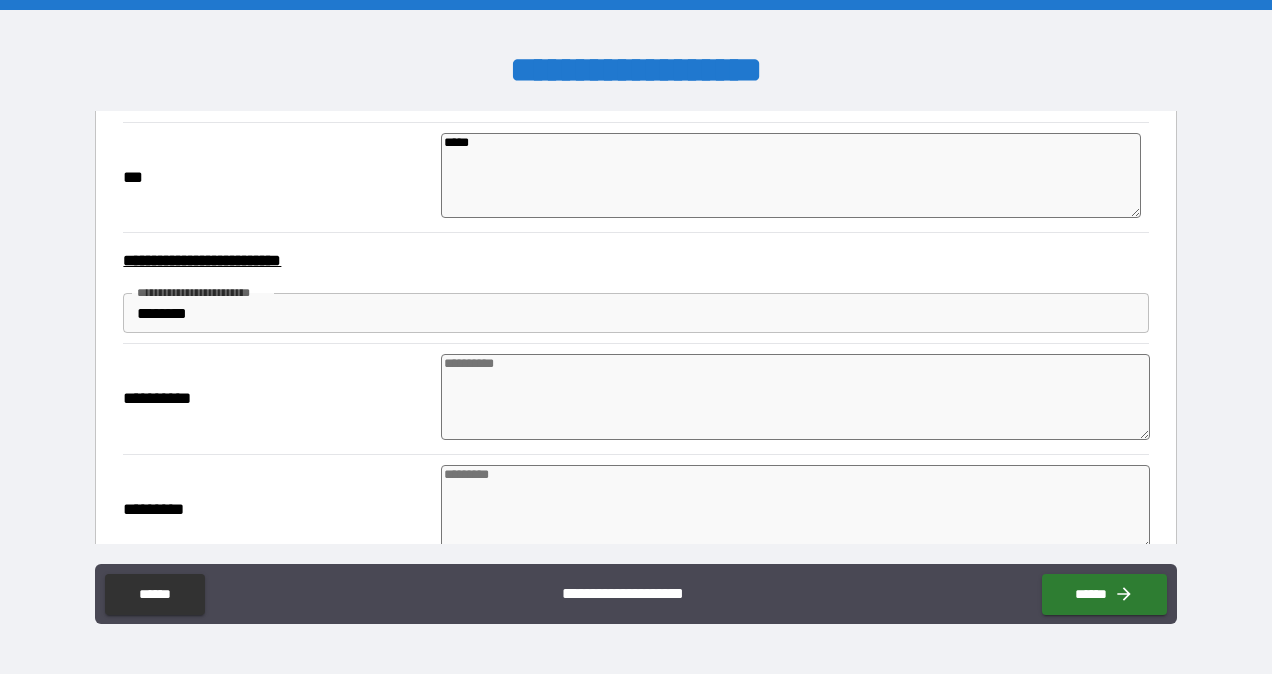 click on "*******" at bounding box center (635, 313) 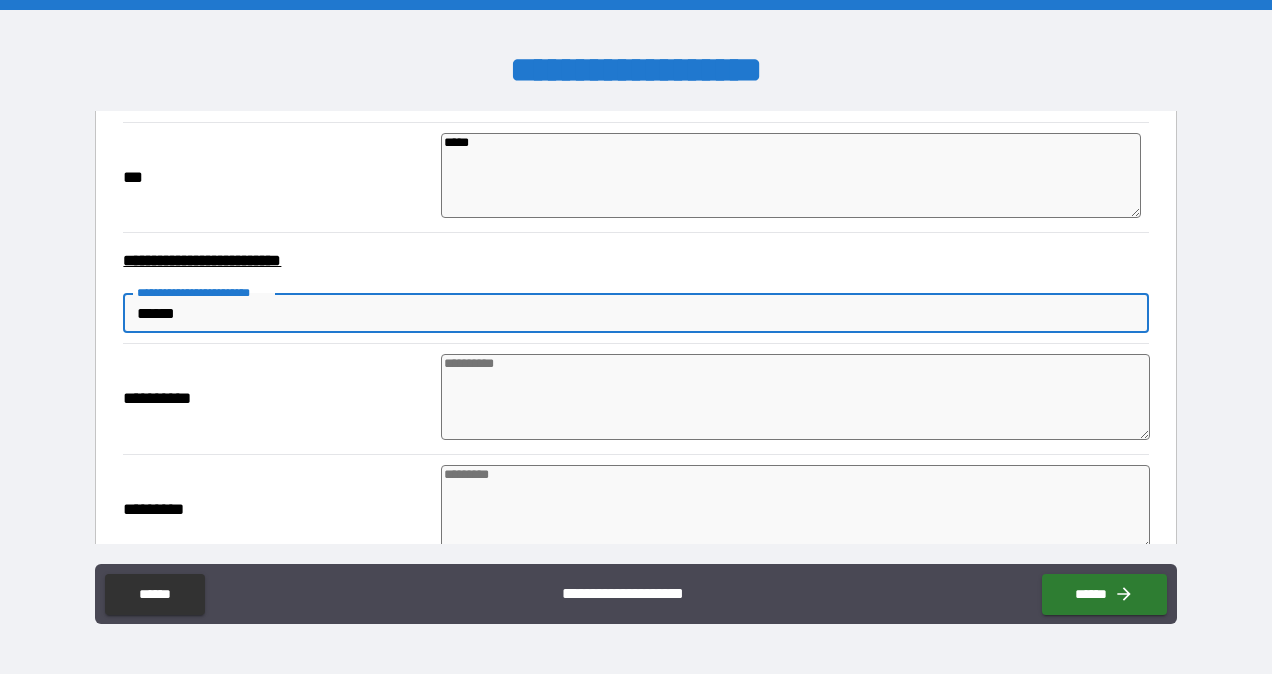 click at bounding box center [795, 397] 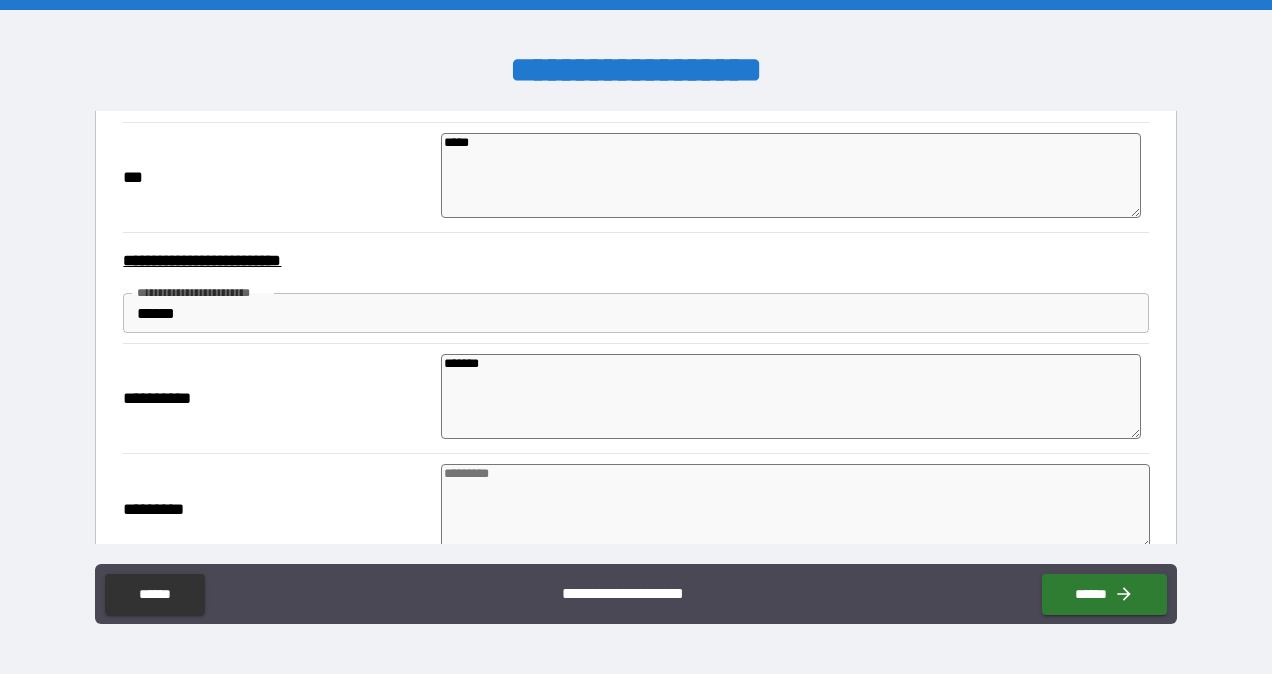 click at bounding box center (795, 507) 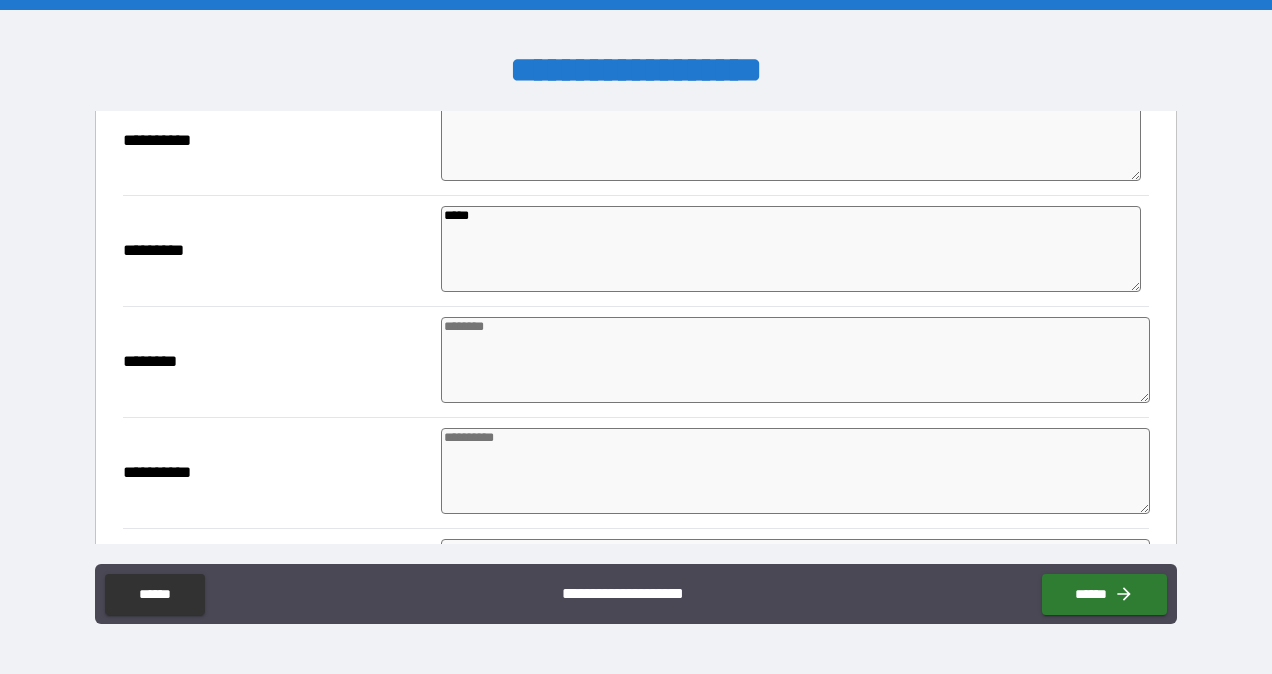 scroll, scrollTop: 1686, scrollLeft: 0, axis: vertical 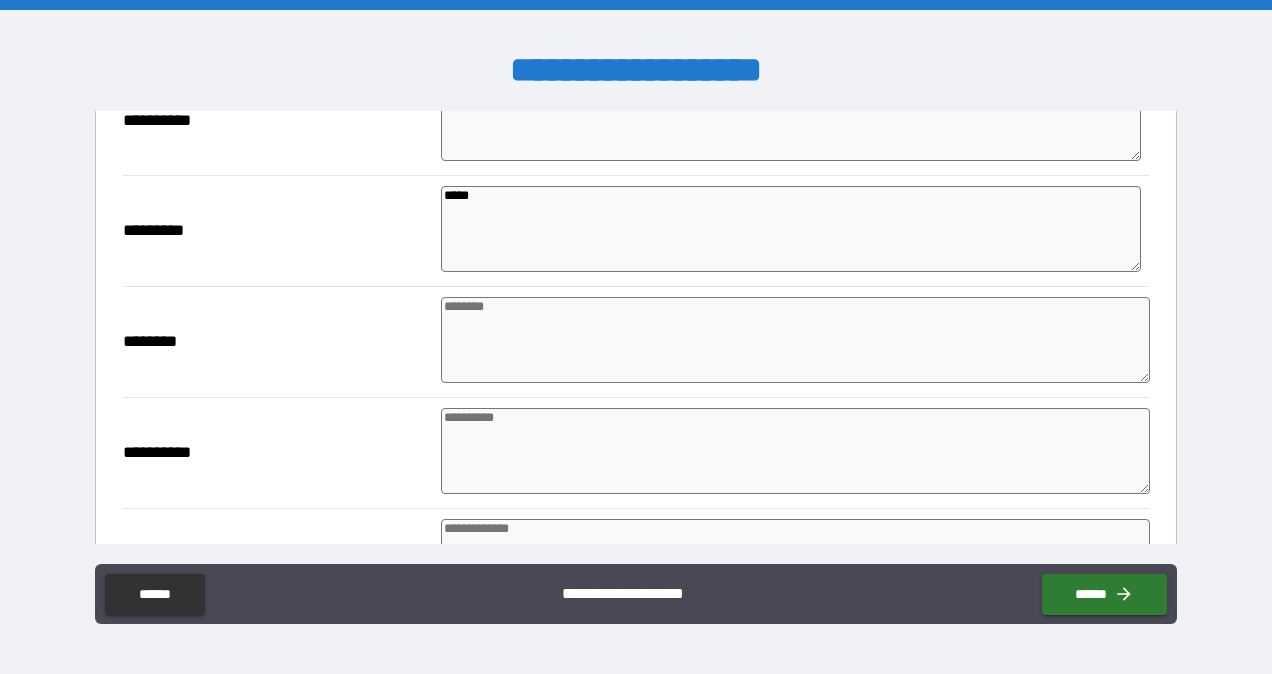 click at bounding box center (795, 340) 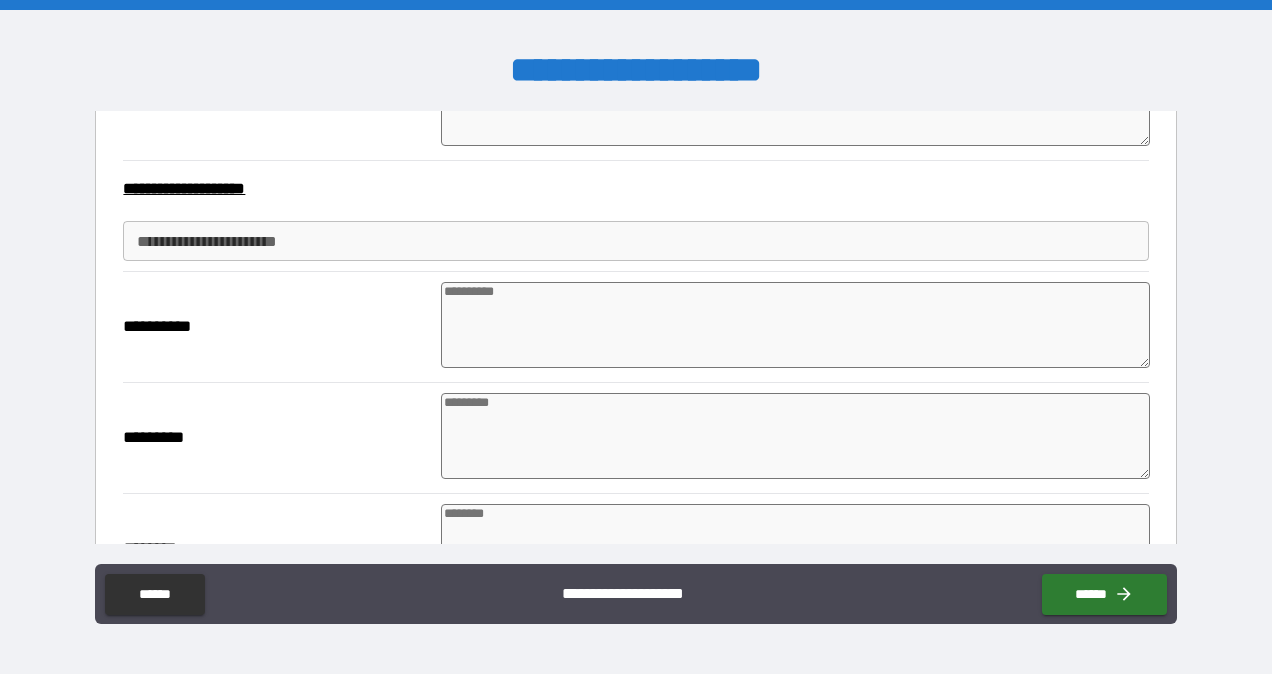 scroll, scrollTop: 2162, scrollLeft: 0, axis: vertical 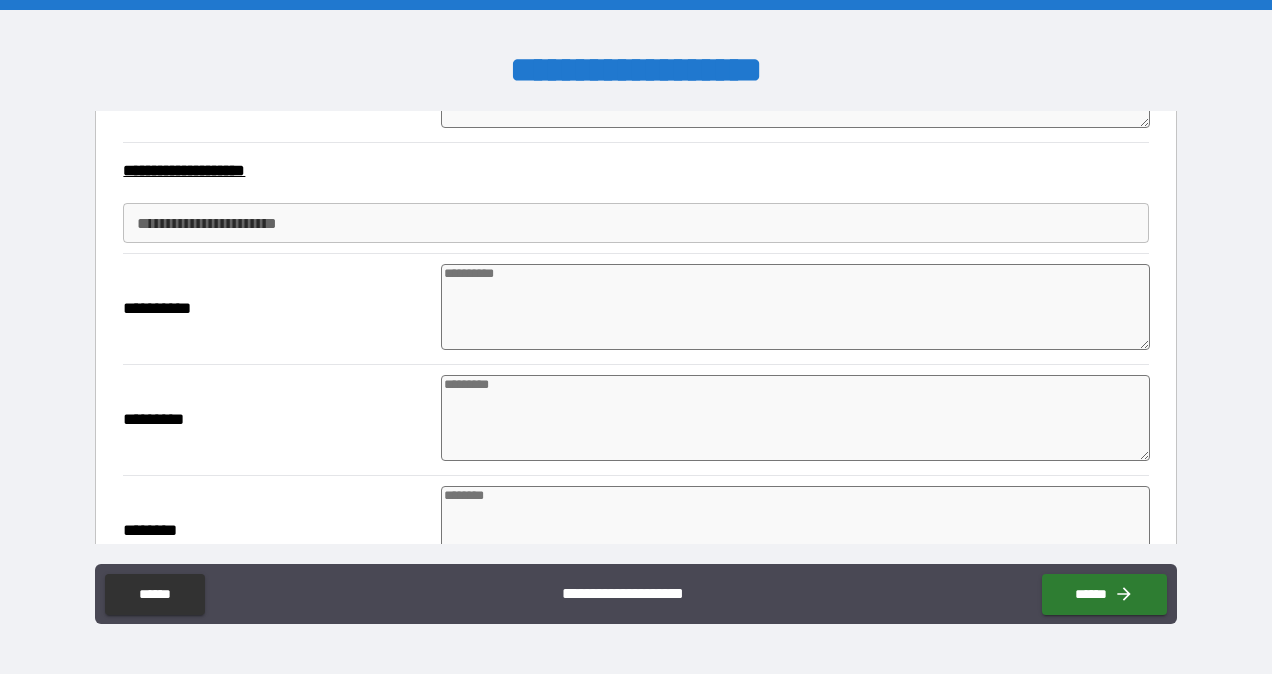 click on "**********" at bounding box center [635, 223] 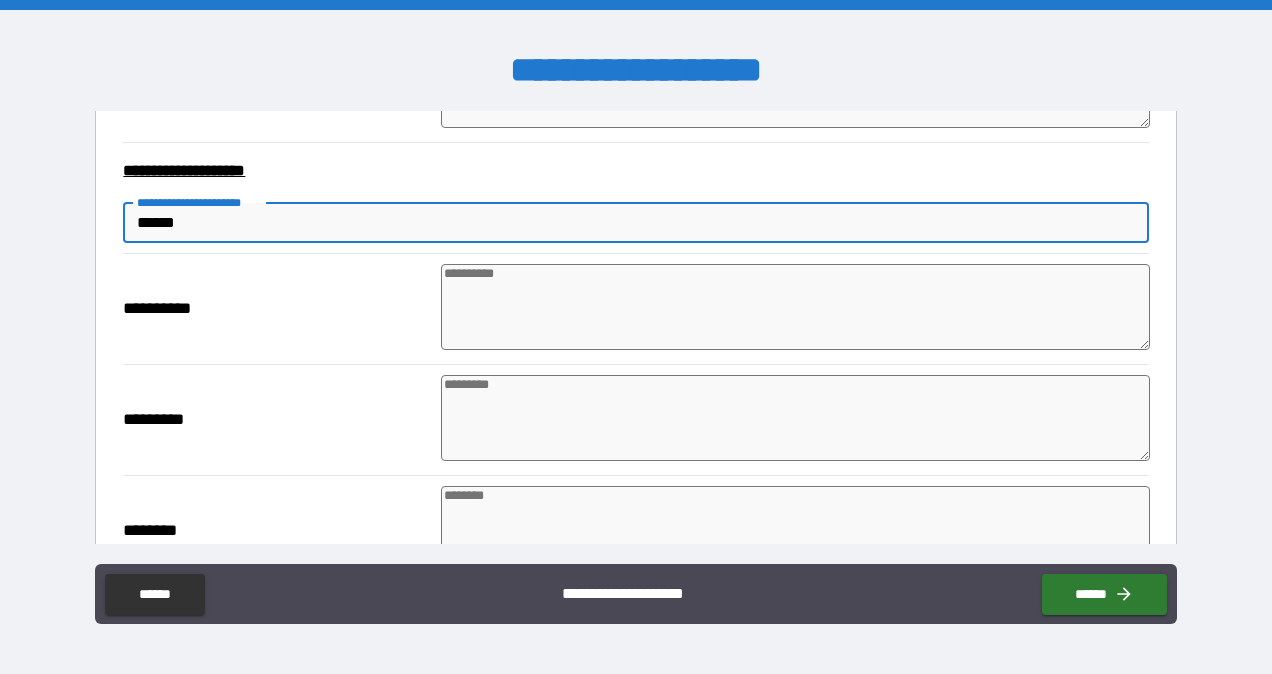 click at bounding box center (795, 307) 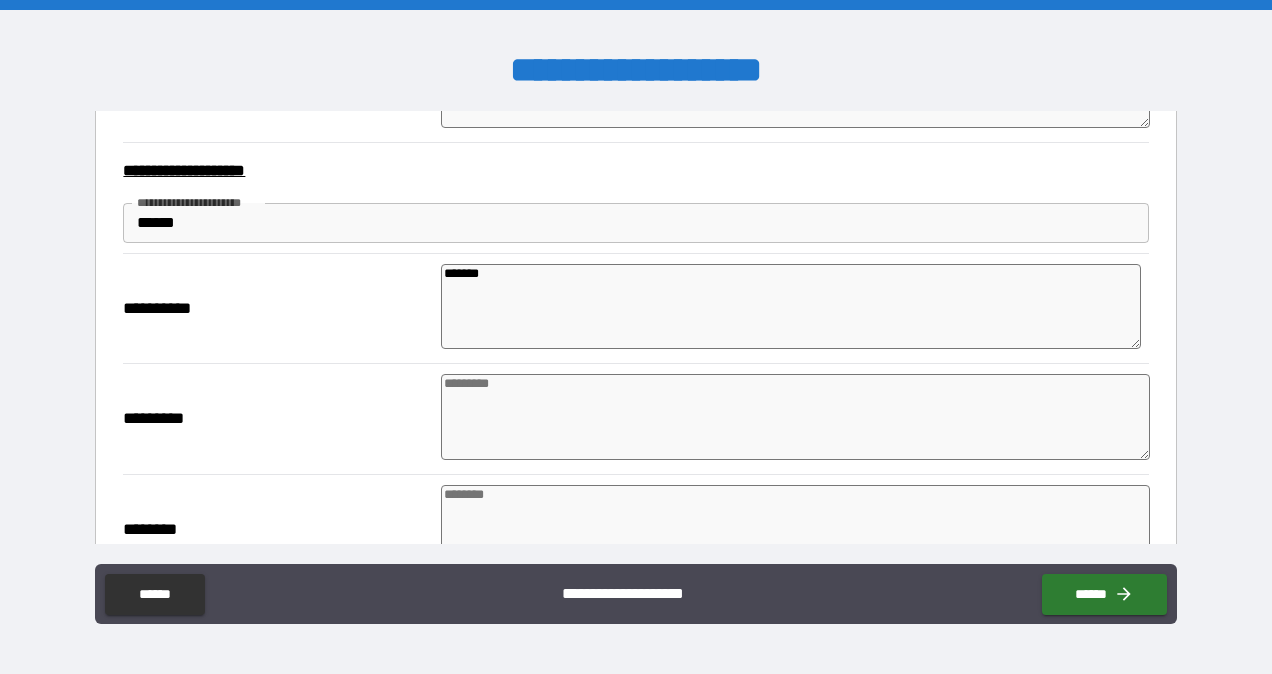 click at bounding box center (795, 417) 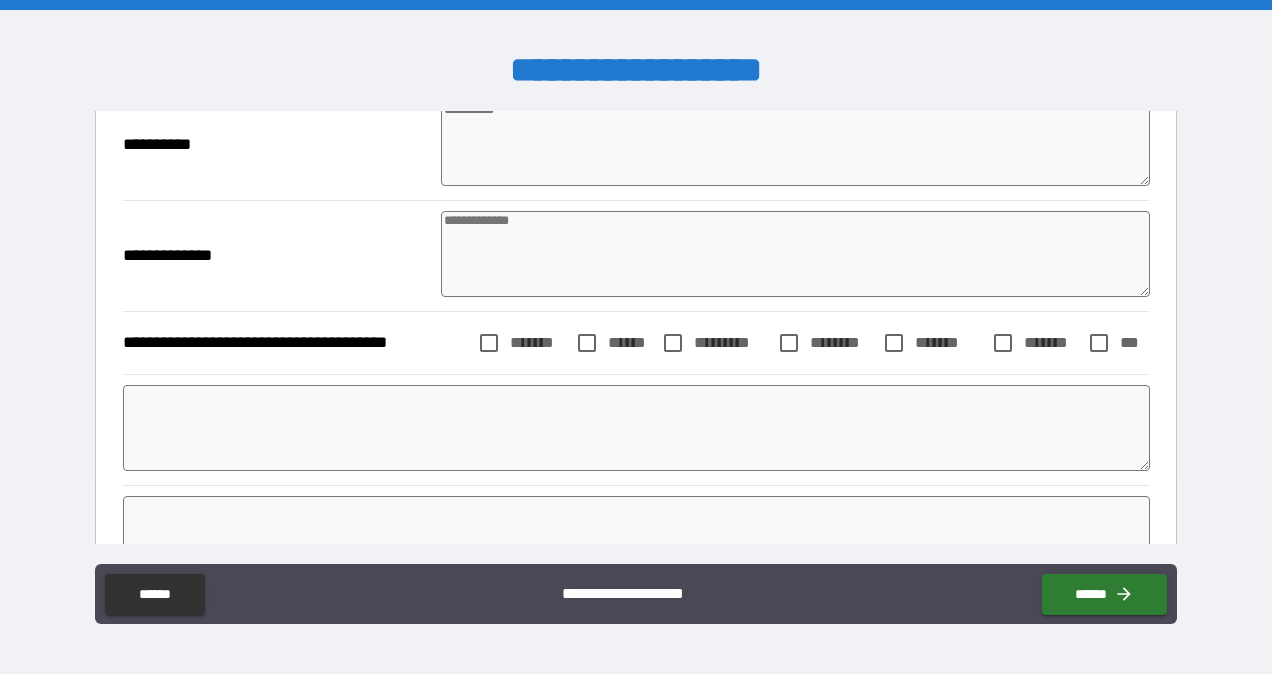 scroll, scrollTop: 2658, scrollLeft: 0, axis: vertical 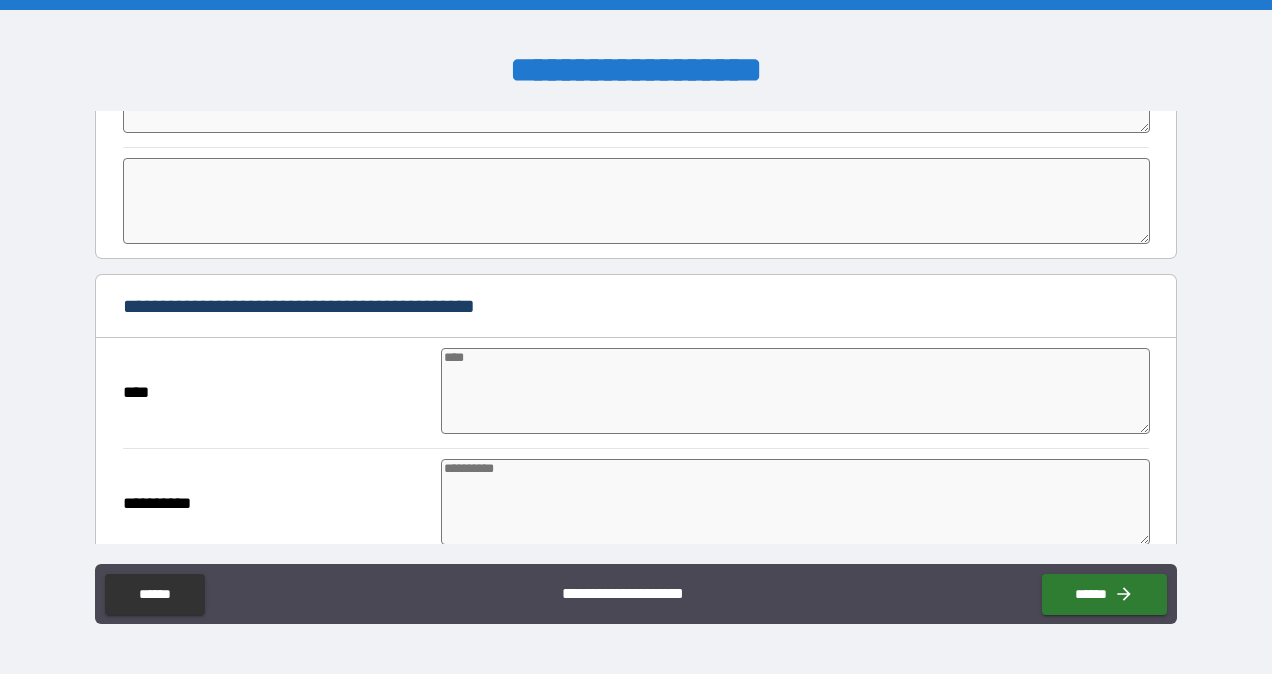 click at bounding box center [795, 391] 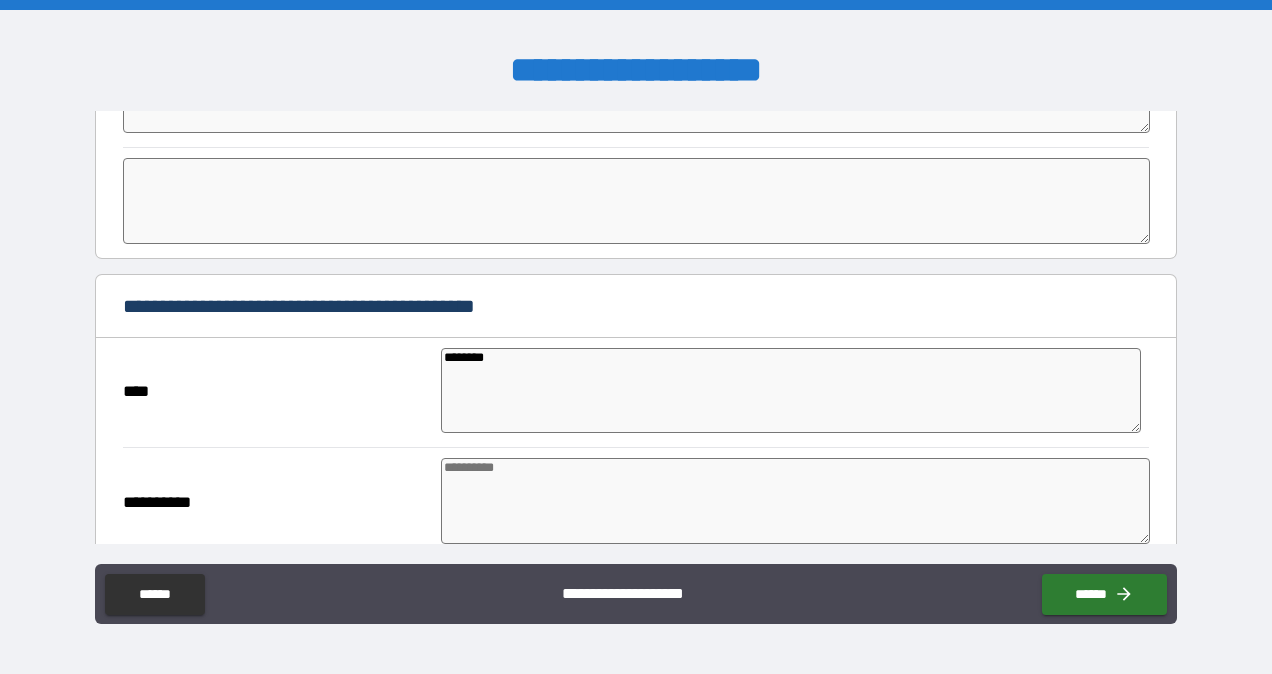 click at bounding box center (795, 501) 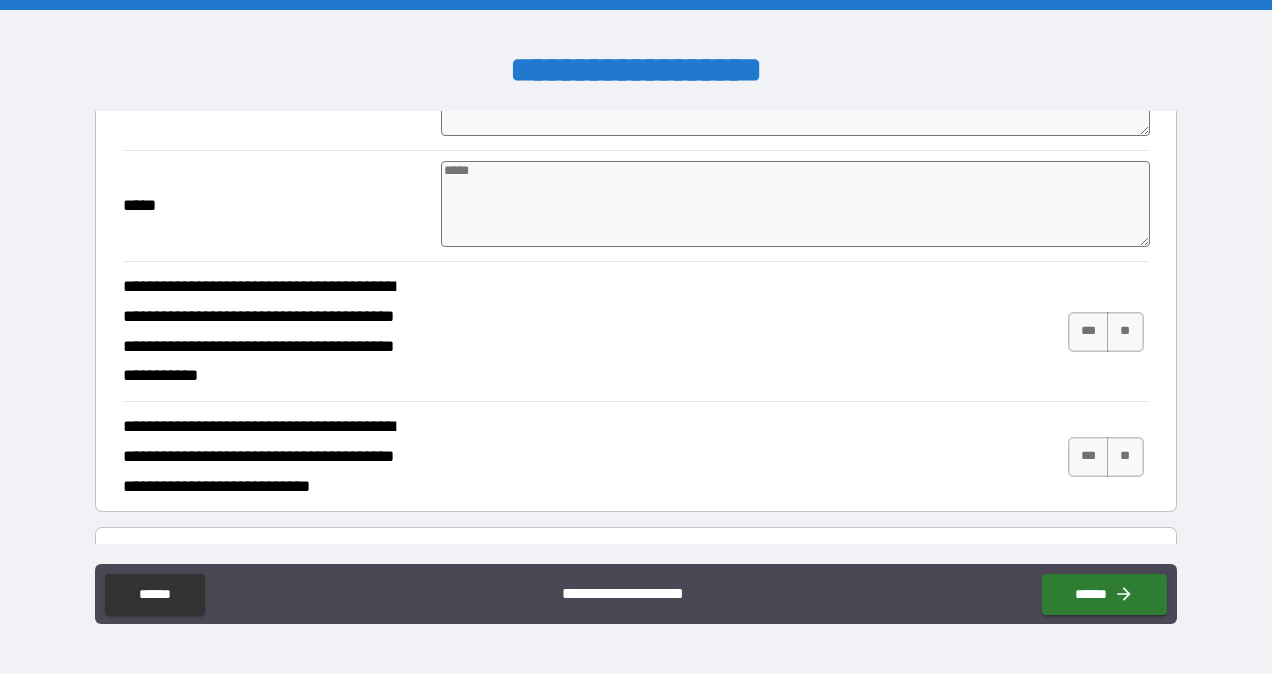 scroll, scrollTop: 3625, scrollLeft: 0, axis: vertical 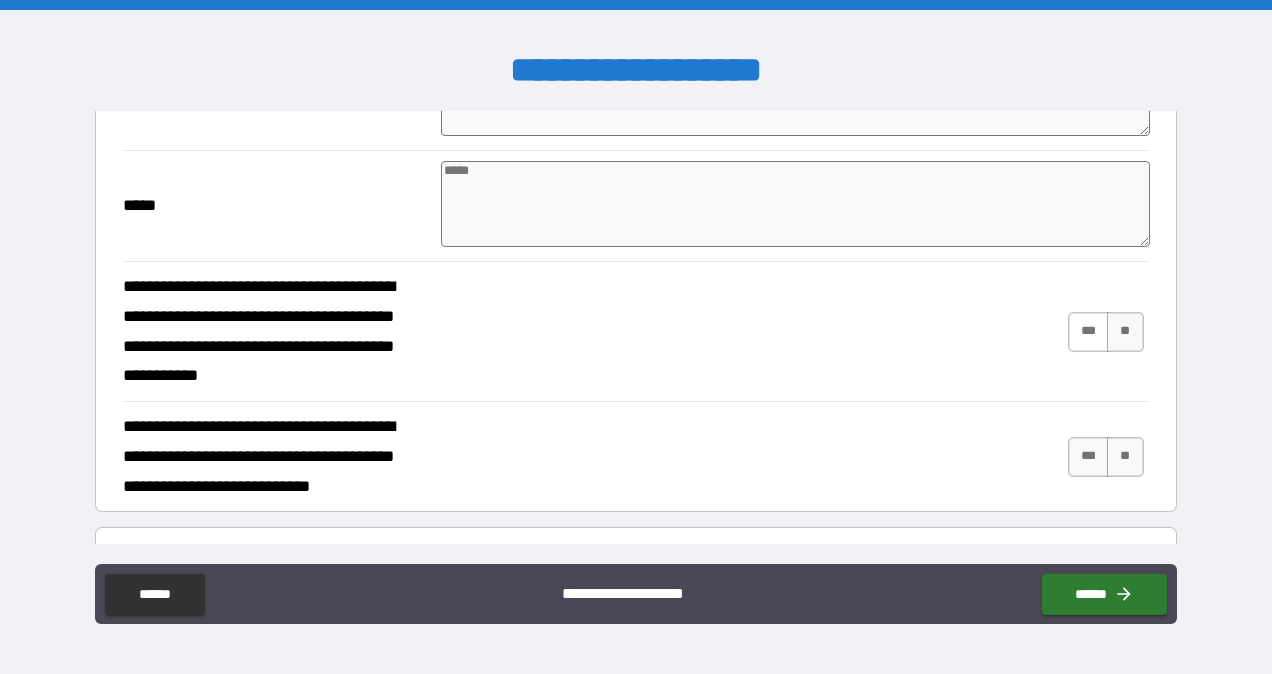 click on "***" at bounding box center (1089, 332) 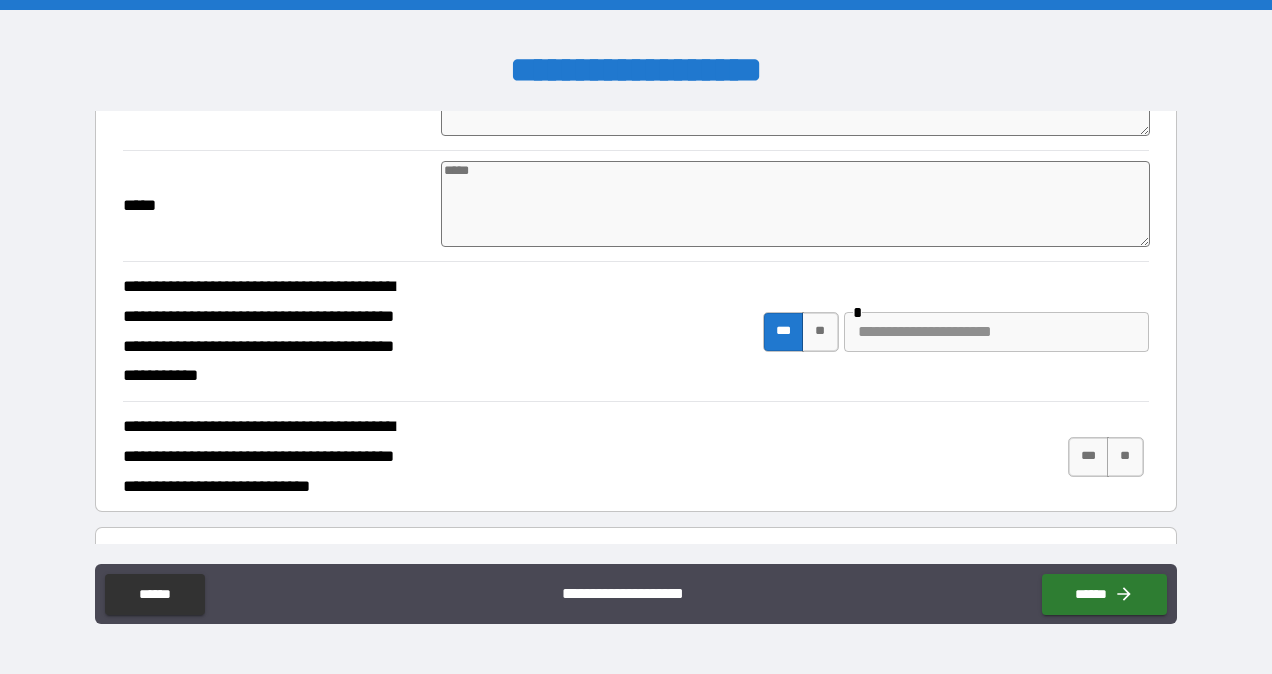 click at bounding box center (996, 332) 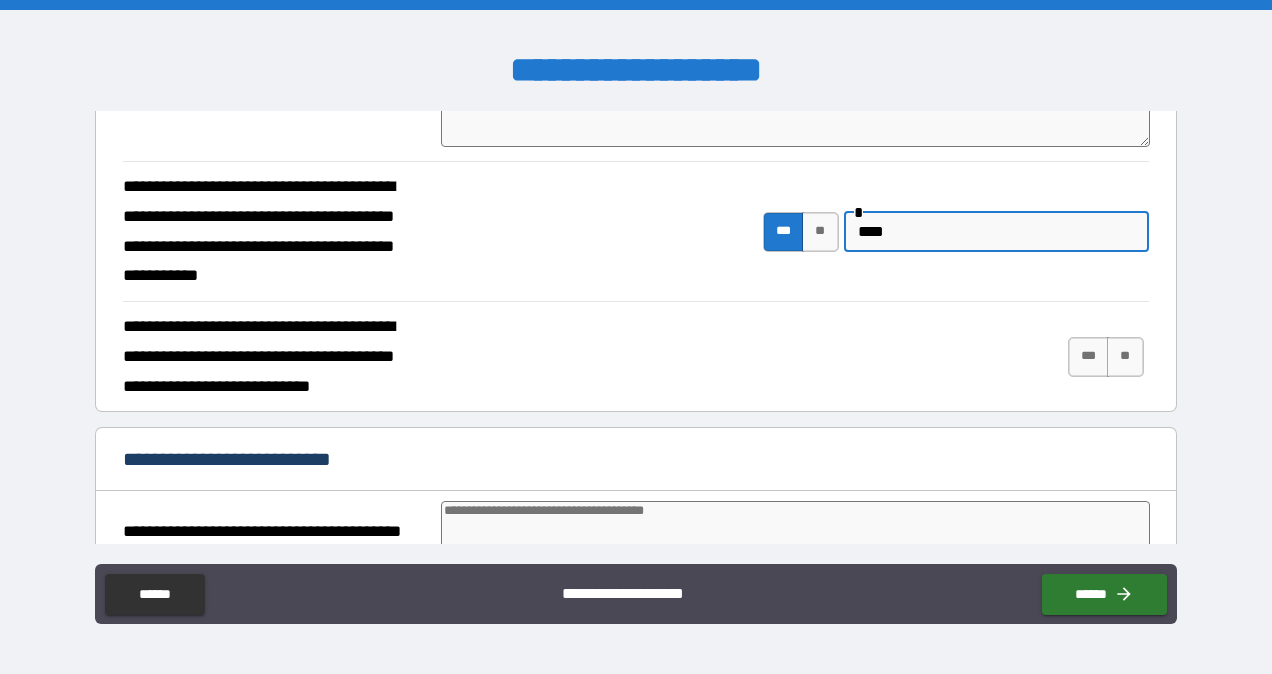 scroll, scrollTop: 3740, scrollLeft: 0, axis: vertical 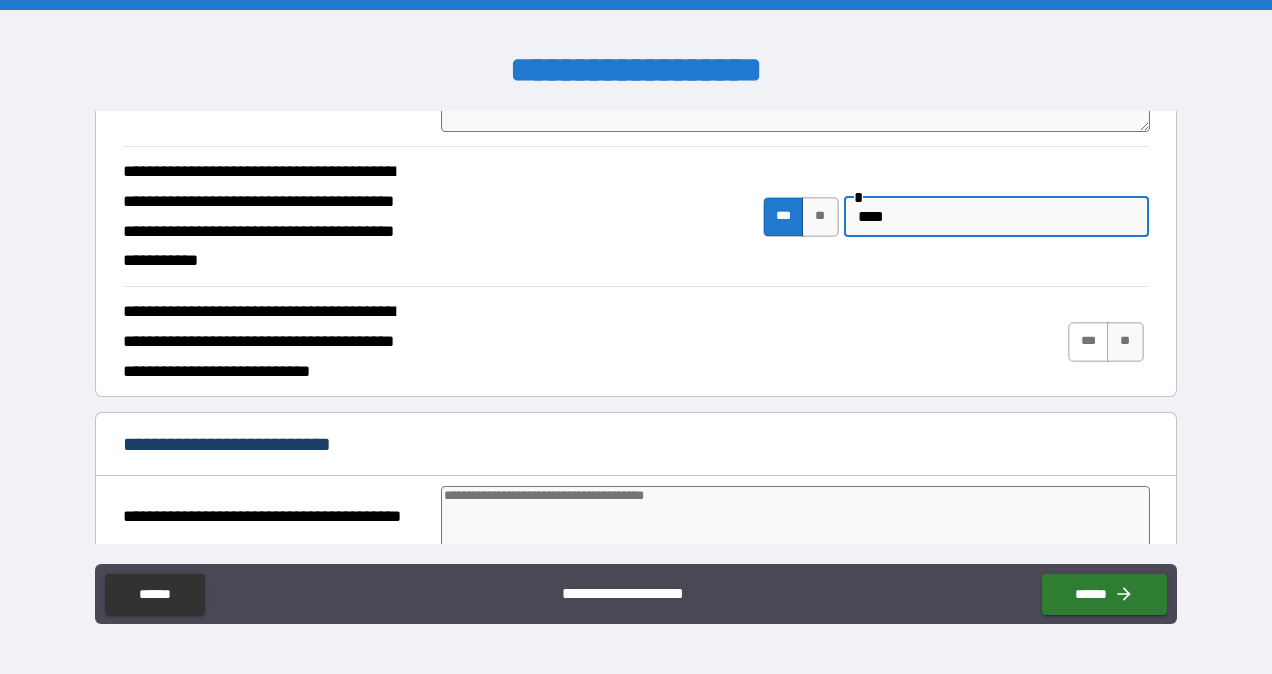click on "***" at bounding box center (1089, 342) 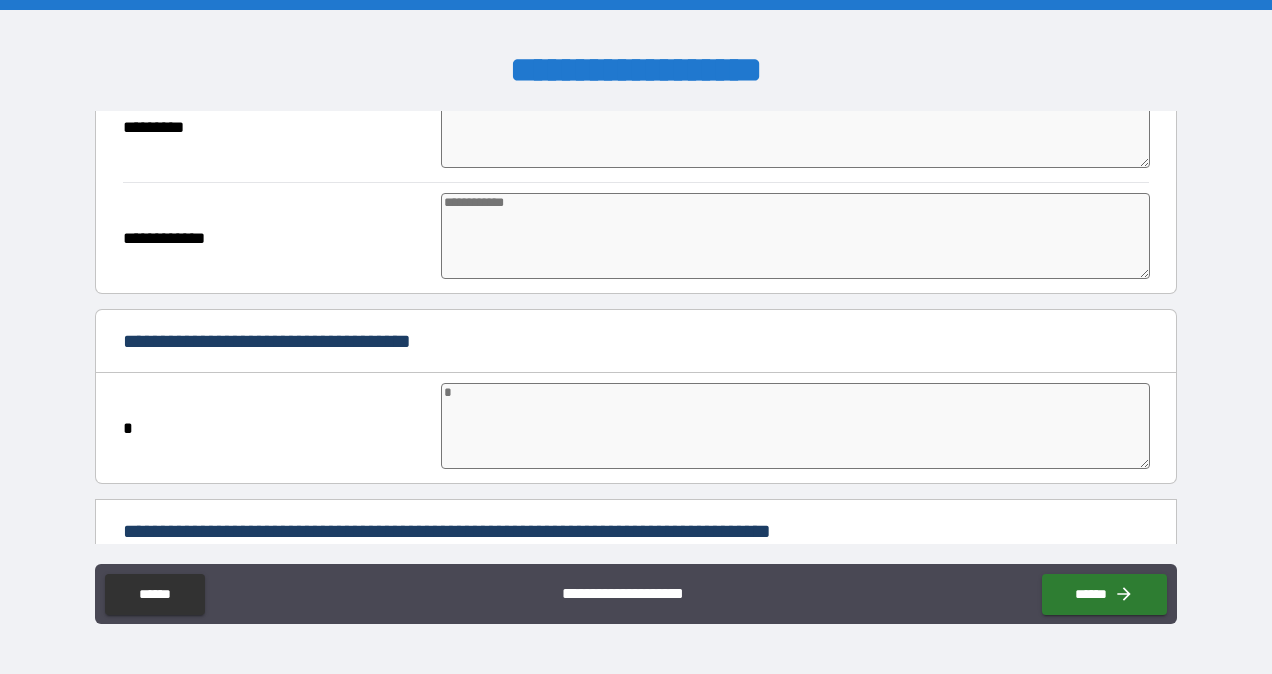 scroll, scrollTop: 5704, scrollLeft: 0, axis: vertical 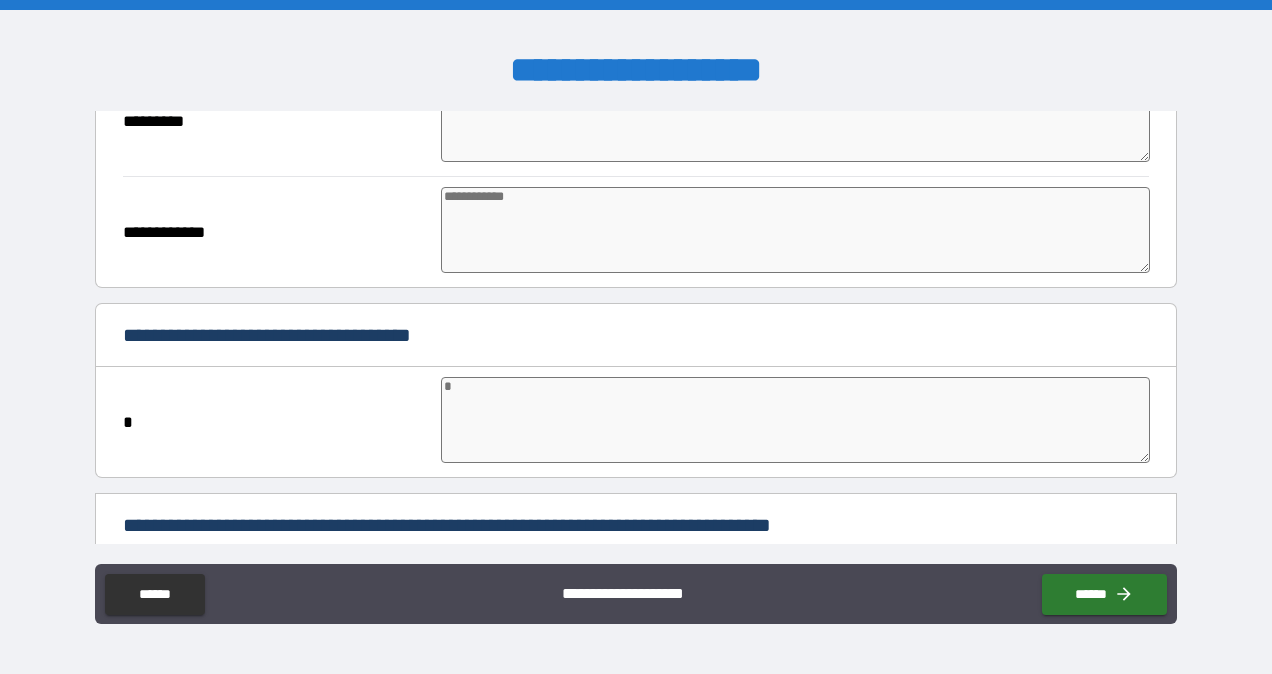click at bounding box center (795, 420) 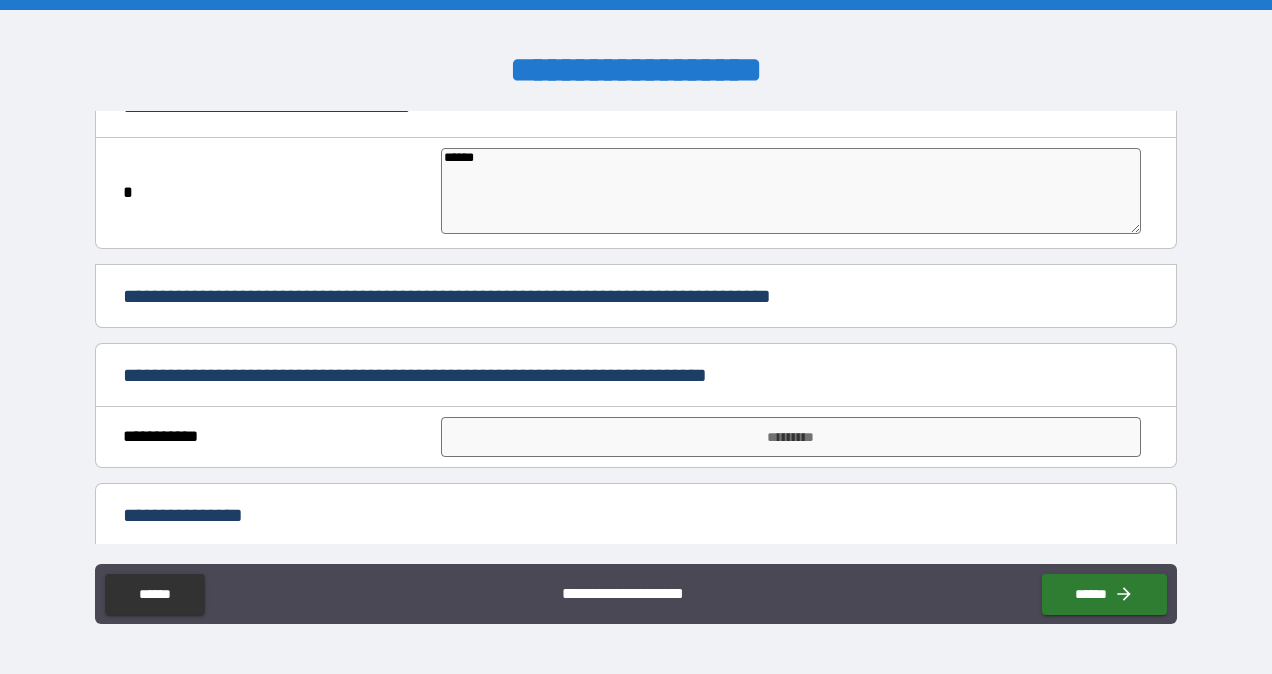 scroll, scrollTop: 5936, scrollLeft: 0, axis: vertical 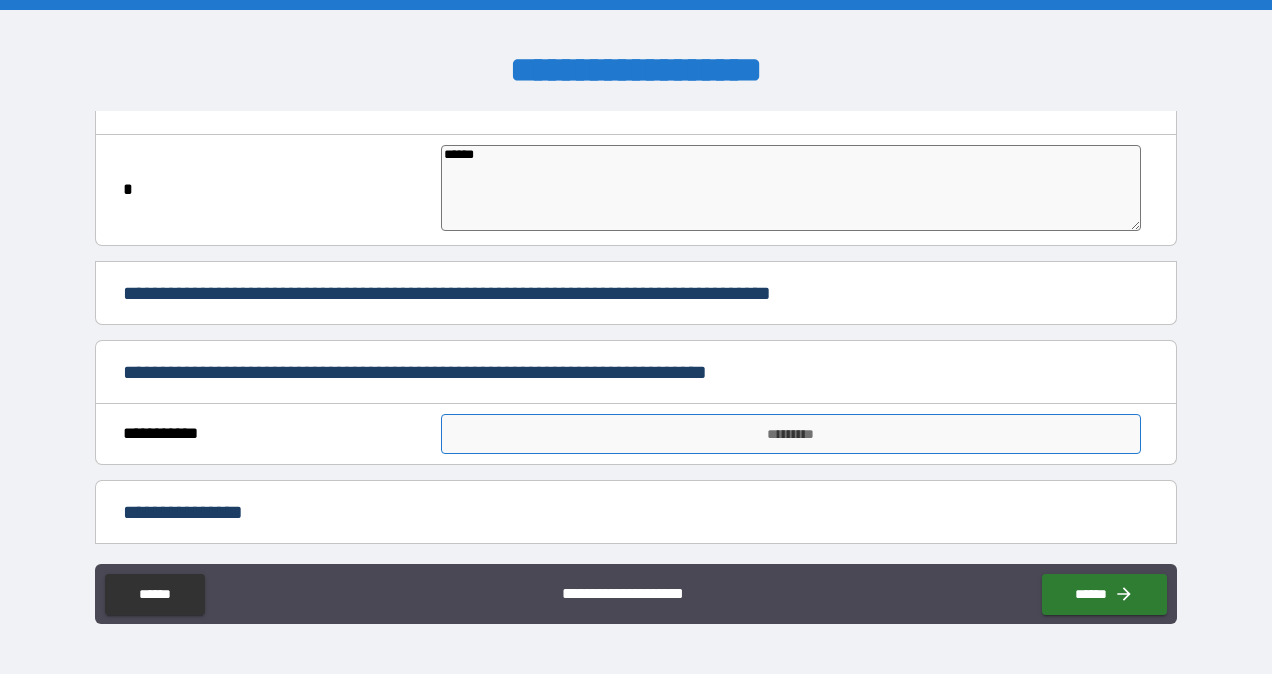 click on "*********" at bounding box center [791, 434] 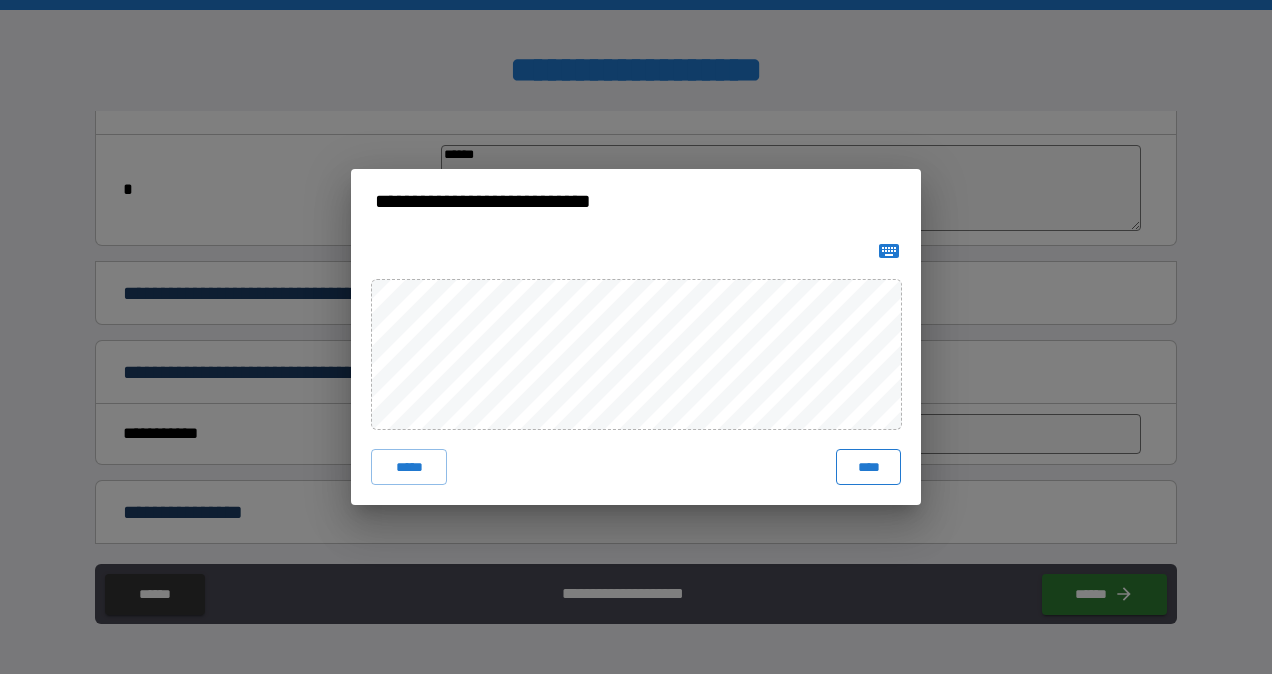 click on "****" at bounding box center [868, 467] 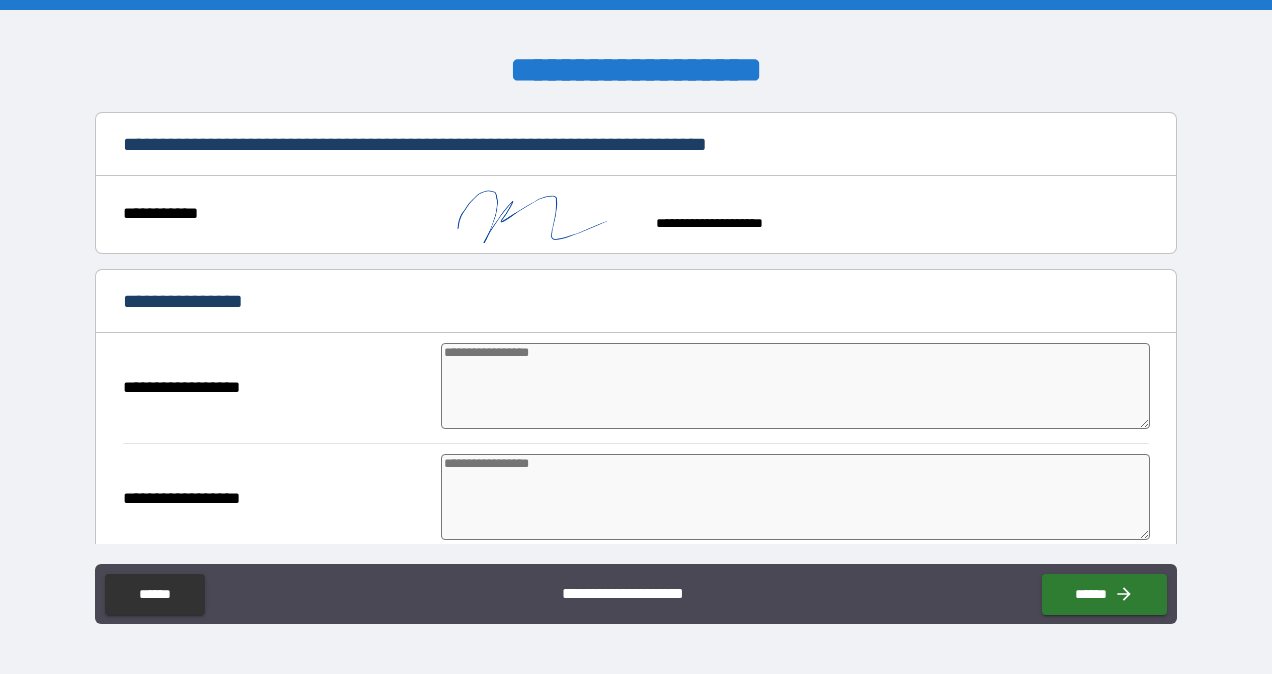 scroll, scrollTop: 6180, scrollLeft: 0, axis: vertical 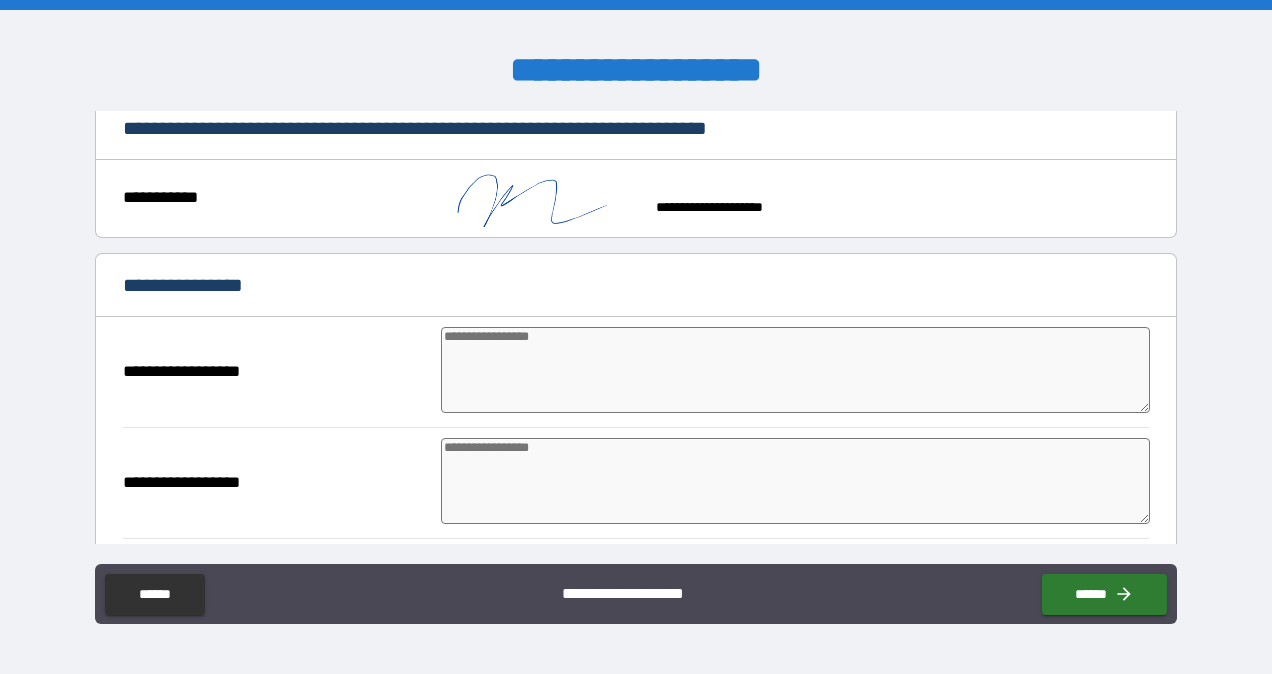 click at bounding box center (795, 370) 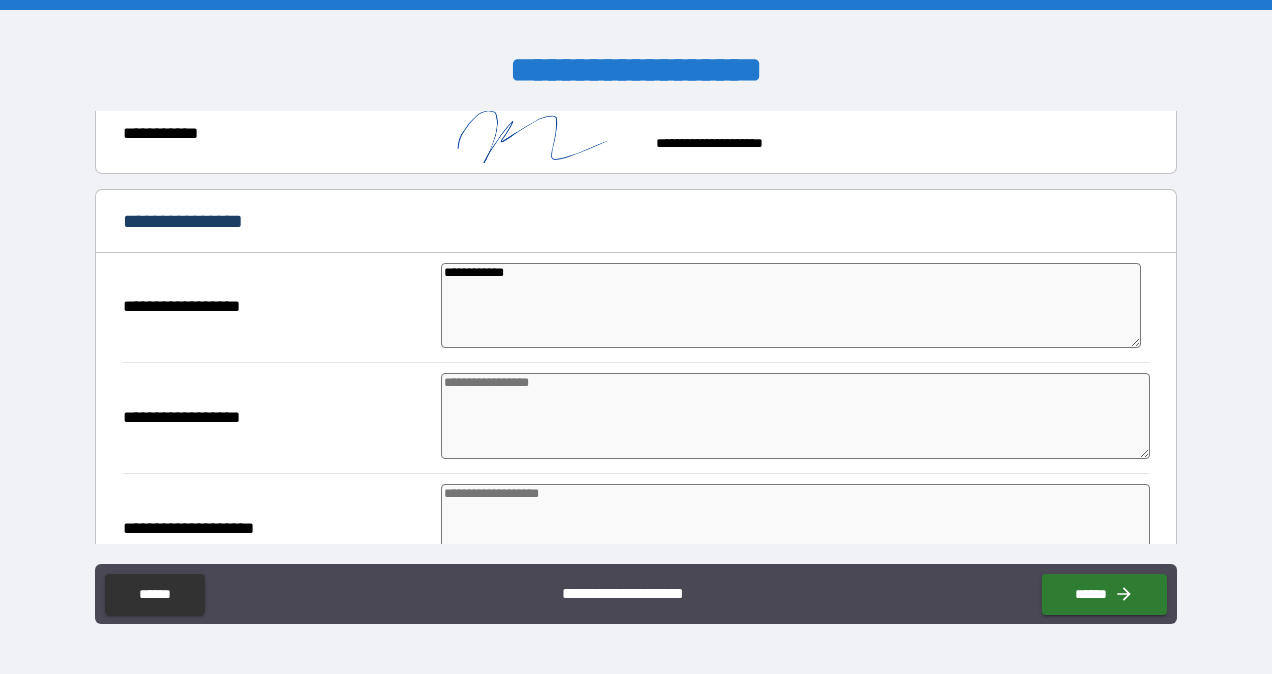 scroll, scrollTop: 6248, scrollLeft: 0, axis: vertical 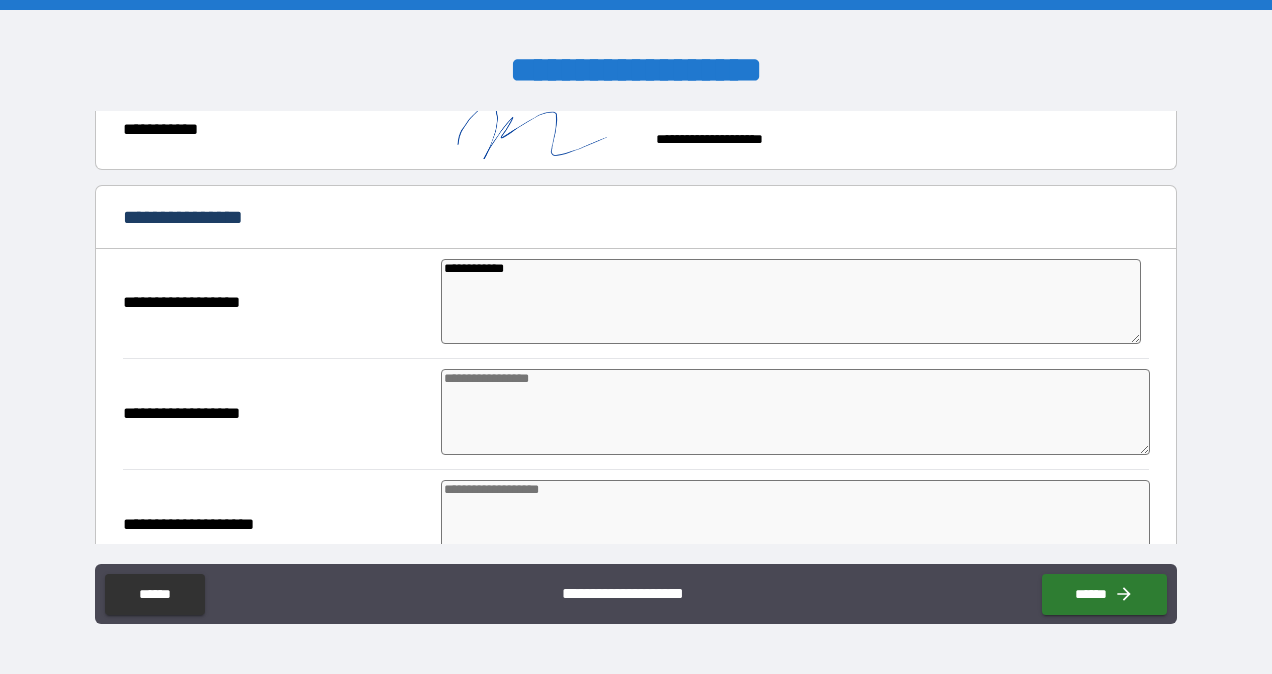 click at bounding box center (795, 412) 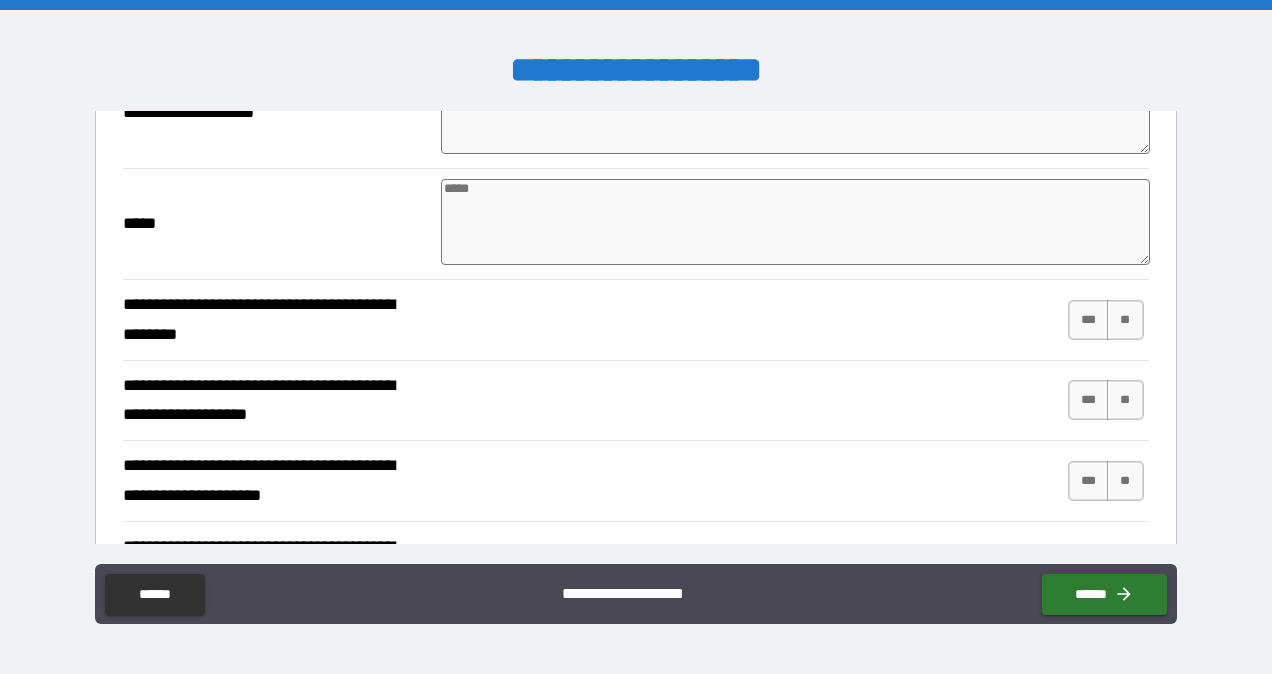 scroll, scrollTop: 6661, scrollLeft: 0, axis: vertical 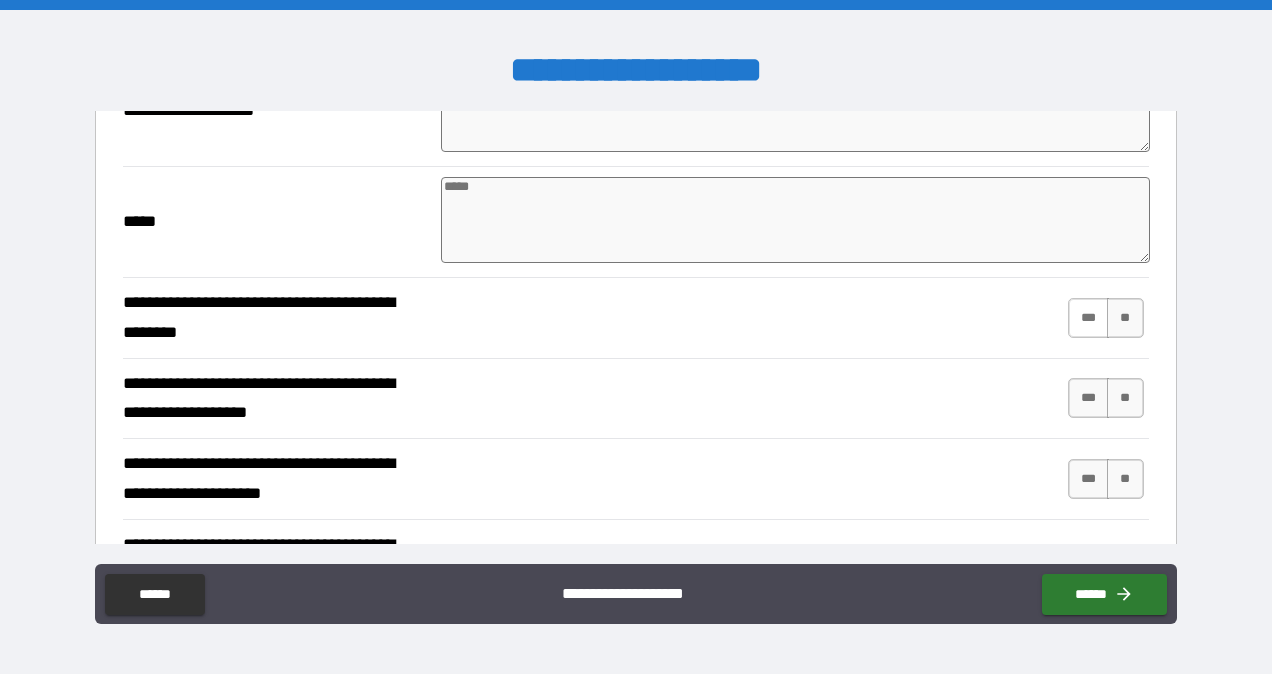click on "***" at bounding box center [1089, 318] 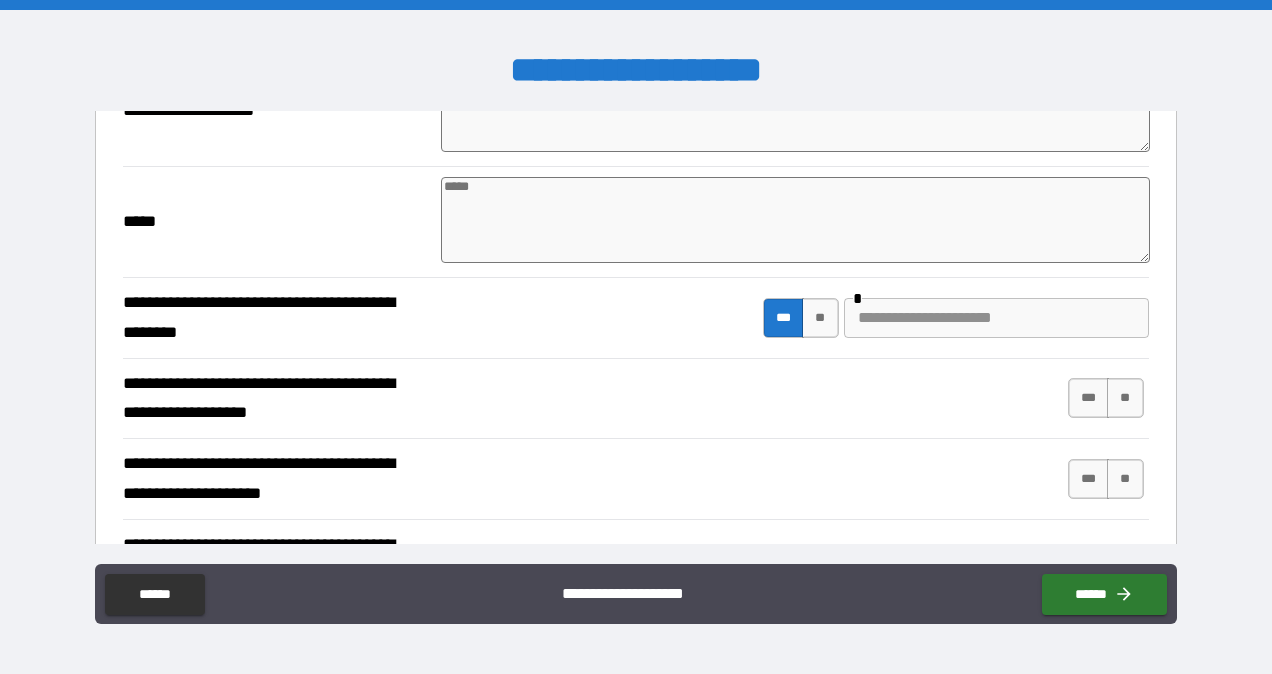 click at bounding box center (996, 318) 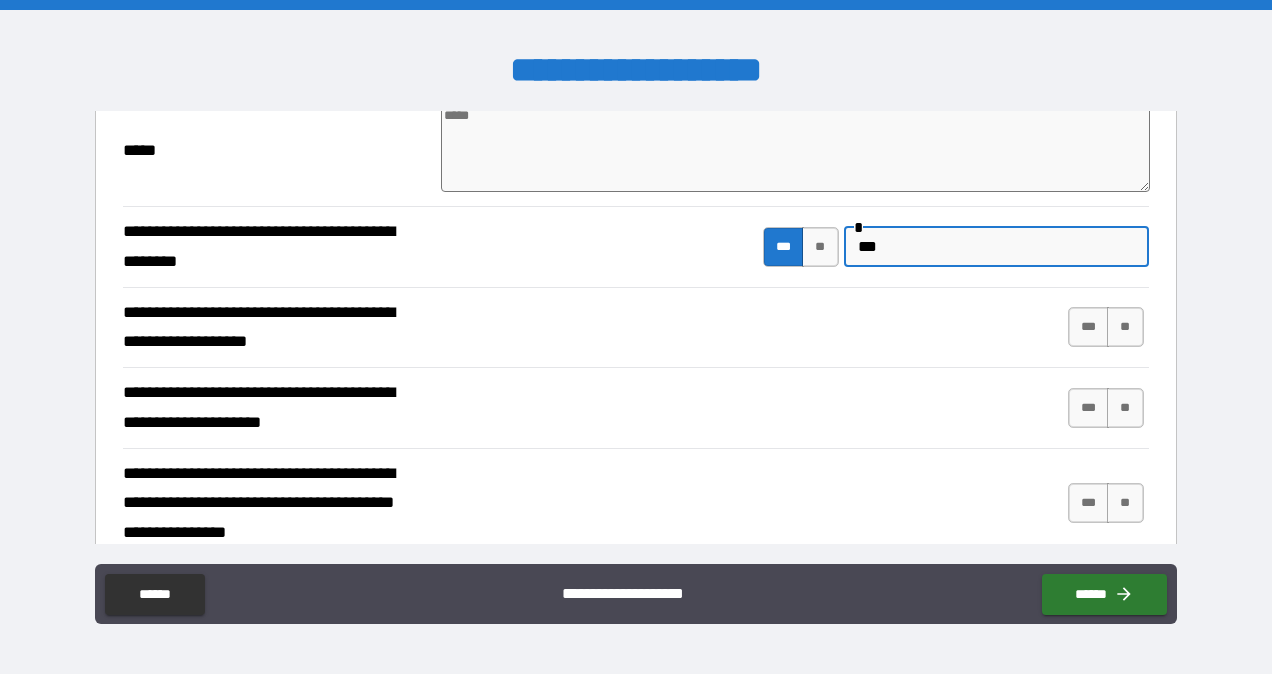 scroll, scrollTop: 6737, scrollLeft: 0, axis: vertical 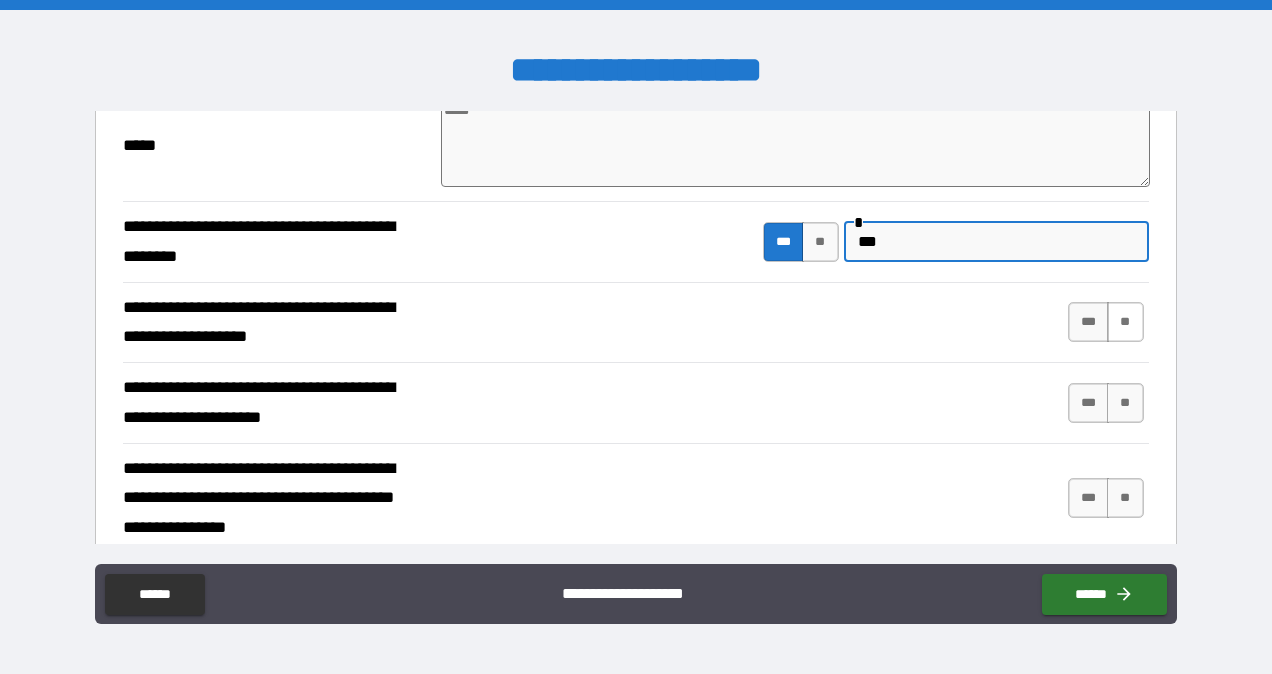 click on "**" at bounding box center (1125, 322) 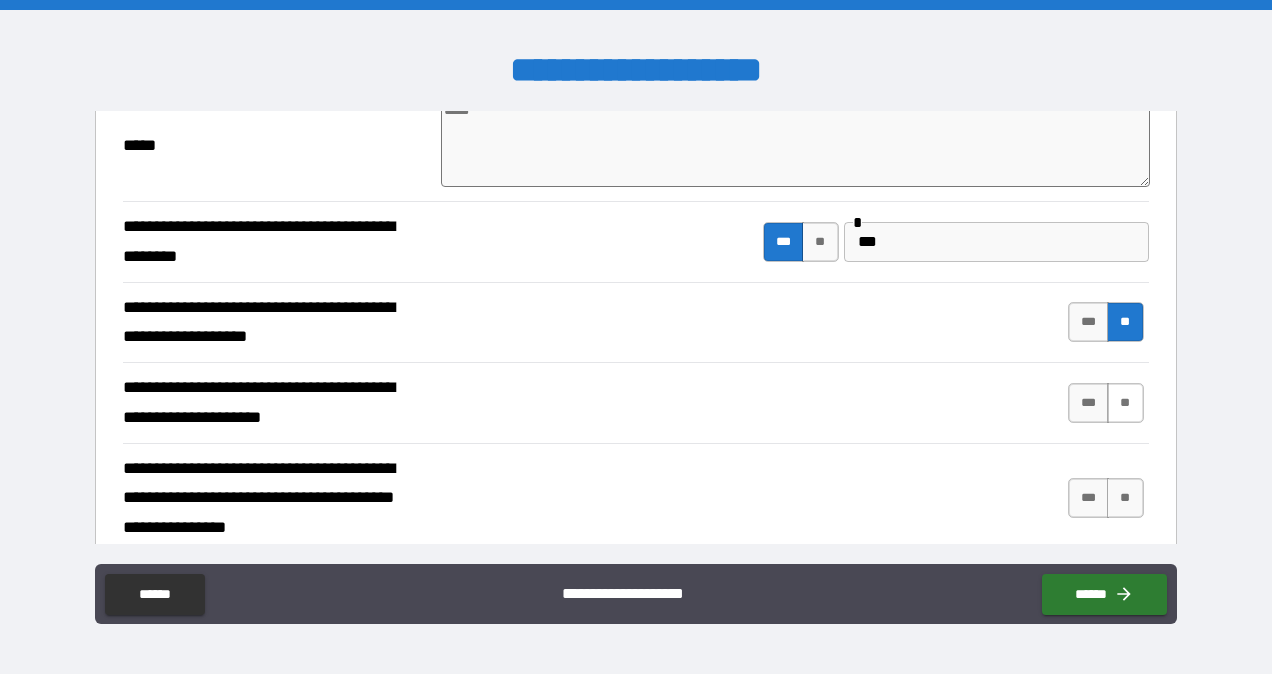 click on "**" at bounding box center (1125, 403) 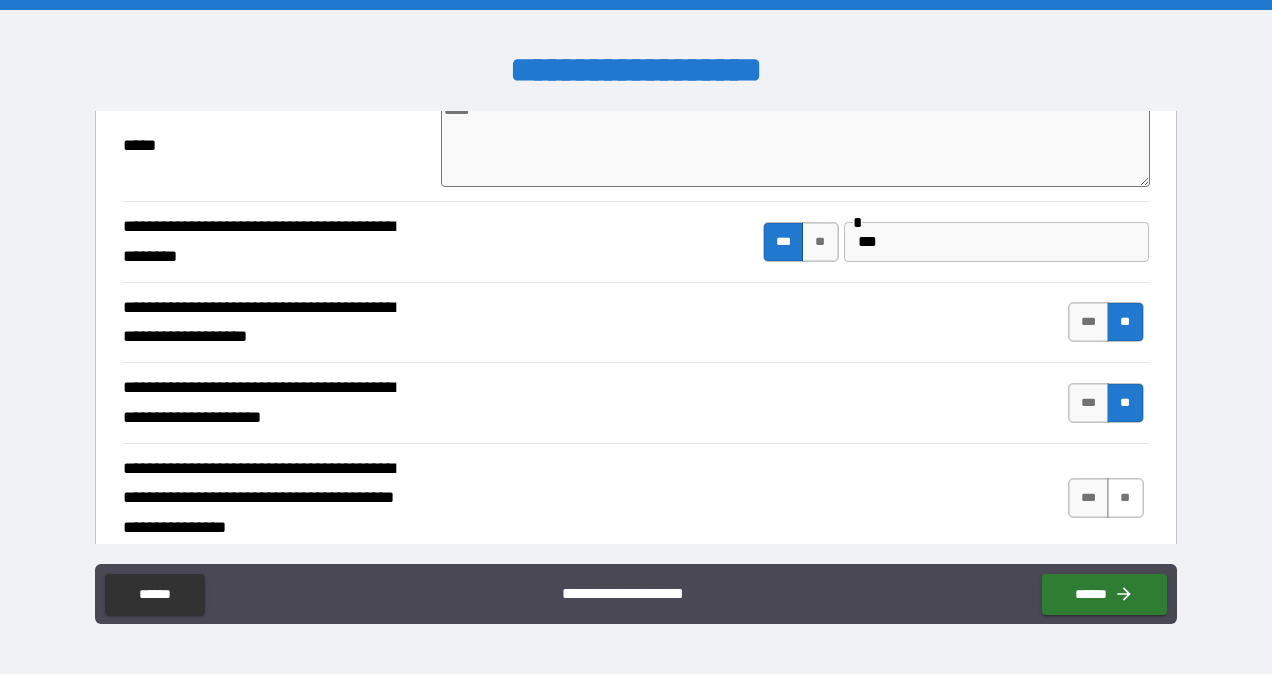 click on "**" at bounding box center [1125, 498] 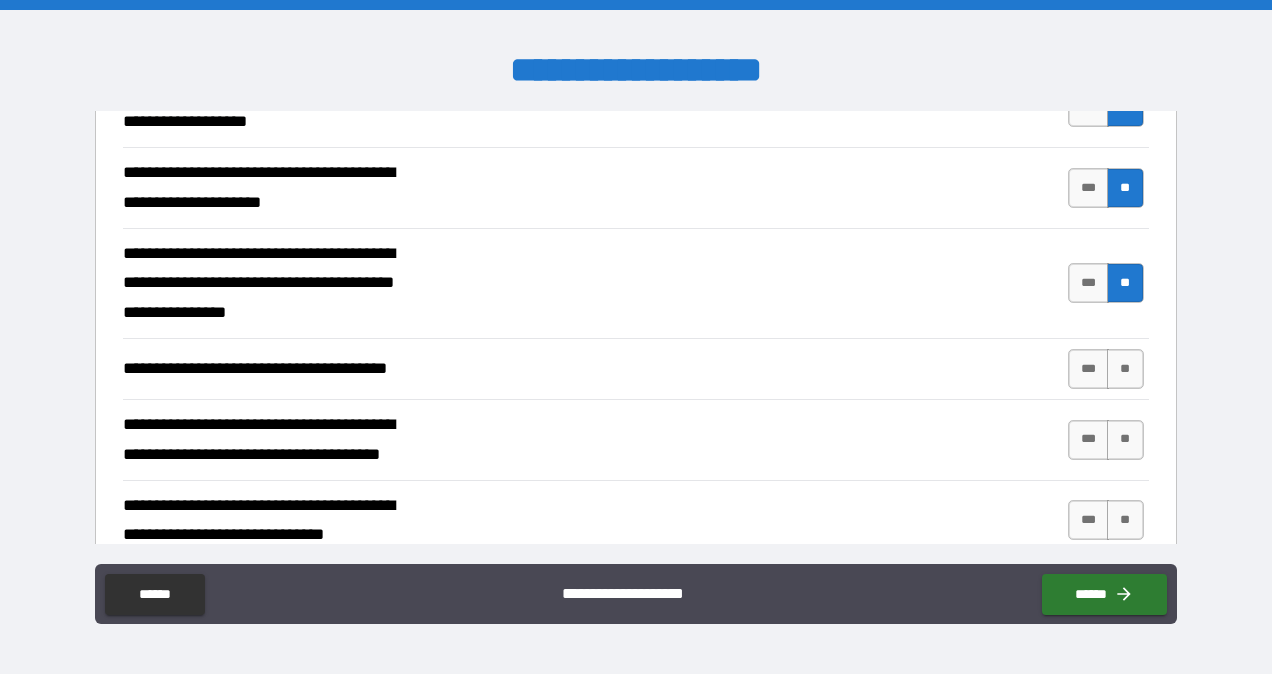 scroll, scrollTop: 6961, scrollLeft: 0, axis: vertical 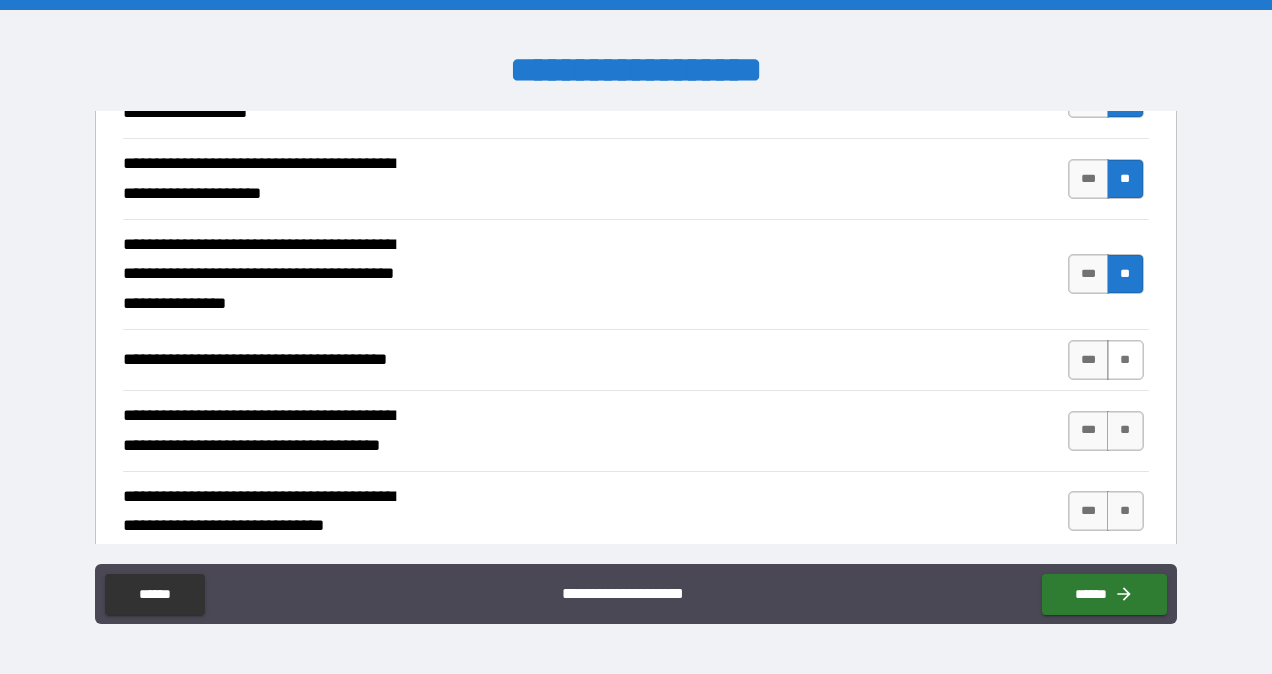click on "**" at bounding box center (1125, 360) 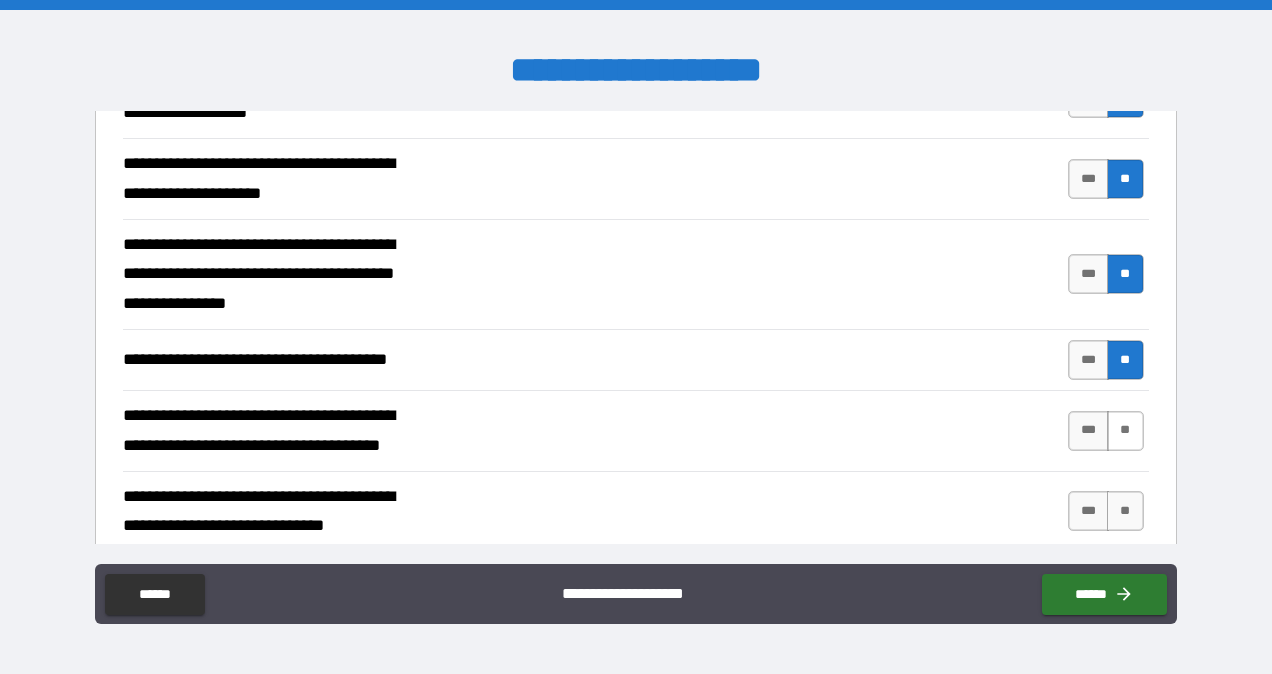 click on "**" at bounding box center [1125, 431] 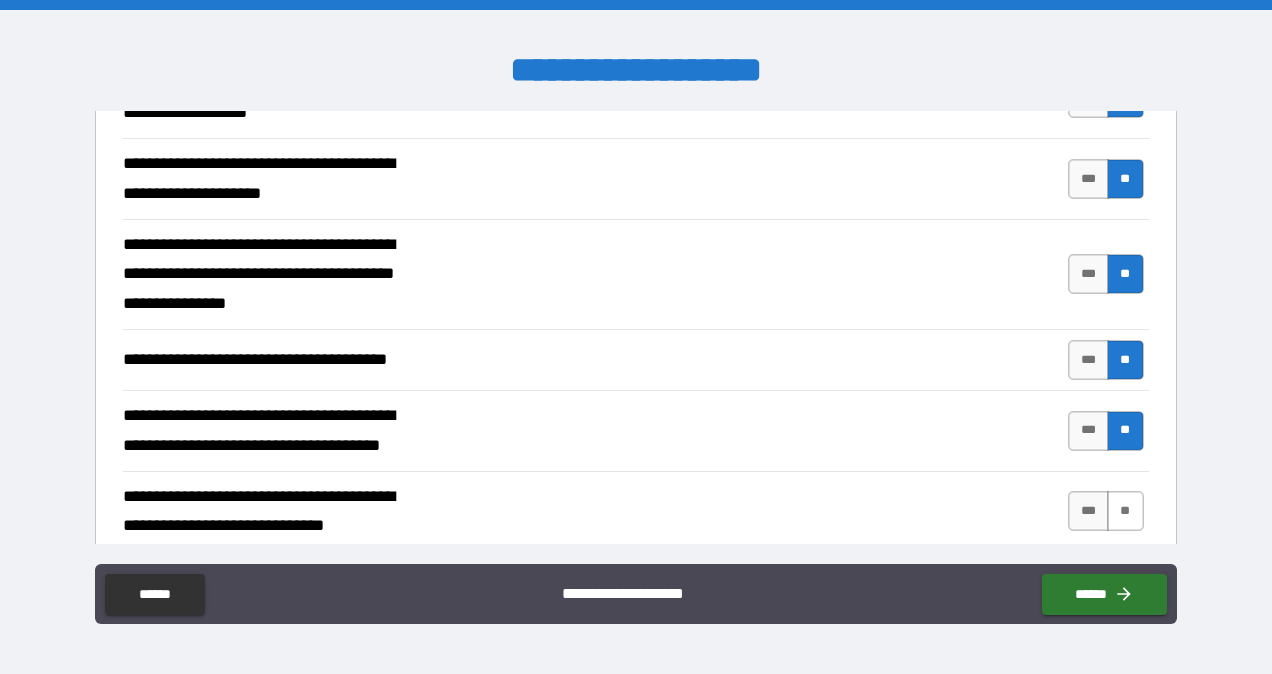 click on "**" at bounding box center (1125, 511) 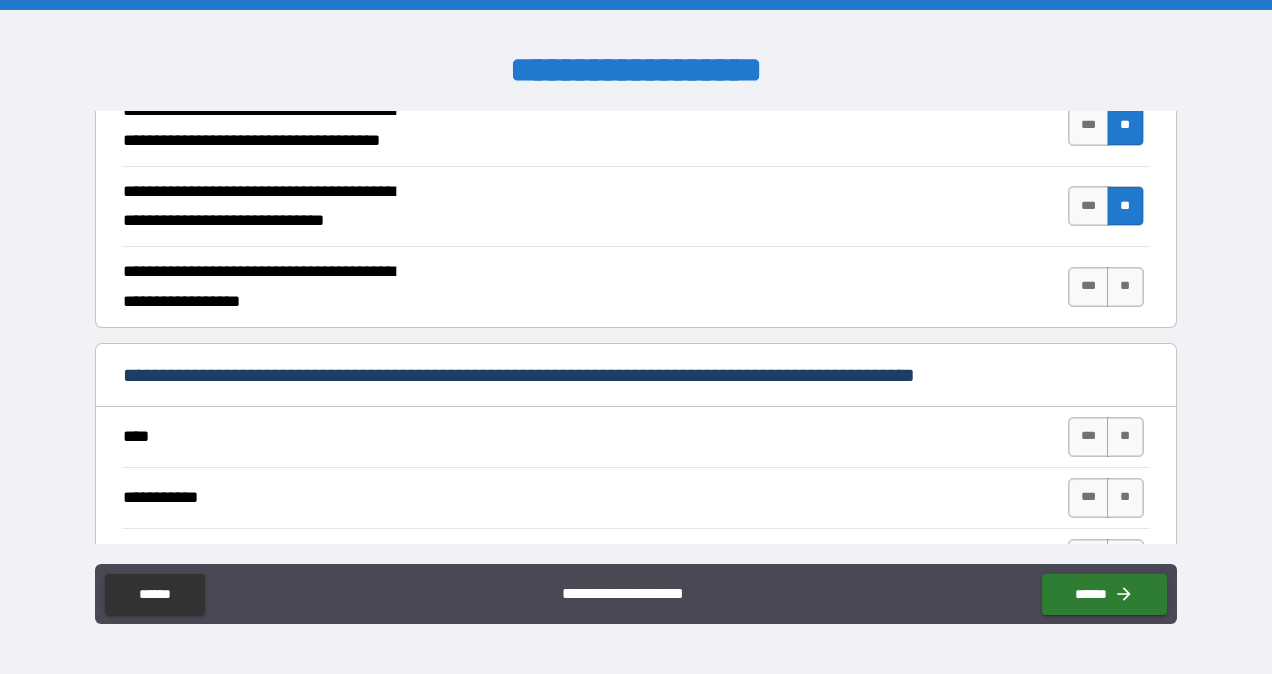 scroll, scrollTop: 7283, scrollLeft: 0, axis: vertical 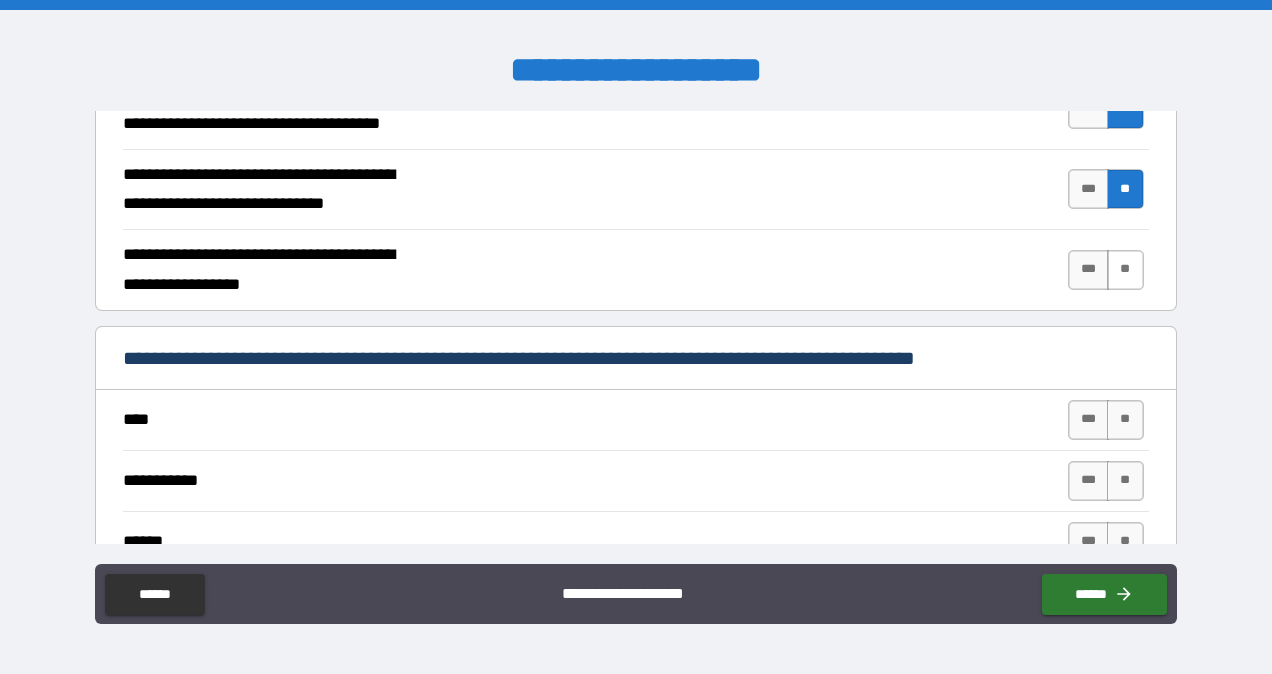 click on "**" at bounding box center [1125, 270] 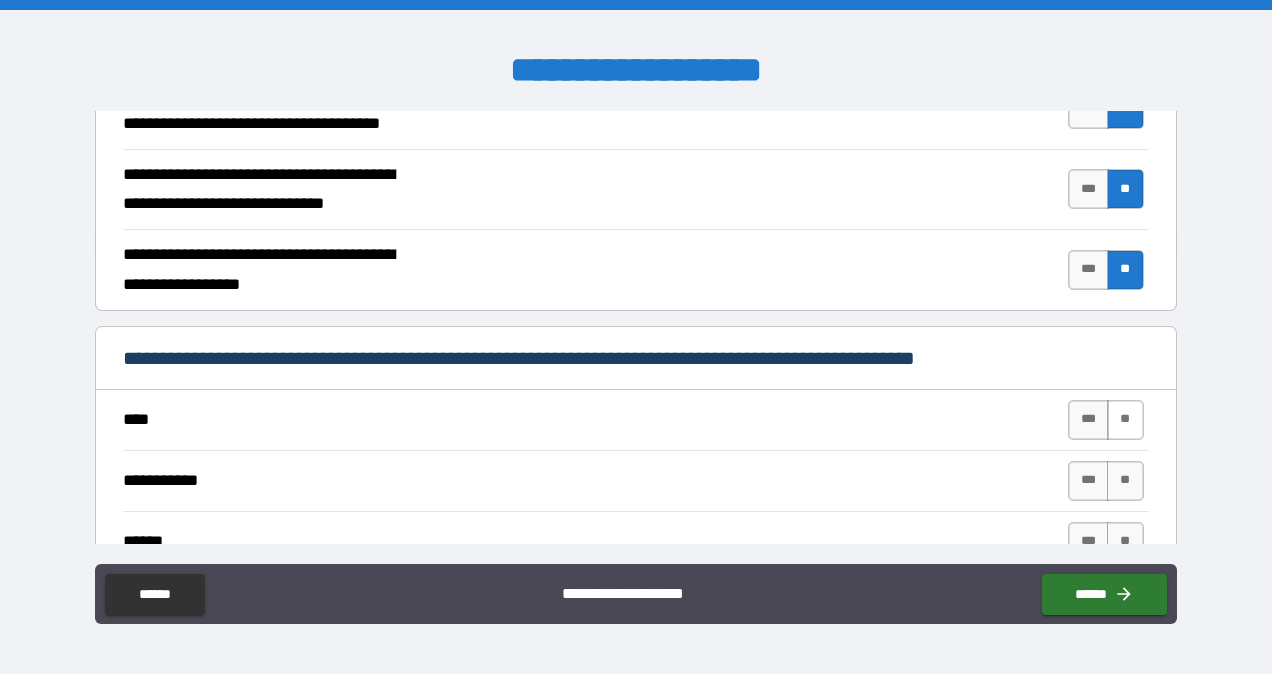 click on "**" at bounding box center [1125, 420] 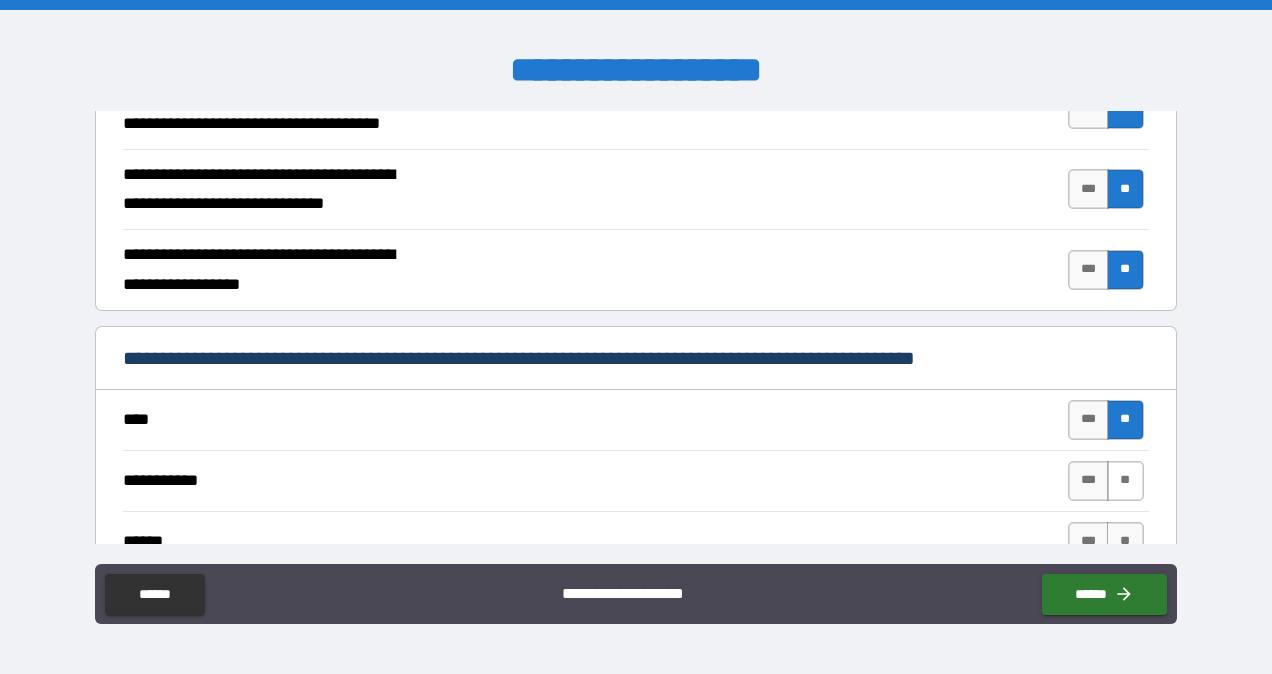 click on "**" at bounding box center [1125, 481] 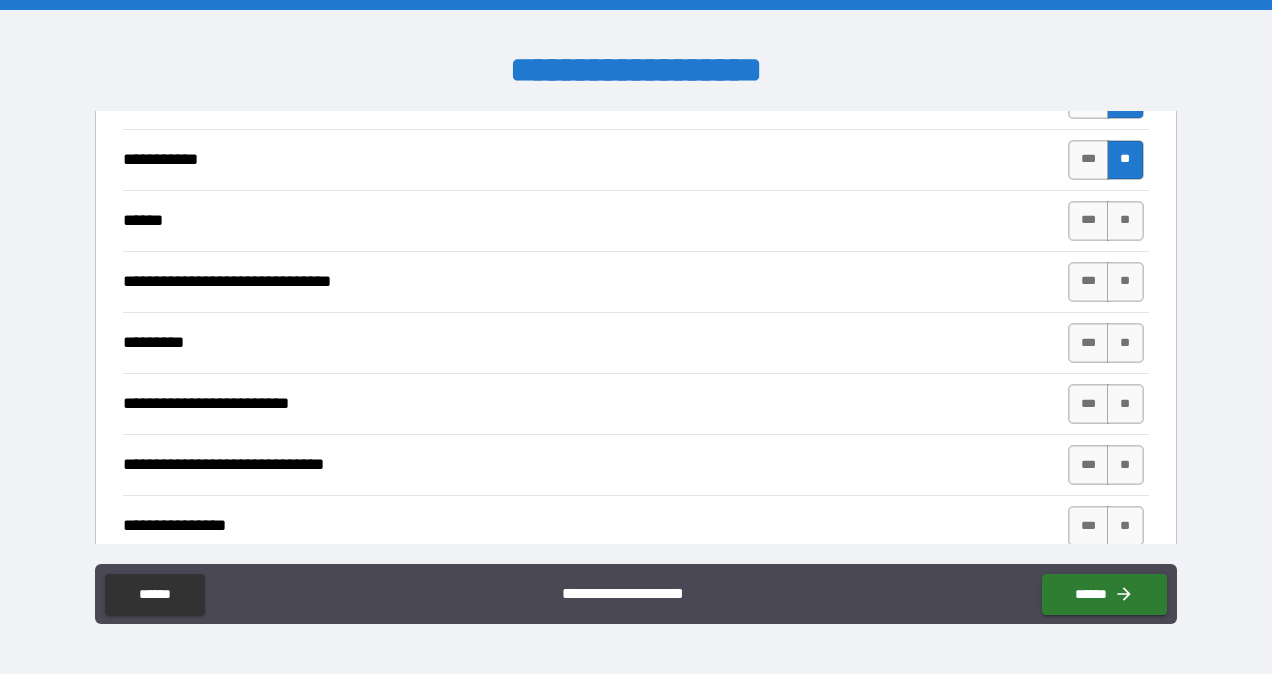 scroll, scrollTop: 7605, scrollLeft: 0, axis: vertical 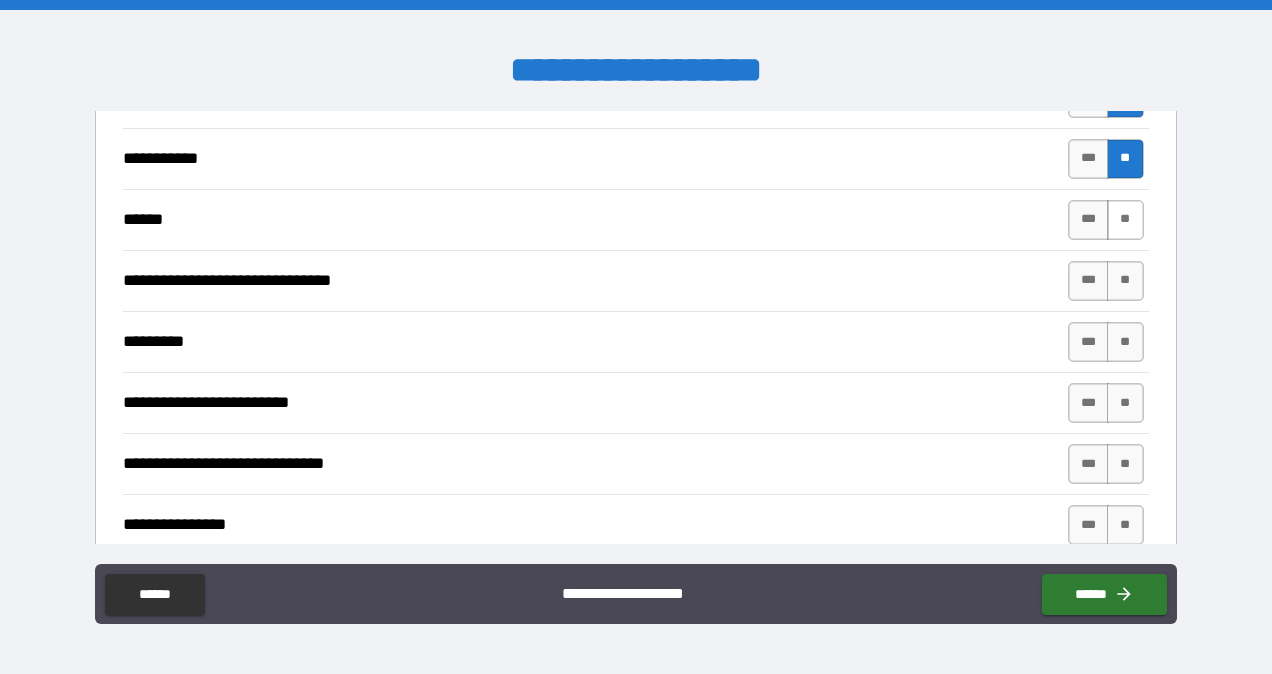 click on "**" at bounding box center (1125, 220) 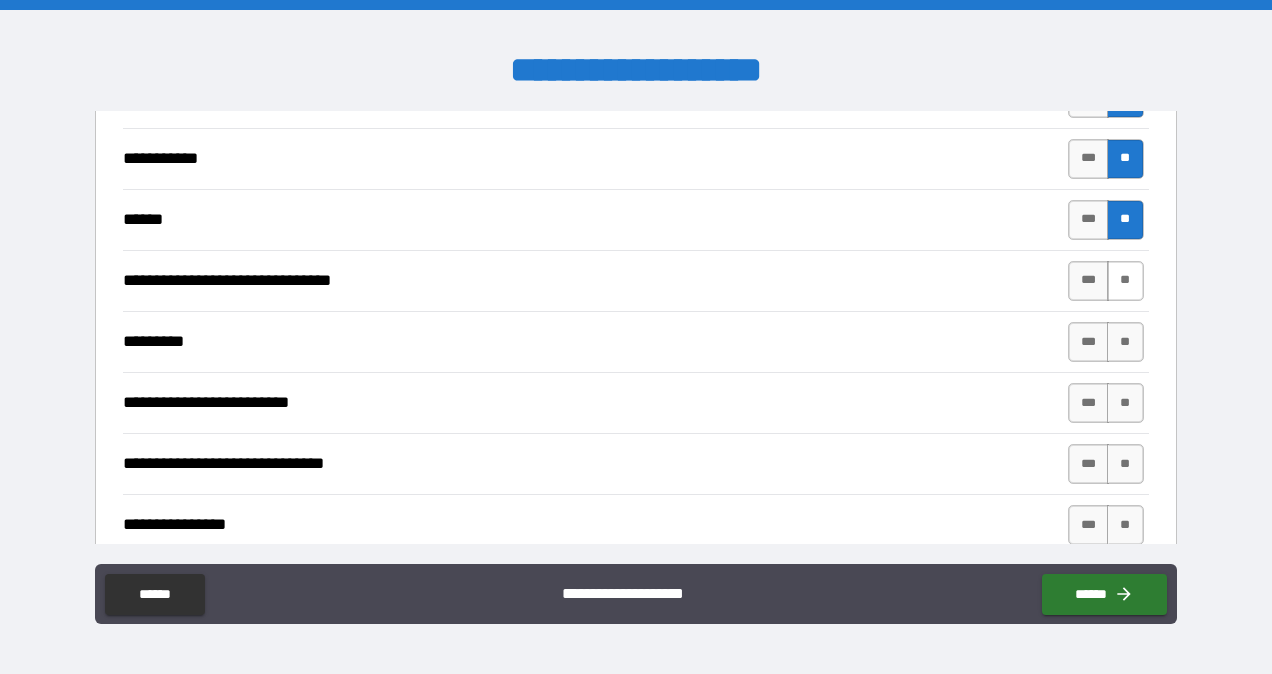 click on "**" at bounding box center [1125, 281] 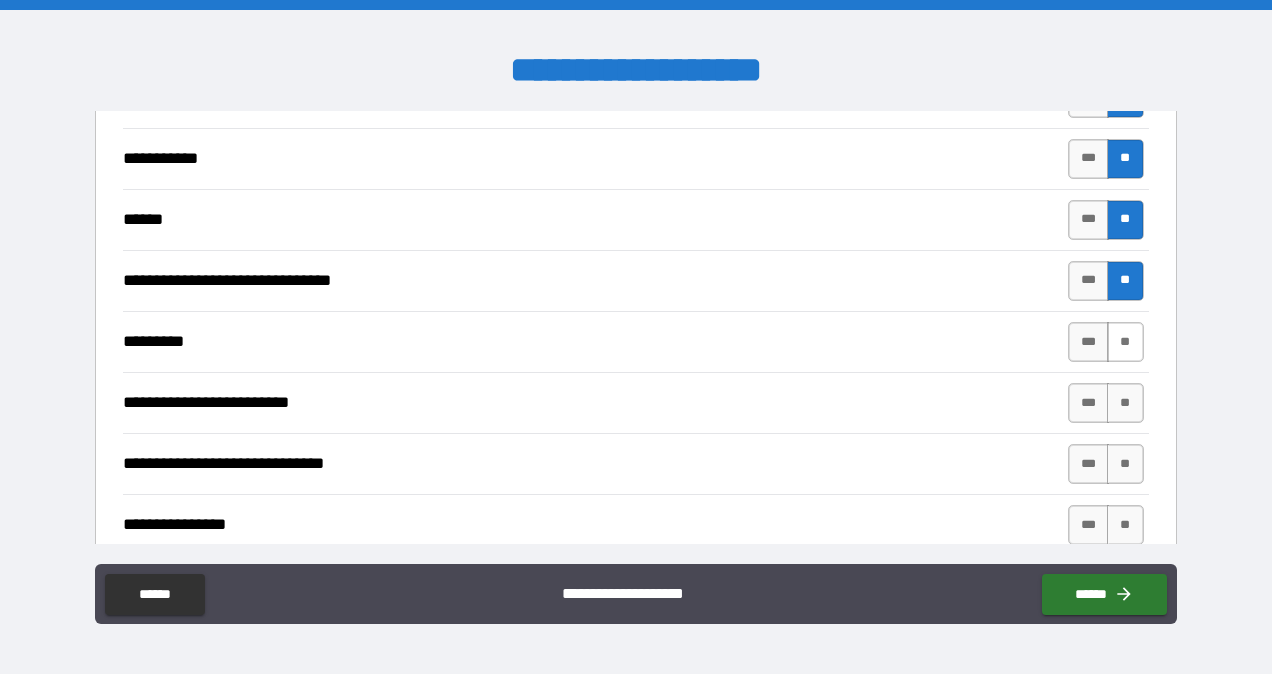 click on "**" at bounding box center [1125, 342] 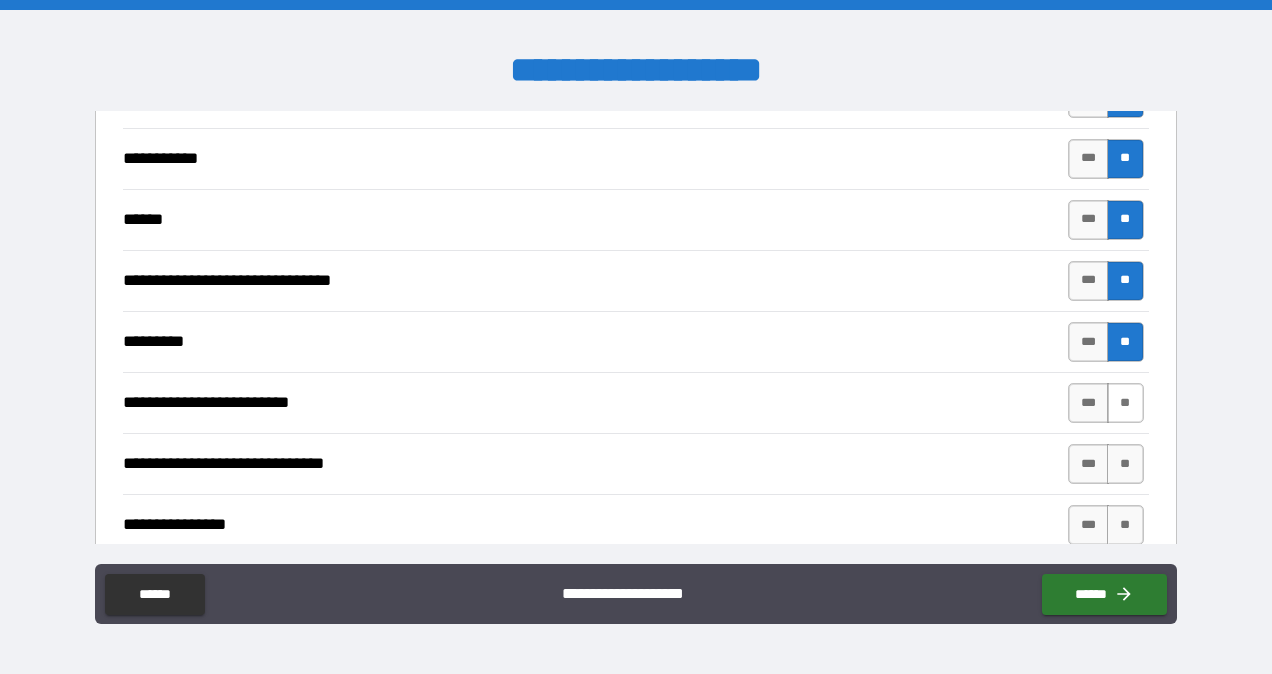 click on "**" at bounding box center [1125, 403] 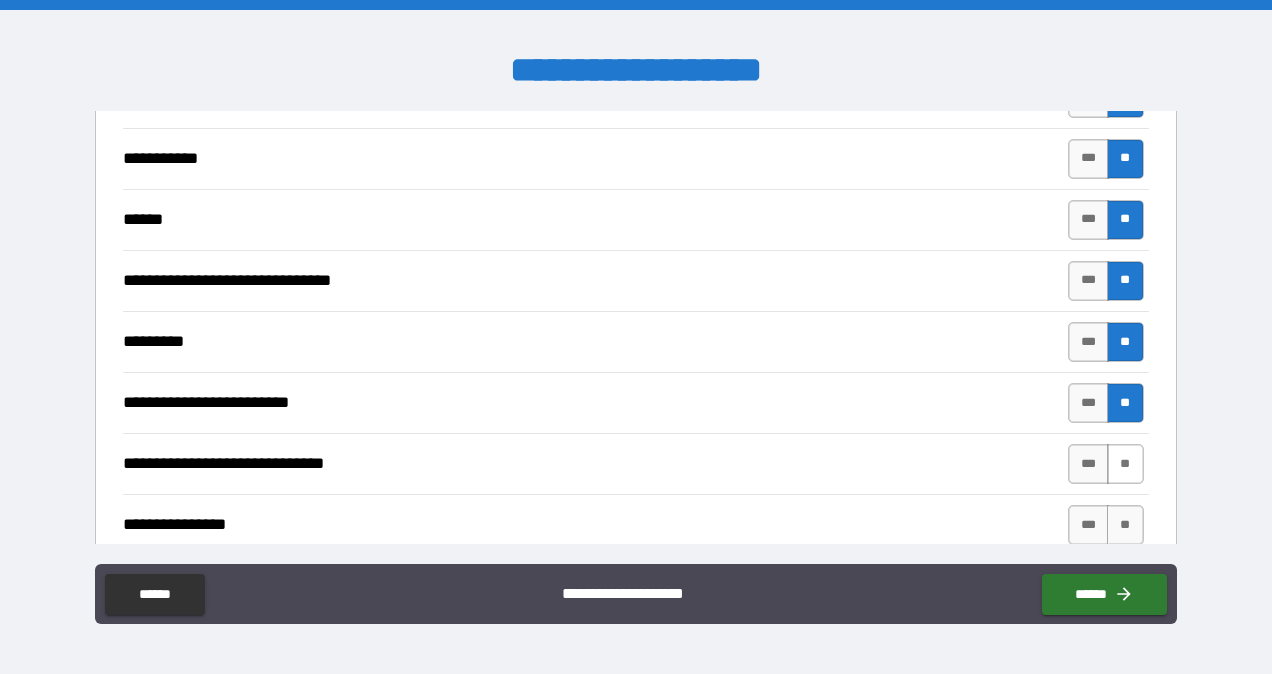 click on "**" at bounding box center (1125, 464) 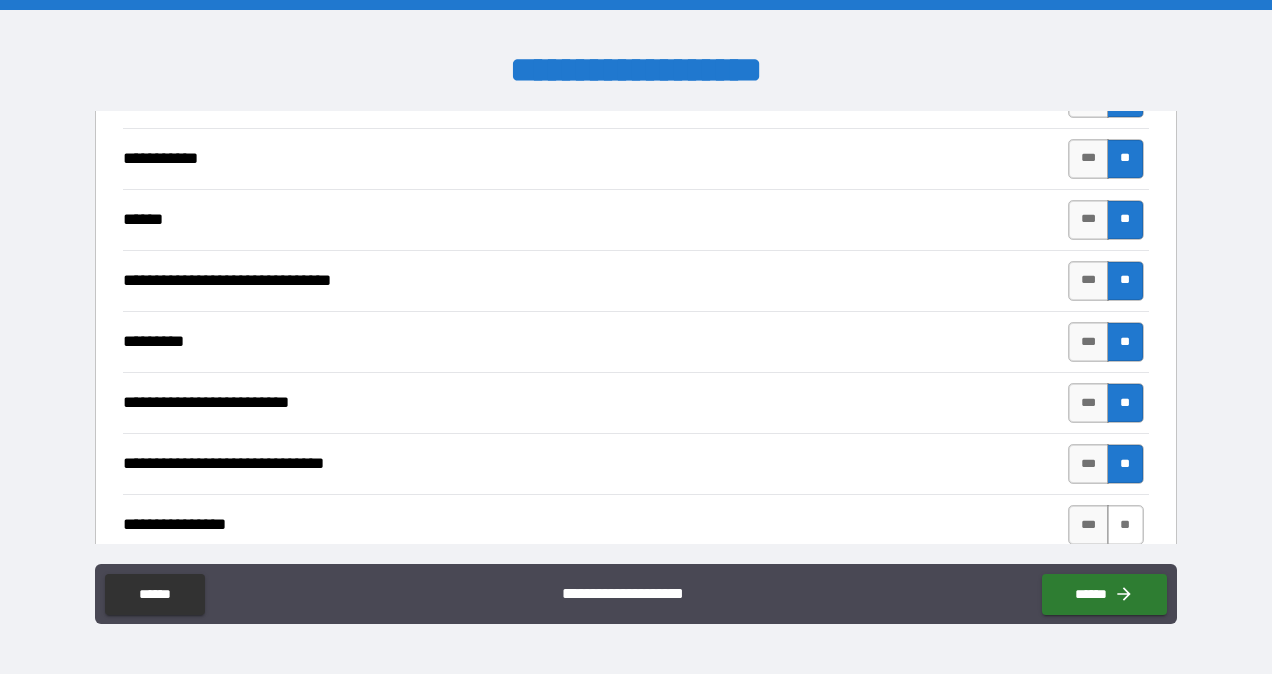 click on "**" at bounding box center (1125, 525) 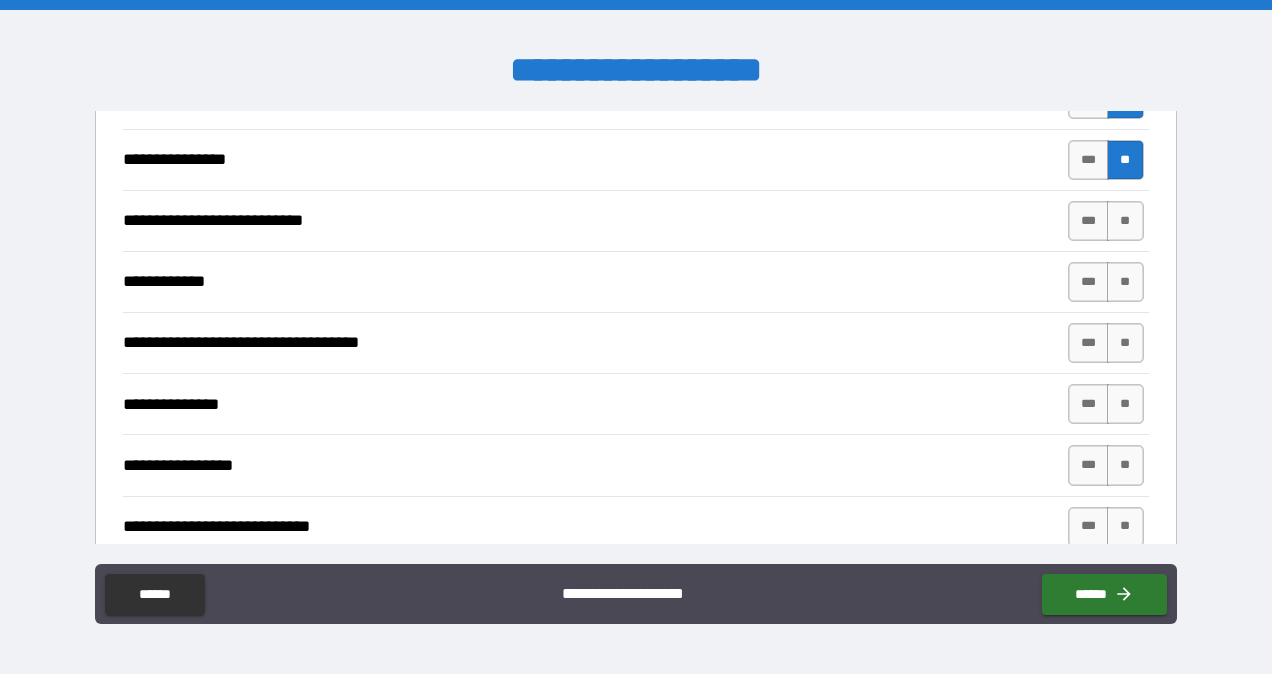 scroll, scrollTop: 7971, scrollLeft: 0, axis: vertical 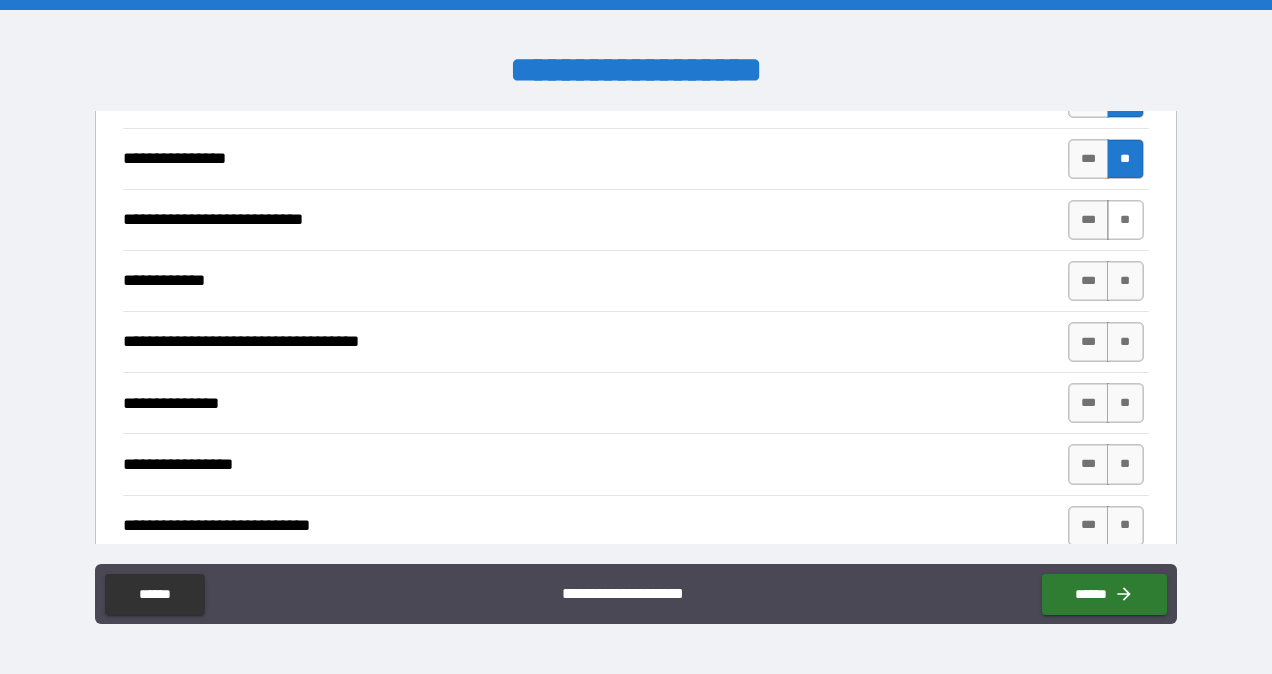 click on "**" at bounding box center (1125, 220) 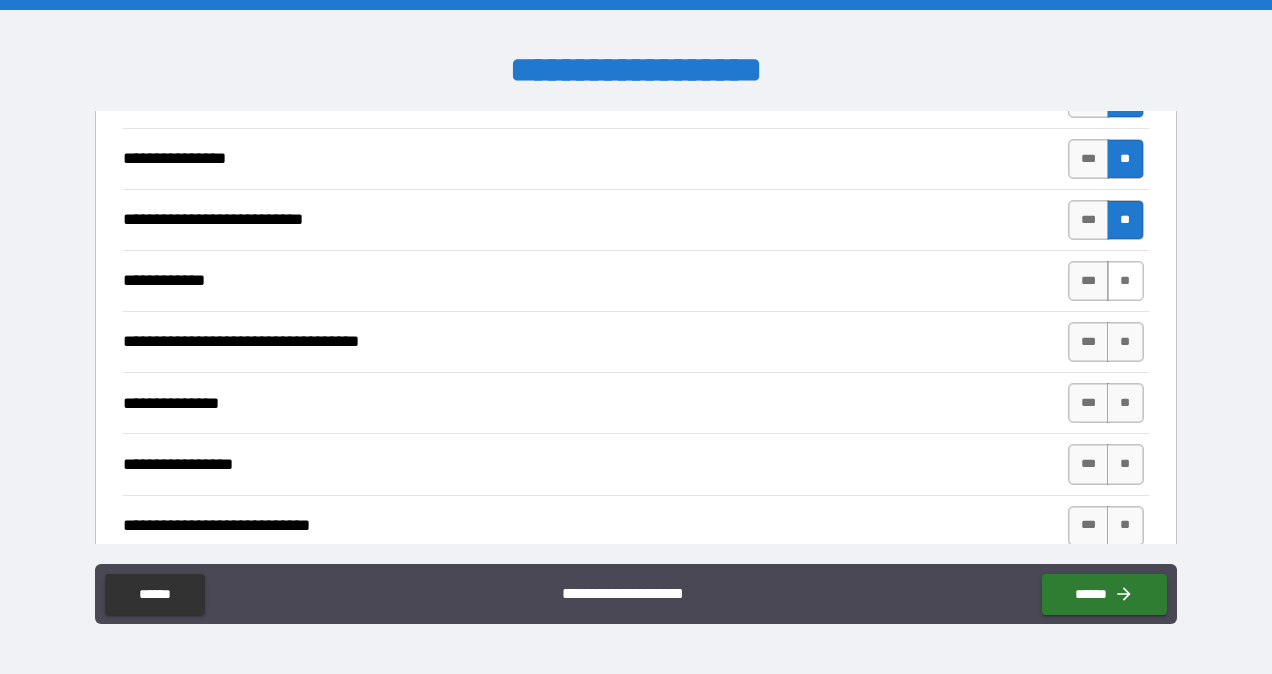click on "**" at bounding box center [1125, 281] 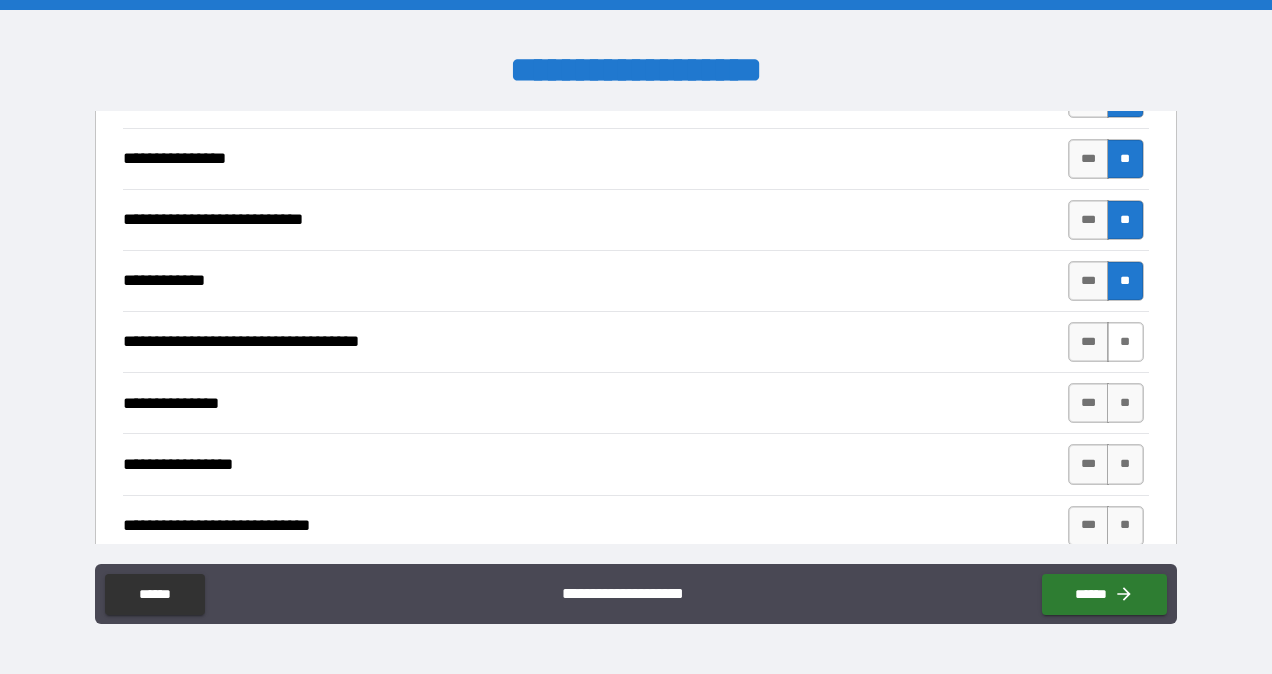 click on "**" at bounding box center (1125, 342) 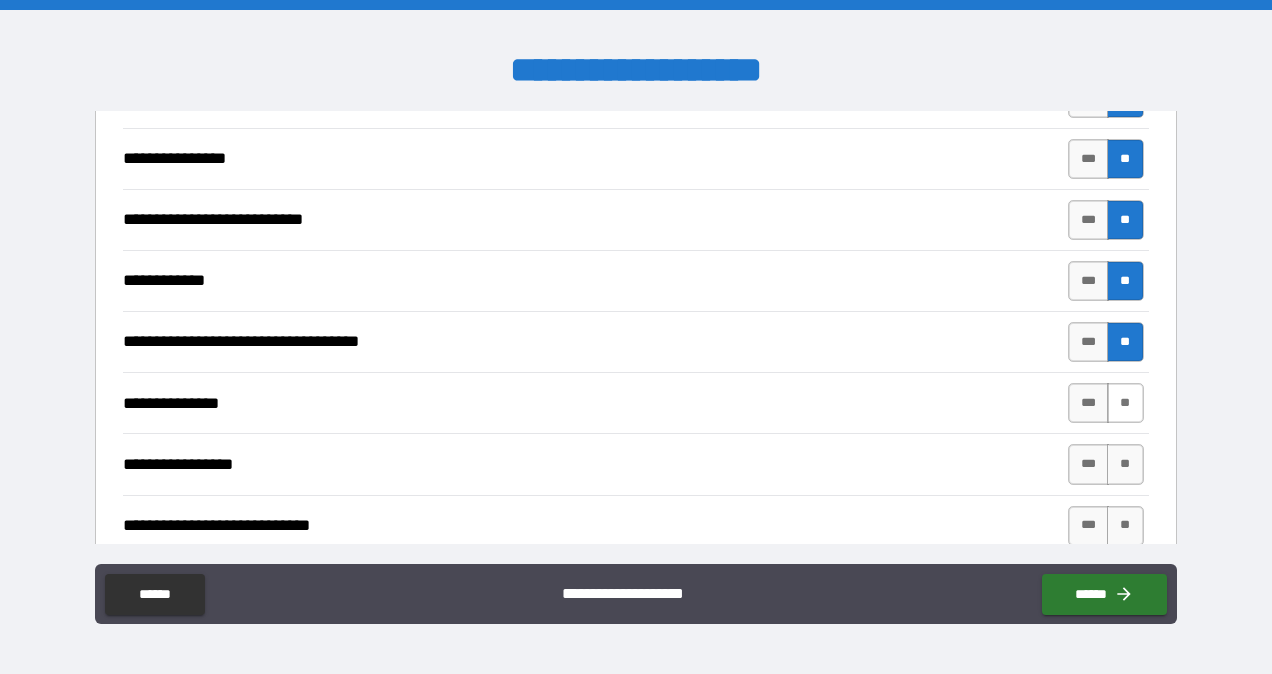 click on "**" at bounding box center (1125, 403) 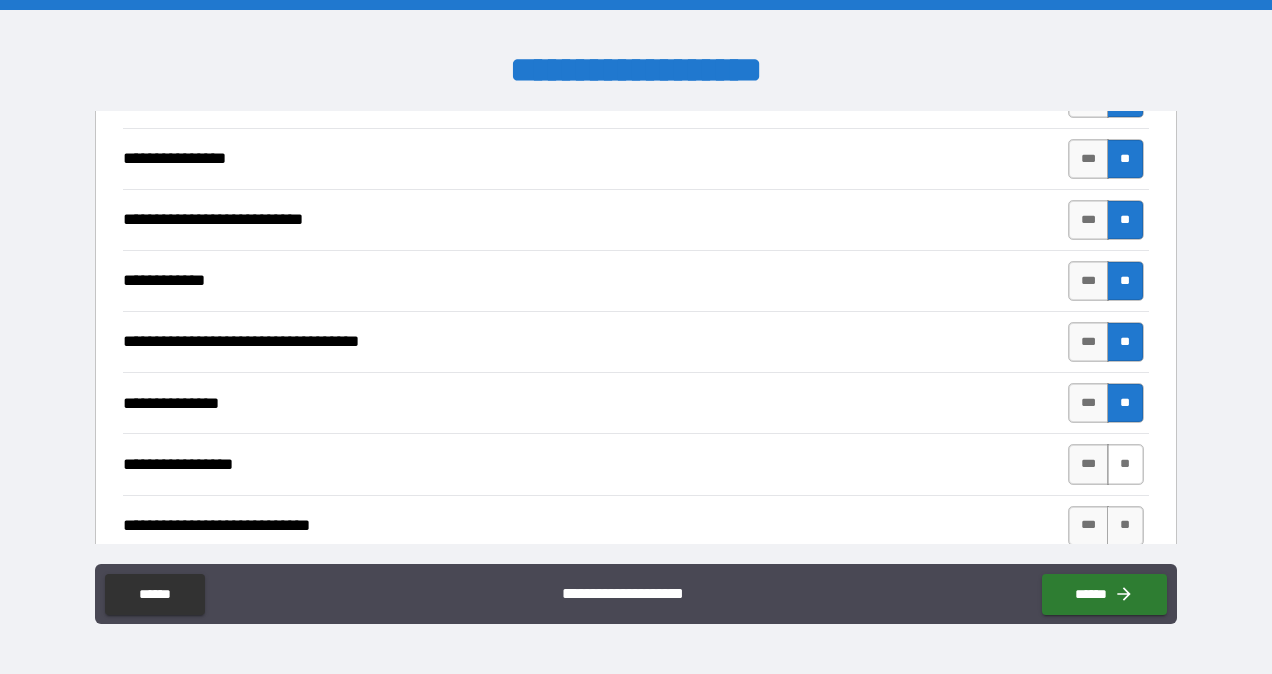 click on "**" at bounding box center (1125, 464) 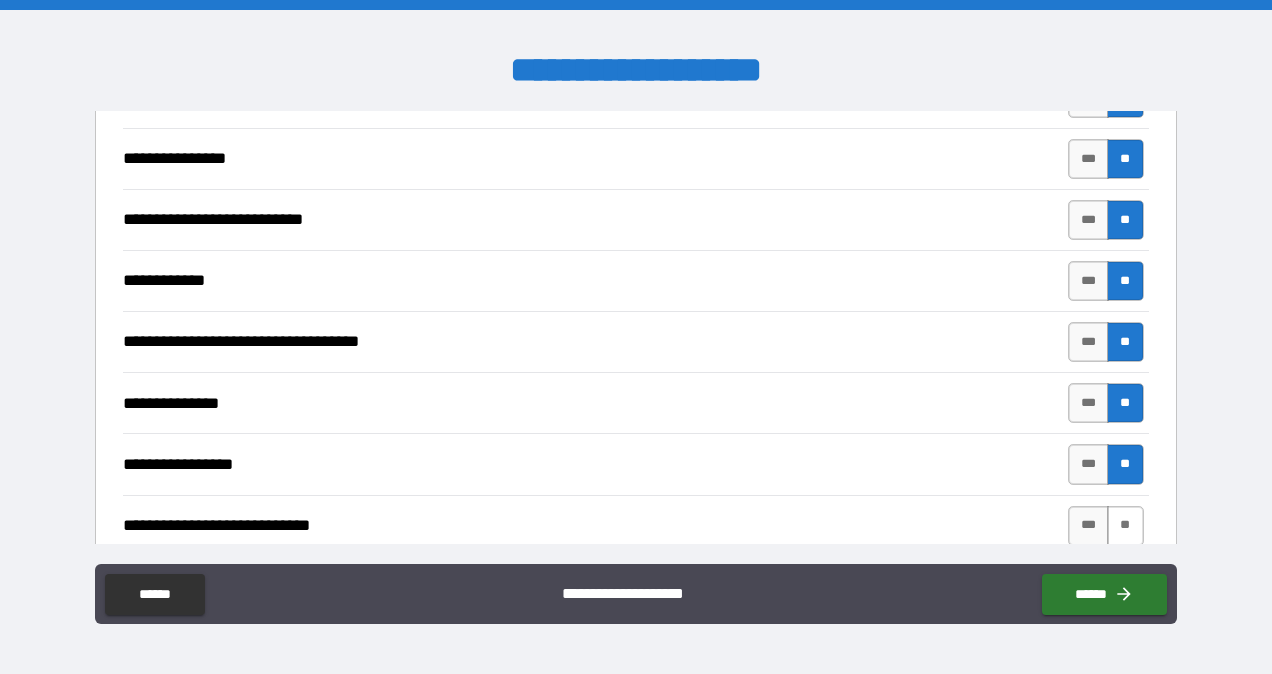 click on "**" at bounding box center (1125, 526) 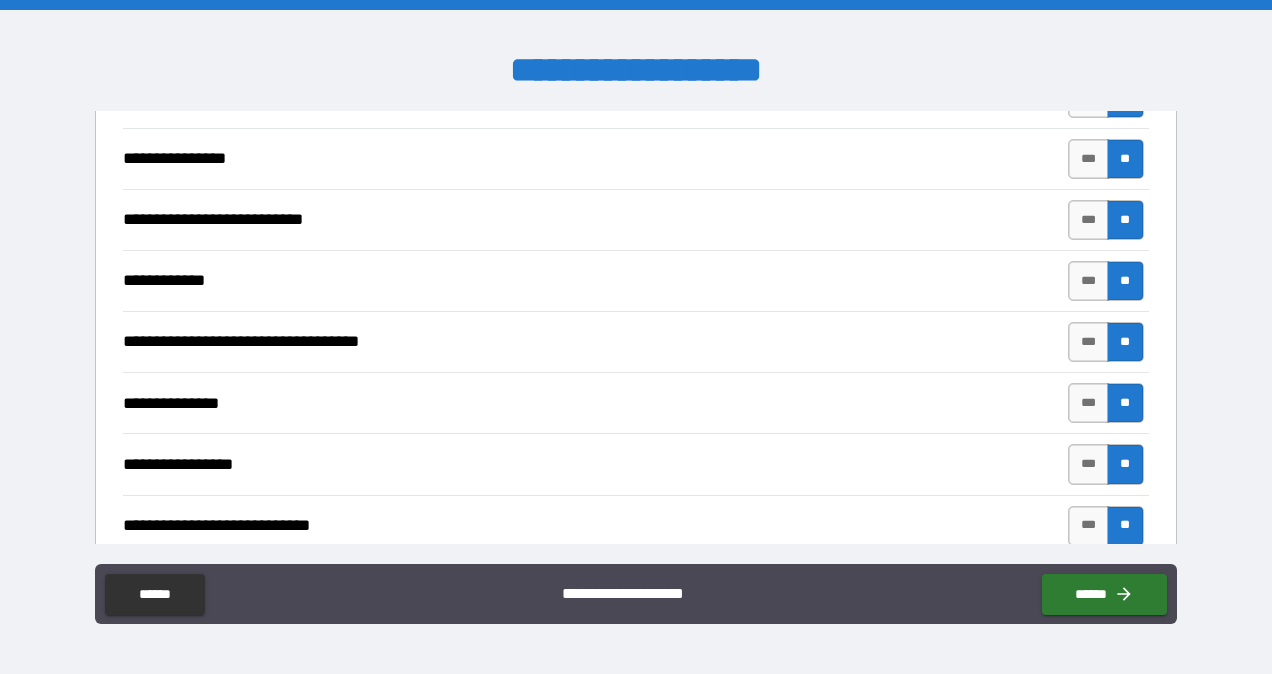 click on "**" at bounding box center [1125, 587] 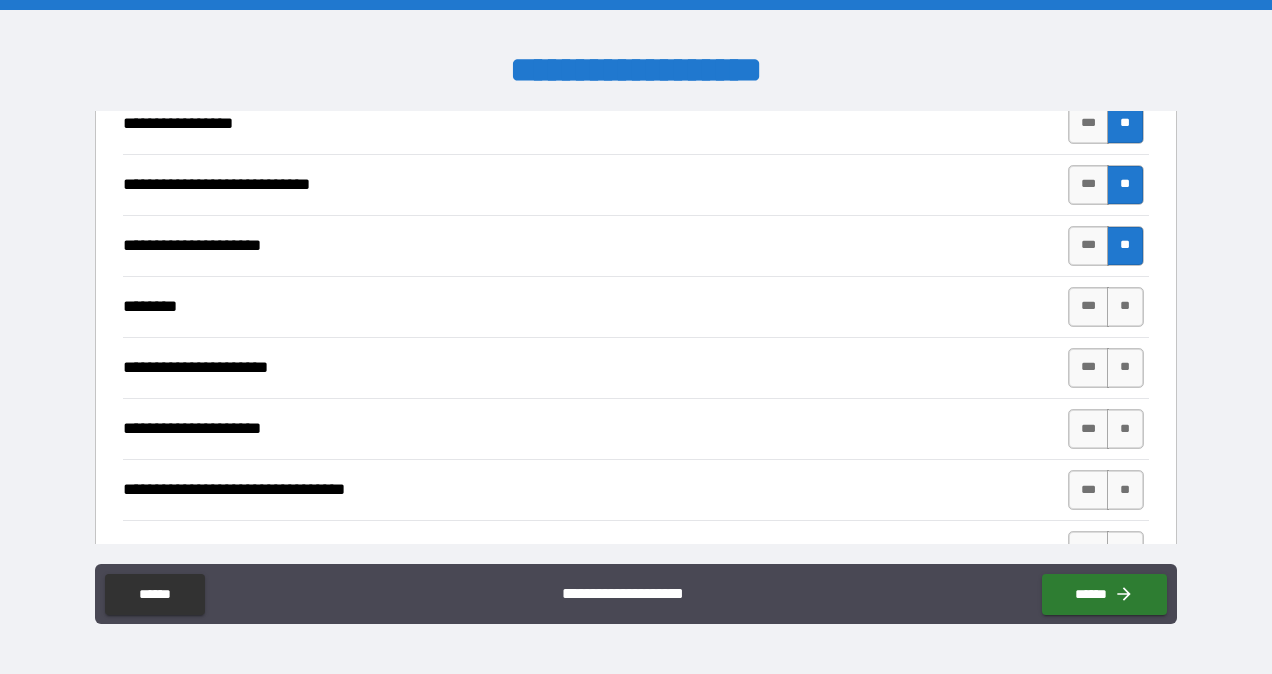 scroll, scrollTop: 8312, scrollLeft: 0, axis: vertical 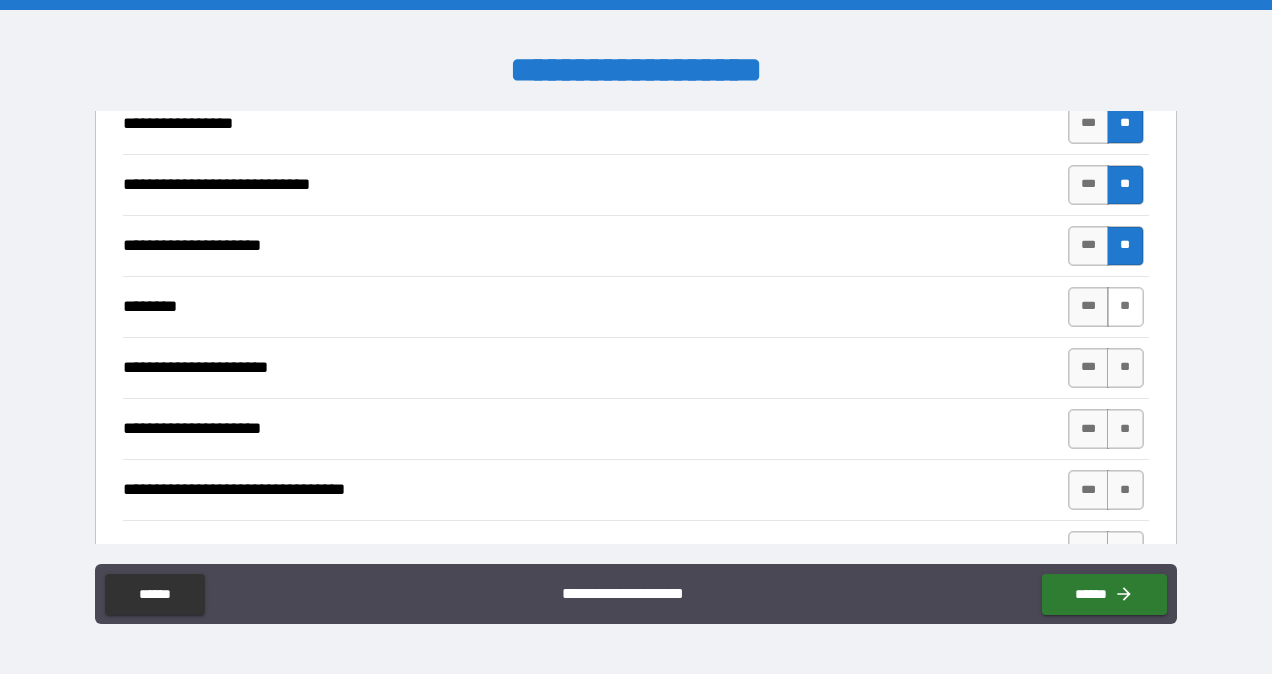 click on "**" at bounding box center (1125, 307) 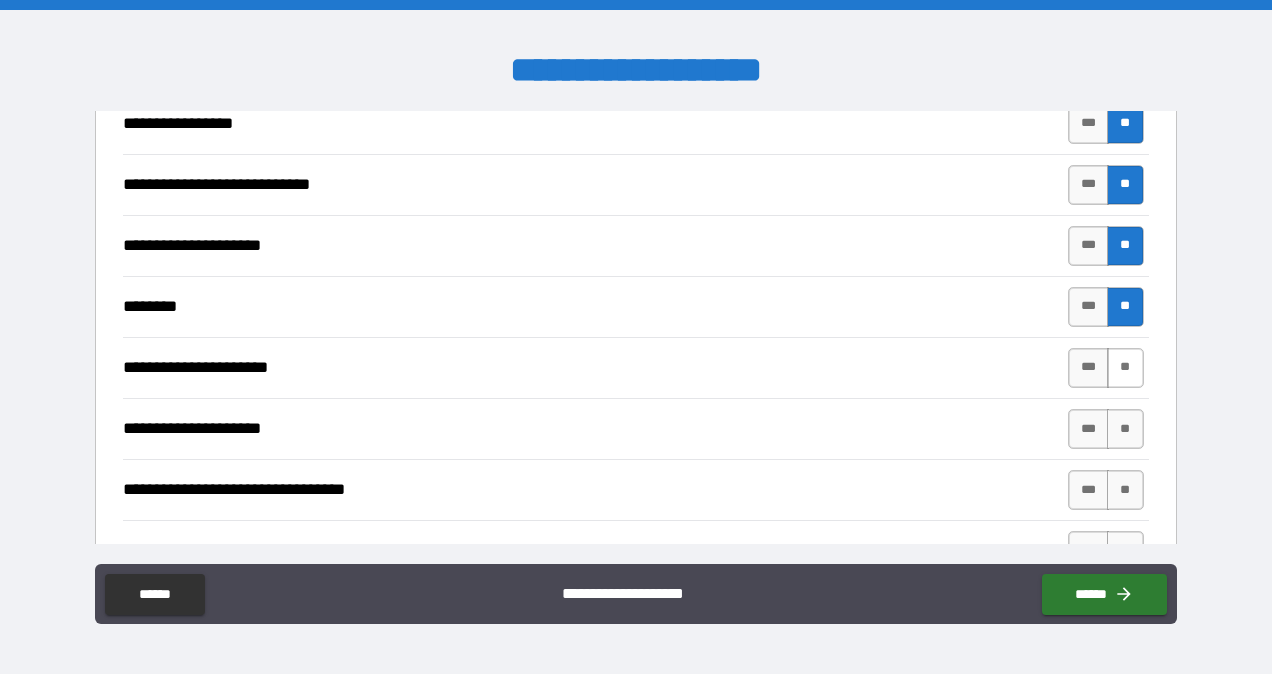 click on "**" at bounding box center (1125, 368) 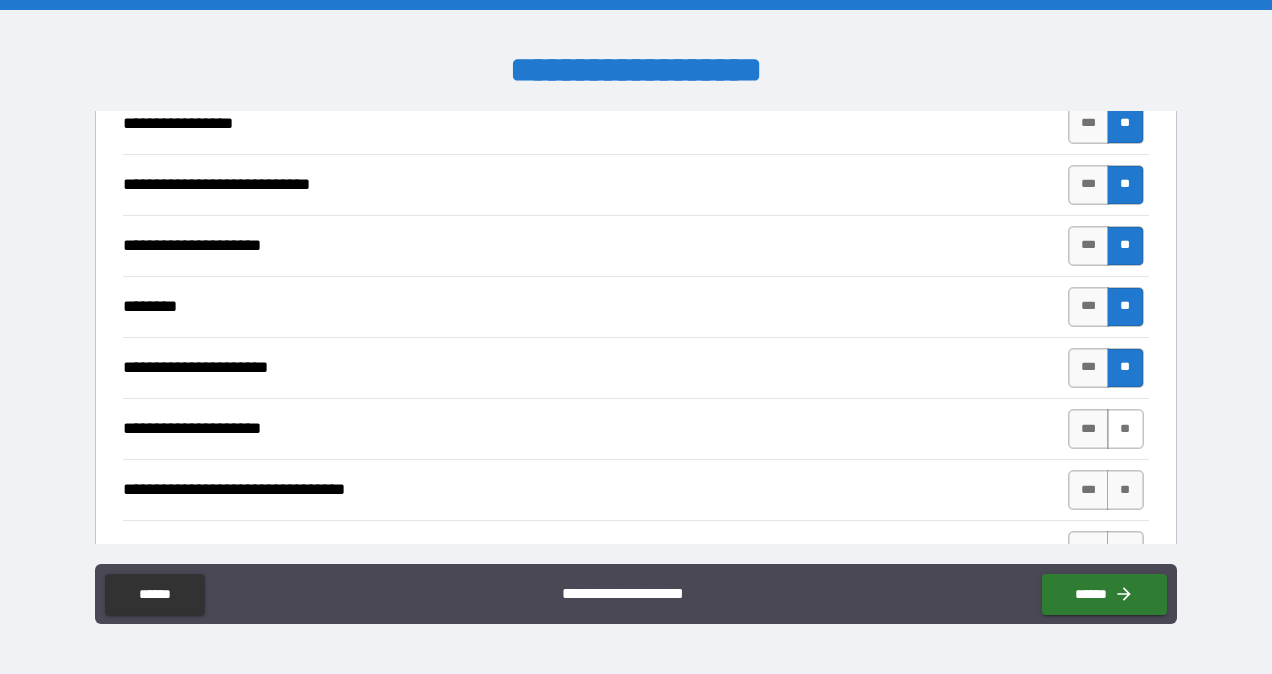 click on "**" at bounding box center (1125, 429) 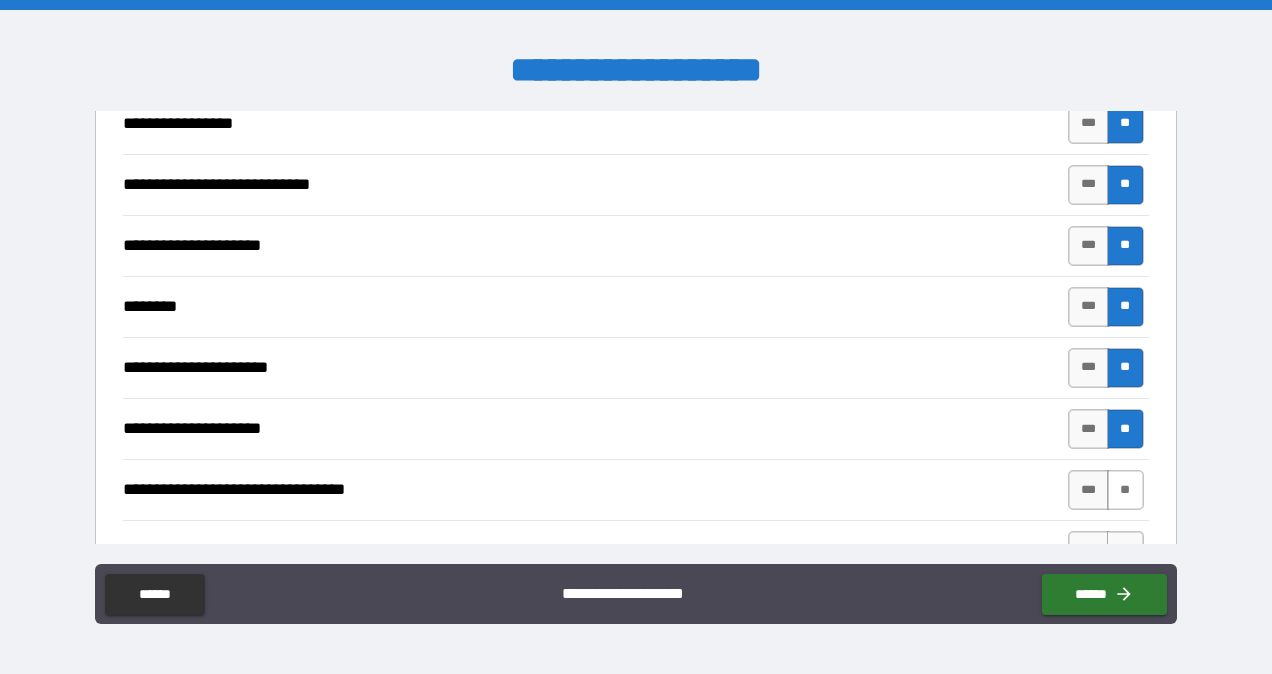 click on "**" at bounding box center (1125, 490) 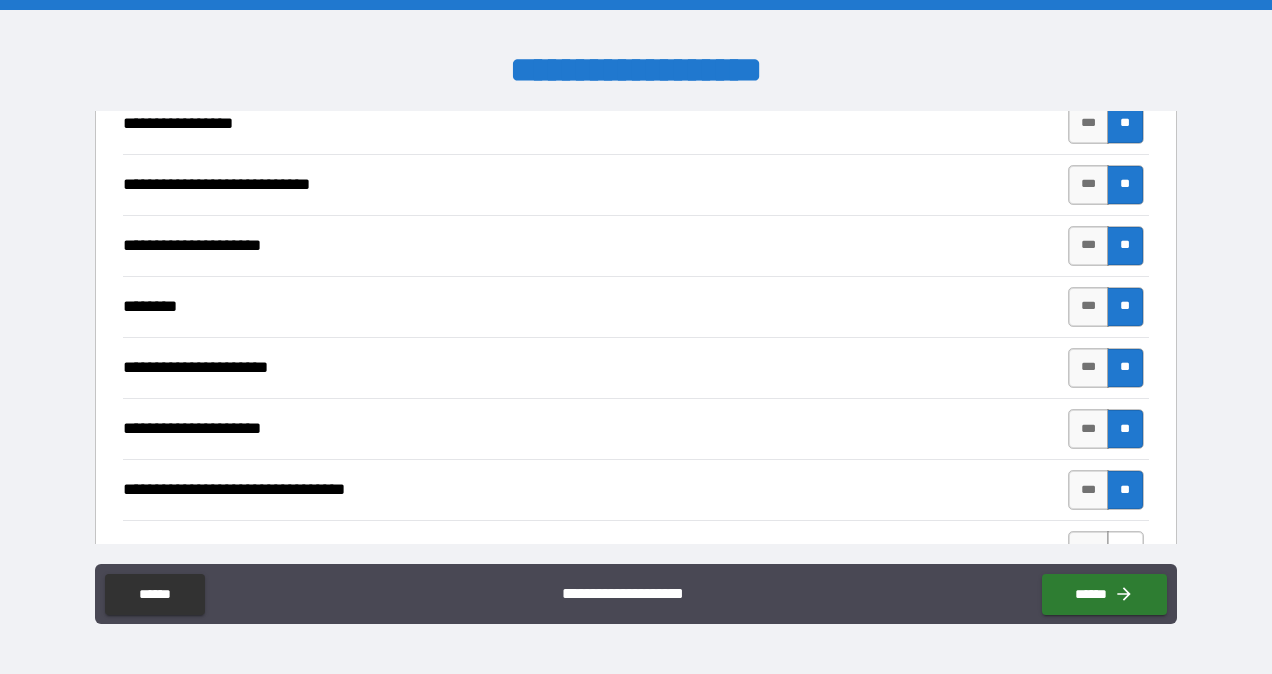 click on "**" at bounding box center (1125, 551) 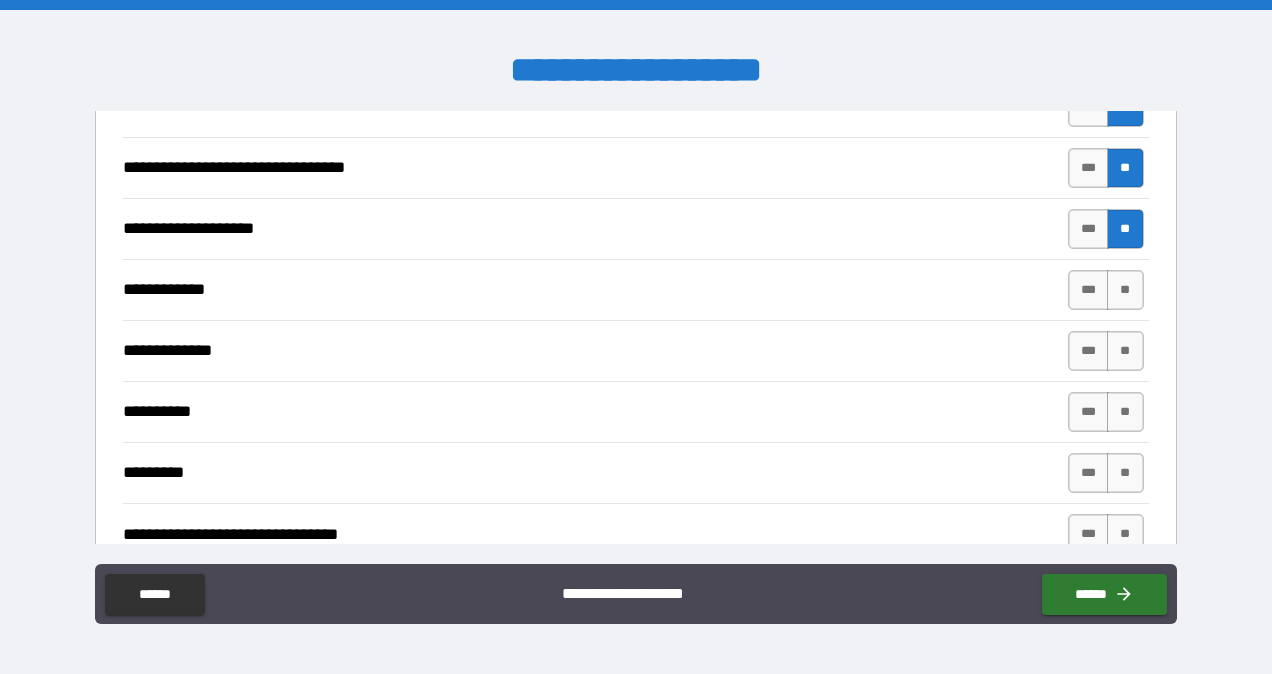 scroll, scrollTop: 8641, scrollLeft: 0, axis: vertical 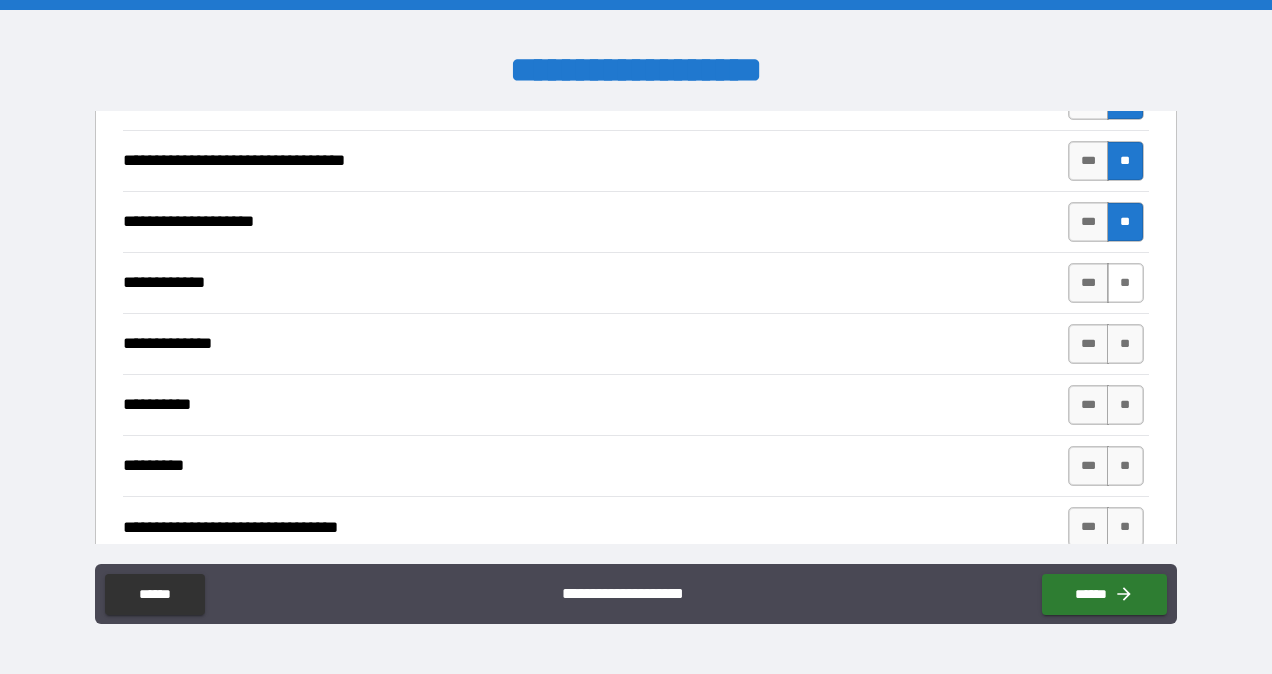 click on "**" at bounding box center [1125, 283] 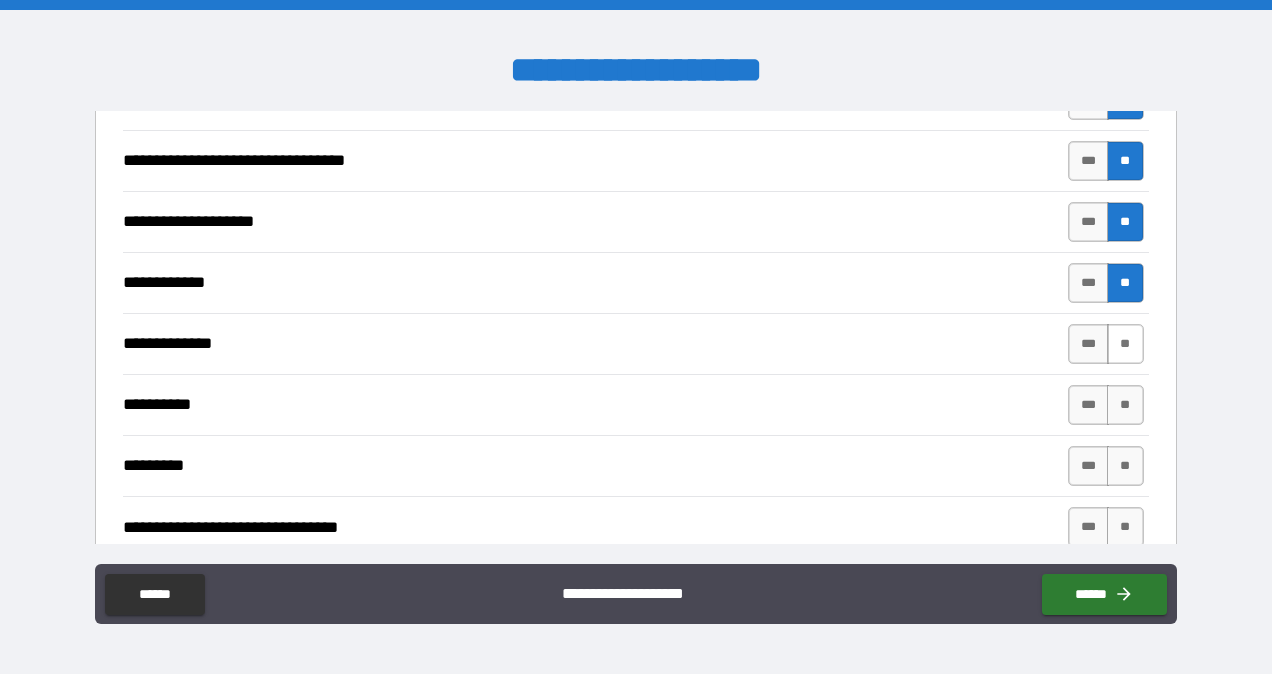 click on "**" at bounding box center (1125, 344) 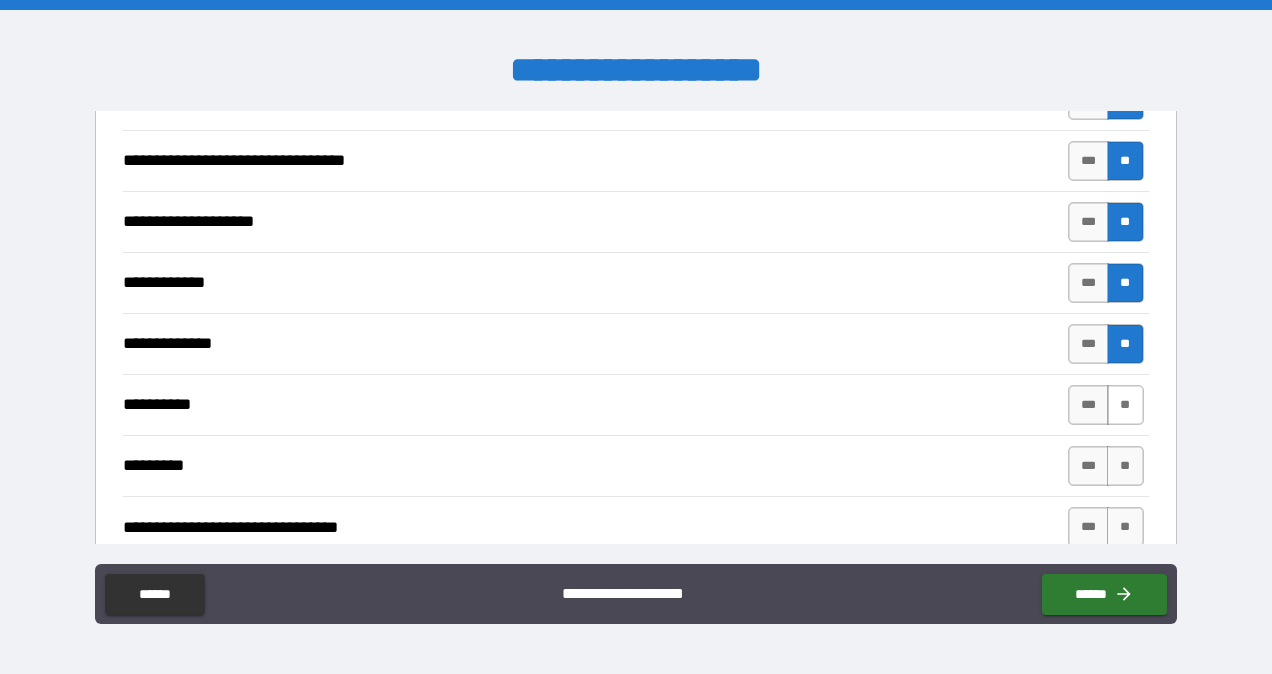 click on "**" at bounding box center (1125, 405) 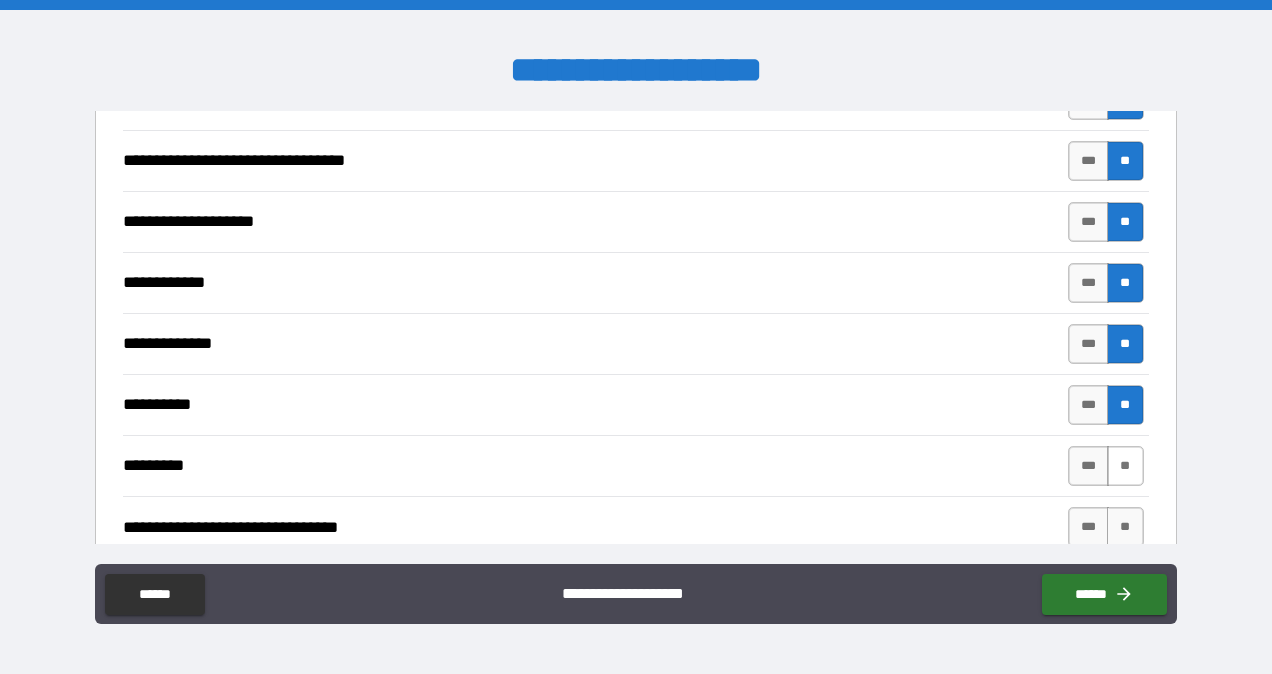 click on "**" at bounding box center (1125, 466) 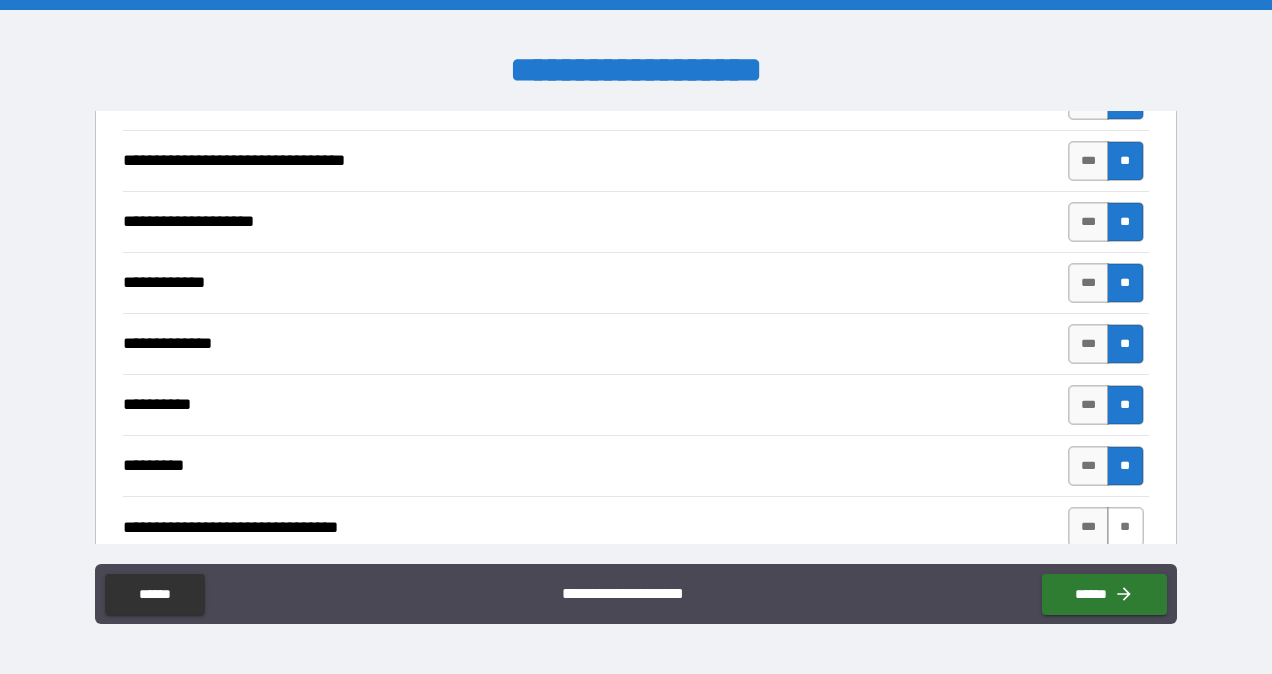 click on "**" at bounding box center [1125, 527] 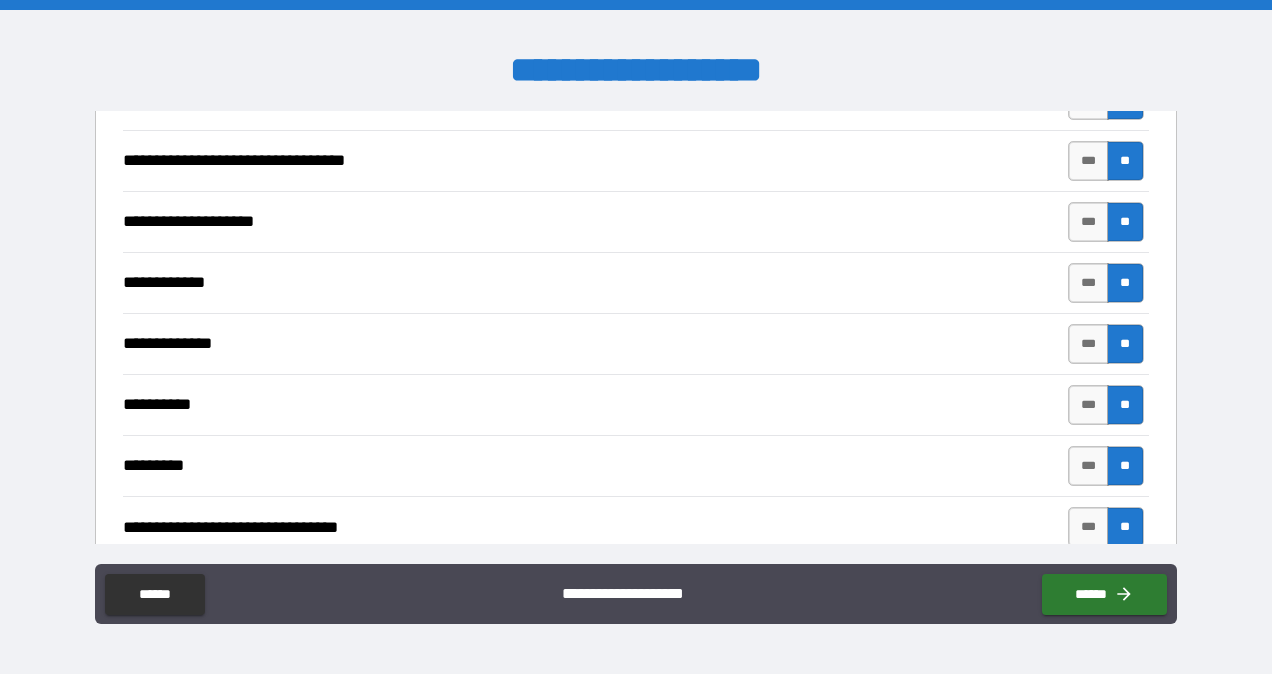 click on "**" at bounding box center [1125, 588] 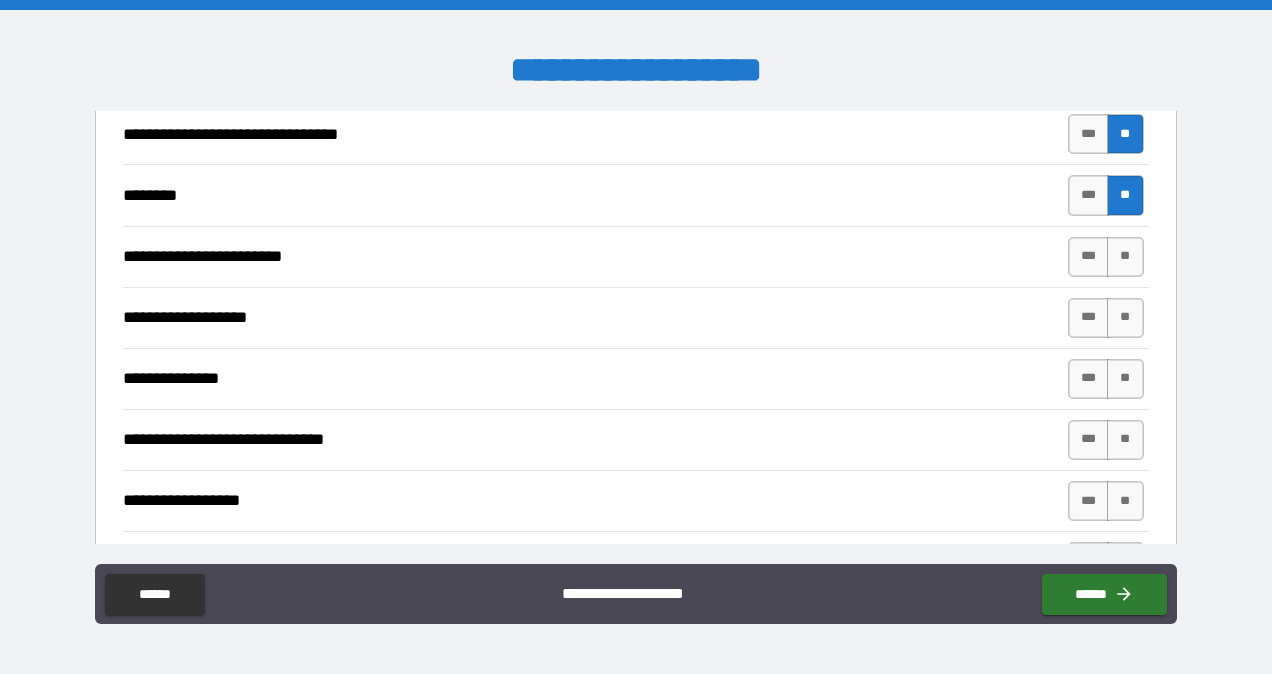 scroll, scrollTop: 9039, scrollLeft: 0, axis: vertical 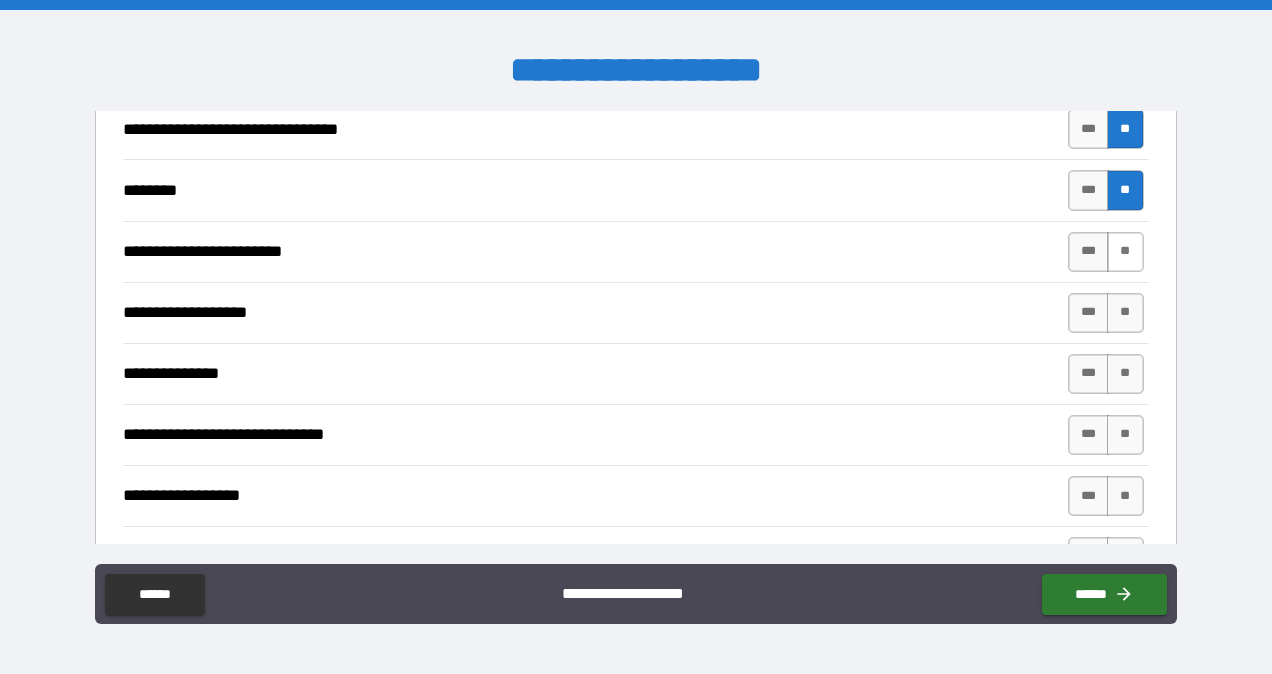 click on "**" at bounding box center [1125, 252] 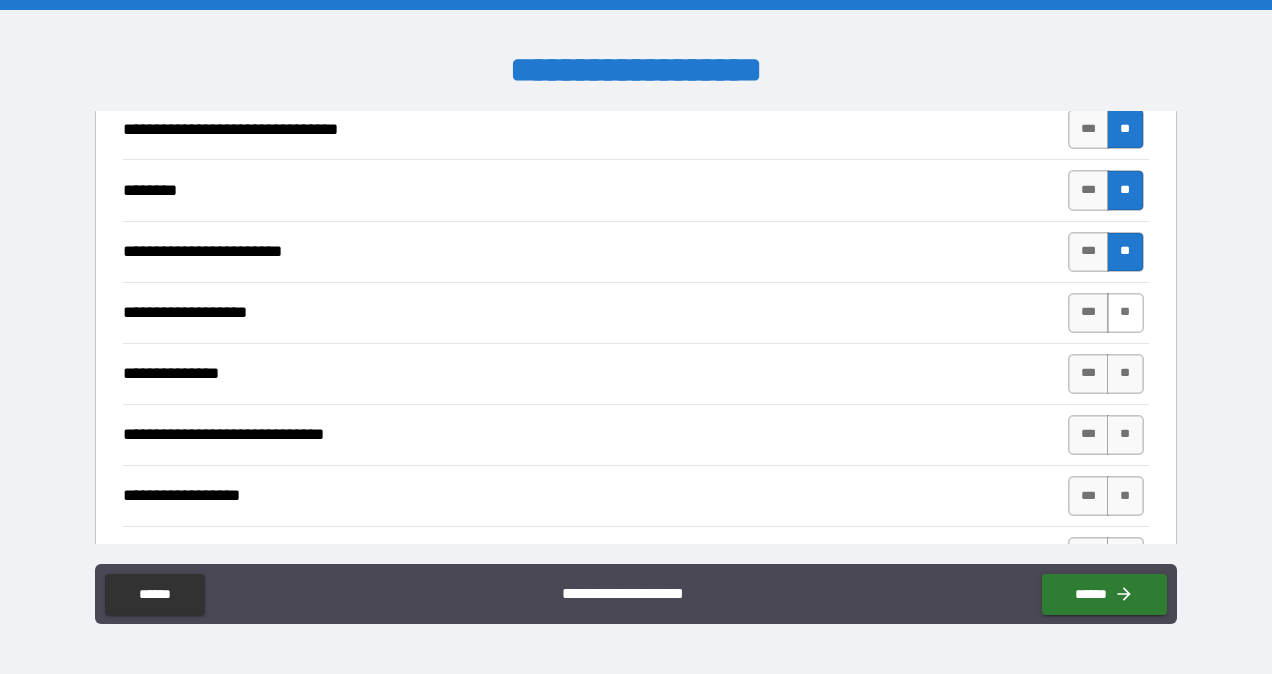 click on "**" at bounding box center (1125, 313) 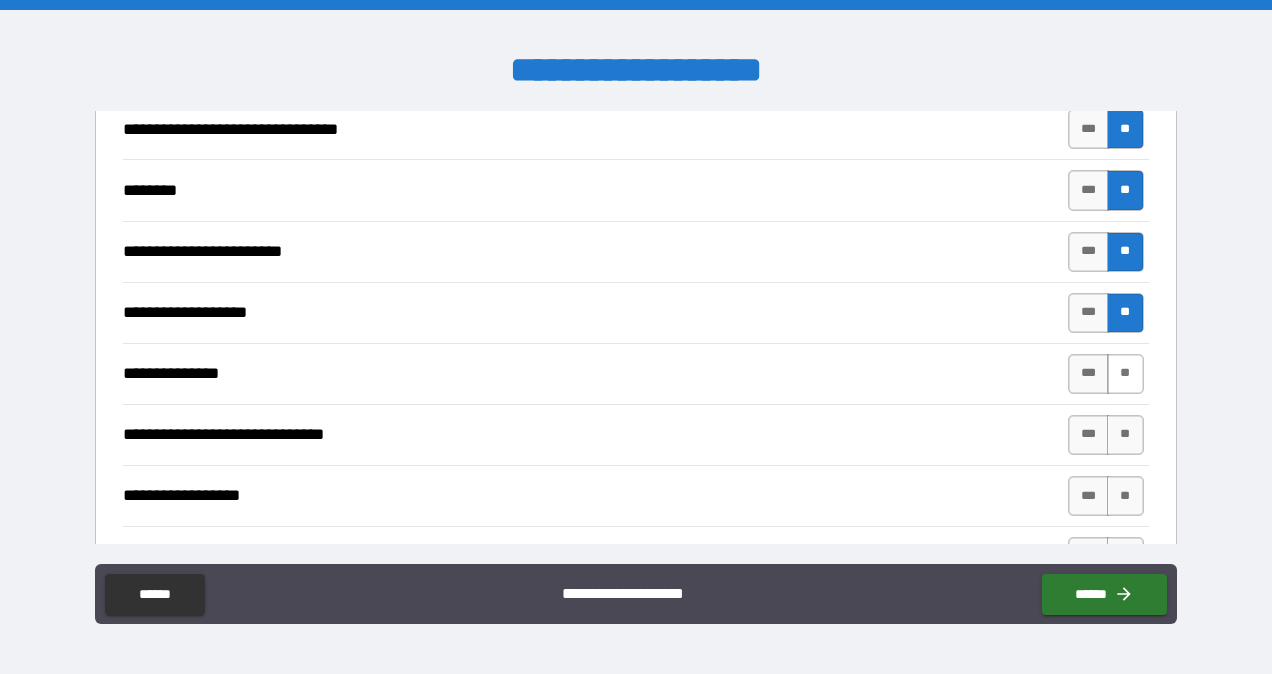 click on "**" at bounding box center [1125, 374] 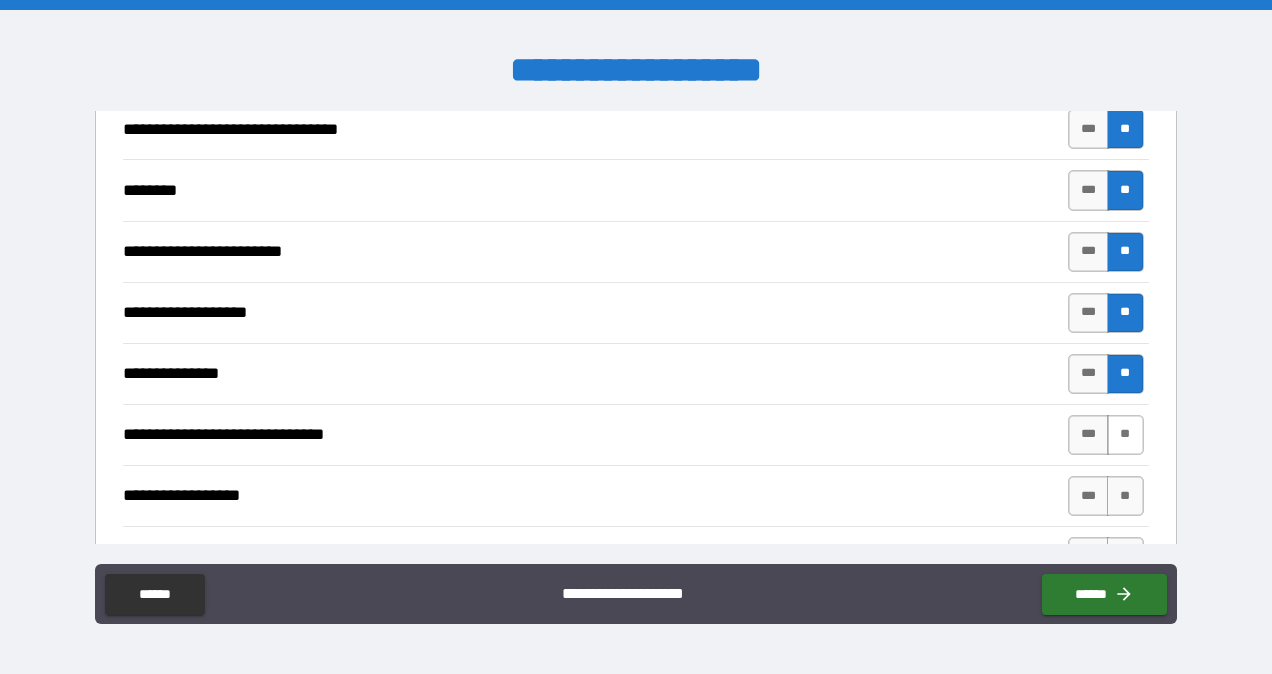 click on "**" at bounding box center [1125, 435] 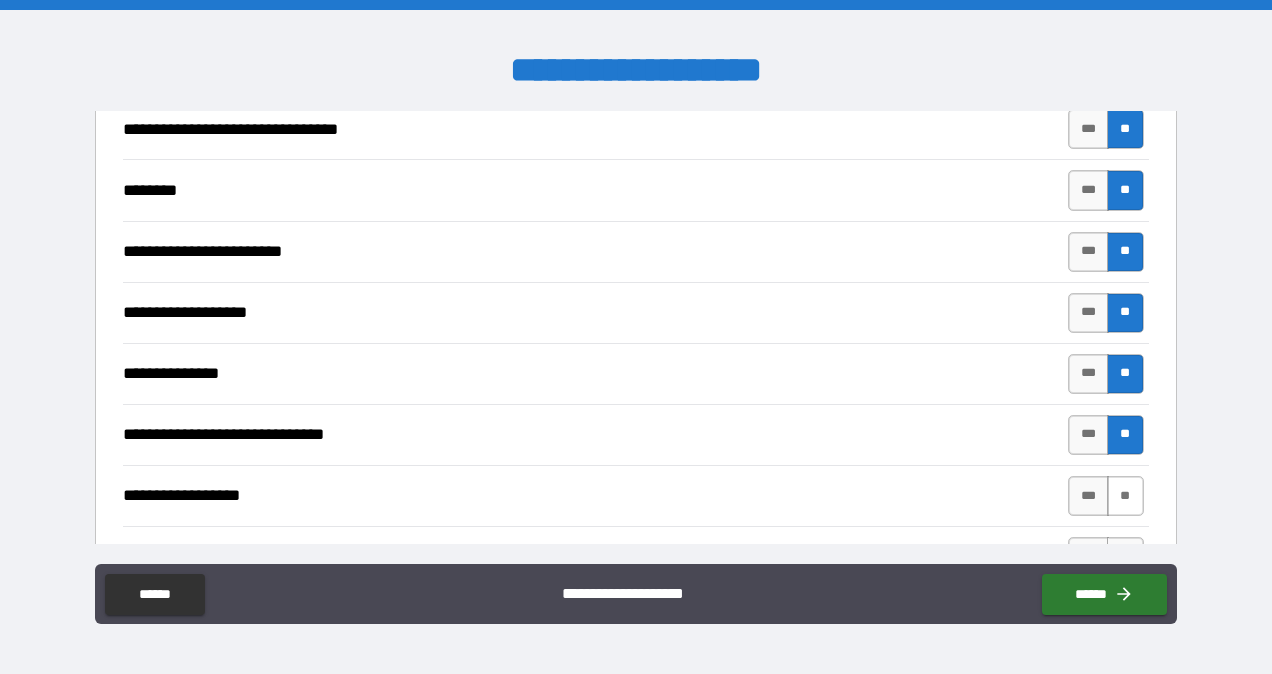 click on "**" at bounding box center [1125, 496] 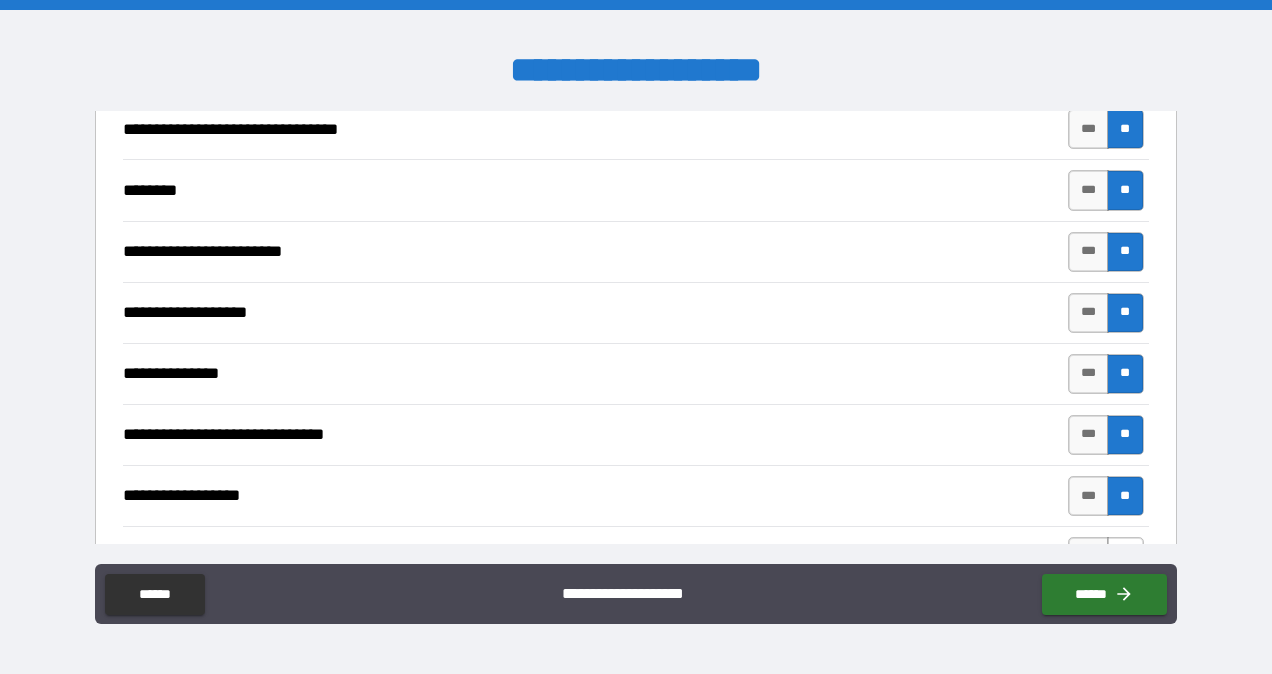 click on "**" at bounding box center [1125, 557] 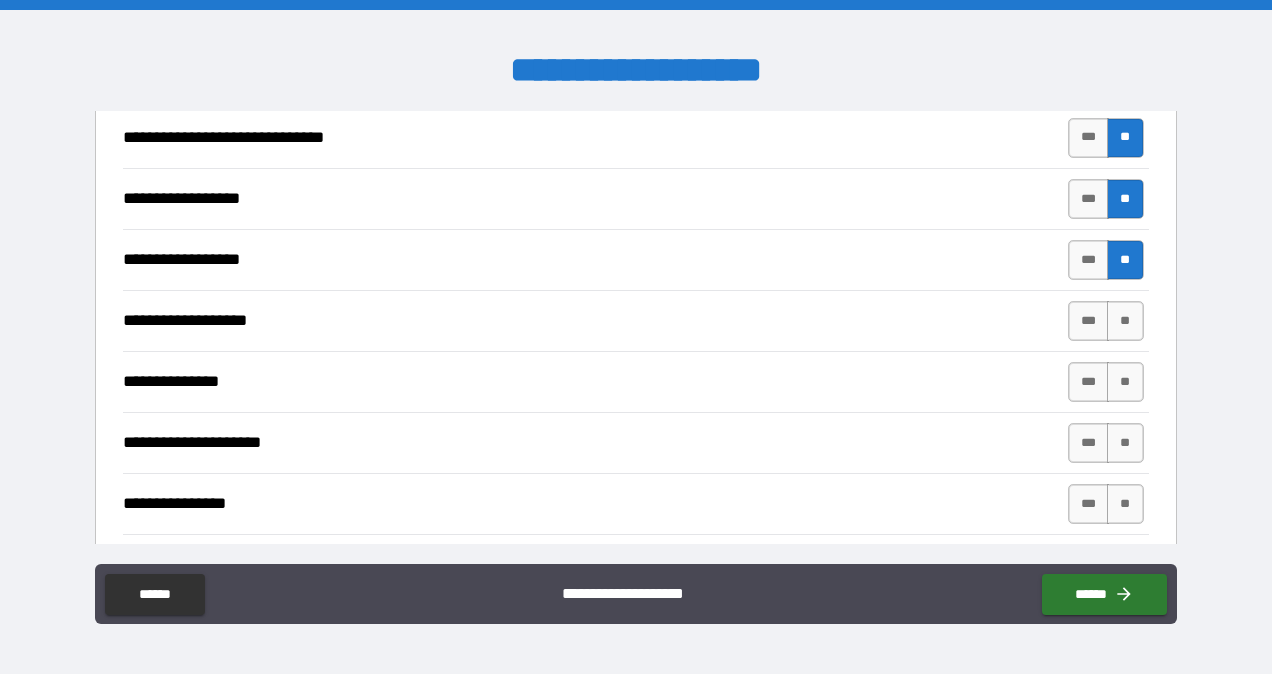 scroll, scrollTop: 9378, scrollLeft: 0, axis: vertical 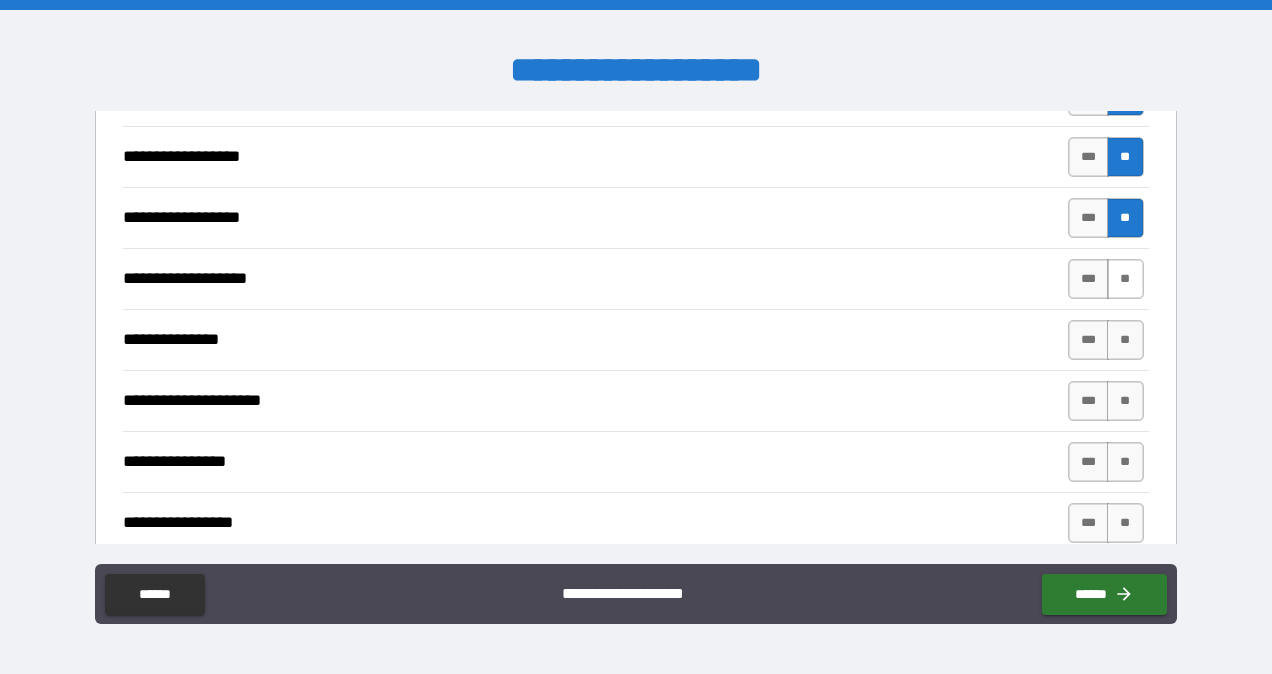 click on "**" at bounding box center (1125, 279) 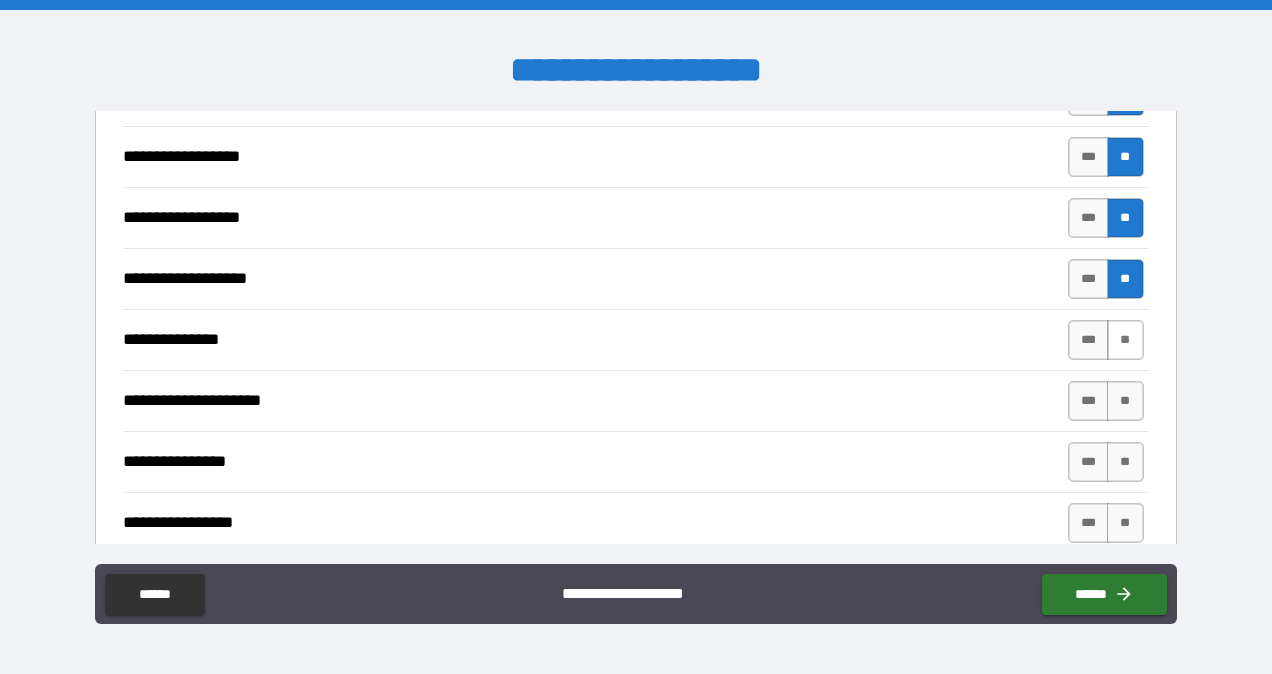 click on "**" at bounding box center (1125, 340) 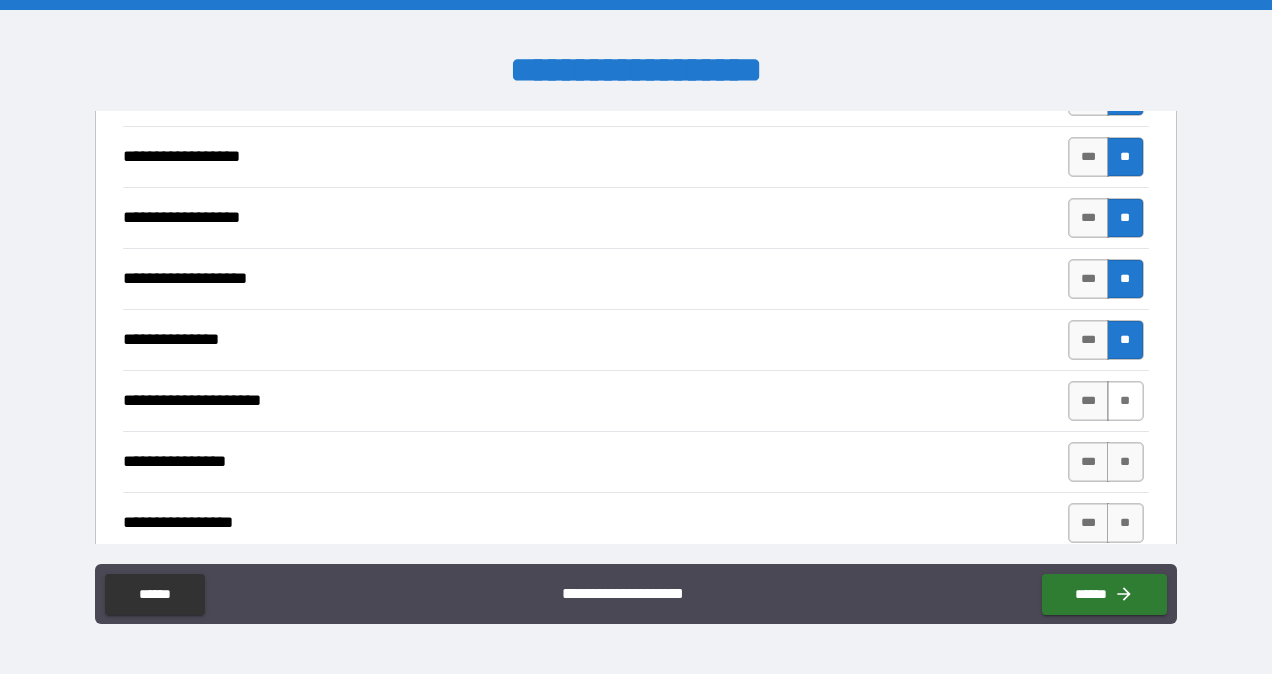 click on "**" at bounding box center [1125, 401] 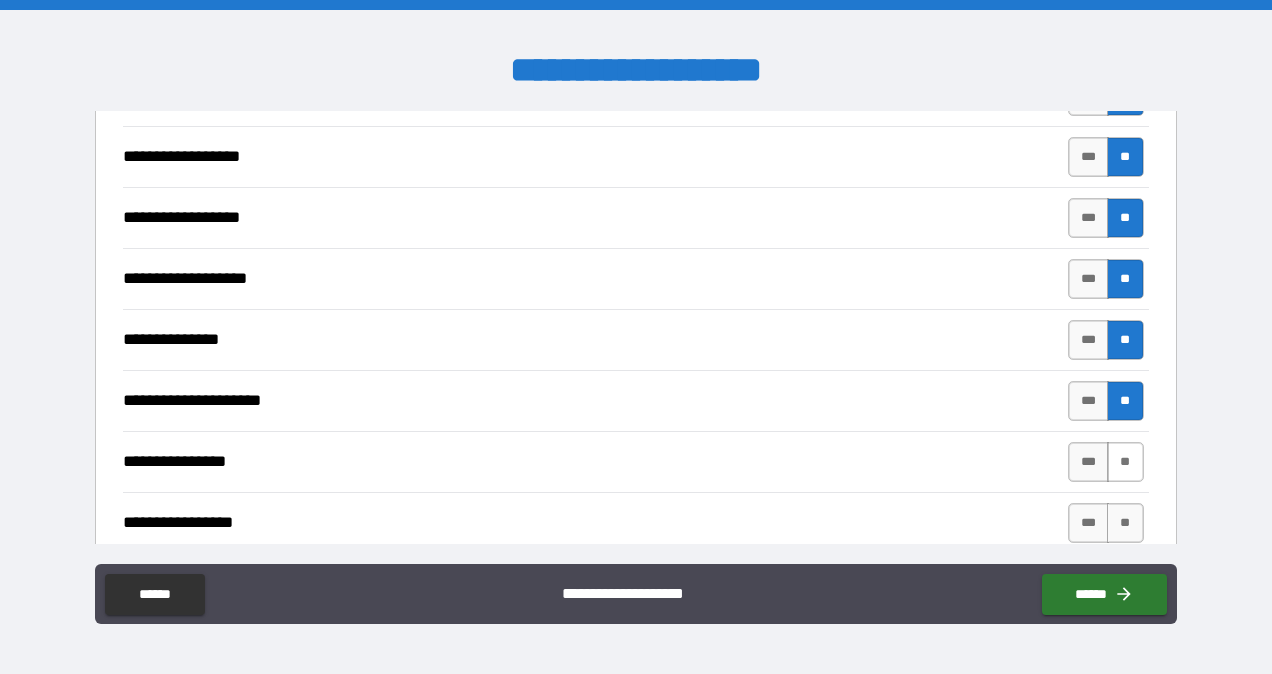 click on "**" at bounding box center [1125, 462] 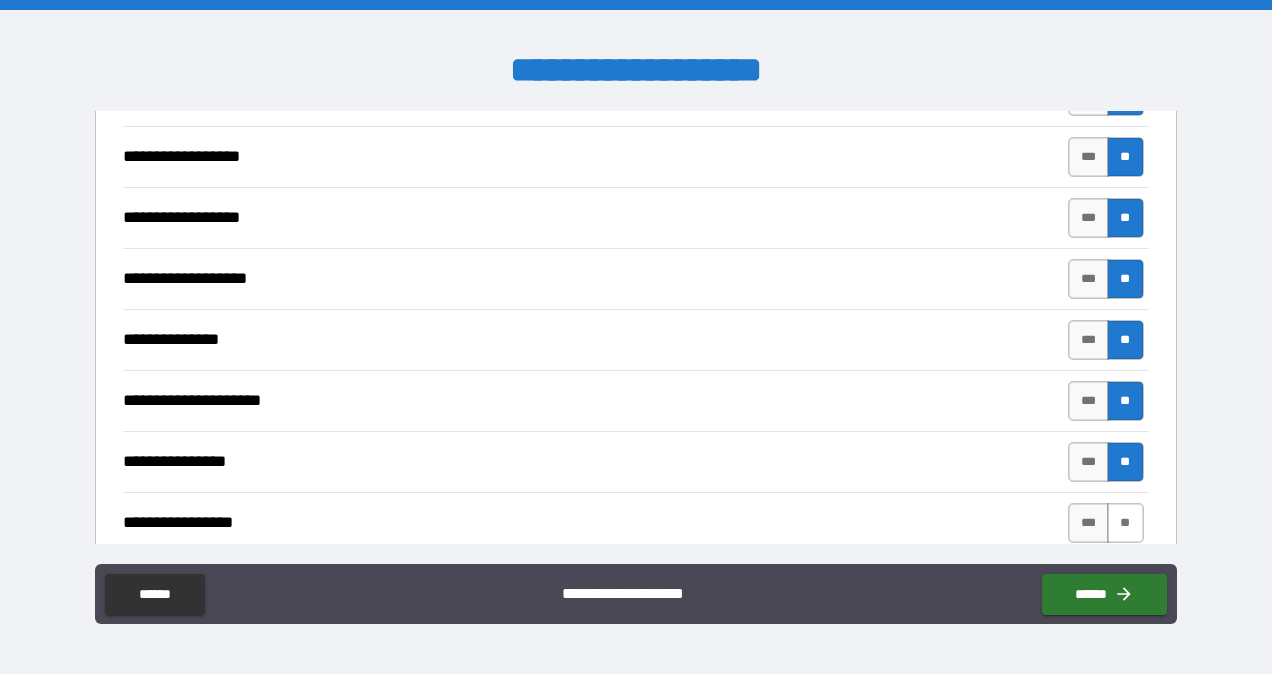 click on "**" at bounding box center (1125, 523) 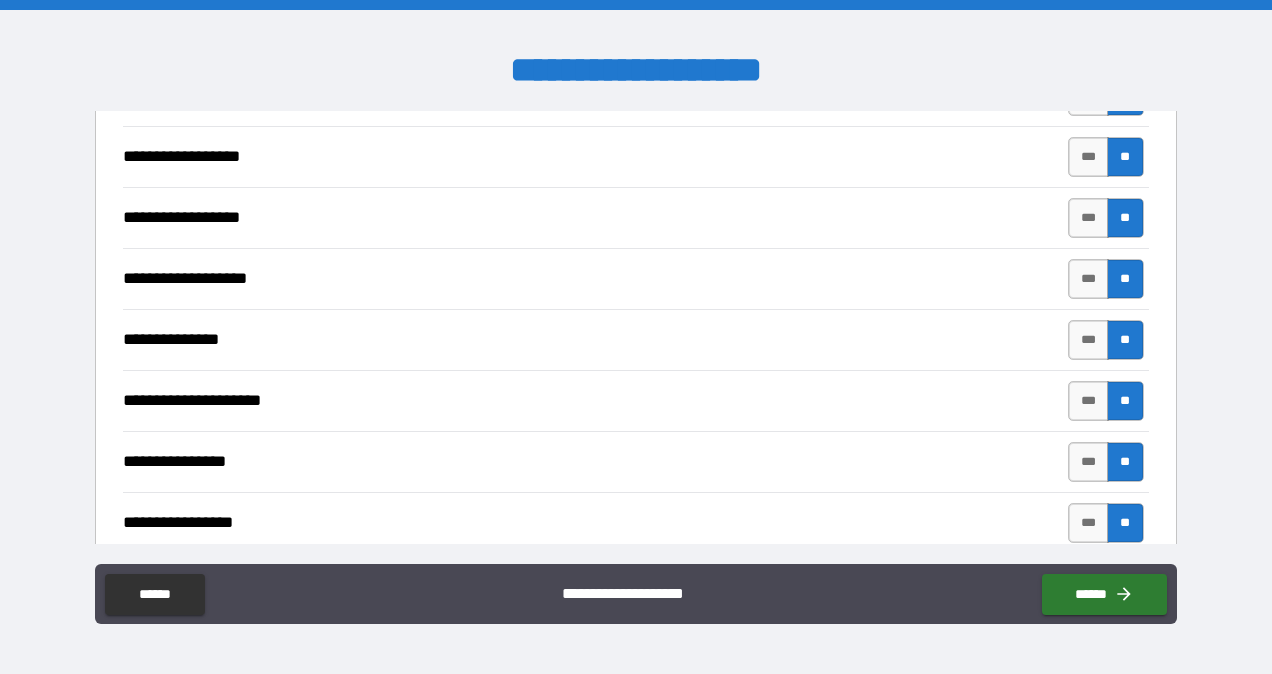 click on "**" at bounding box center [1125, 584] 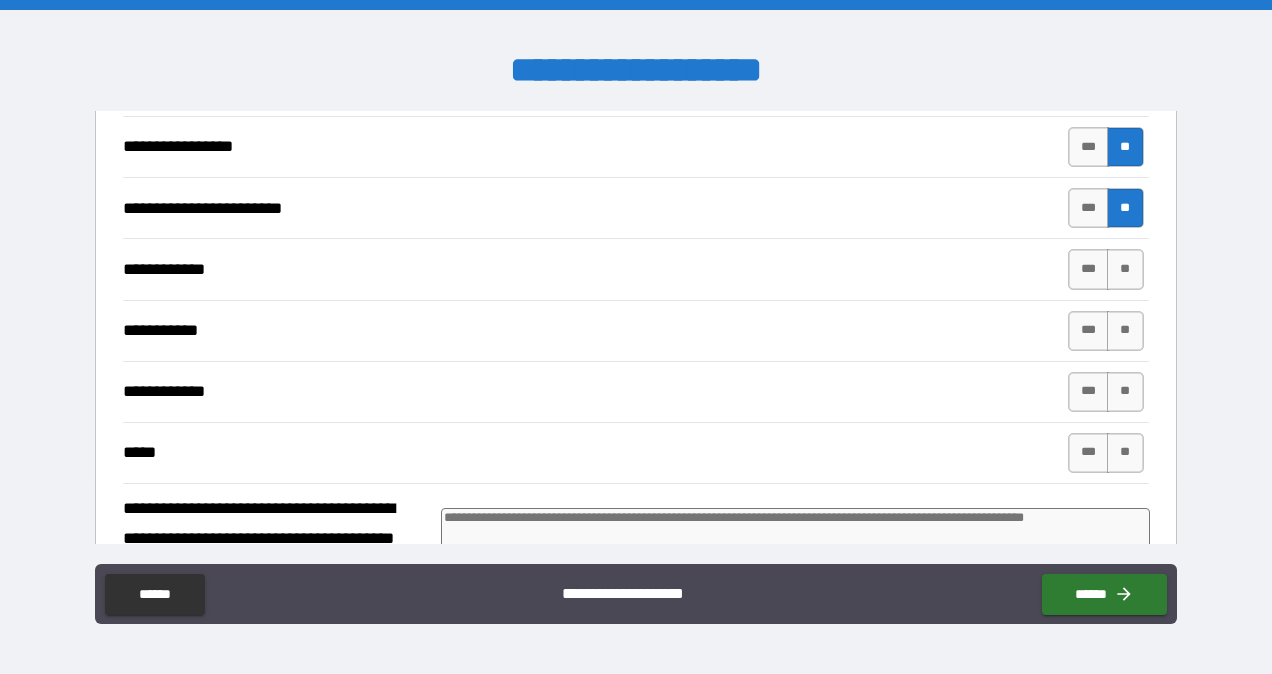 scroll, scrollTop: 9776, scrollLeft: 0, axis: vertical 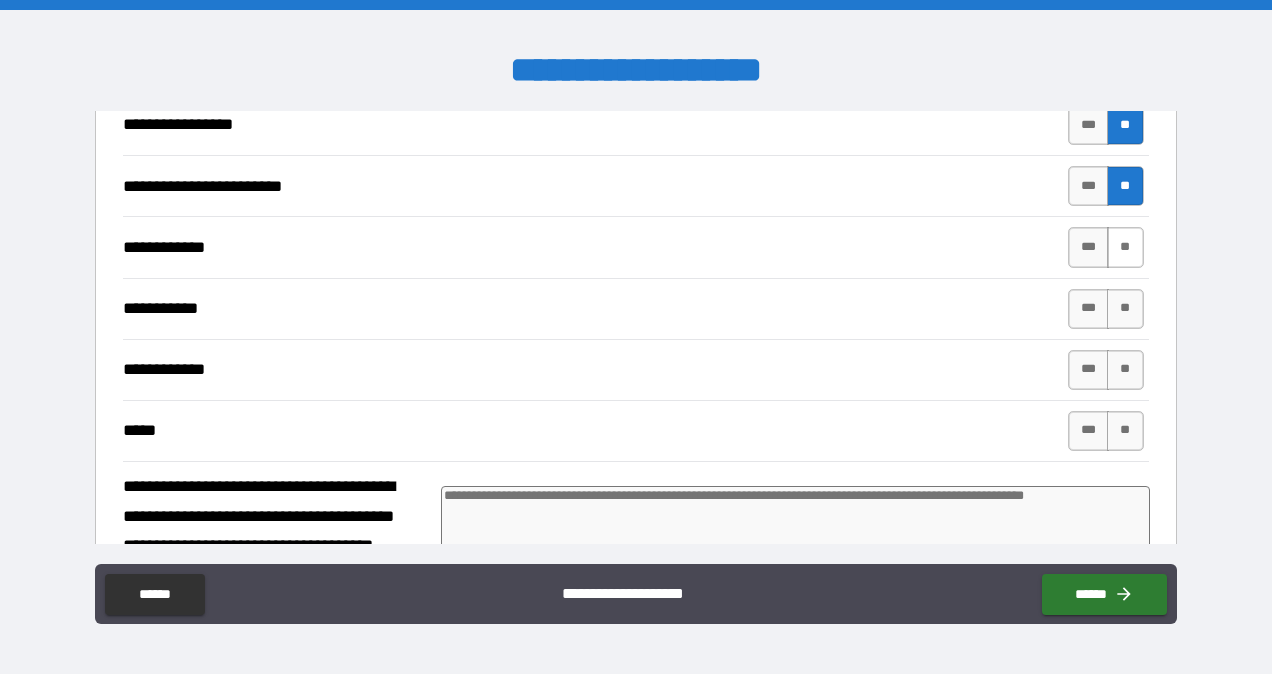 click on "**" at bounding box center [1125, 247] 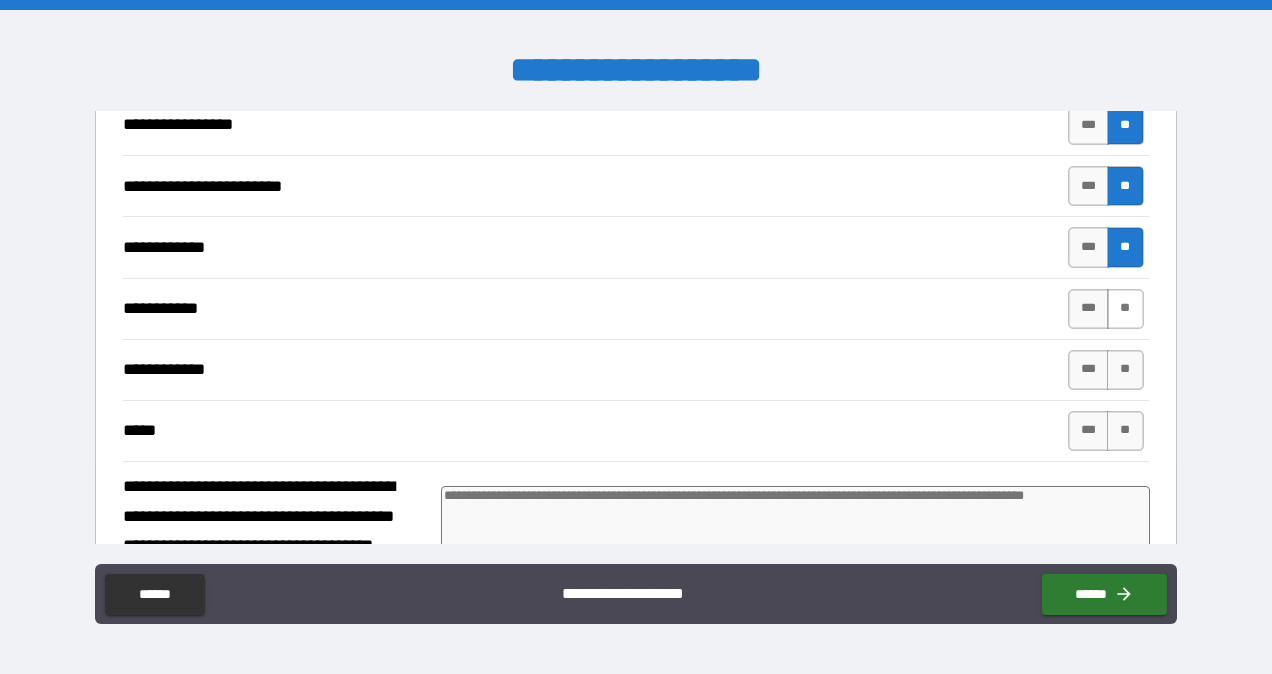 click on "**" at bounding box center (1125, 309) 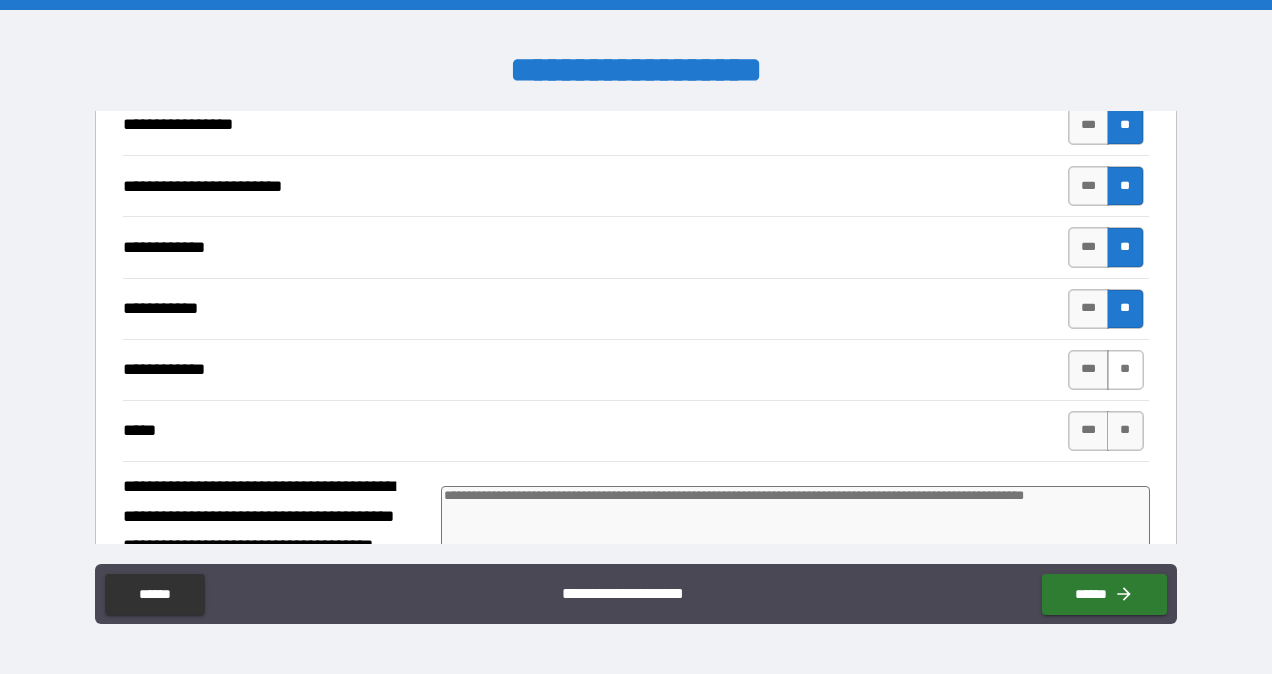 click on "**" at bounding box center [1125, 370] 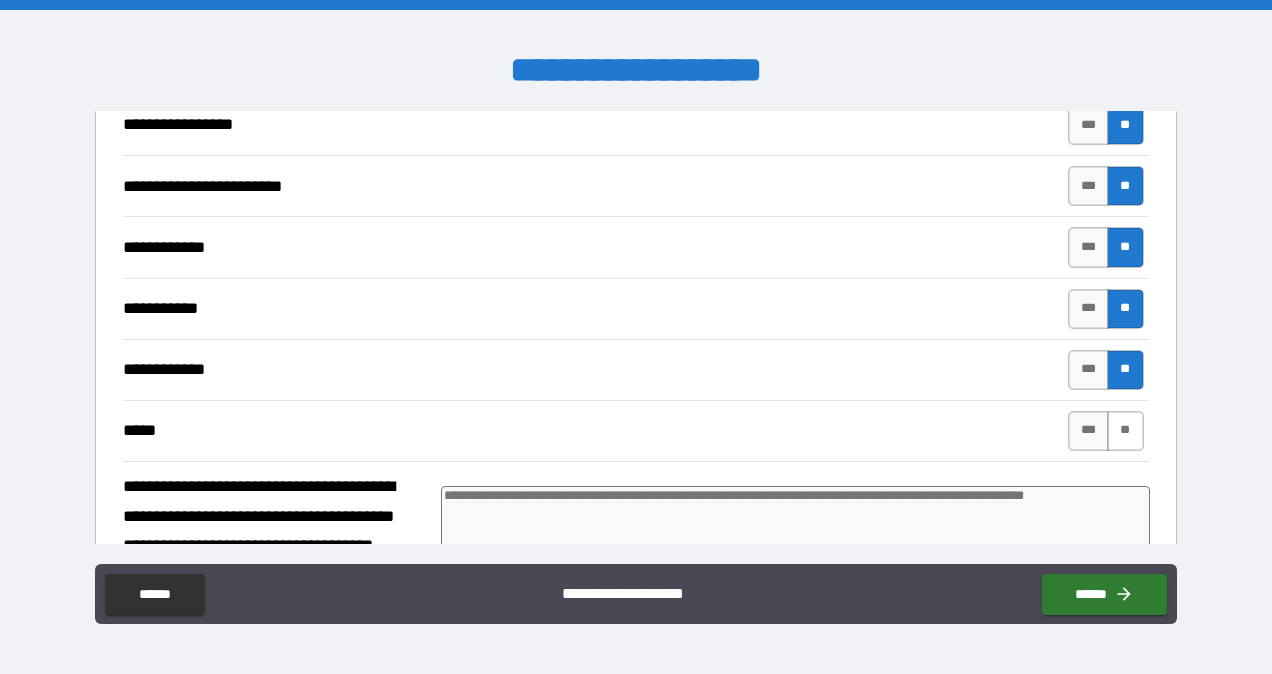 click on "**" at bounding box center [1125, 431] 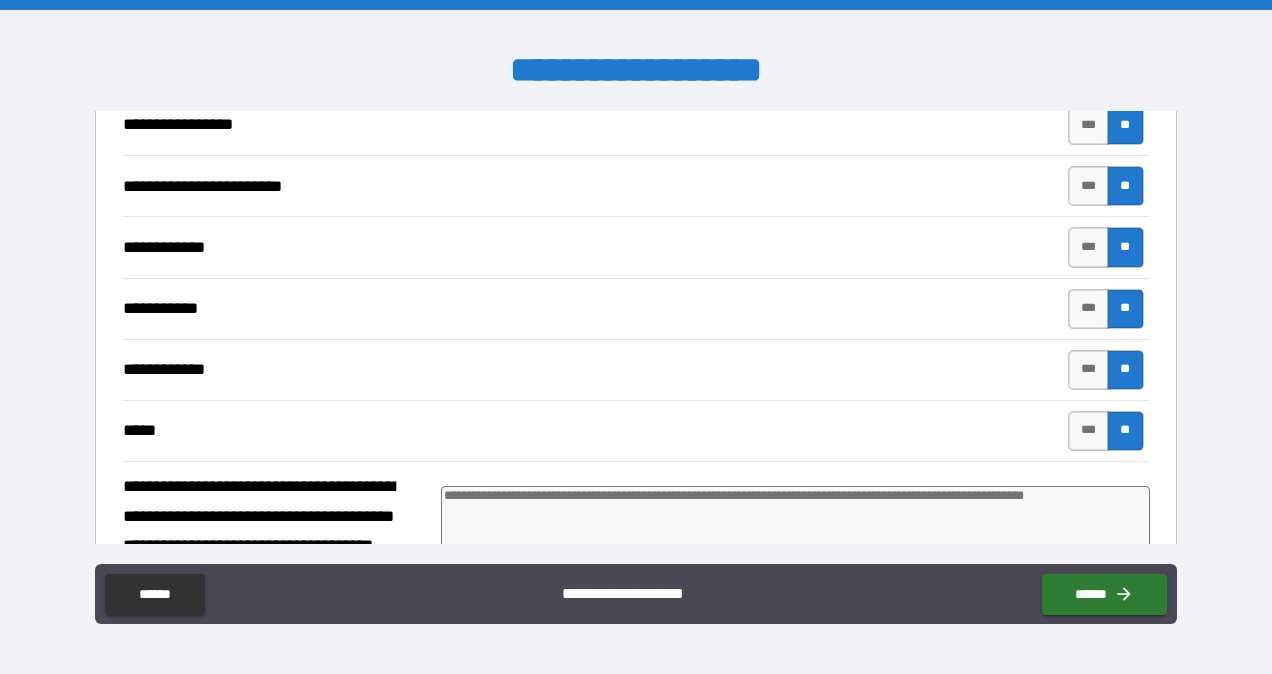 click at bounding box center [795, 529] 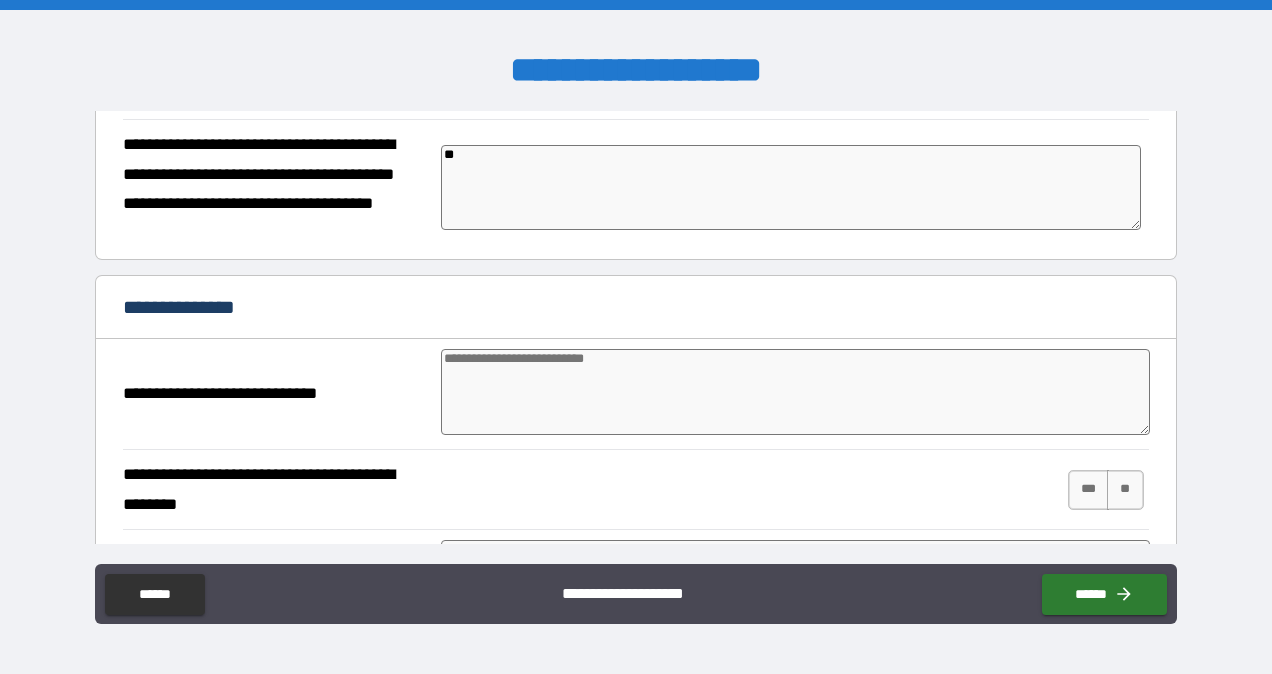 scroll, scrollTop: 10119, scrollLeft: 0, axis: vertical 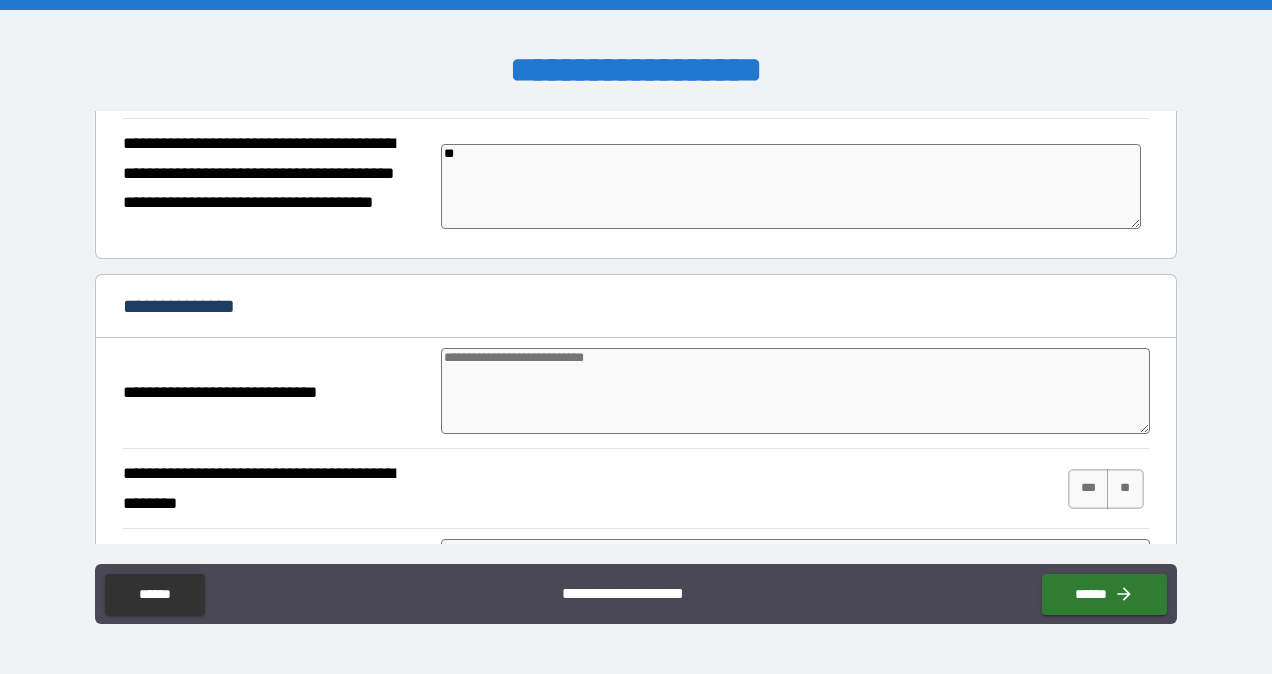 click at bounding box center (795, 391) 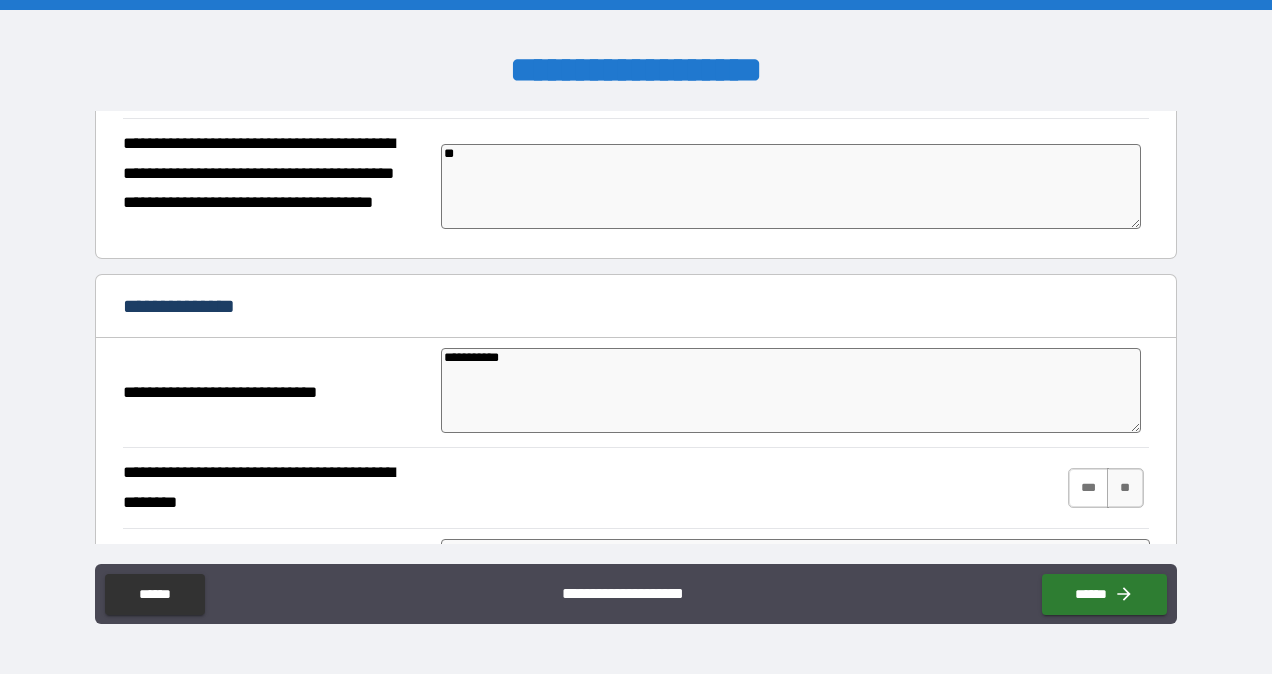 click on "***" at bounding box center [1089, 488] 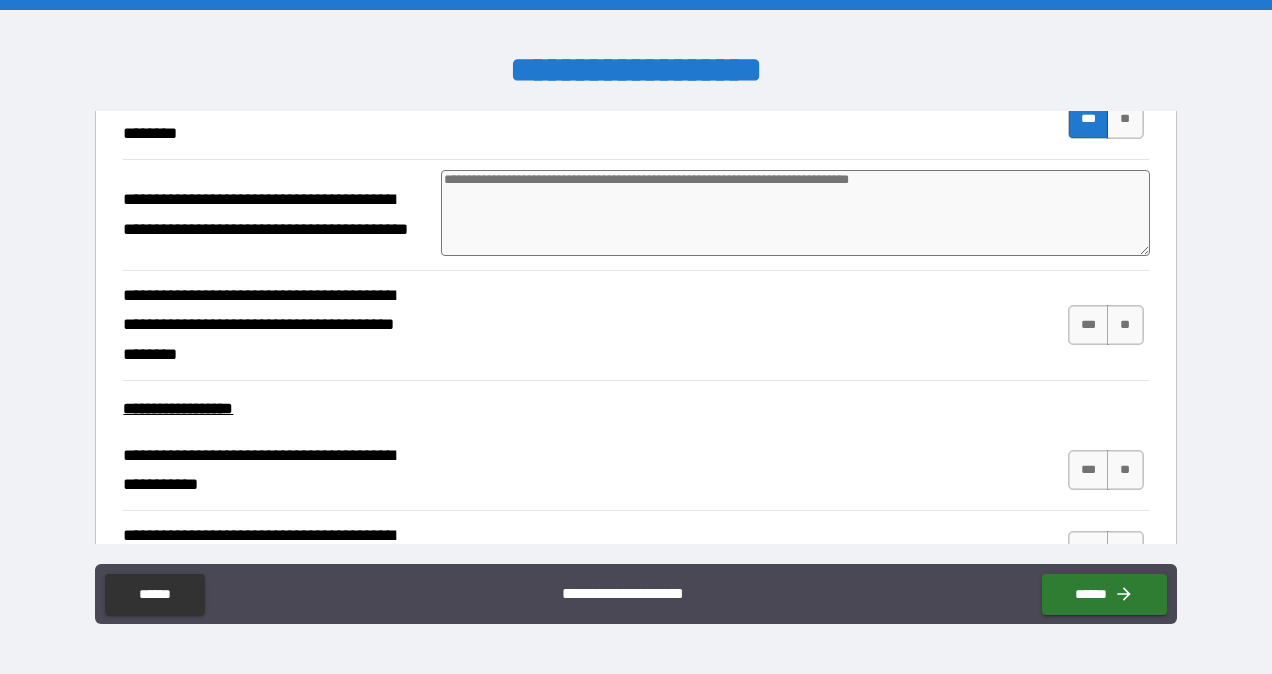 scroll, scrollTop: 10489, scrollLeft: 0, axis: vertical 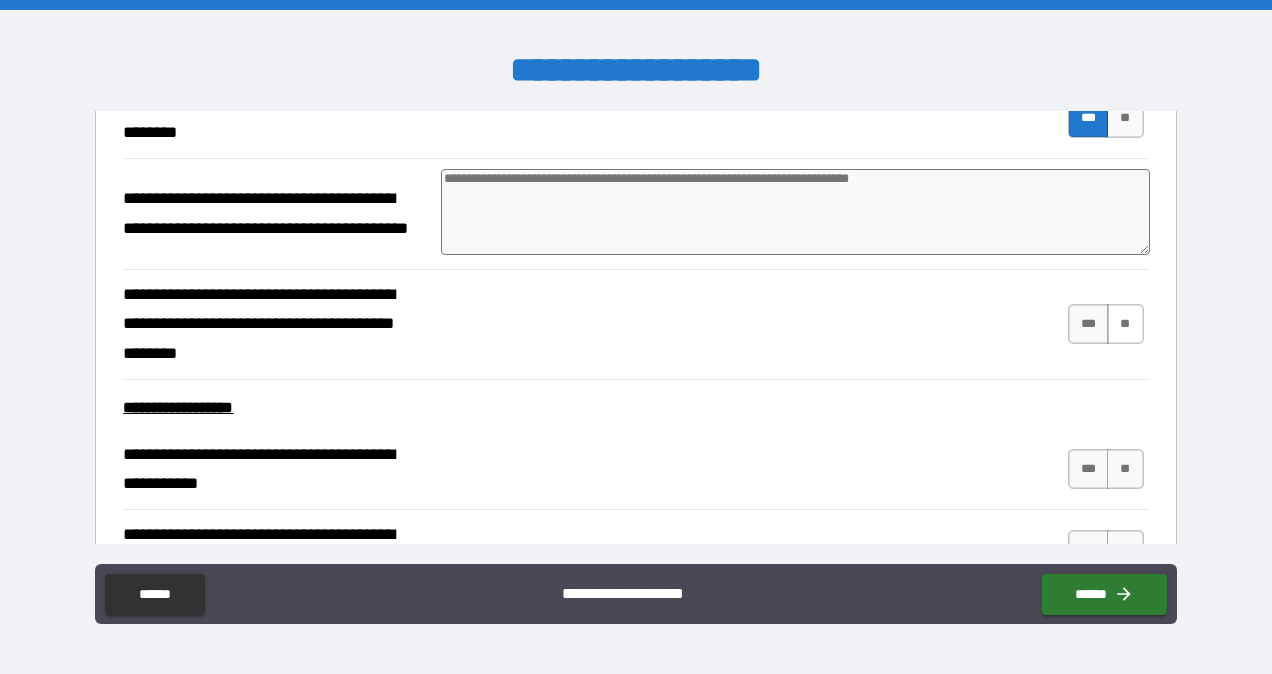 click on "**" at bounding box center [1125, 324] 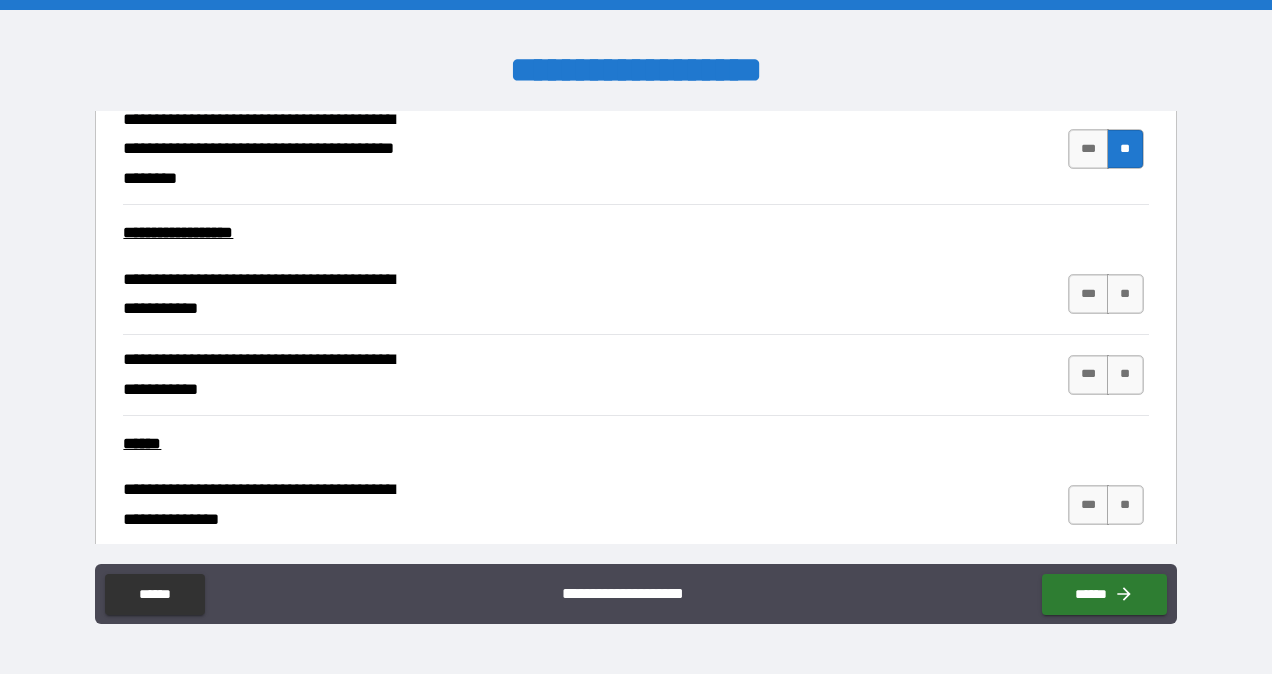 scroll, scrollTop: 10664, scrollLeft: 0, axis: vertical 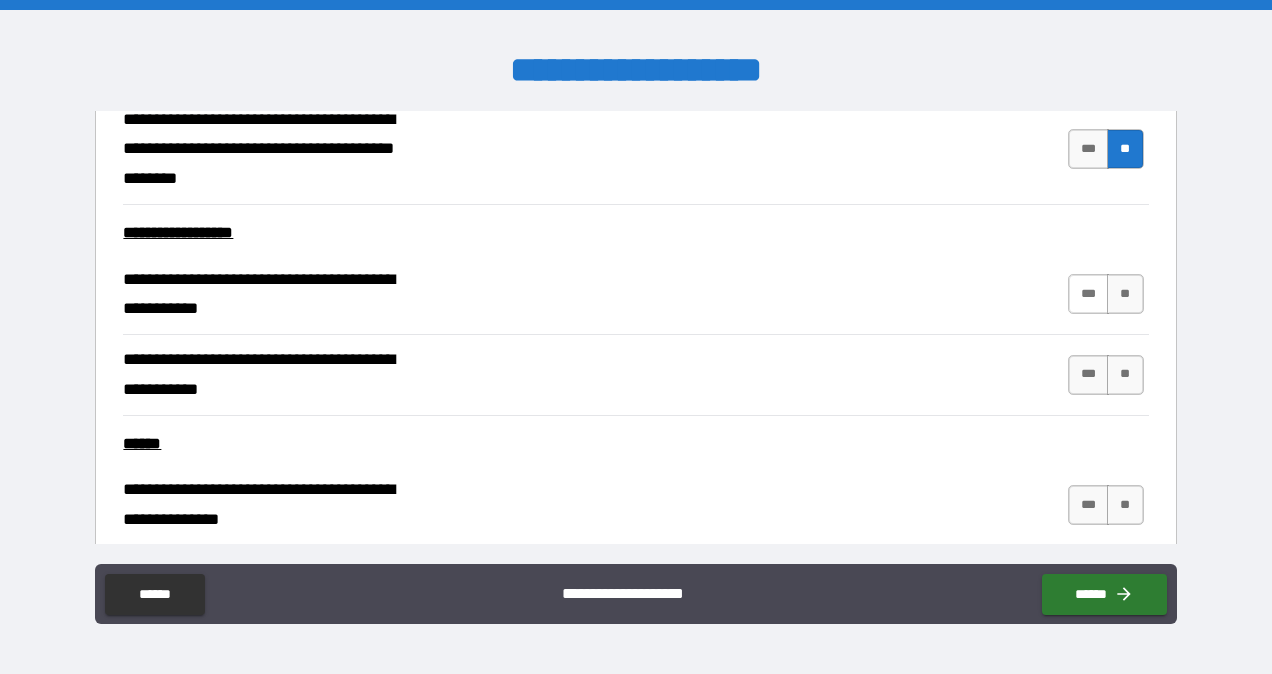 click on "***" at bounding box center [1089, 294] 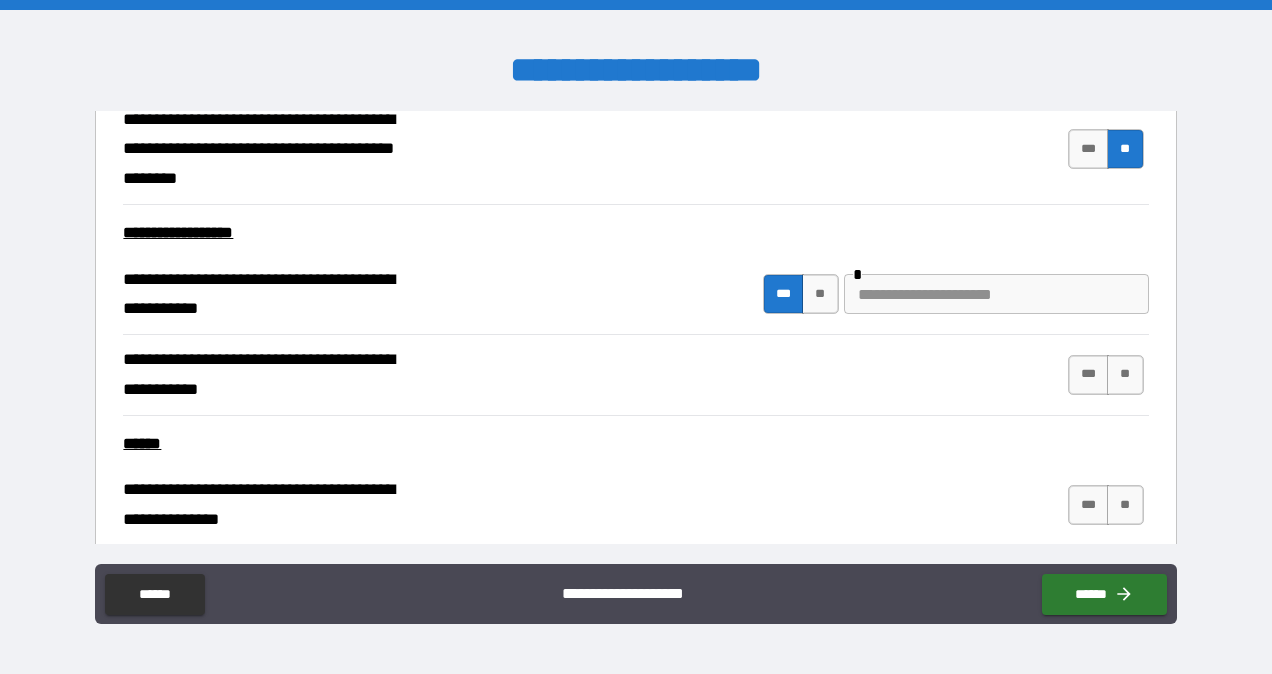 click at bounding box center (996, 294) 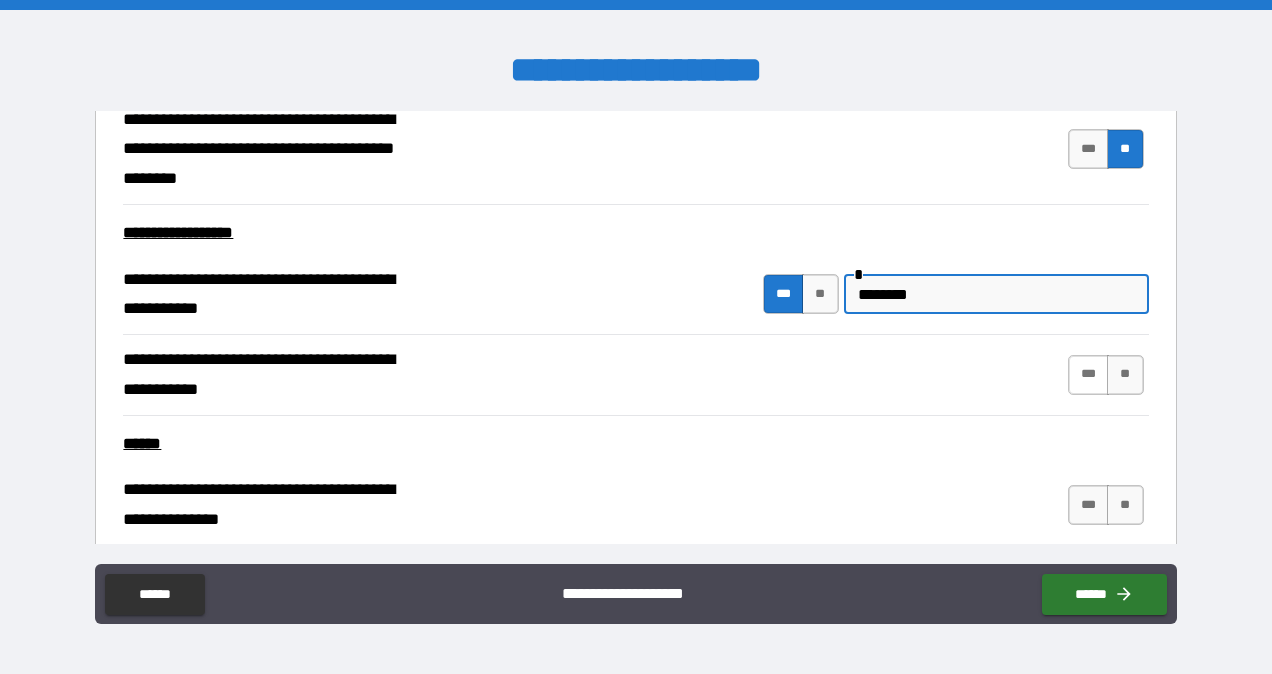 click on "***" at bounding box center [1089, 375] 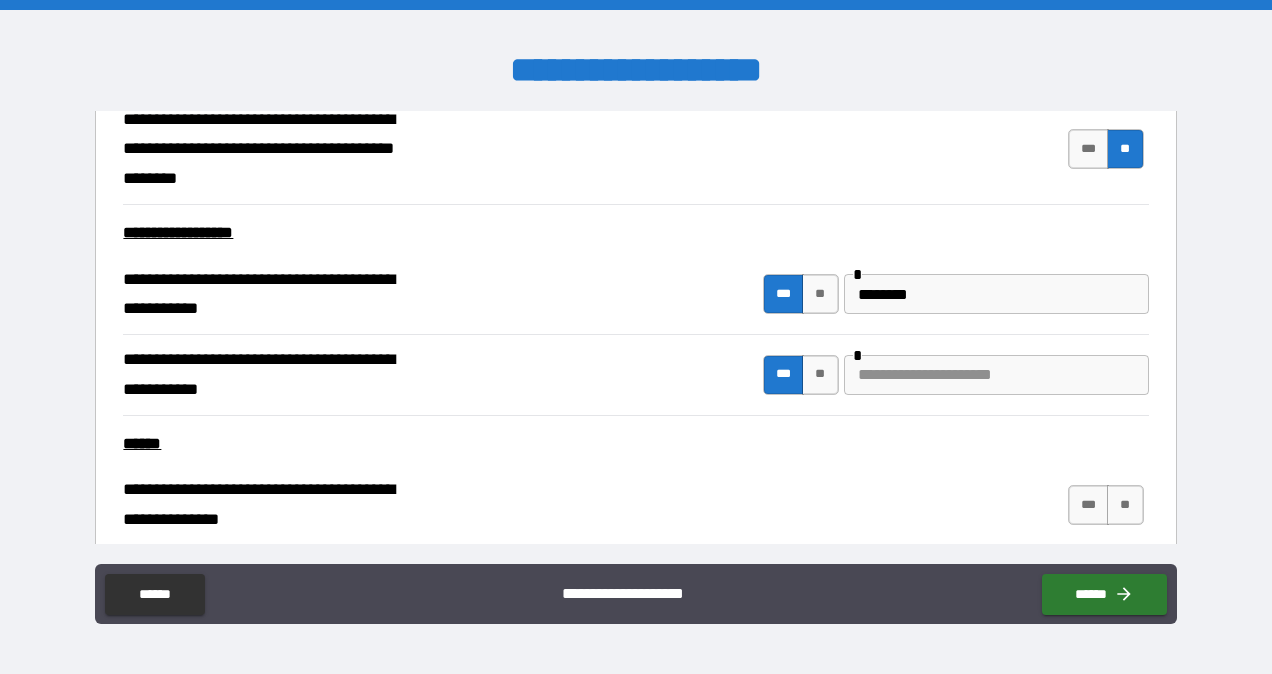 click at bounding box center (996, 375) 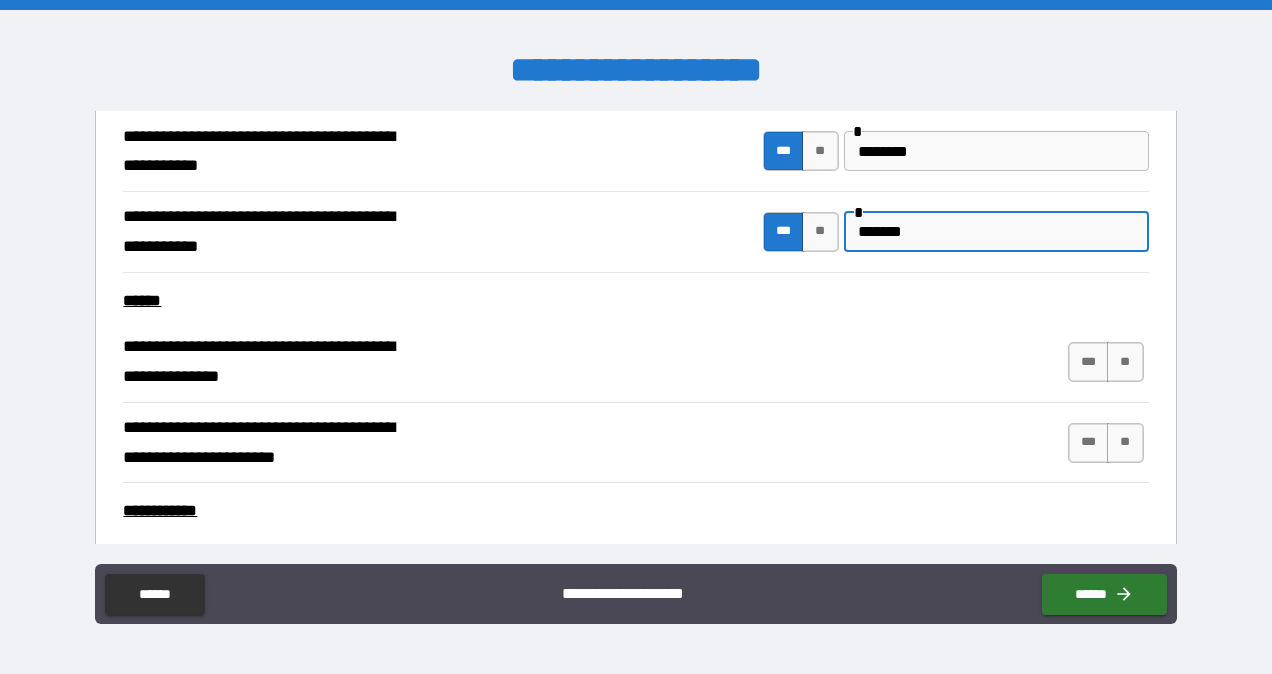 scroll, scrollTop: 10810, scrollLeft: 0, axis: vertical 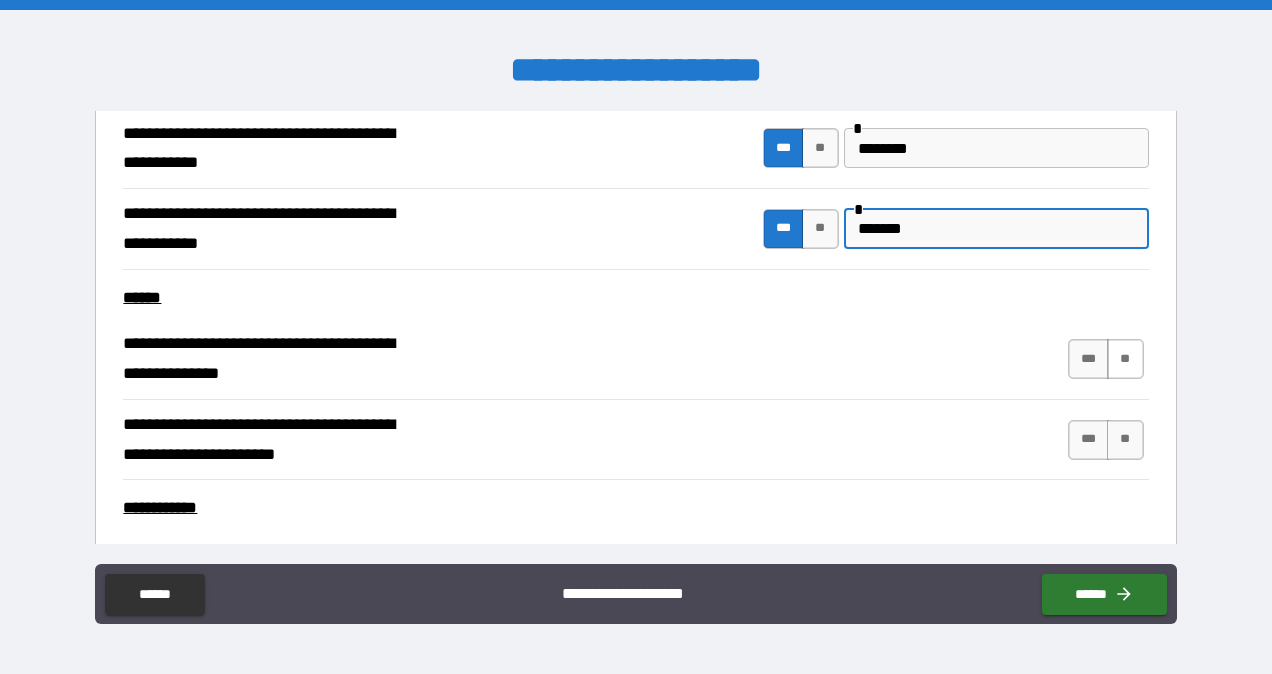 click on "**" at bounding box center (1125, 359) 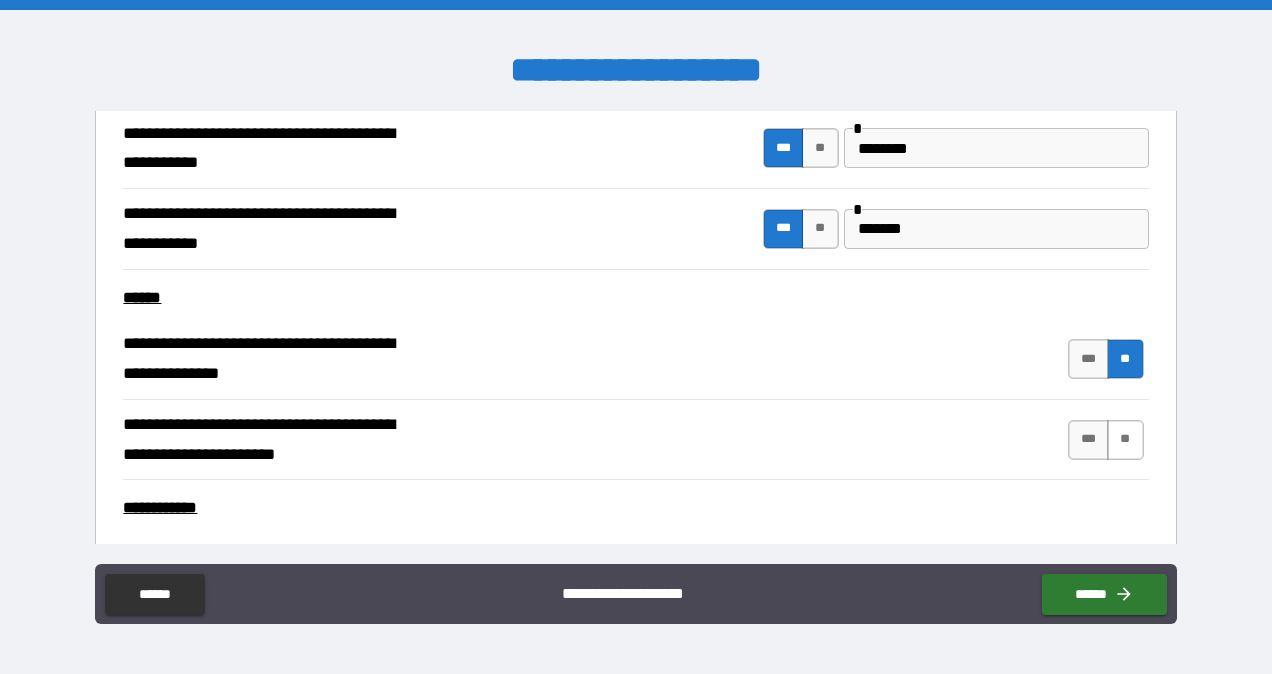 click on "**" at bounding box center (1125, 440) 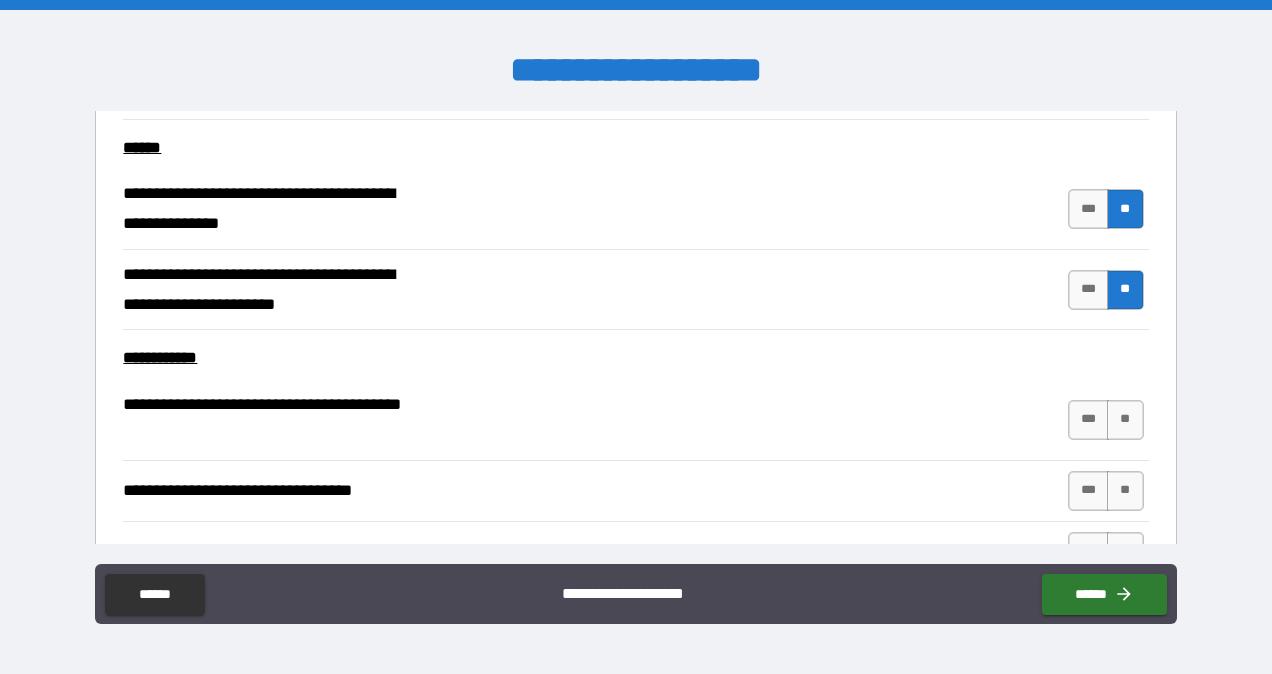scroll, scrollTop: 10990, scrollLeft: 0, axis: vertical 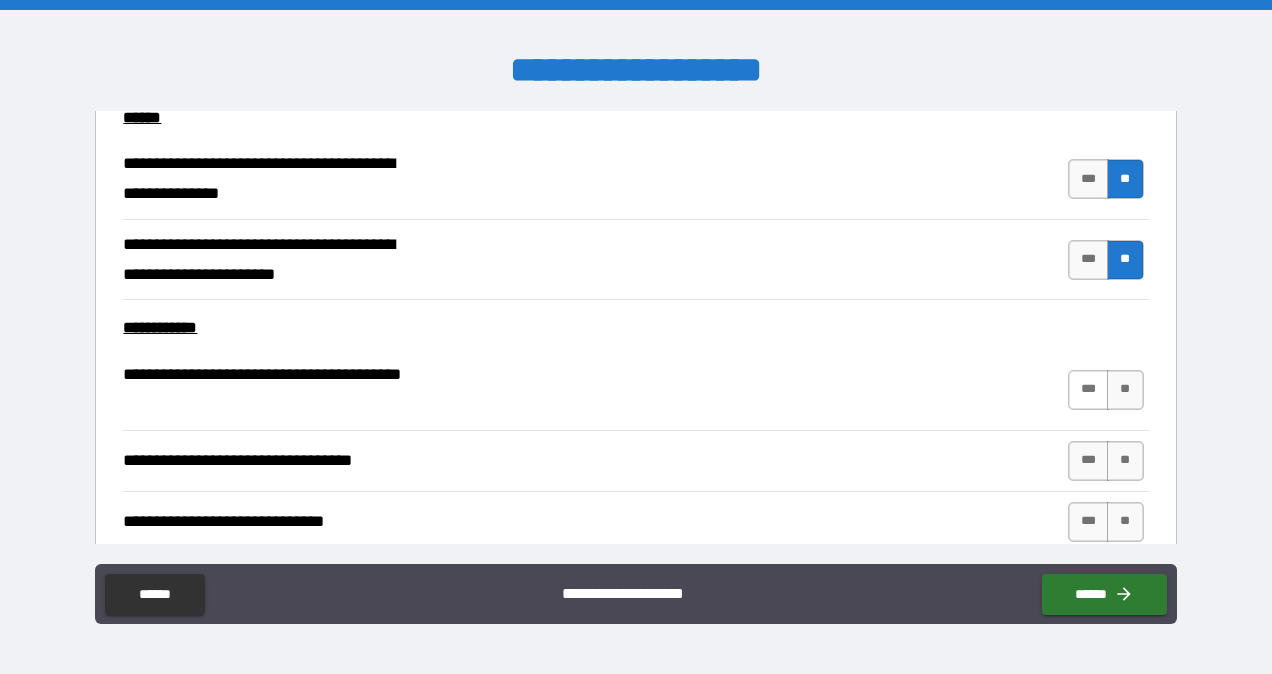 click on "***" at bounding box center (1089, 390) 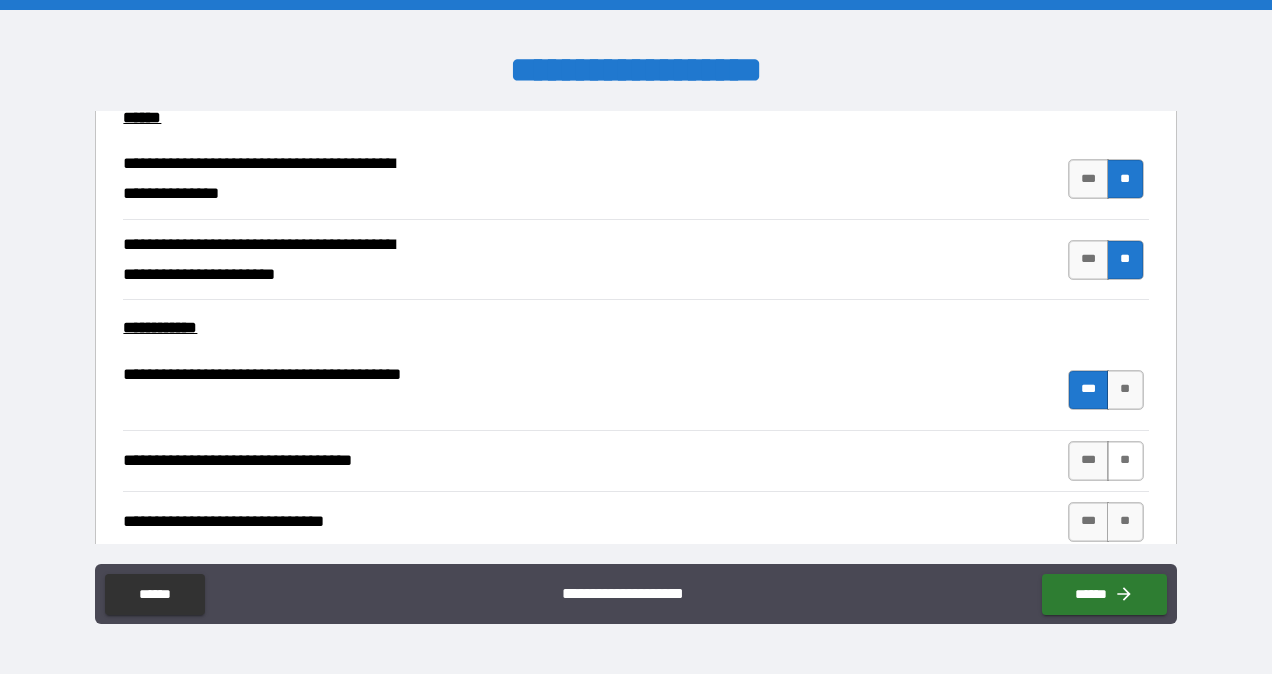 click on "**" at bounding box center (1125, 461) 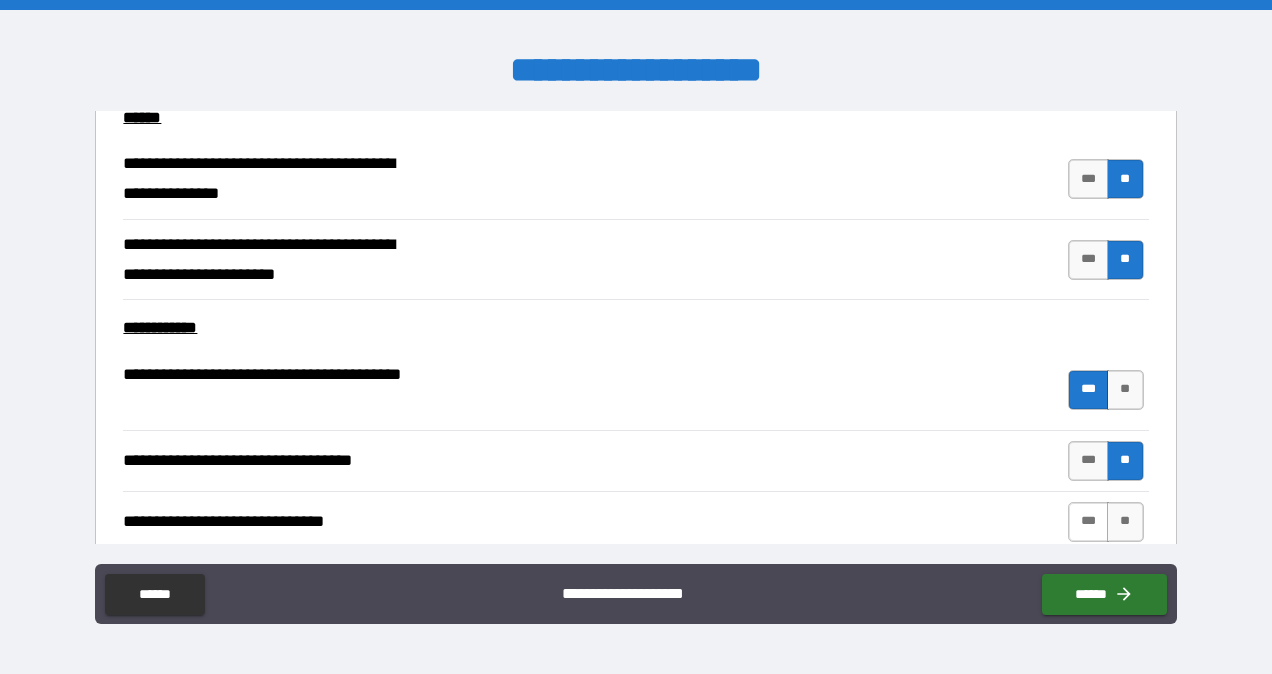 click on "***" at bounding box center (1089, 522) 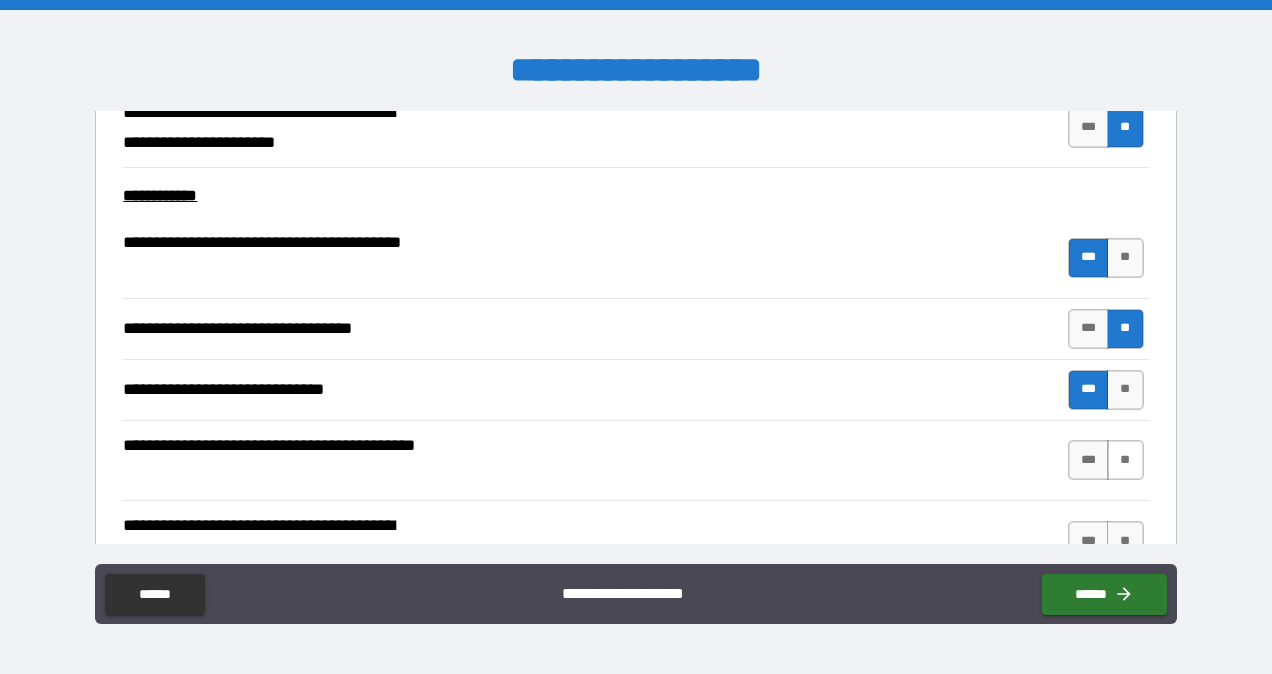 click on "**" at bounding box center (1125, 460) 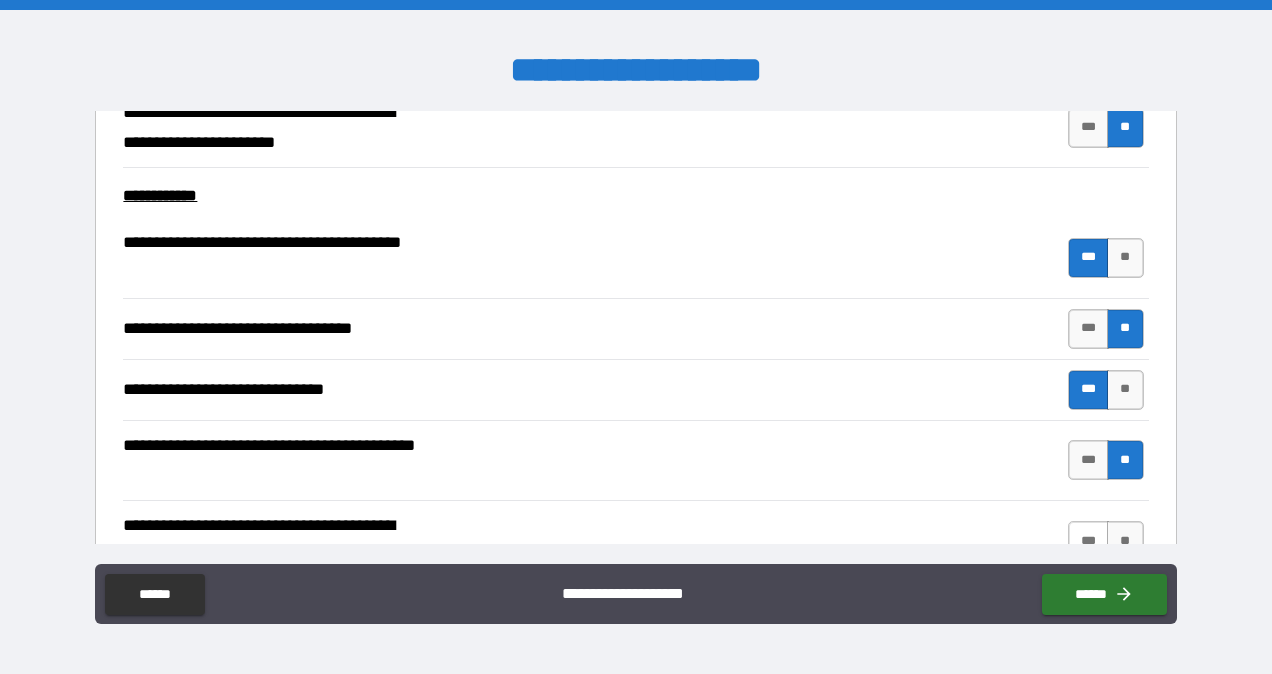 click on "***" at bounding box center [1089, 541] 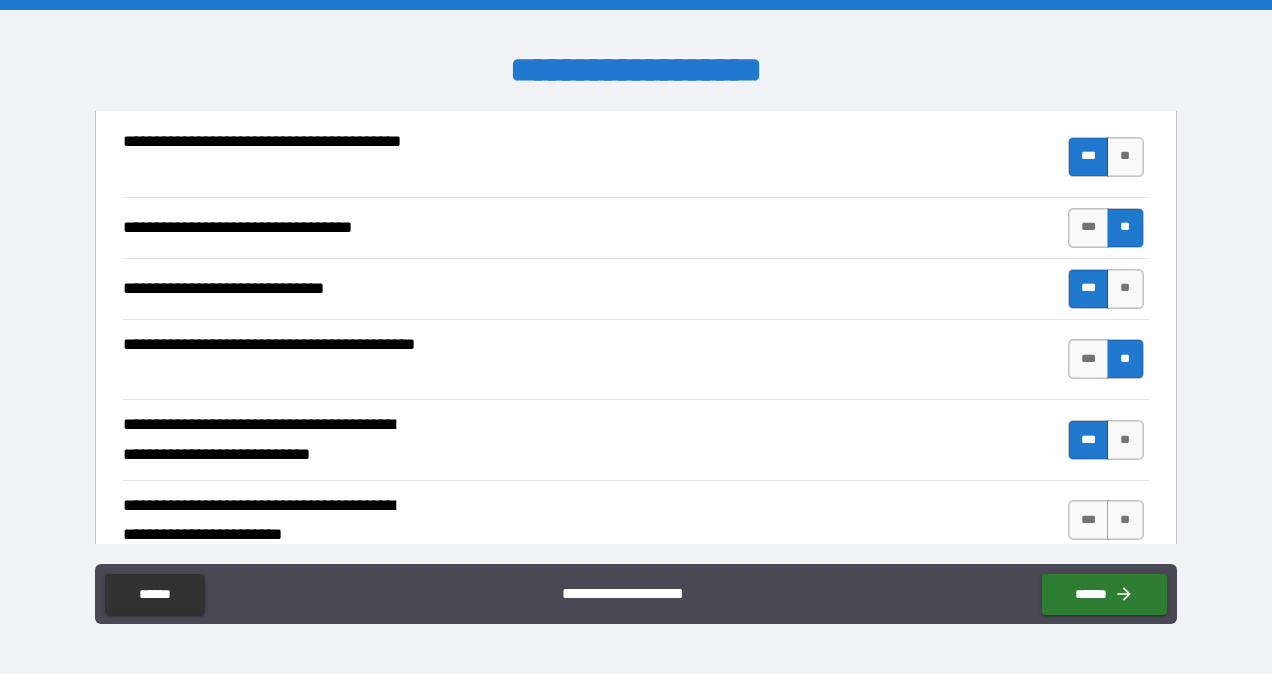 scroll, scrollTop: 11302, scrollLeft: 0, axis: vertical 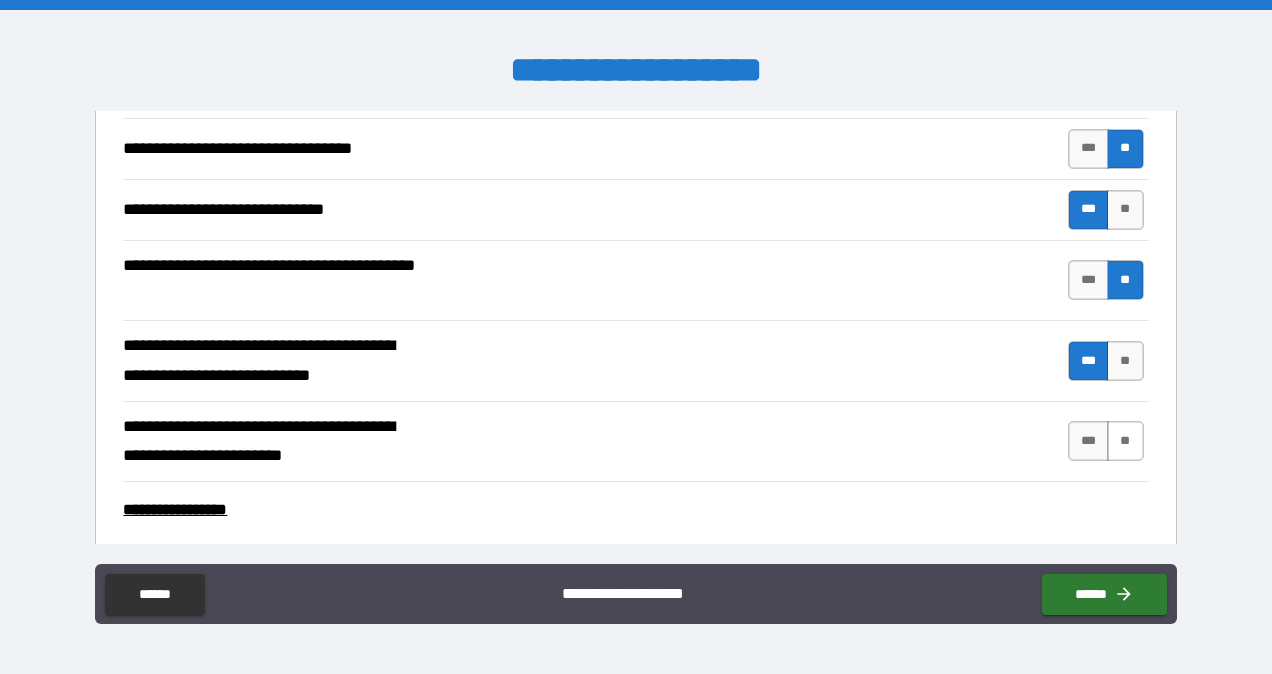 click on "**" at bounding box center (1125, 441) 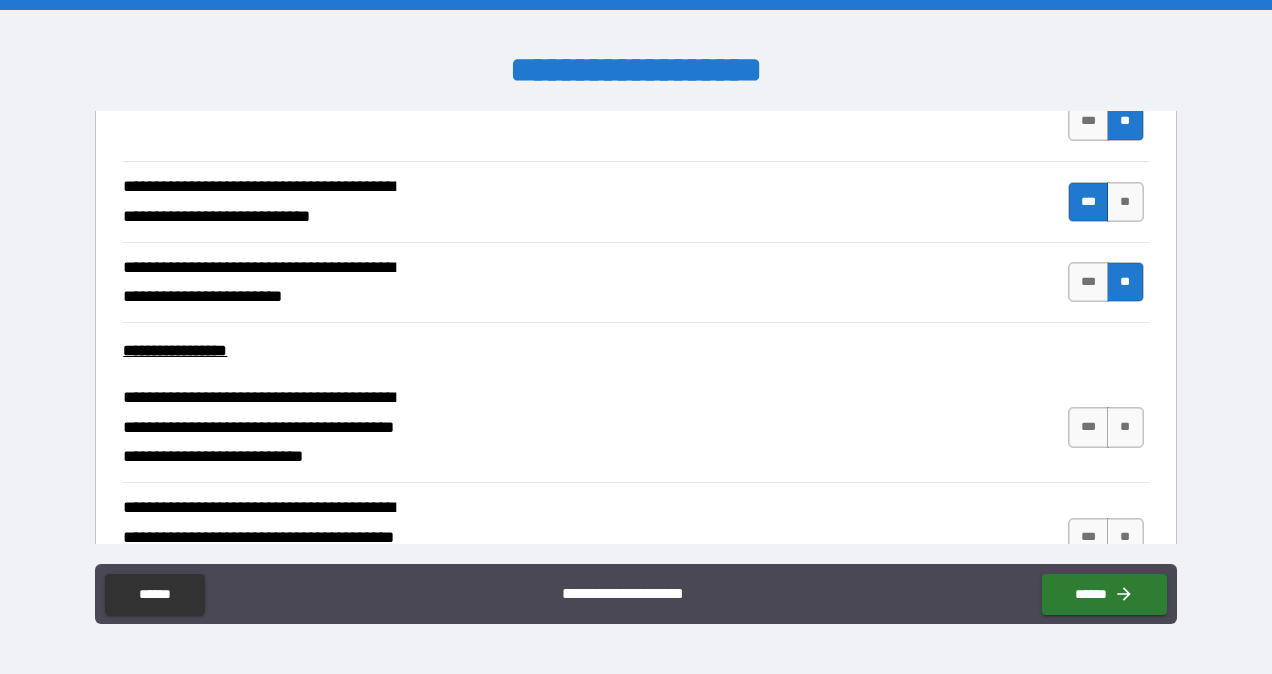 scroll, scrollTop: 11462, scrollLeft: 0, axis: vertical 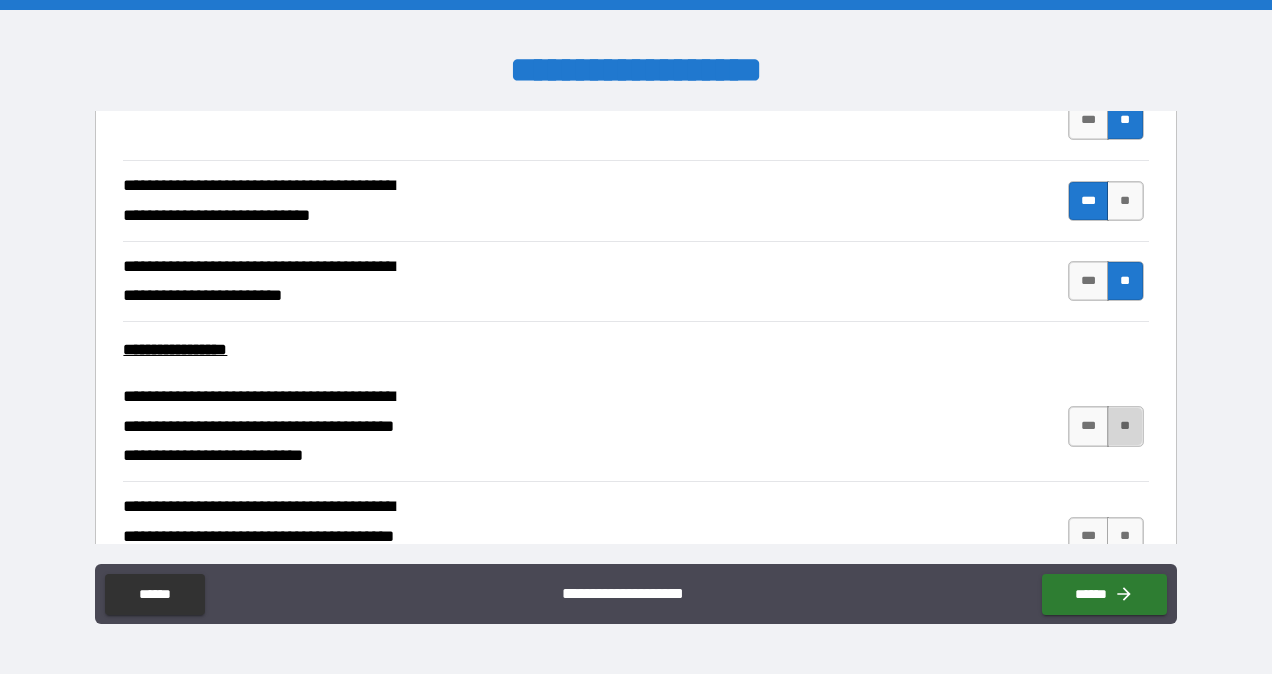 click on "**" at bounding box center (1125, 426) 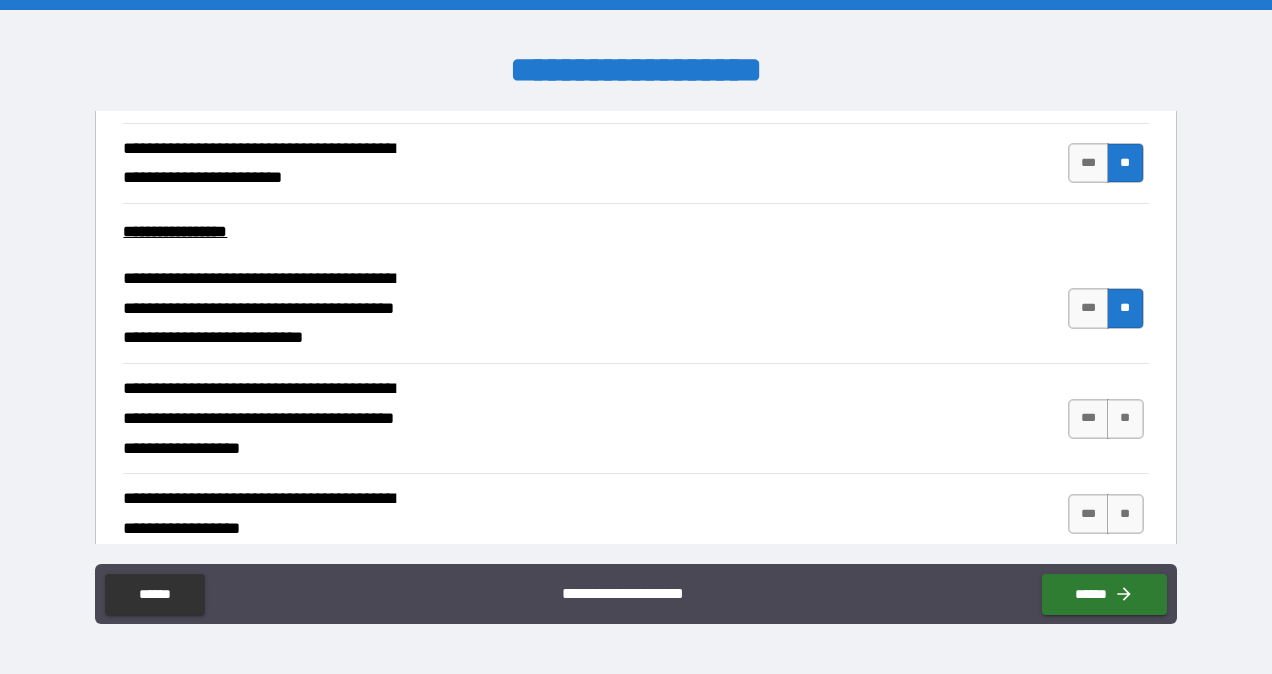 scroll, scrollTop: 11590, scrollLeft: 0, axis: vertical 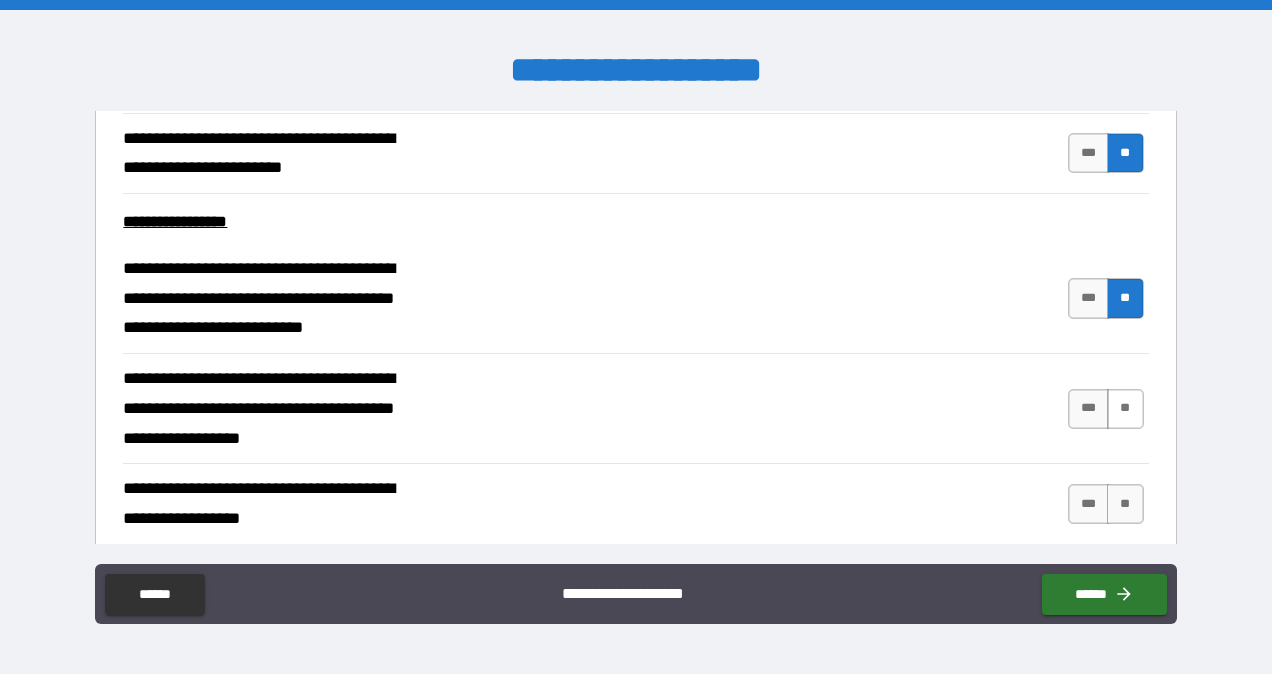 click on "**" at bounding box center [1125, 409] 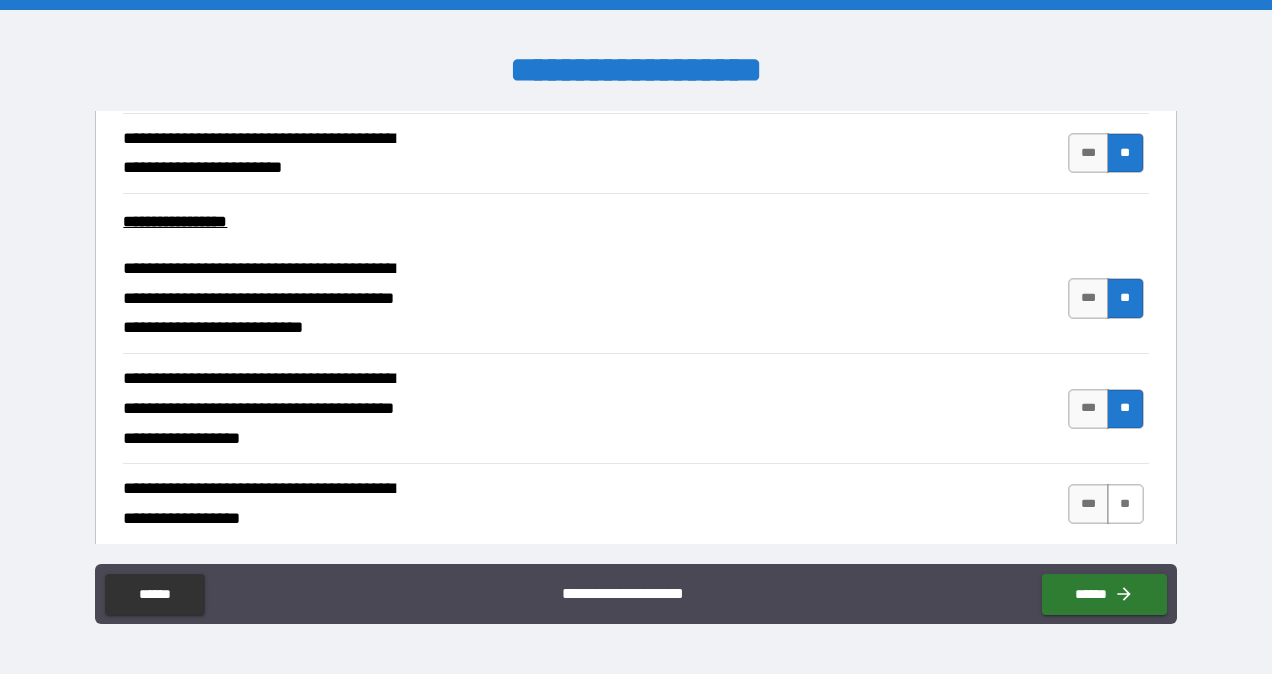 click on "**" at bounding box center (1125, 504) 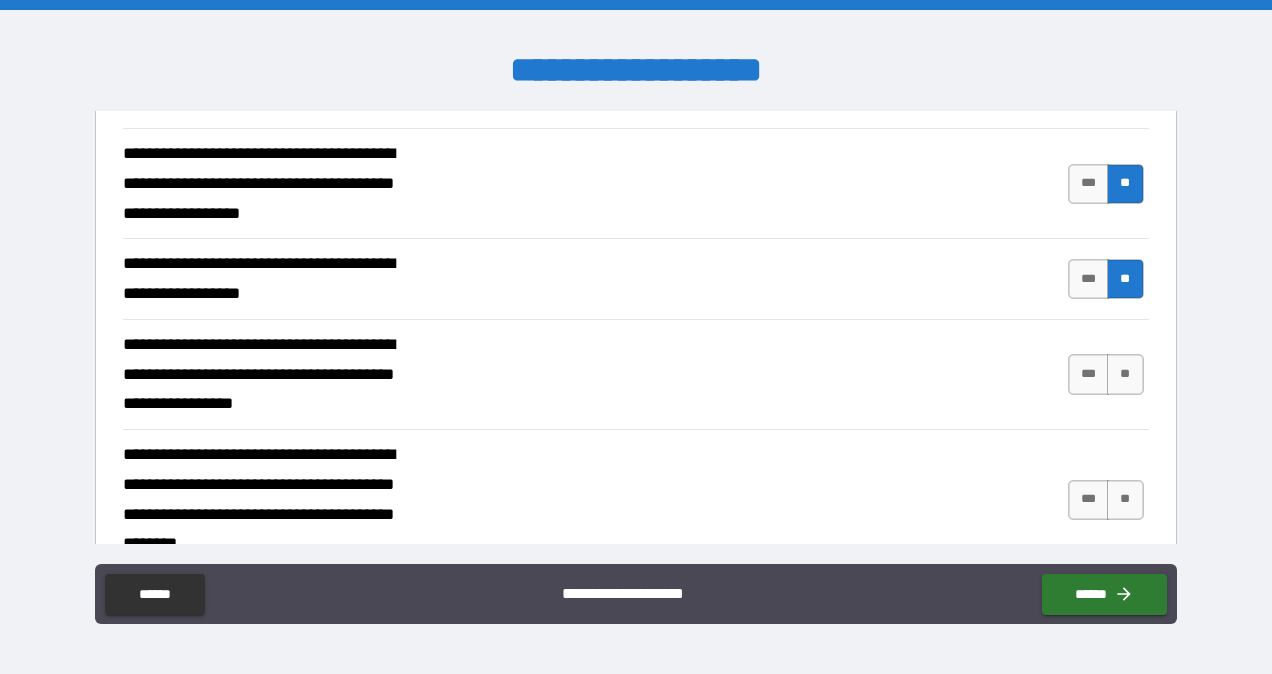 scroll, scrollTop: 11817, scrollLeft: 0, axis: vertical 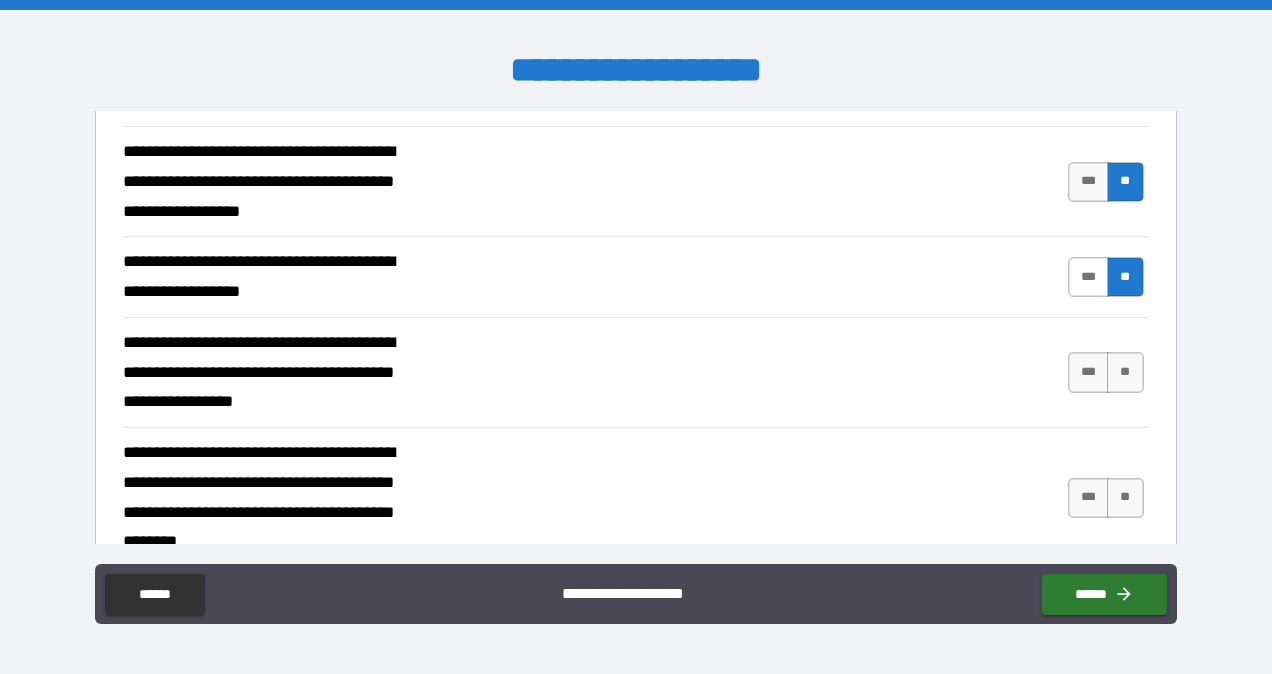 click on "***" at bounding box center (1089, 277) 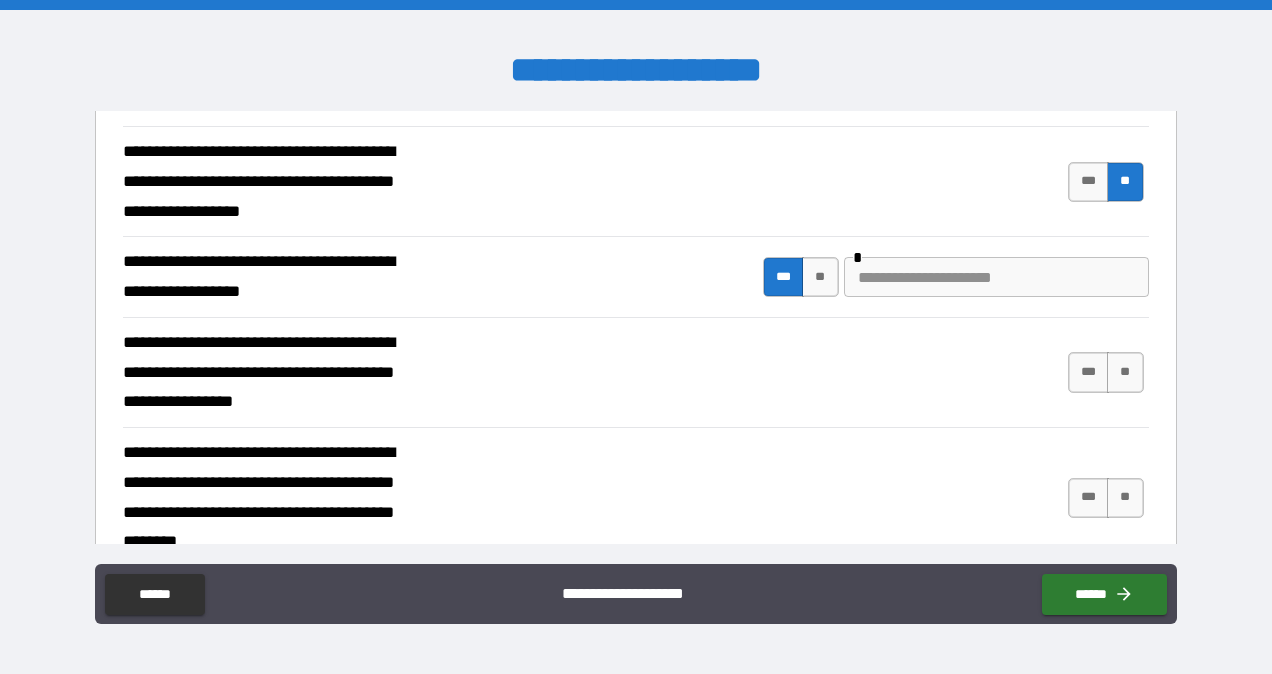 click at bounding box center [996, 277] 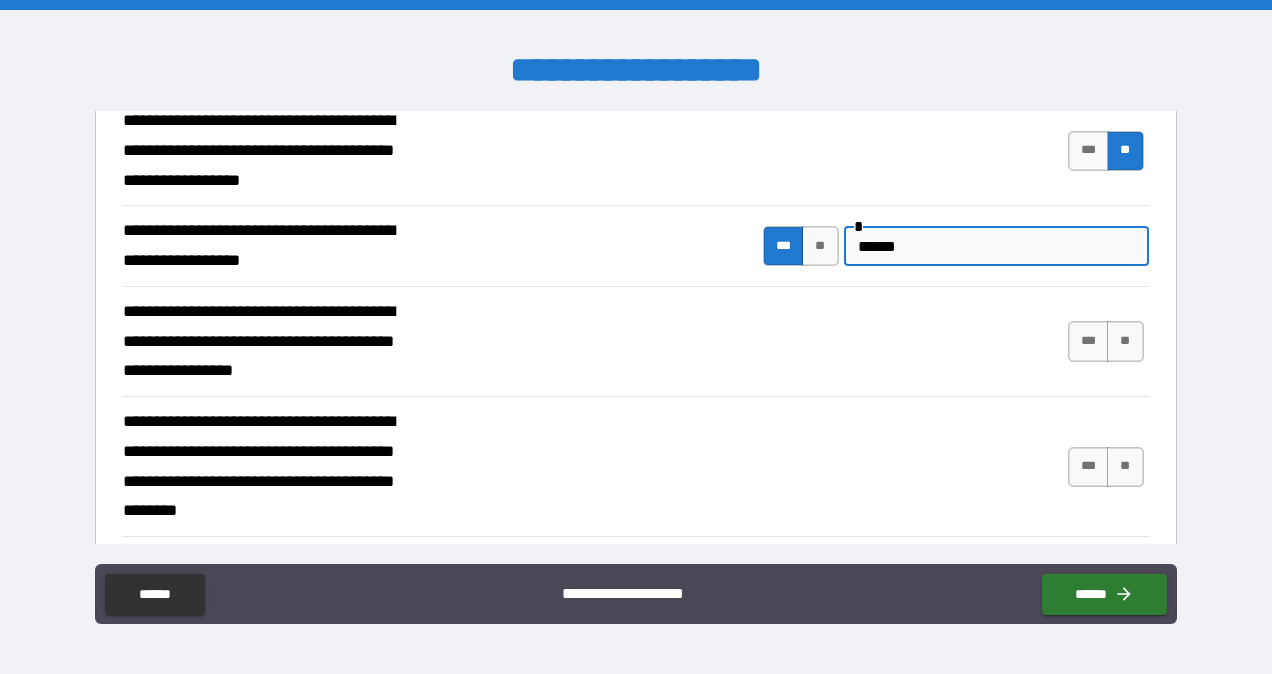 scroll, scrollTop: 11856, scrollLeft: 0, axis: vertical 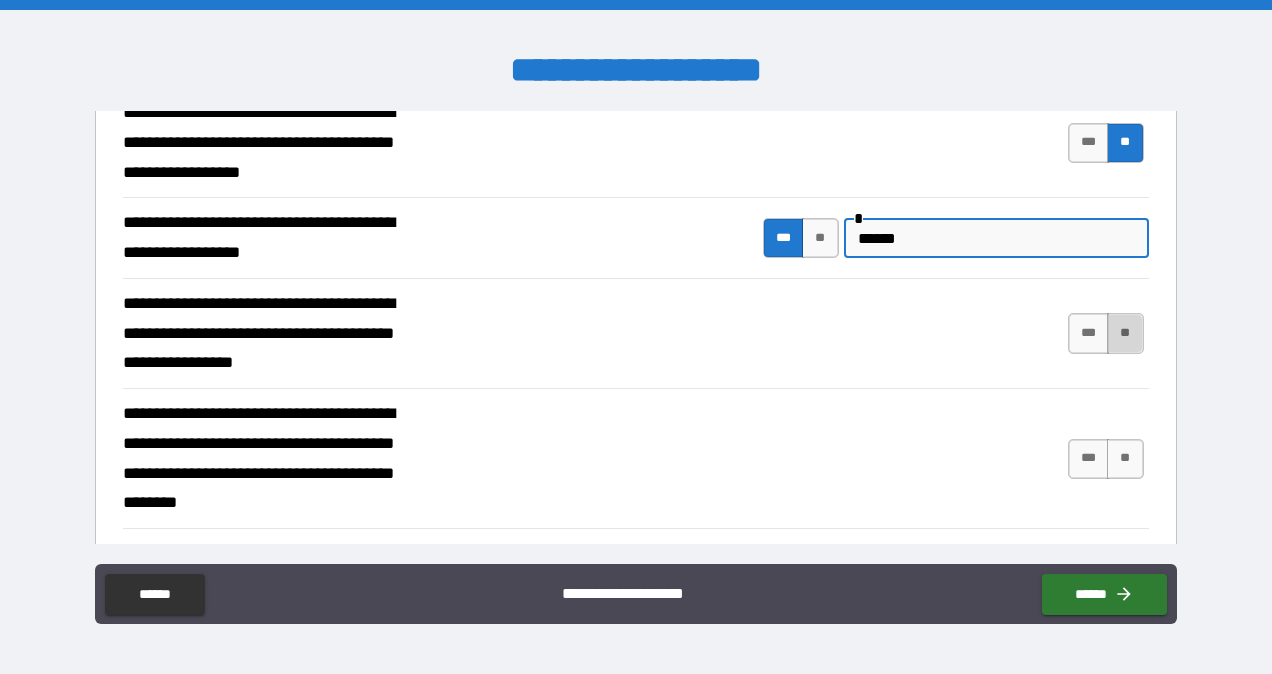 click on "**" at bounding box center [1125, 333] 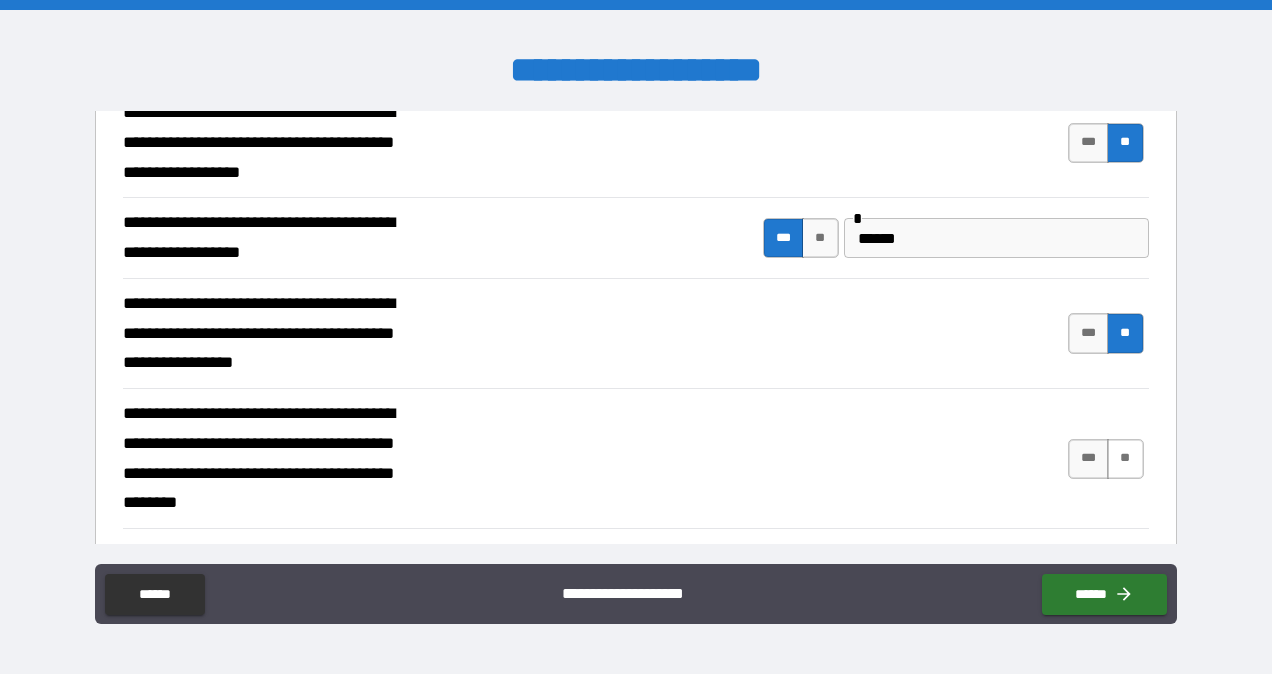 click on "**" at bounding box center (1125, 459) 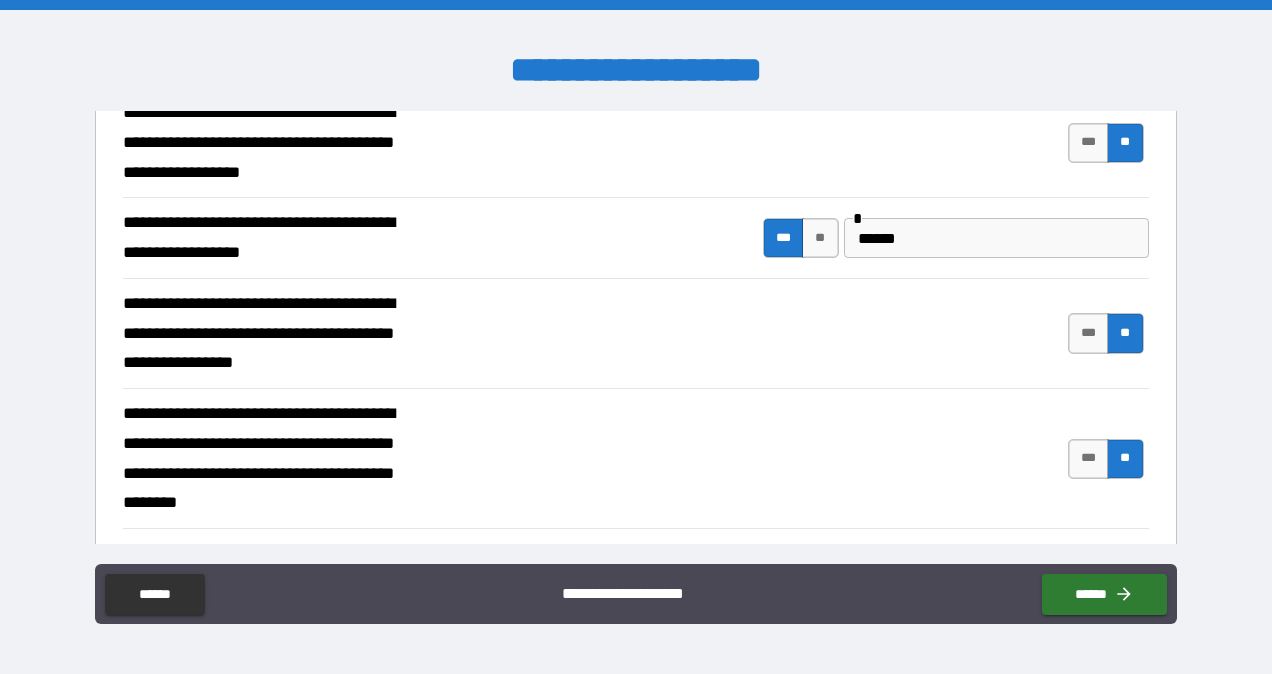 click on "**" at bounding box center (1125, 584) 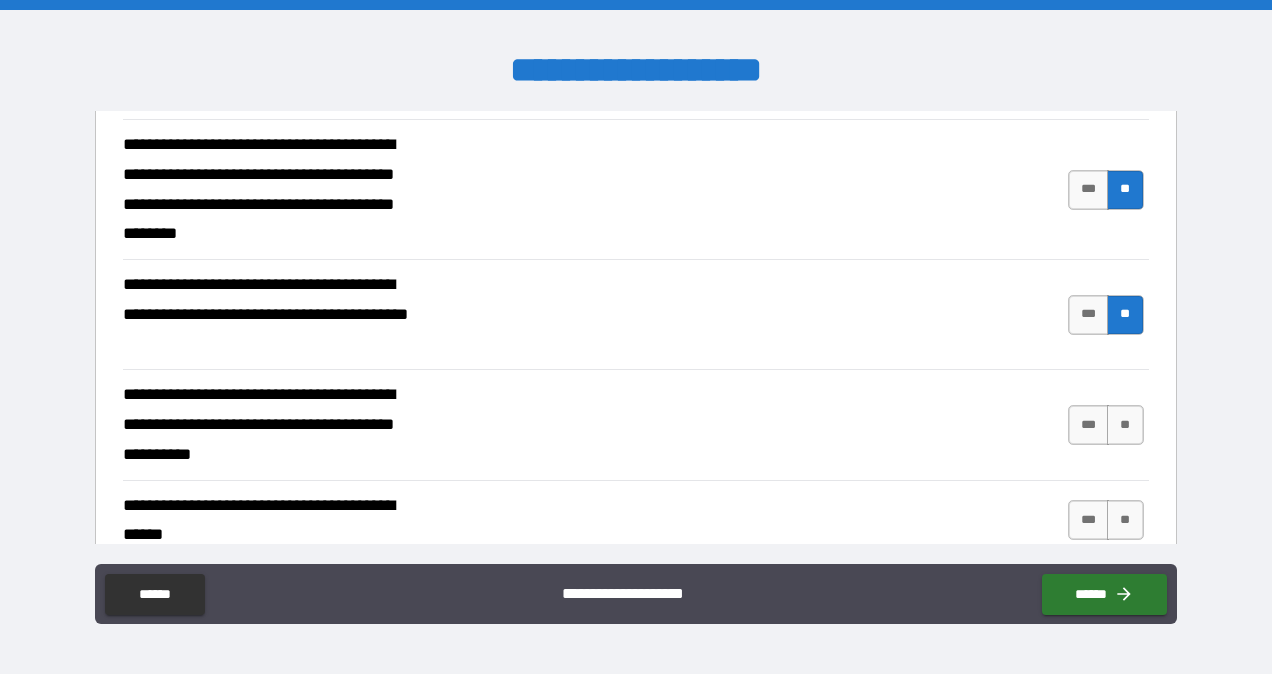 scroll, scrollTop: 12129, scrollLeft: 0, axis: vertical 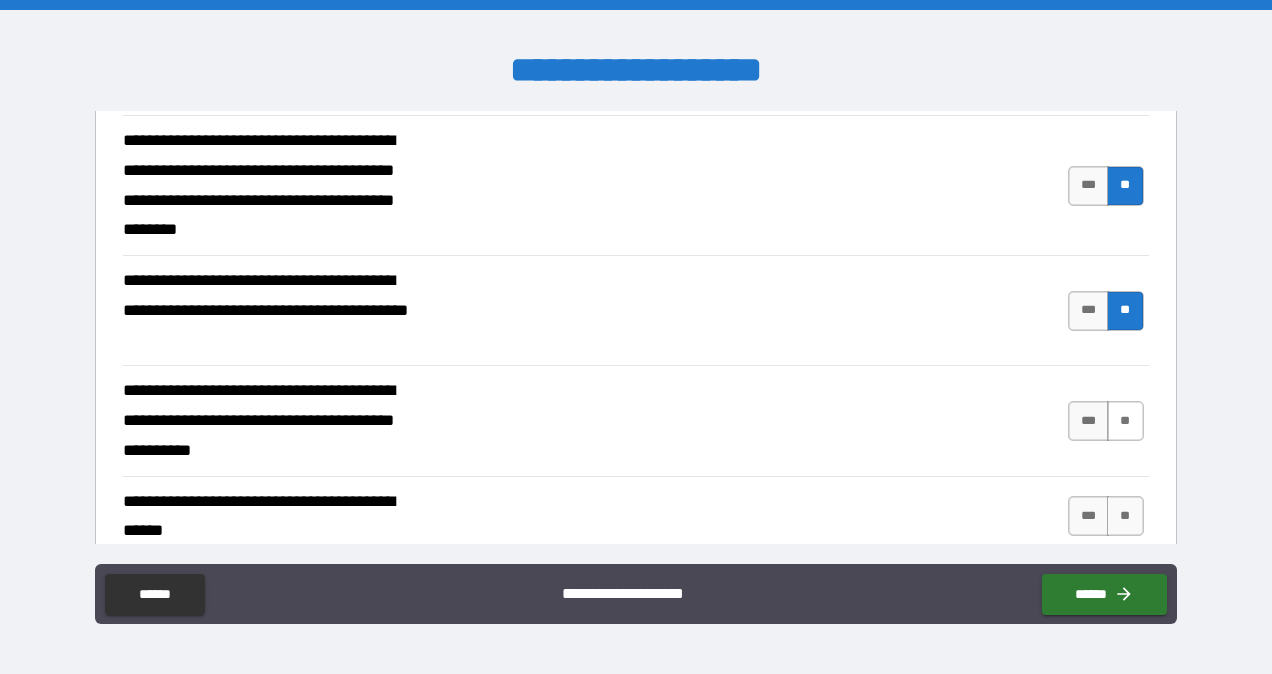 click on "**" at bounding box center (1125, 421) 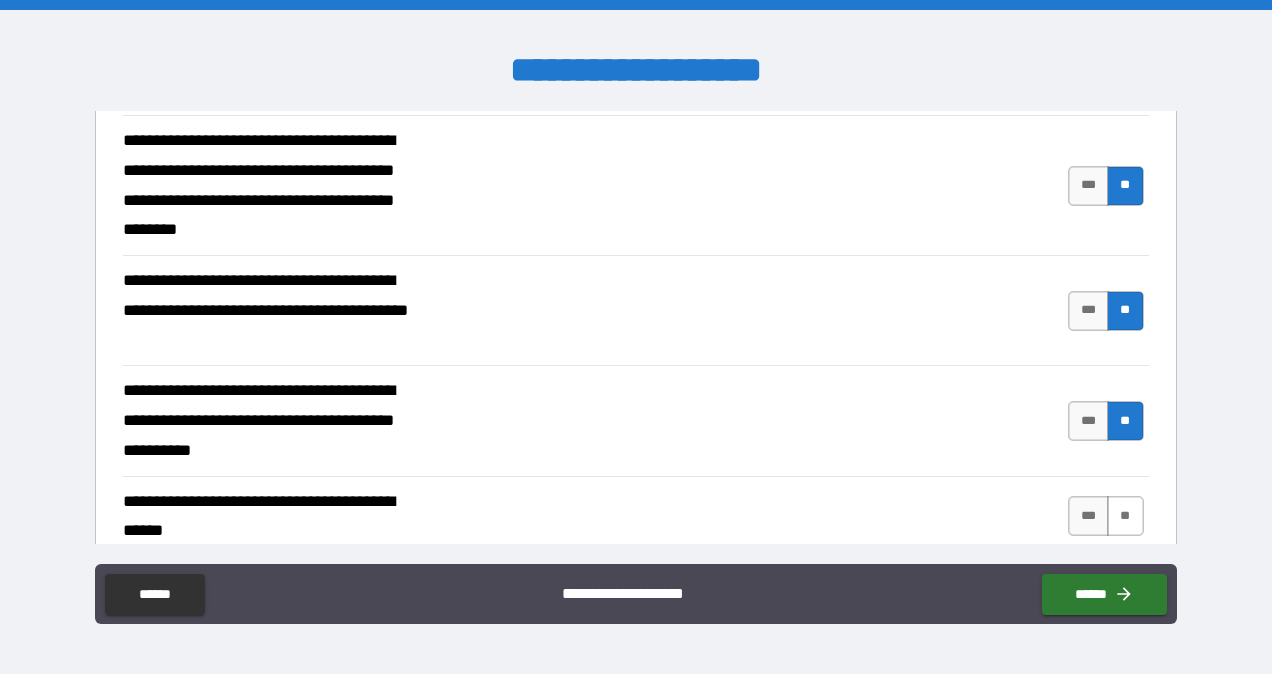 click on "**" at bounding box center (1125, 516) 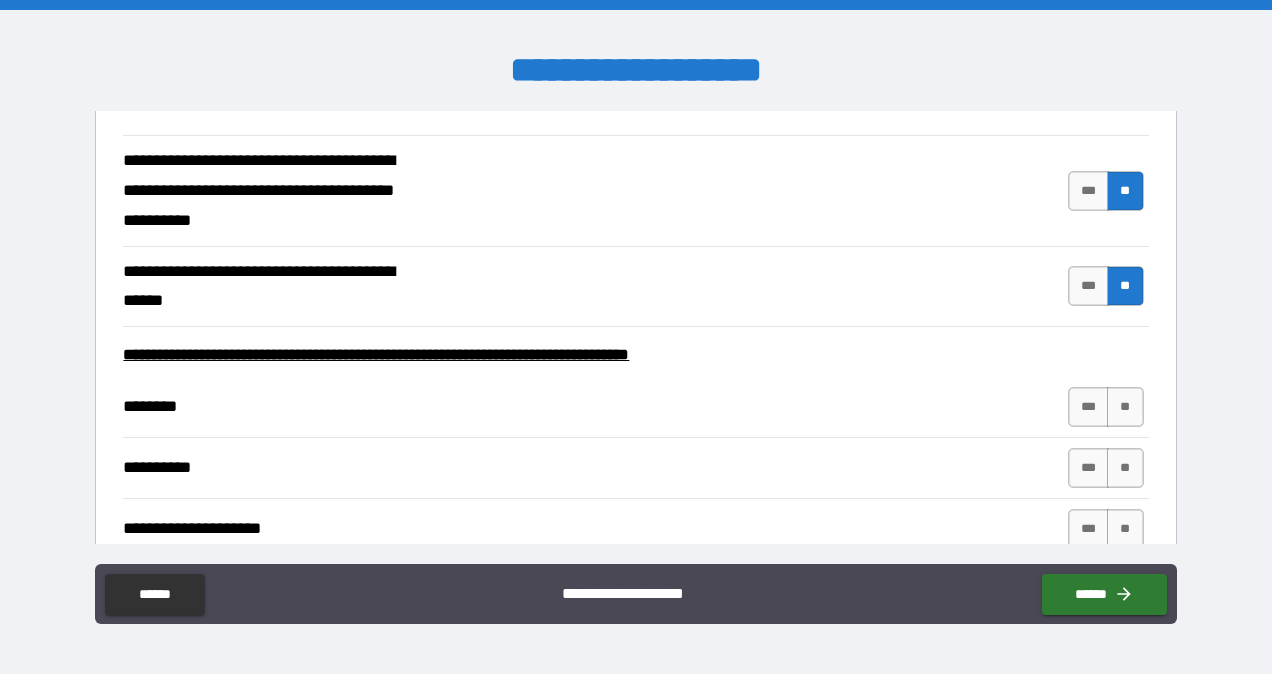 scroll, scrollTop: 12361, scrollLeft: 0, axis: vertical 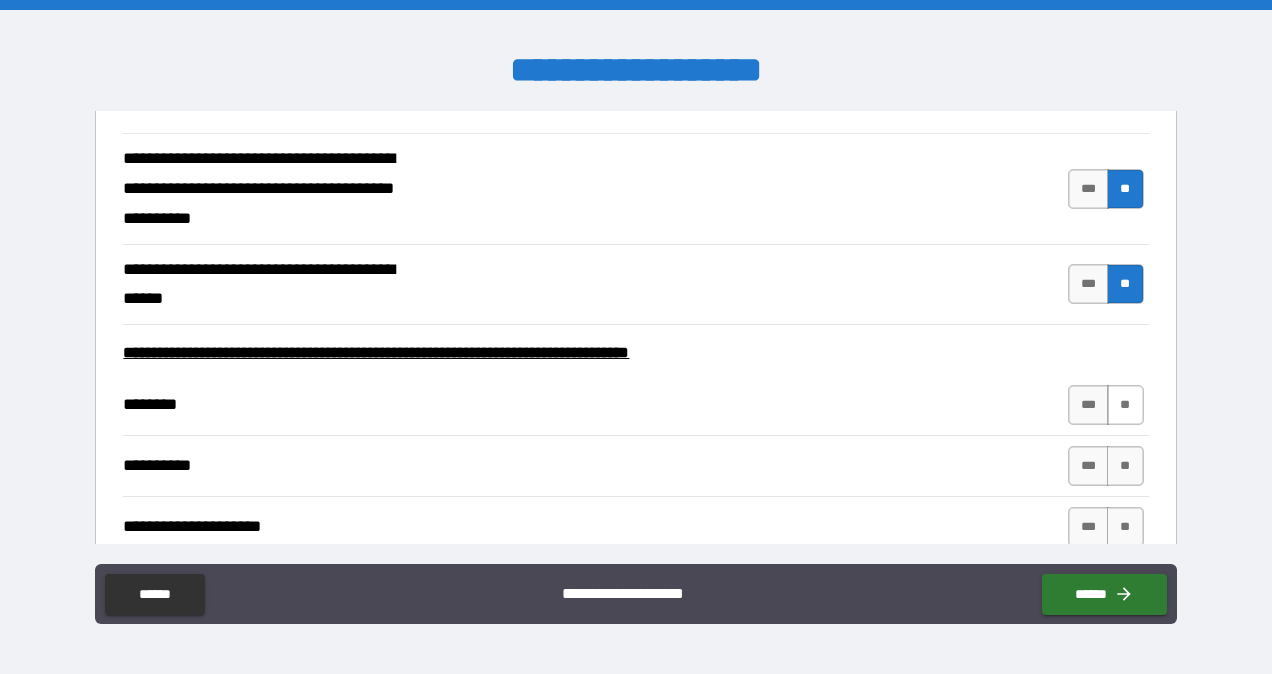 click on "**" at bounding box center [1125, 405] 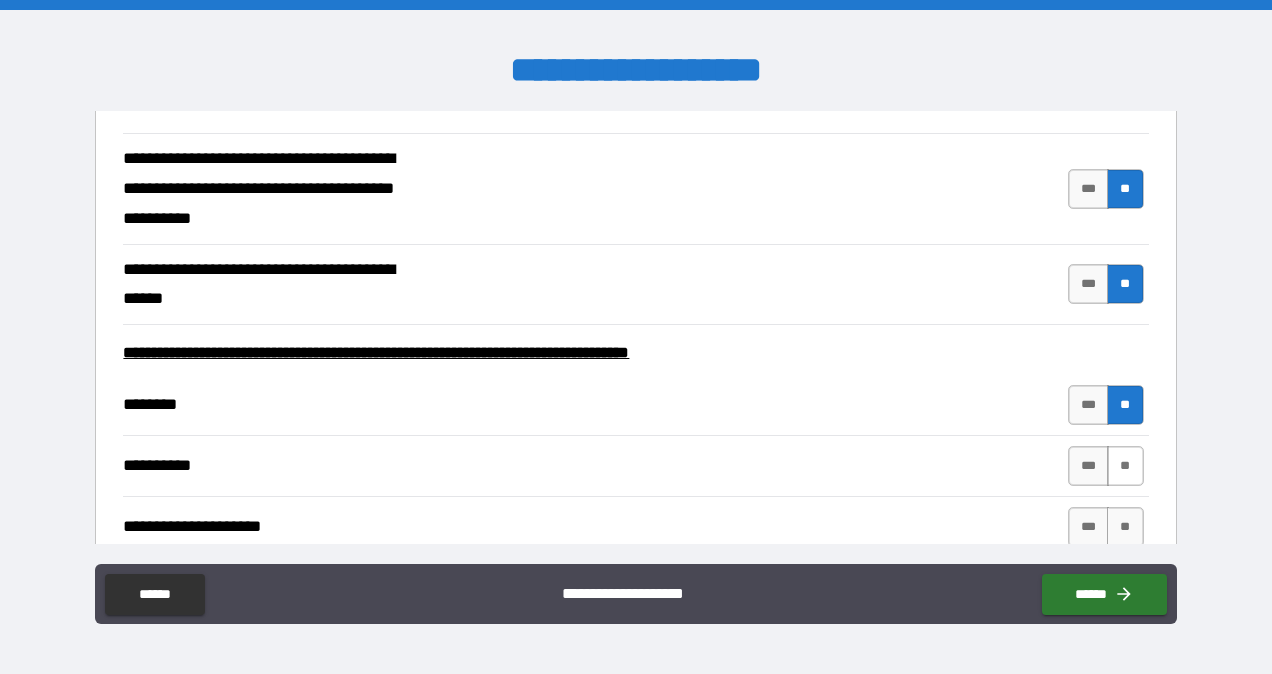 click on "**" at bounding box center [1125, 466] 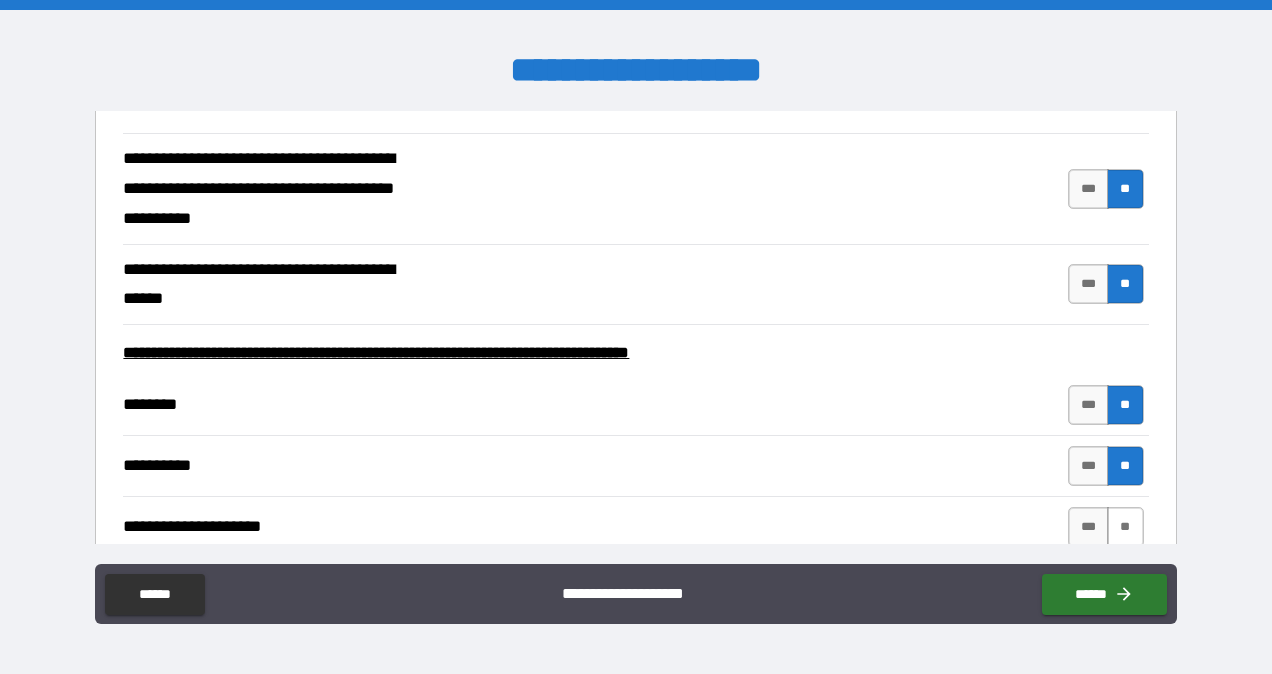 click on "**" at bounding box center (1125, 527) 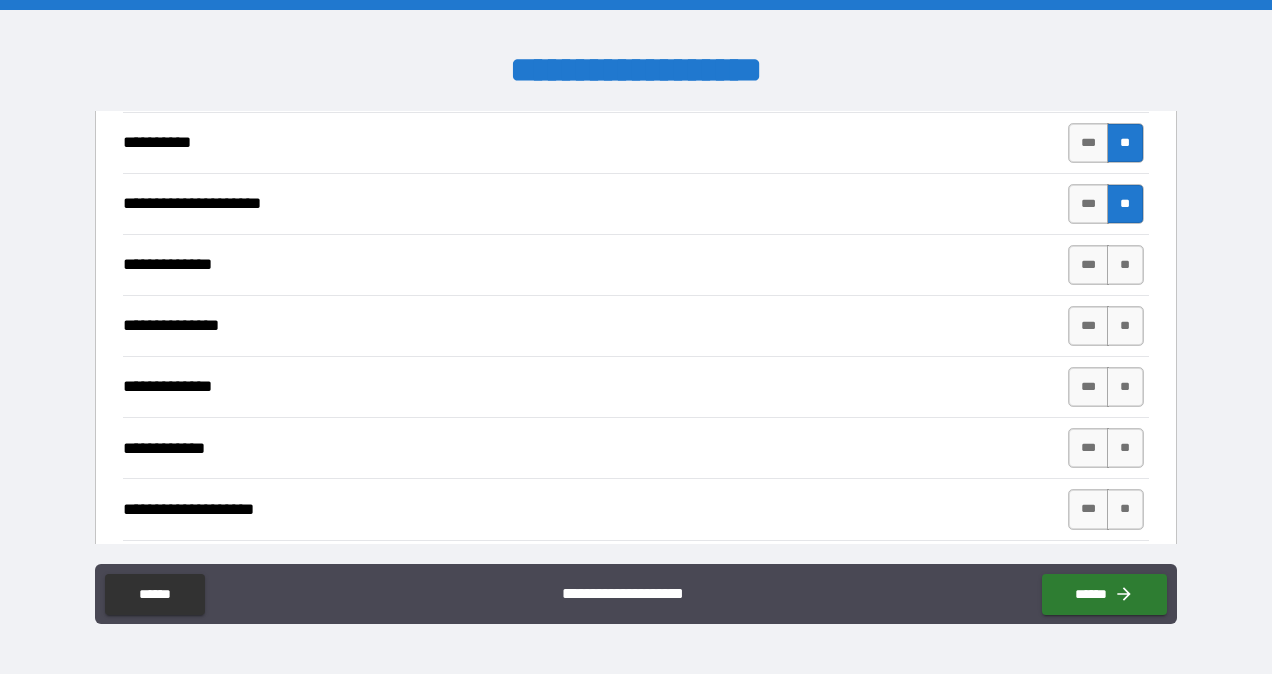 scroll, scrollTop: 12684, scrollLeft: 0, axis: vertical 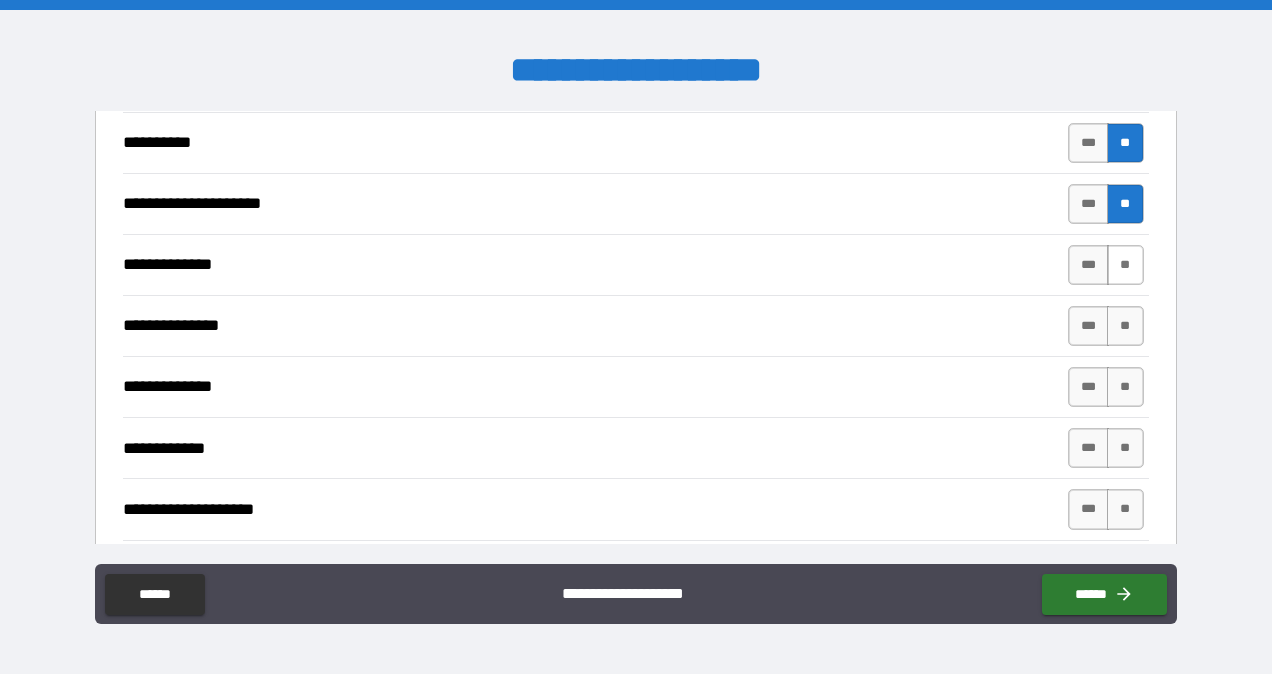click on "**" at bounding box center (1125, 265) 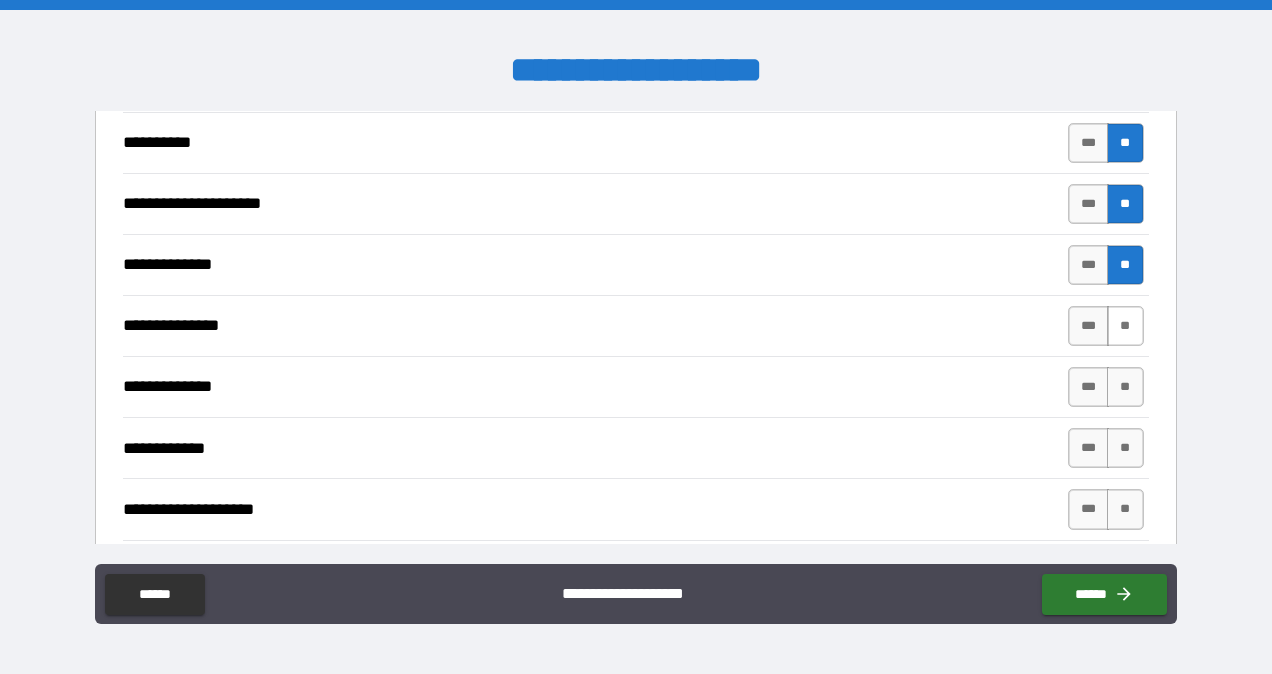 click on "**" at bounding box center [1125, 326] 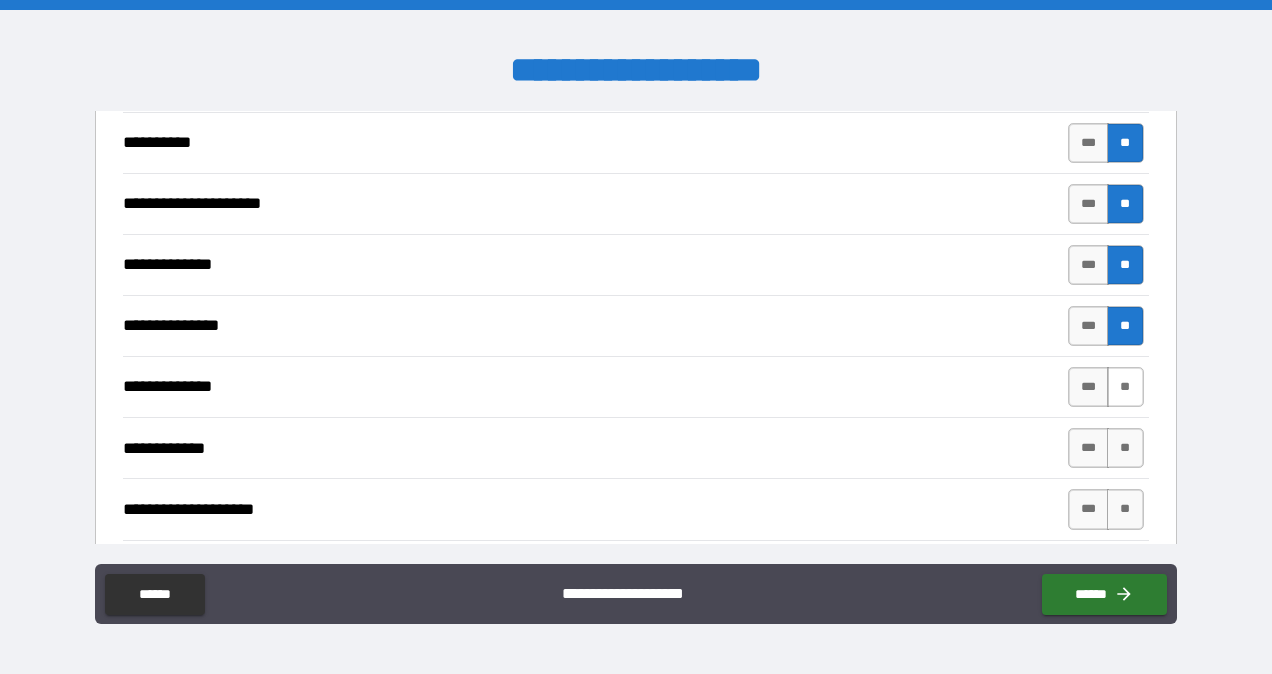 click on "**" at bounding box center [1125, 387] 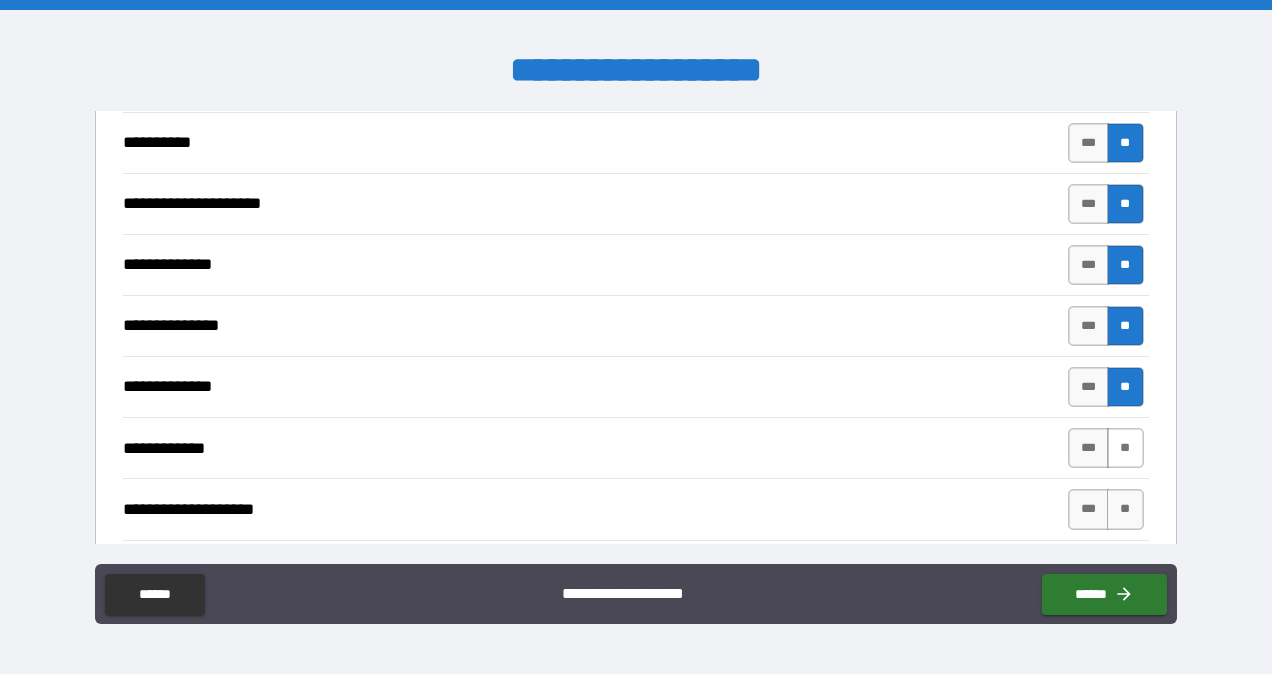click on "**" at bounding box center [1125, 448] 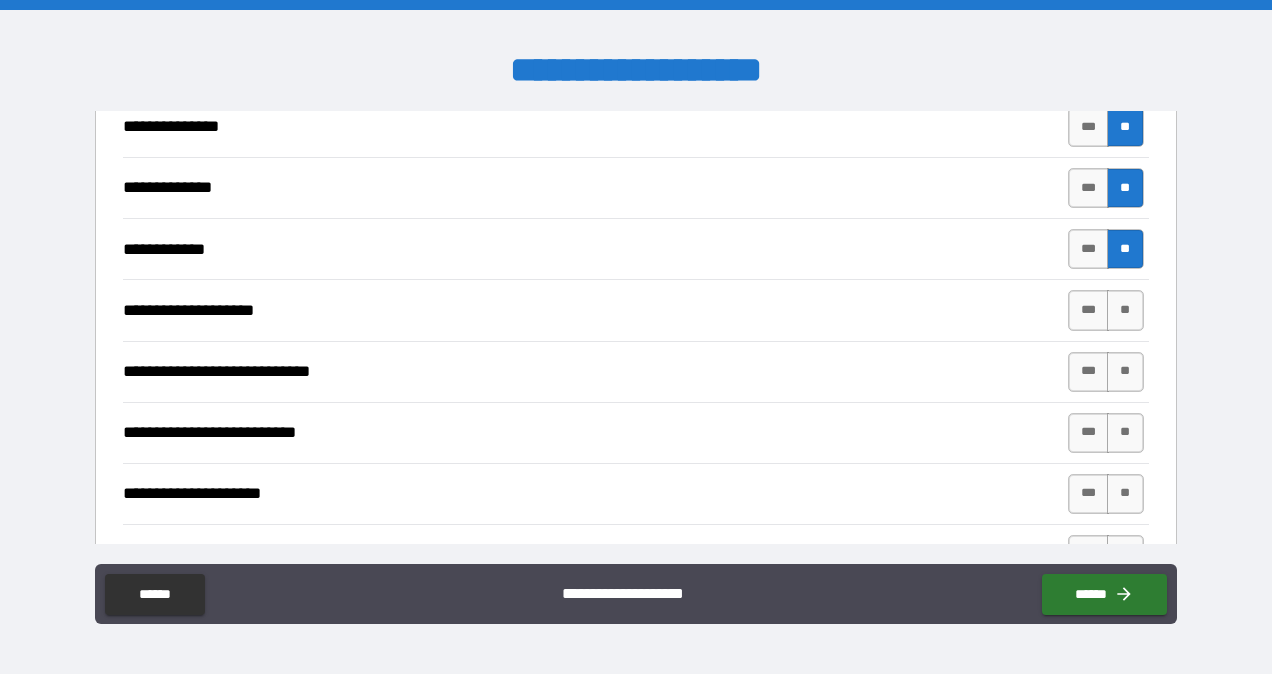scroll, scrollTop: 12899, scrollLeft: 0, axis: vertical 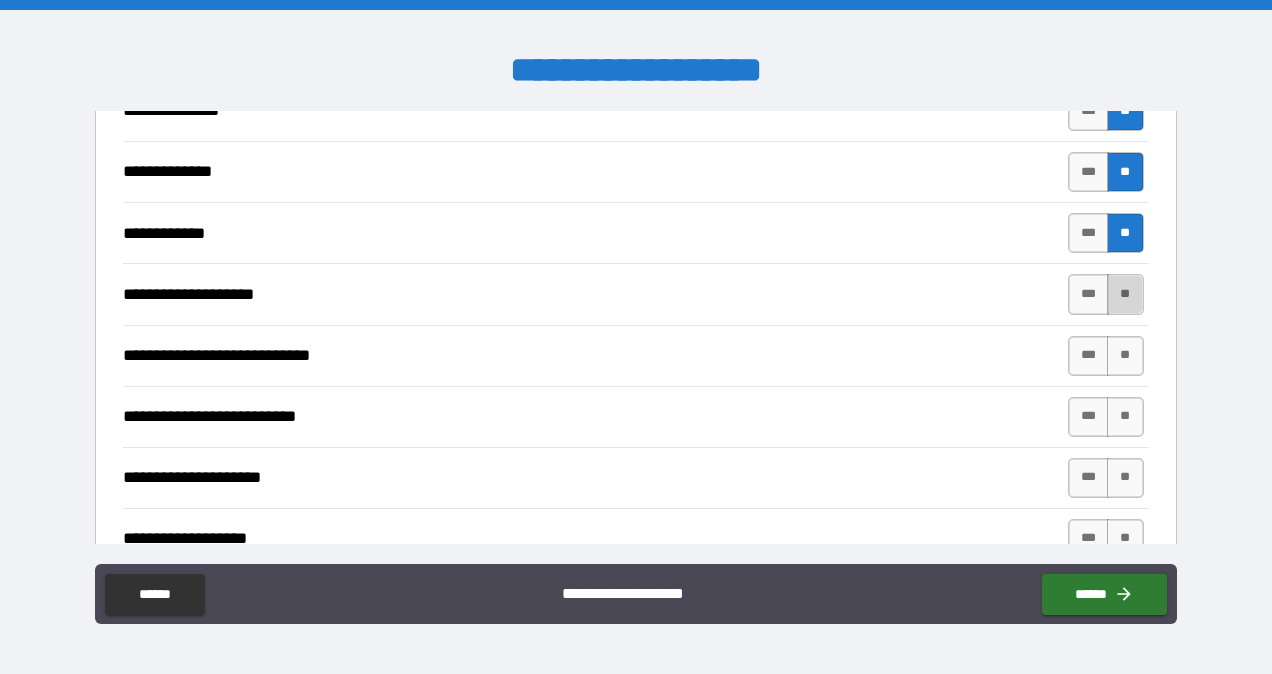 click on "**" at bounding box center [1125, 294] 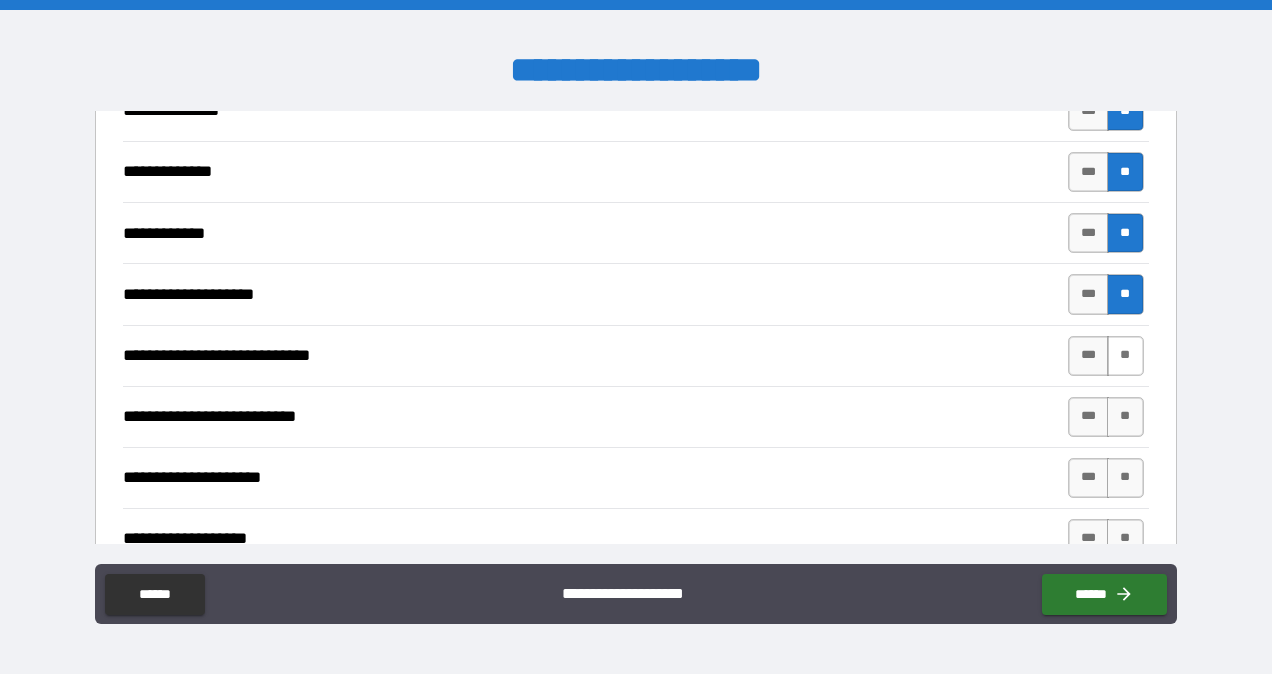 click on "**" at bounding box center (1125, 356) 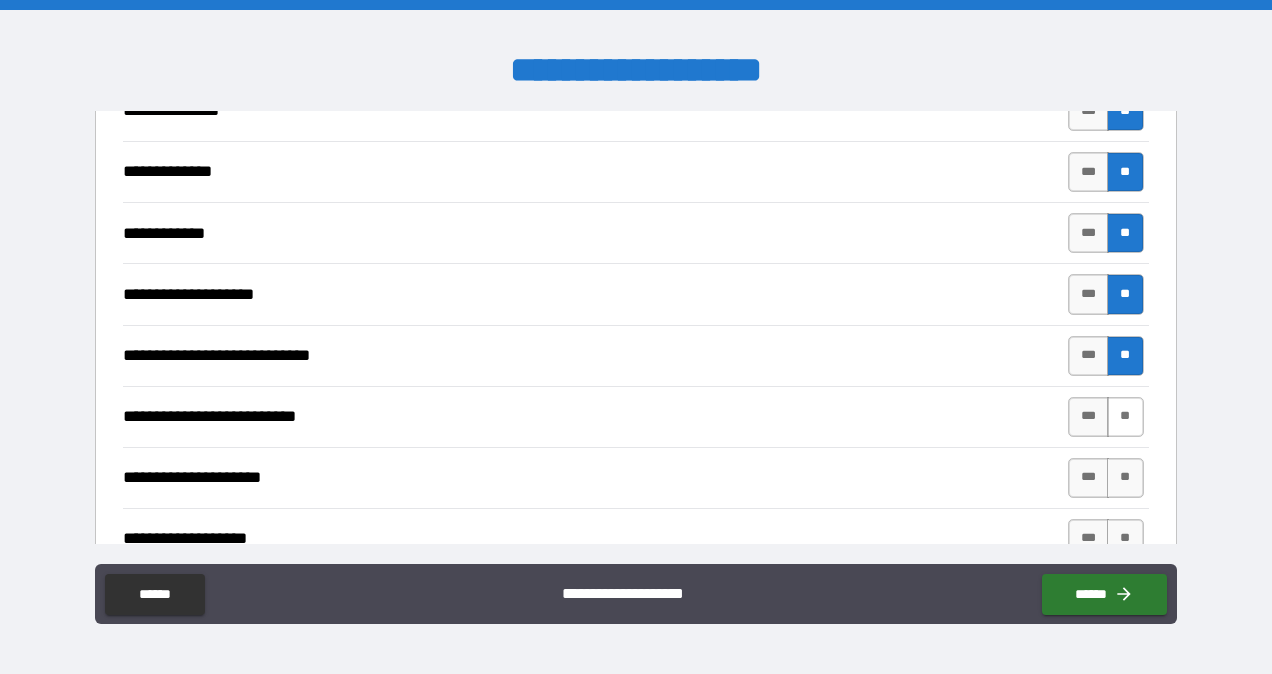 click on "**" at bounding box center (1125, 417) 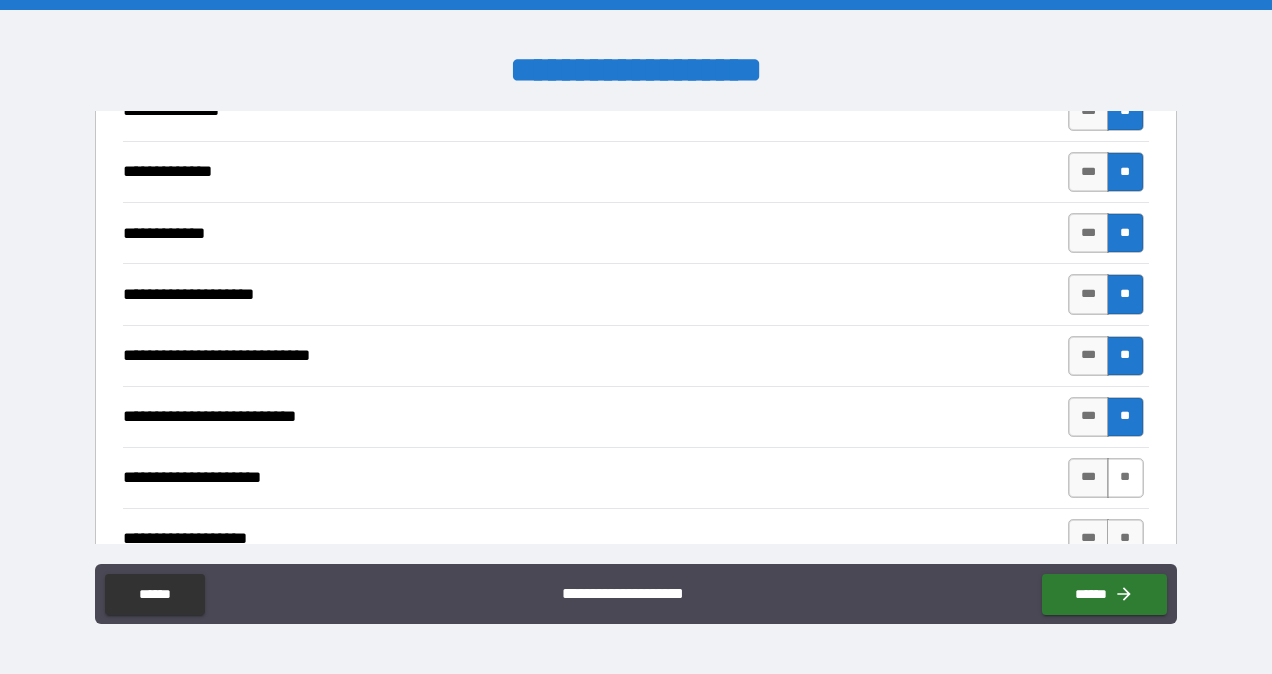 click on "**" at bounding box center (1125, 478) 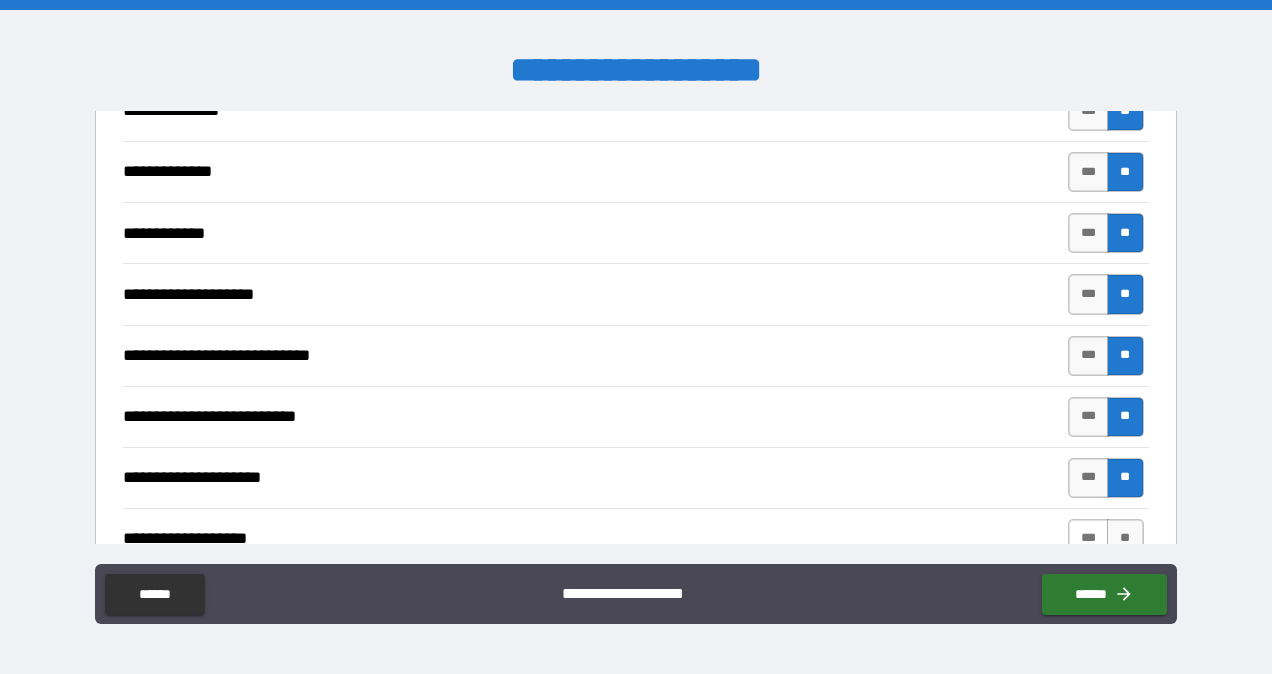 click on "***" at bounding box center [1089, 539] 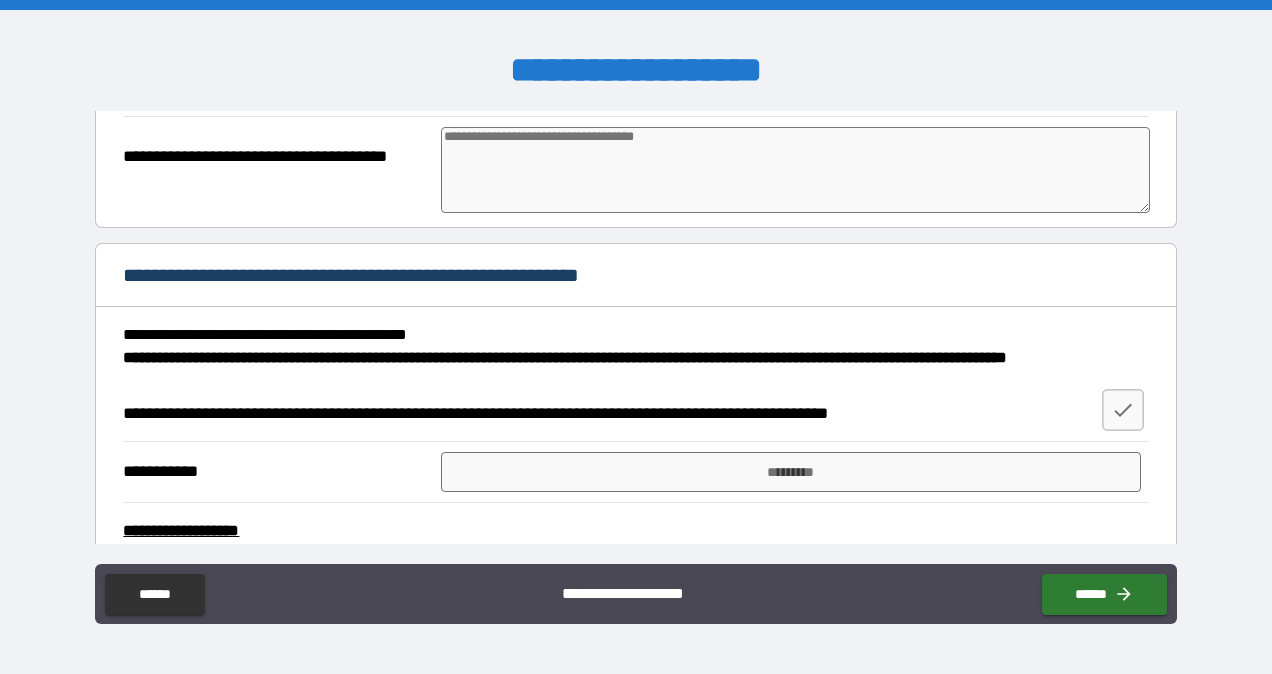scroll, scrollTop: 13362, scrollLeft: 0, axis: vertical 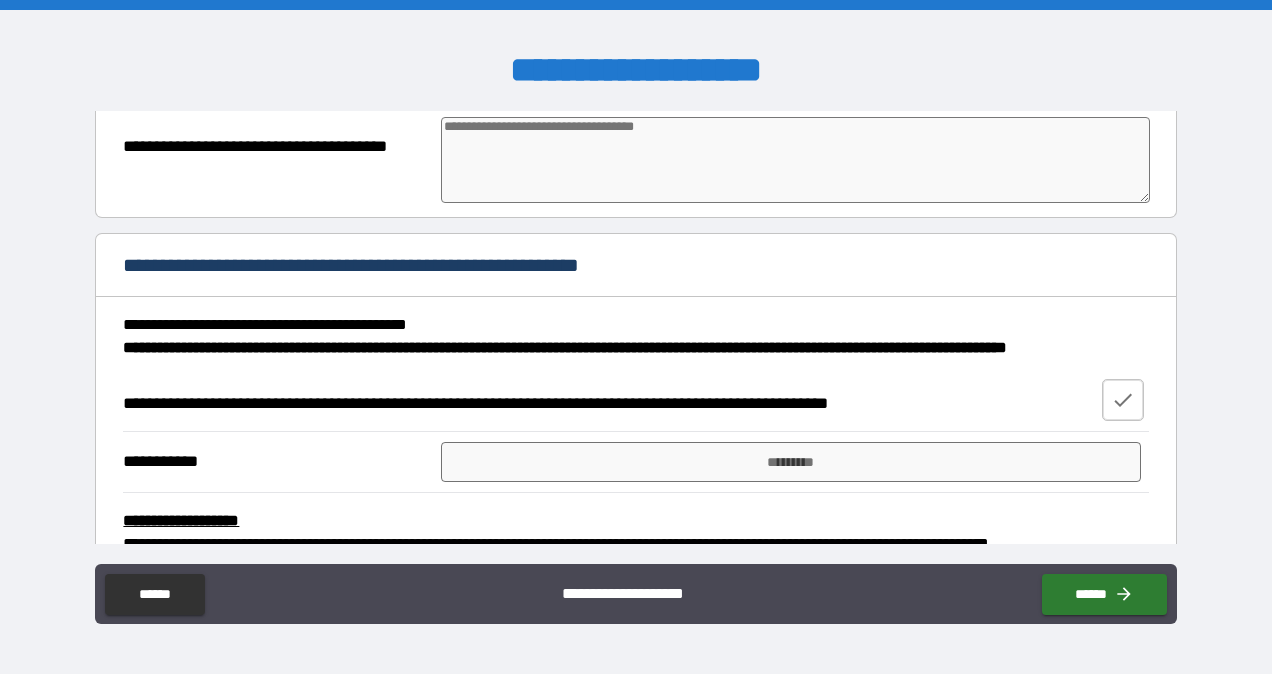 click 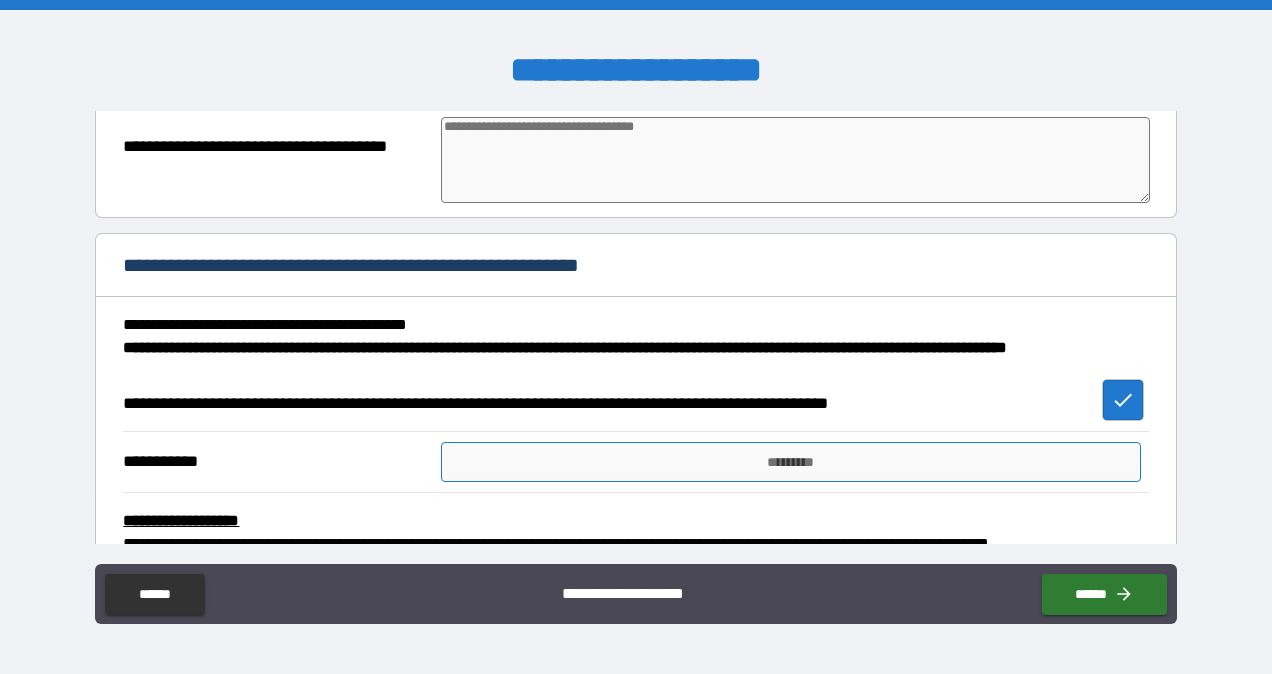 click on "*********" at bounding box center (791, 462) 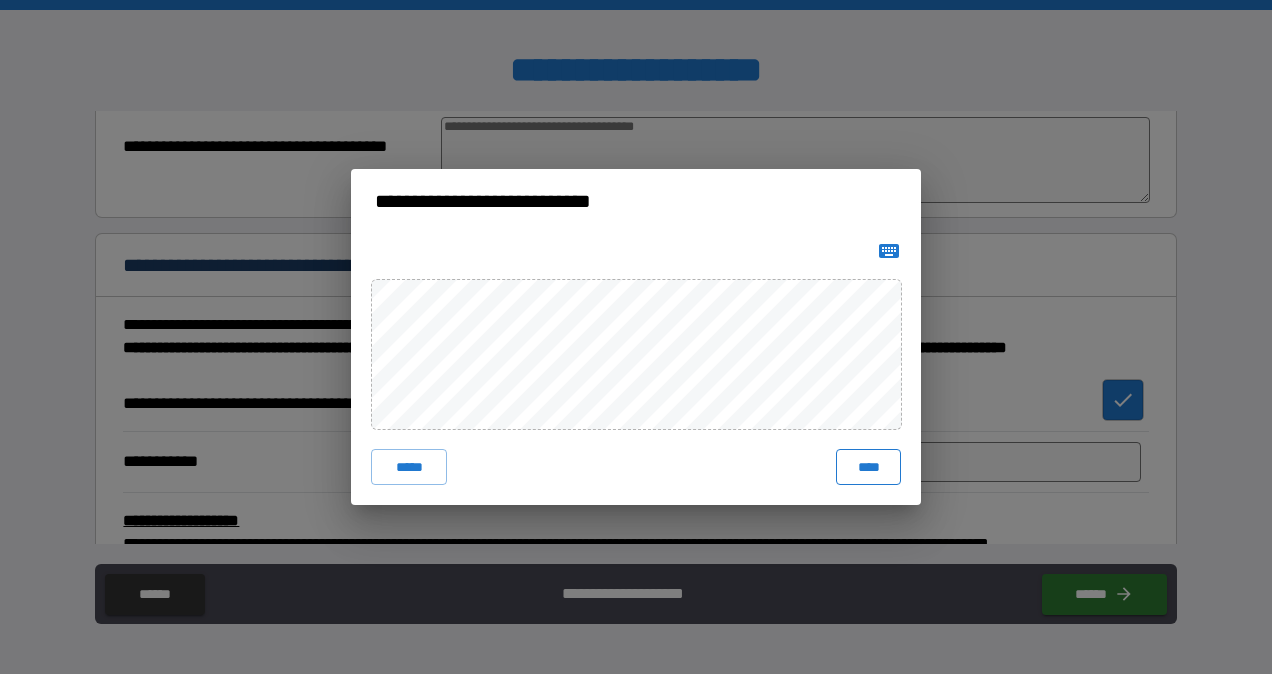 click on "****" at bounding box center (868, 467) 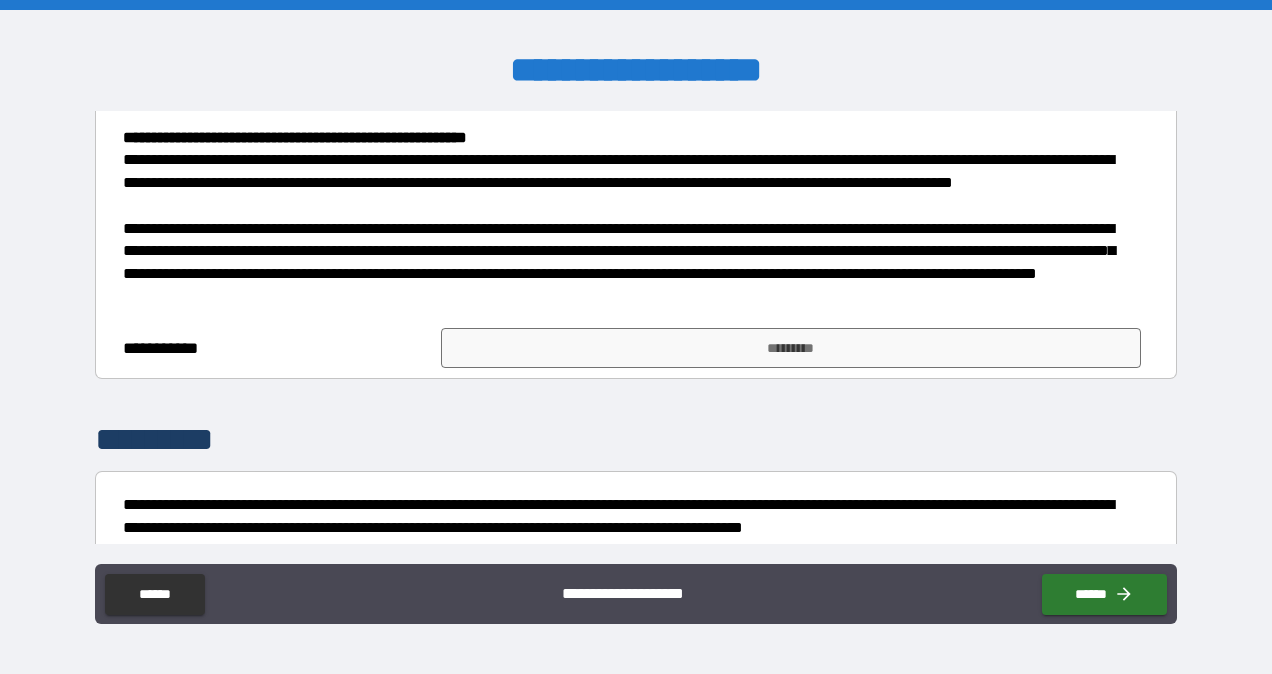 scroll, scrollTop: 14998, scrollLeft: 0, axis: vertical 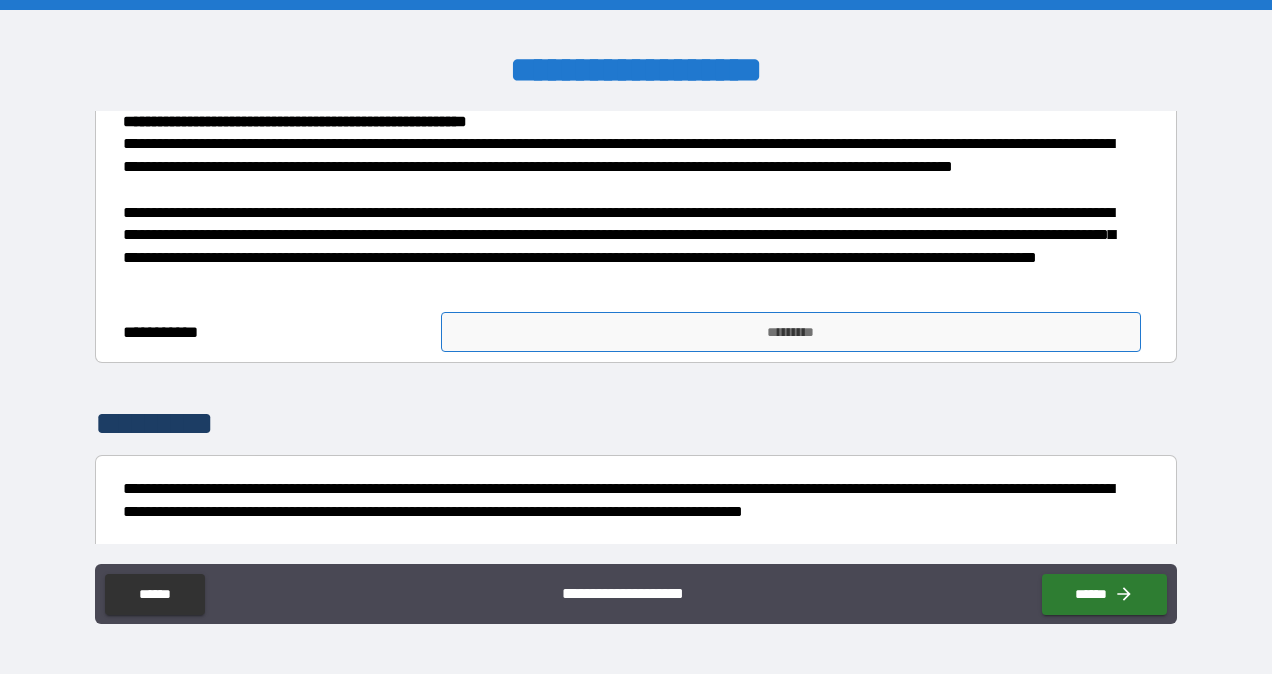 click on "*********" at bounding box center [791, 332] 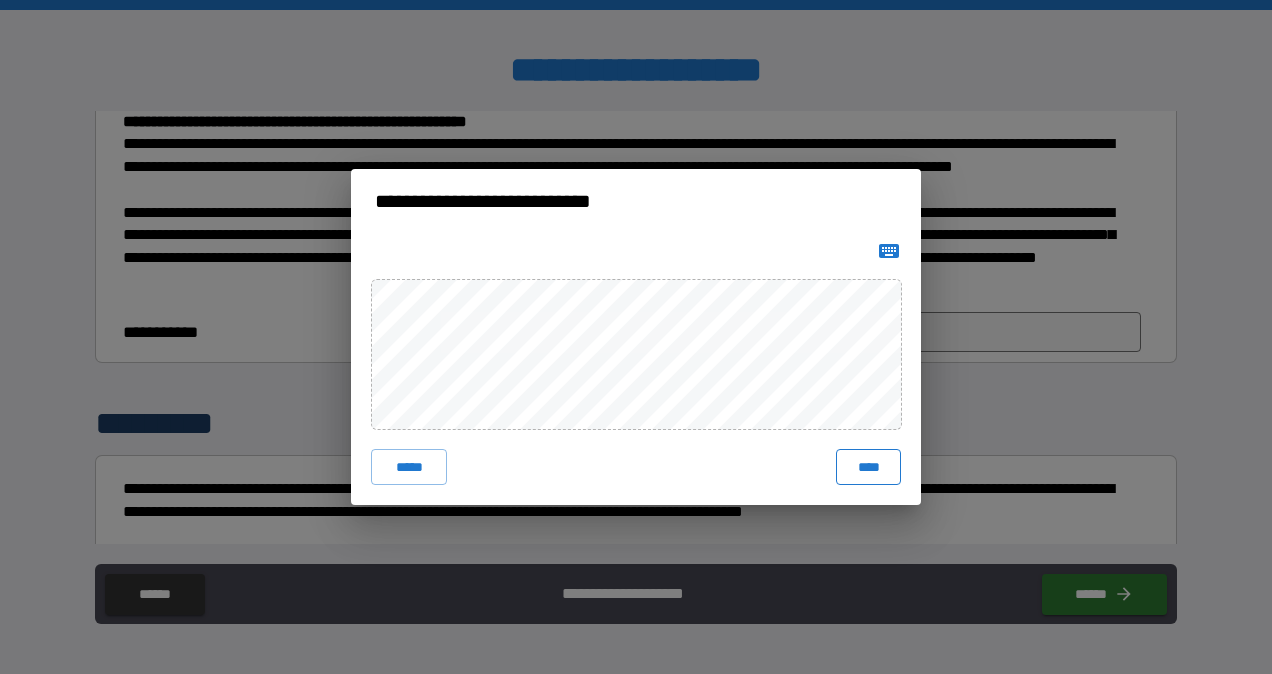 click on "****" at bounding box center (868, 467) 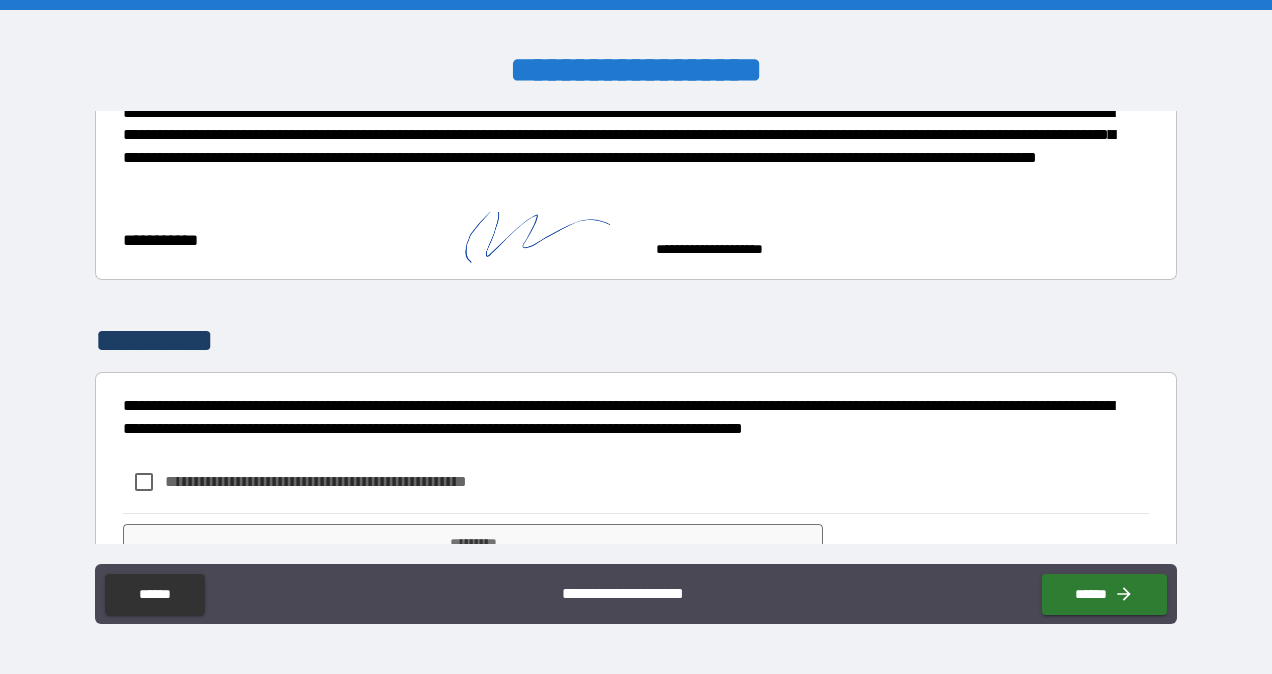 scroll, scrollTop: 15134, scrollLeft: 0, axis: vertical 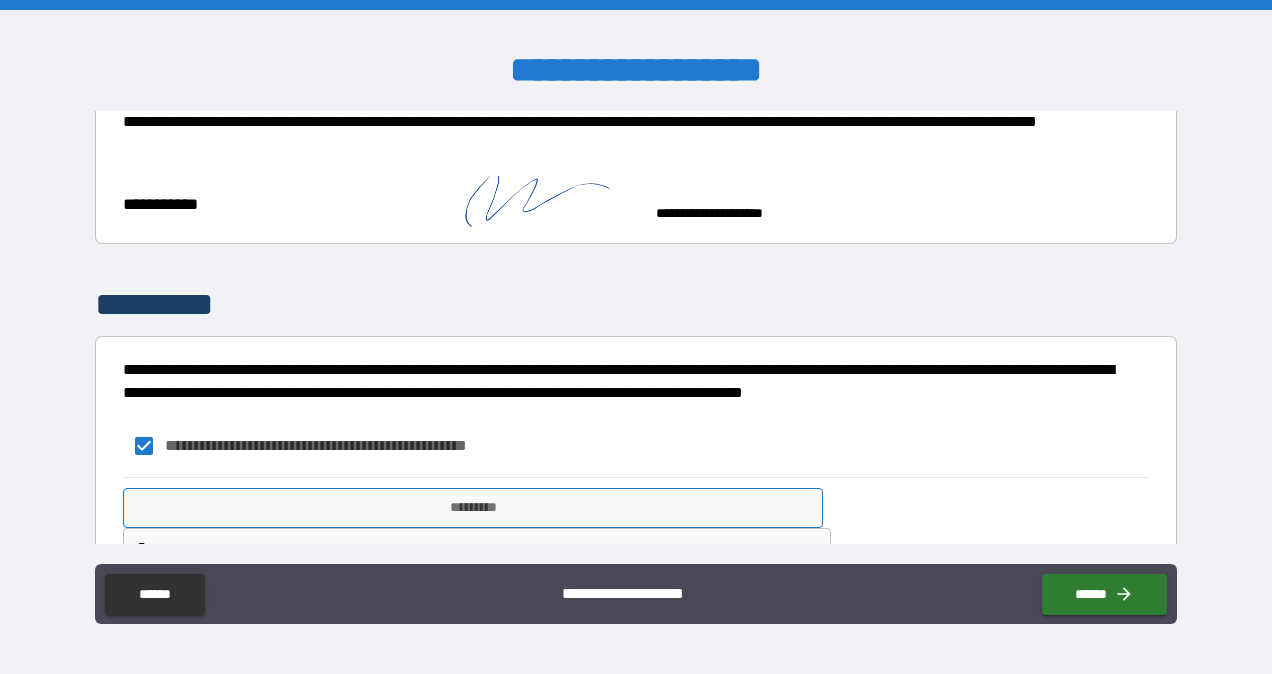 click on "*********" at bounding box center (473, 508) 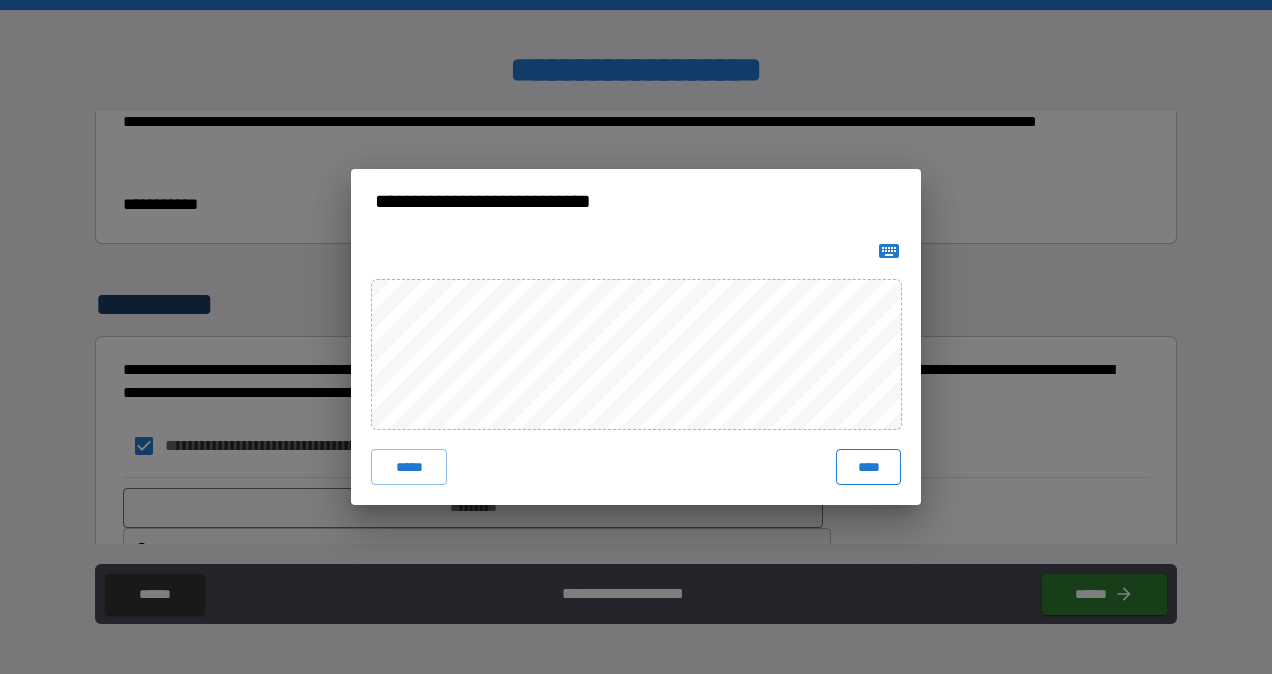 click on "****" at bounding box center [868, 467] 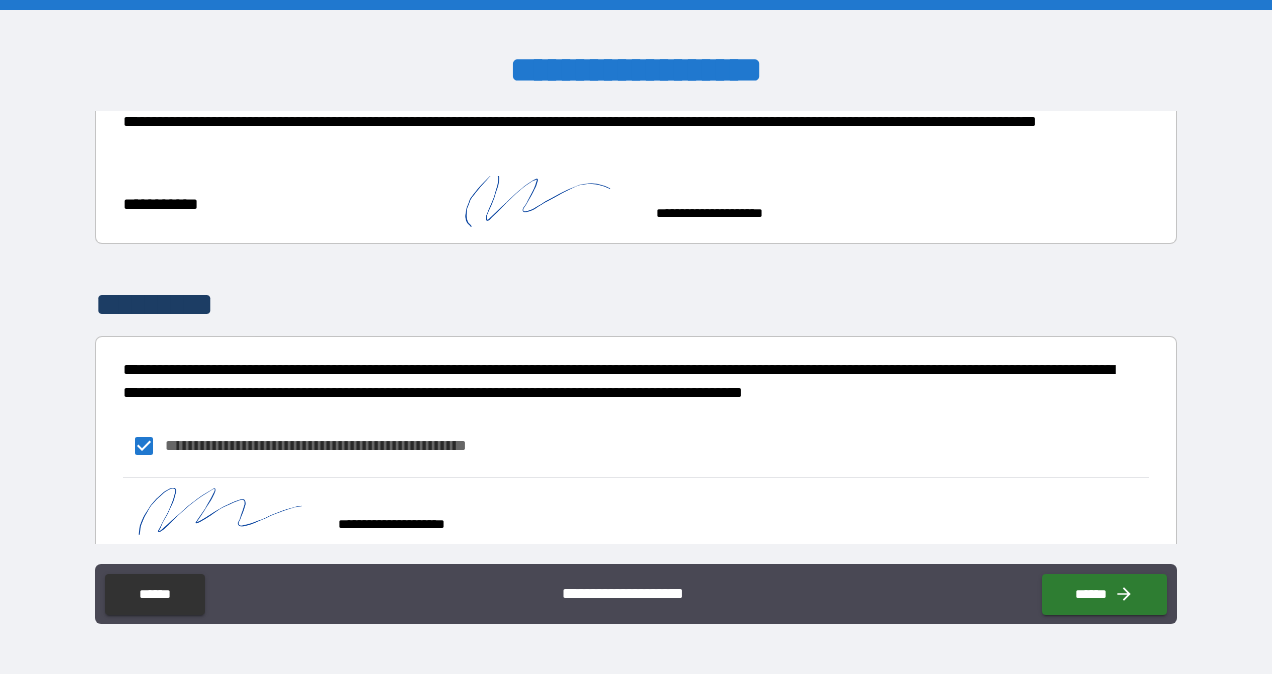 scroll, scrollTop: 15151, scrollLeft: 0, axis: vertical 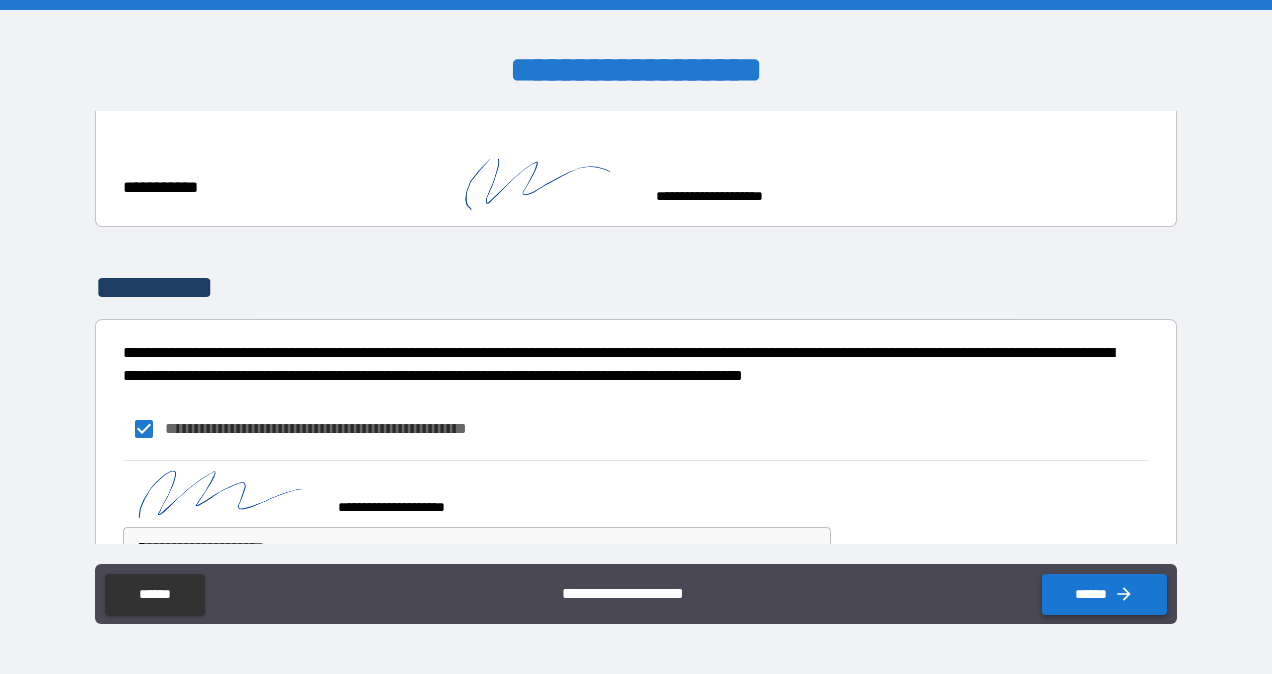 click on "******" at bounding box center (1104, 594) 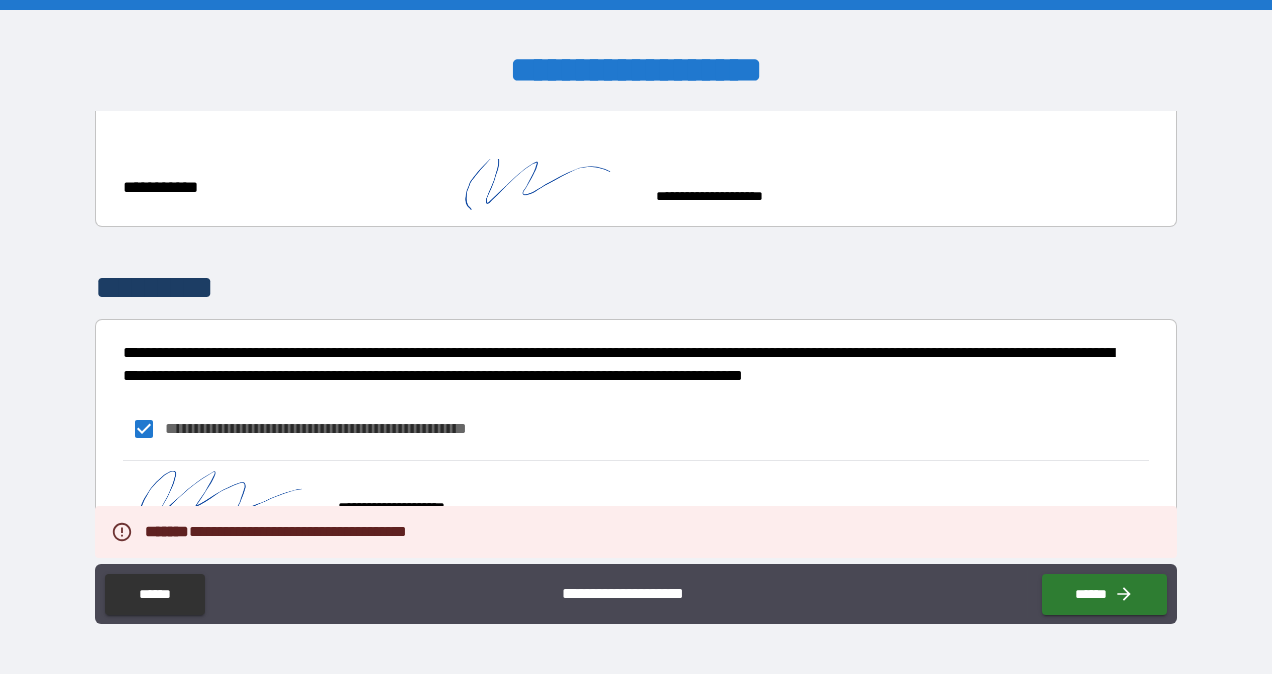 click on "**********" at bounding box center [636, 337] 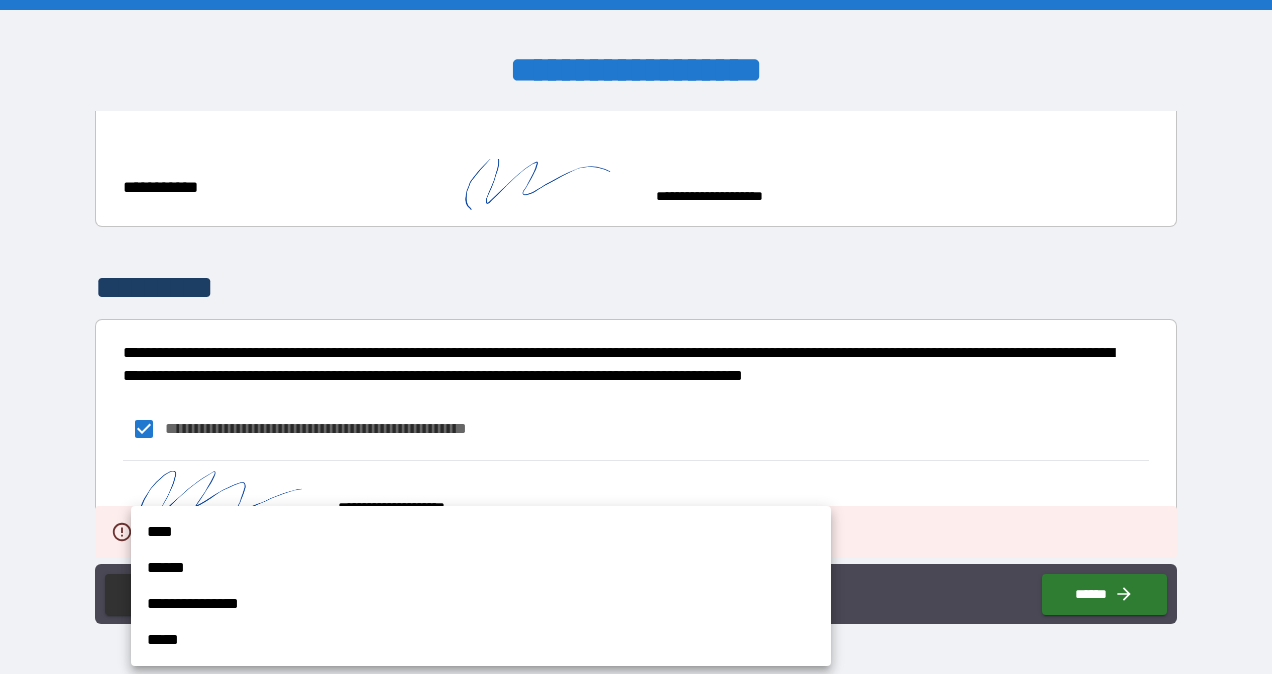 click on "**********" at bounding box center [481, 604] 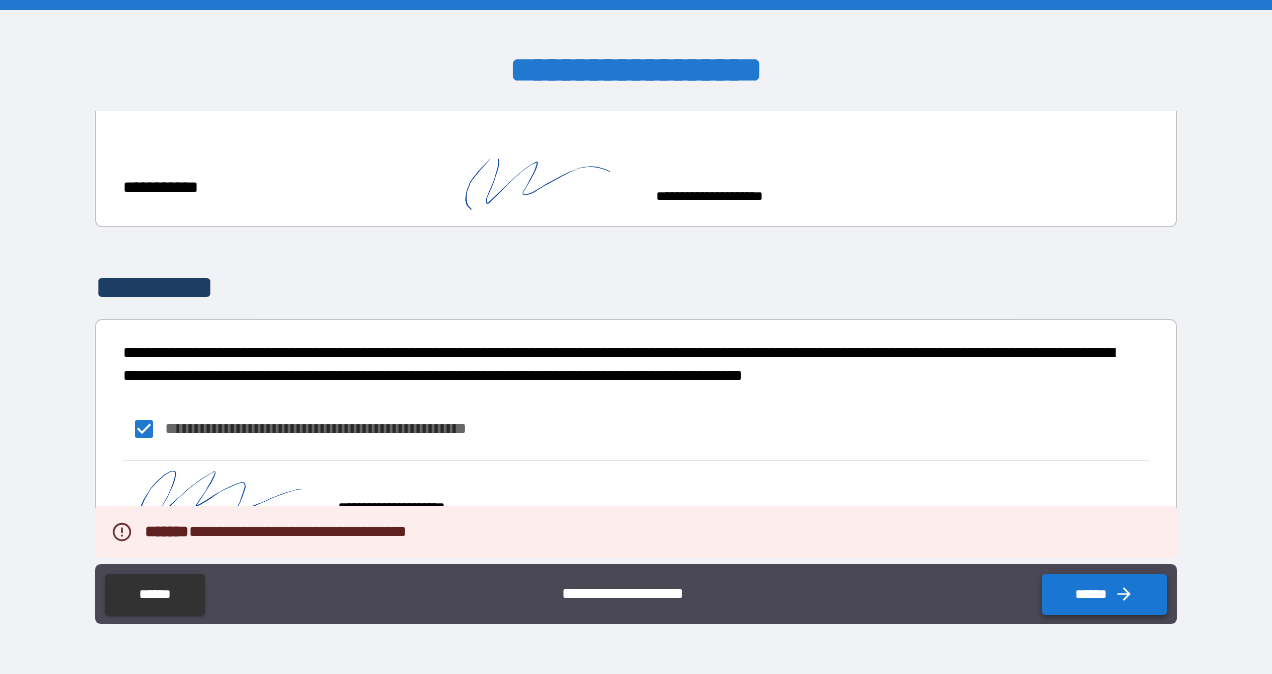 click on "******" at bounding box center (1104, 594) 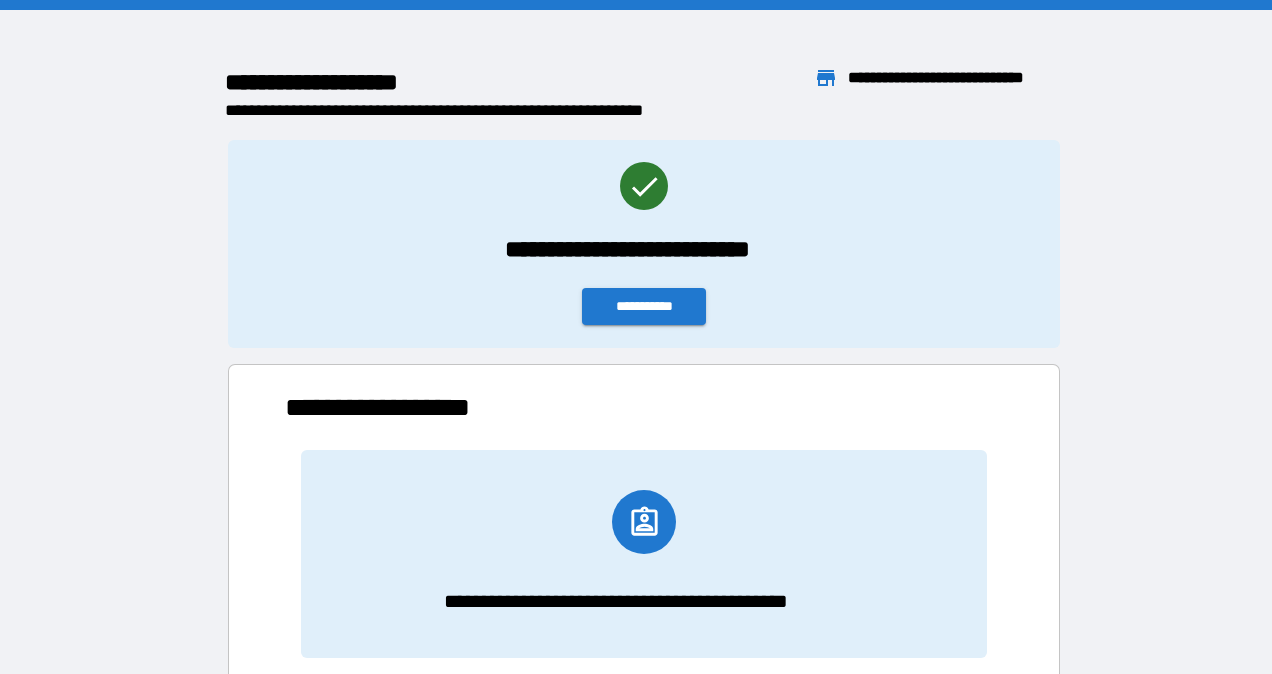 scroll, scrollTop: 16, scrollLeft: 16, axis: both 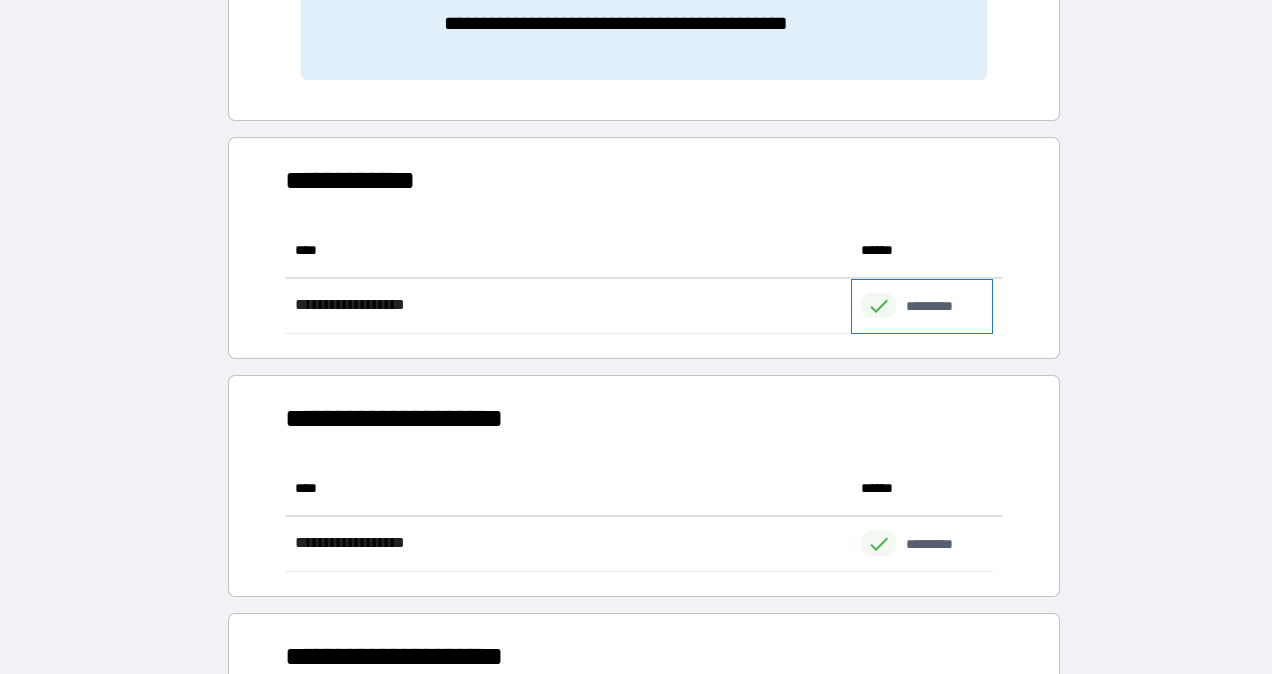 click on "*********" at bounding box center [940, 306] 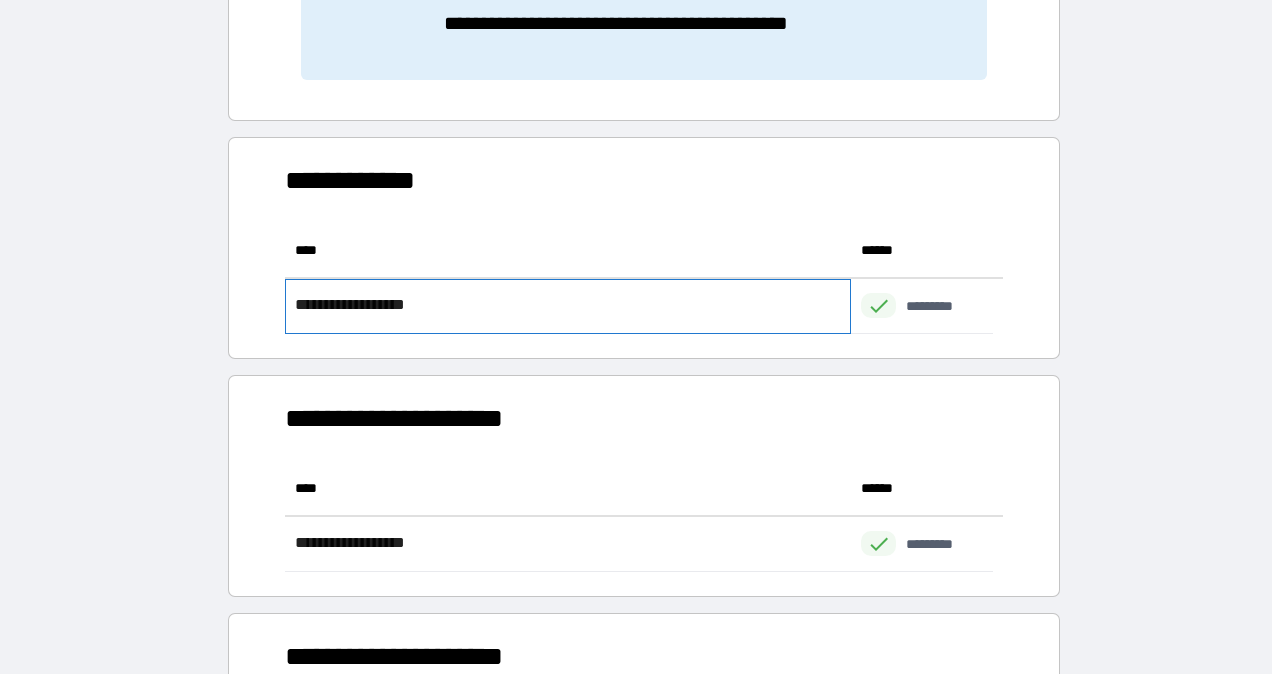 click on "**********" at bounding box center [366, 305] 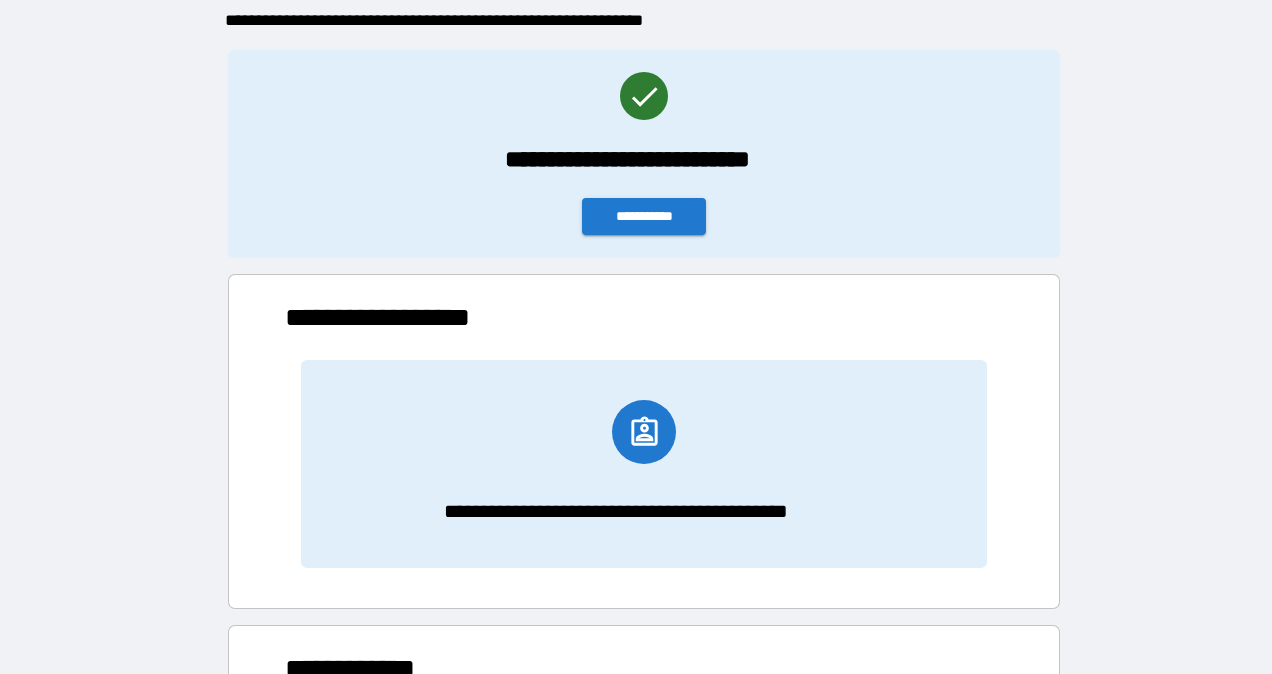 scroll, scrollTop: 0, scrollLeft: 0, axis: both 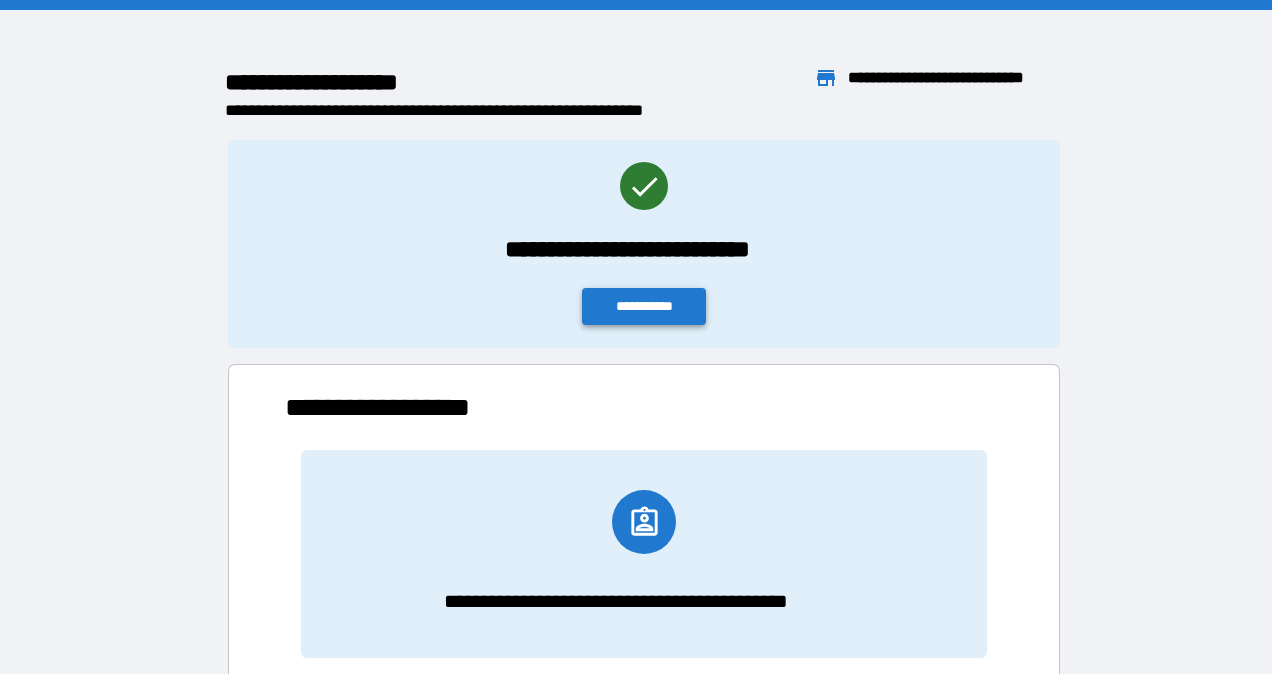 click on "**********" at bounding box center [644, 306] 